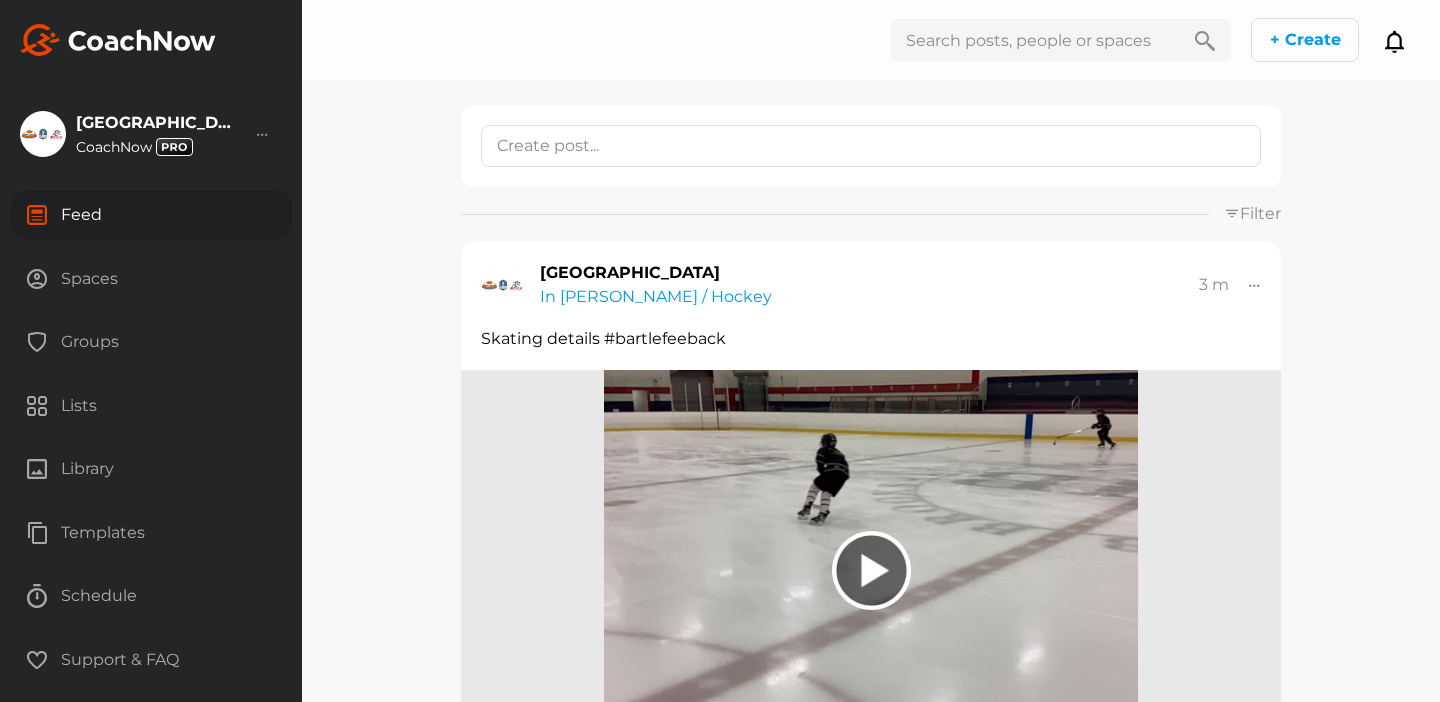 scroll, scrollTop: 0, scrollLeft: 0, axis: both 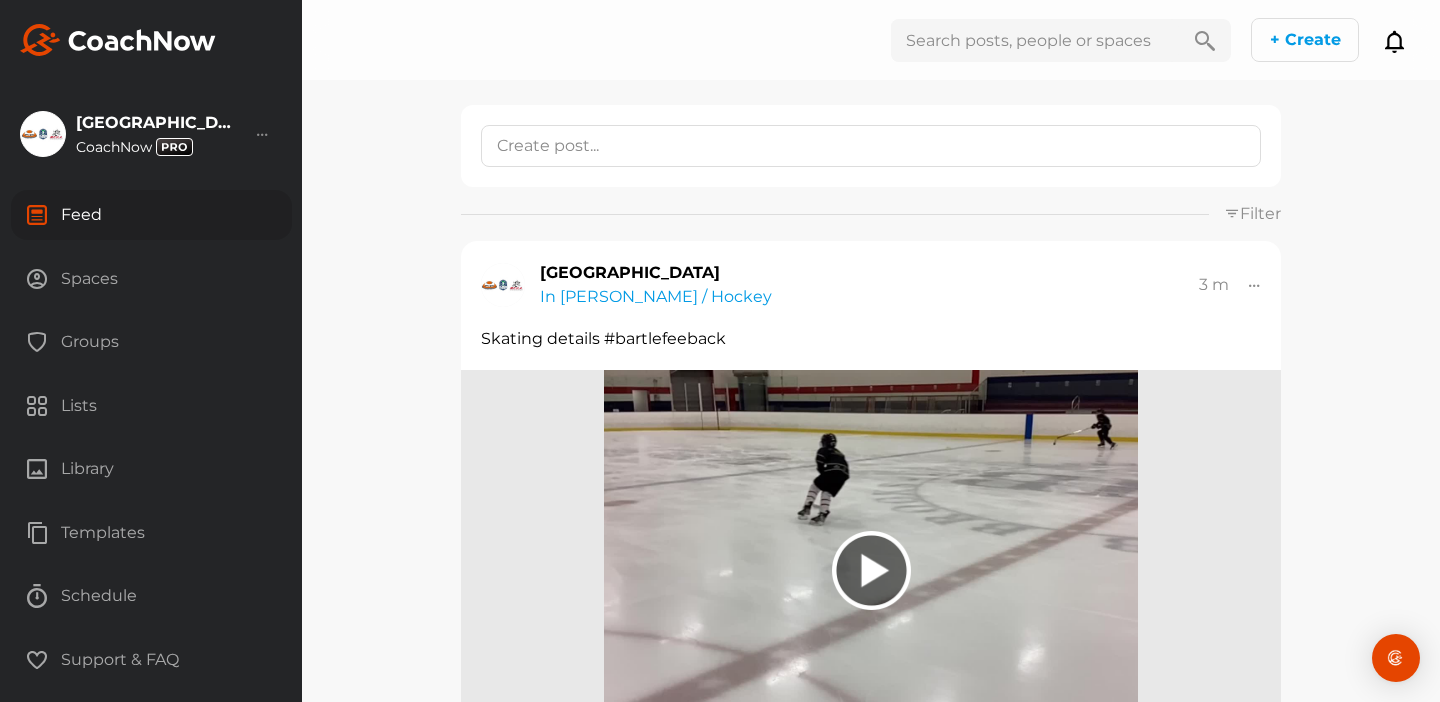 click on "Spaces" at bounding box center (151, 279) 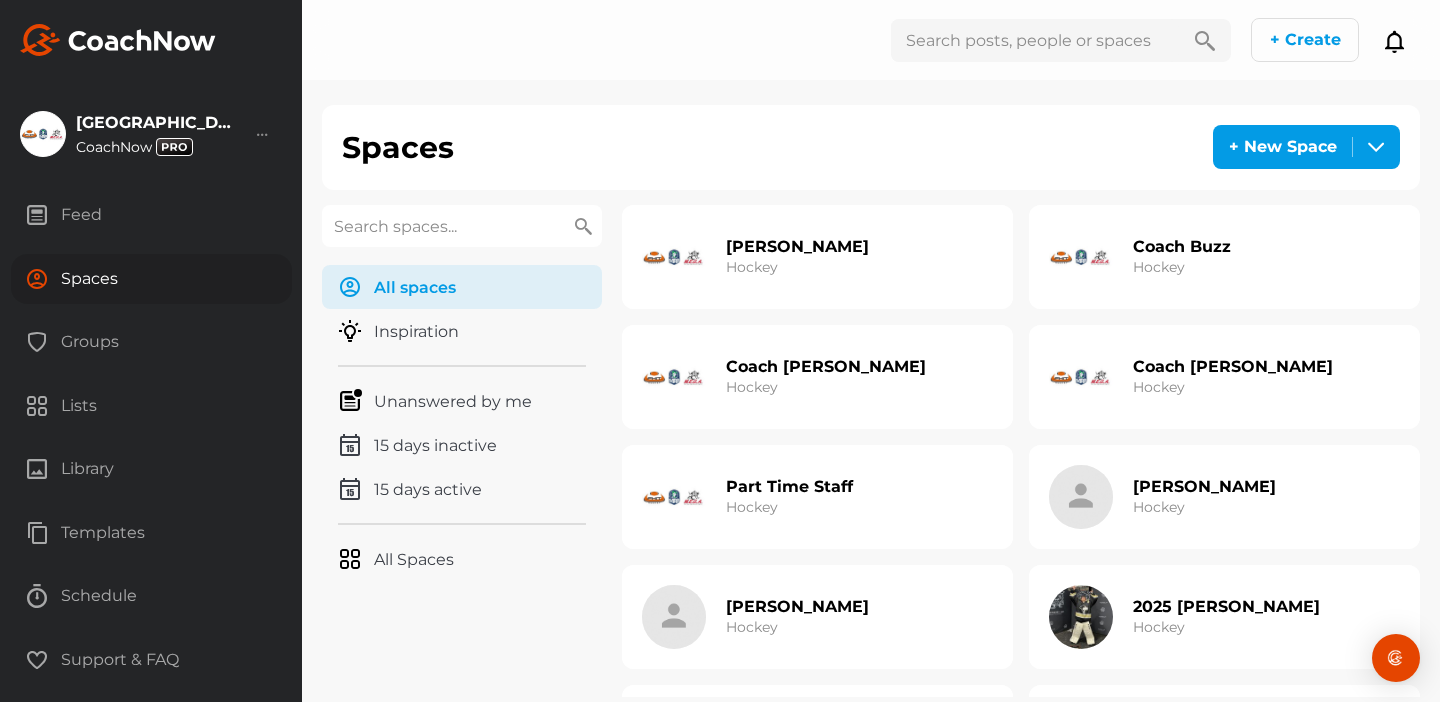 click on "Part Time Staff" at bounding box center (789, 486) 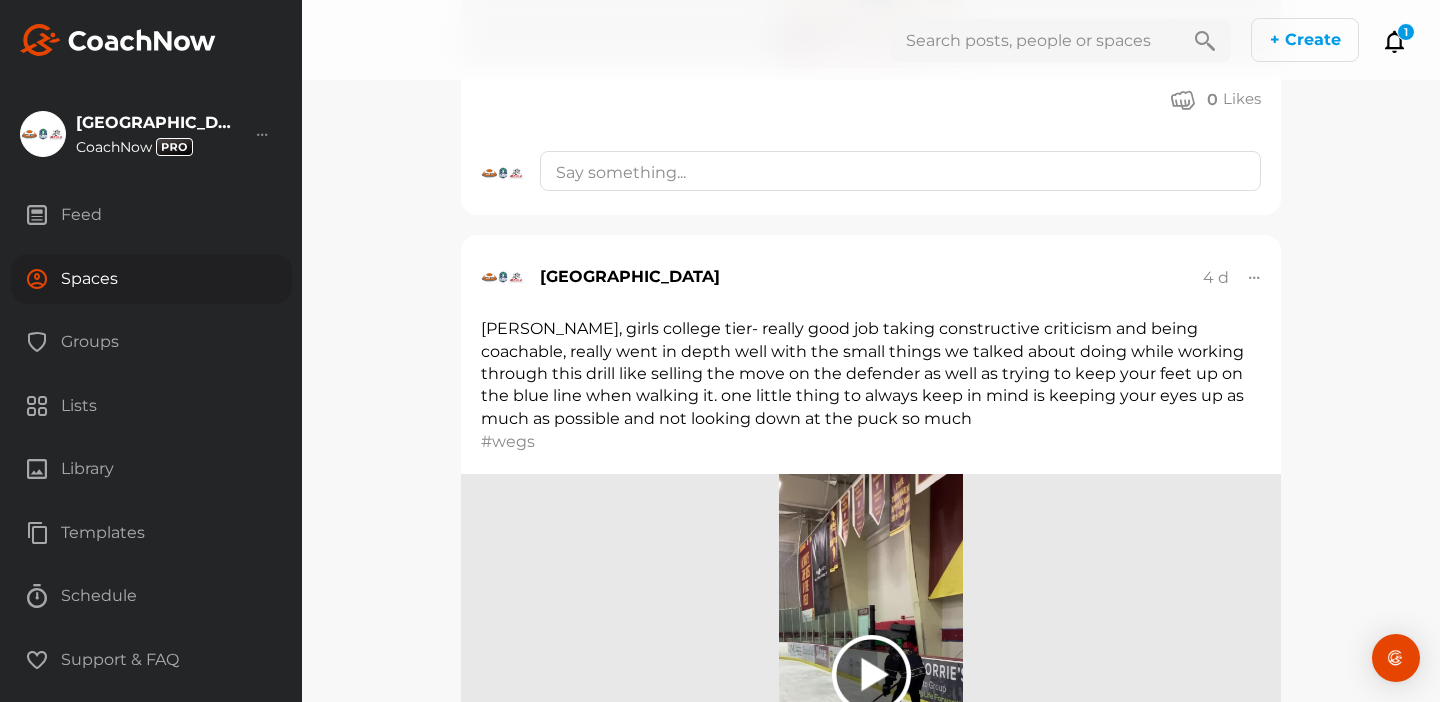 scroll, scrollTop: 13024, scrollLeft: 0, axis: vertical 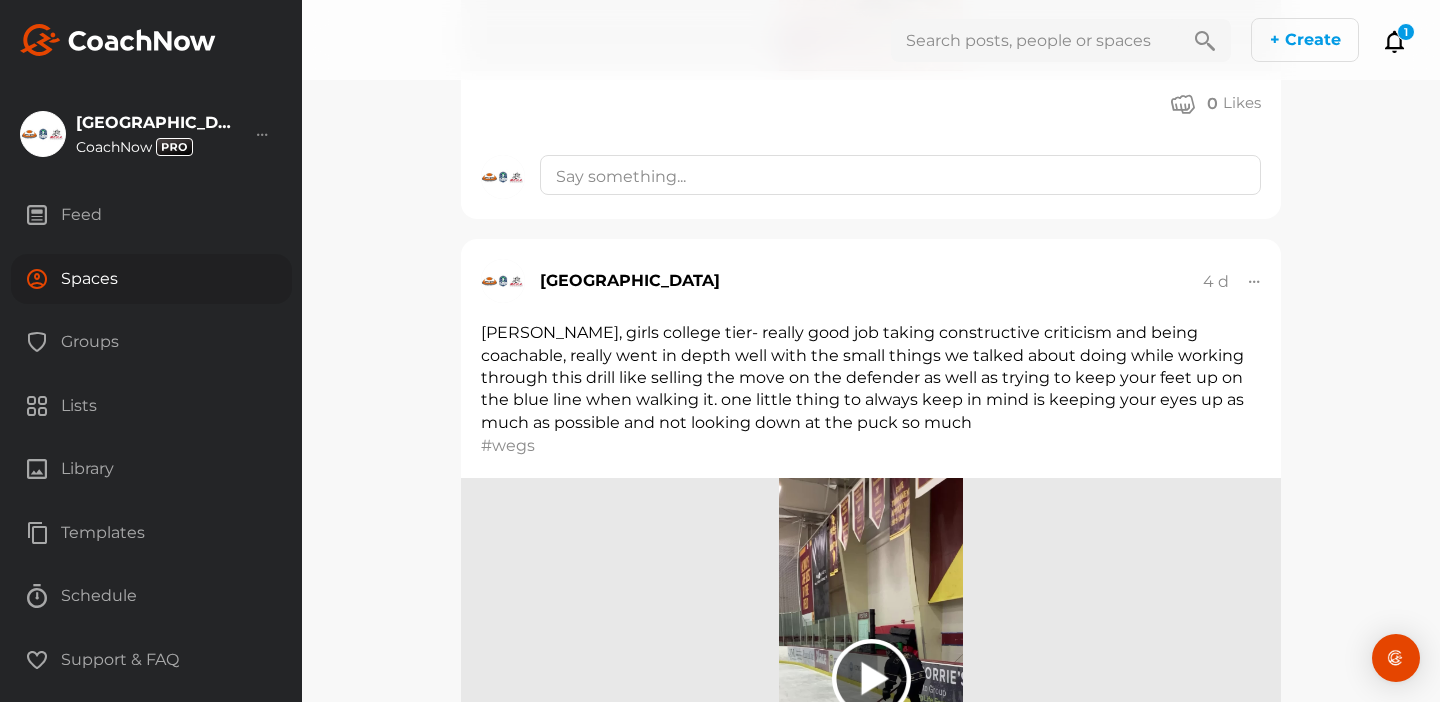 click 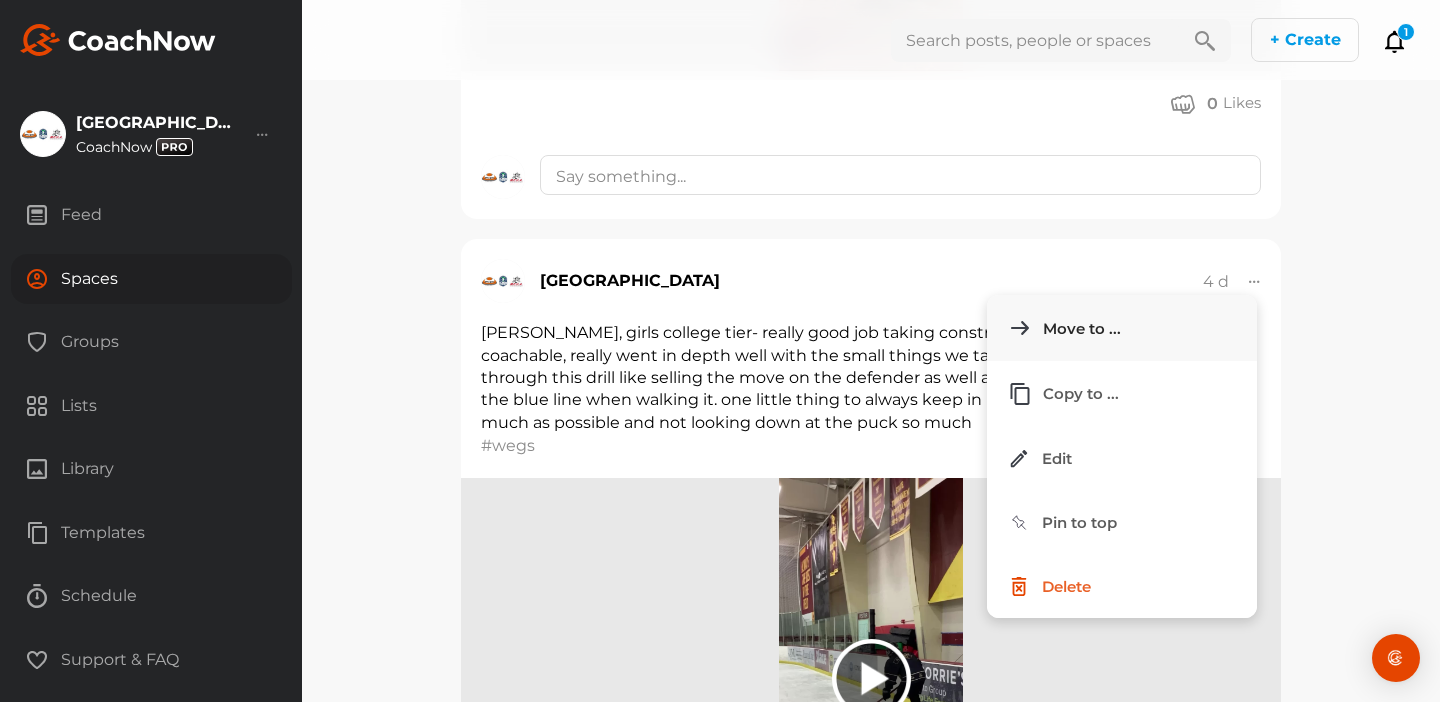 click on "Move to ..." 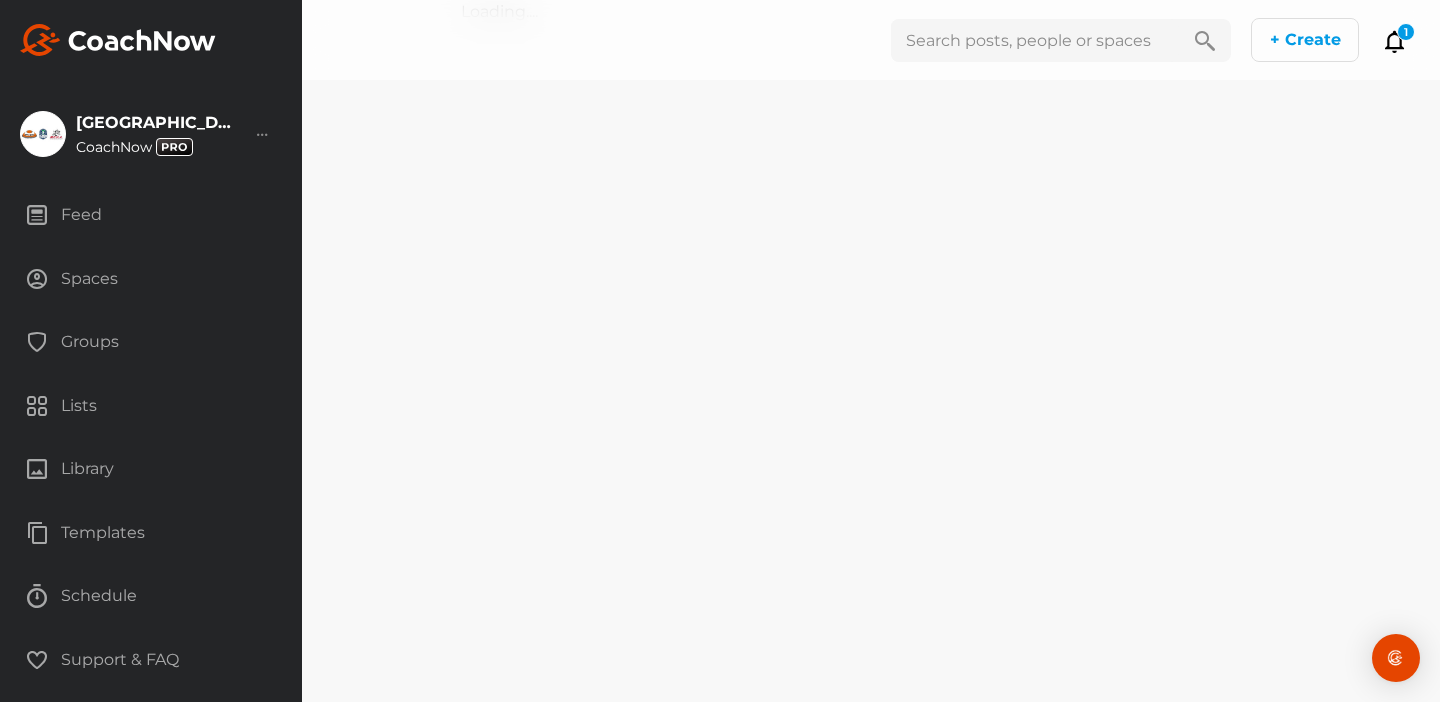 scroll, scrollTop: 0, scrollLeft: 0, axis: both 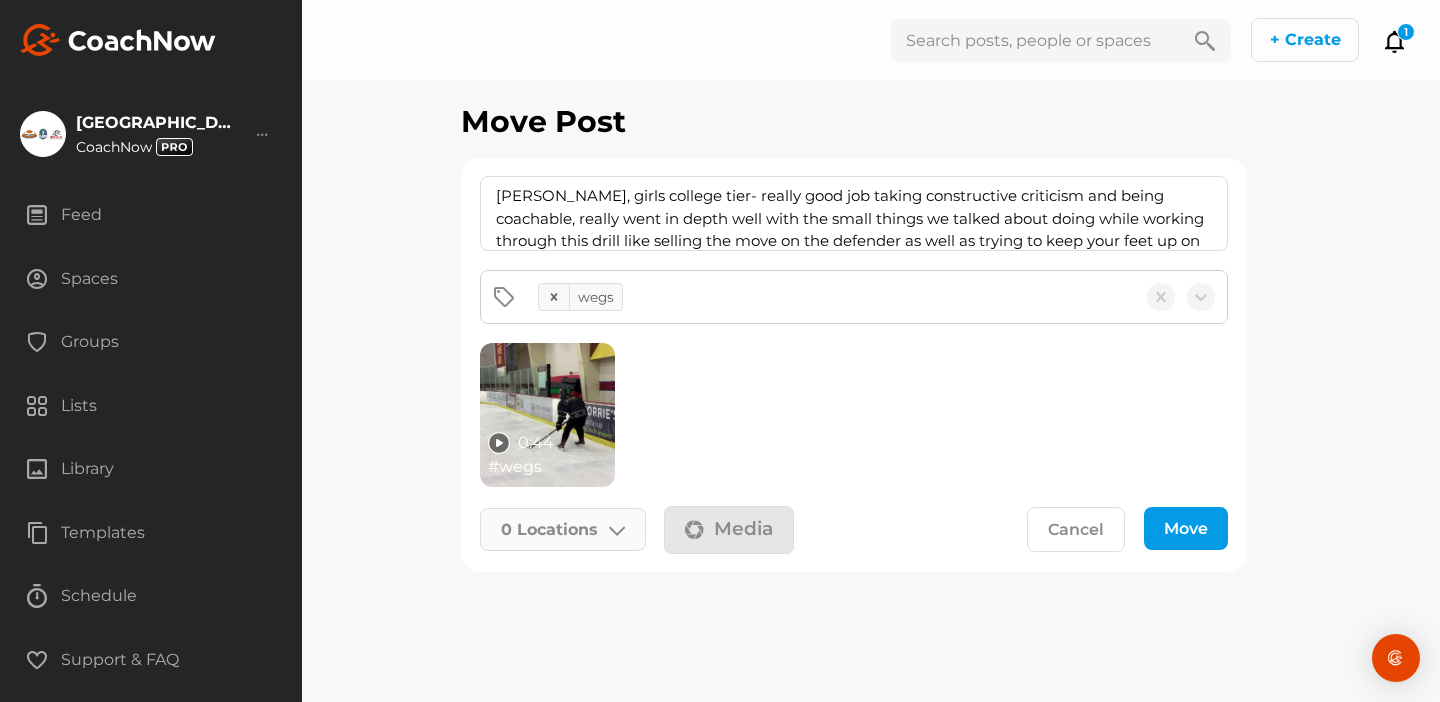 click on "0   Locations" 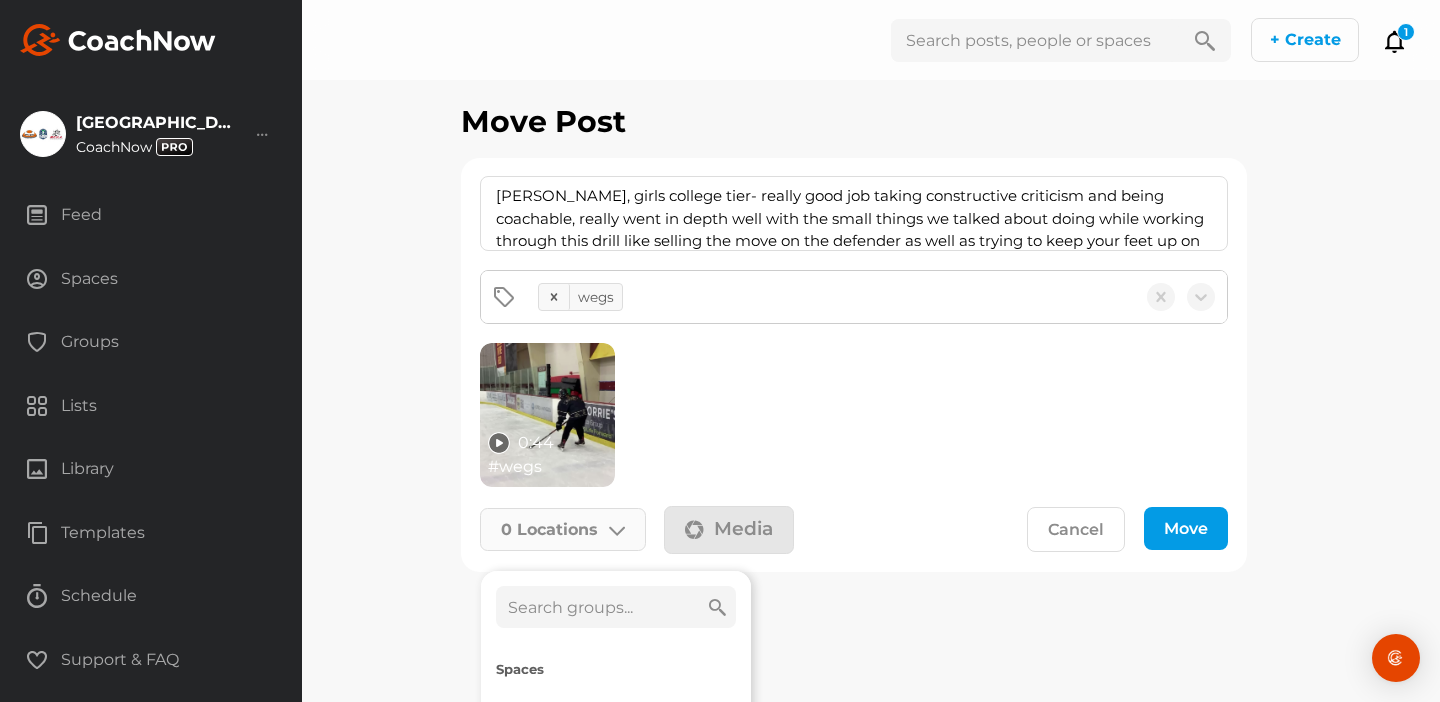 click 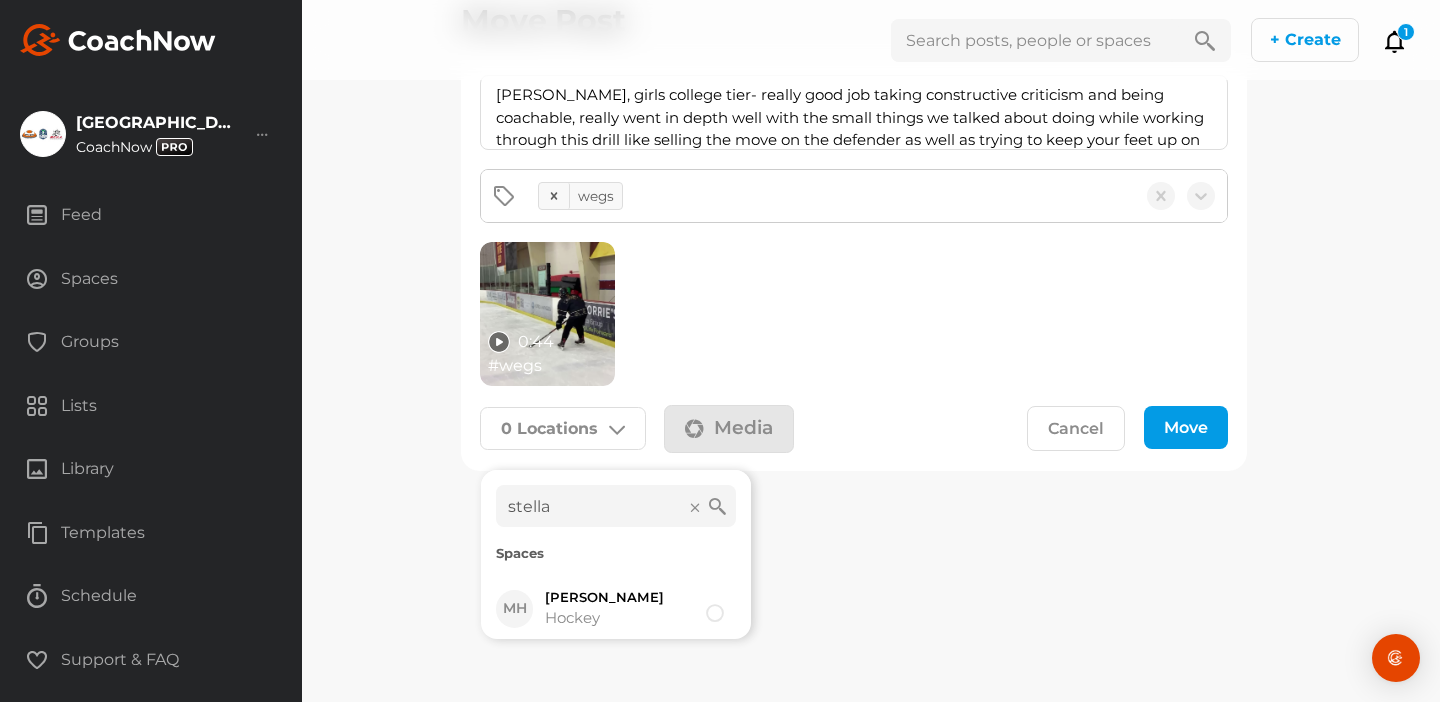 scroll, scrollTop: 105, scrollLeft: 0, axis: vertical 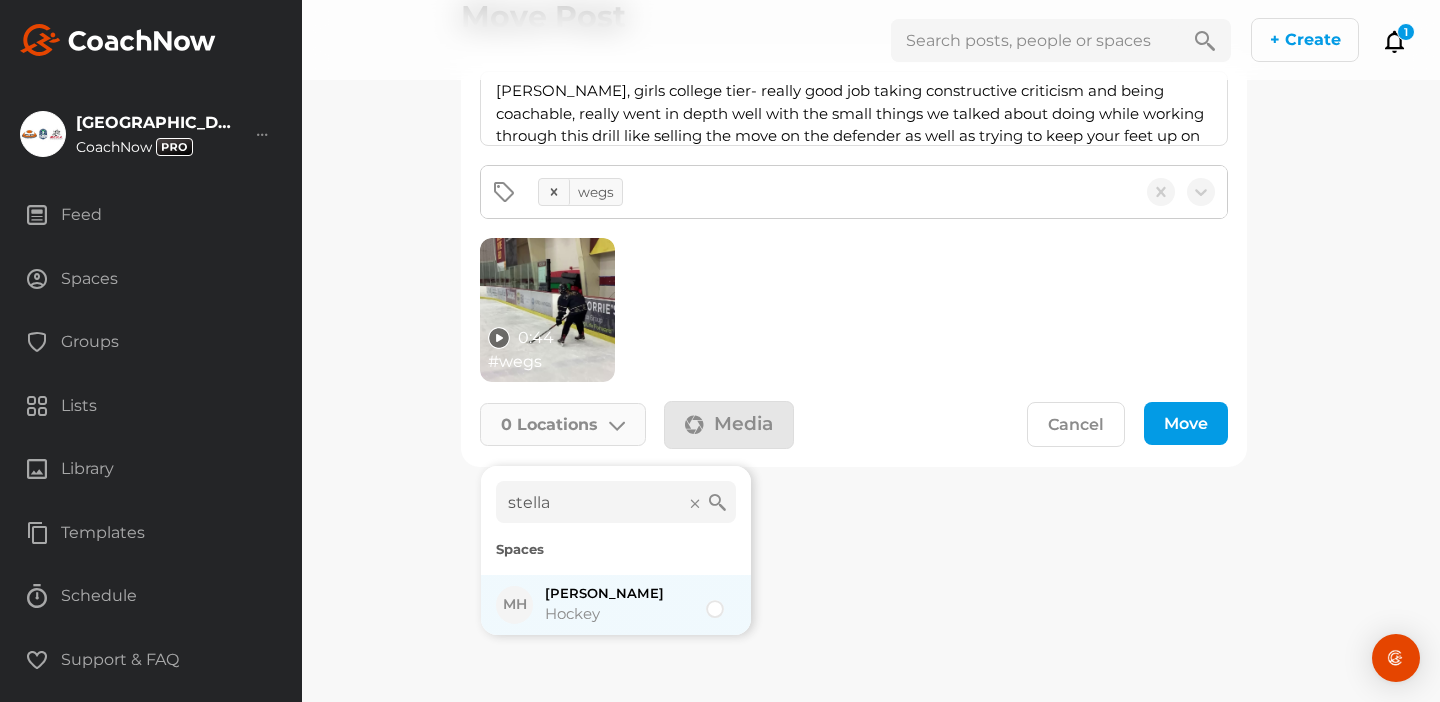 type on "stella" 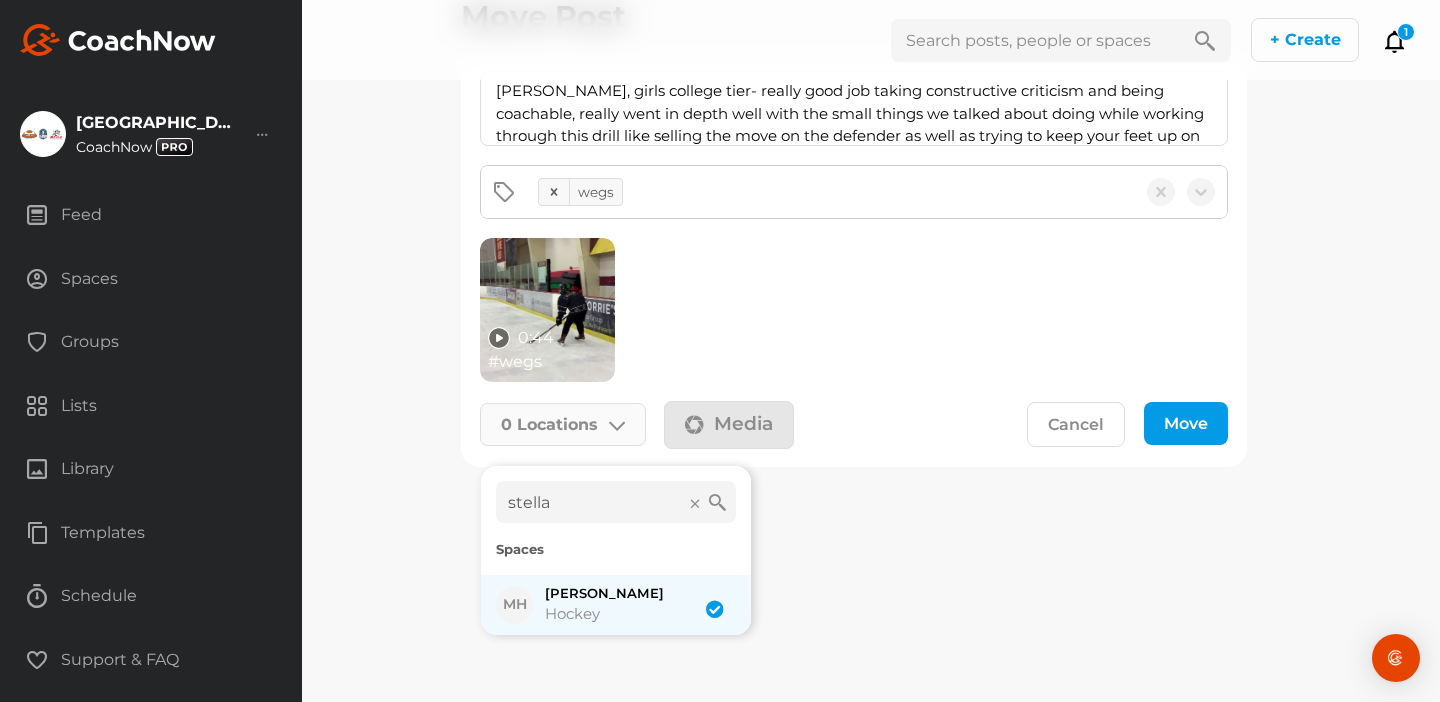 checkbox on "true" 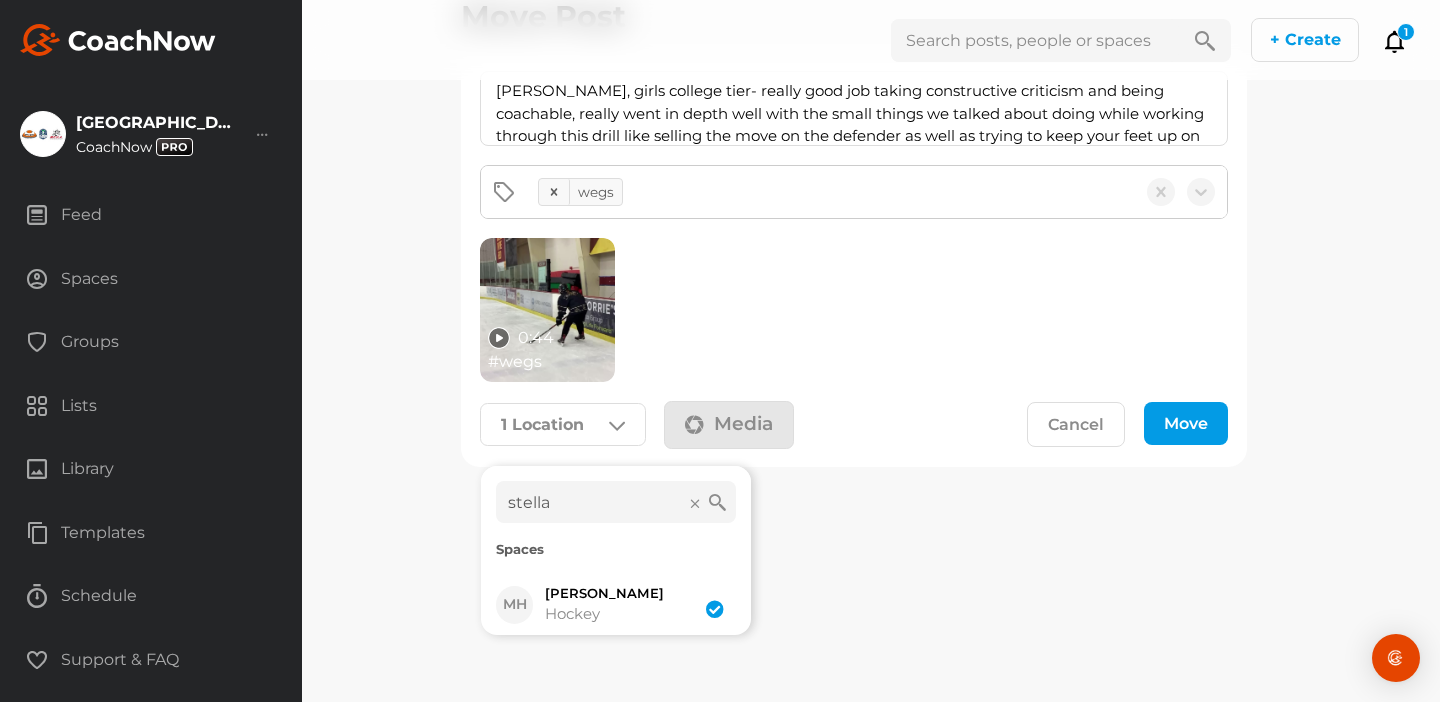click on "Move" 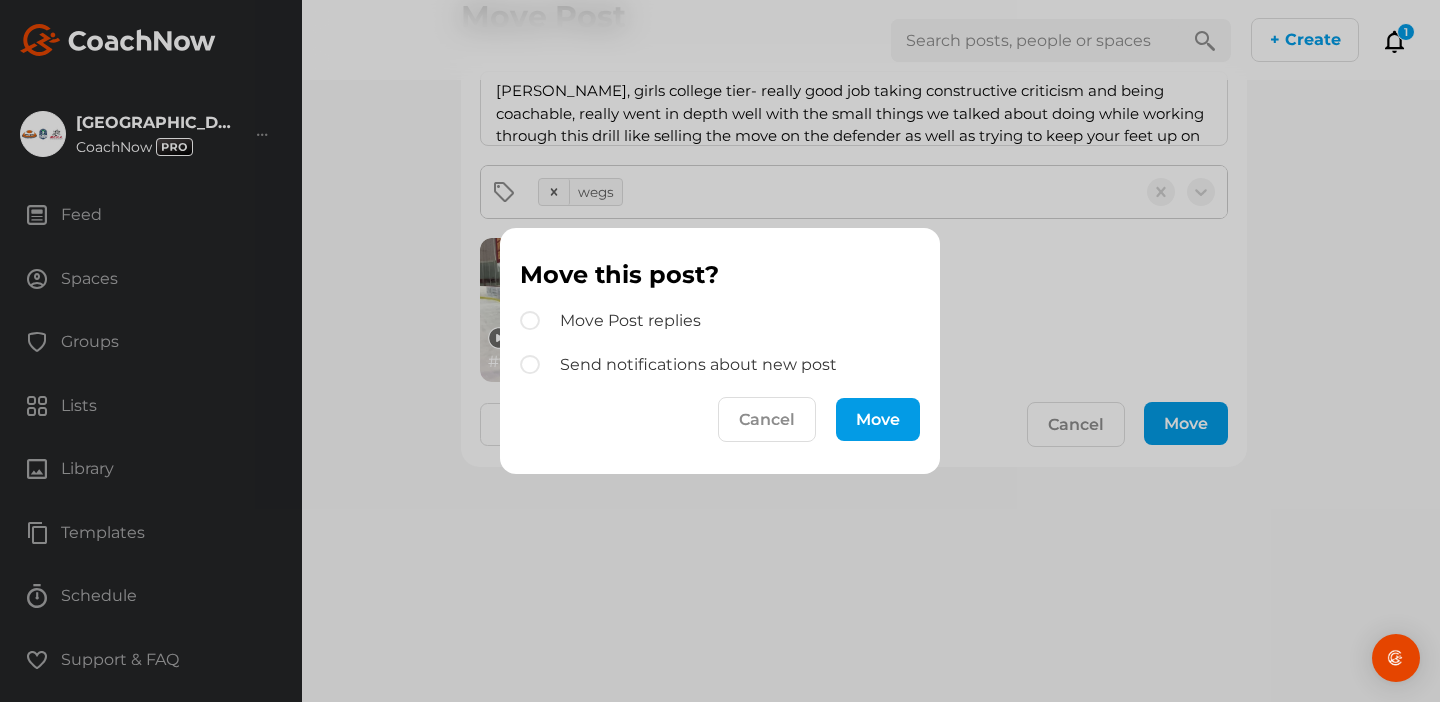 click on "Move" at bounding box center [878, 419] 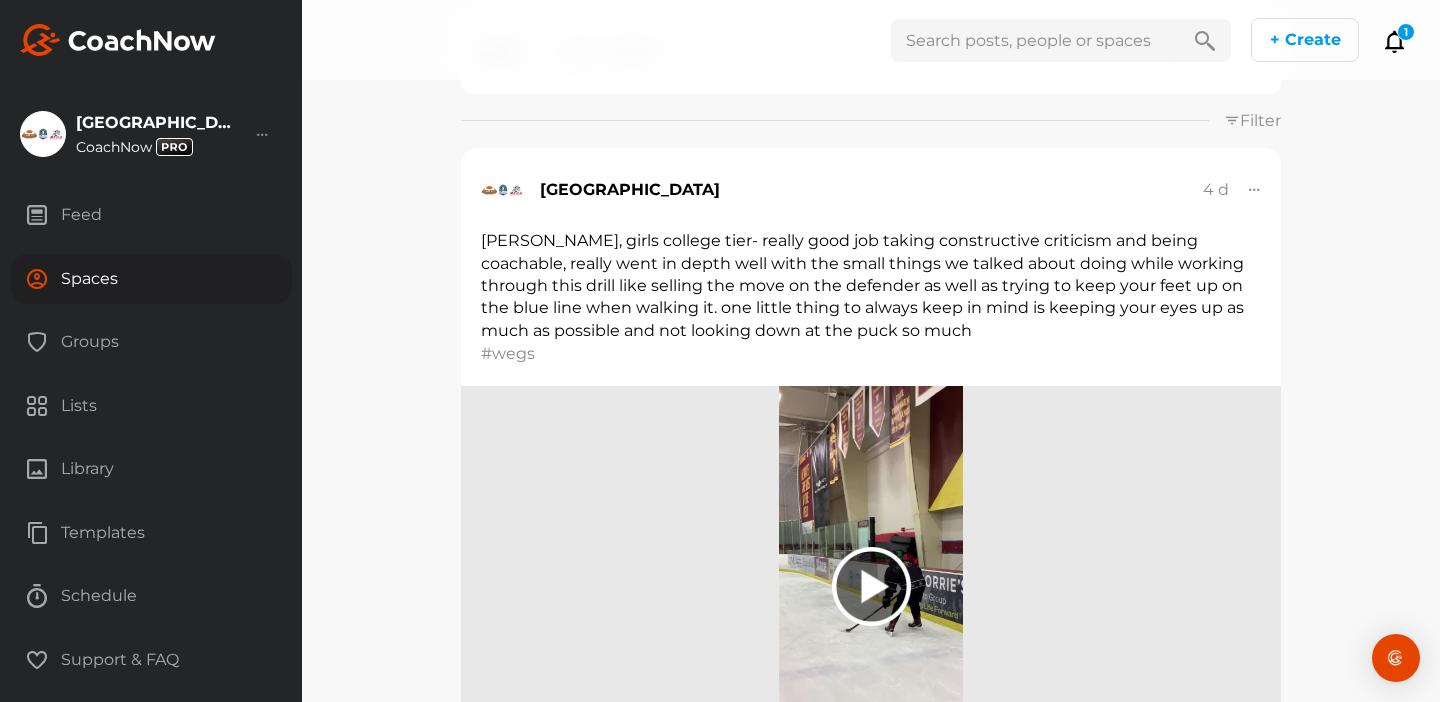 scroll, scrollTop: 0, scrollLeft: 0, axis: both 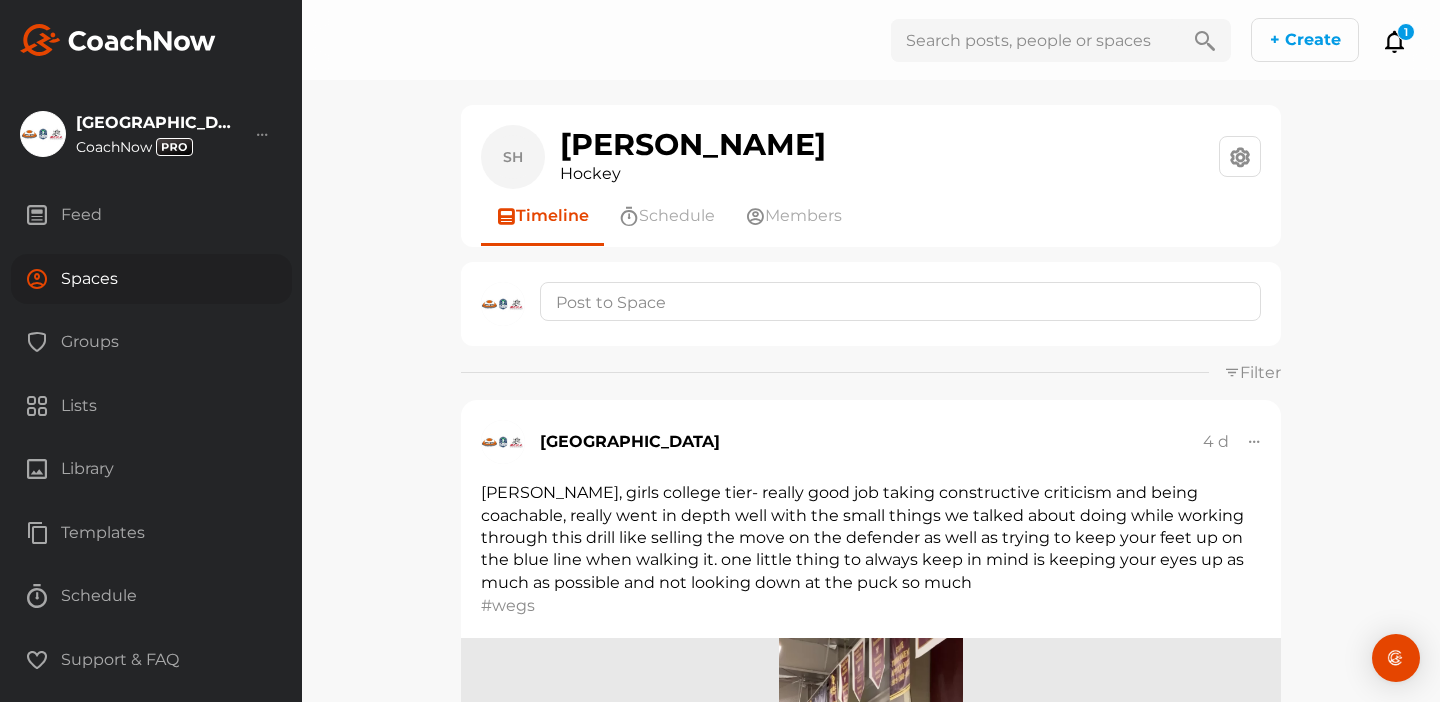 click on "Feed" at bounding box center [151, 215] 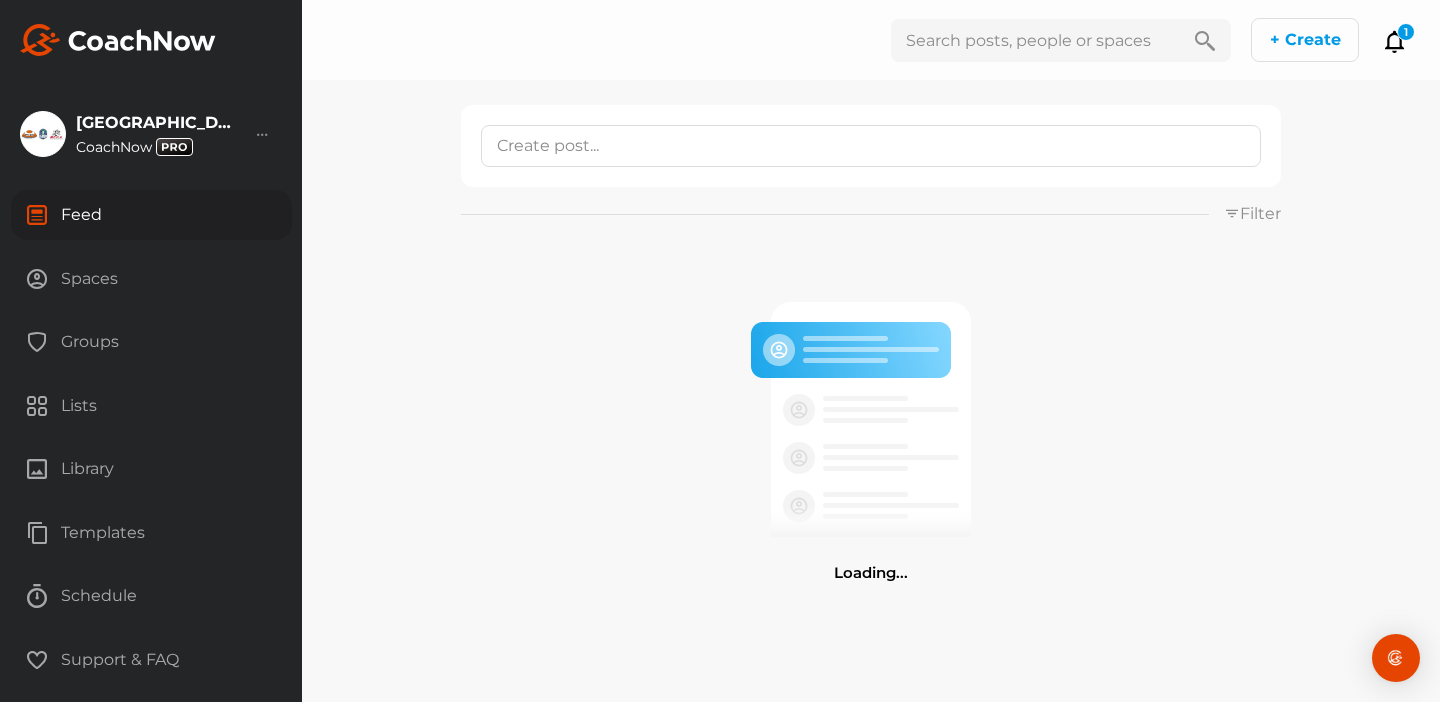 click on "Spaces" at bounding box center [151, 279] 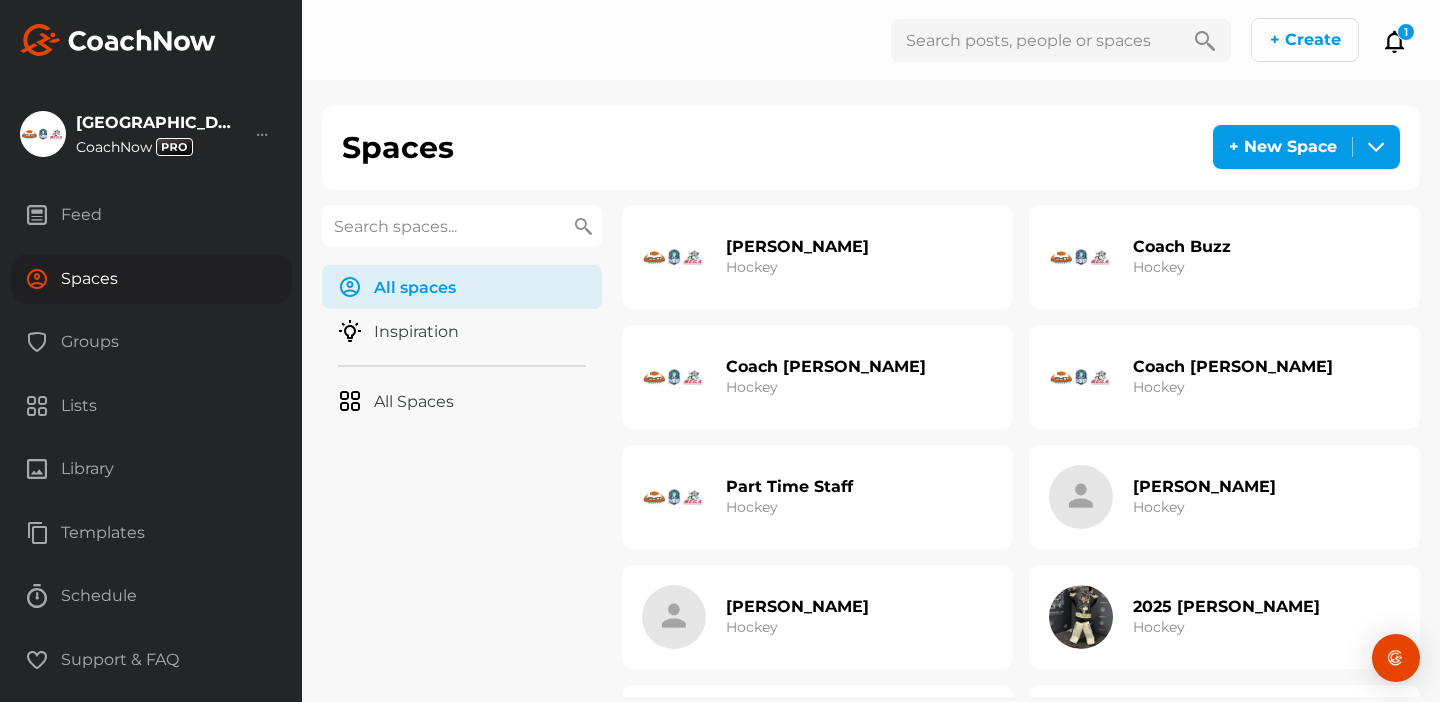 click on "Part Time Staff Hockey" at bounding box center [789, 497] 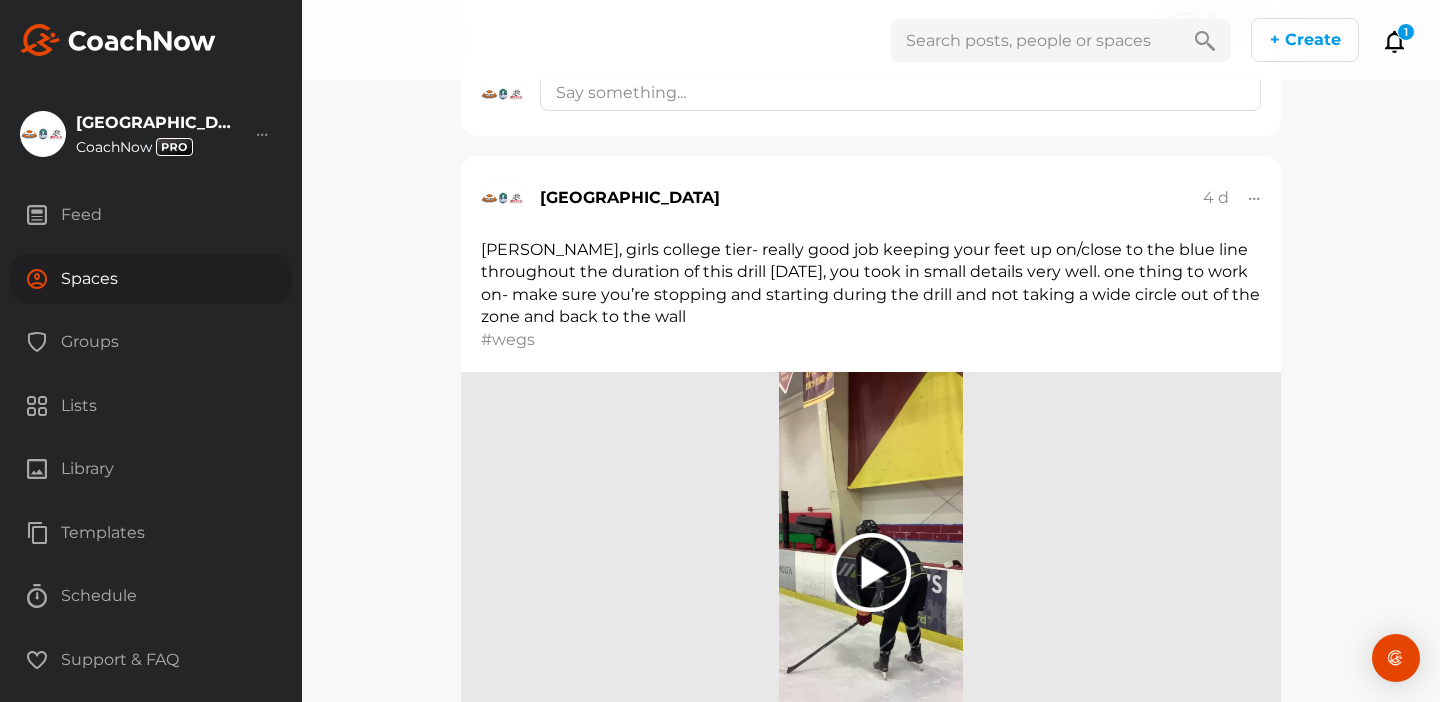 scroll, scrollTop: 12295, scrollLeft: 0, axis: vertical 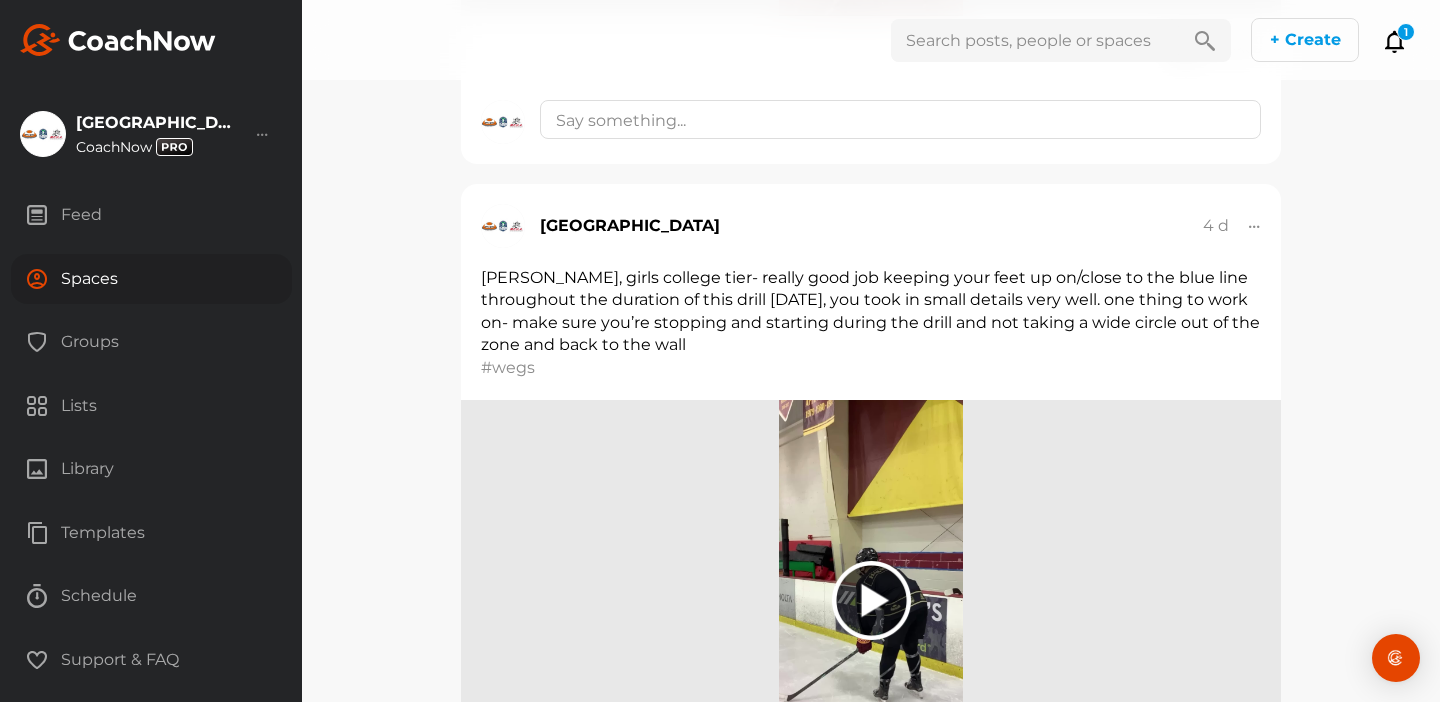 click 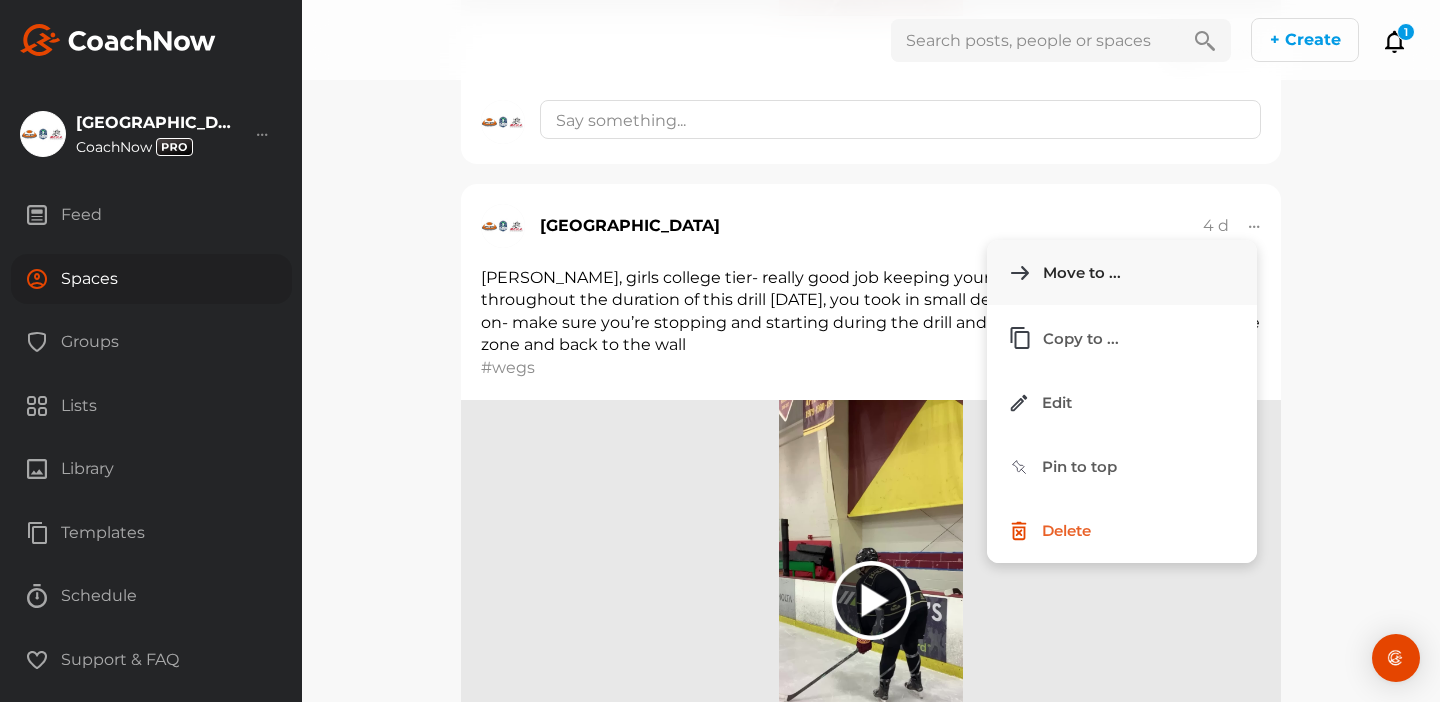 click on "Move to ..." 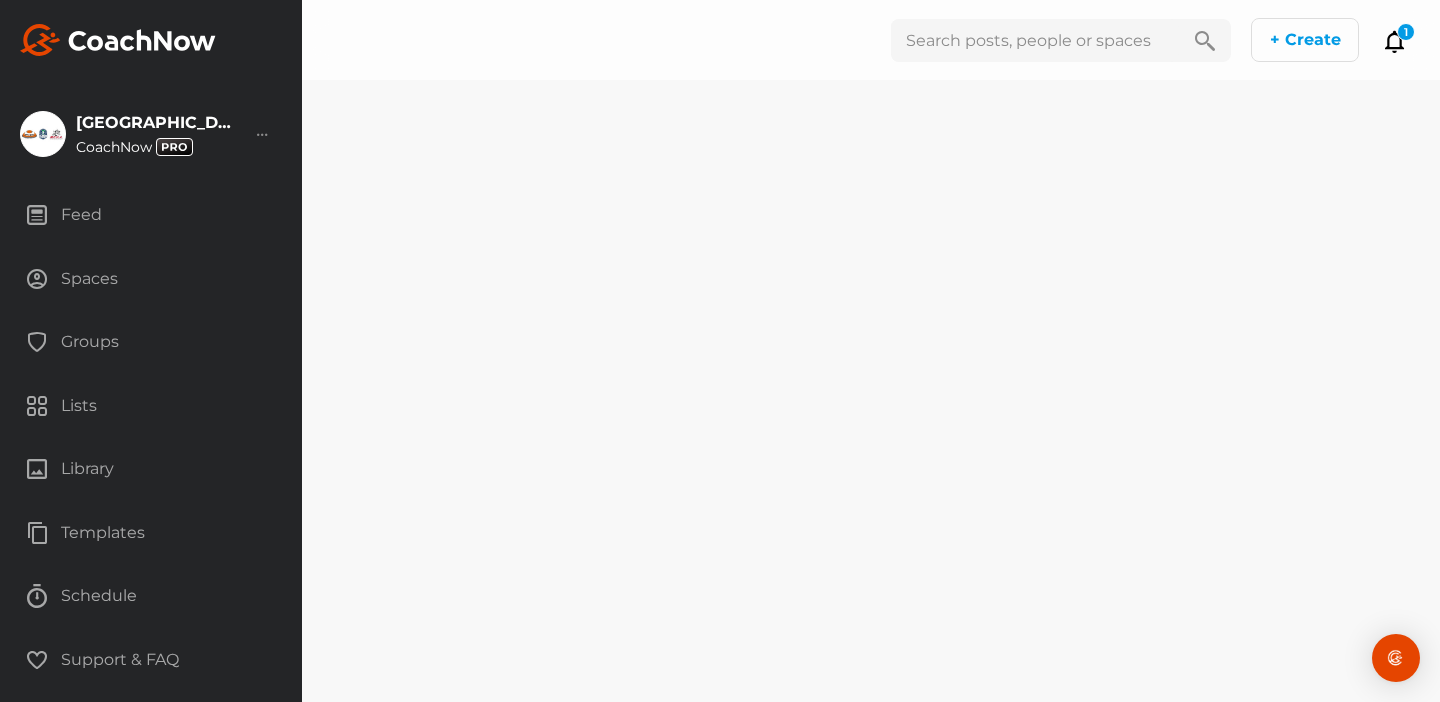 scroll, scrollTop: 0, scrollLeft: 0, axis: both 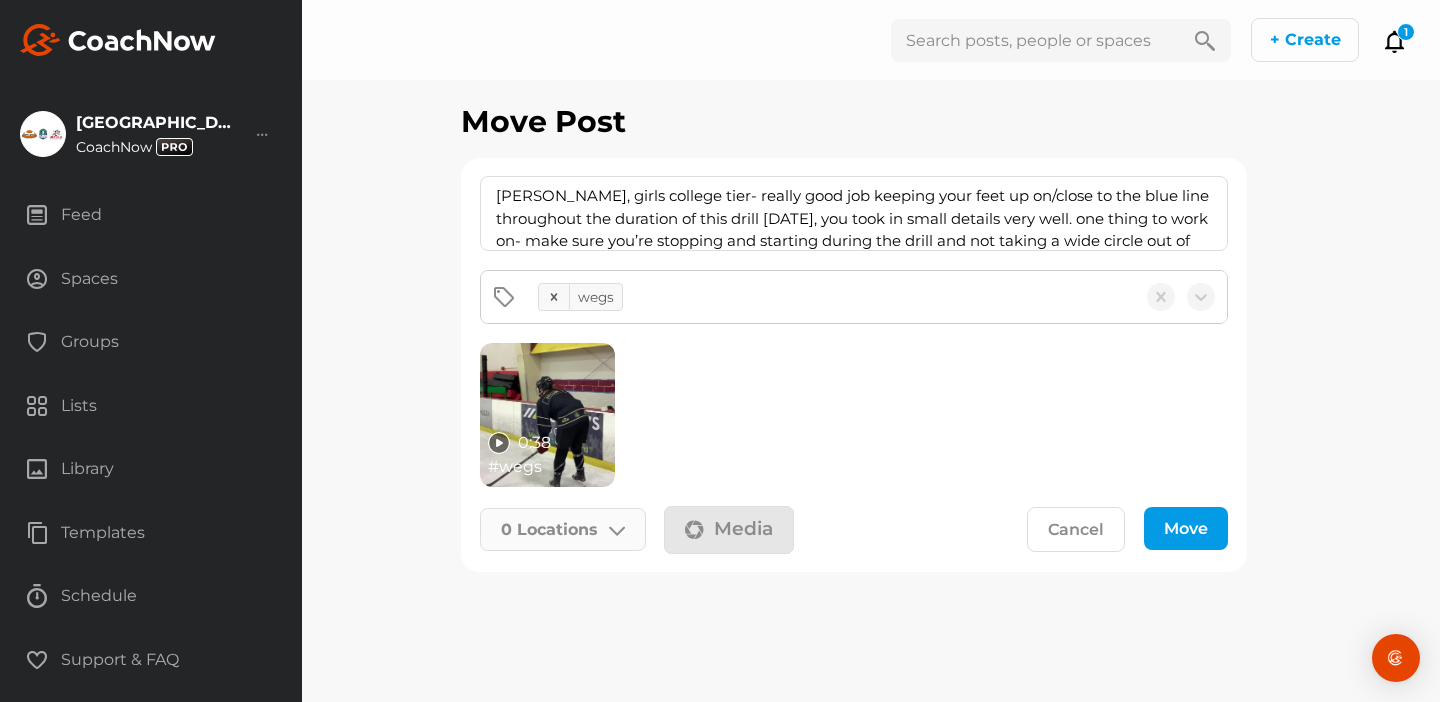 click on "0   Locations" 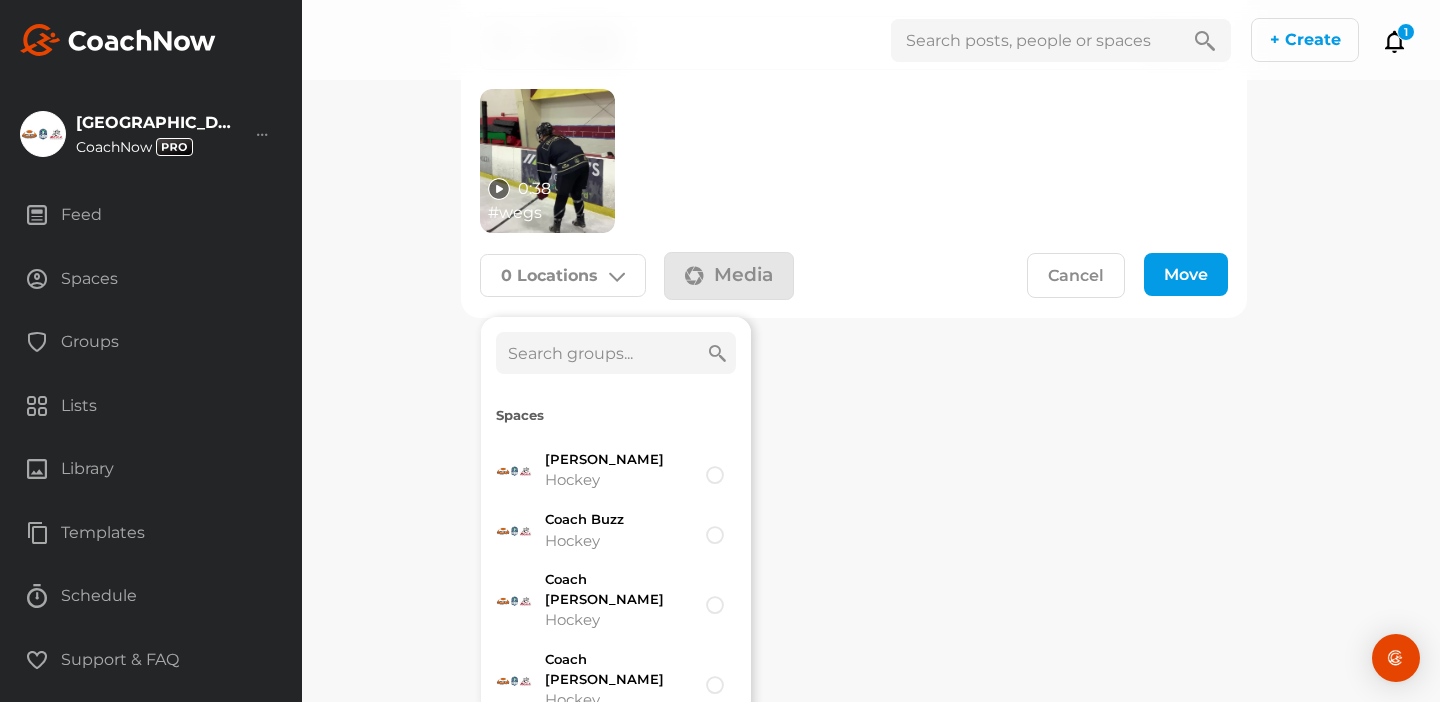 scroll, scrollTop: 255, scrollLeft: 0, axis: vertical 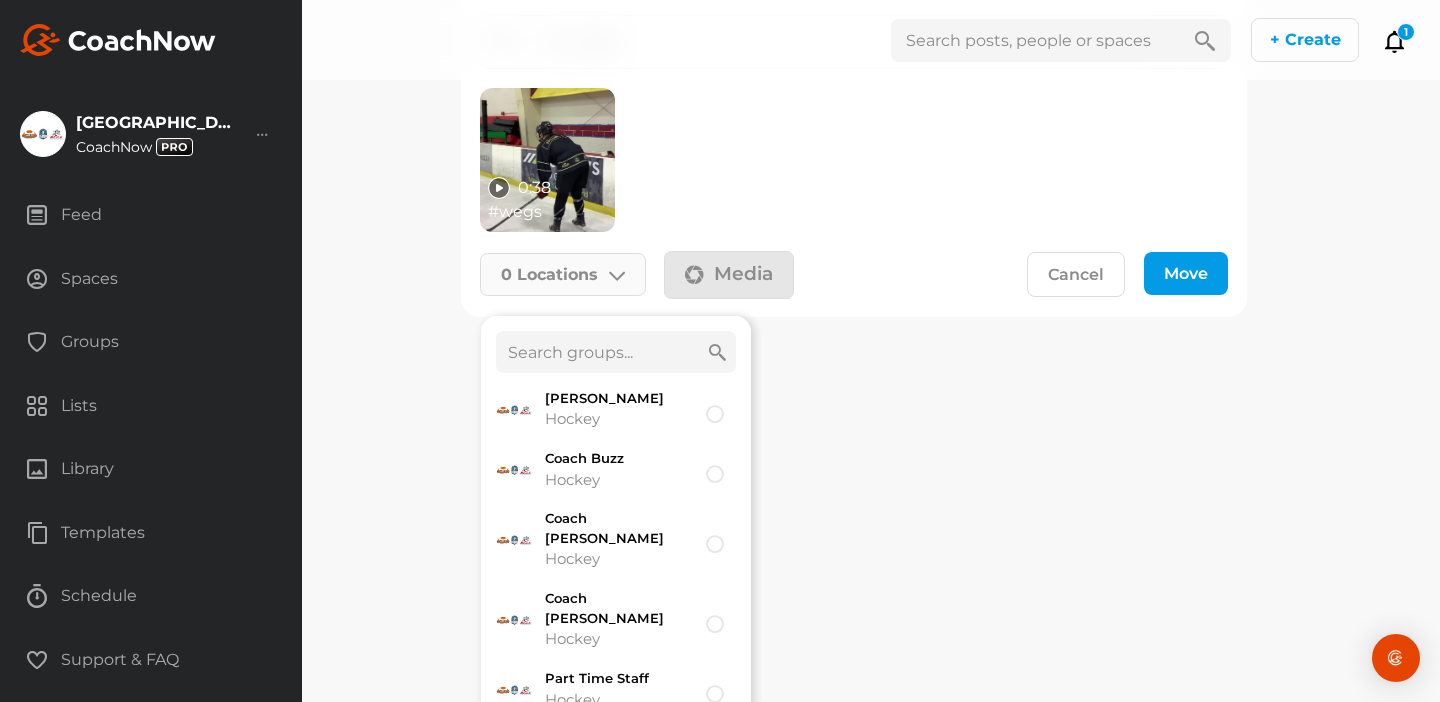 click 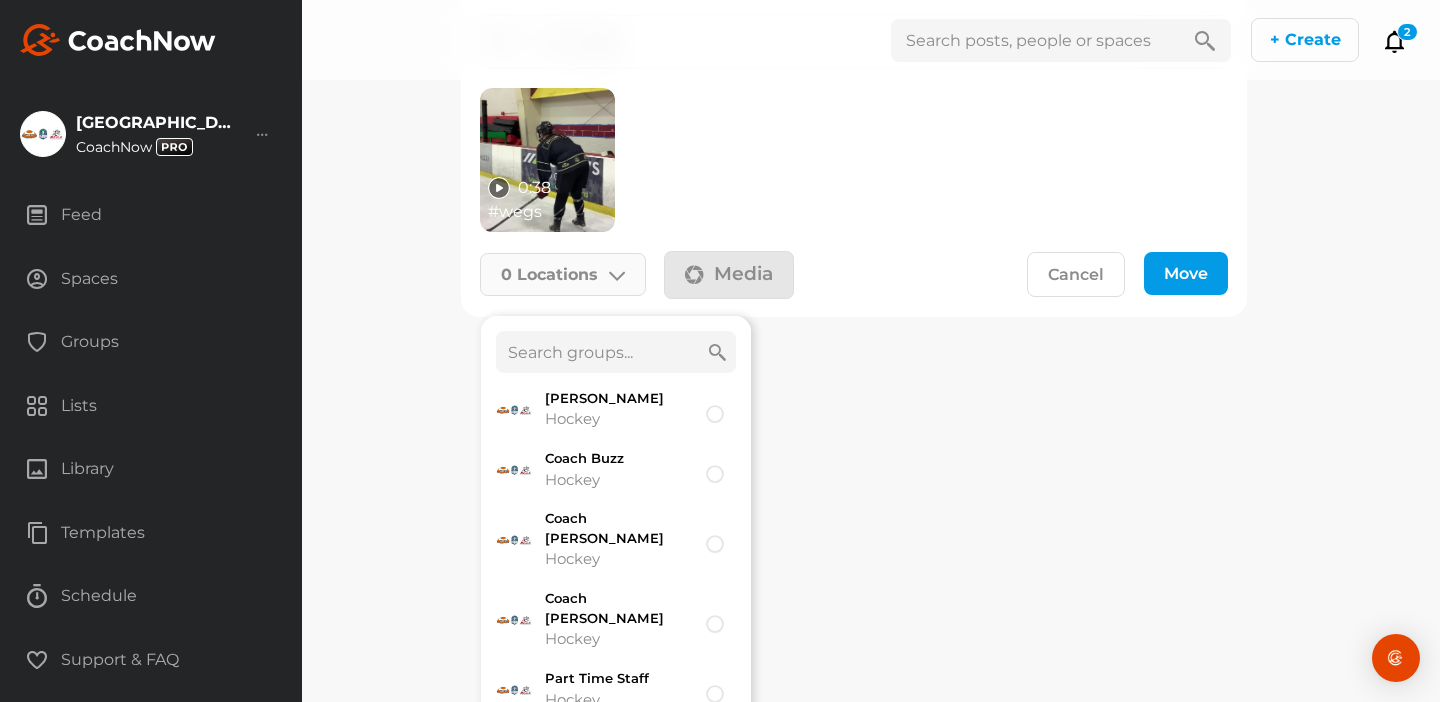 type on "i" 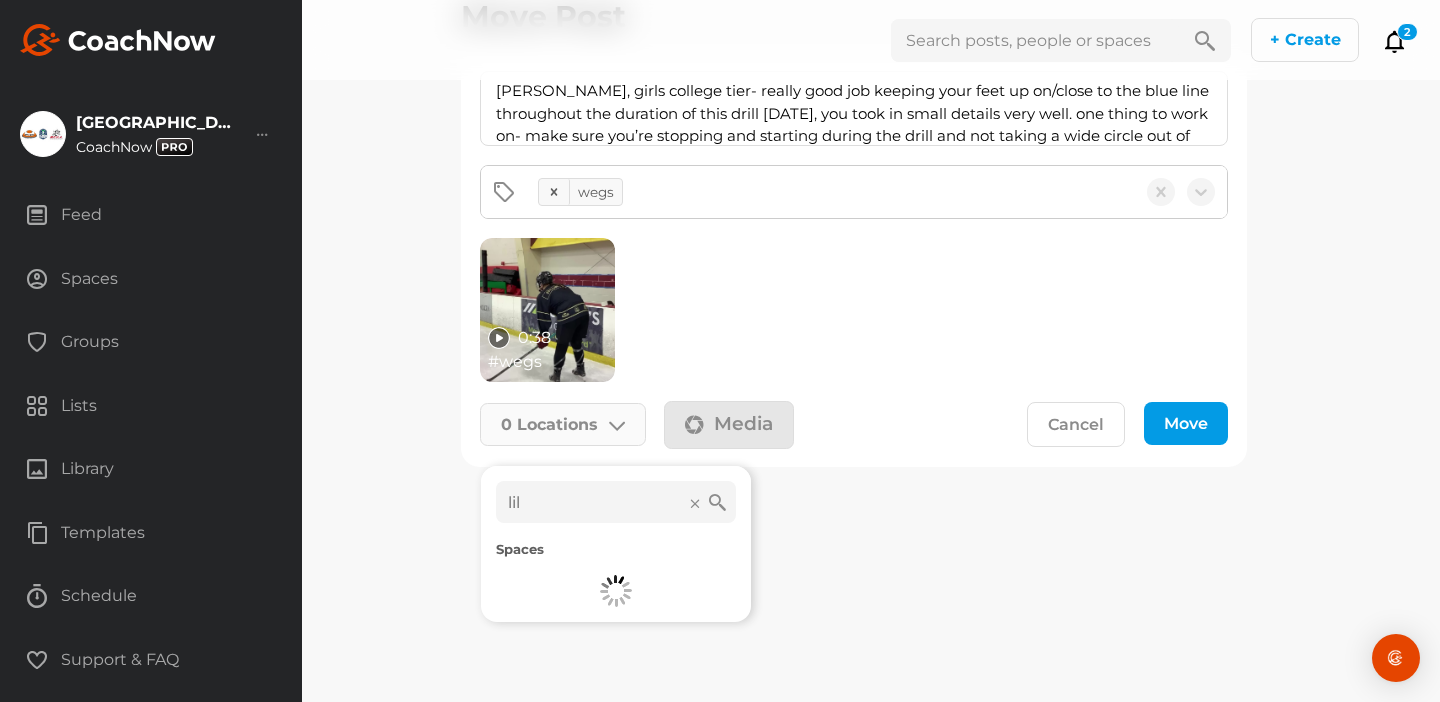 scroll, scrollTop: 0, scrollLeft: 0, axis: both 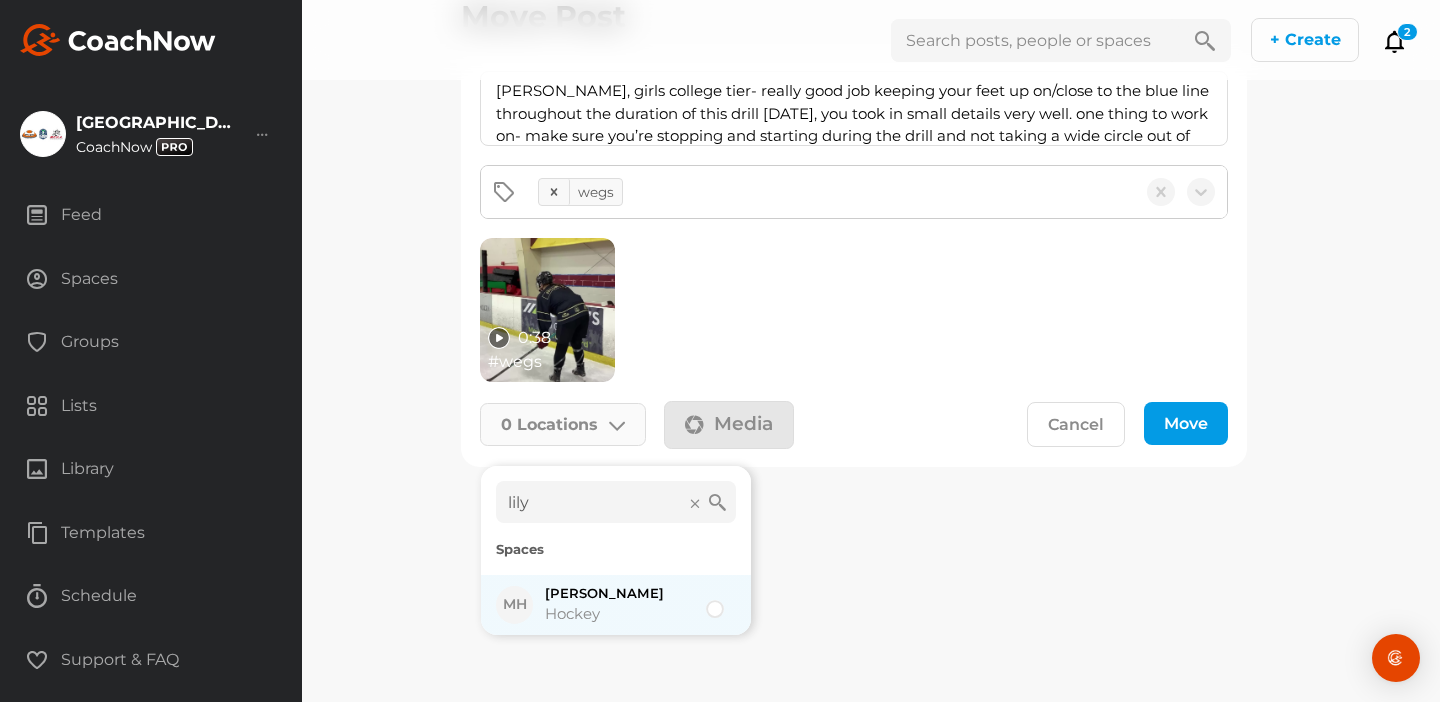 type on "lily" 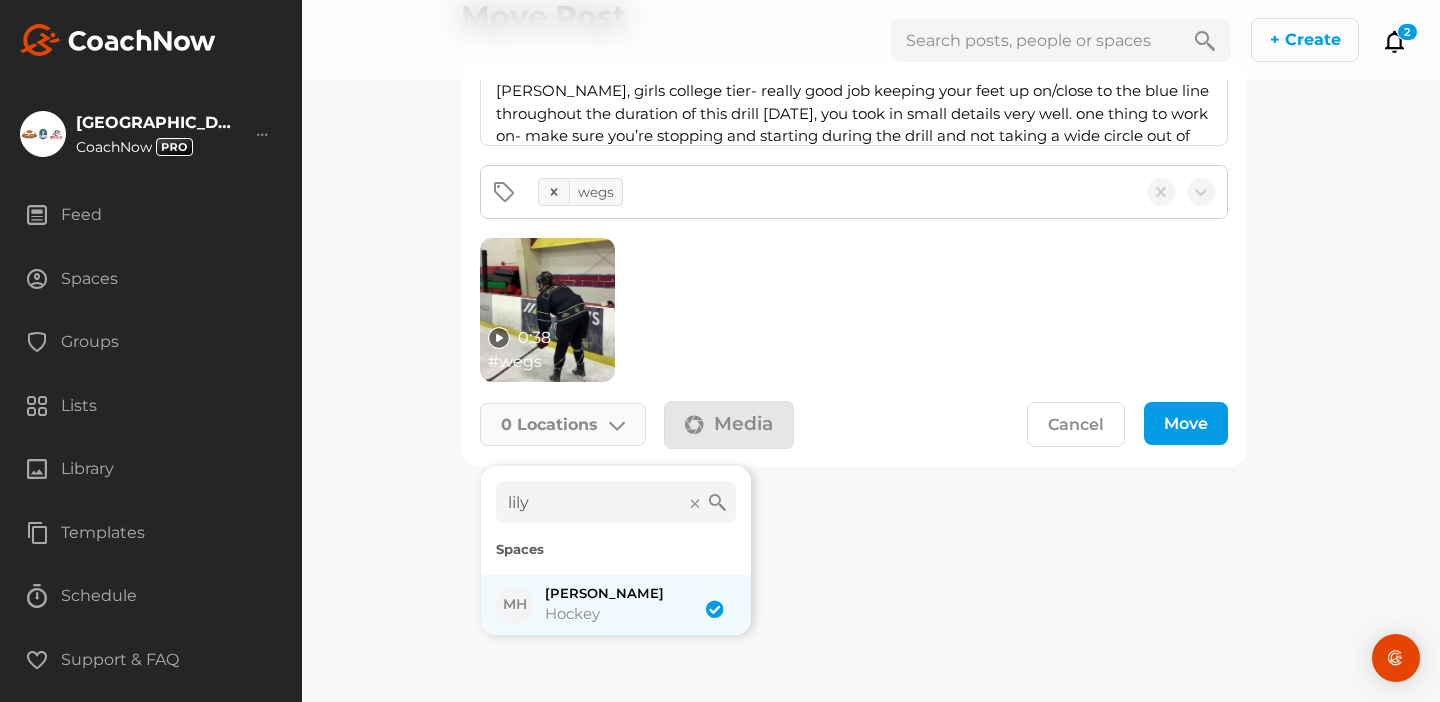 checkbox on "true" 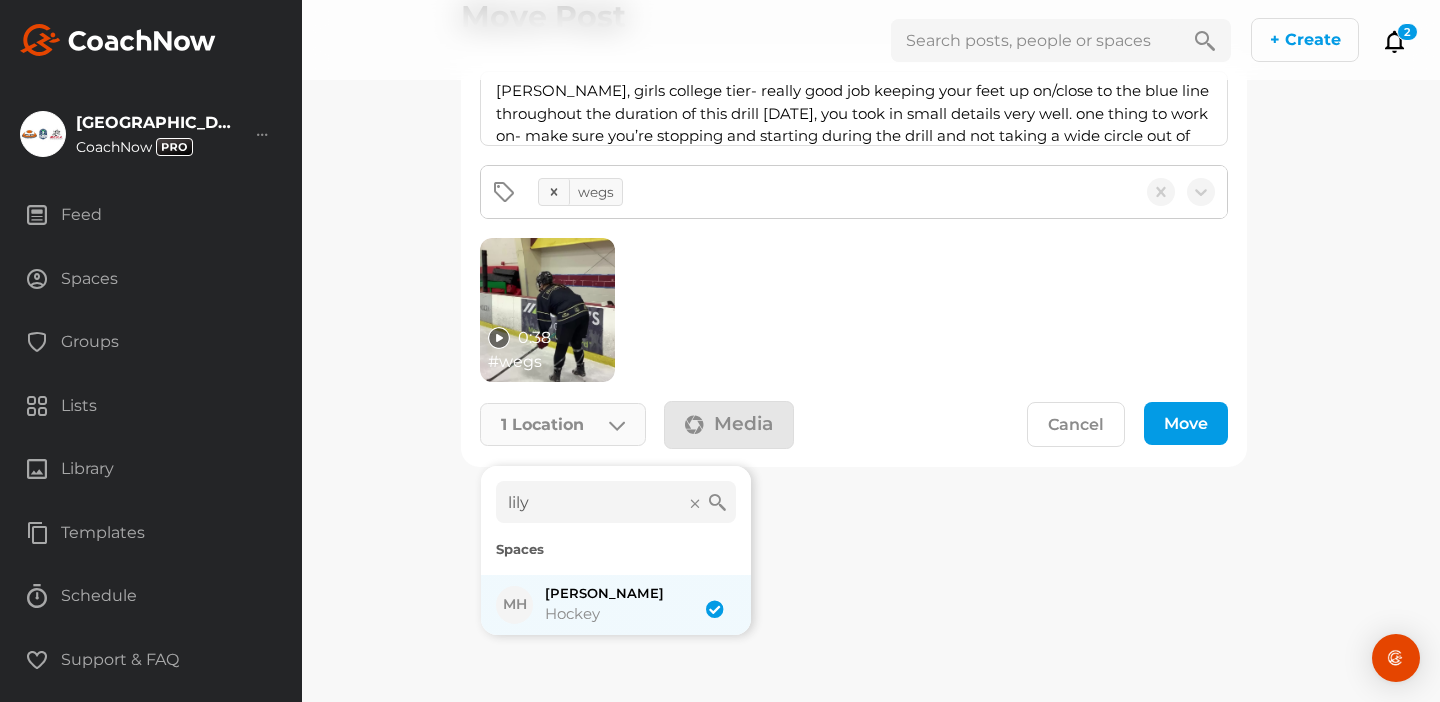 click 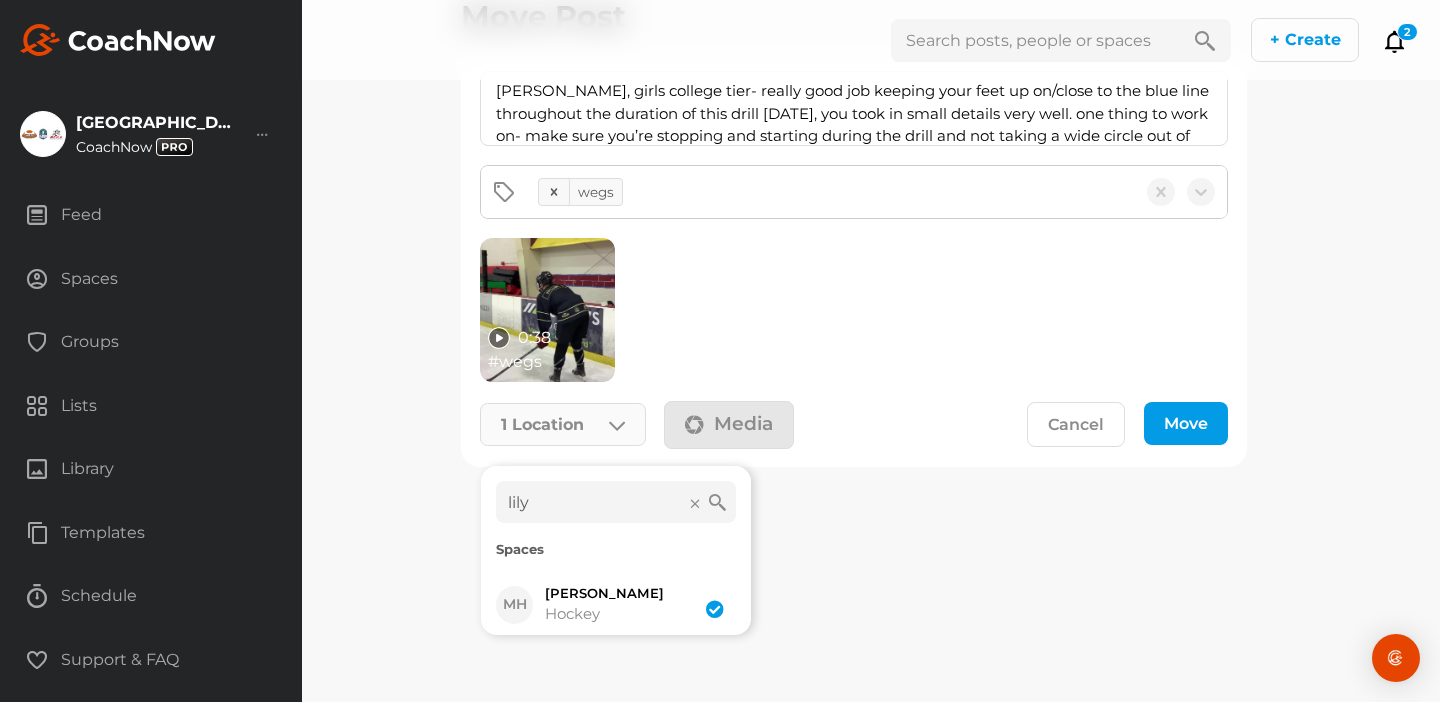 click on "lily" 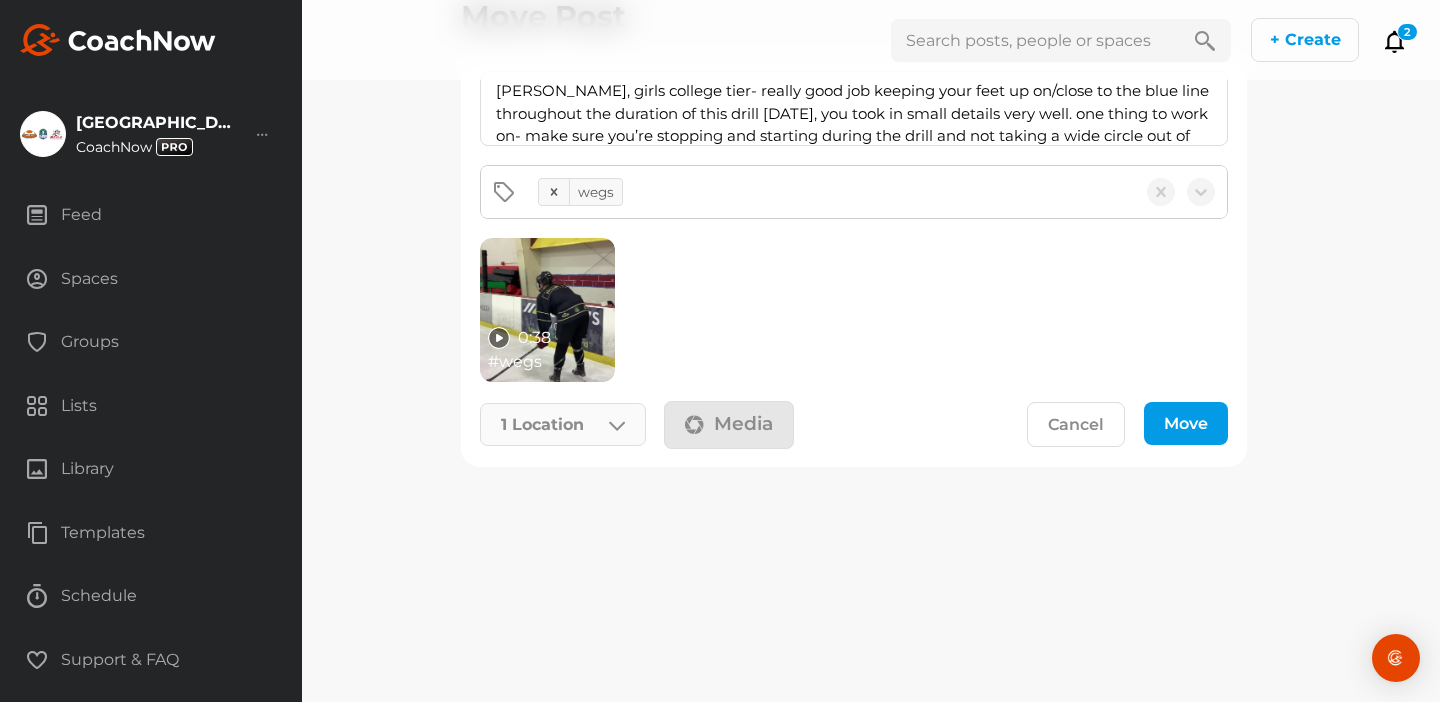 click 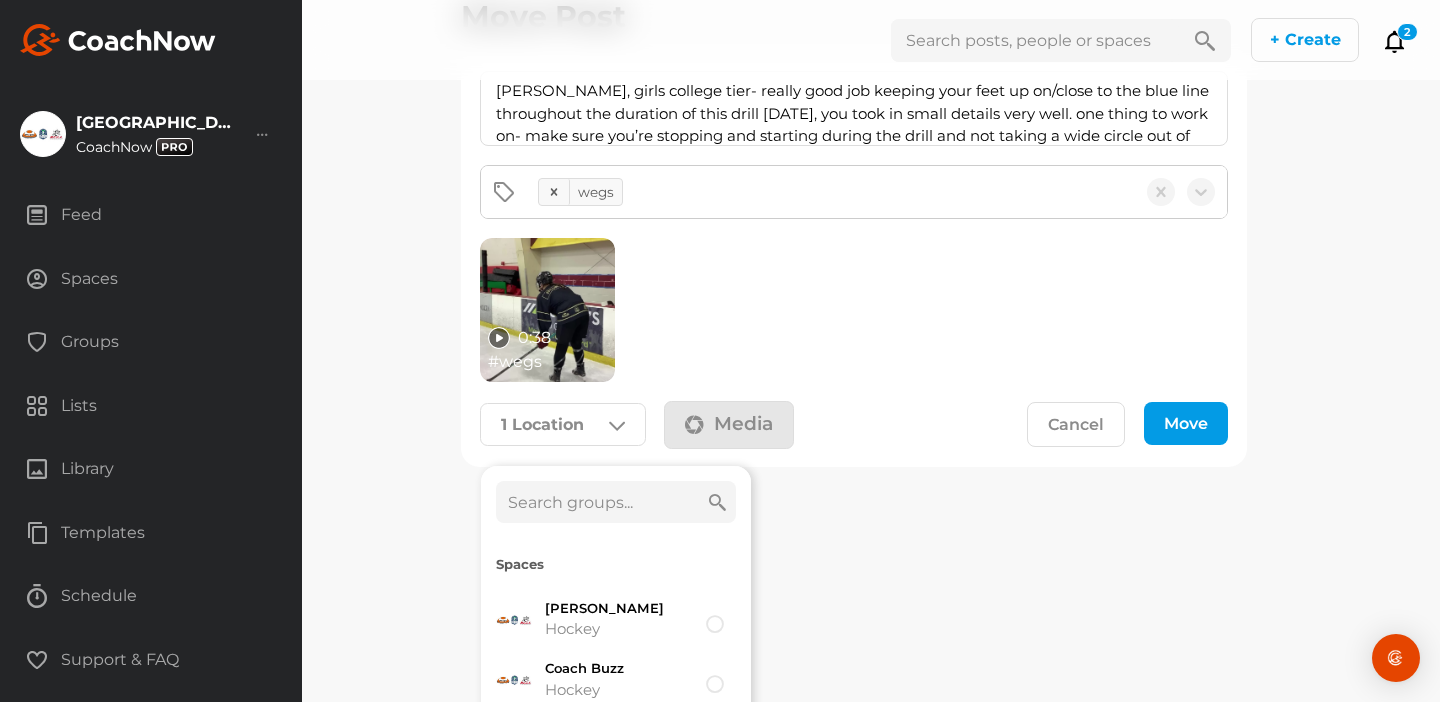 click 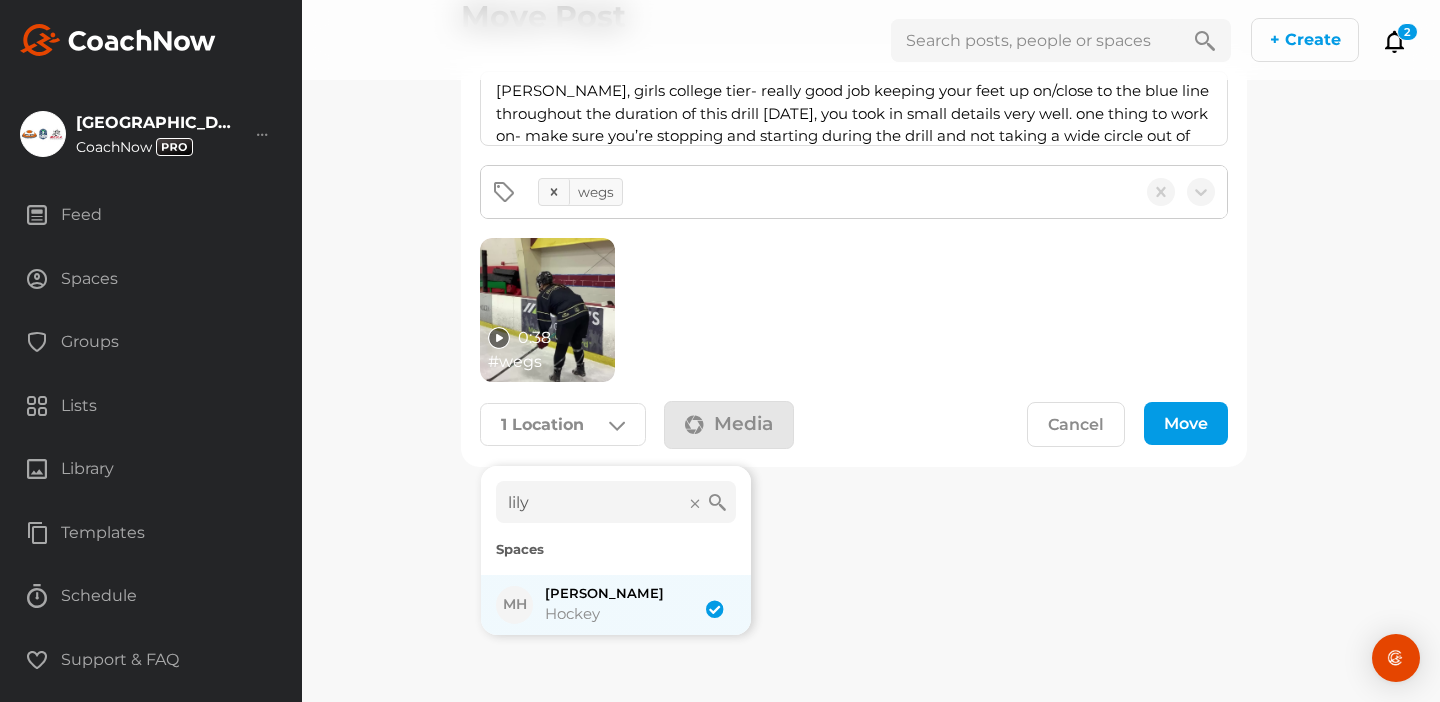 type on "lily" 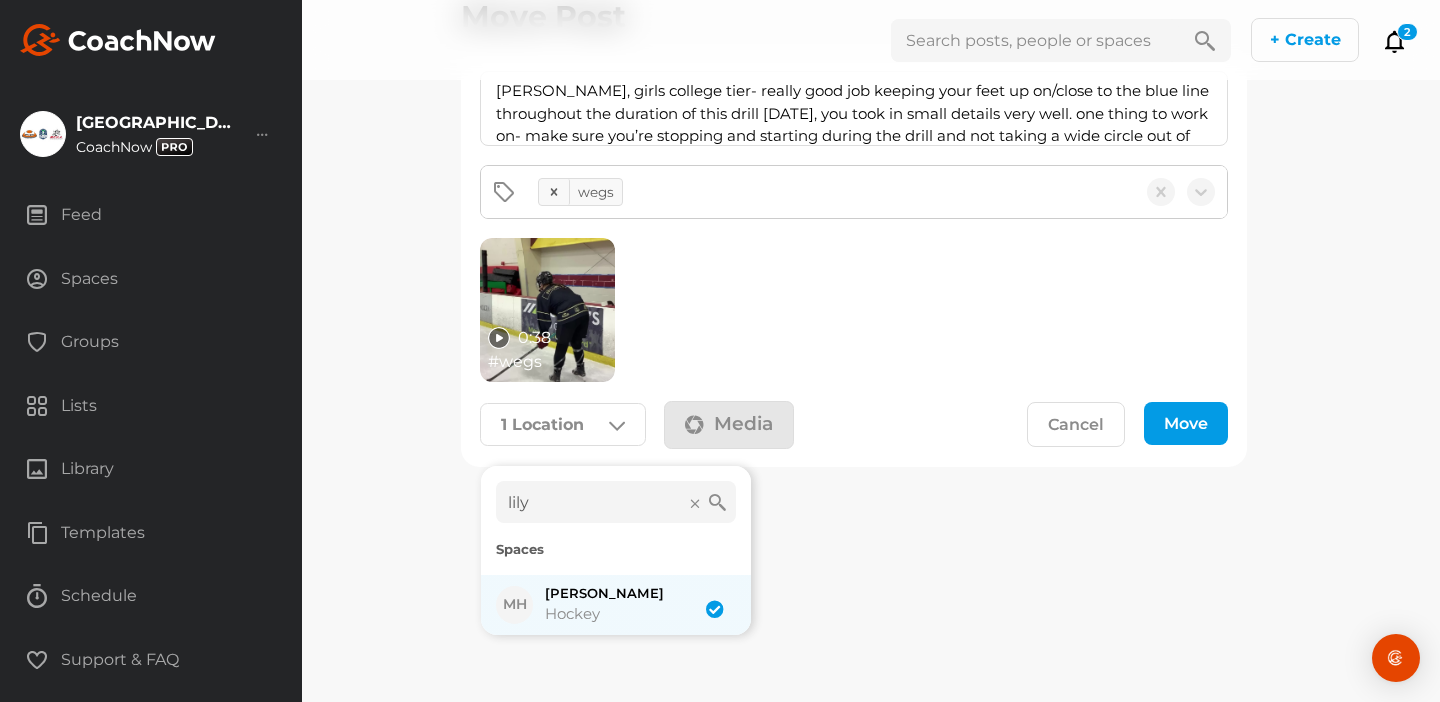 click 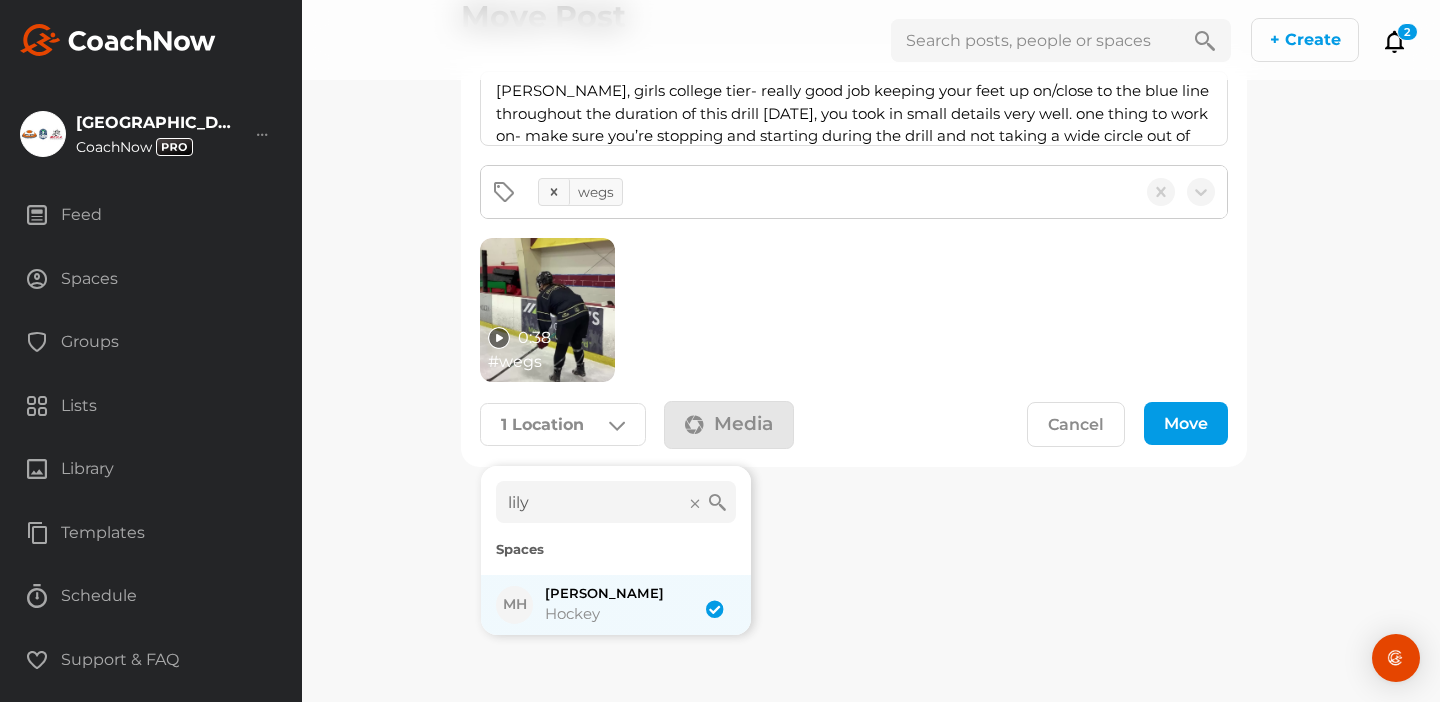 click on "Hockey" 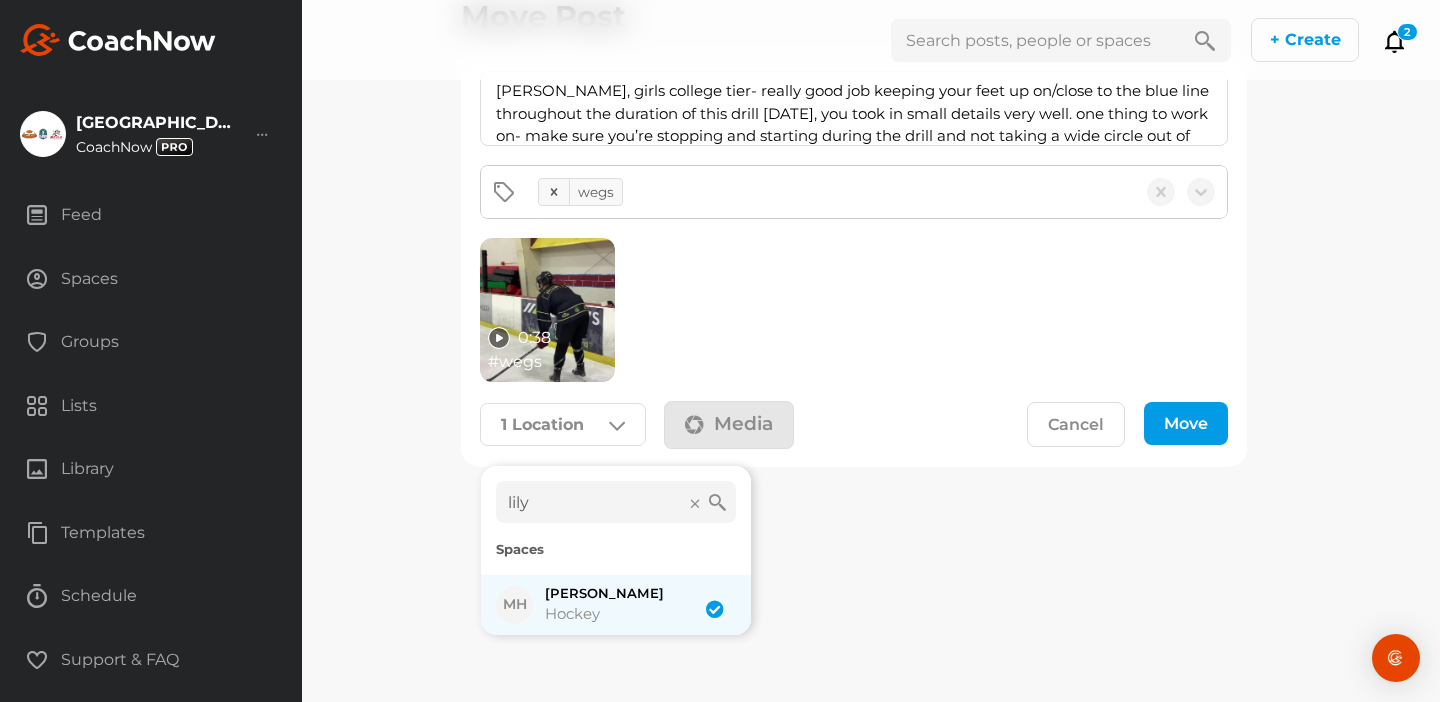 click 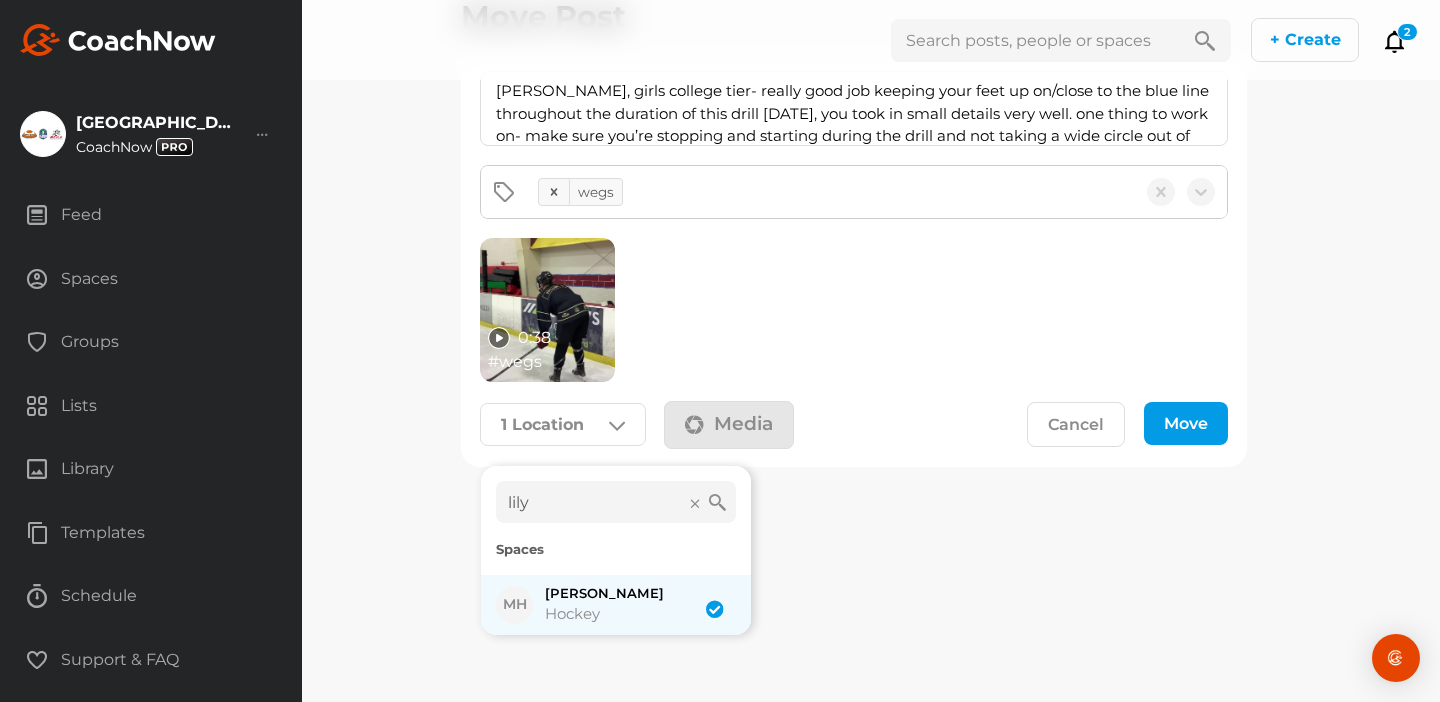 click at bounding box center [712, 599] 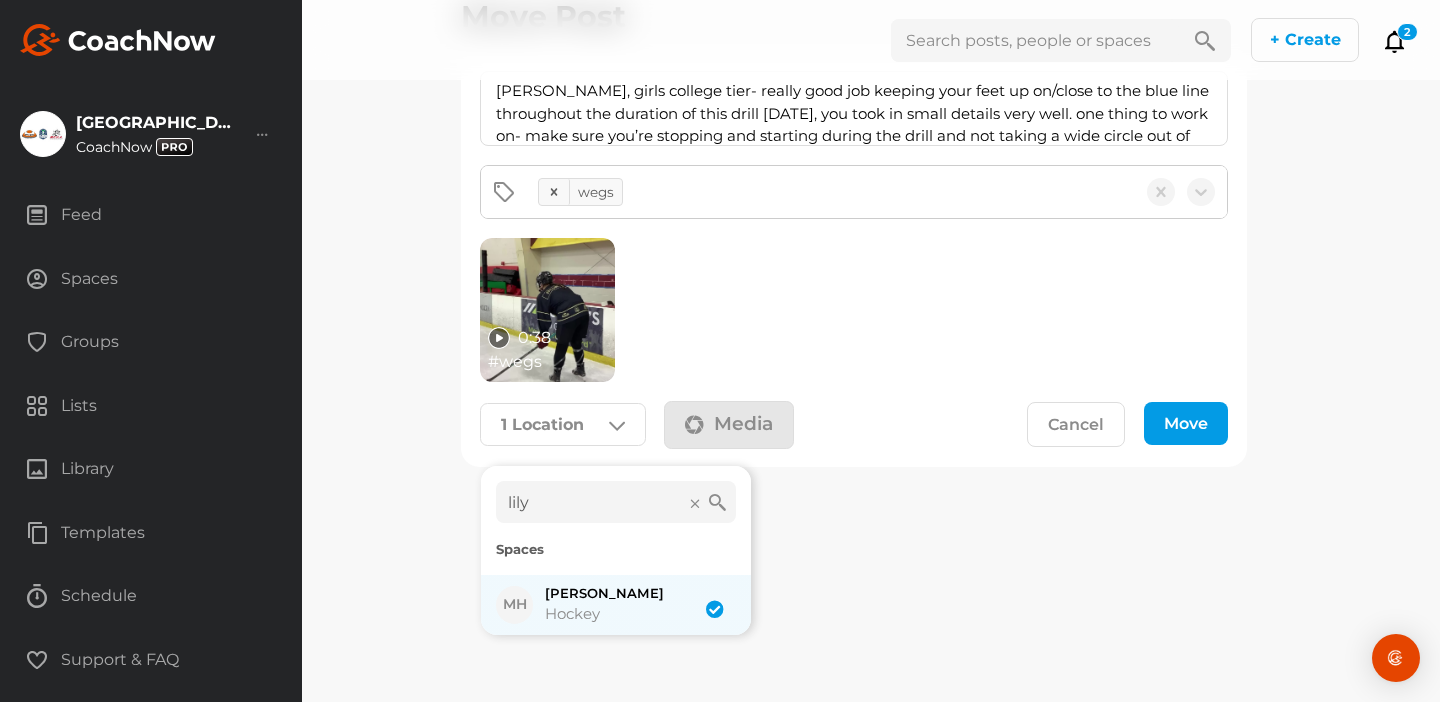 checkbox on "true" 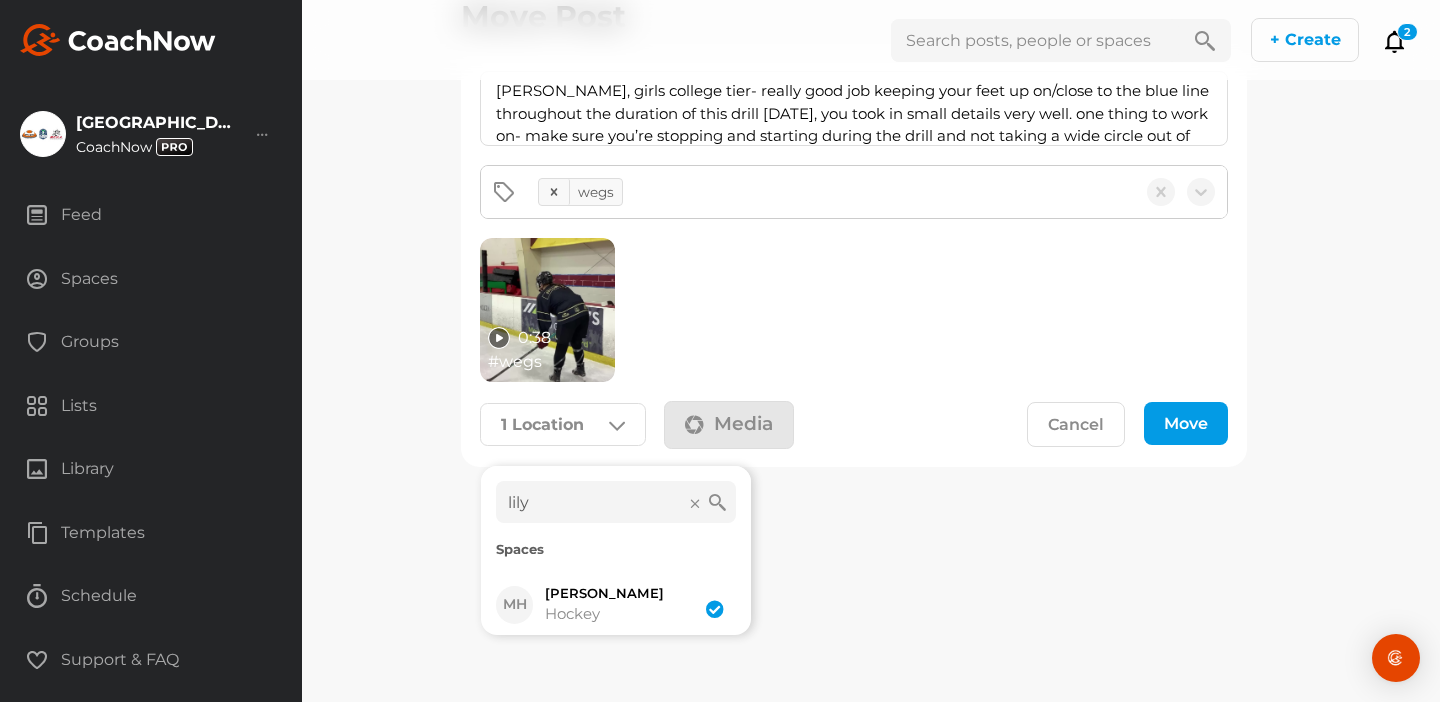 click on "Cancel" 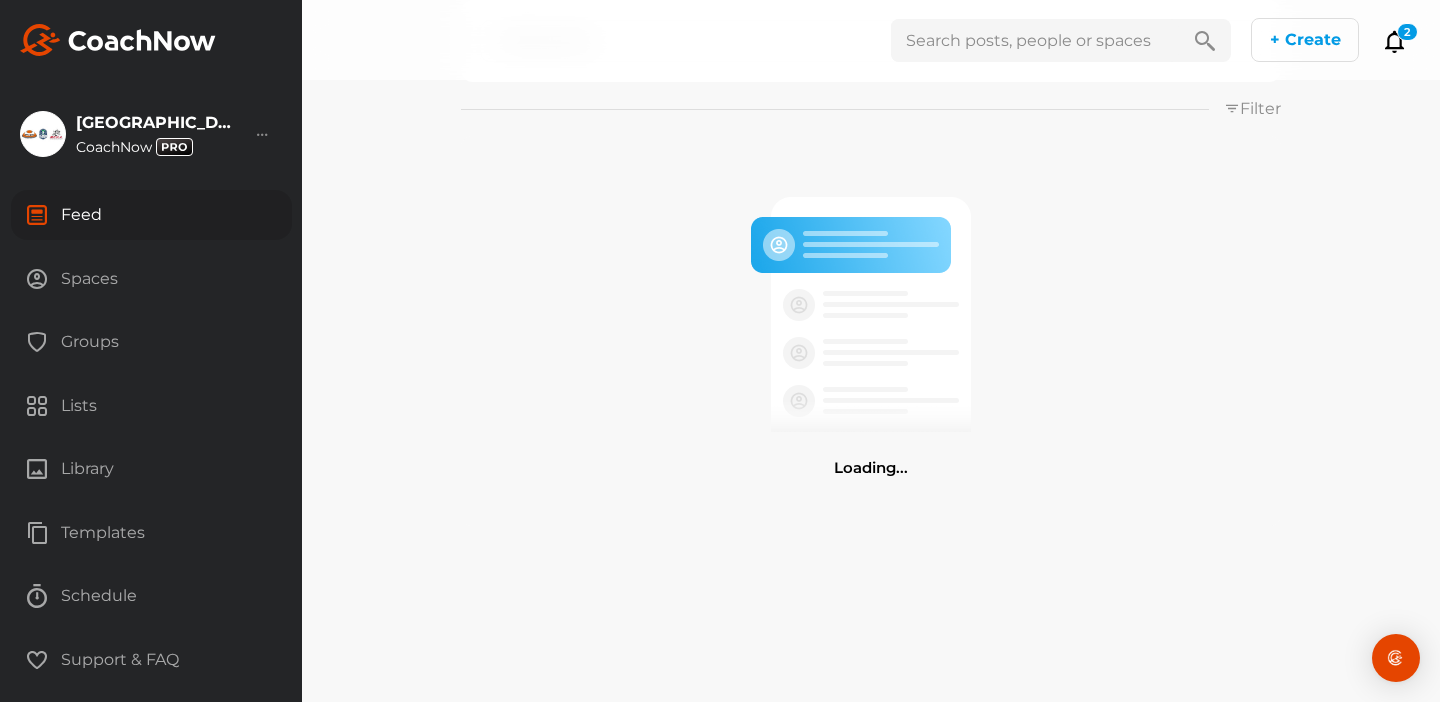 scroll, scrollTop: 0, scrollLeft: 0, axis: both 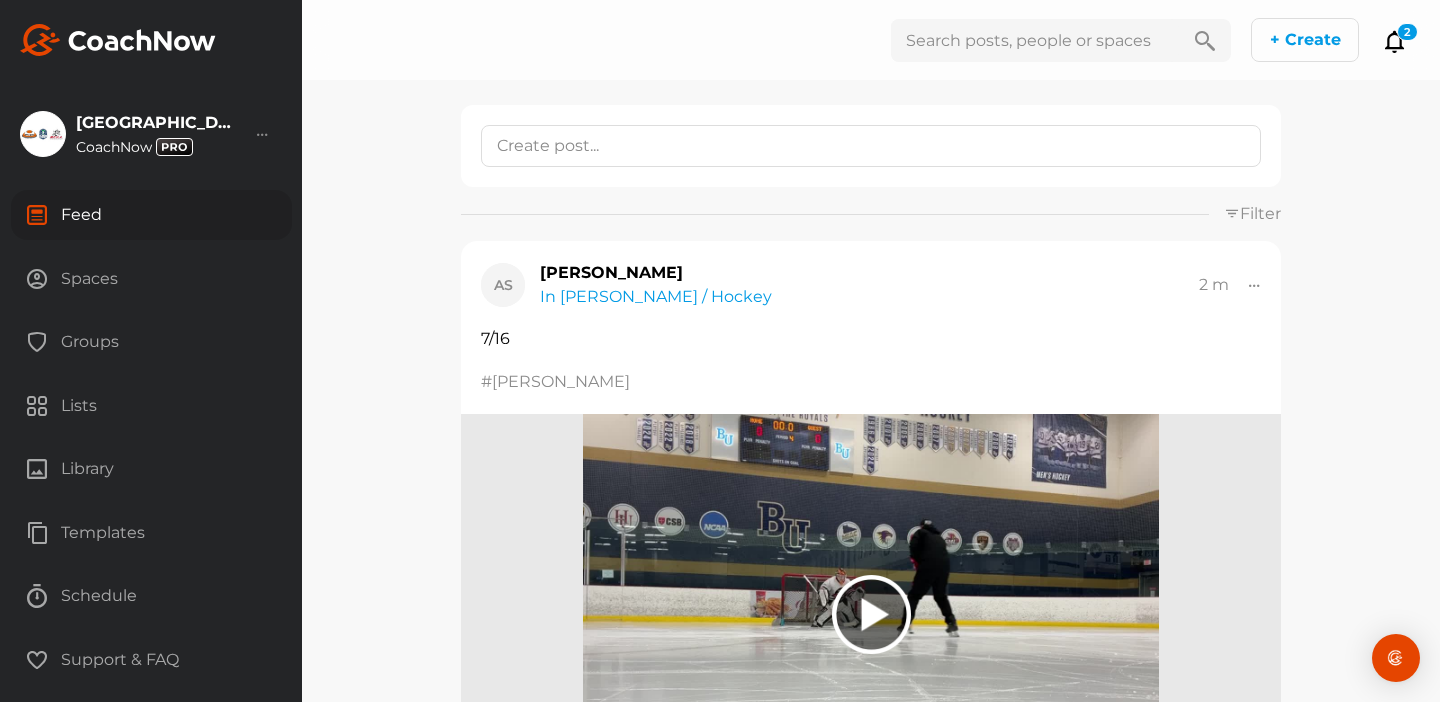 click on "Spaces" at bounding box center (151, 279) 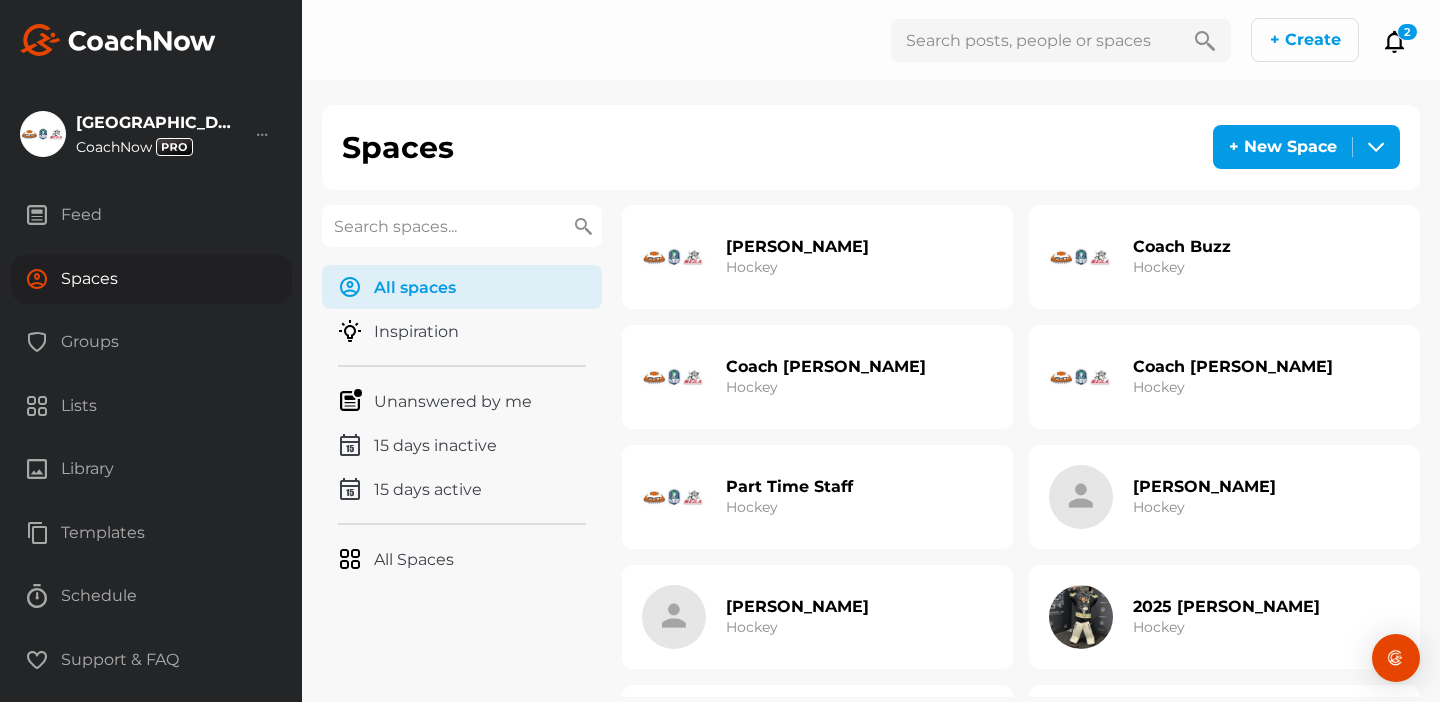 click on "Part Time Staff Hockey" at bounding box center (789, 497) 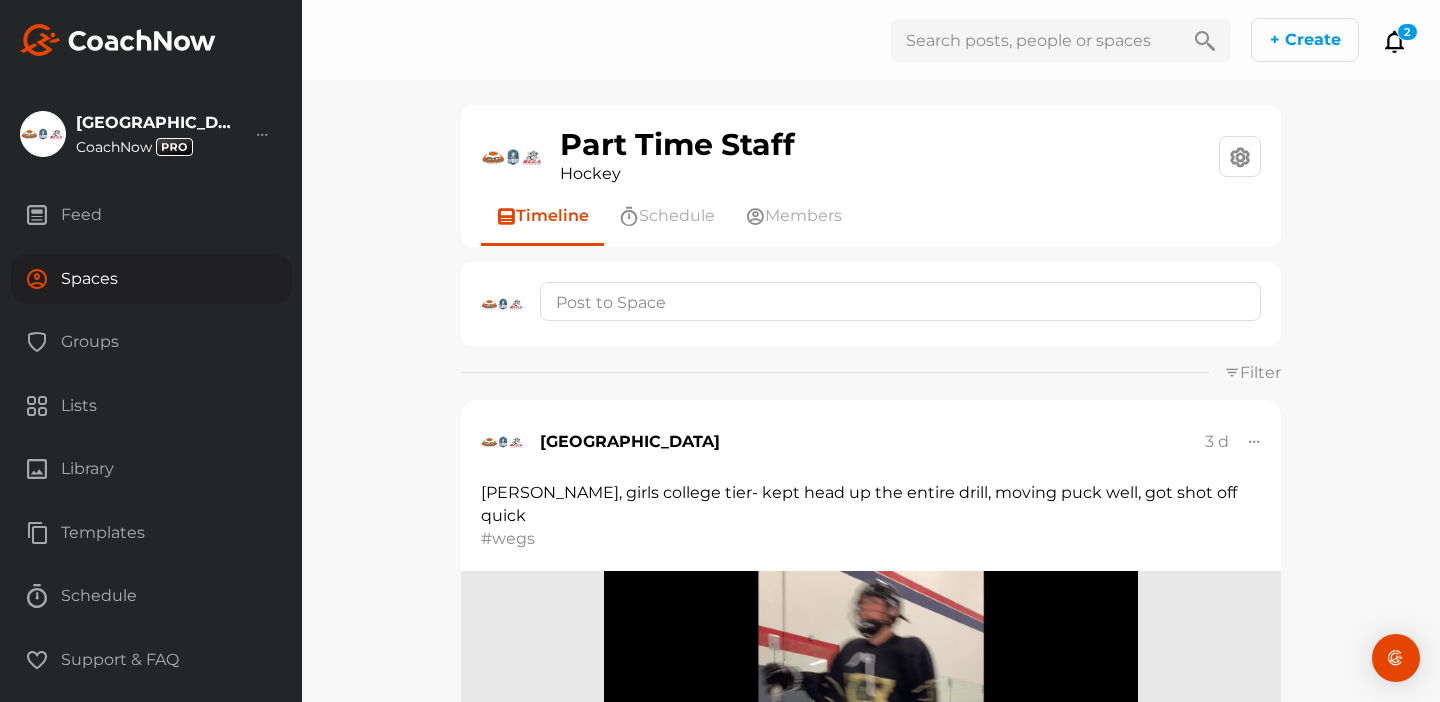 click 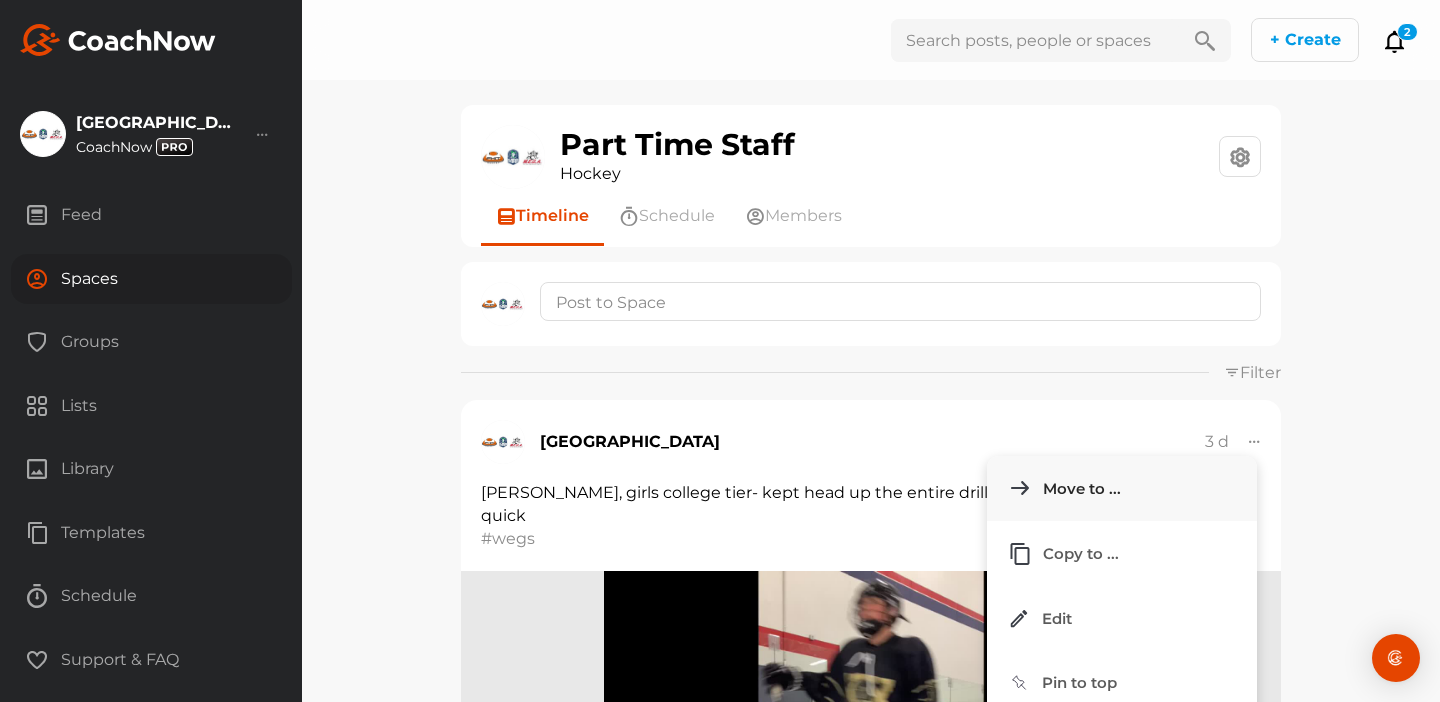 click on "Move to ..." 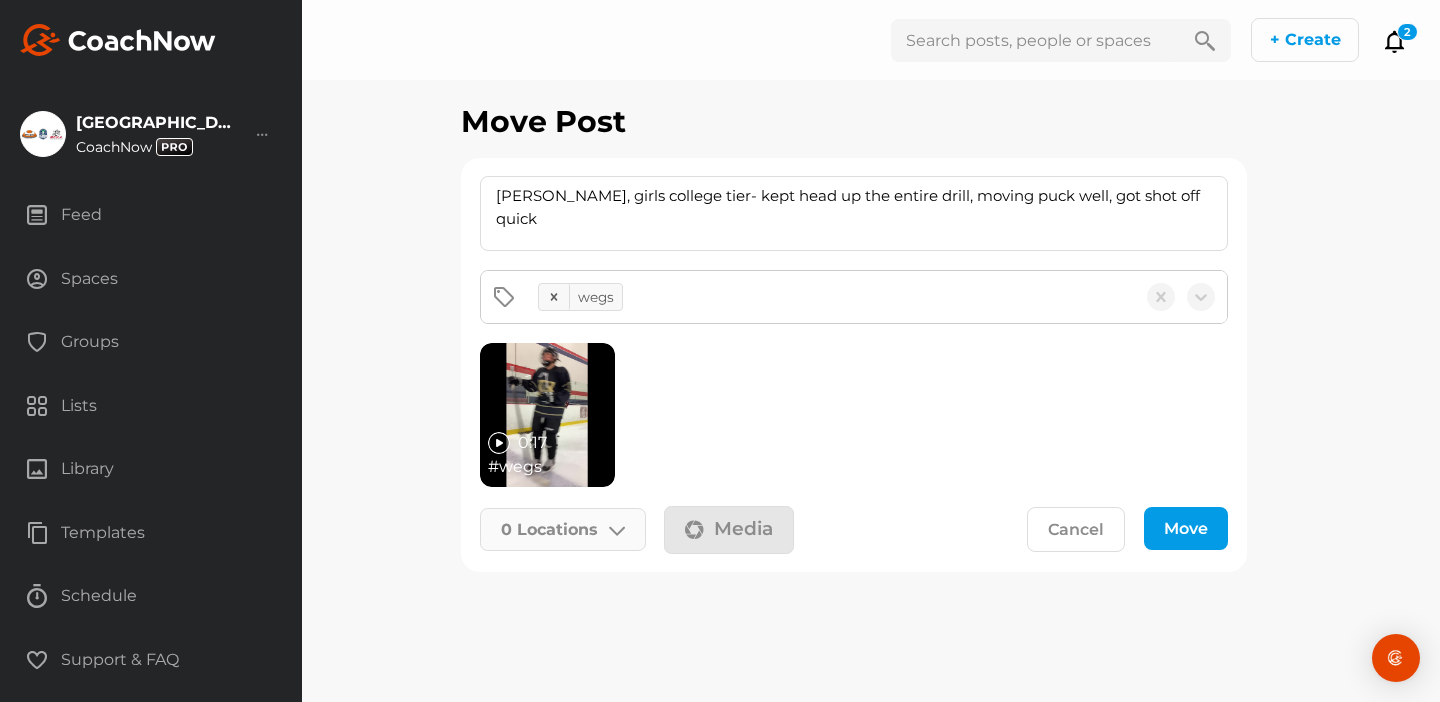 click on "0   Locations" 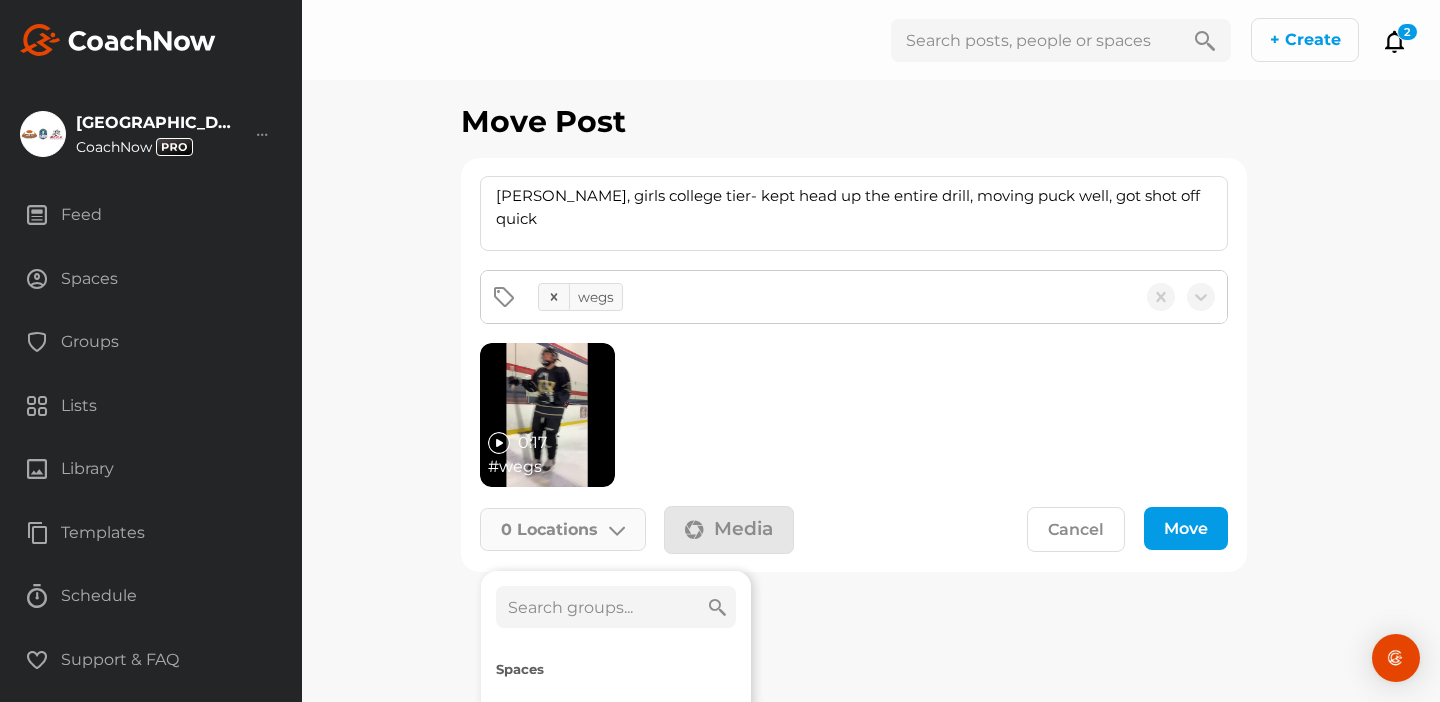 click 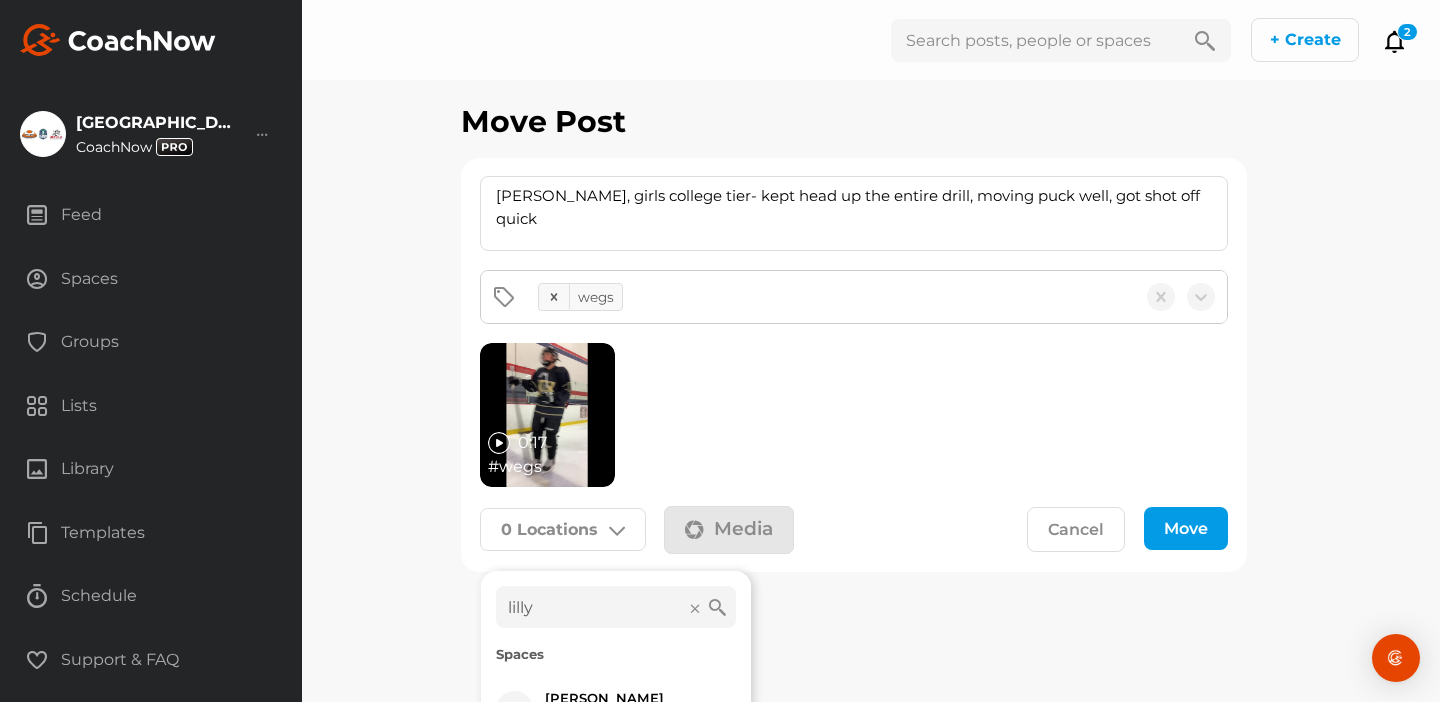 scroll, scrollTop: 105, scrollLeft: 0, axis: vertical 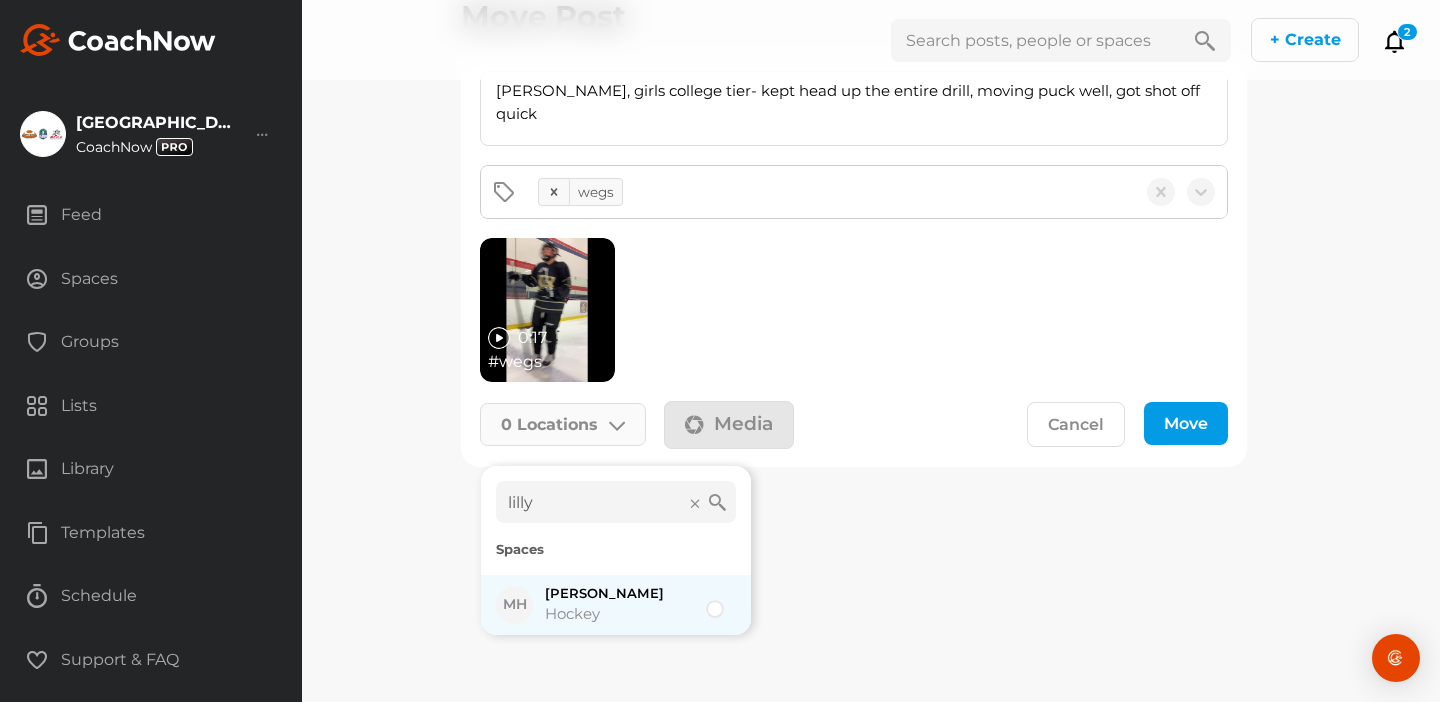 type on "lilly" 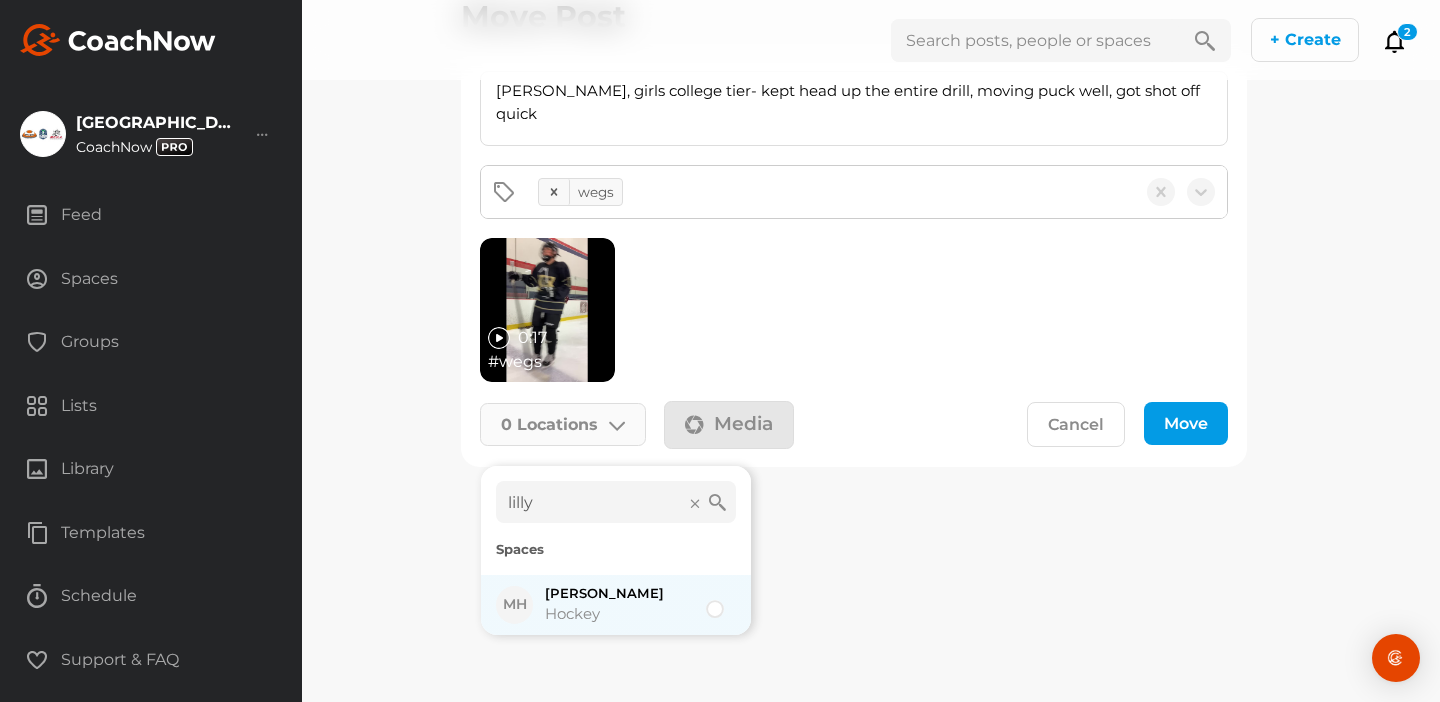 click on "Hockey" 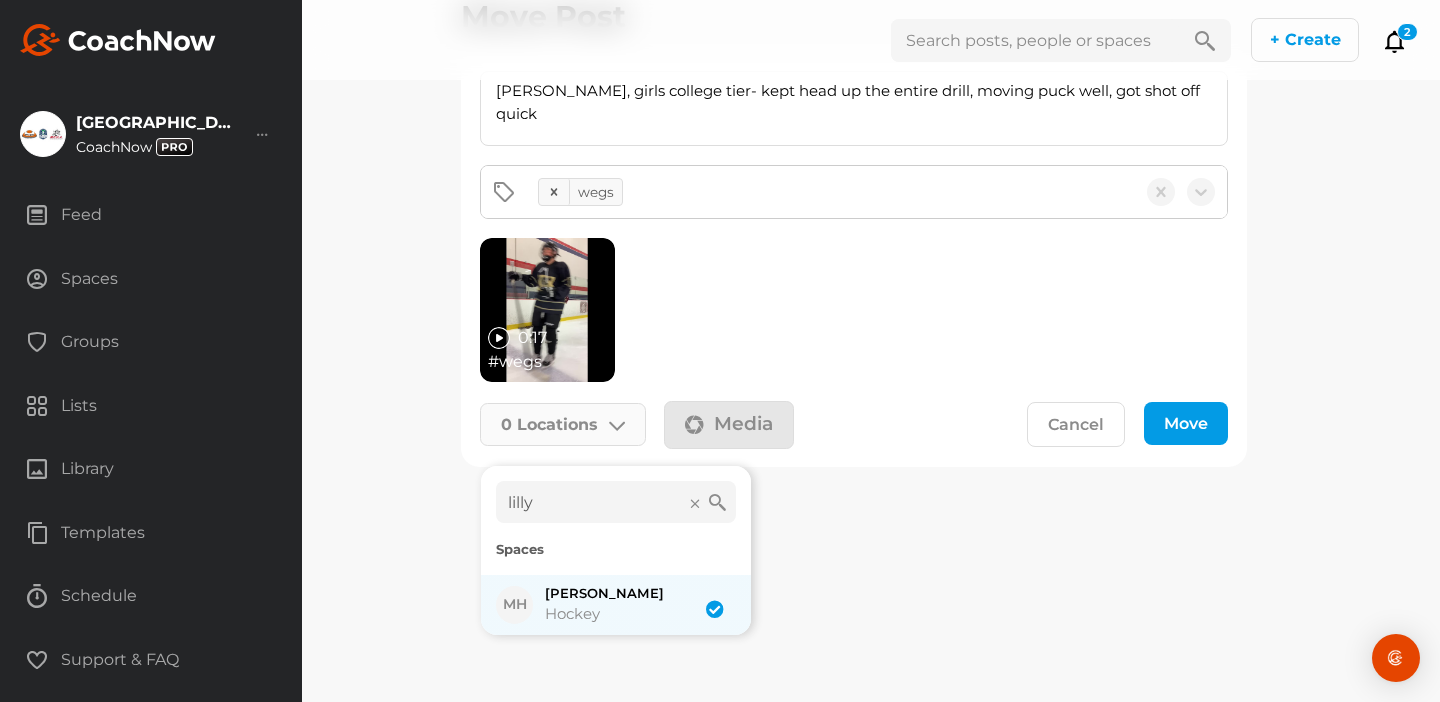 checkbox on "true" 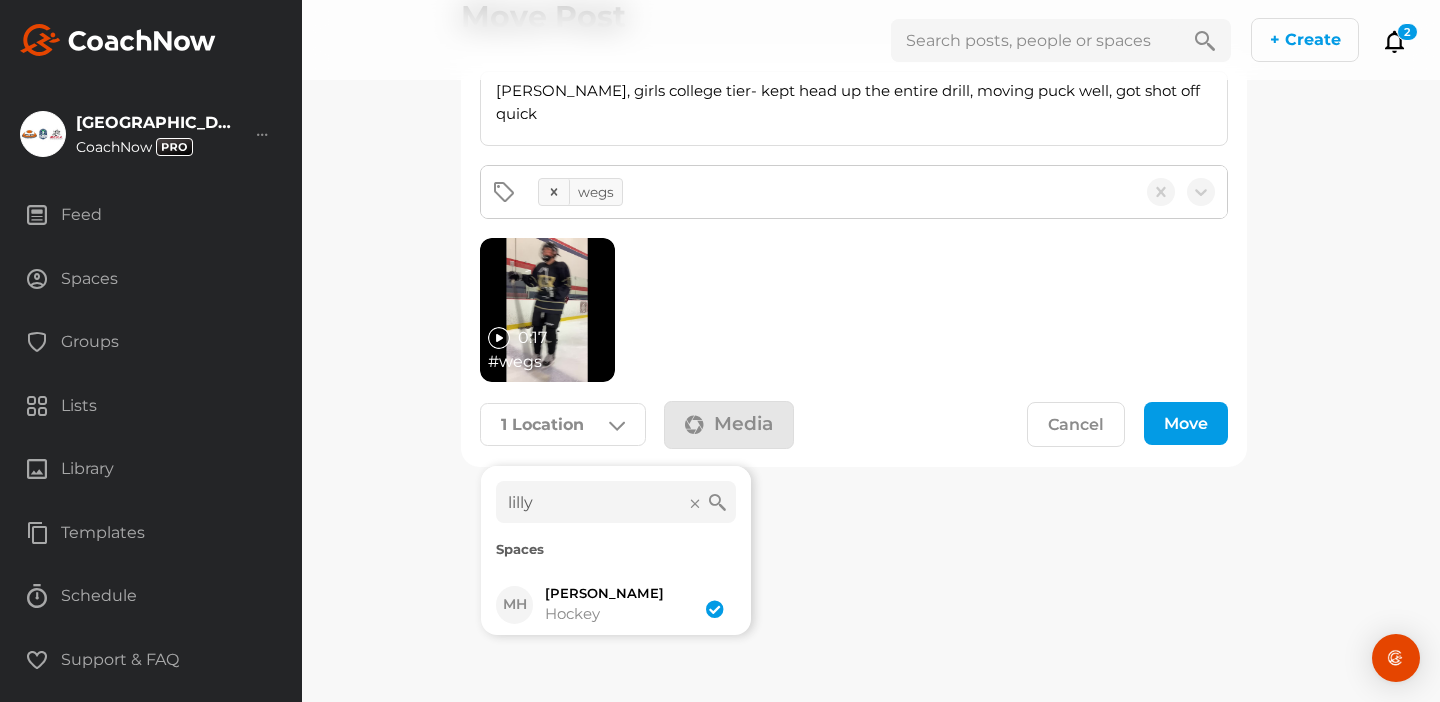 click on "Move" 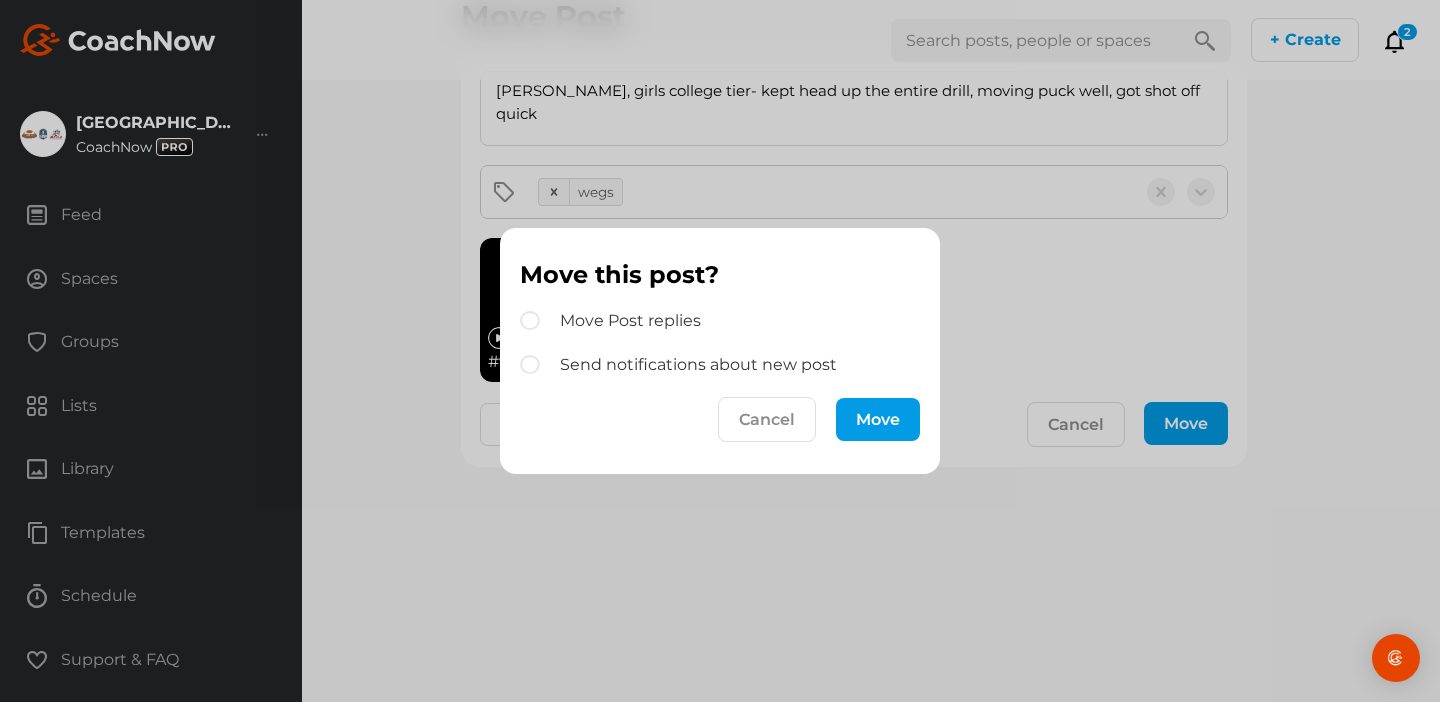 click on "Move" at bounding box center [878, 419] 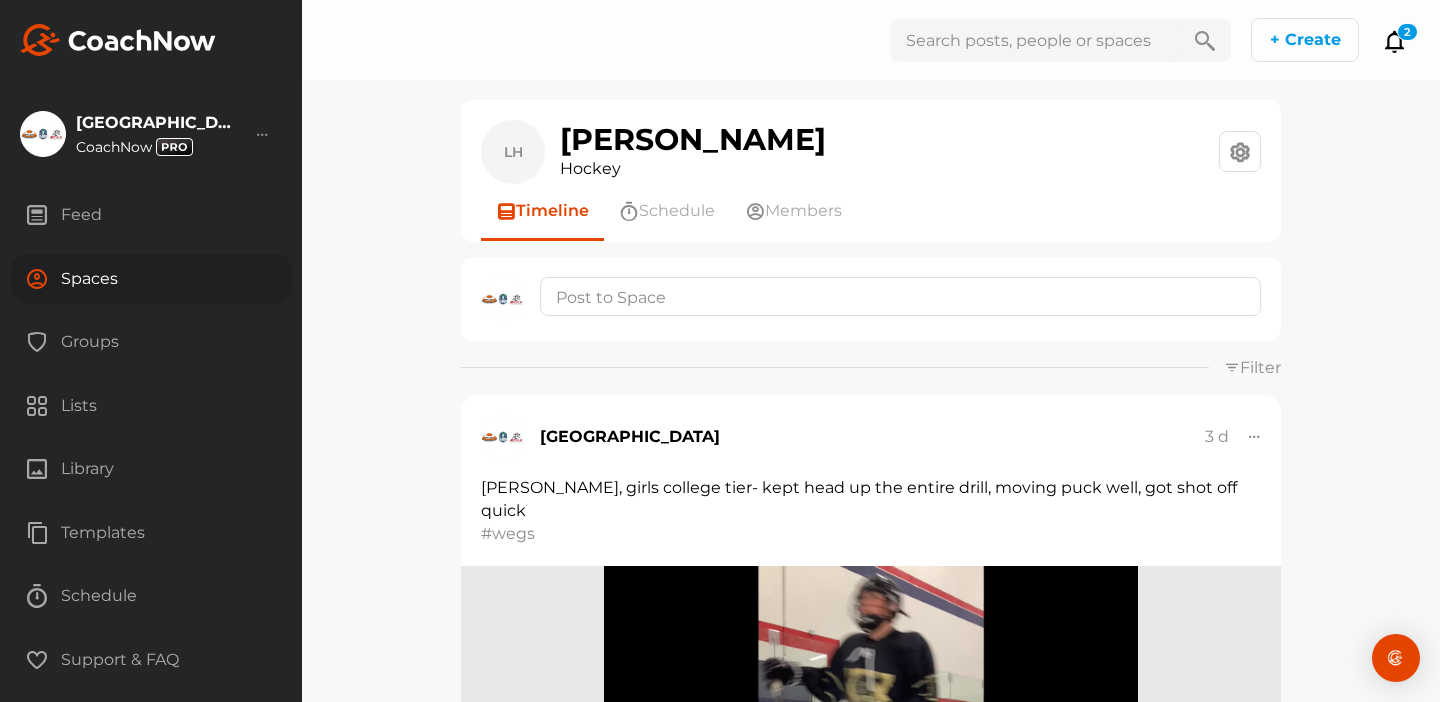 scroll, scrollTop: 8, scrollLeft: 0, axis: vertical 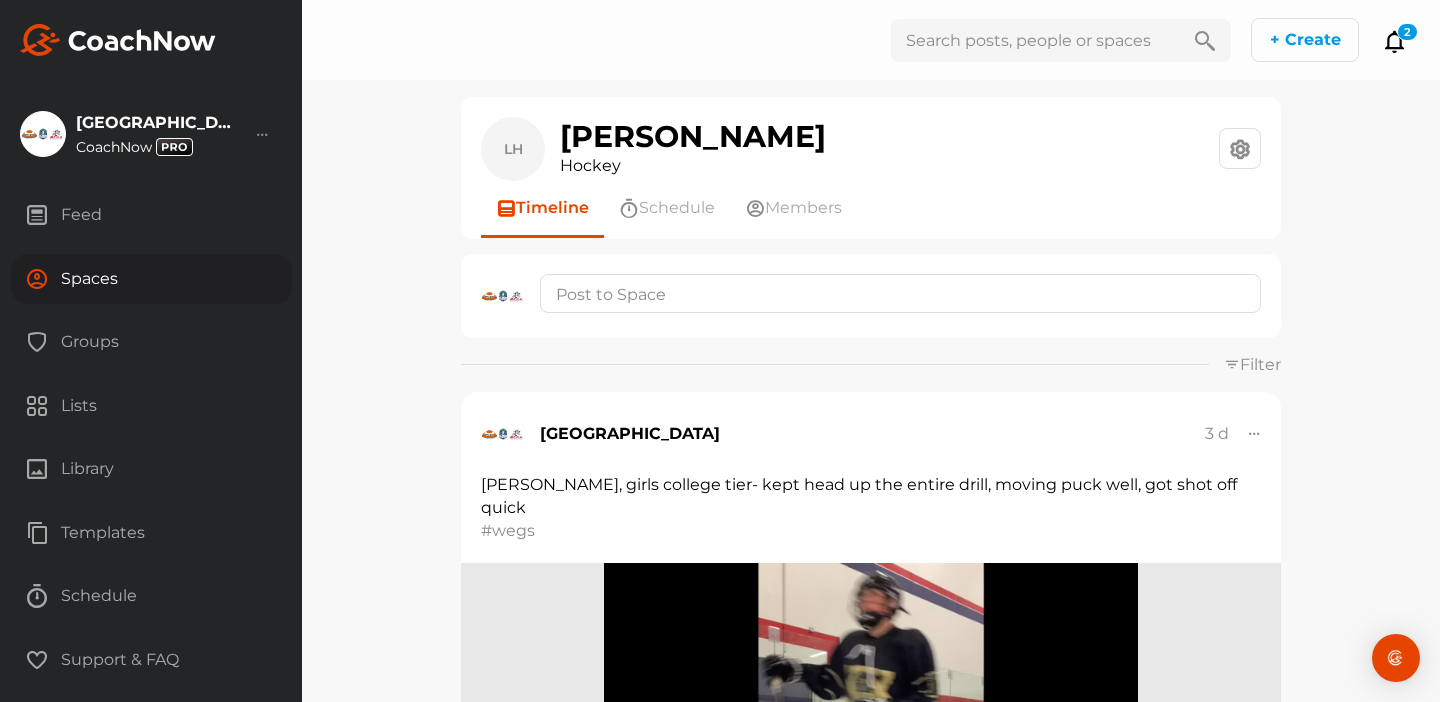 click on "Spaces" at bounding box center (151, 279) 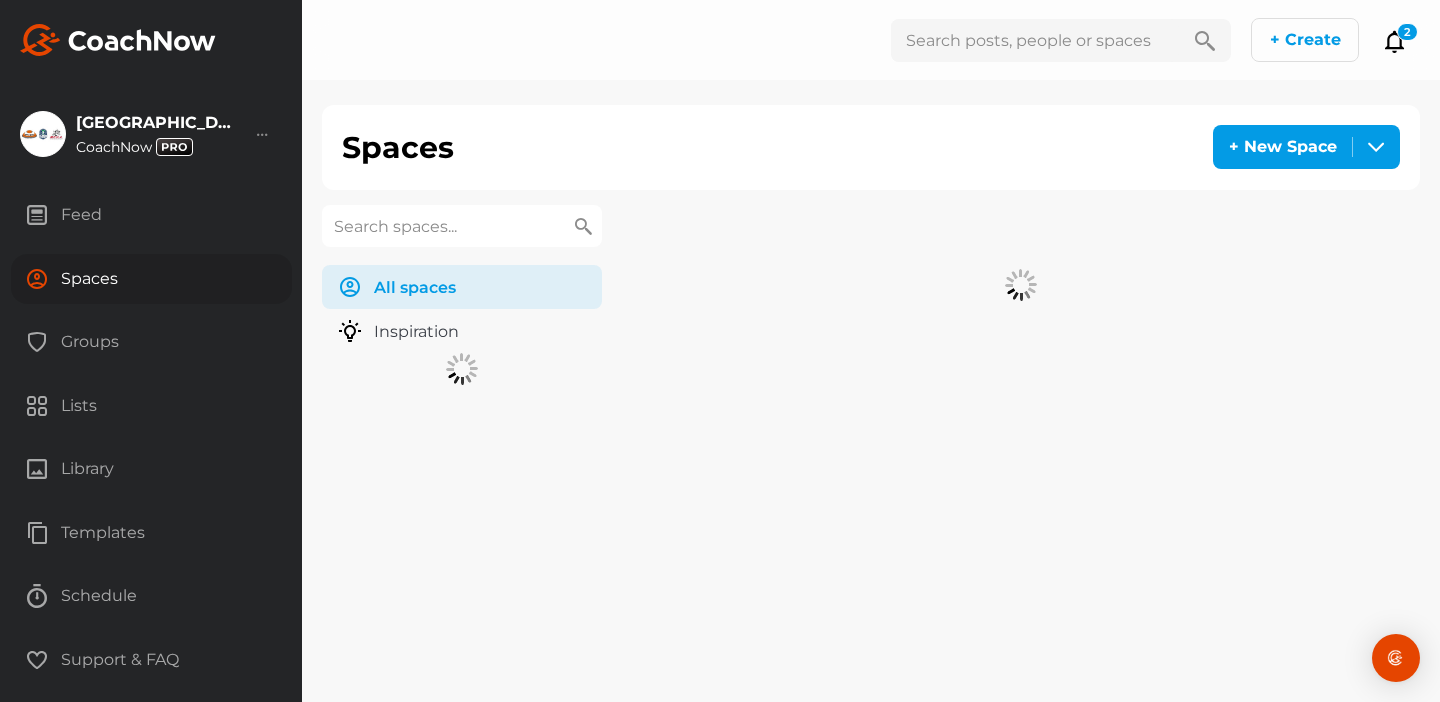 scroll, scrollTop: 0, scrollLeft: 0, axis: both 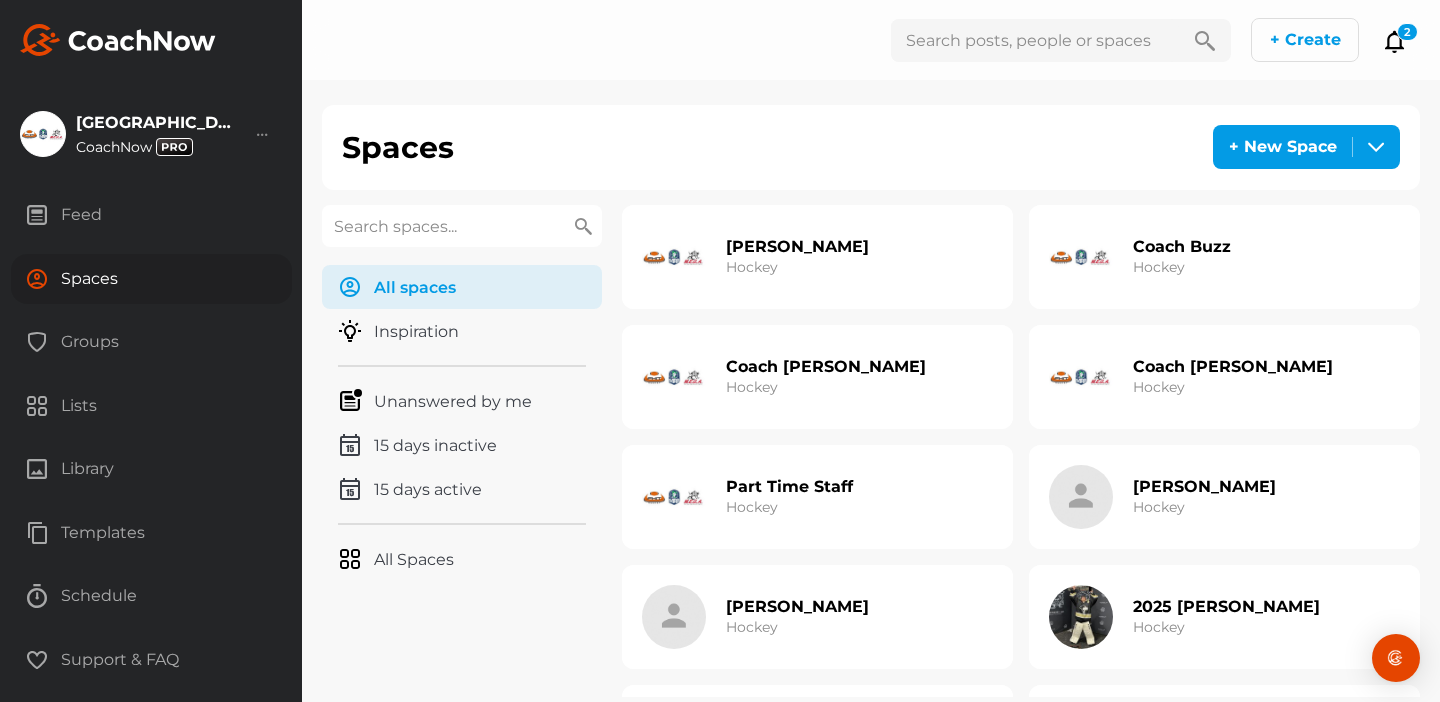 click on "Part Time Staff Hockey" at bounding box center [789, 497] 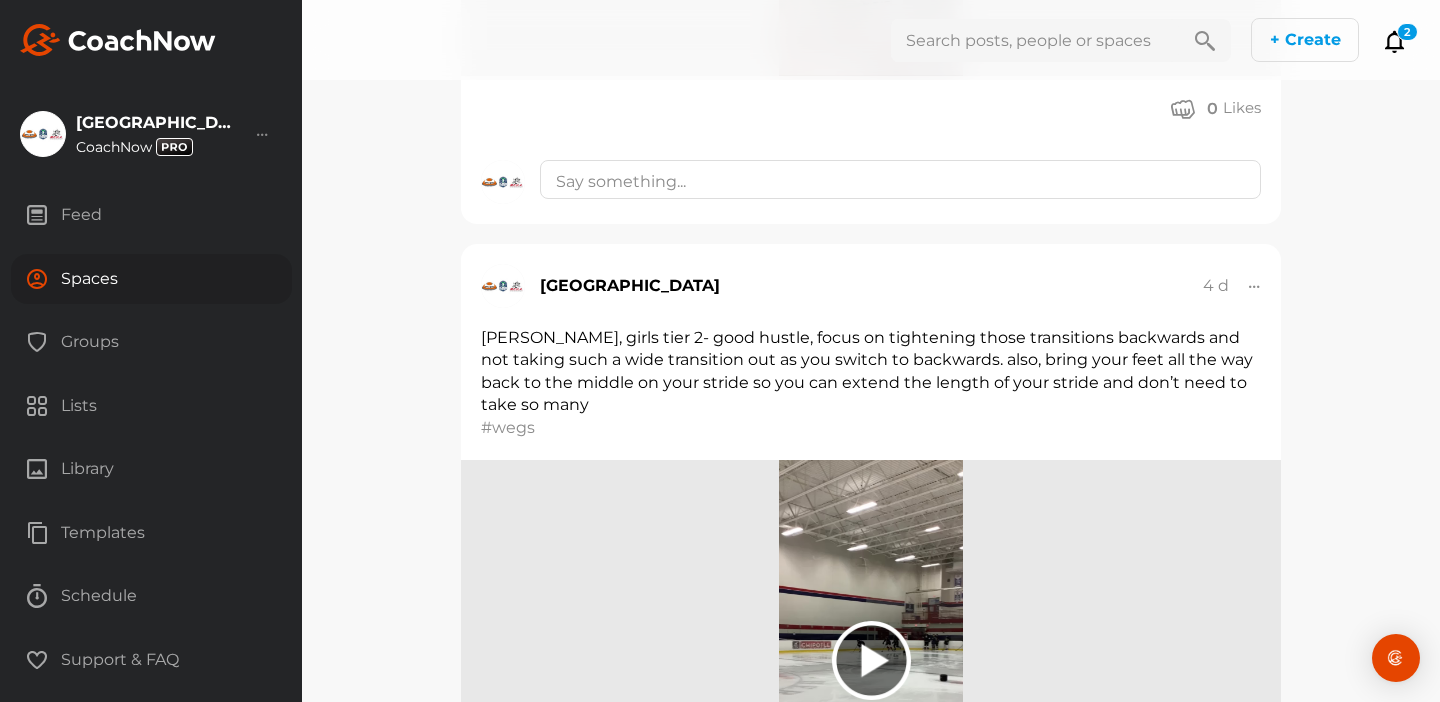 scroll, scrollTop: 5413, scrollLeft: 0, axis: vertical 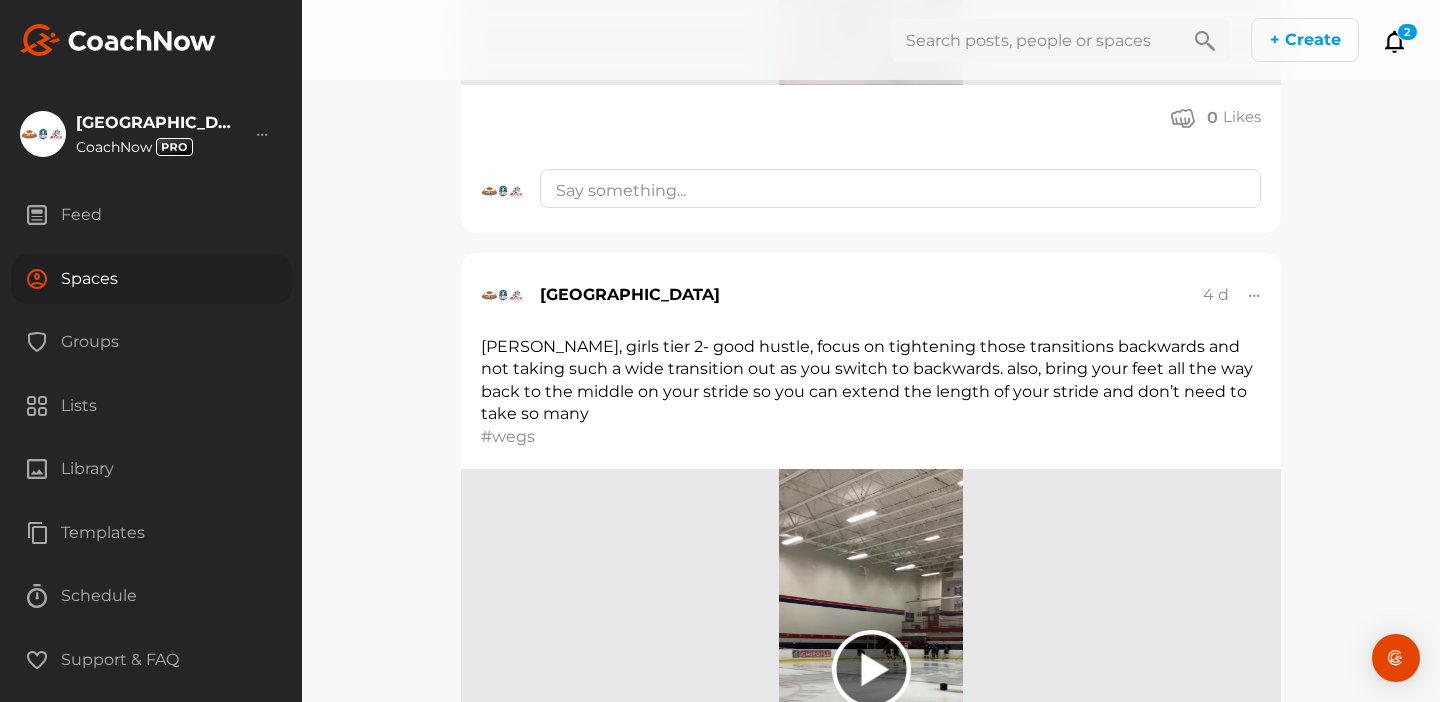 click 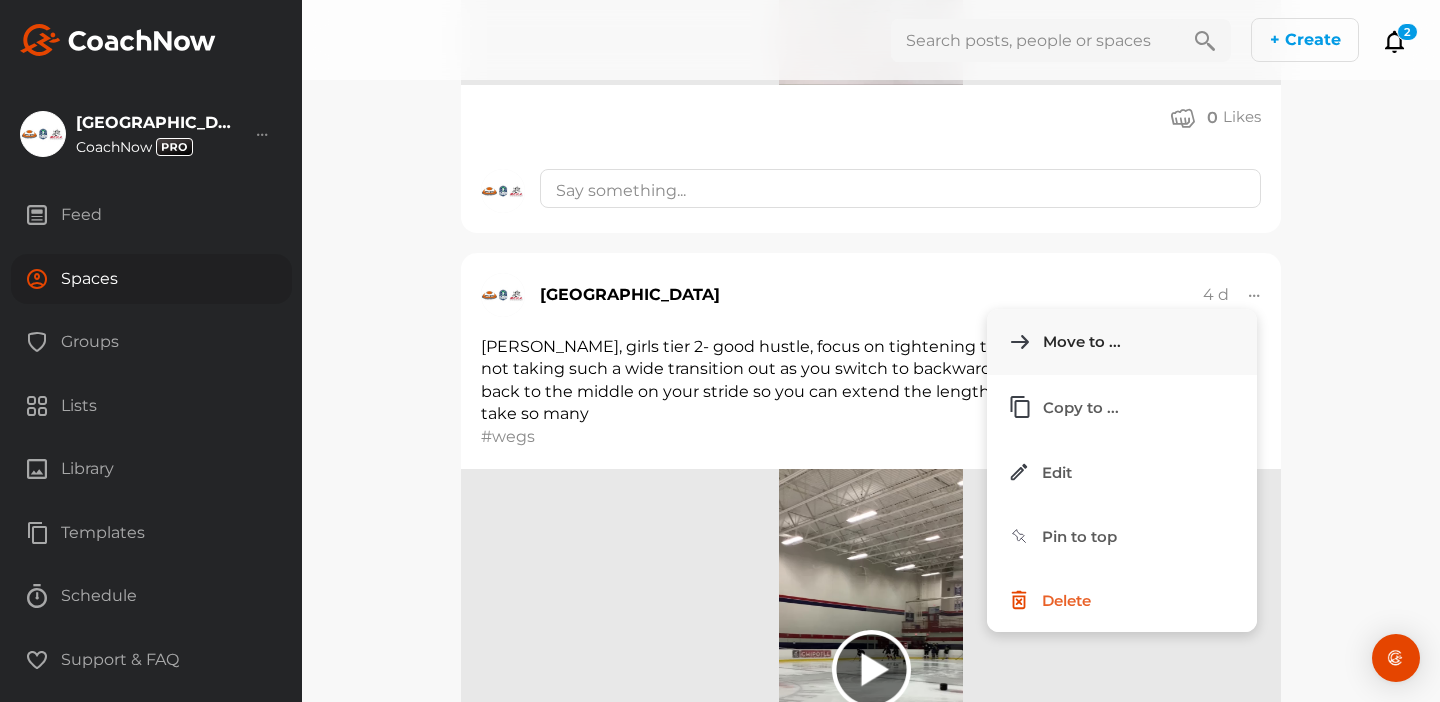 click on "Move to ..." 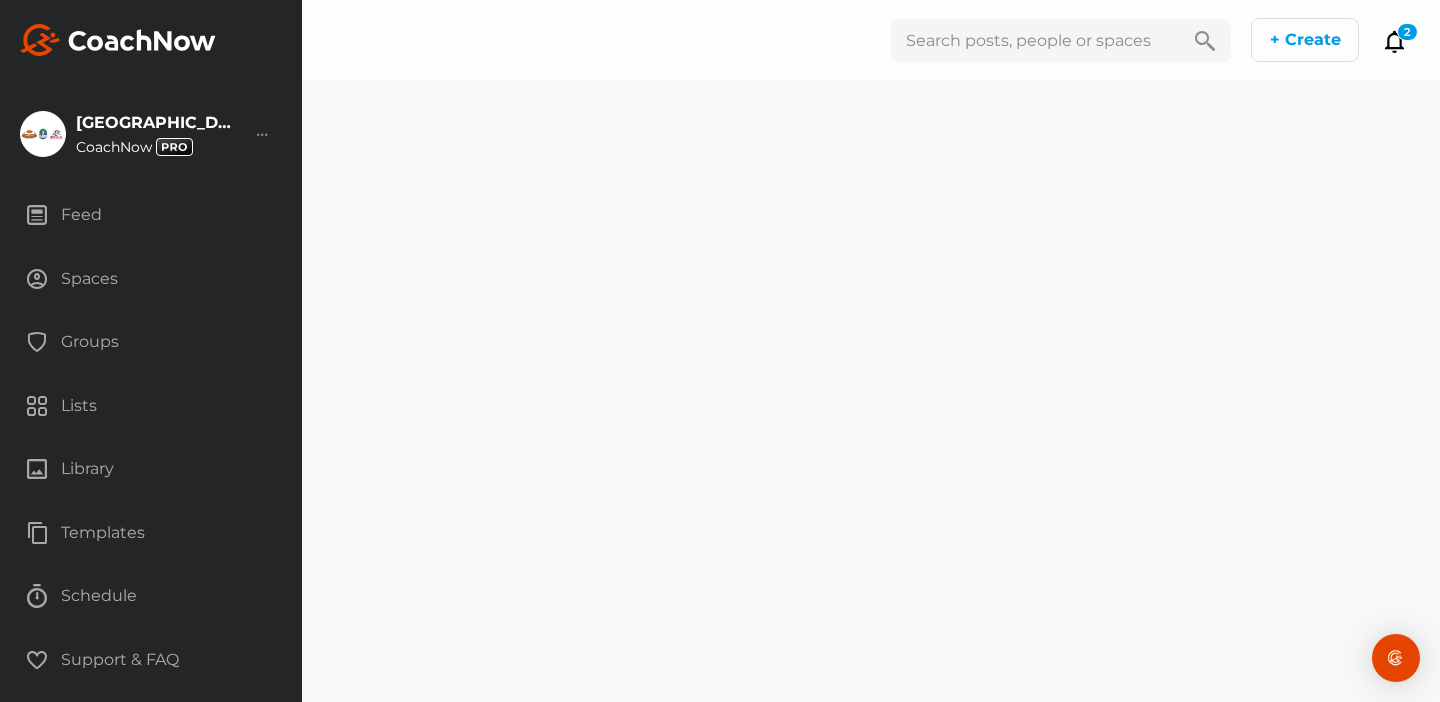 scroll, scrollTop: 0, scrollLeft: 0, axis: both 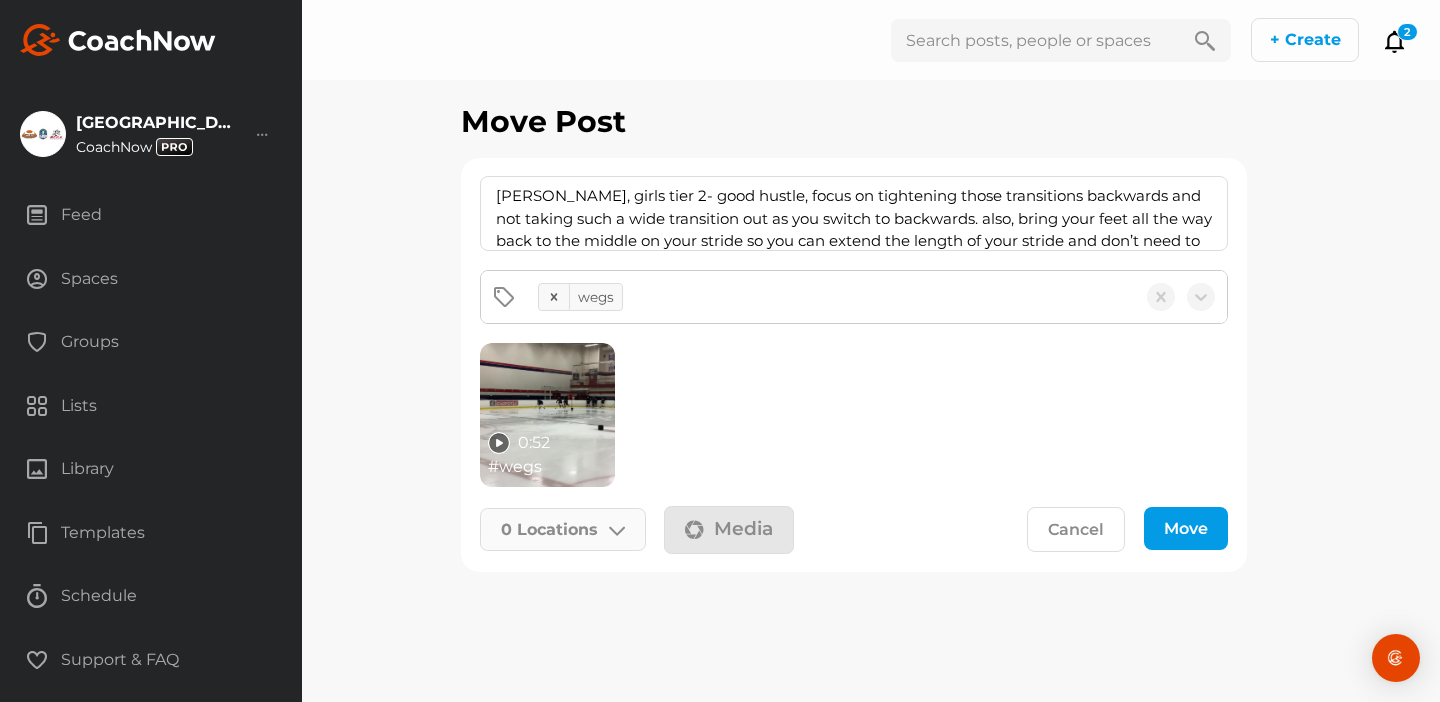 click on "0   Locations" 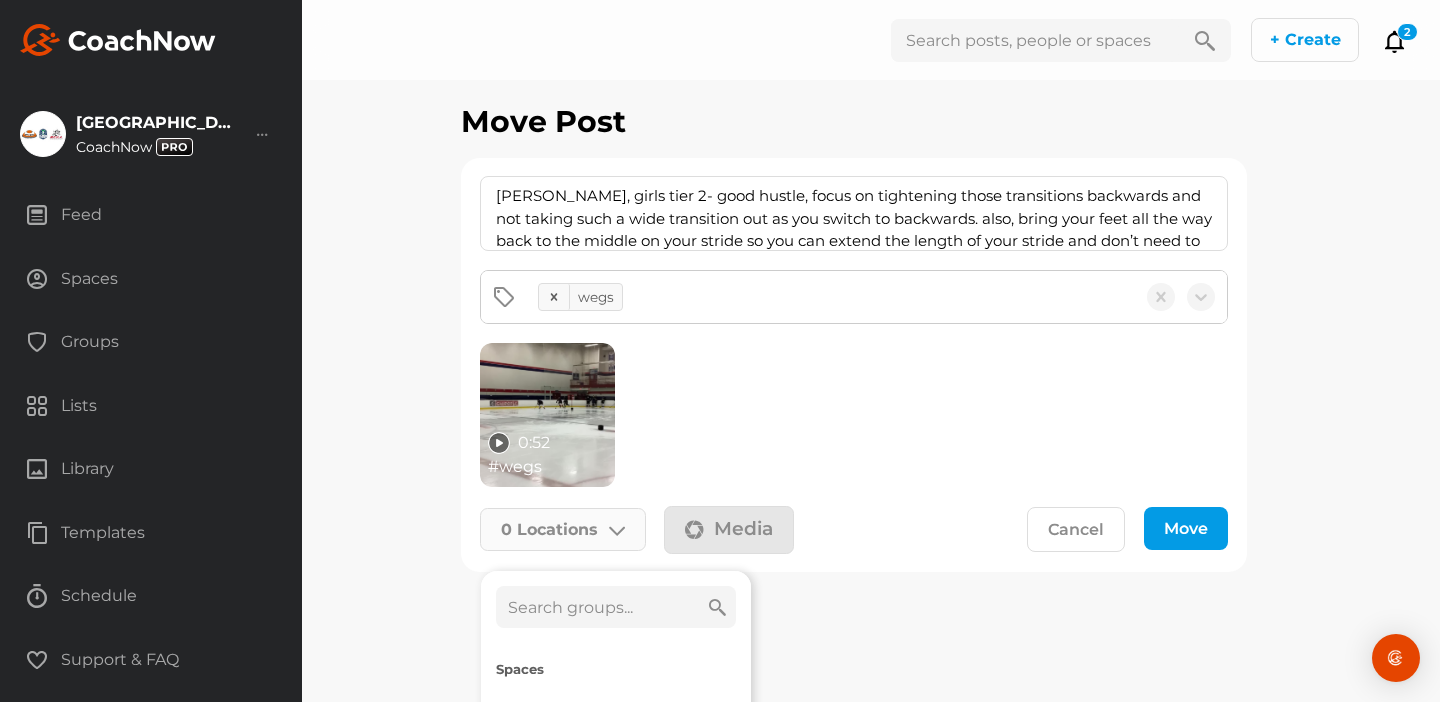 click 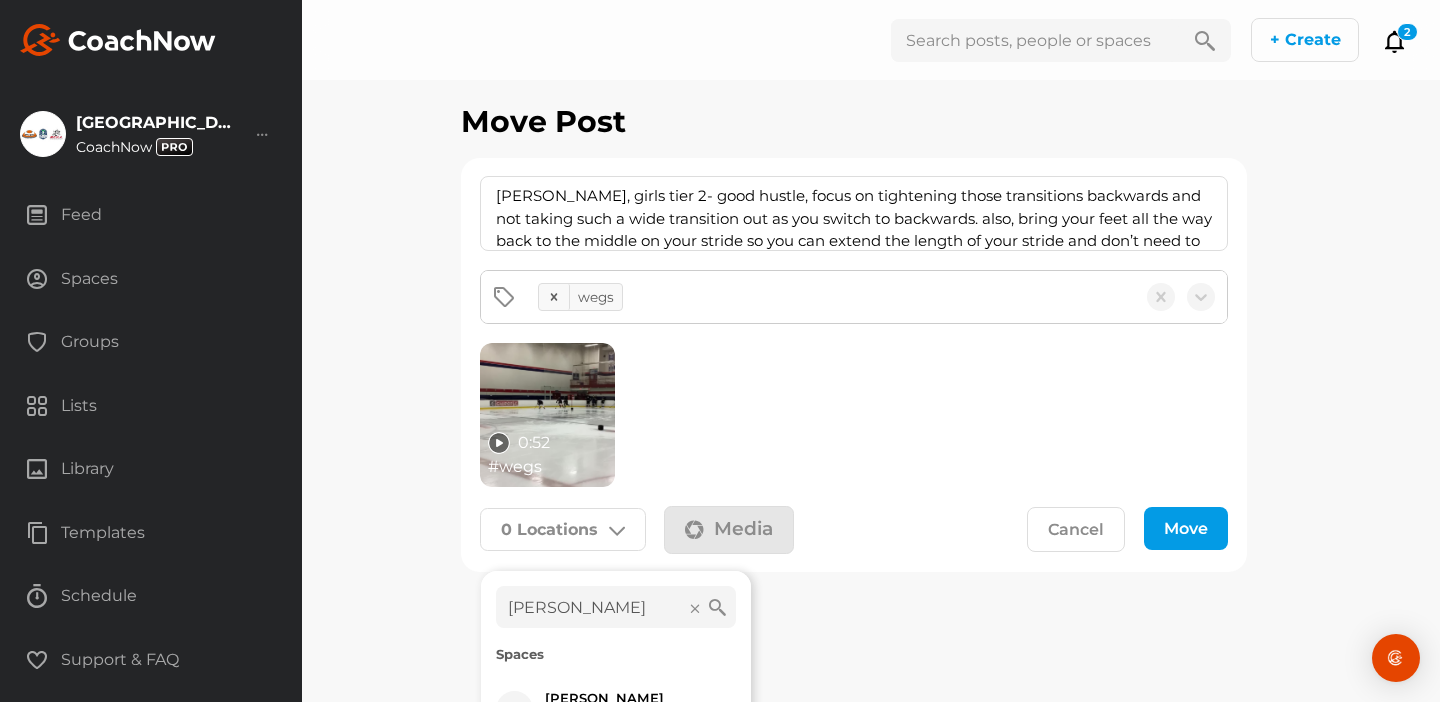 scroll, scrollTop: 105, scrollLeft: 0, axis: vertical 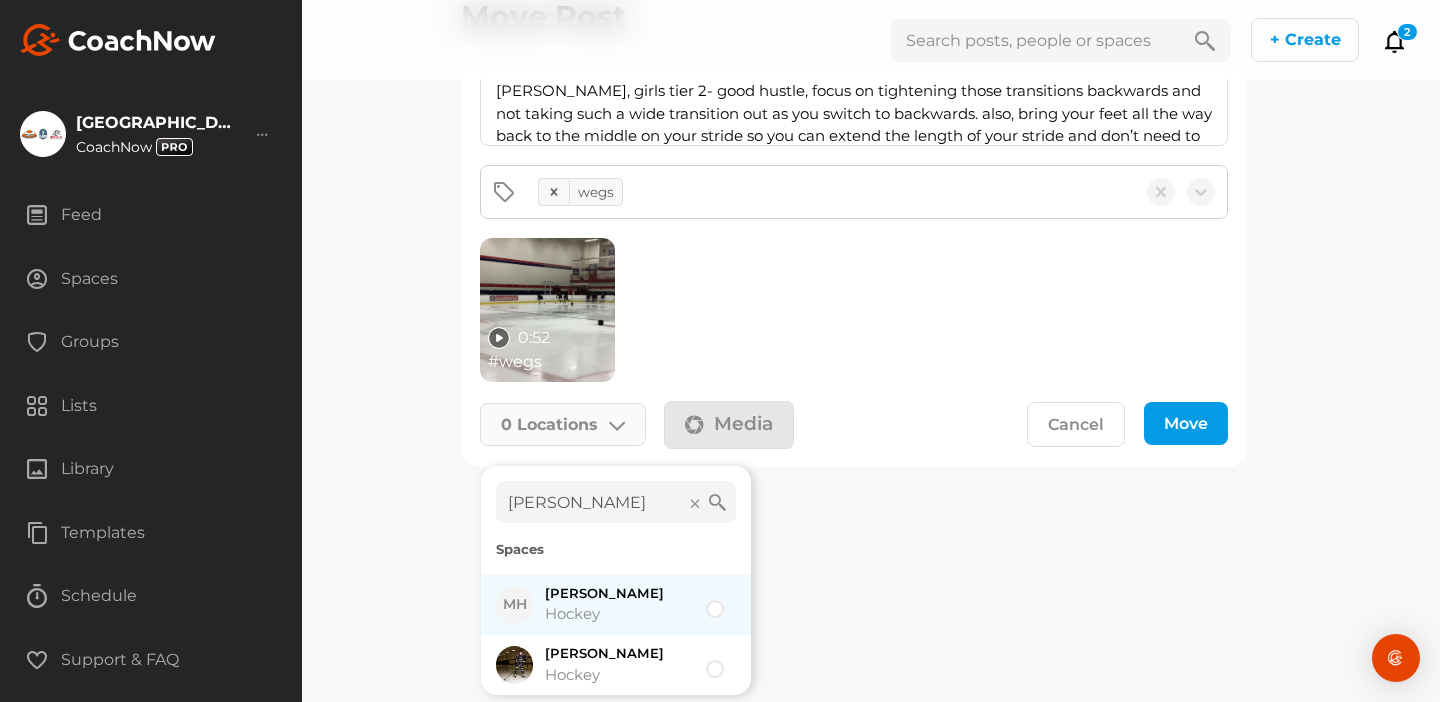 type on "[PERSON_NAME]" 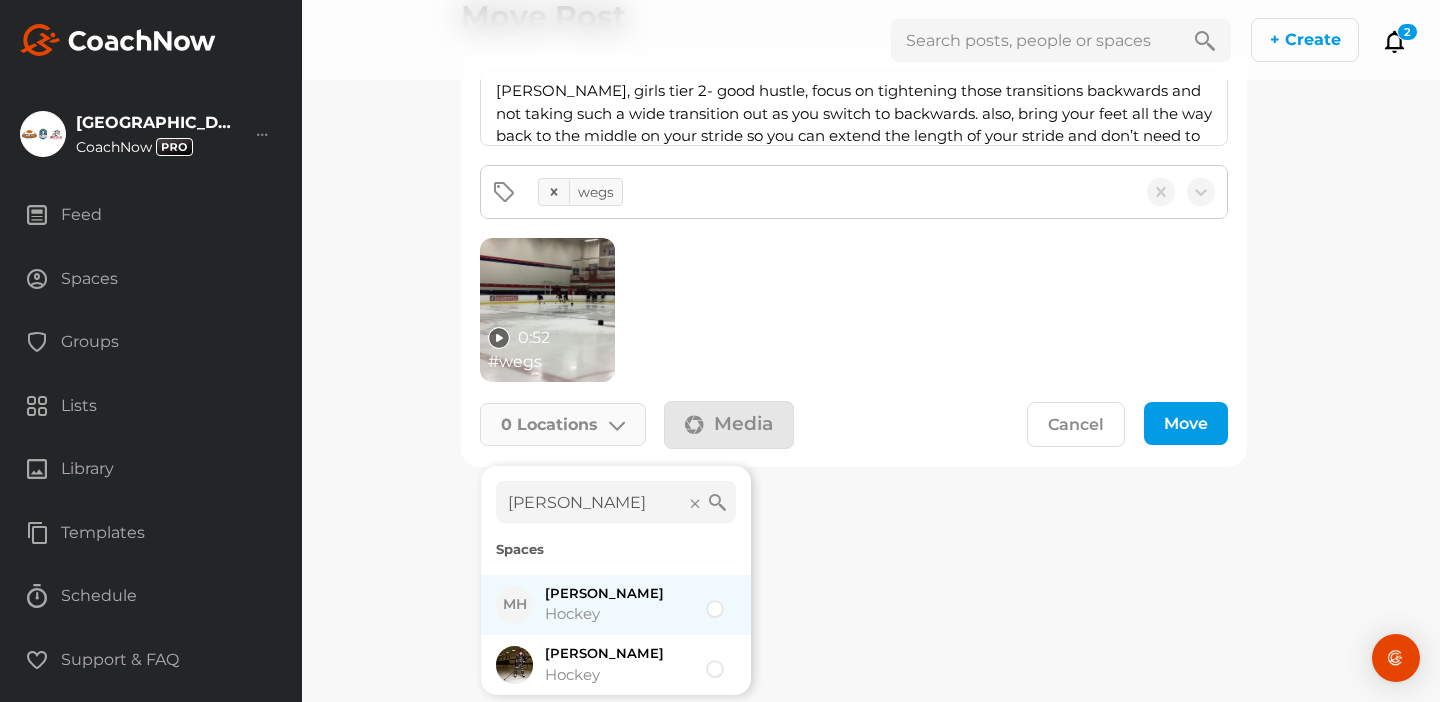 click at bounding box center (712, 599) 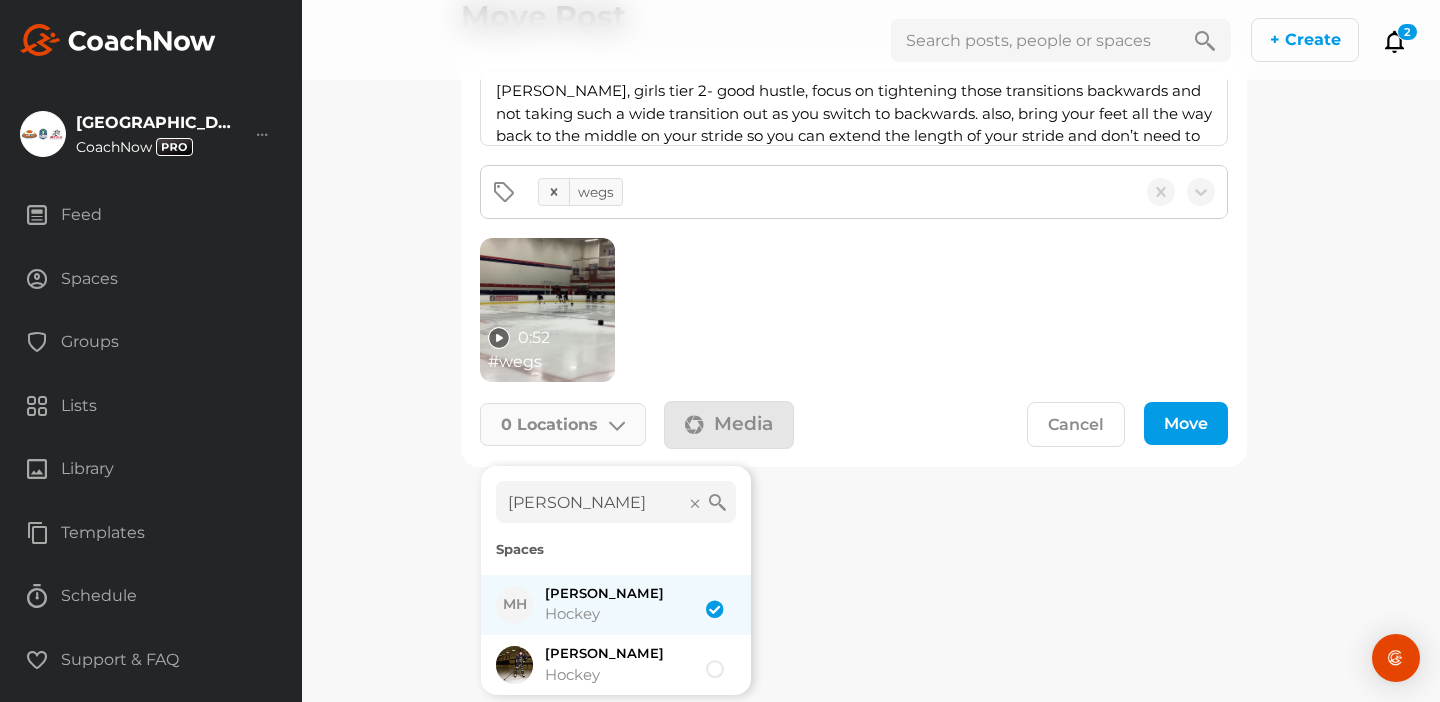 checkbox on "true" 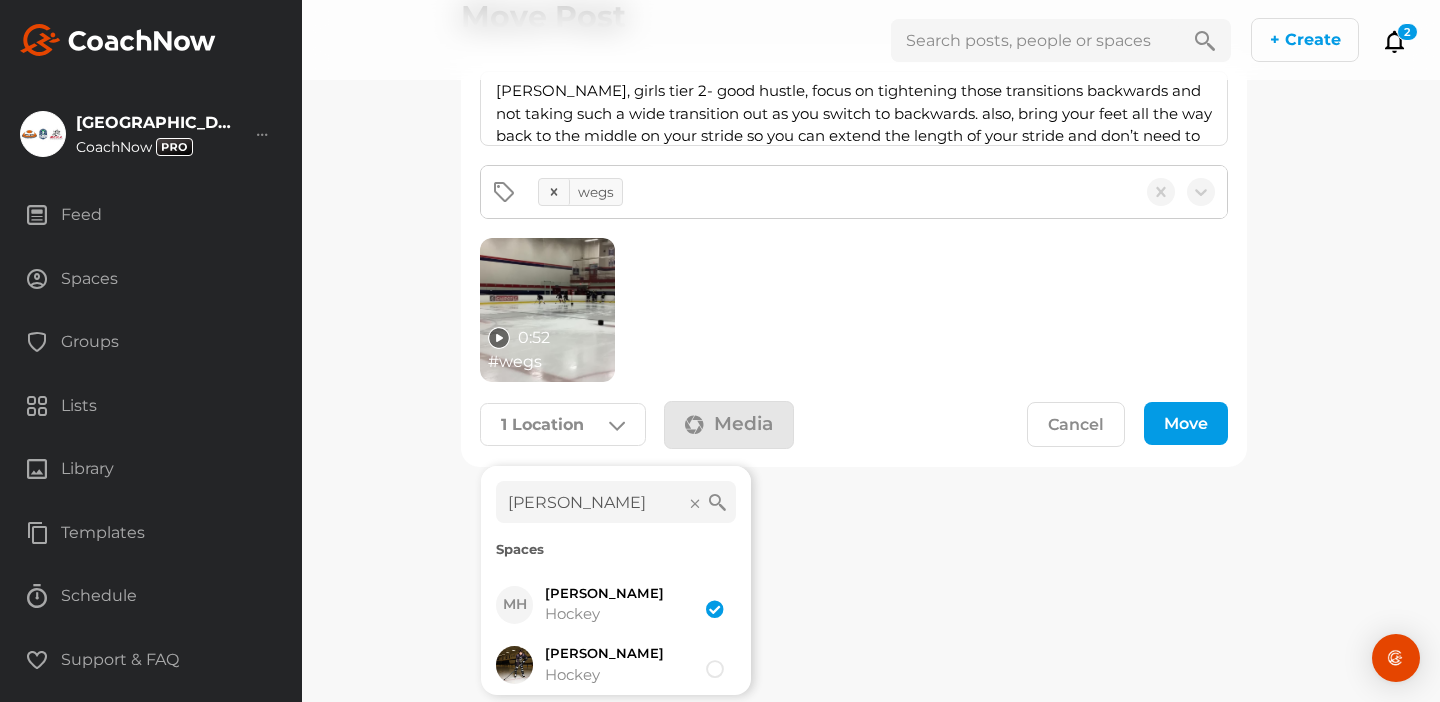 click on "Move" 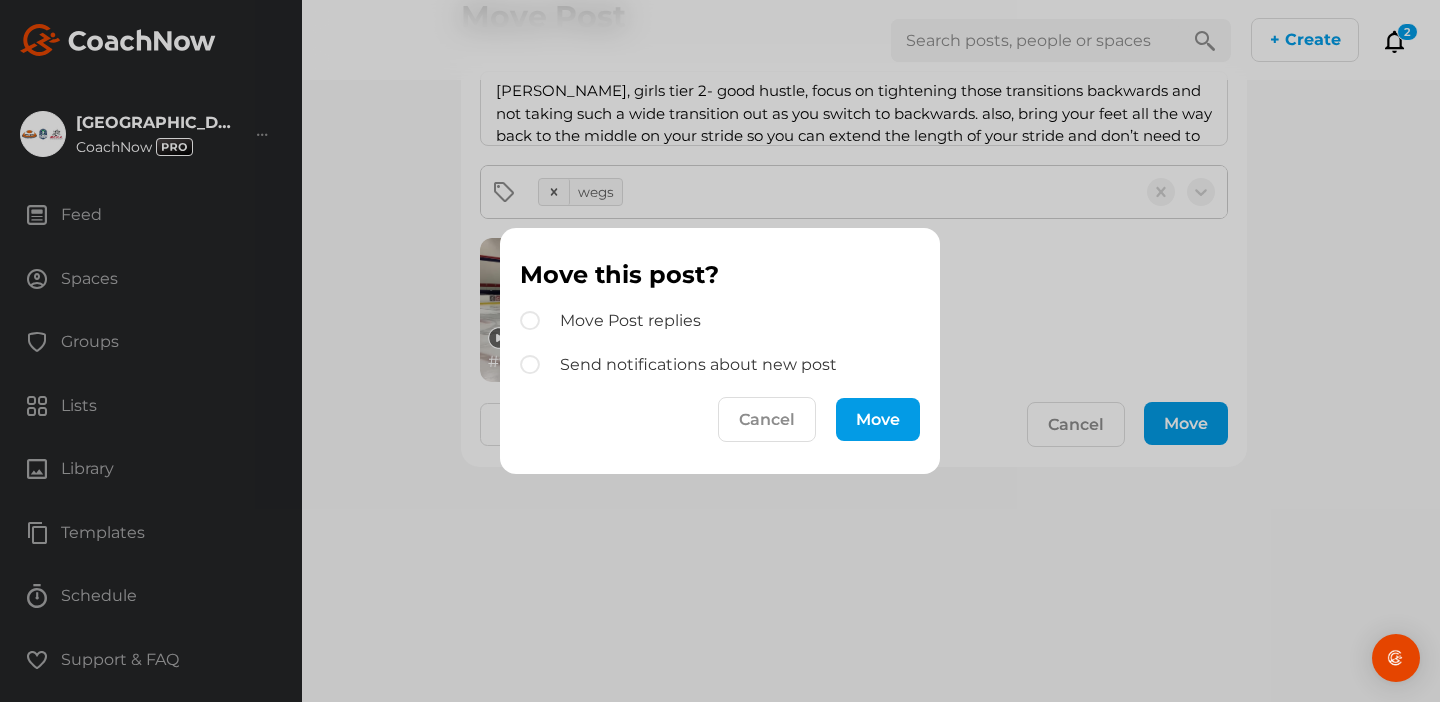click on "Move" at bounding box center (878, 419) 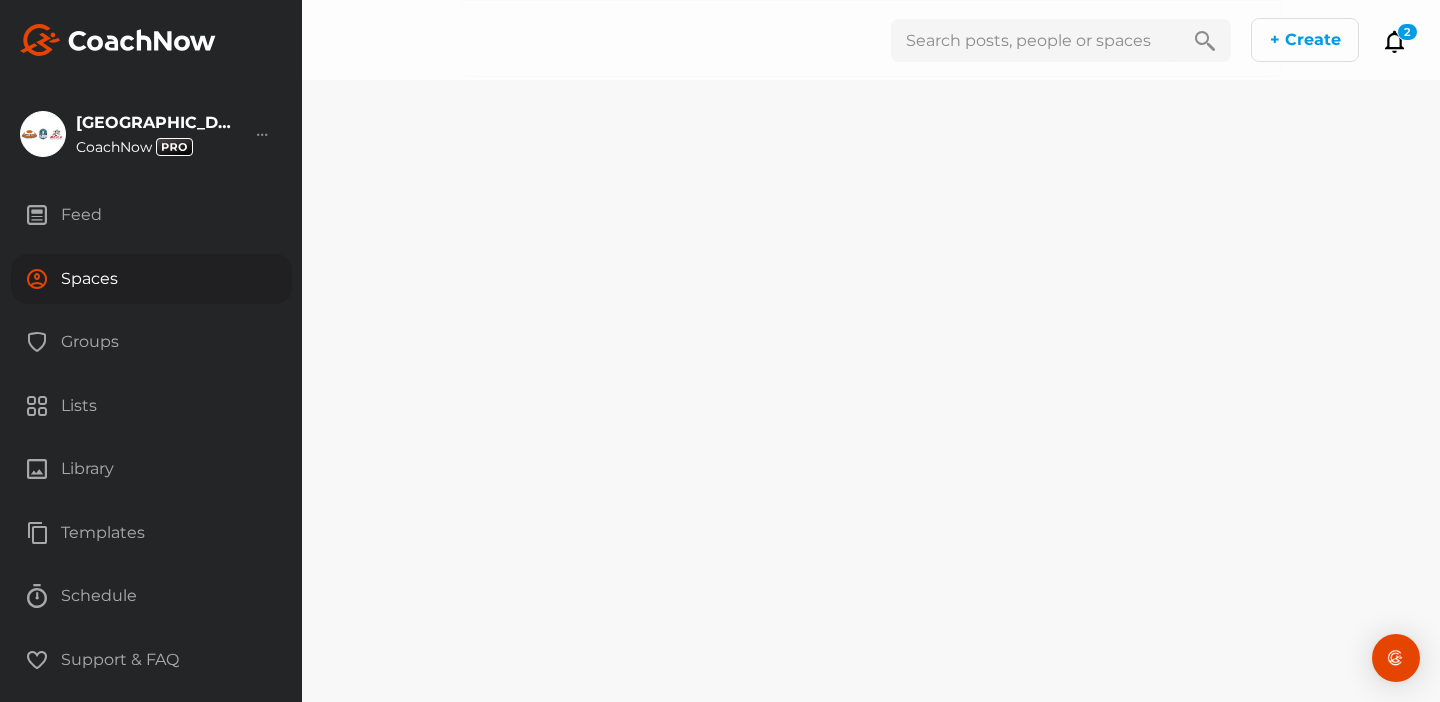 scroll, scrollTop: 0, scrollLeft: 0, axis: both 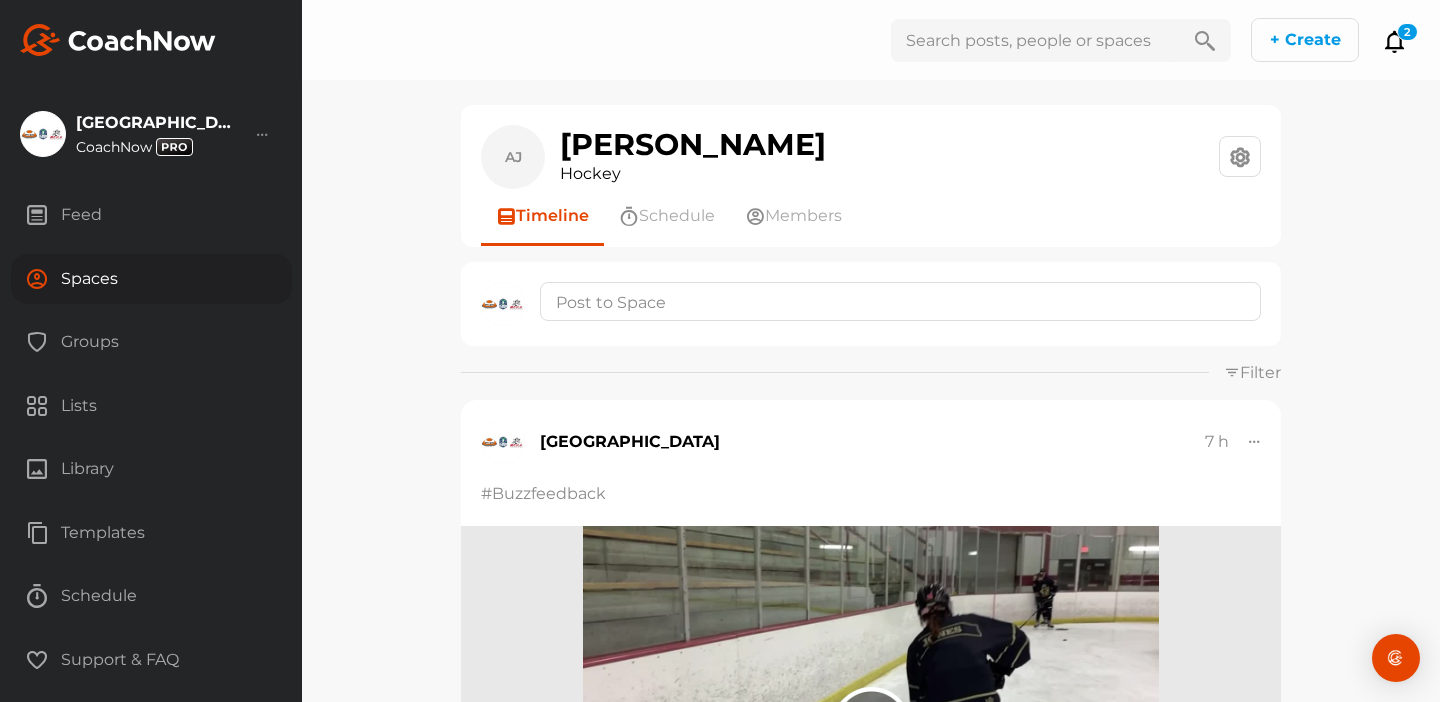 click on "Feed" at bounding box center [151, 215] 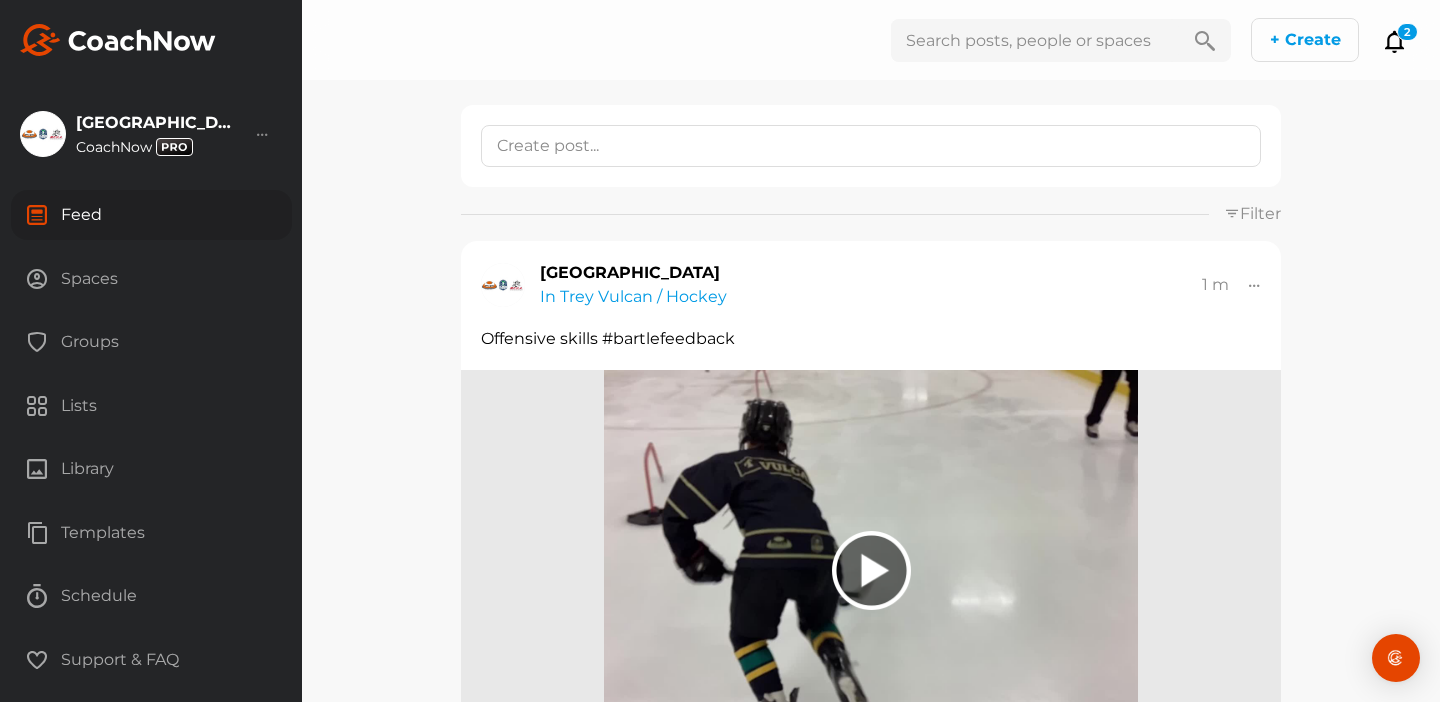 click on "Spaces" at bounding box center [151, 279] 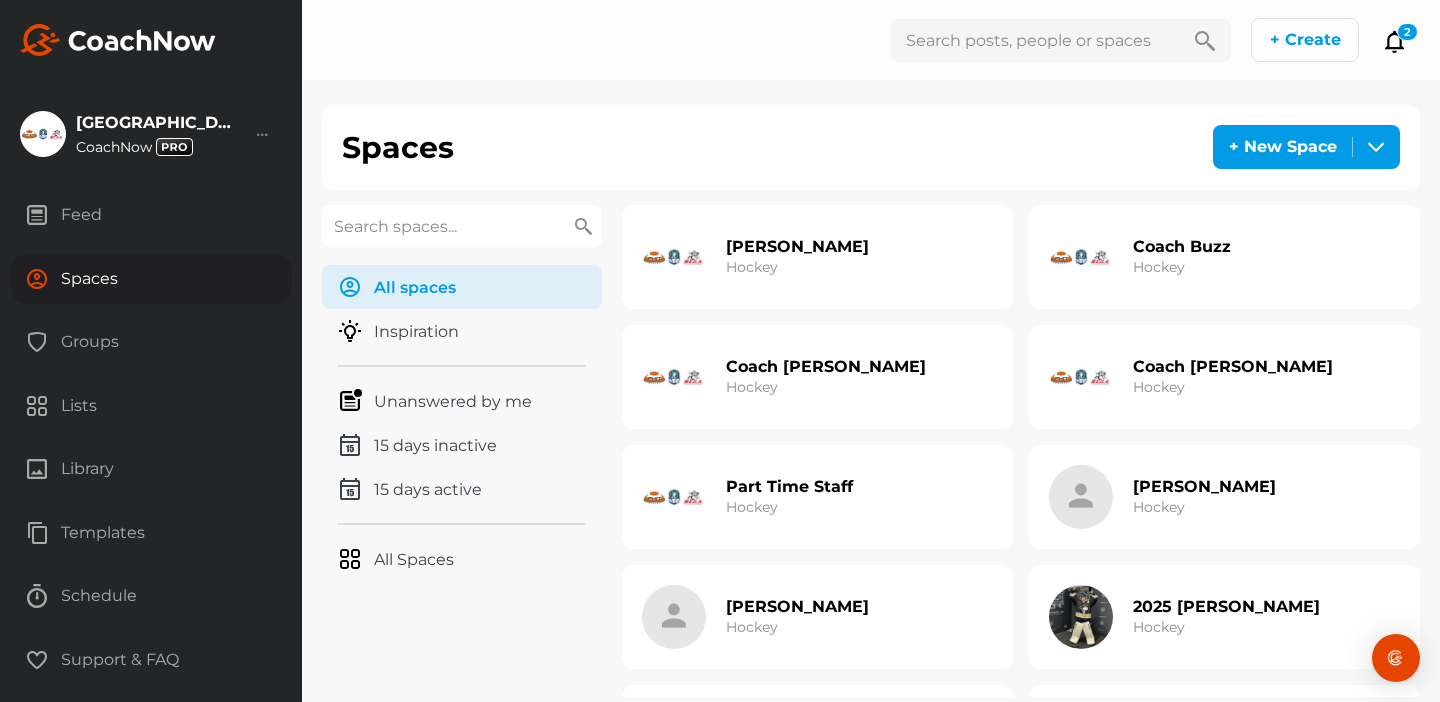 click on "Part Time Staff" at bounding box center [789, 486] 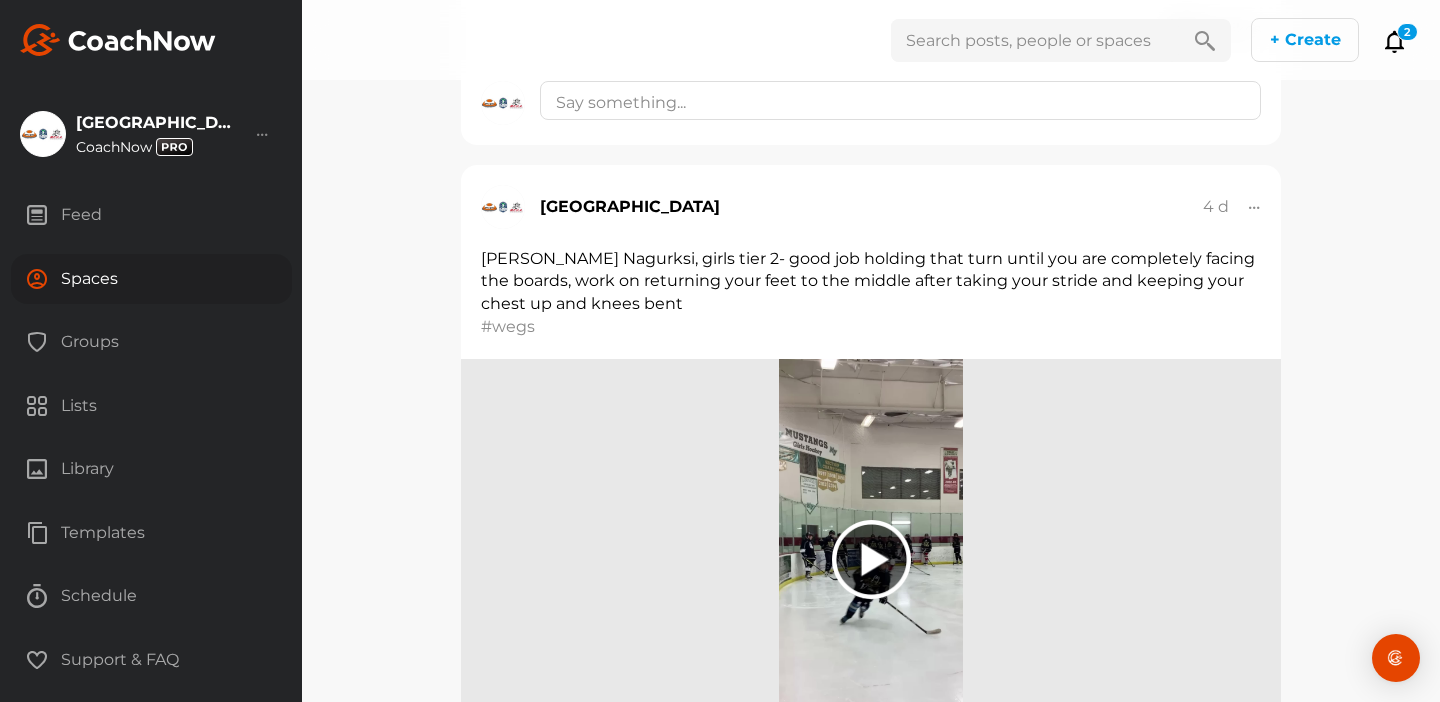 scroll, scrollTop: 4736, scrollLeft: 0, axis: vertical 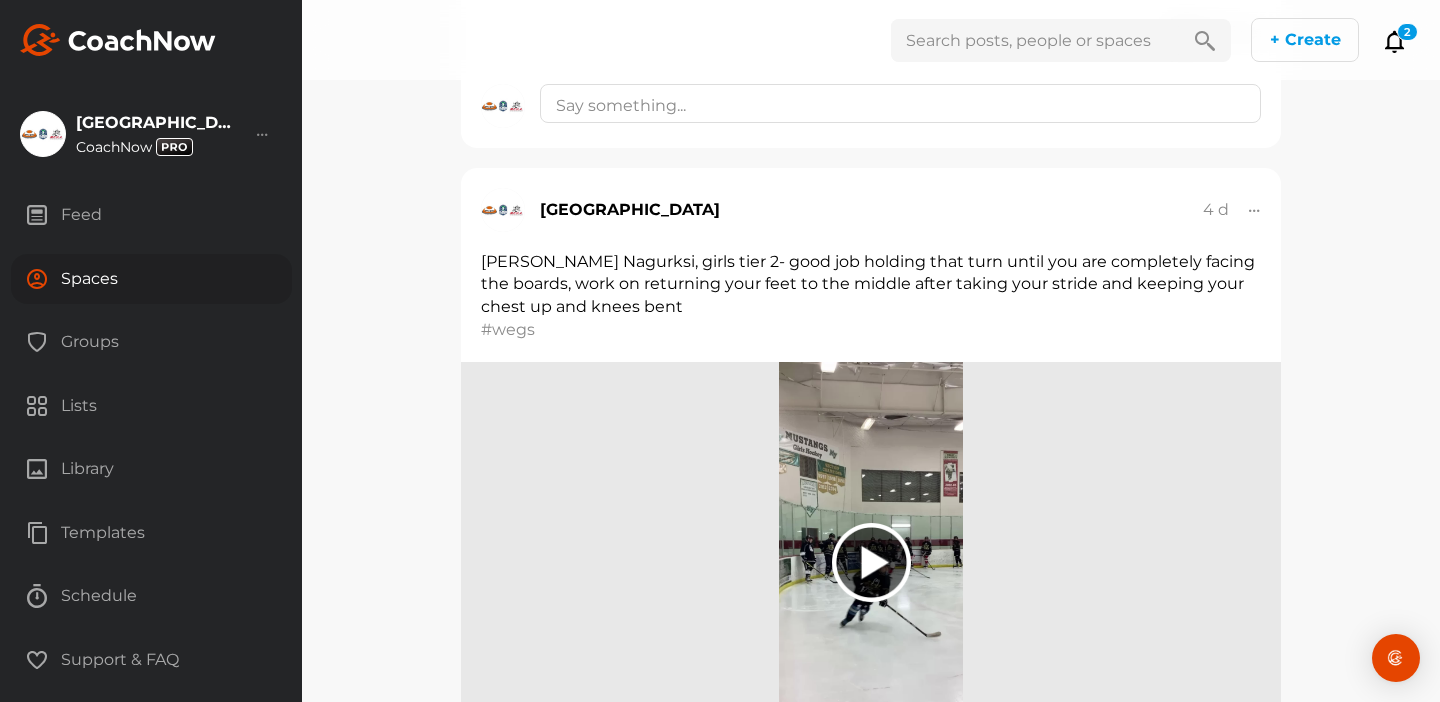 click 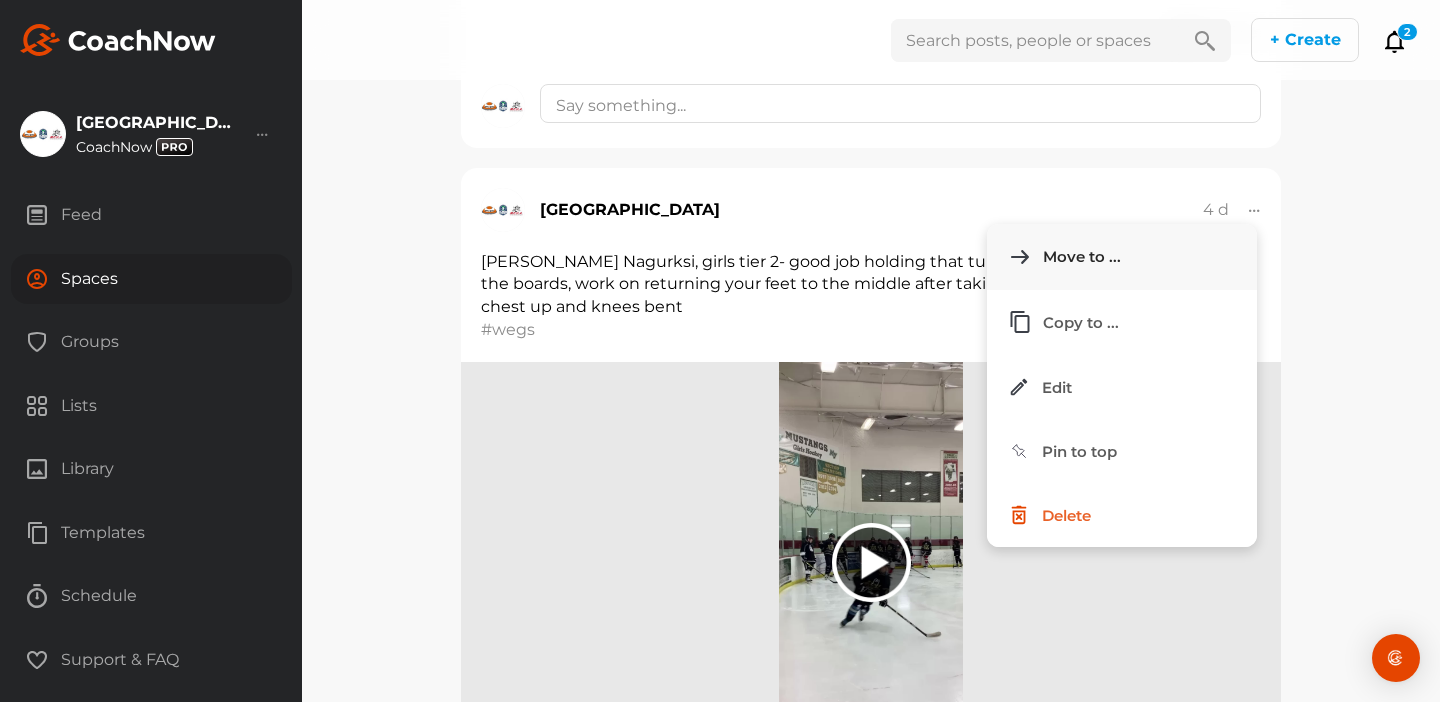 click on "Move to ..." 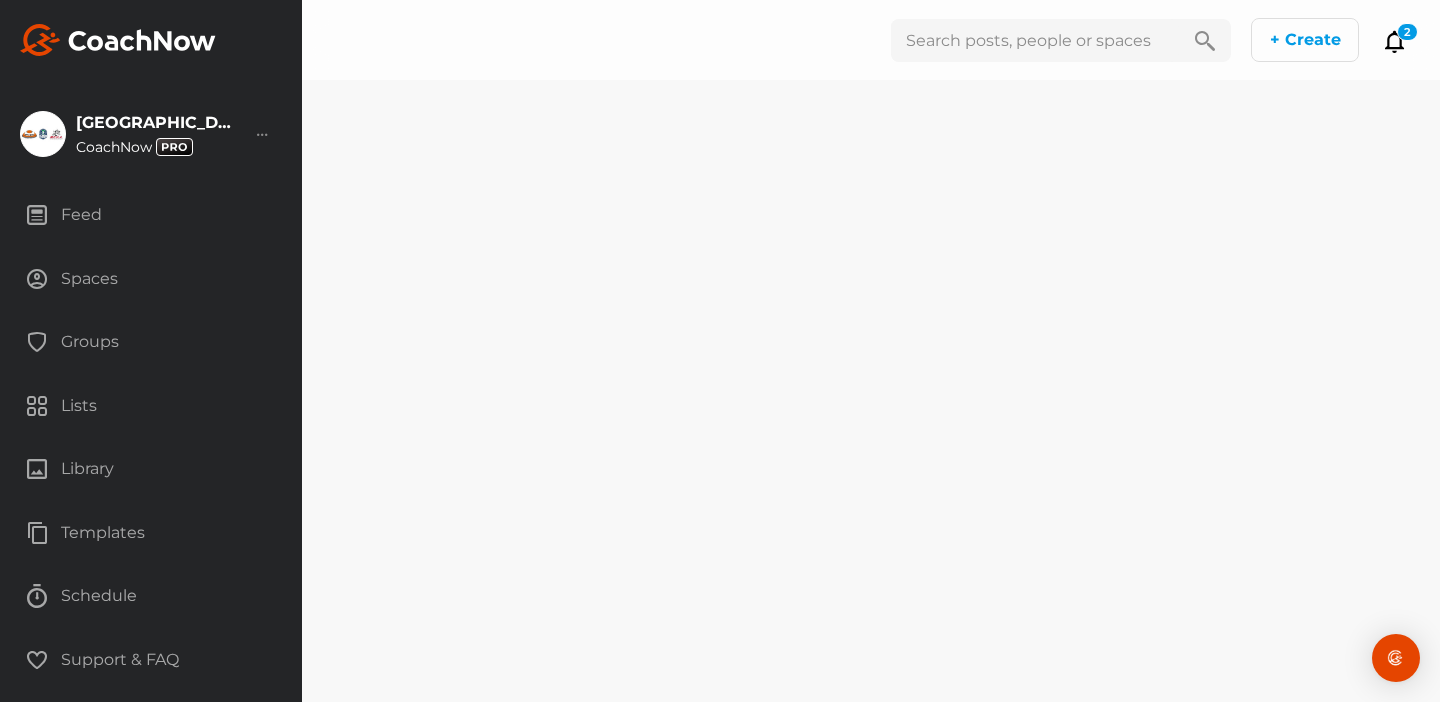 scroll, scrollTop: 0, scrollLeft: 0, axis: both 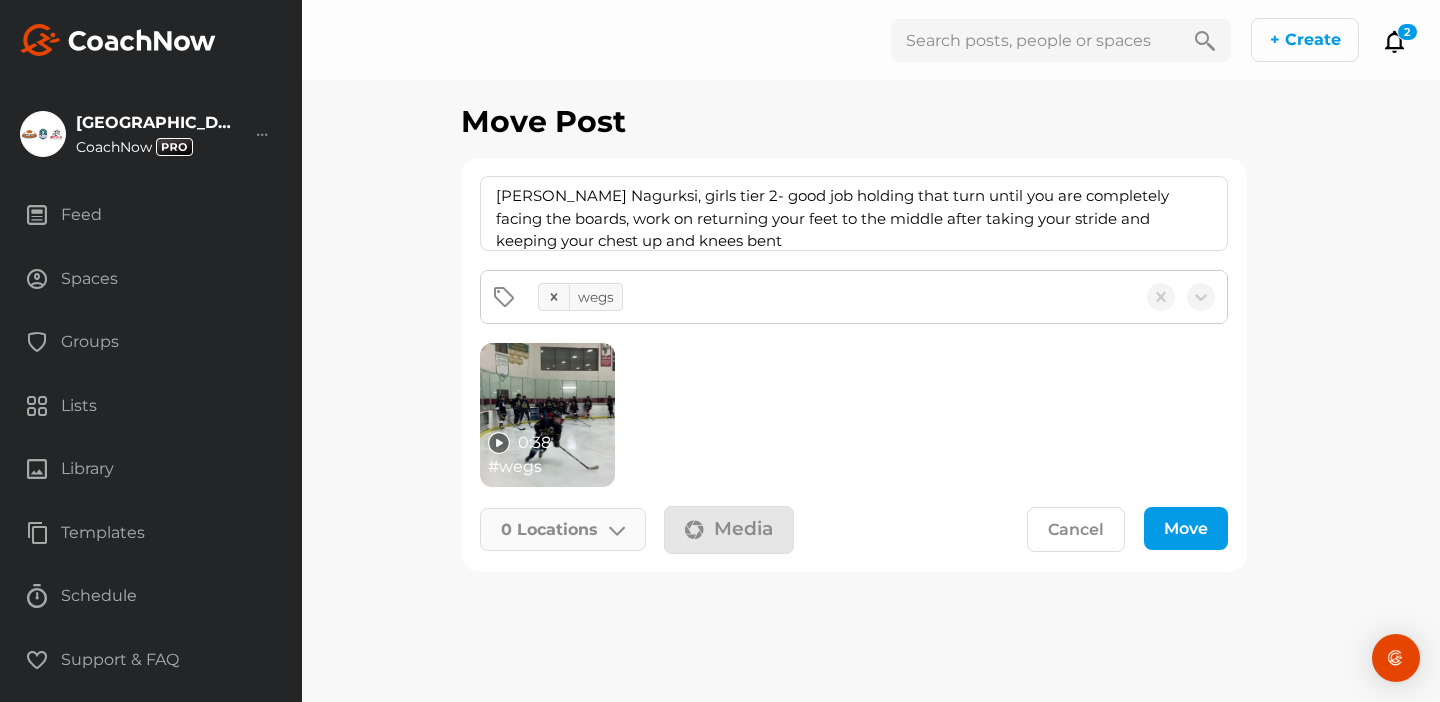 click 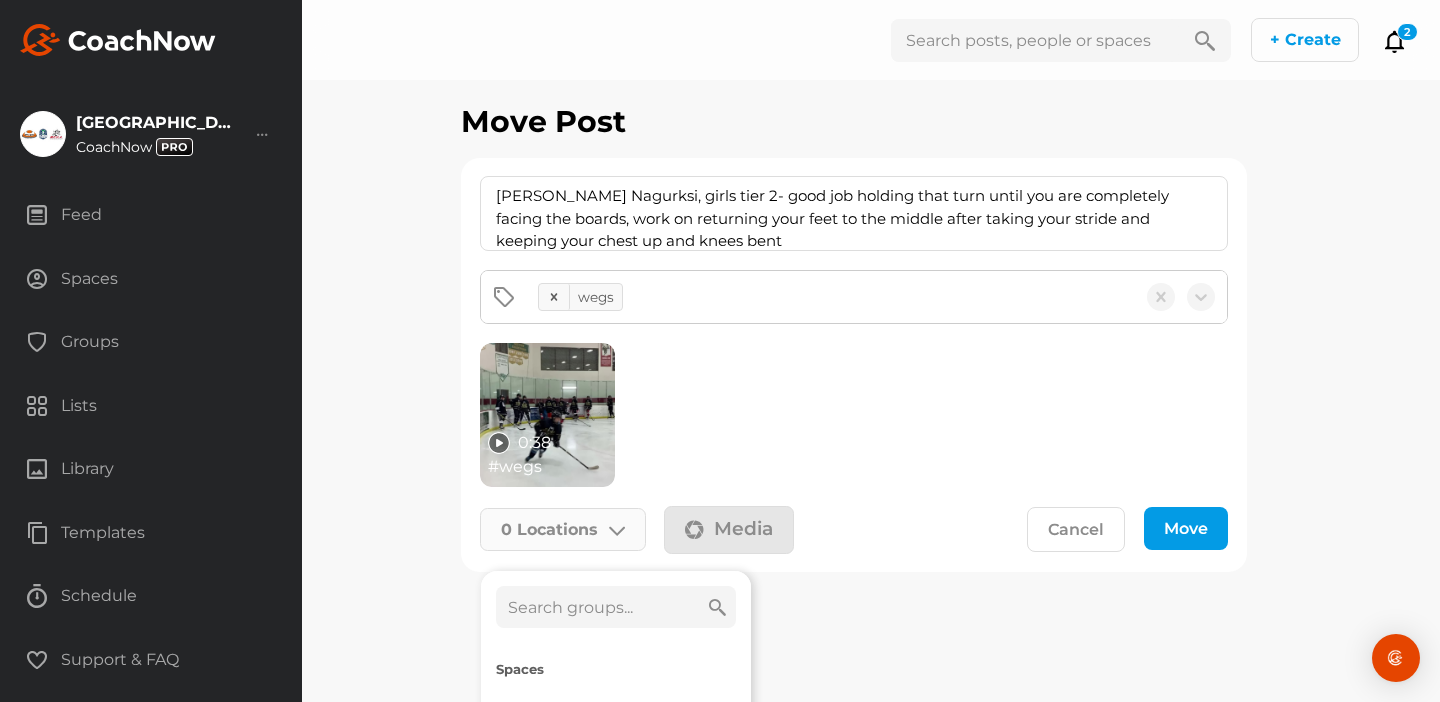 click 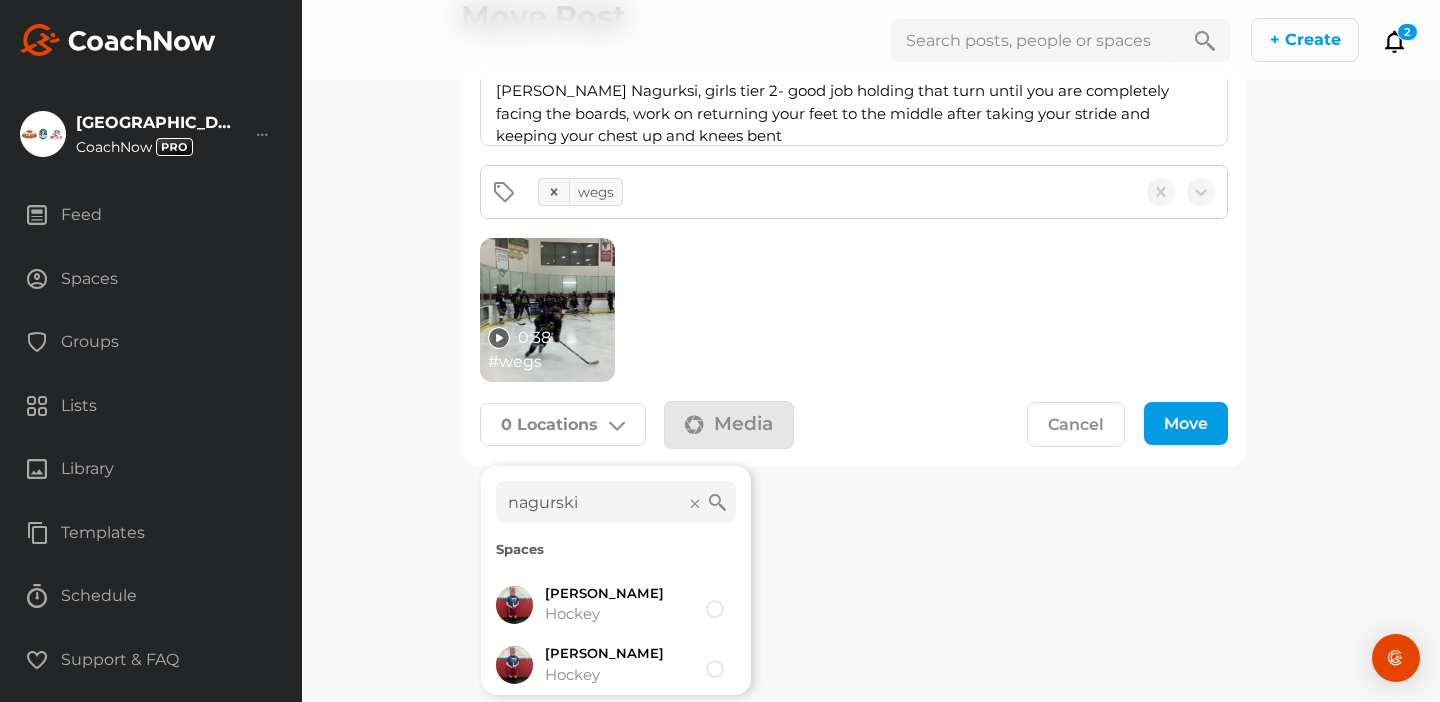 scroll, scrollTop: 104, scrollLeft: 0, axis: vertical 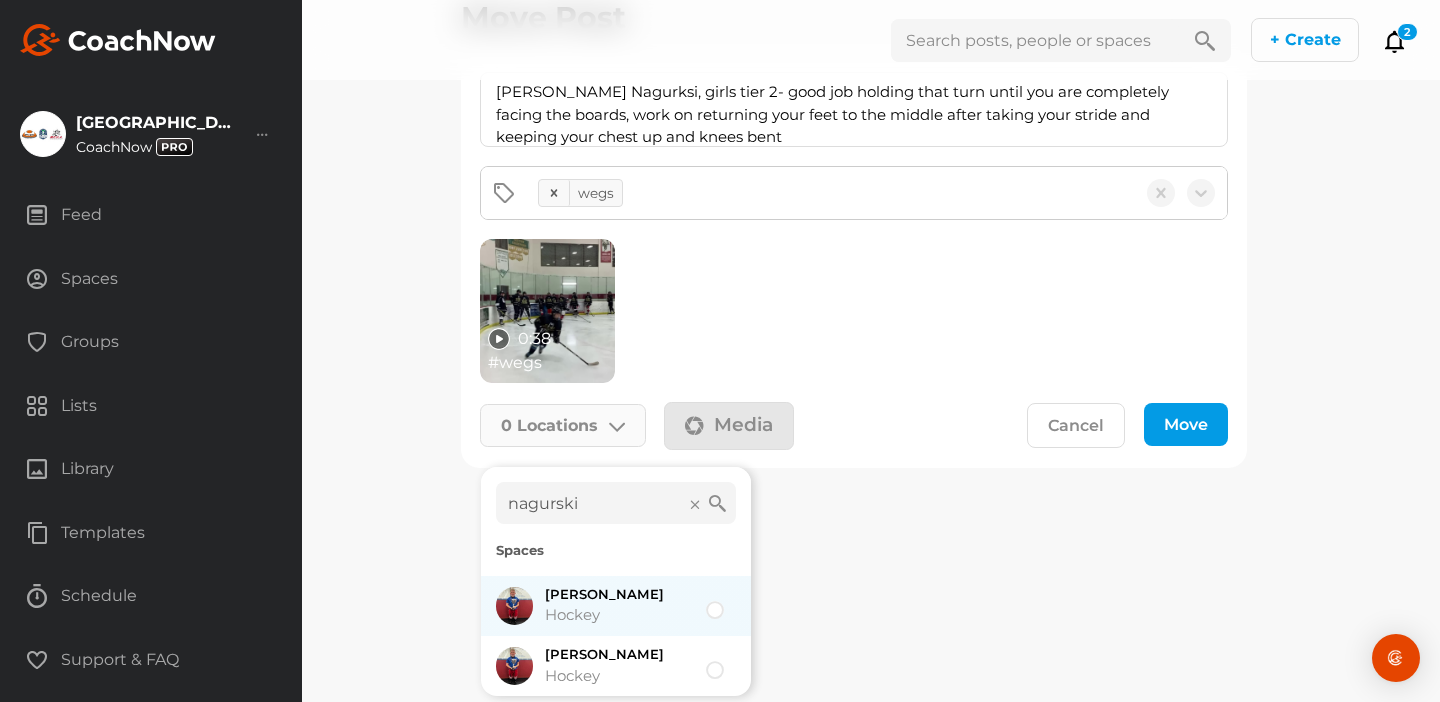 type on "nagurski" 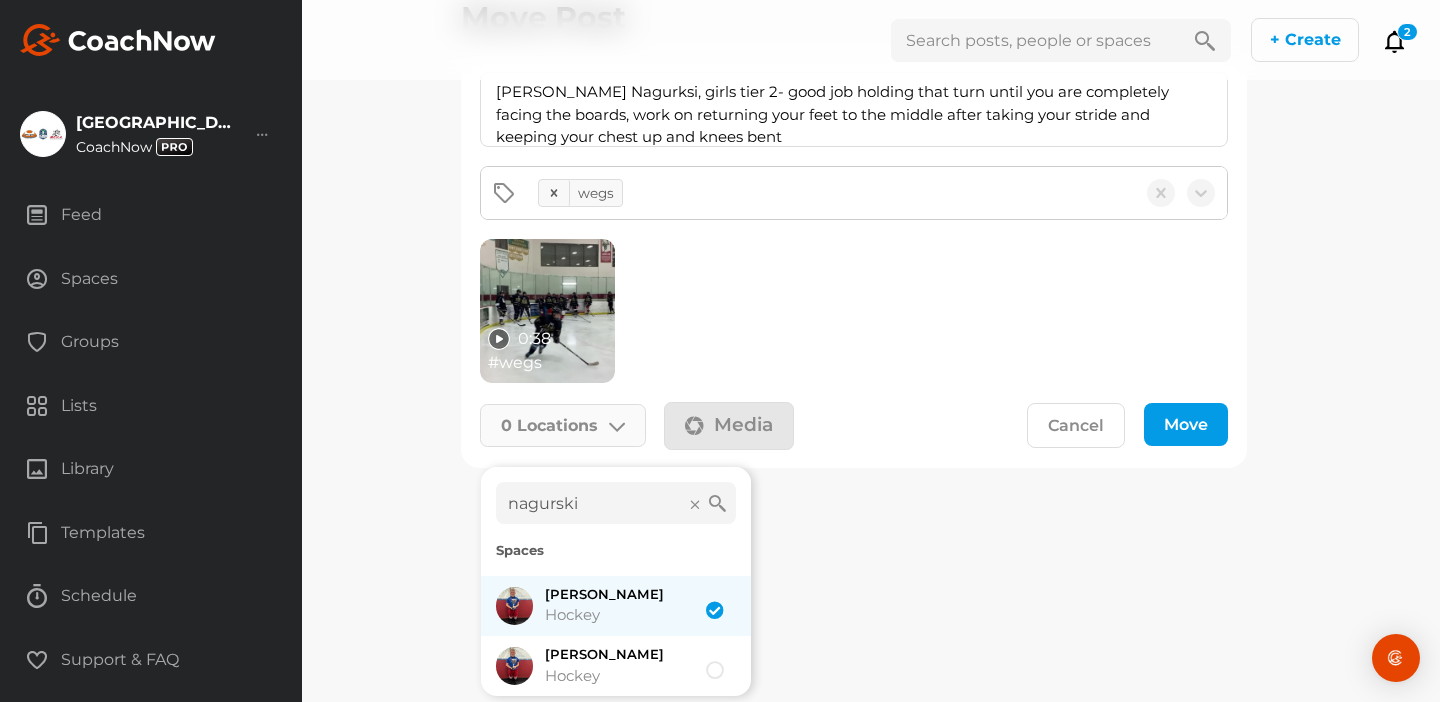 checkbox on "true" 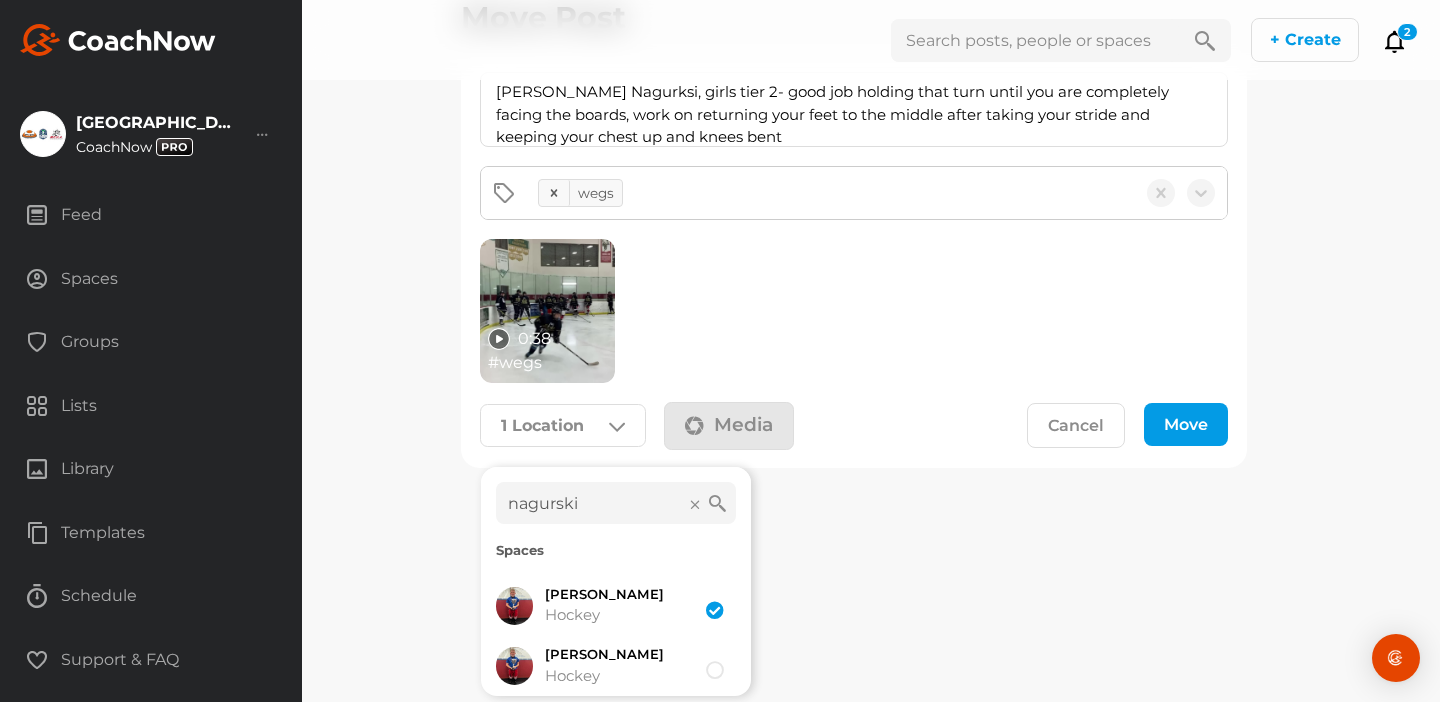 click on "Move" 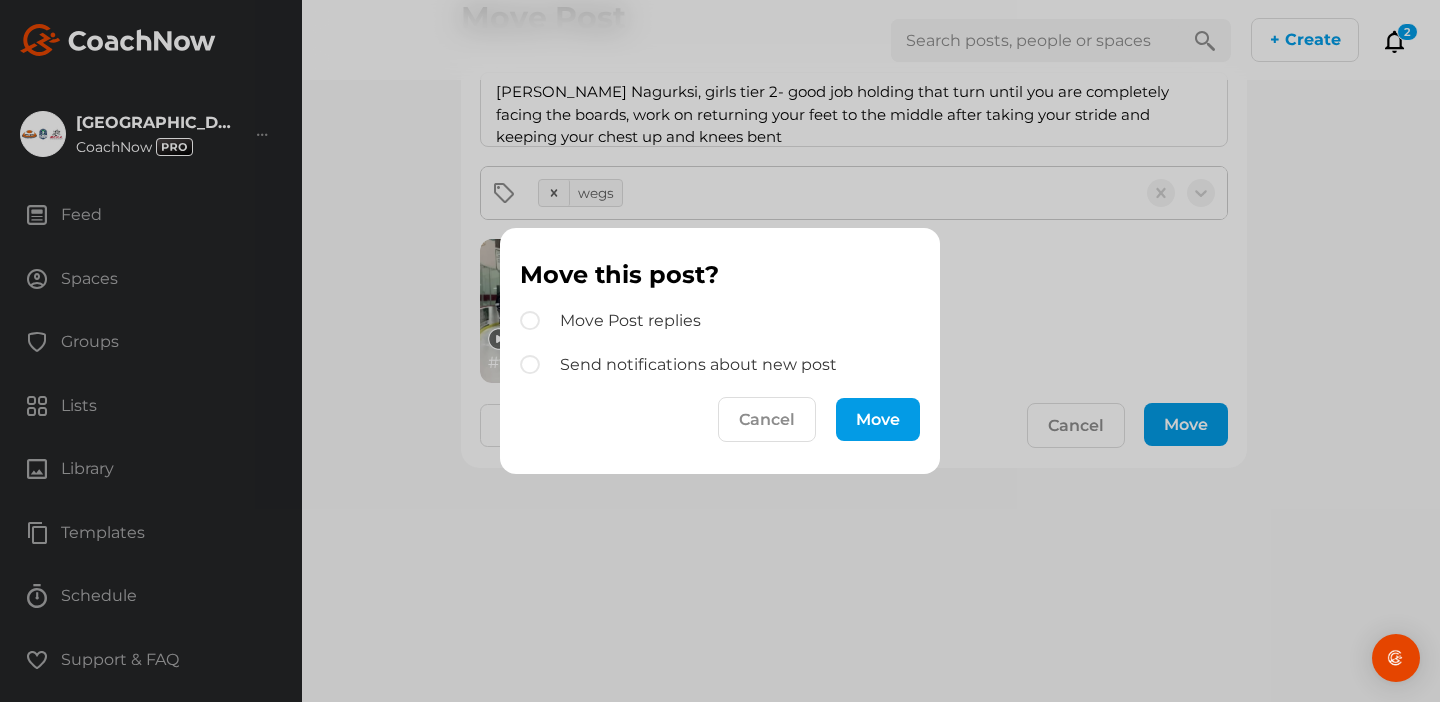 click on "Move" at bounding box center [878, 419] 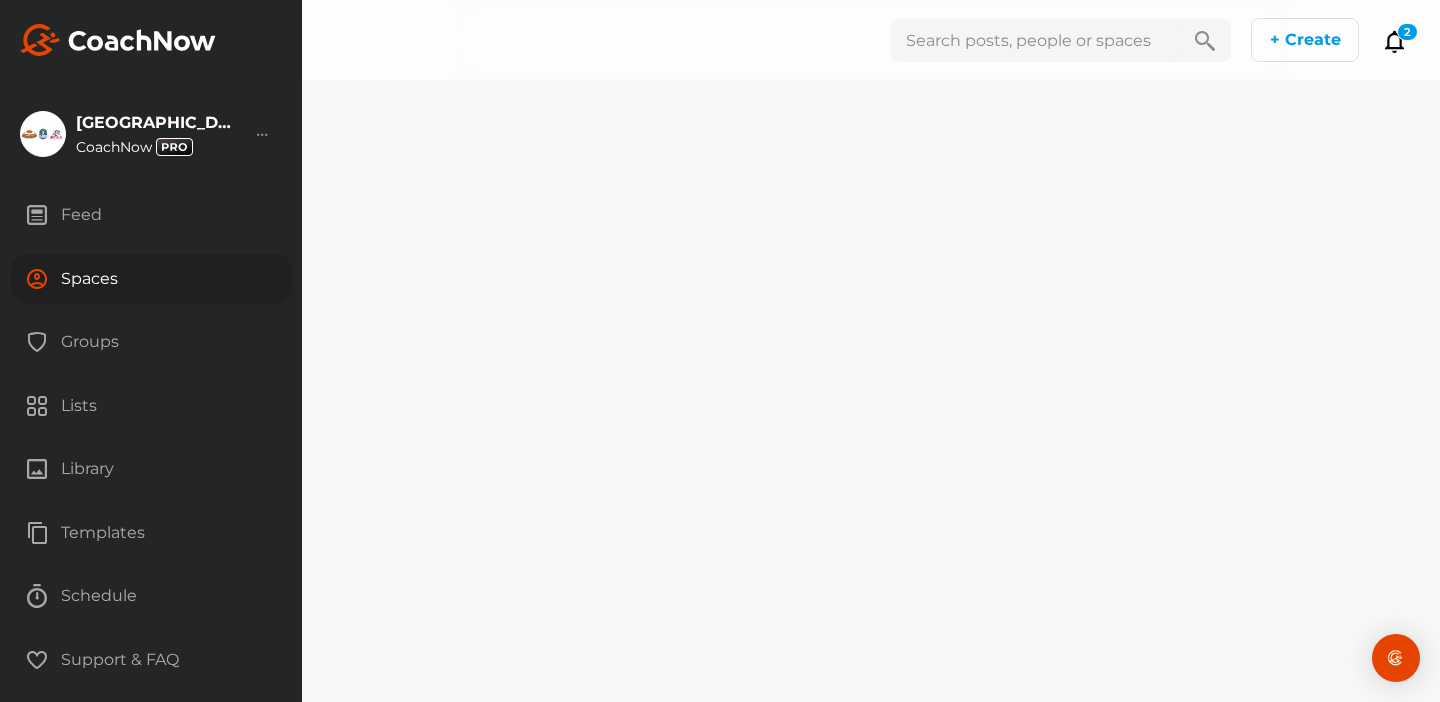 scroll, scrollTop: 0, scrollLeft: 0, axis: both 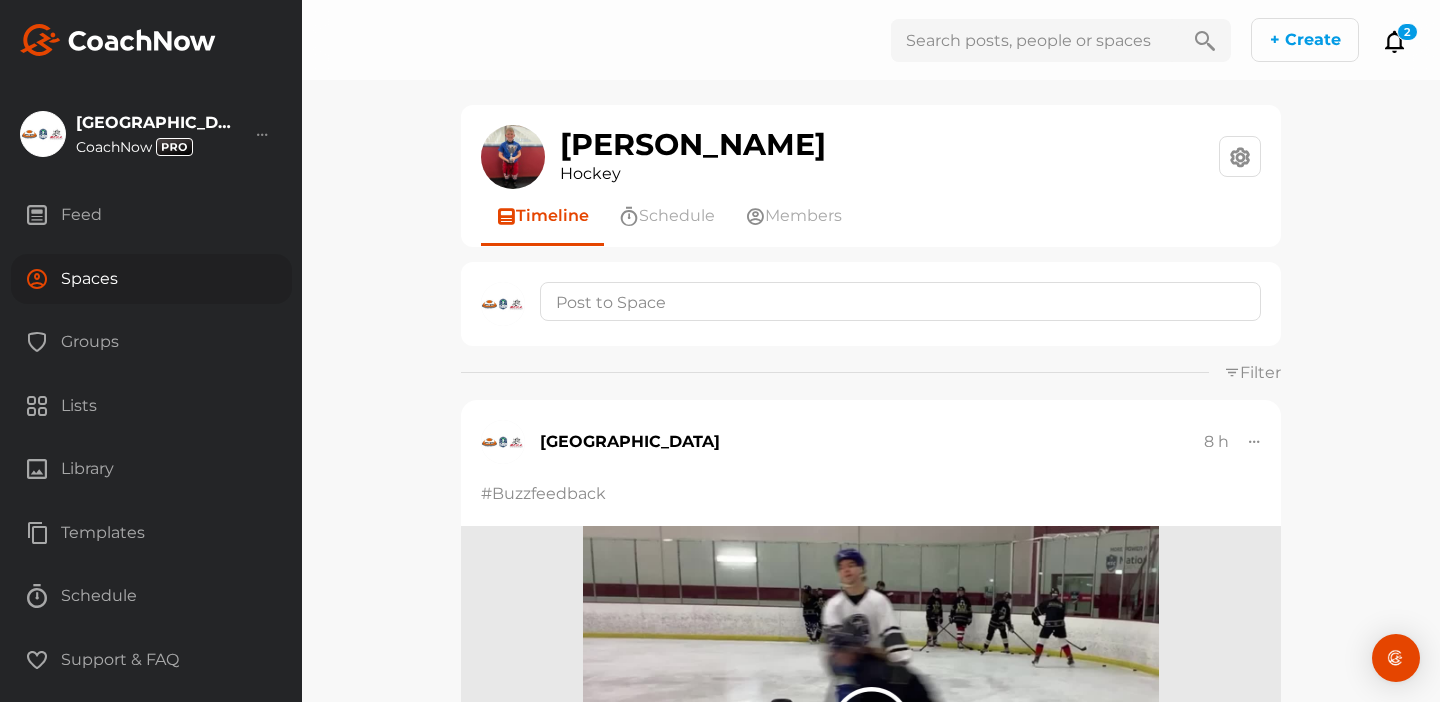 click on "Feed" at bounding box center [151, 215] 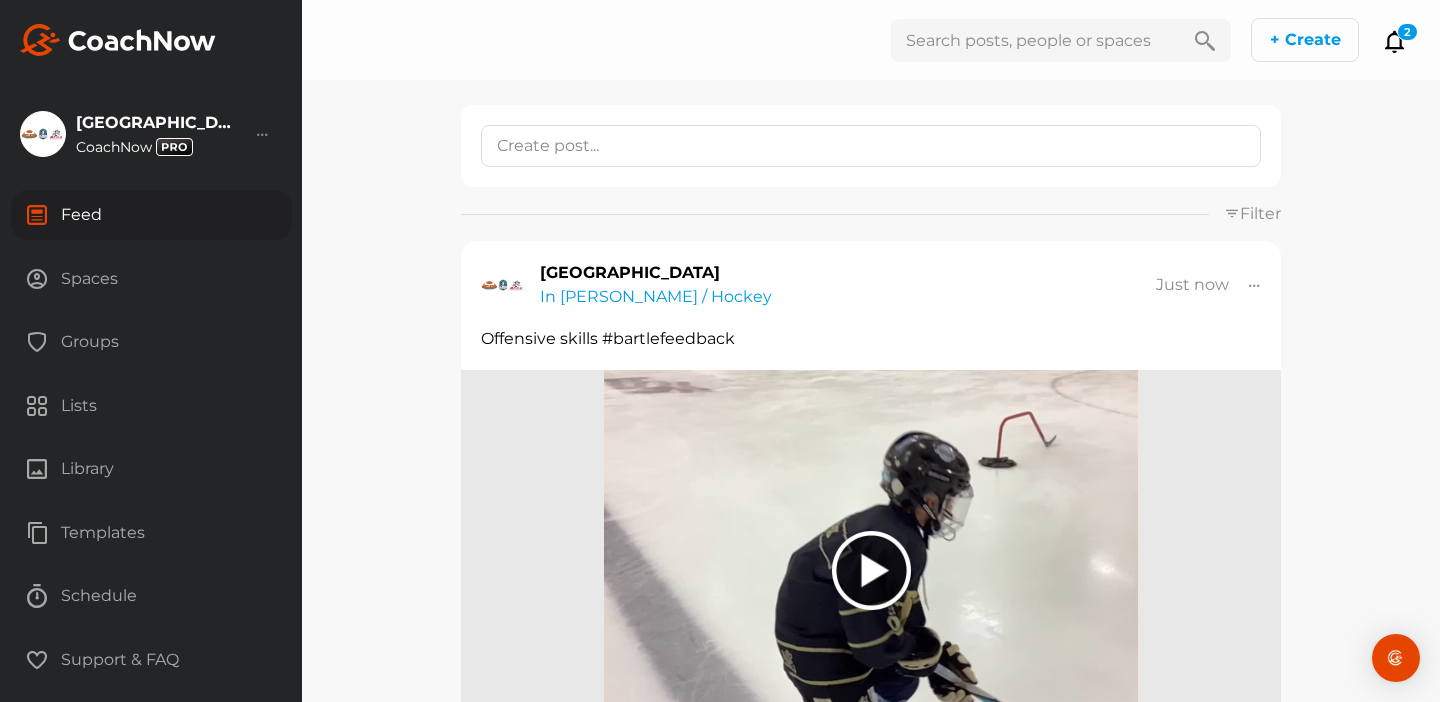 click on "Spaces" at bounding box center [151, 279] 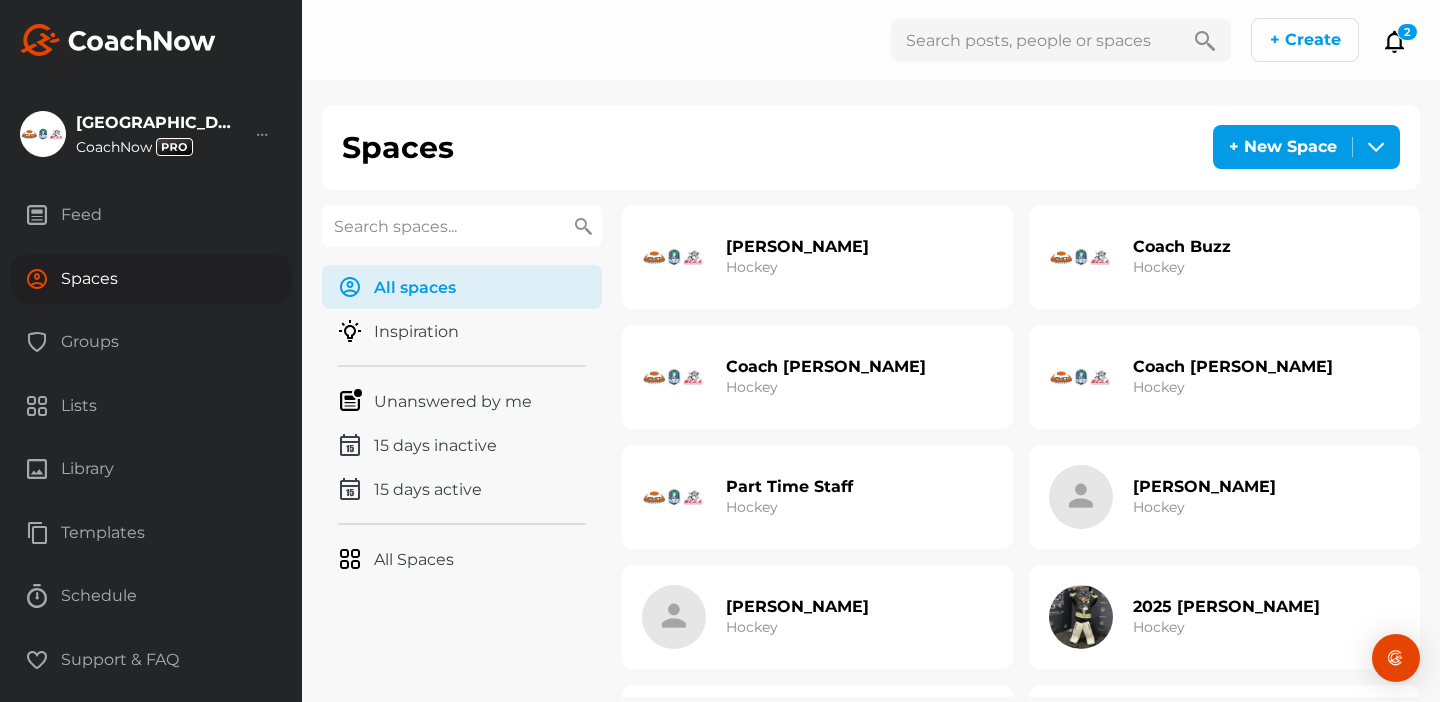 click on "Part Time Staff" at bounding box center [789, 486] 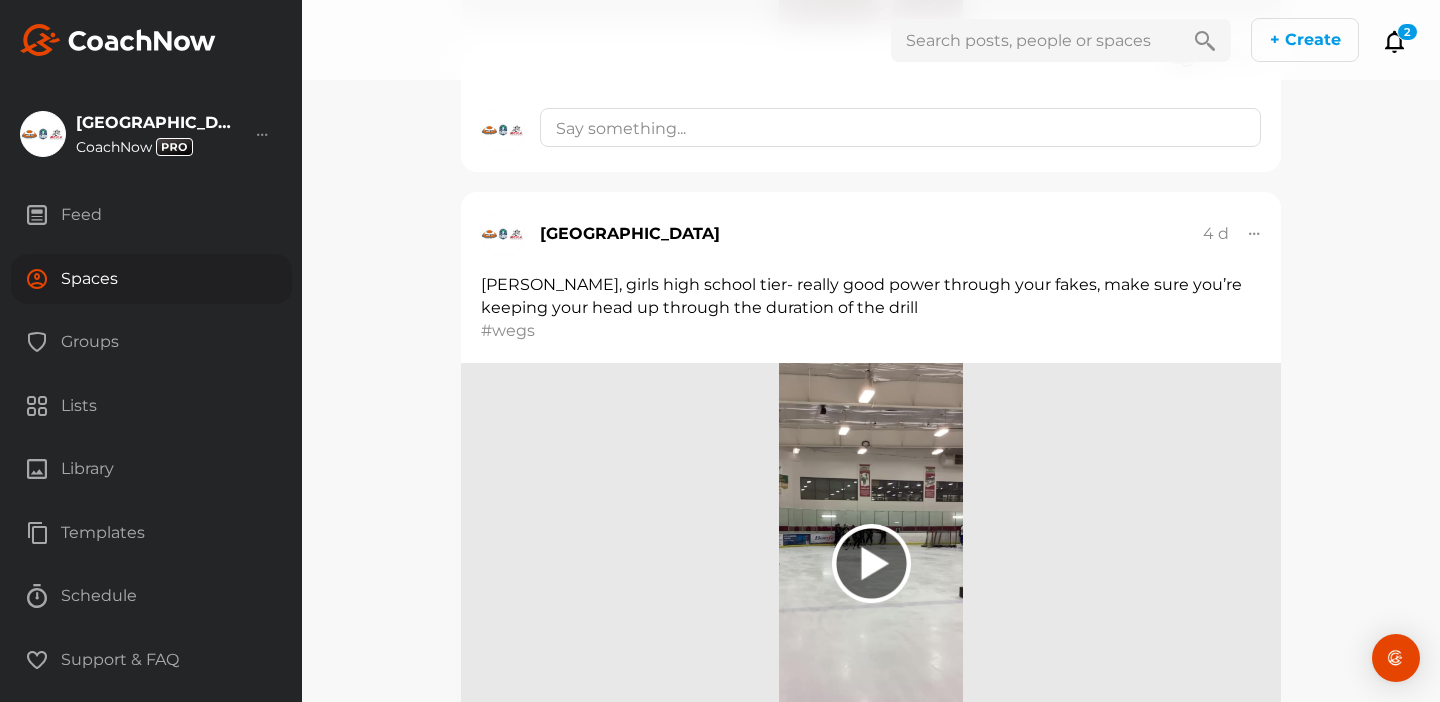 scroll, scrollTop: 3974, scrollLeft: 0, axis: vertical 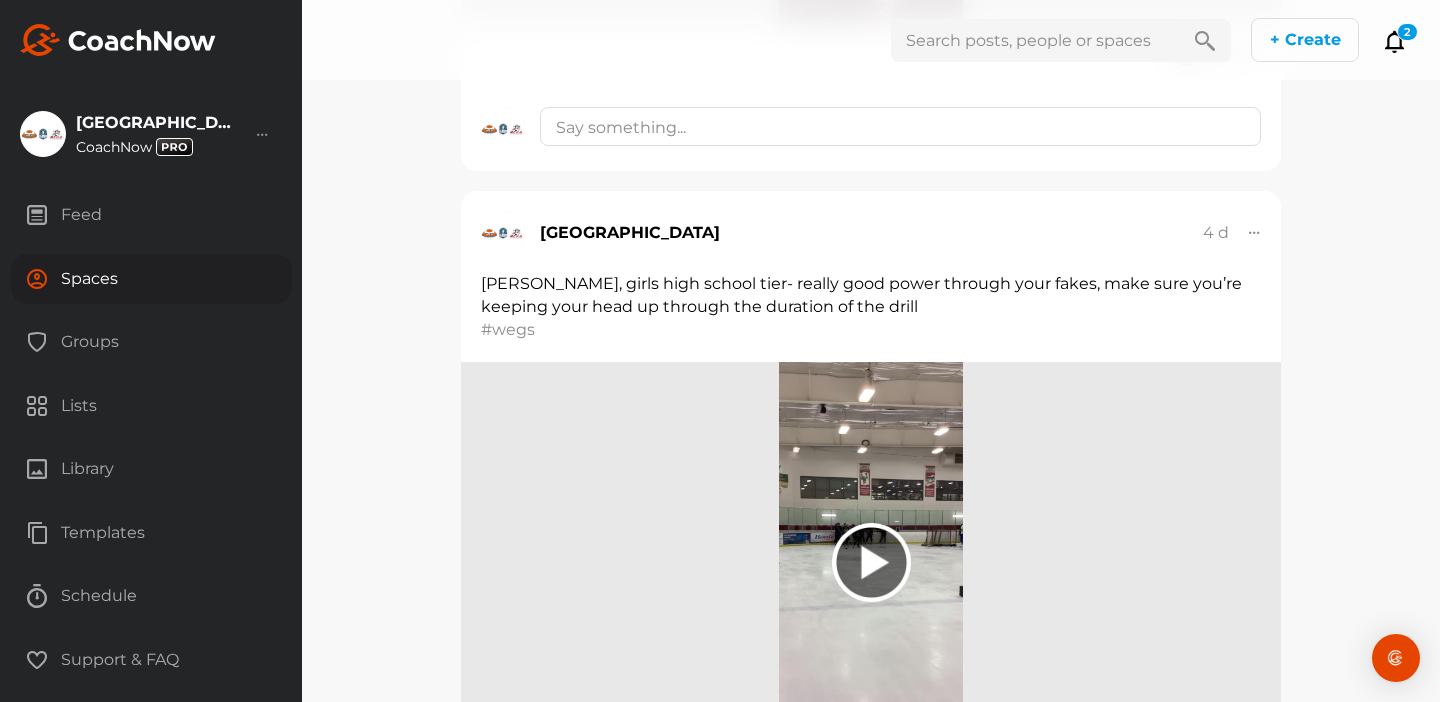 click 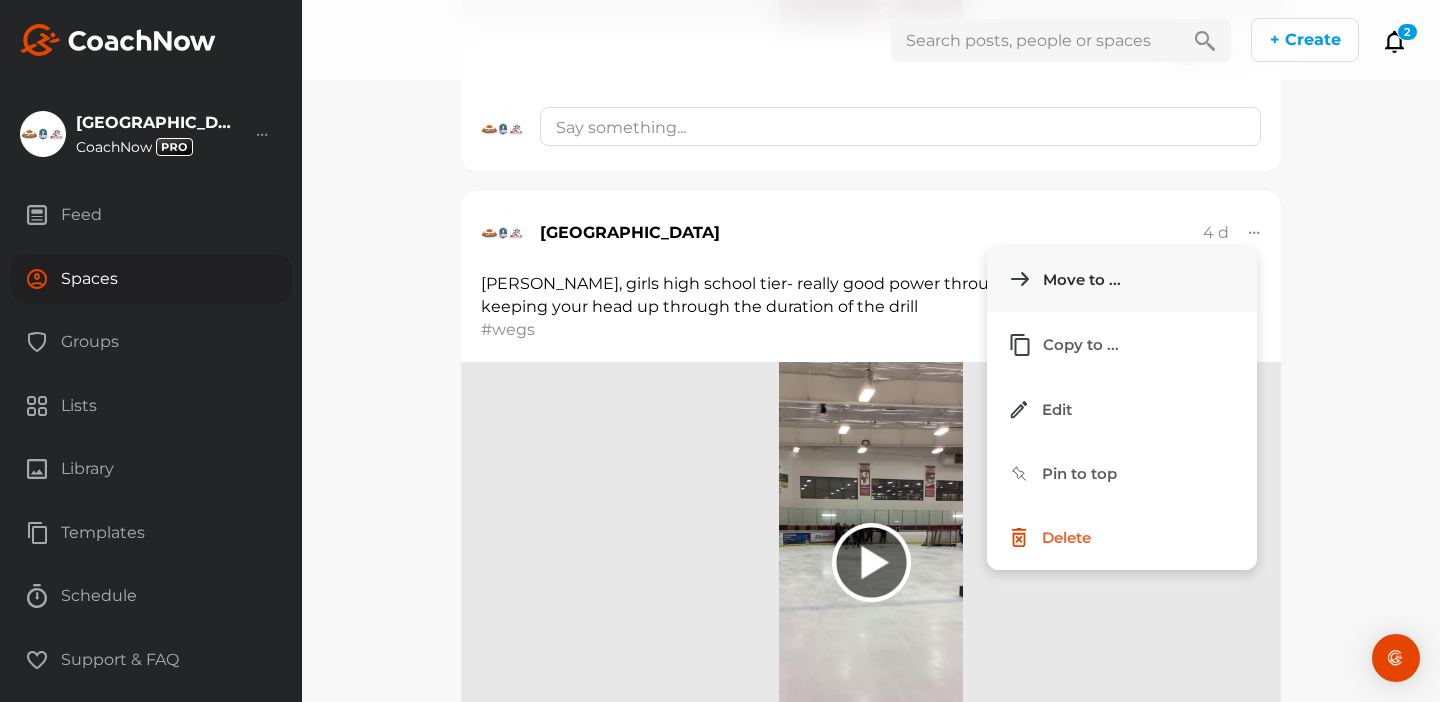 click on "Move to ..." 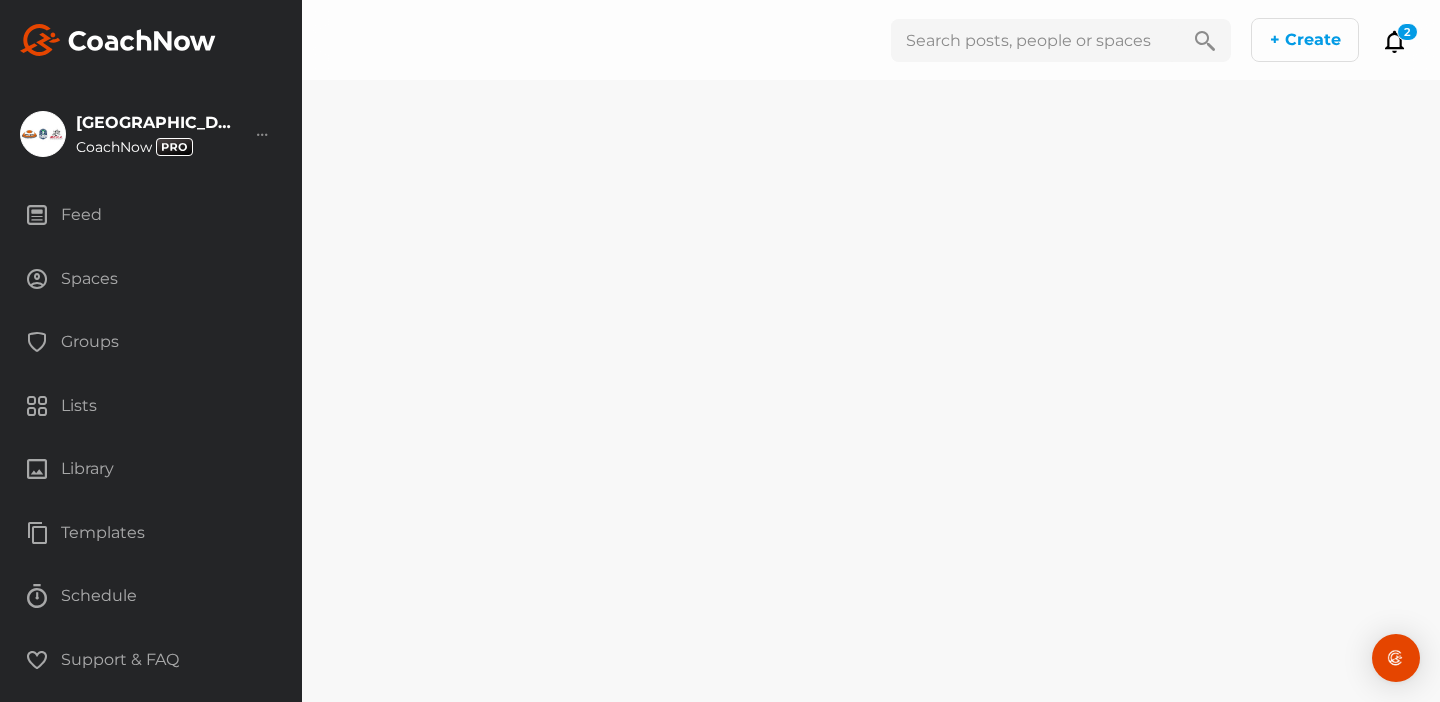 scroll, scrollTop: 0, scrollLeft: 0, axis: both 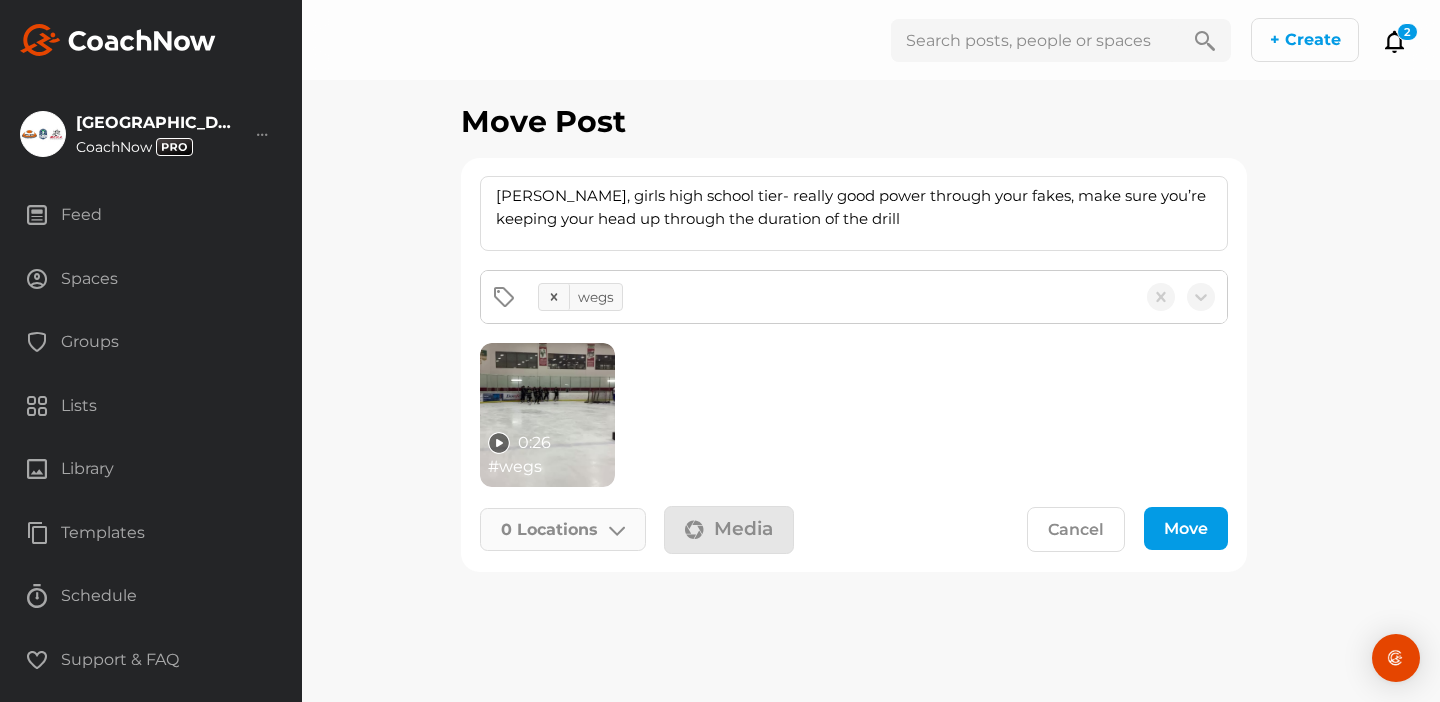 click 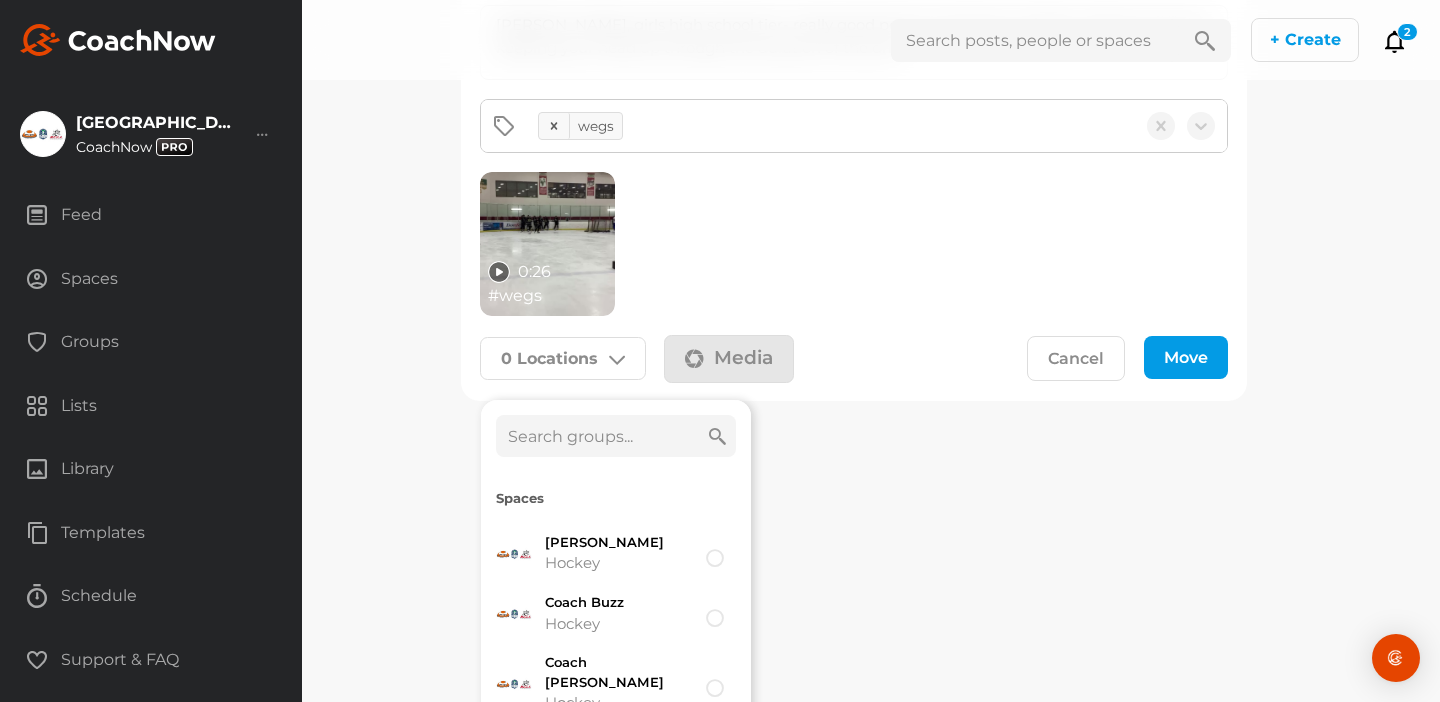 scroll, scrollTop: 173, scrollLeft: 0, axis: vertical 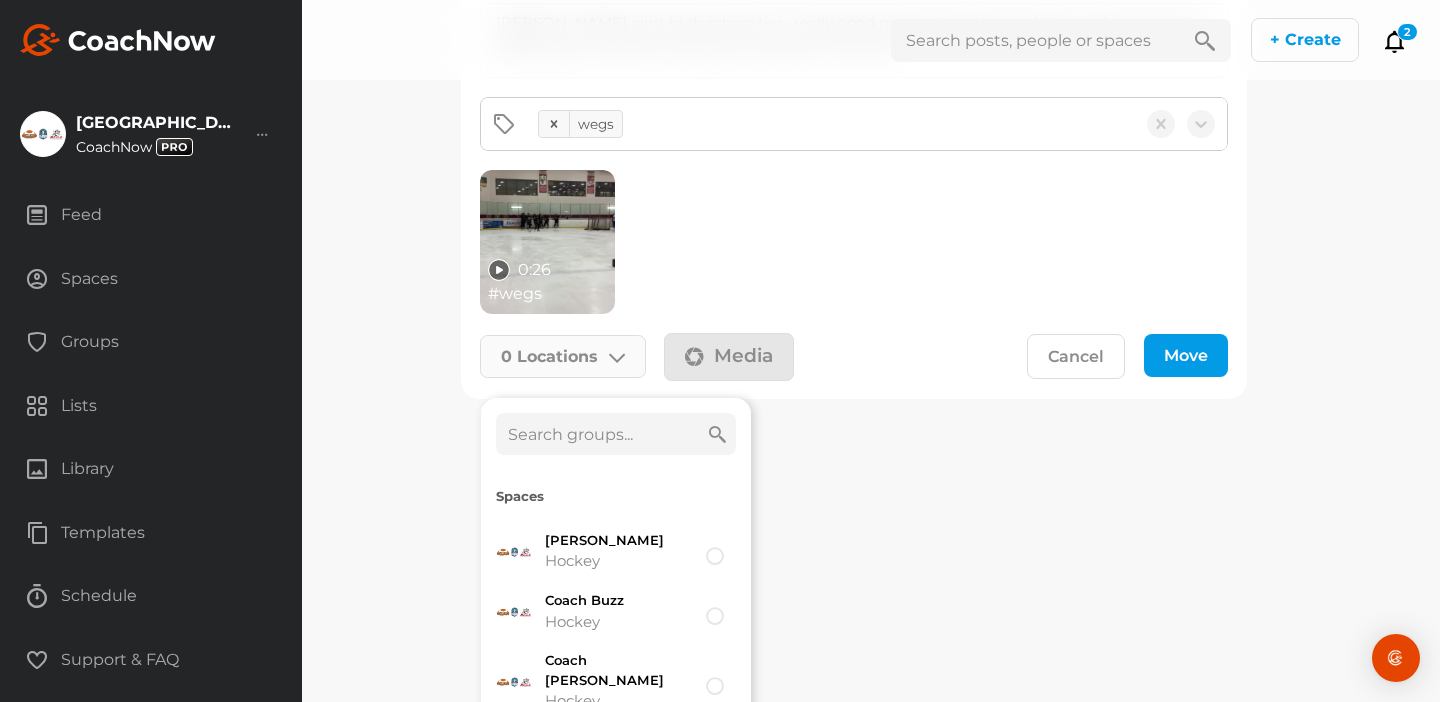 click 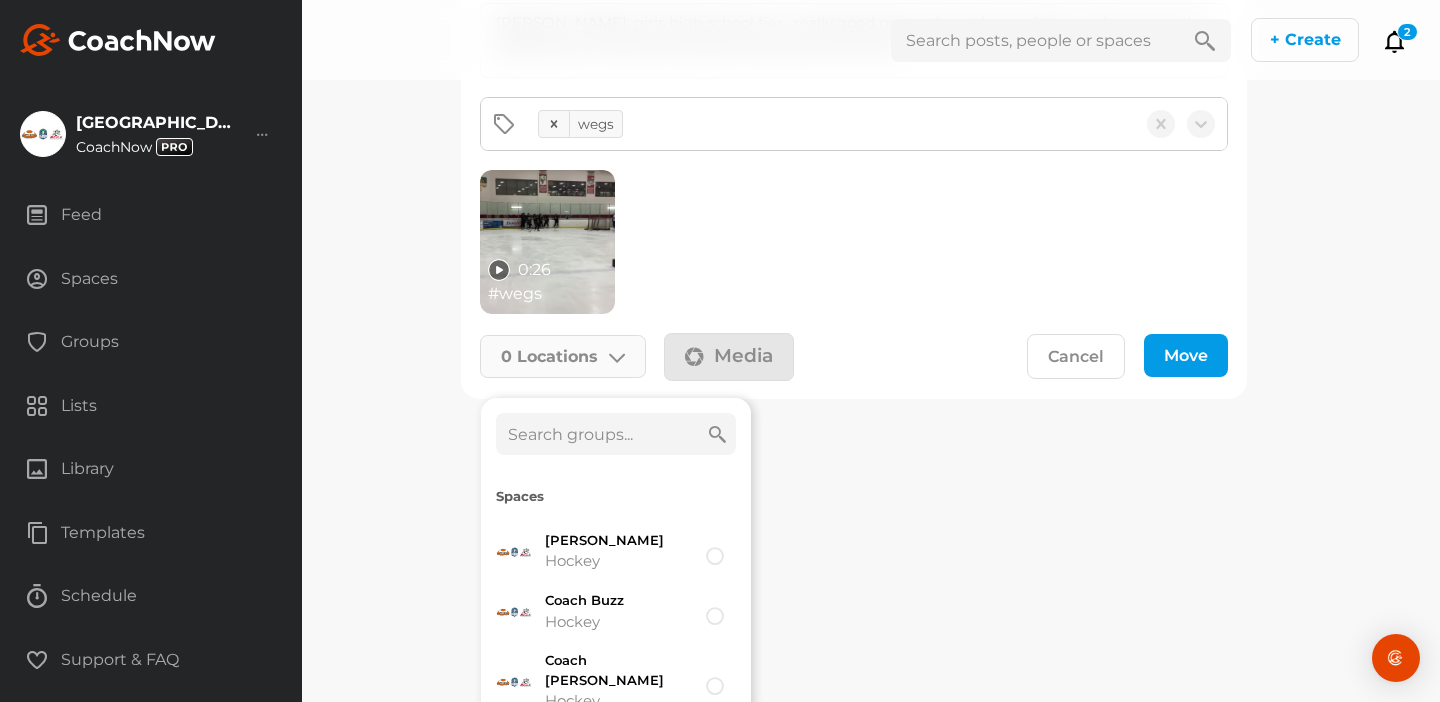 click 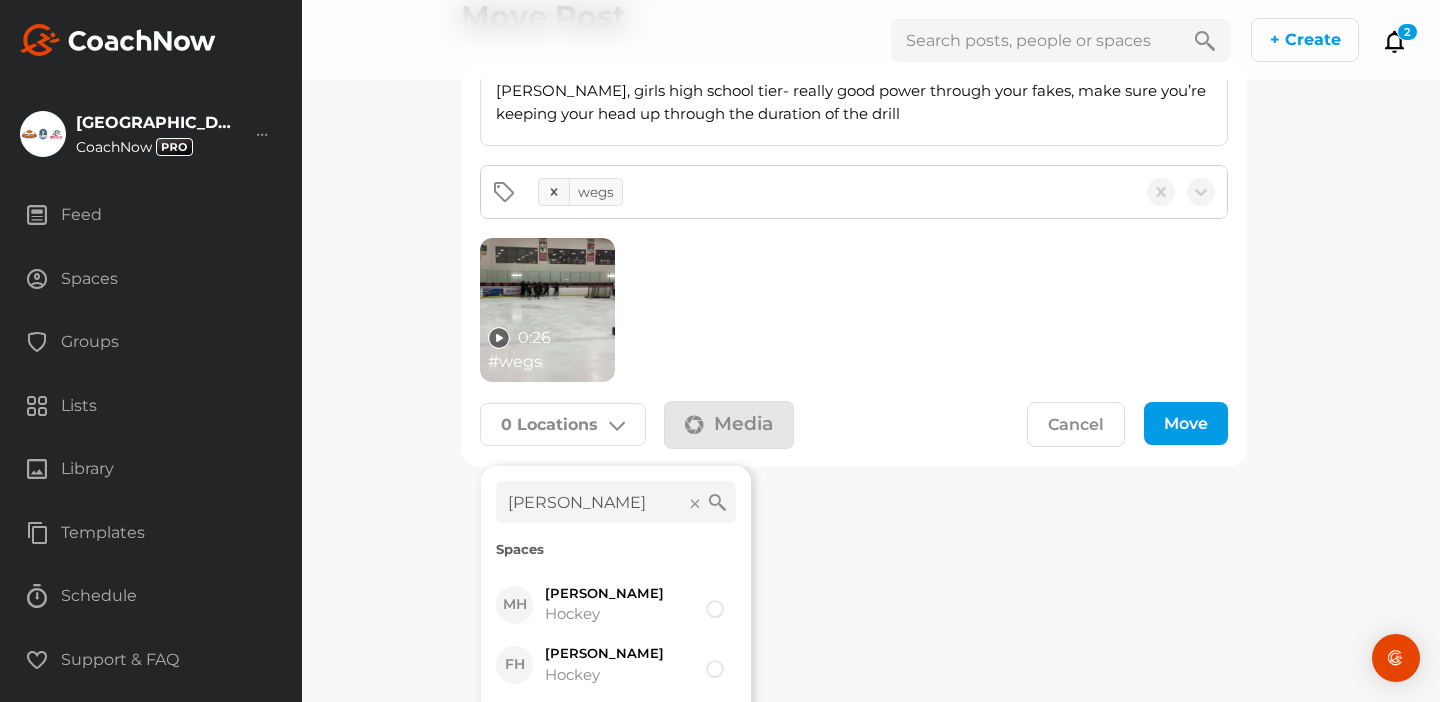 scroll, scrollTop: 158, scrollLeft: 0, axis: vertical 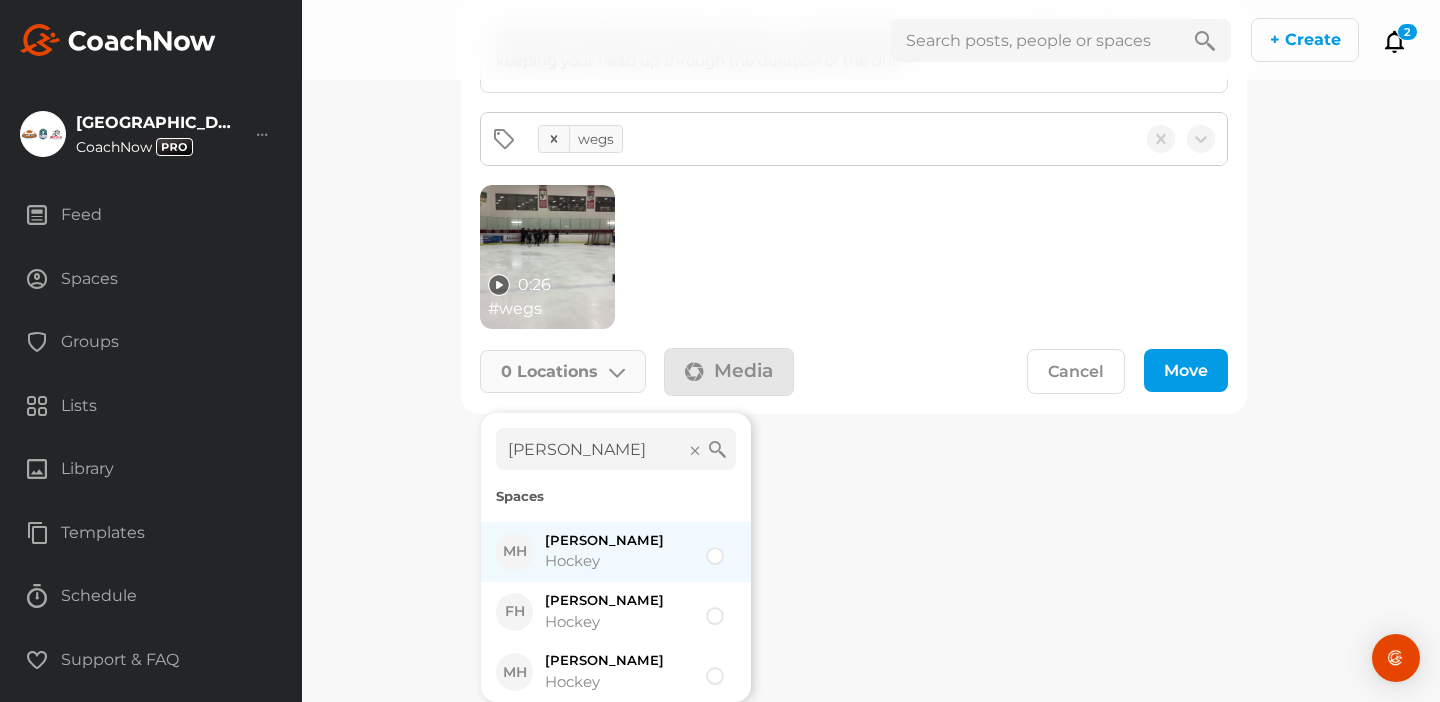 type on "[PERSON_NAME]" 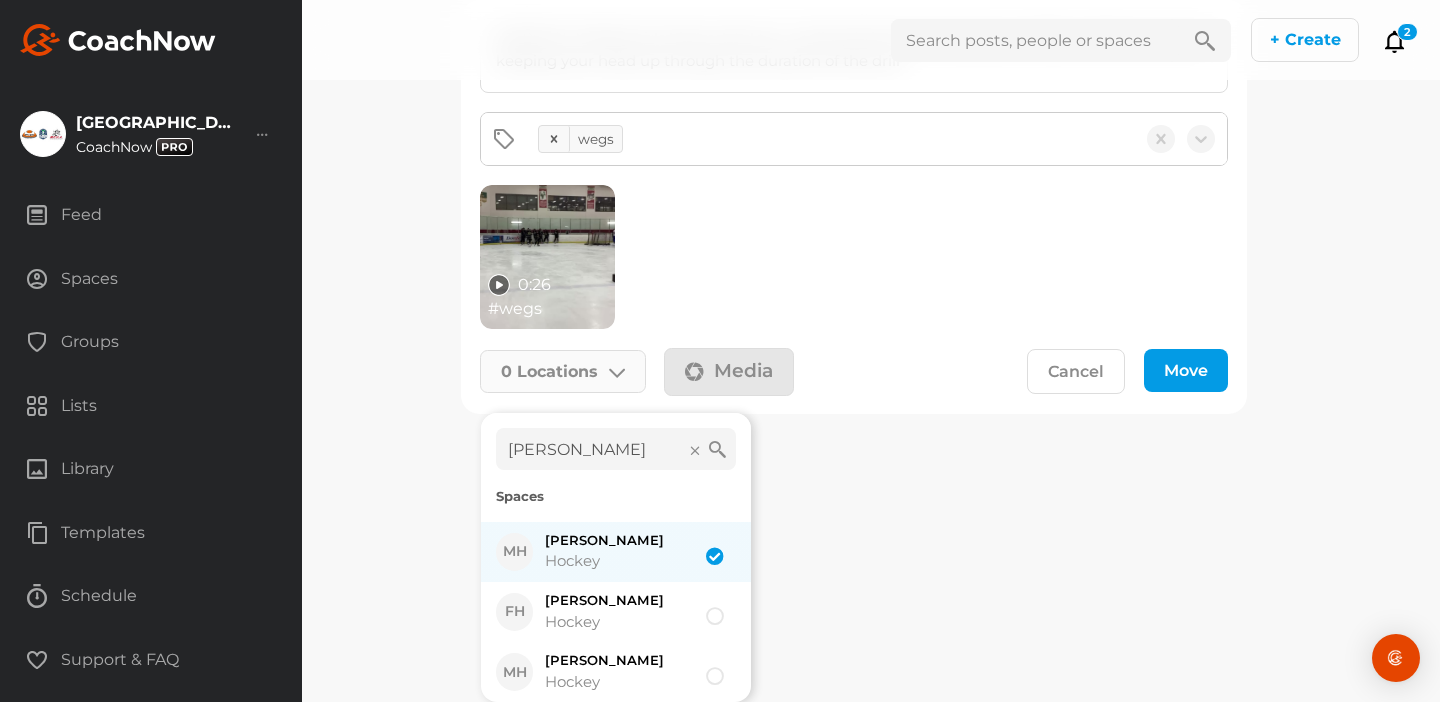 checkbox on "true" 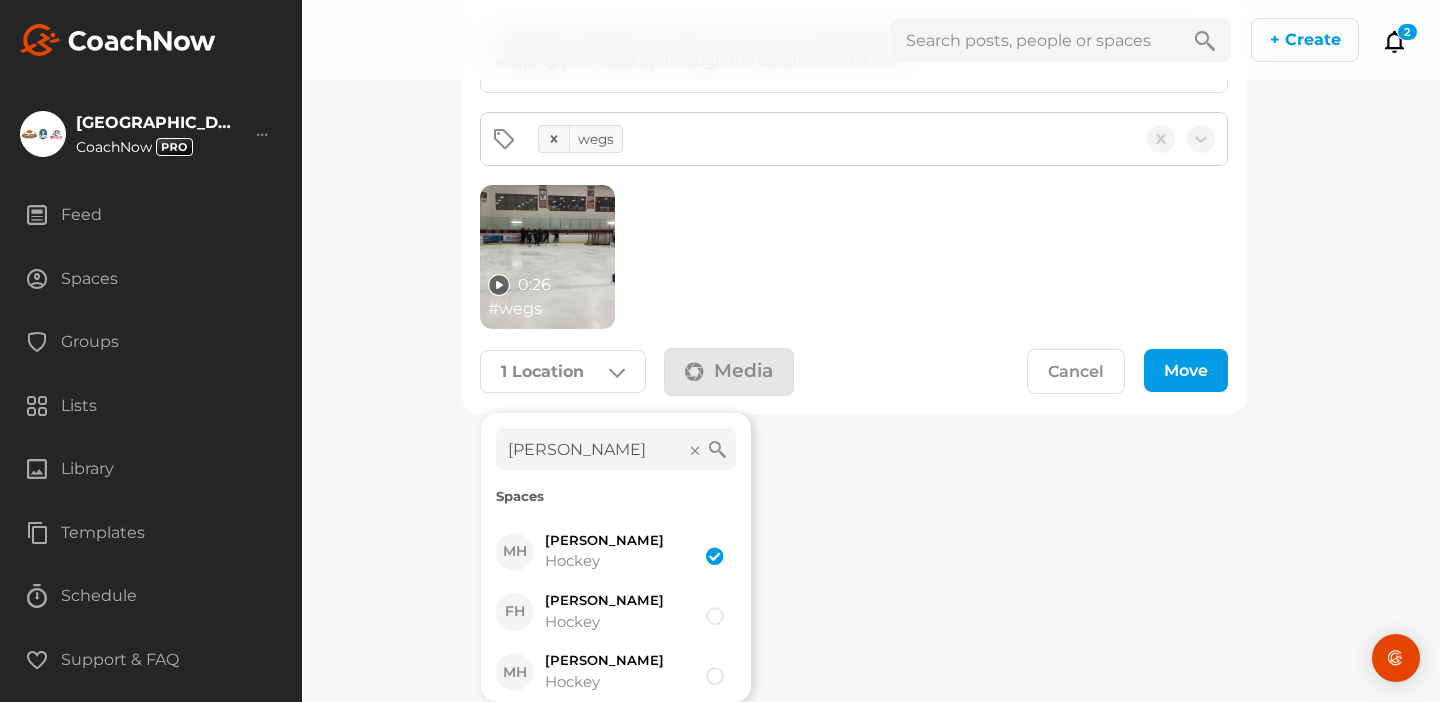click on "Move" 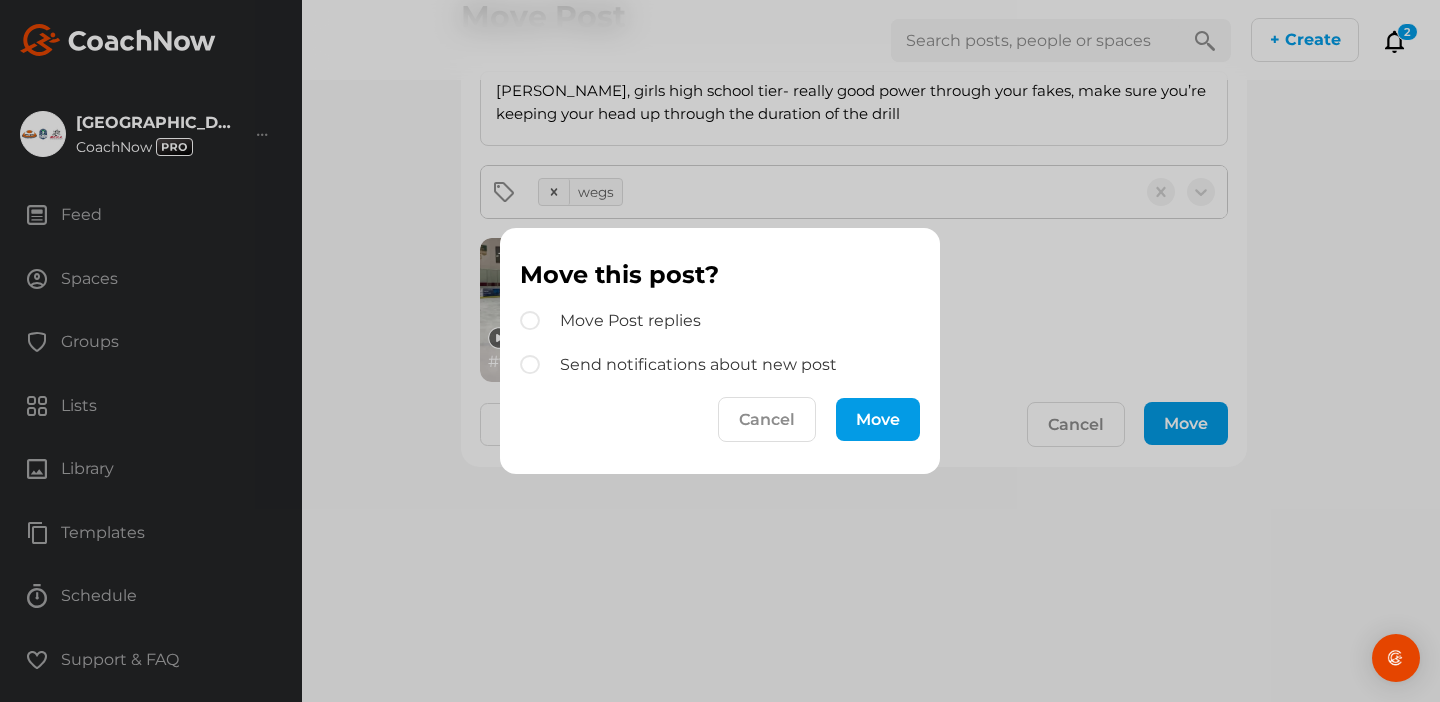 scroll, scrollTop: 105, scrollLeft: 0, axis: vertical 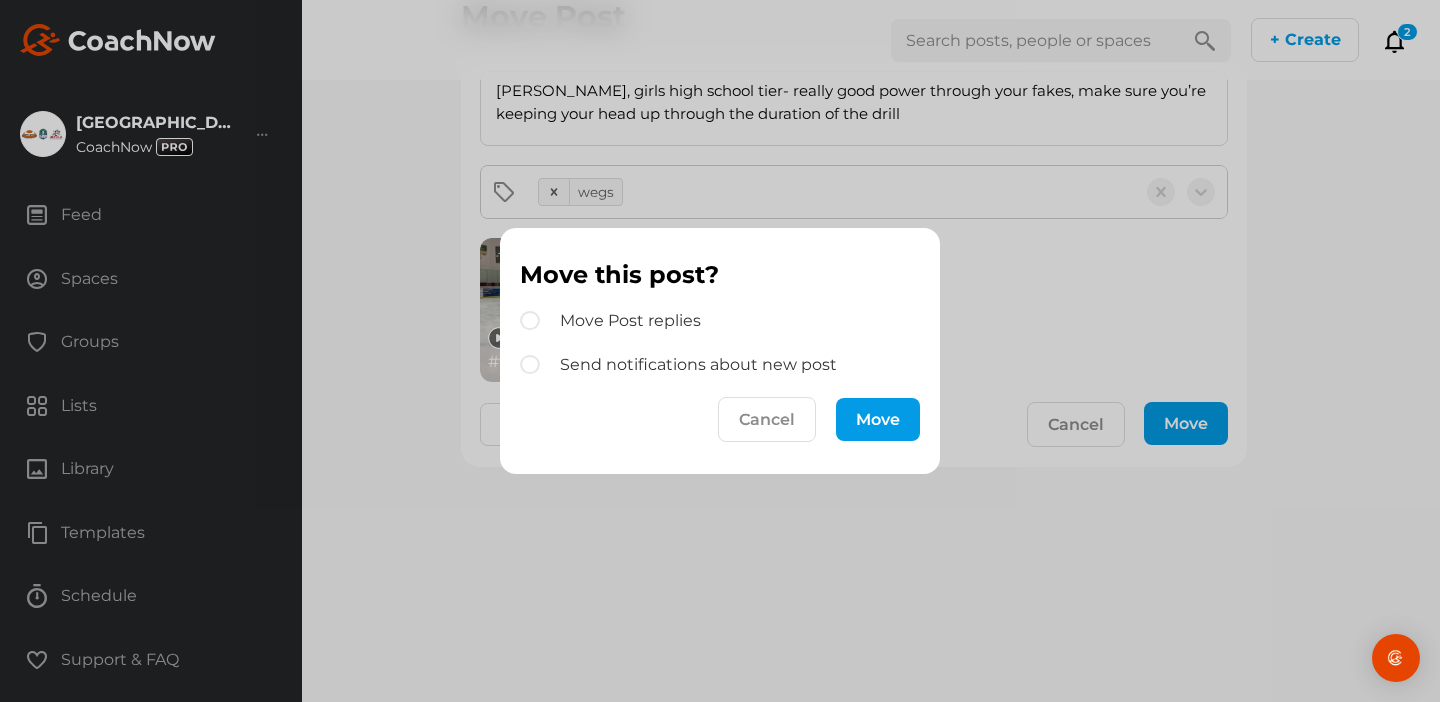 click on "Move" at bounding box center [878, 419] 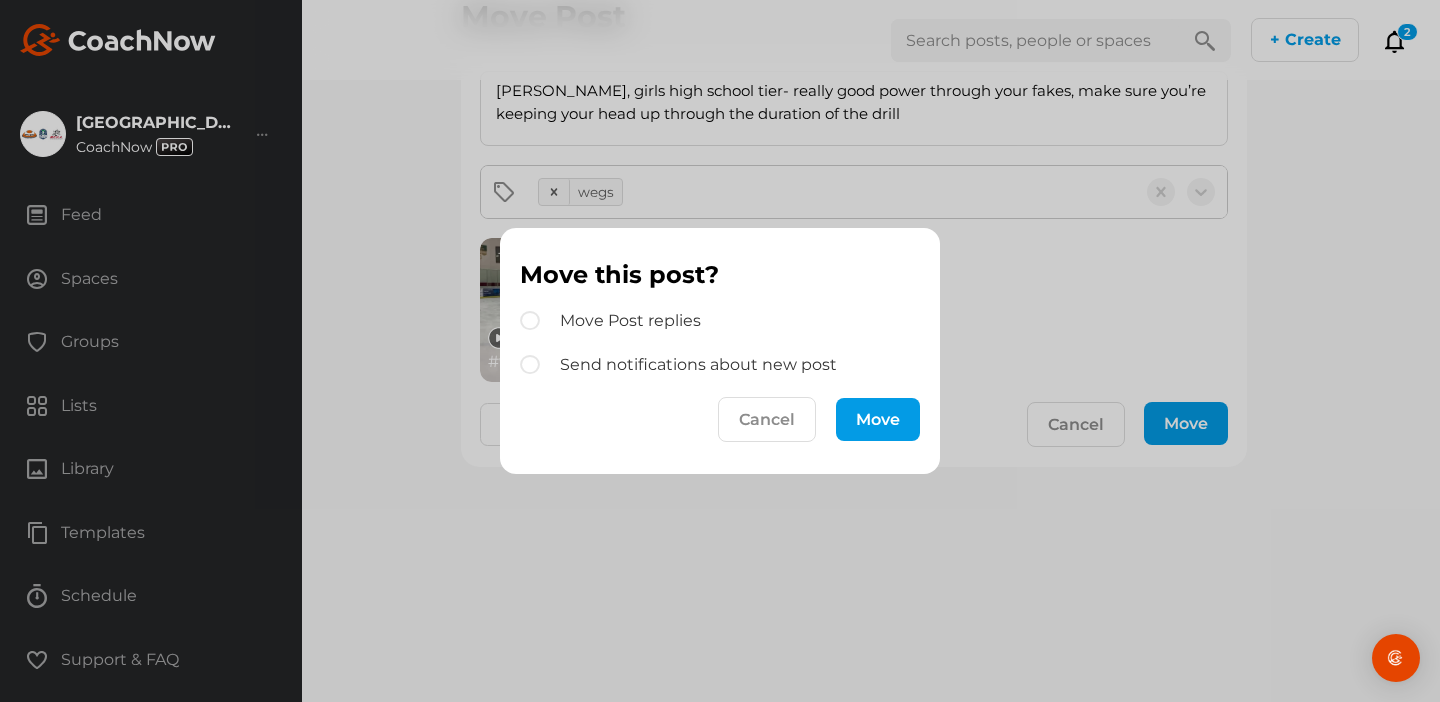 scroll, scrollTop: 0, scrollLeft: 0, axis: both 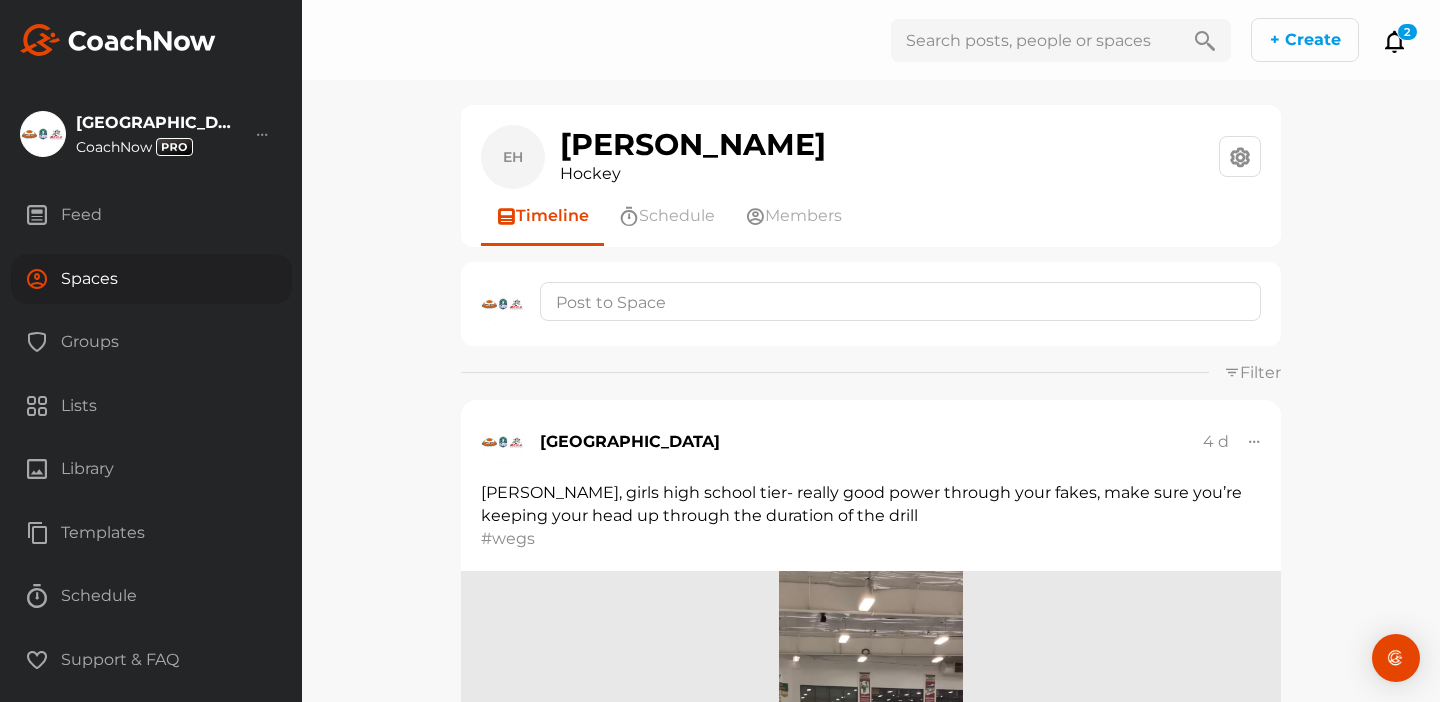 click on "Spaces" at bounding box center (151, 279) 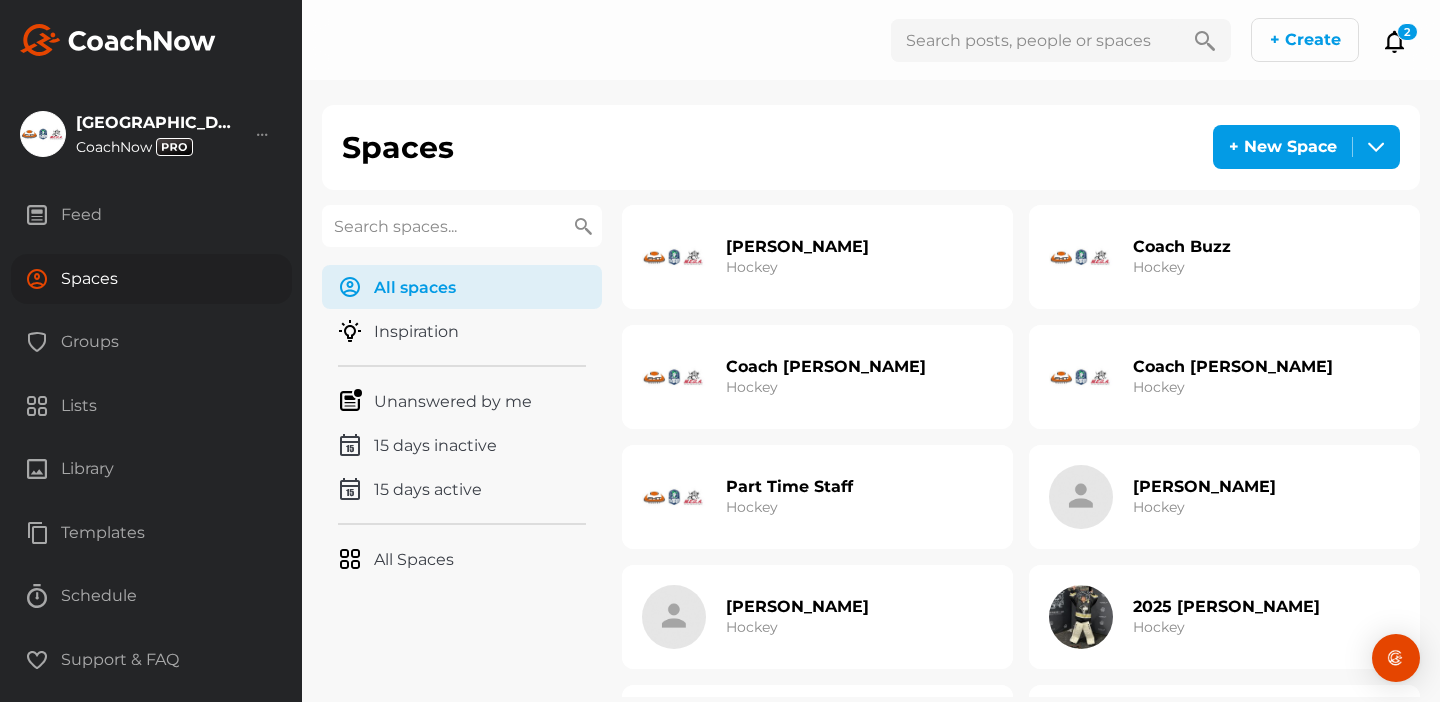click on "Part Time Staff Hockey" at bounding box center (789, 497) 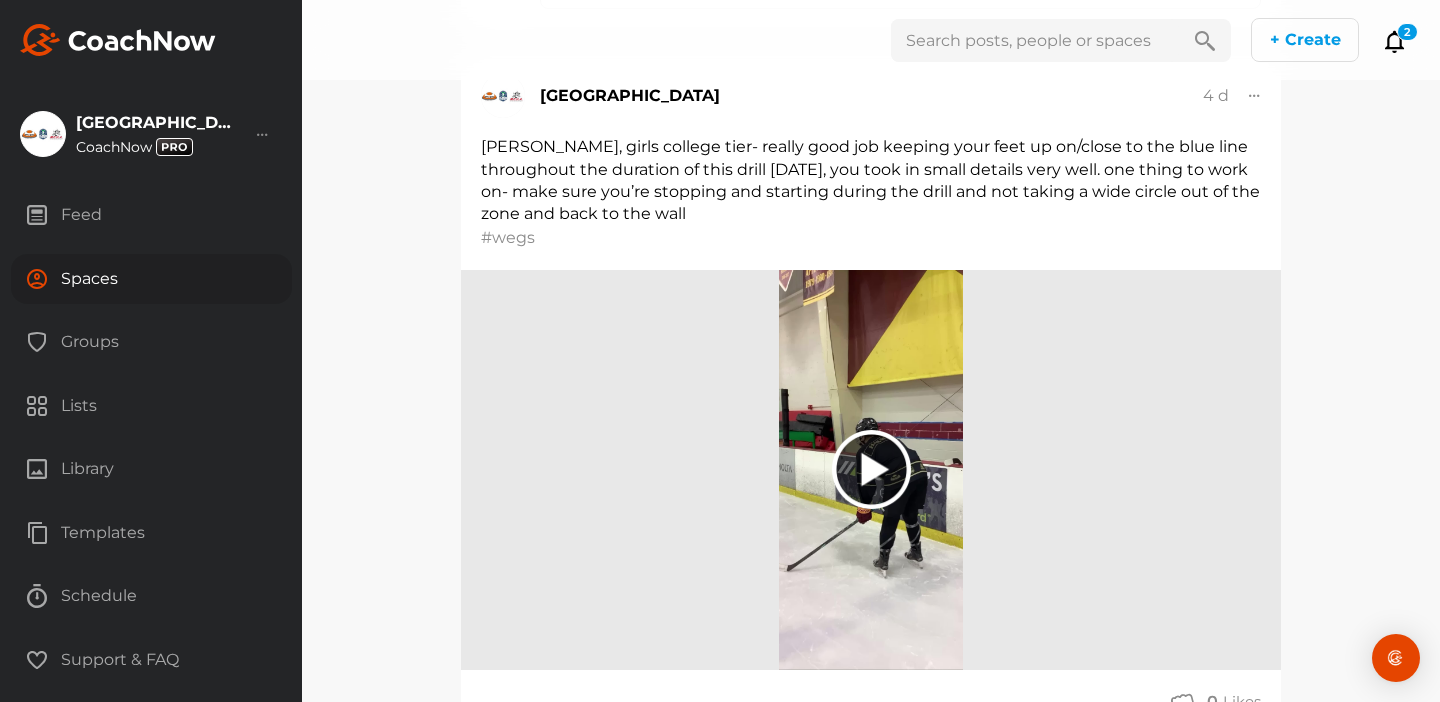scroll, scrollTop: 9291, scrollLeft: 0, axis: vertical 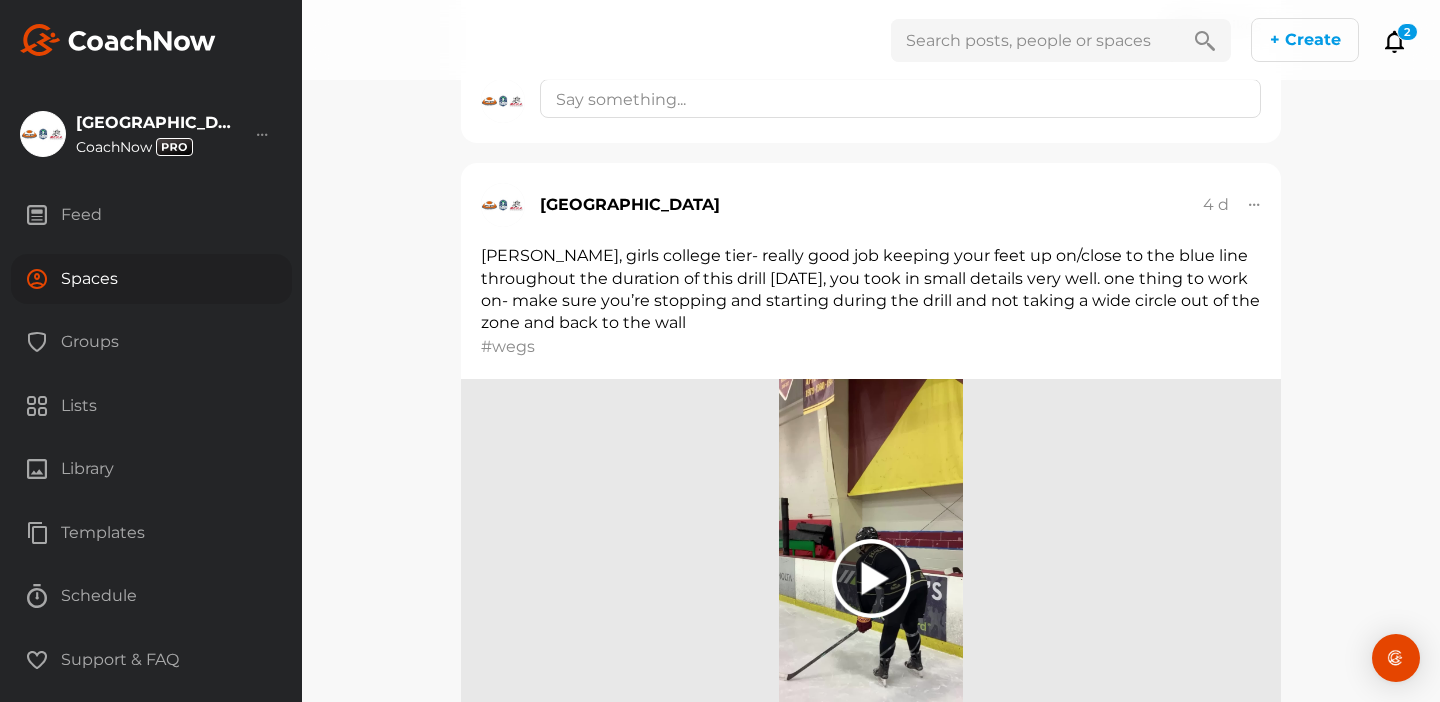 click 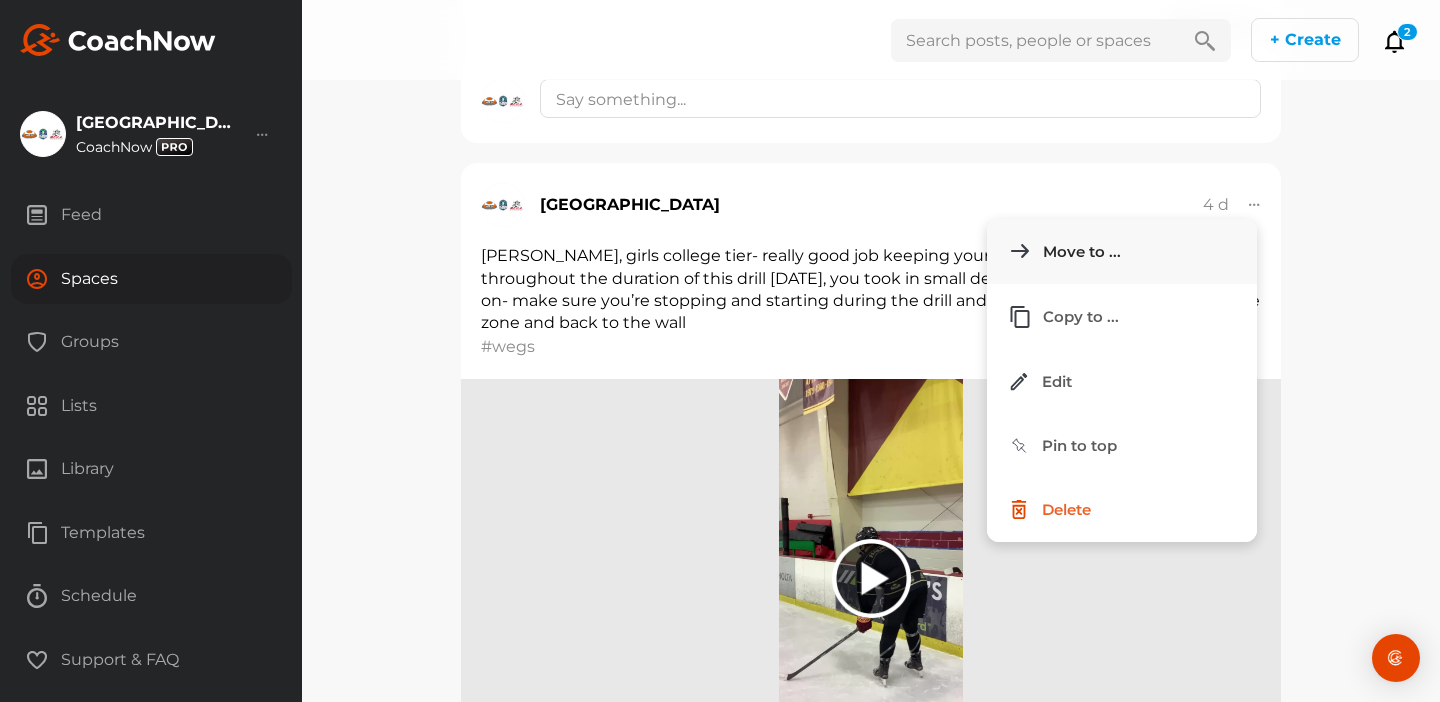 click on "Move to ..." 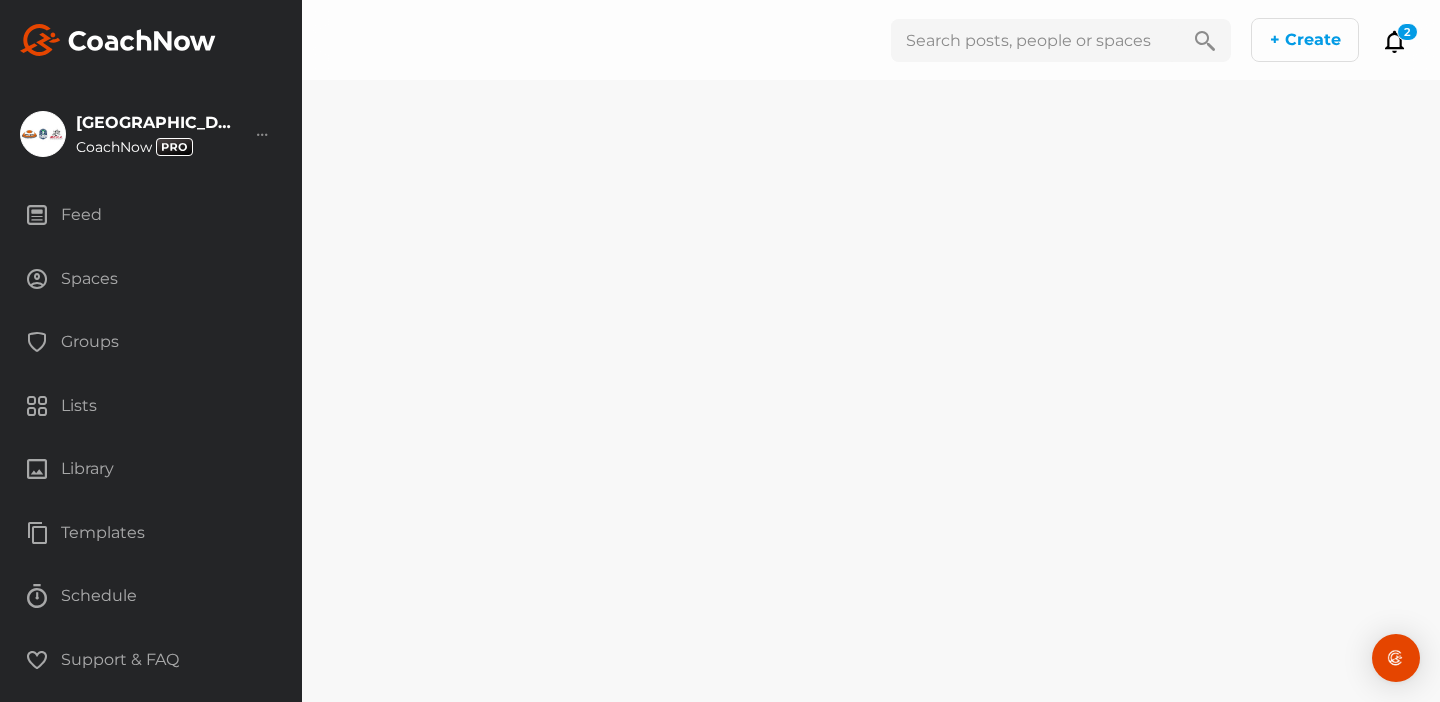 scroll, scrollTop: 0, scrollLeft: 0, axis: both 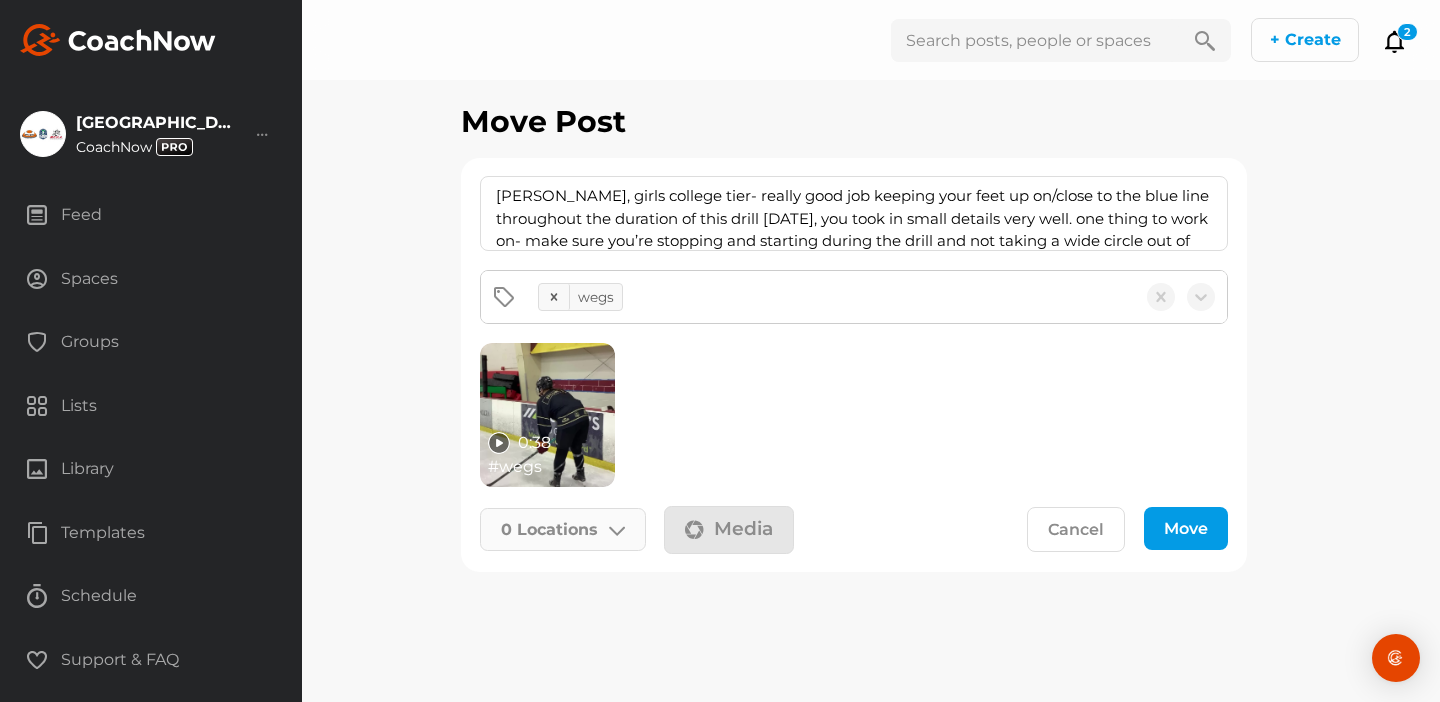 click 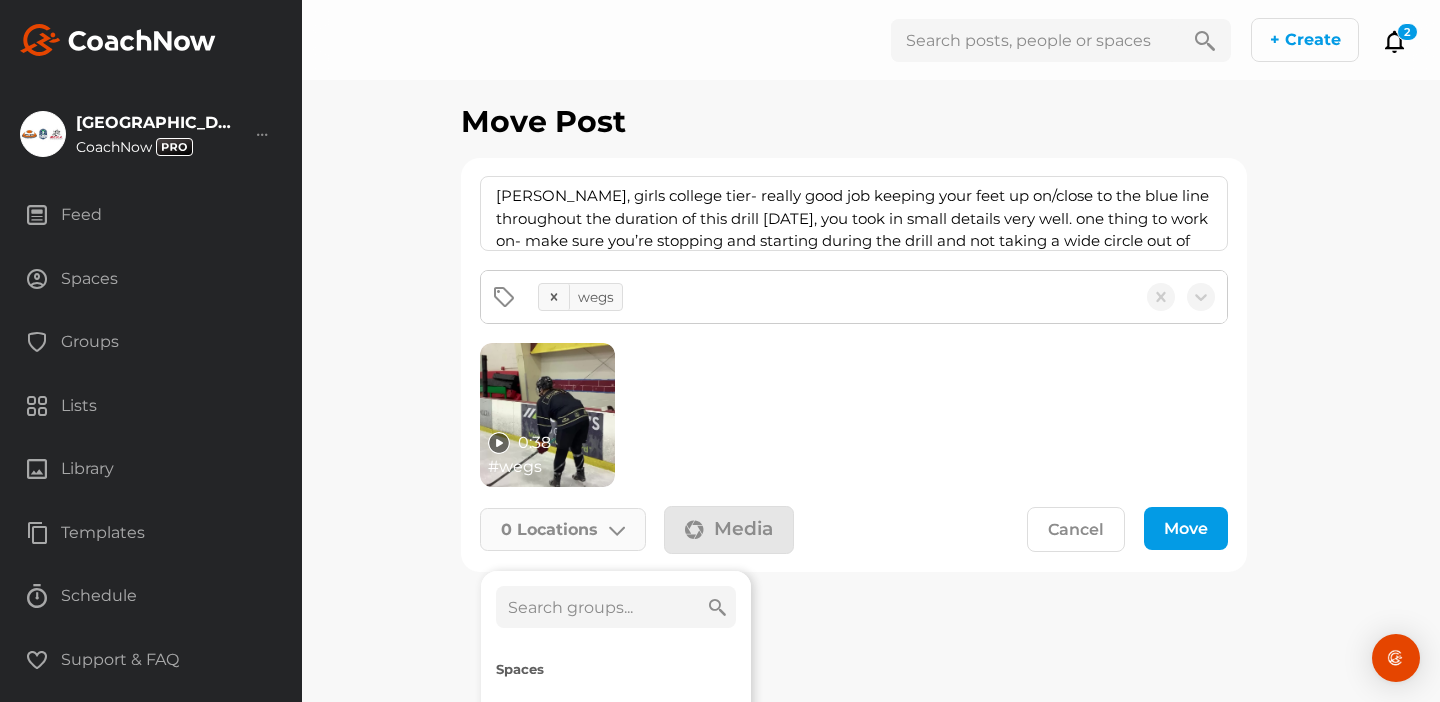 click 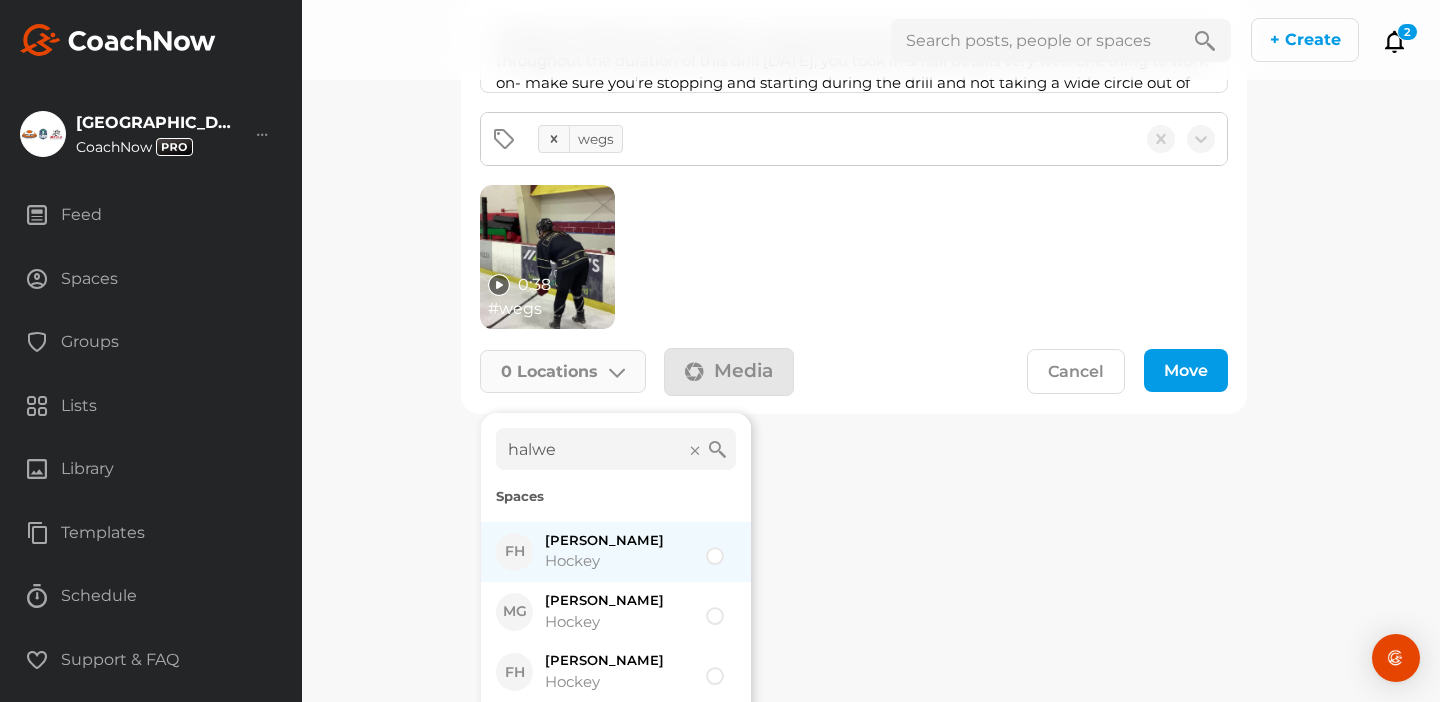 scroll, scrollTop: 105, scrollLeft: 0, axis: vertical 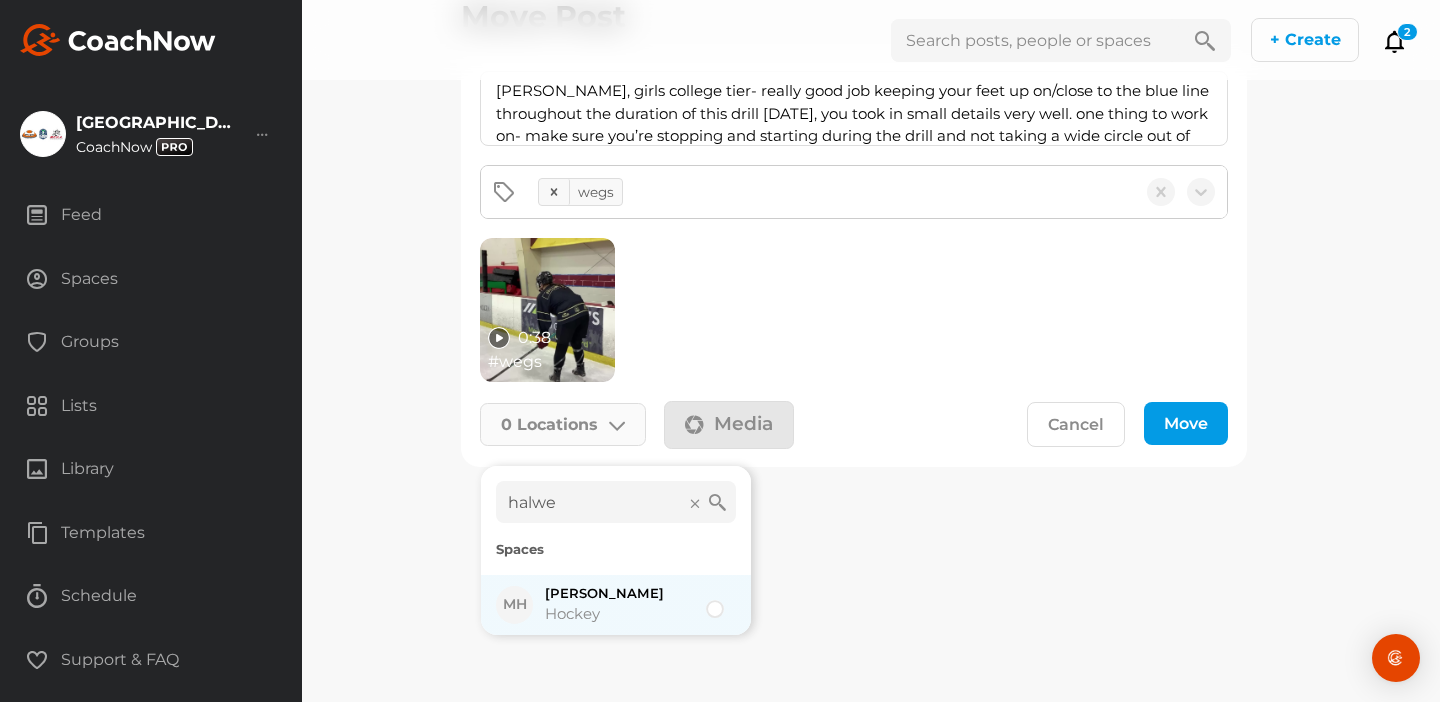 type on "halwe" 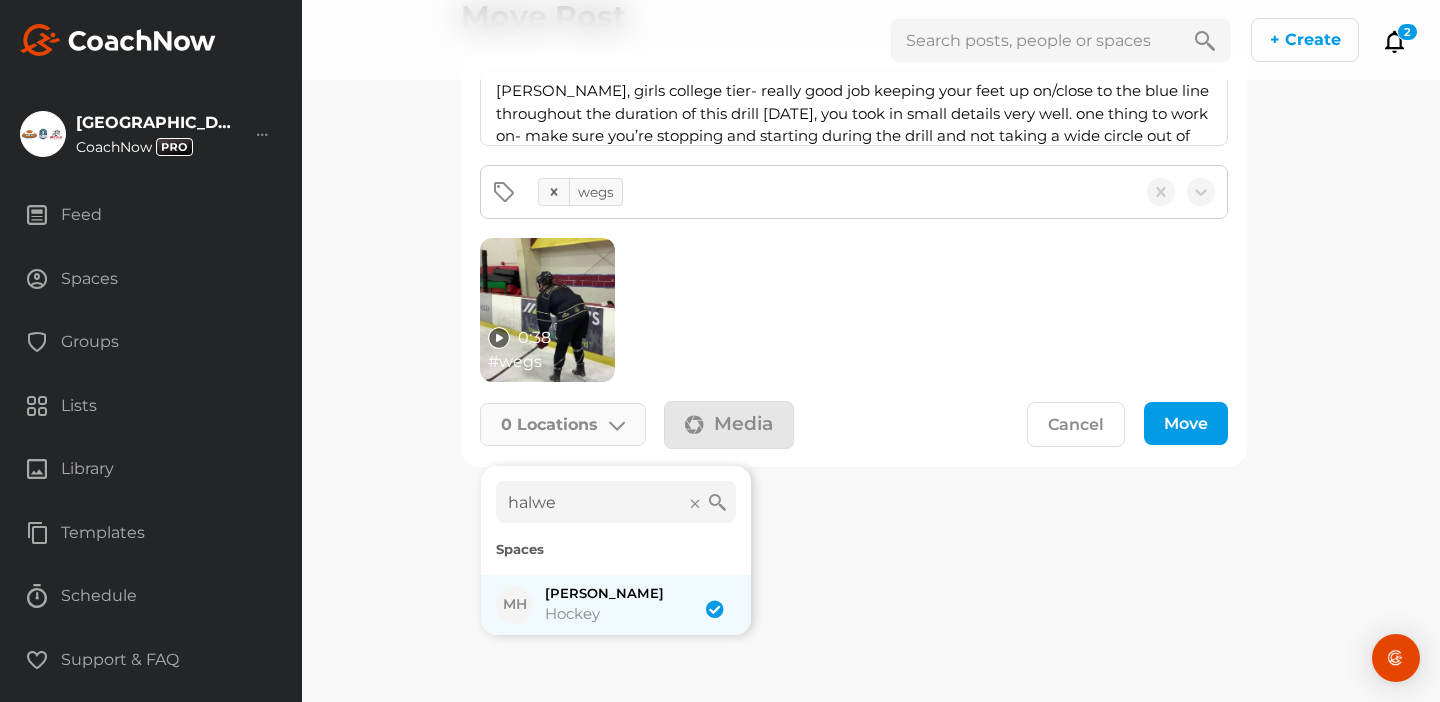 checkbox on "true" 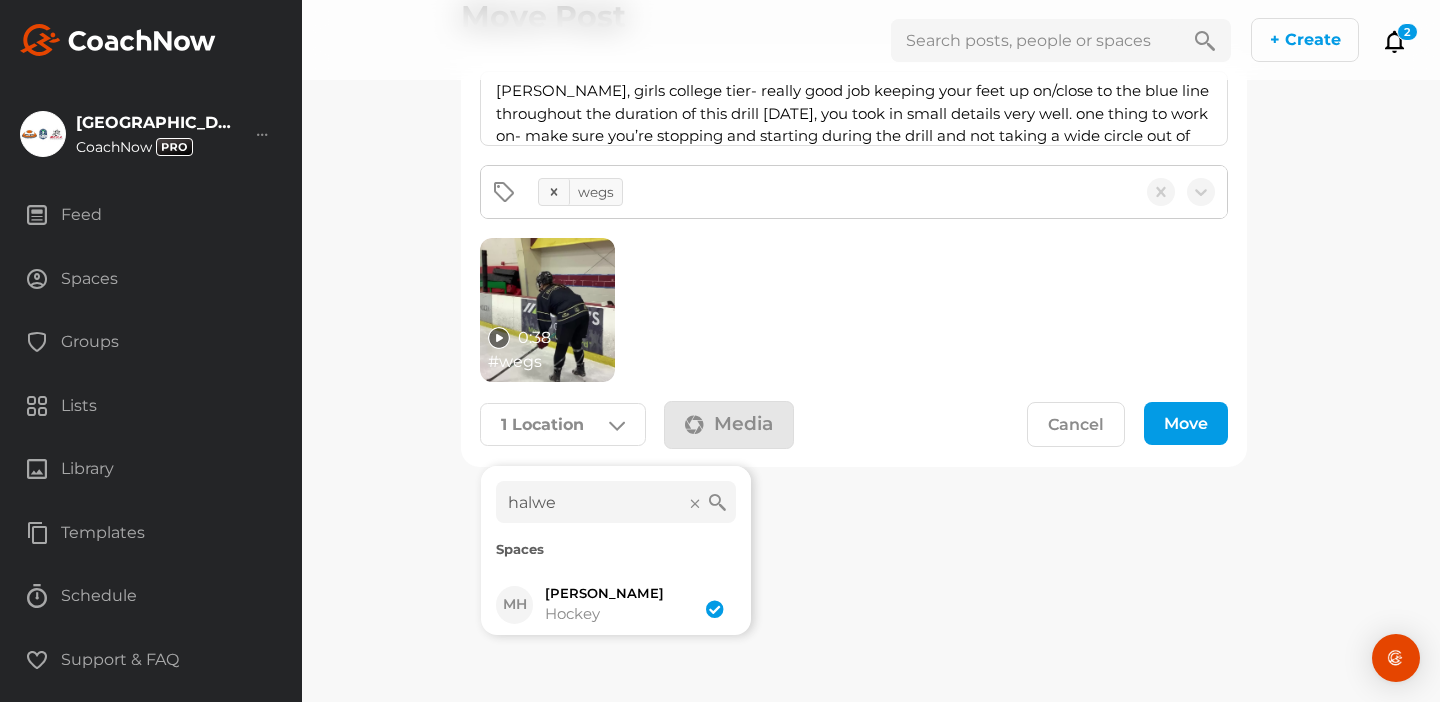 click on "Move" 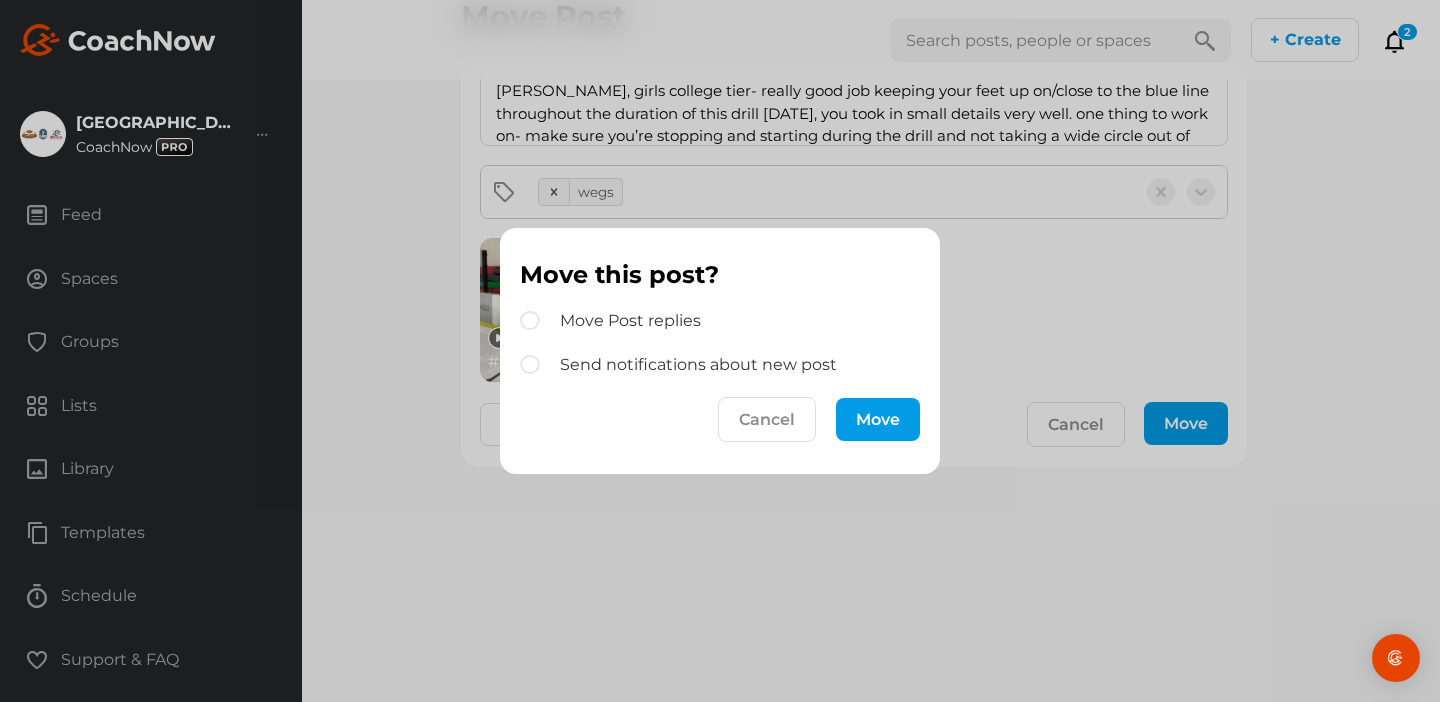 click on "Move" at bounding box center [878, 419] 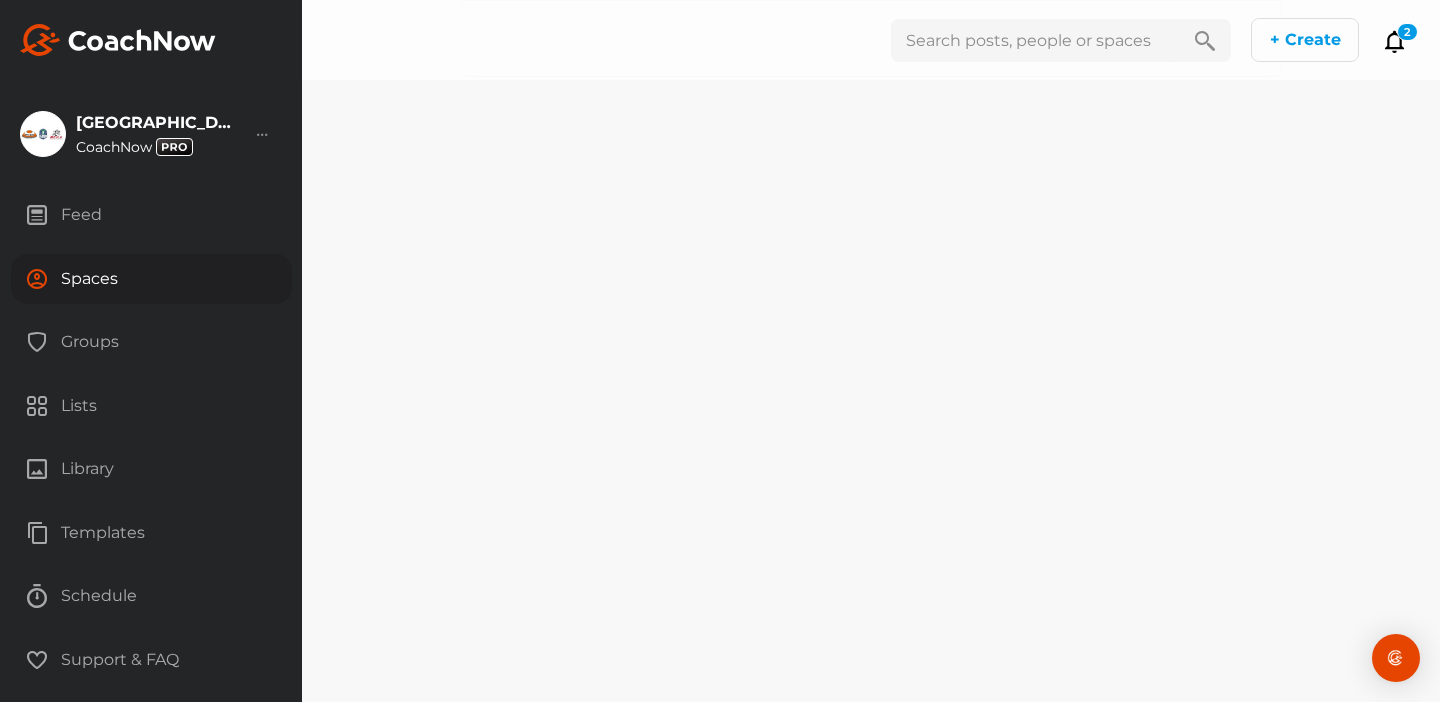 scroll, scrollTop: 0, scrollLeft: 0, axis: both 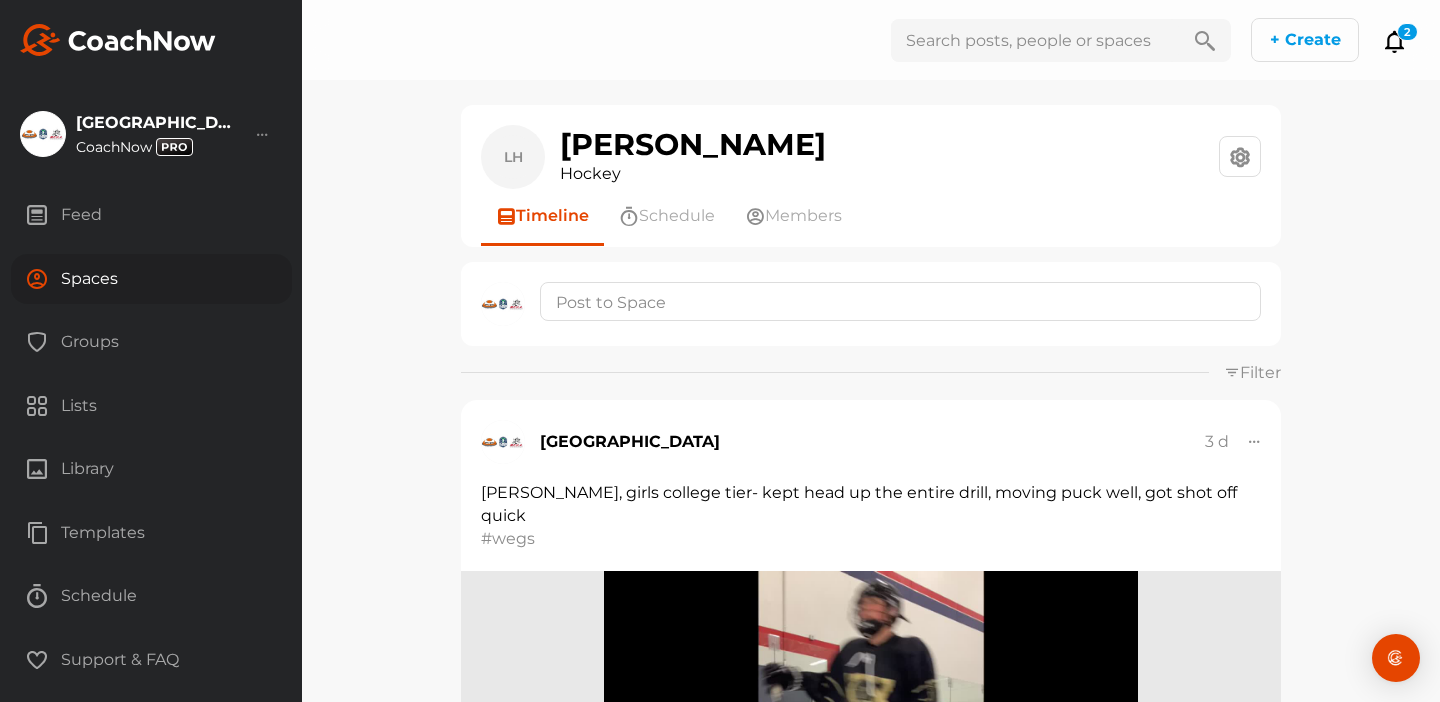 click on "Feed" at bounding box center [151, 215] 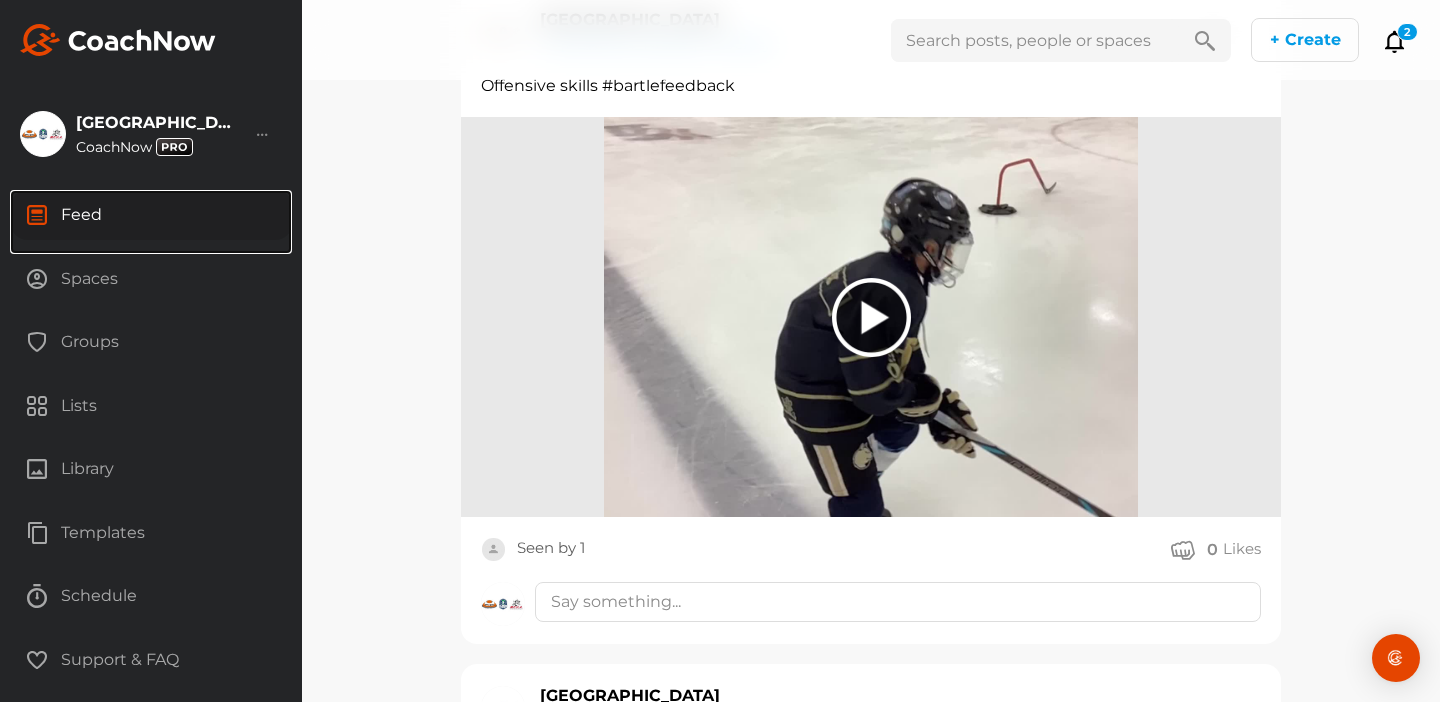 scroll, scrollTop: 0, scrollLeft: 0, axis: both 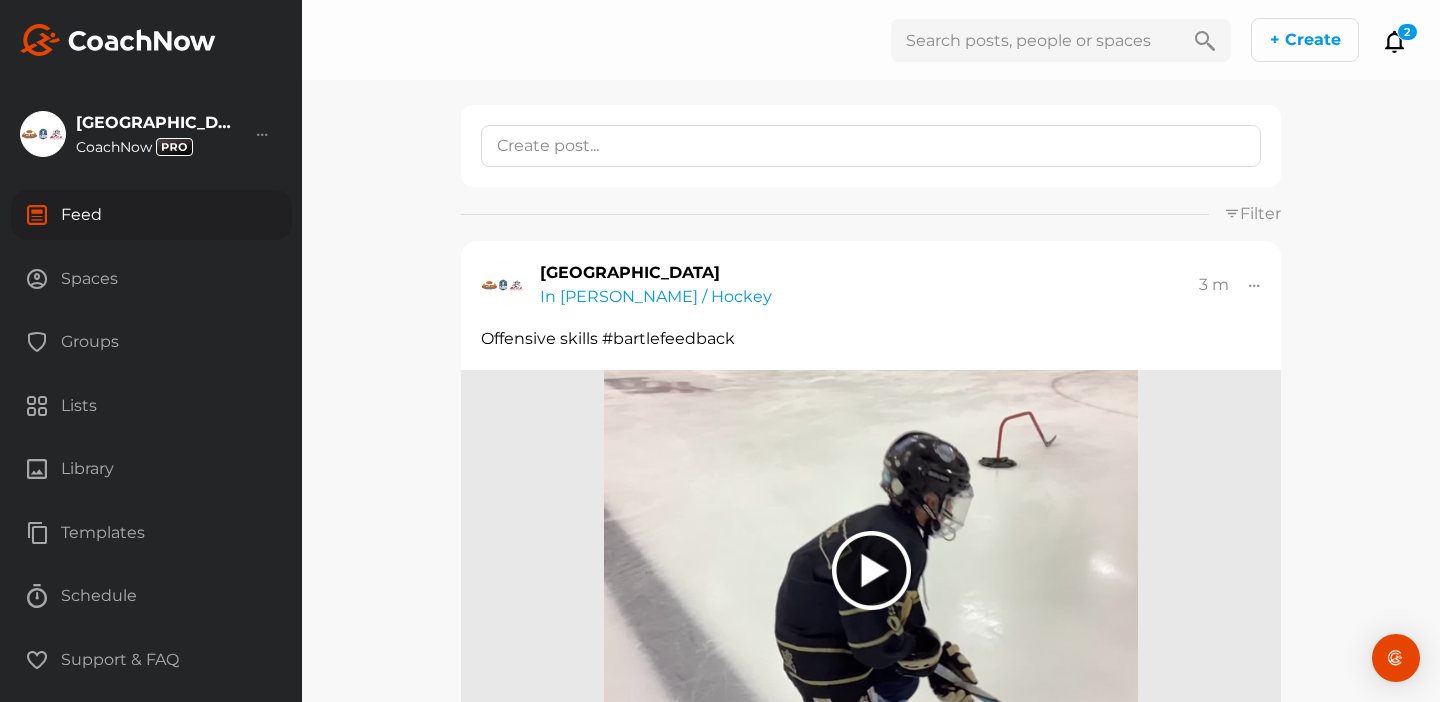 click on "Spaces" at bounding box center [151, 279] 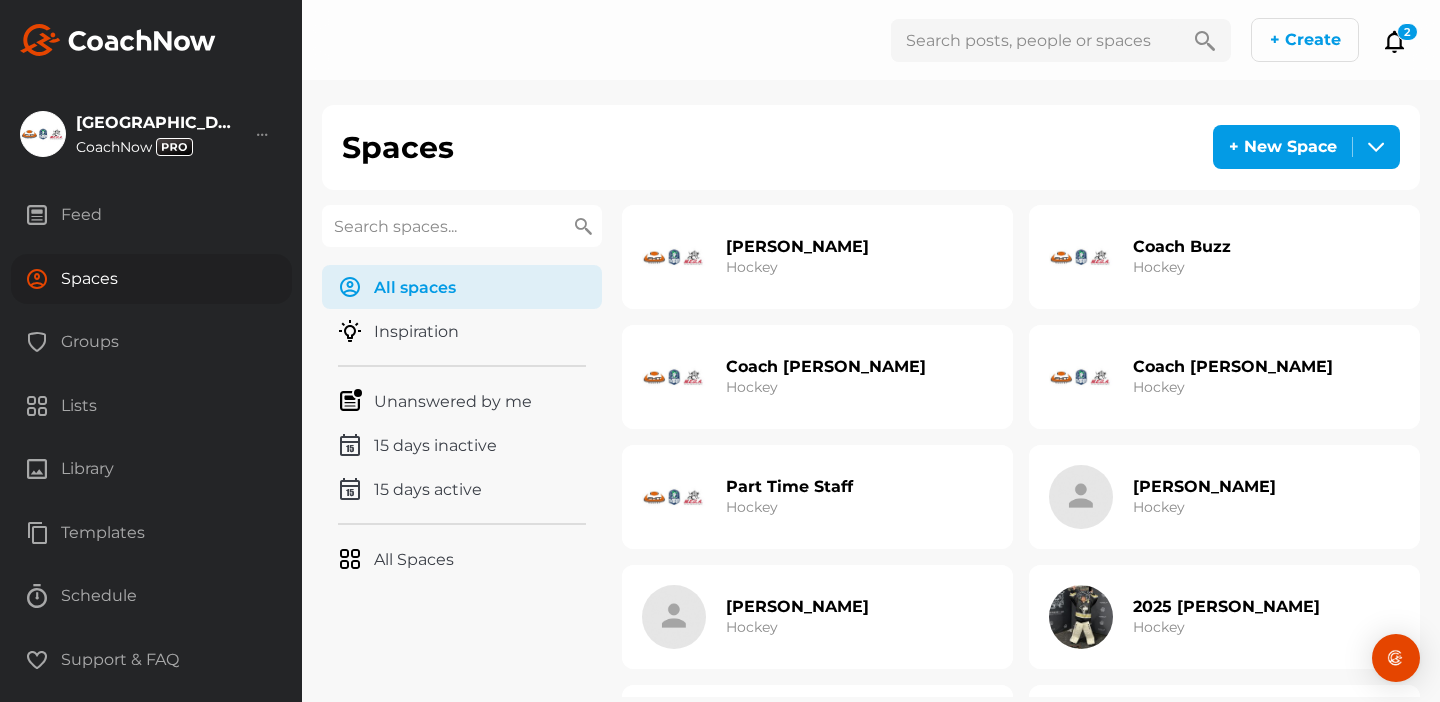 click on "Part Time Staff Hockey" at bounding box center [789, 497] 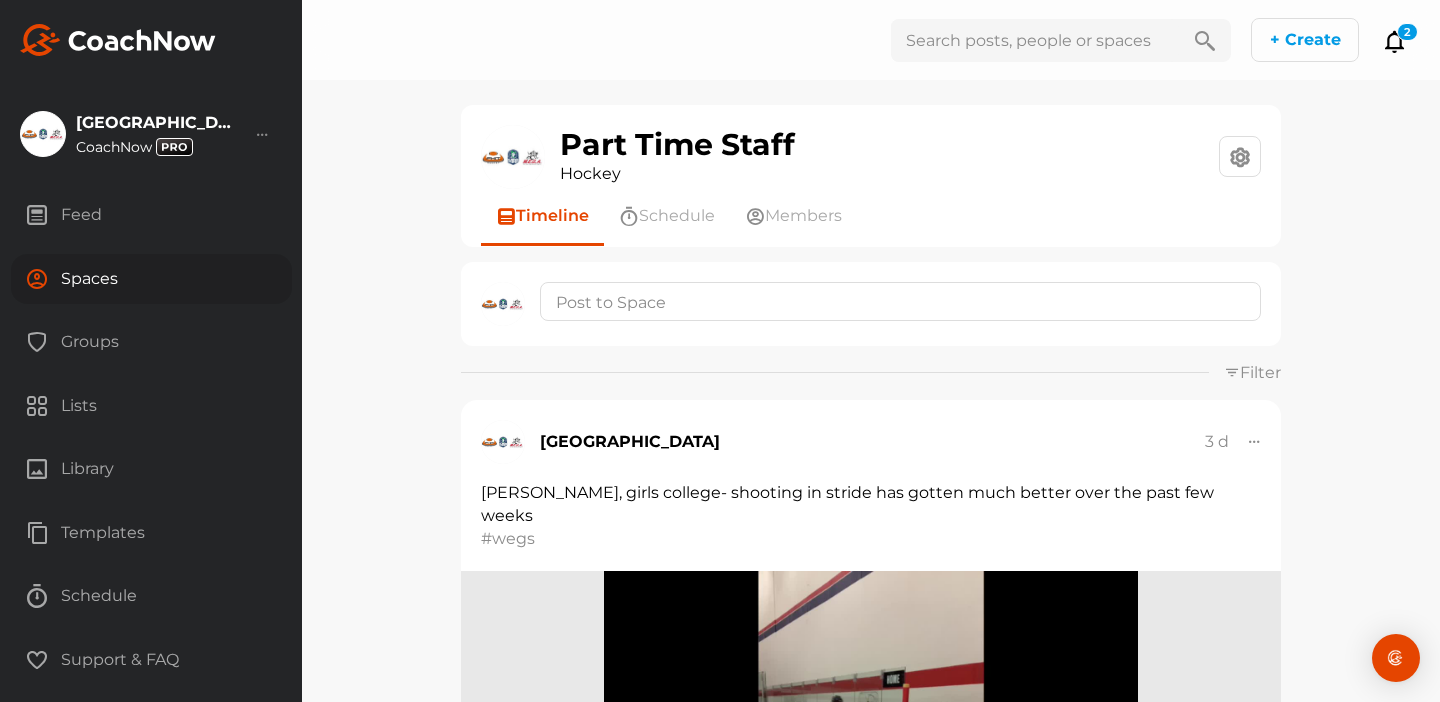 scroll, scrollTop: 19, scrollLeft: 0, axis: vertical 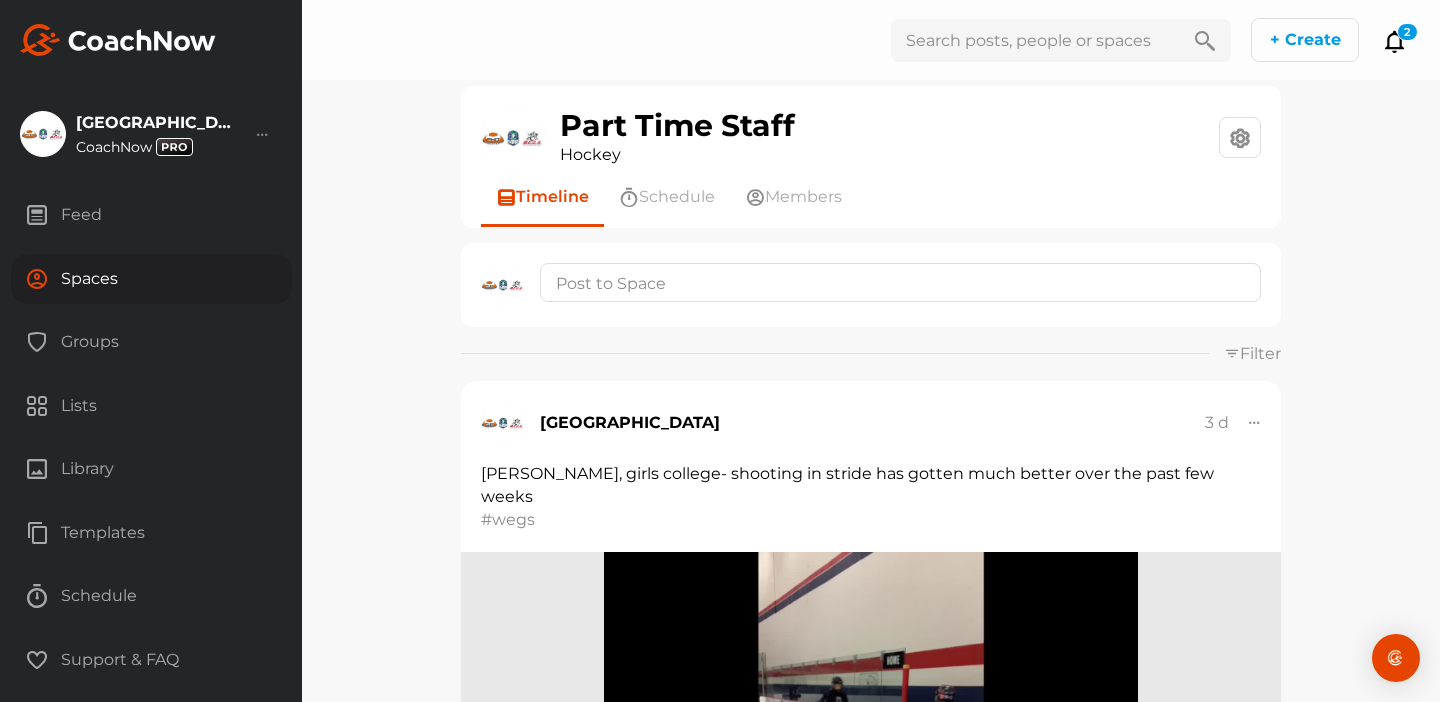 click 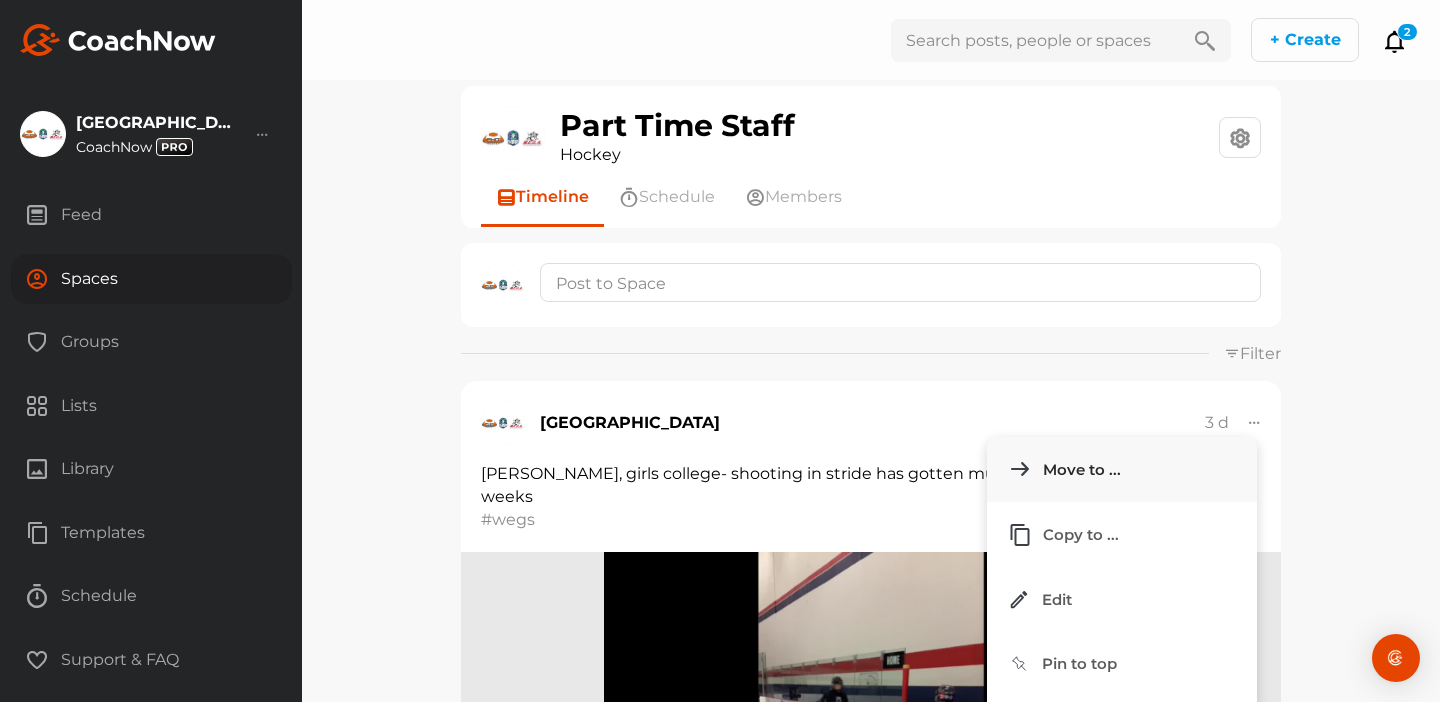click on "Move to ..." 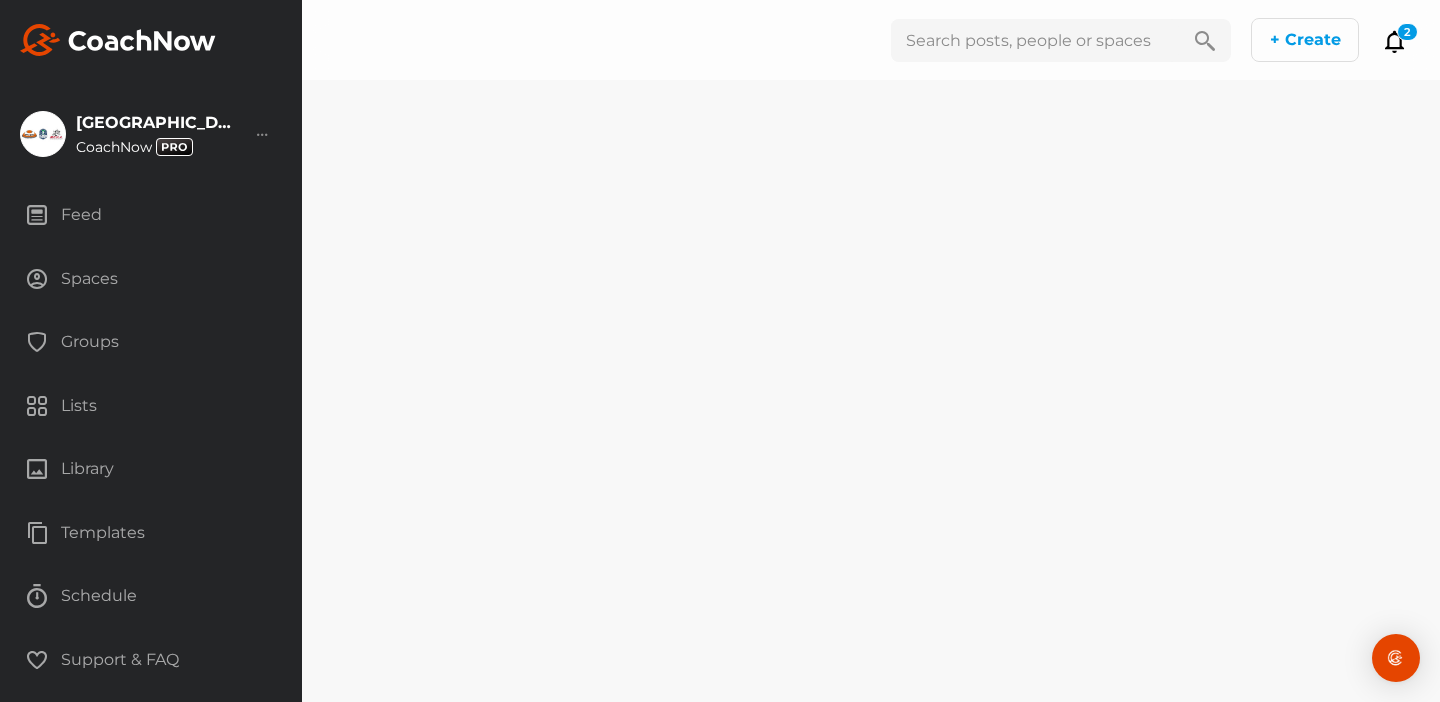 scroll, scrollTop: 0, scrollLeft: 0, axis: both 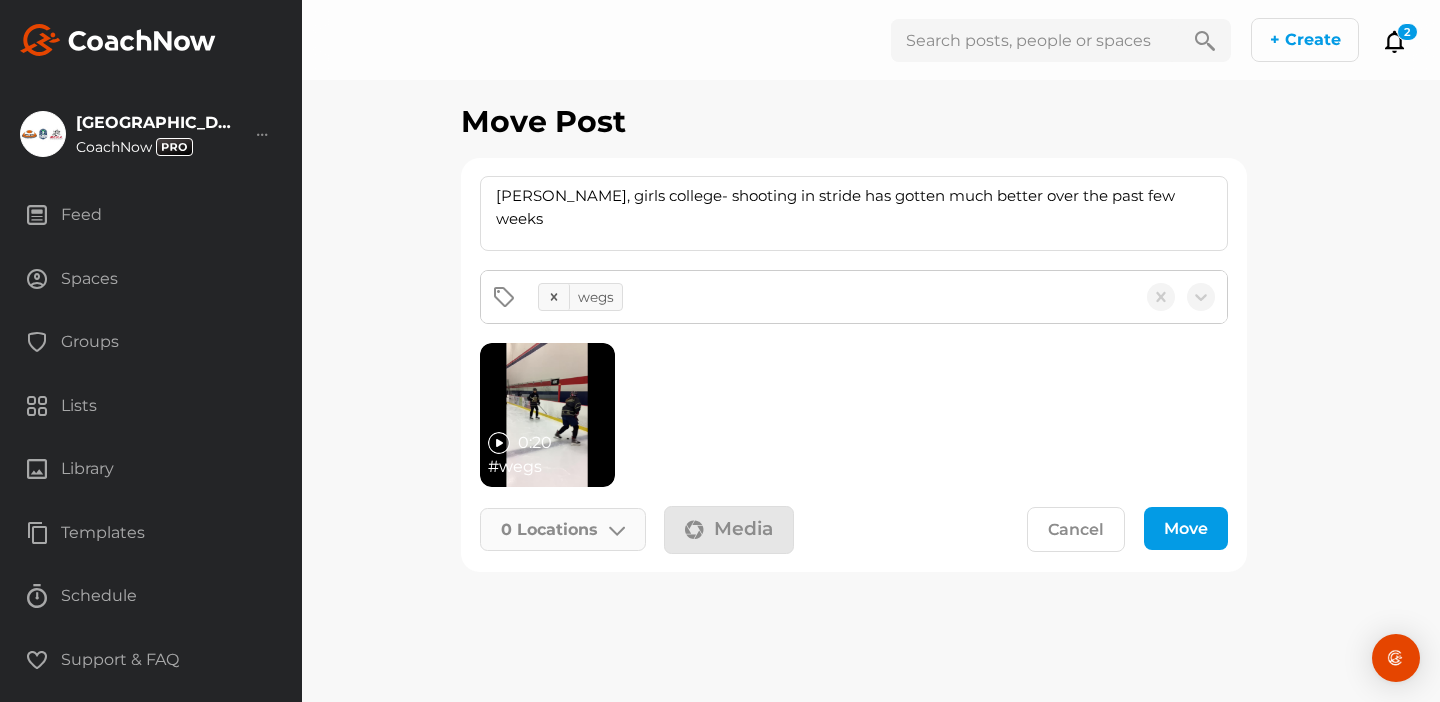 click 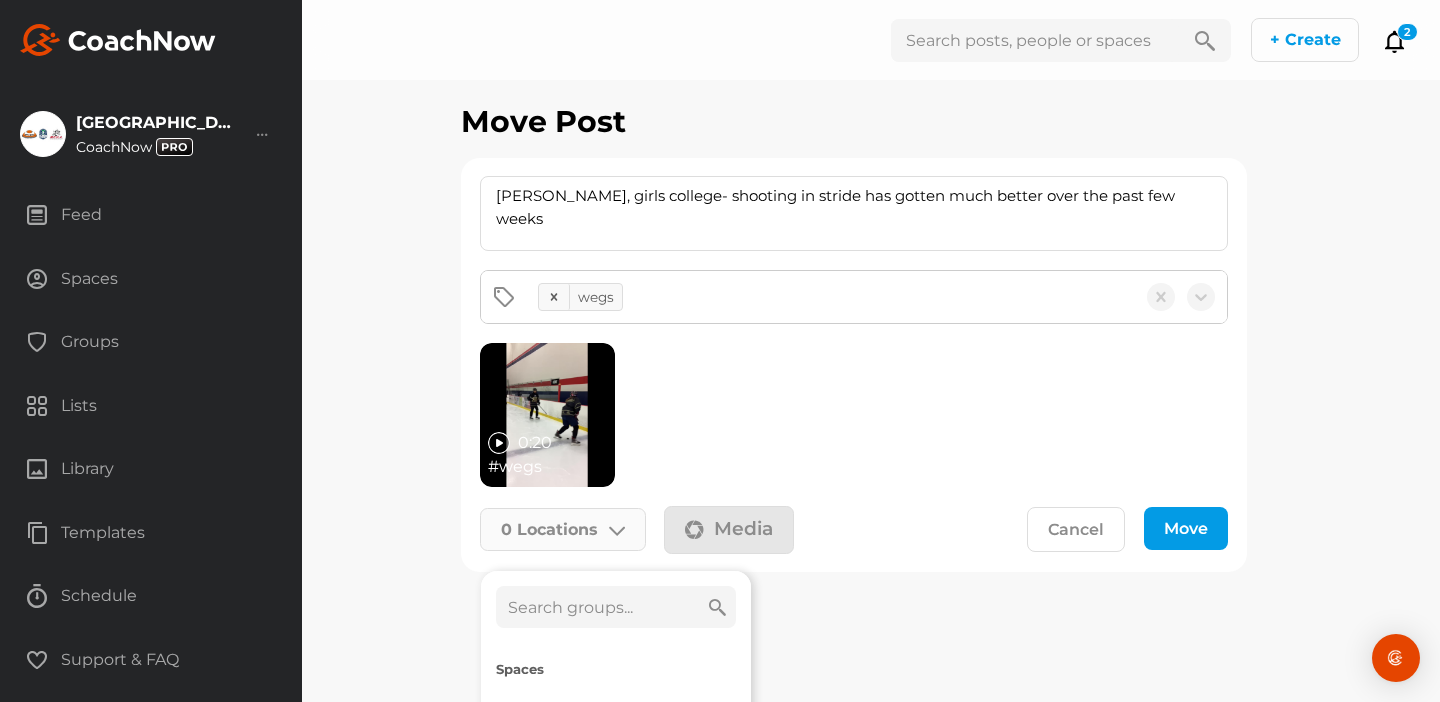 click 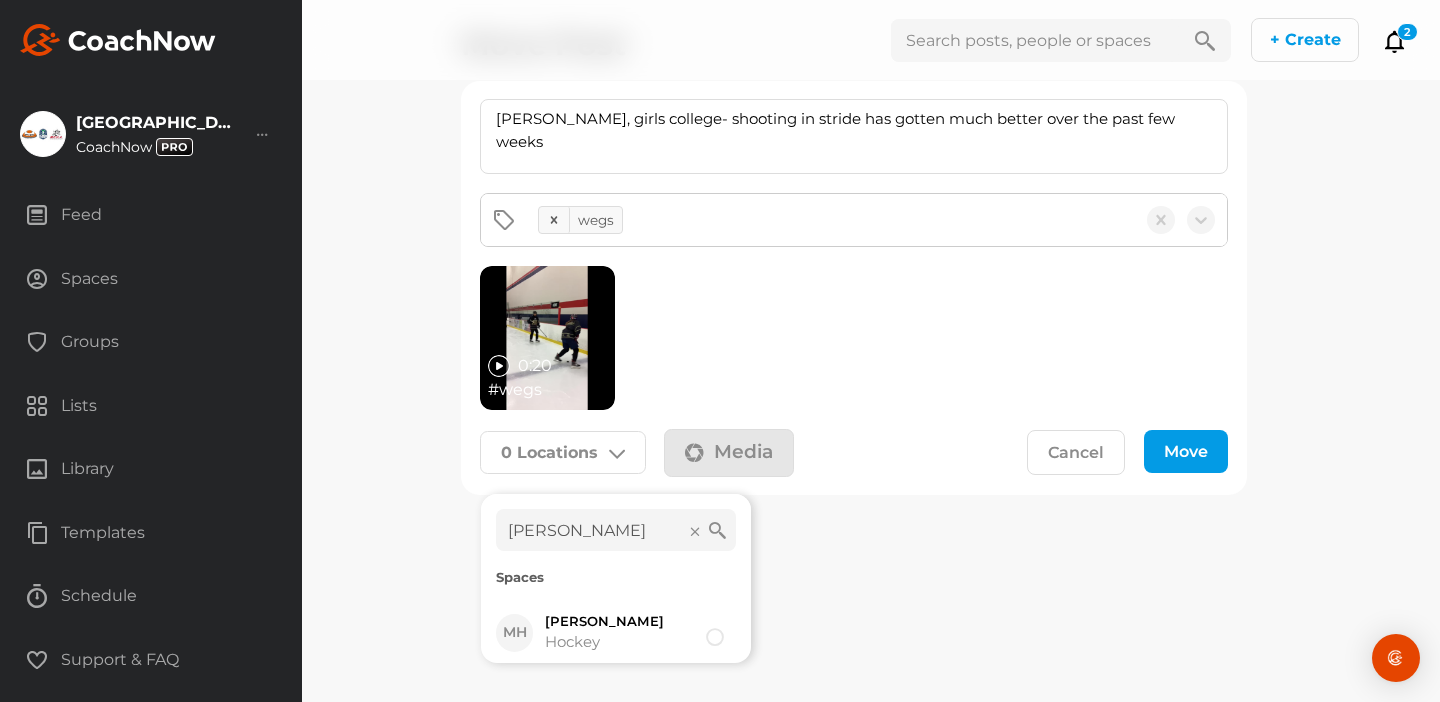 scroll, scrollTop: 105, scrollLeft: 0, axis: vertical 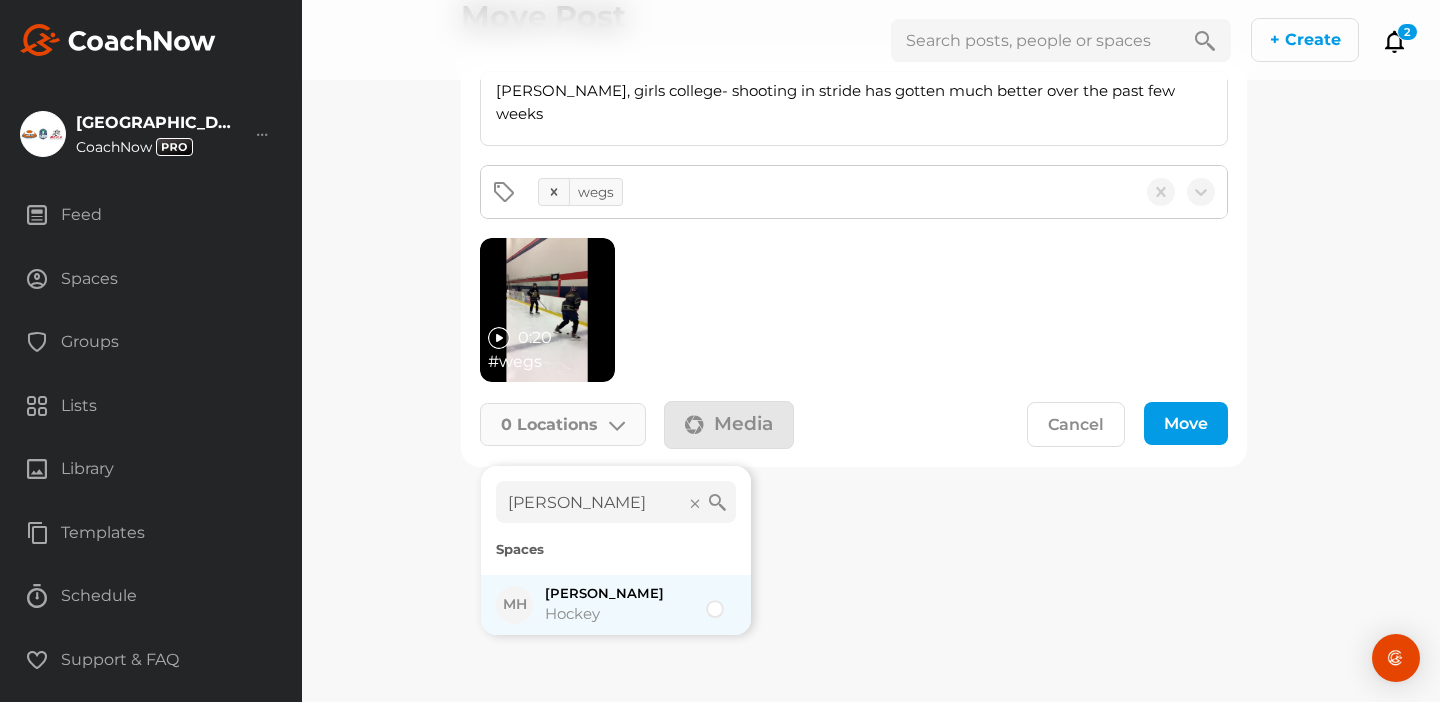type on "[PERSON_NAME]" 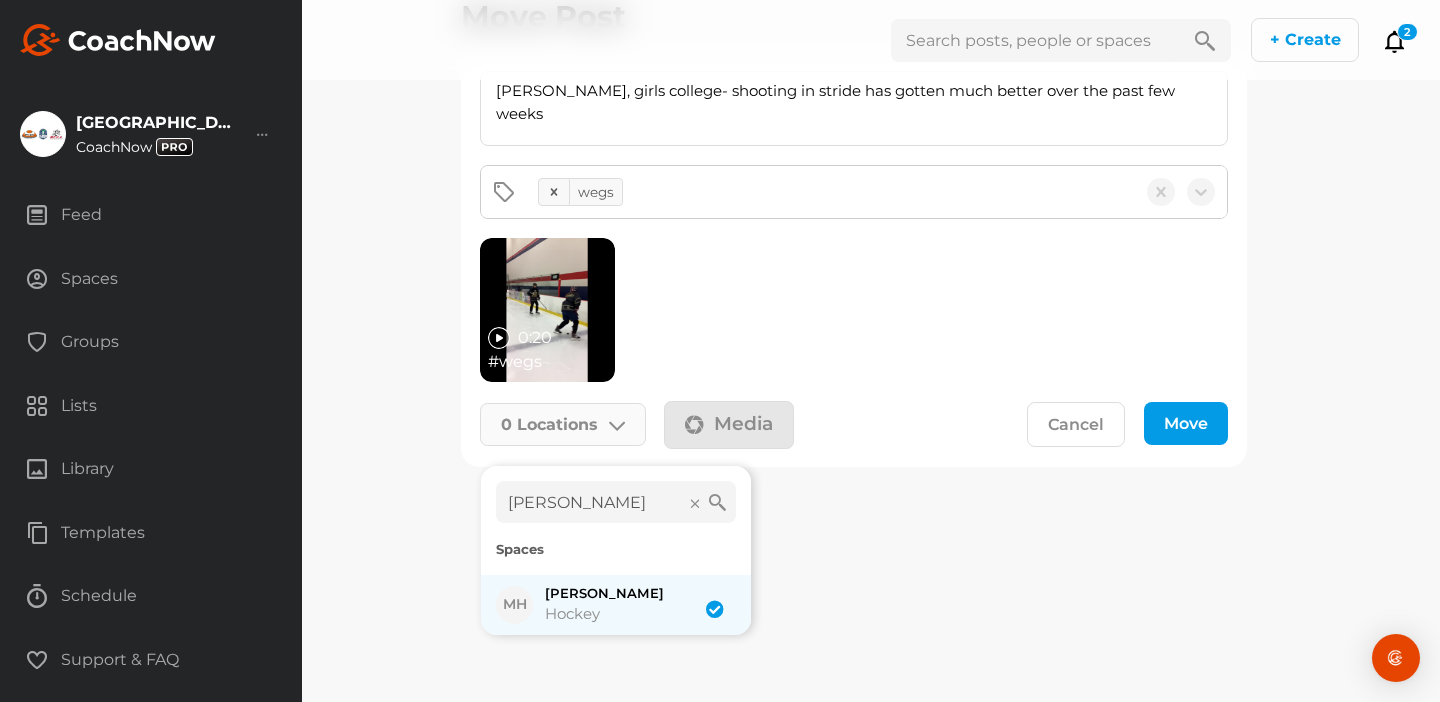 checkbox on "true" 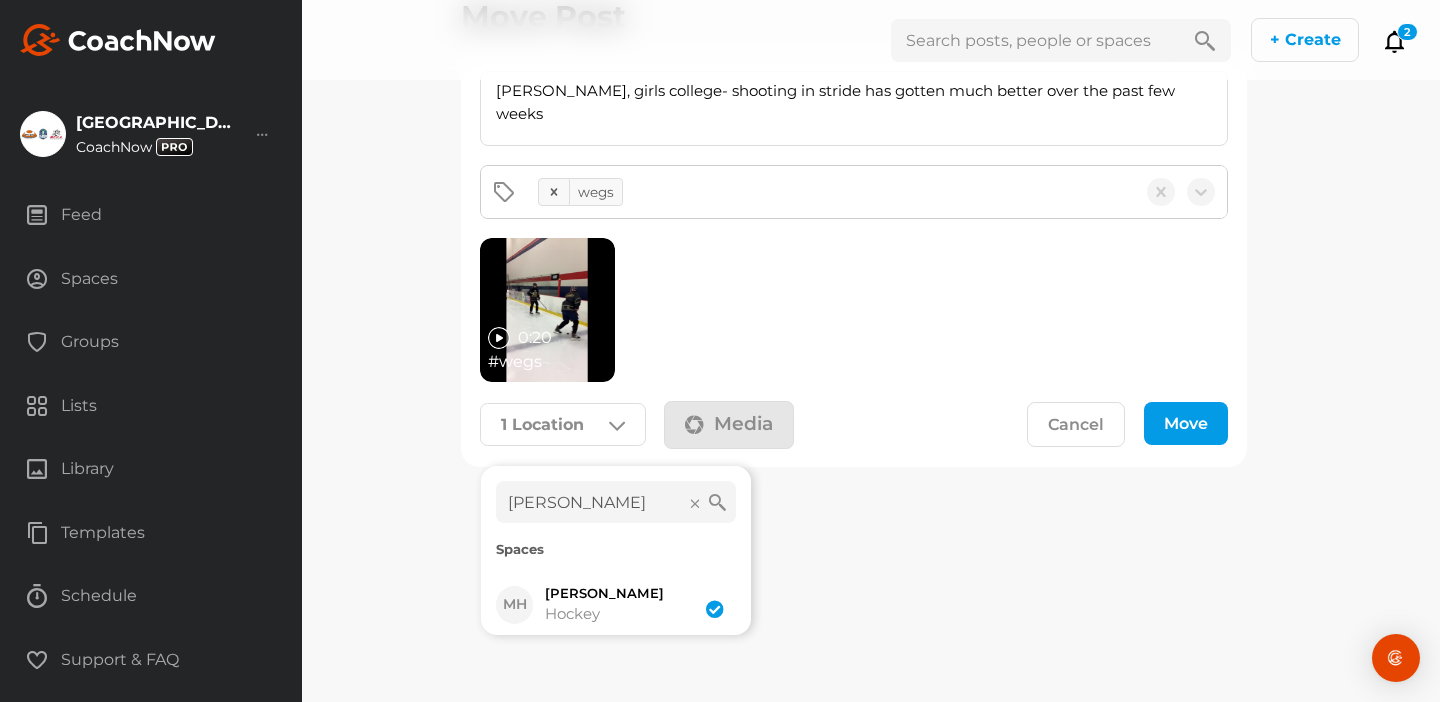 click on "Move" 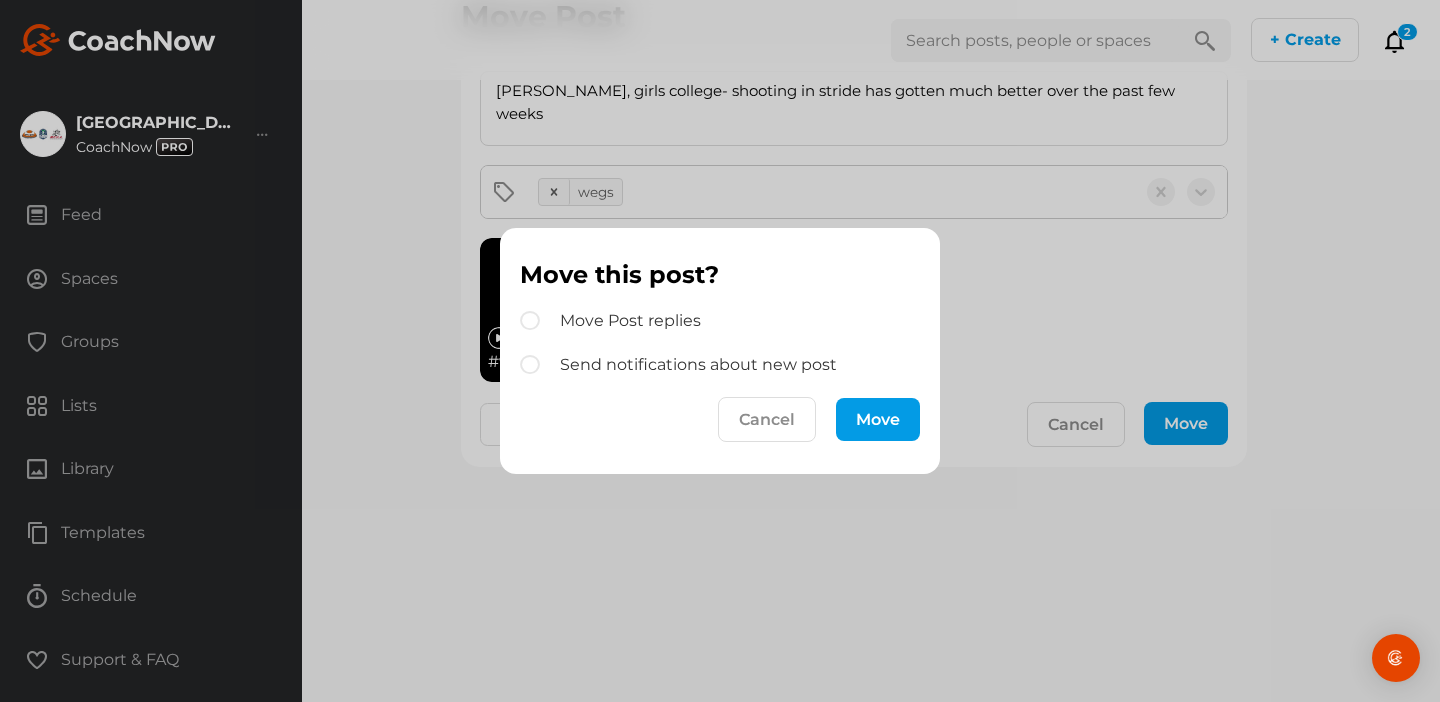 click on "Move" at bounding box center [878, 419] 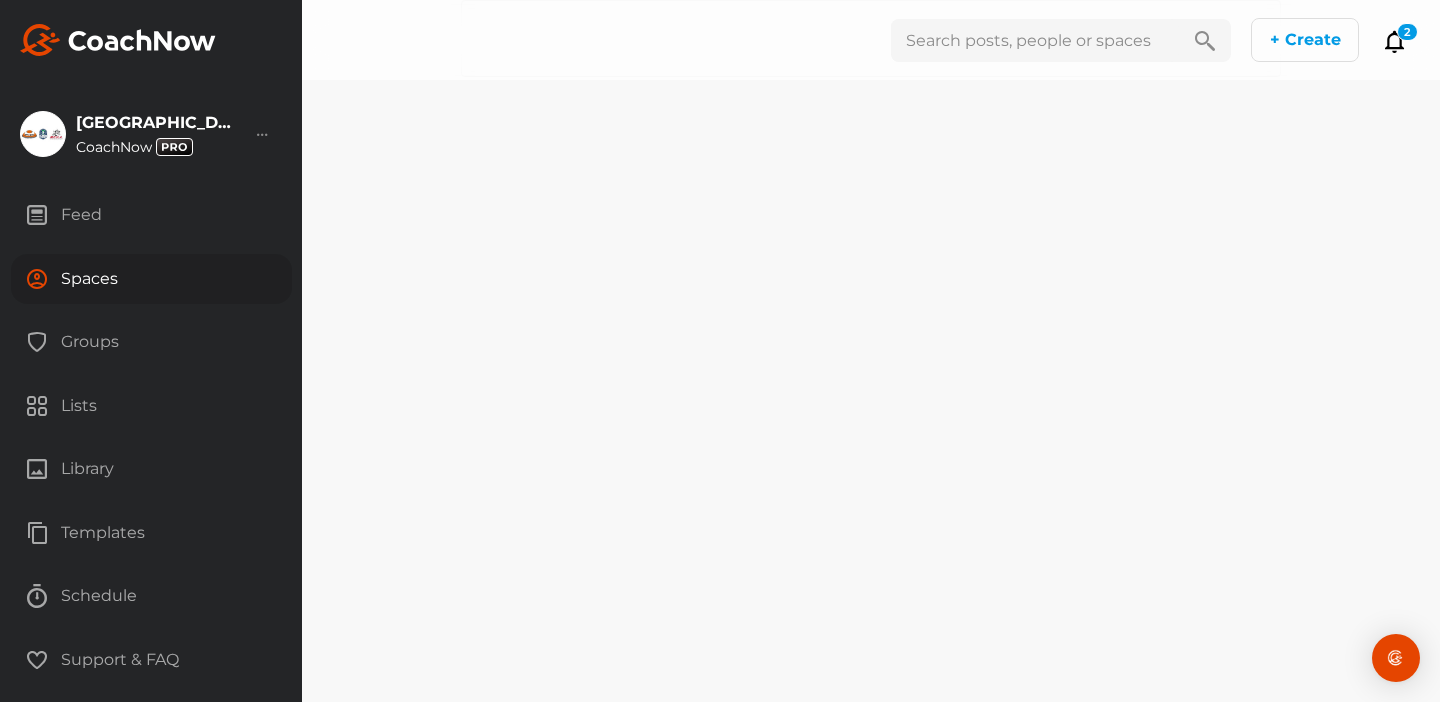 scroll, scrollTop: 0, scrollLeft: 0, axis: both 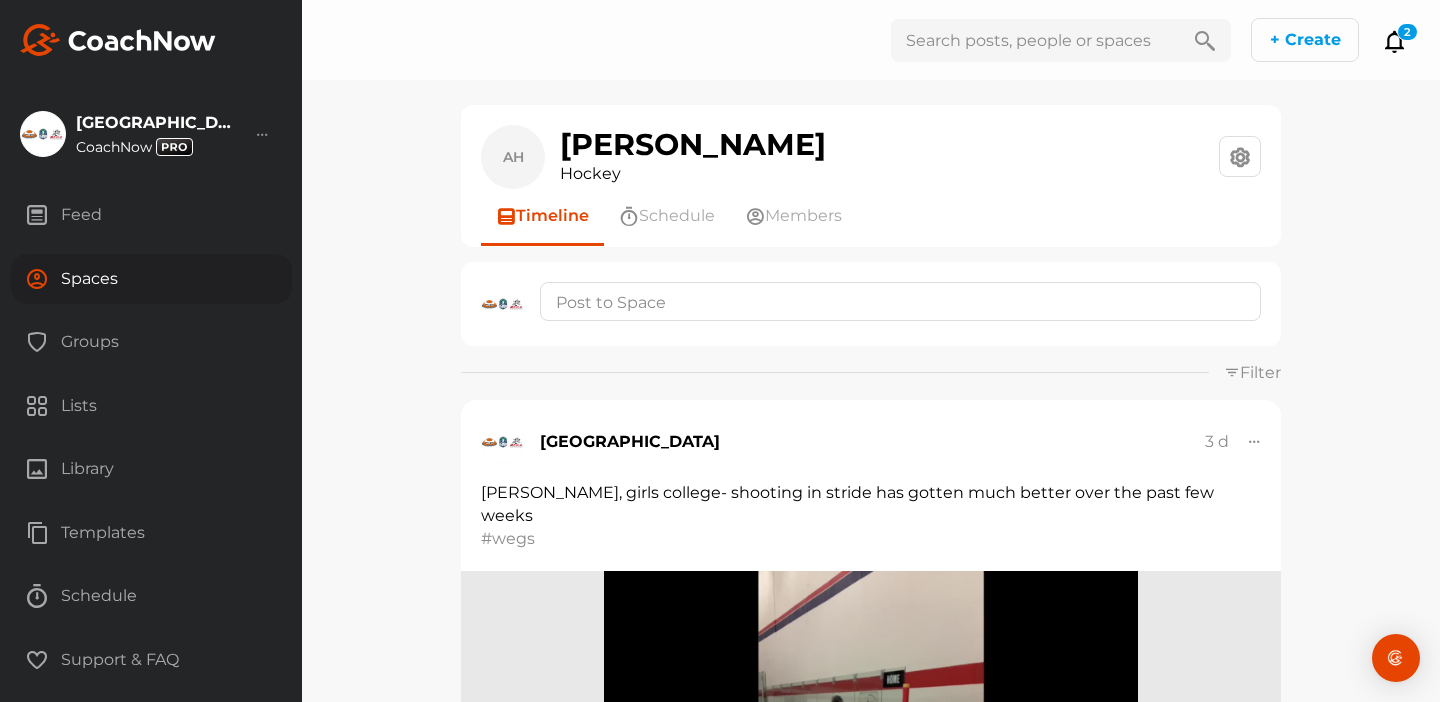 click on "Feed" at bounding box center [151, 215] 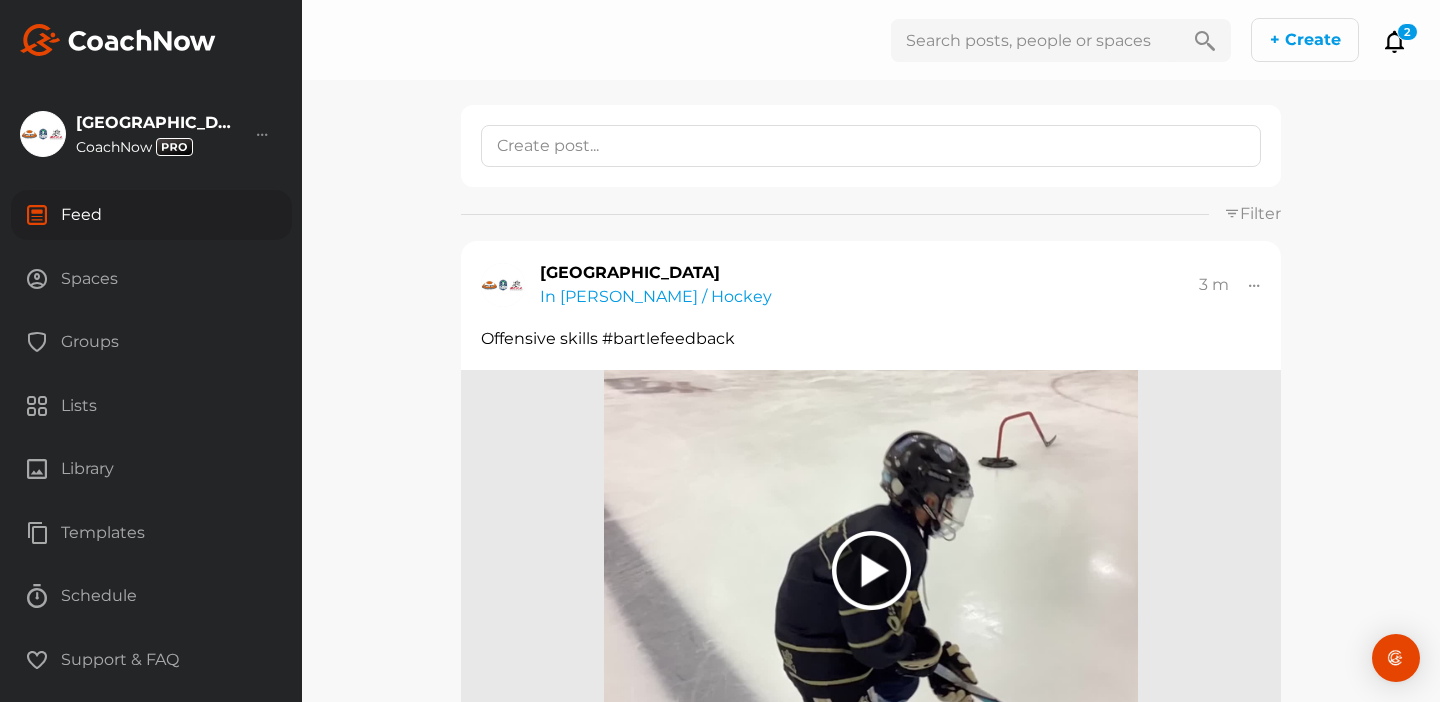 click on "Spaces" at bounding box center (151, 279) 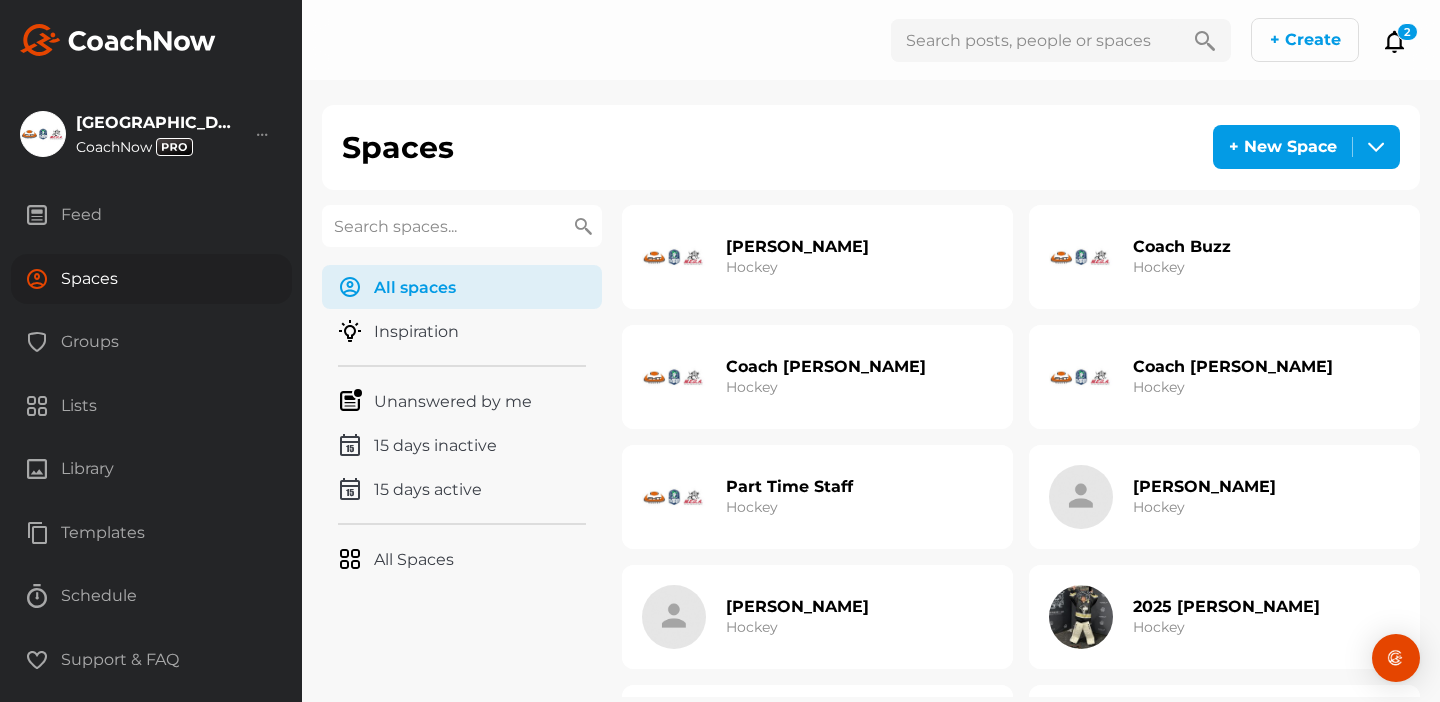 click on "Part Time Staff Hockey" at bounding box center (789, 497) 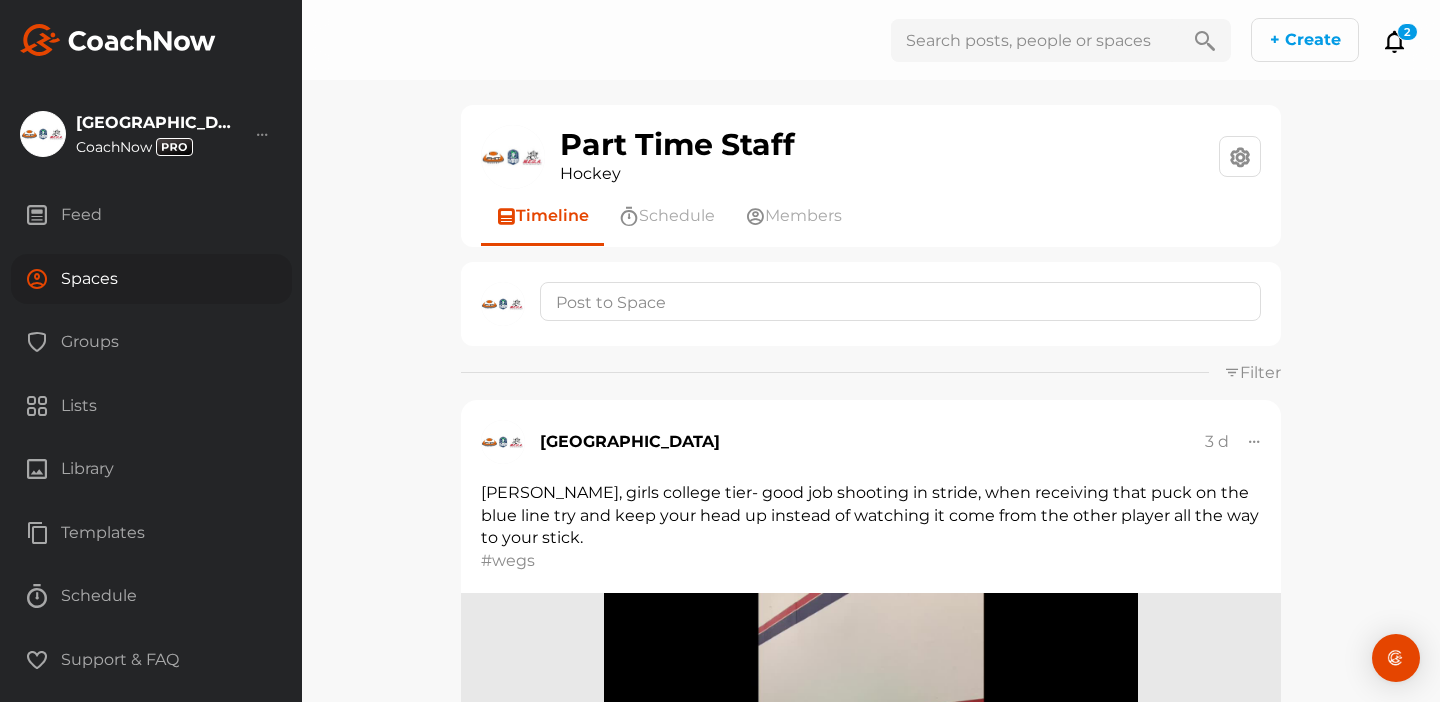 click 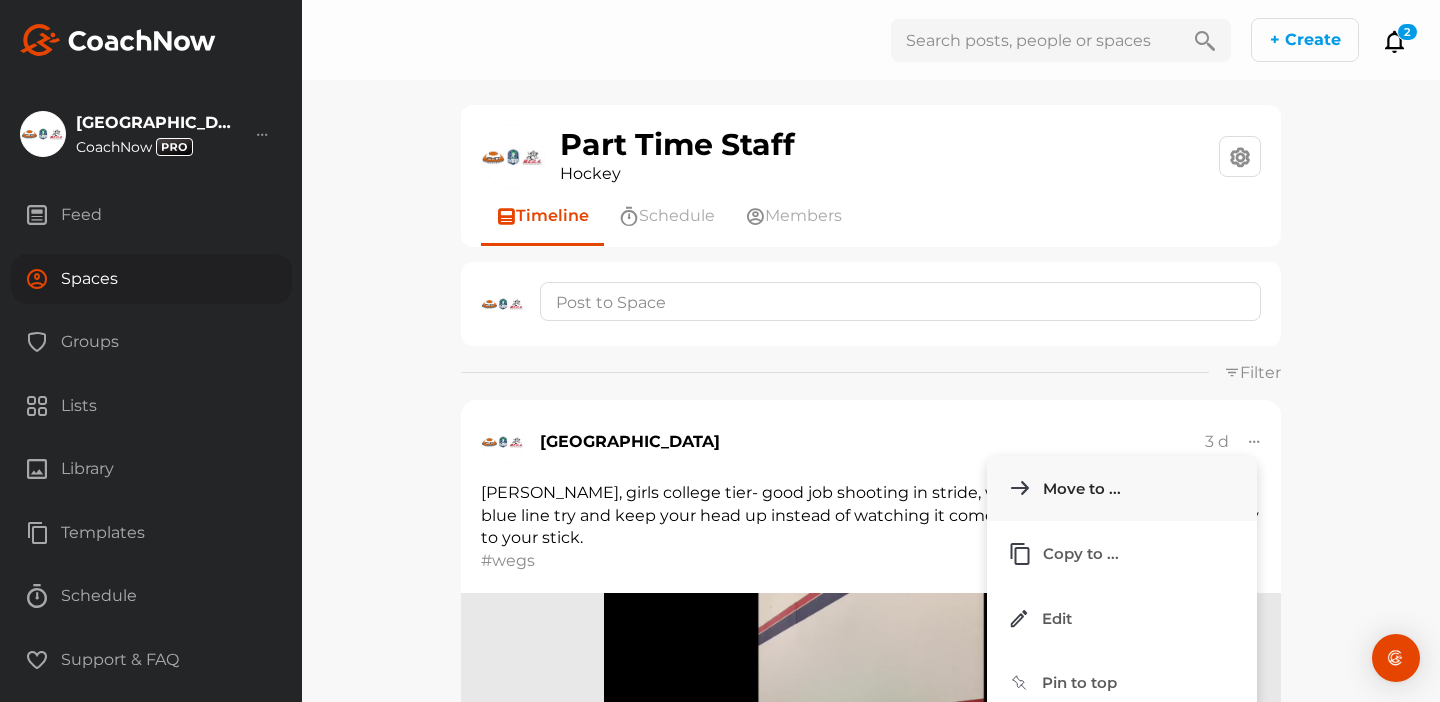 click on "Move to ..." 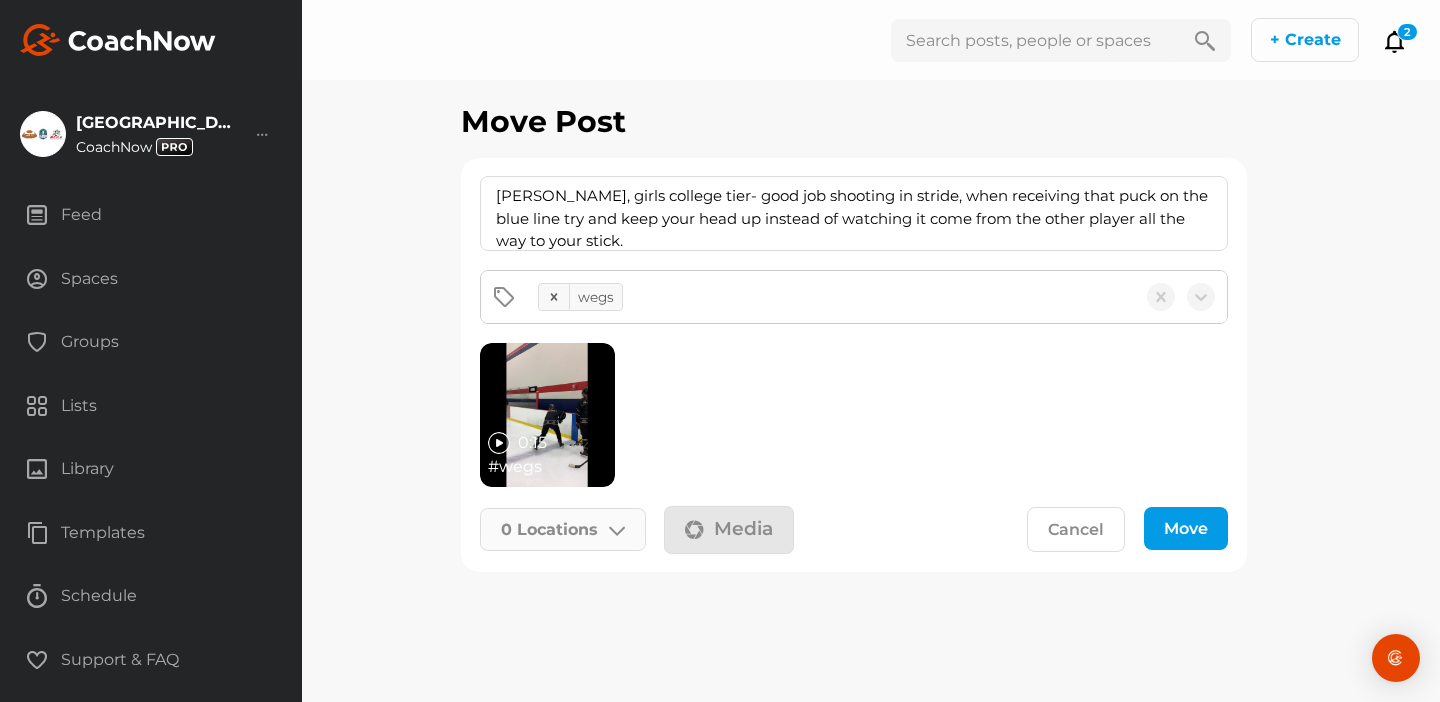 click 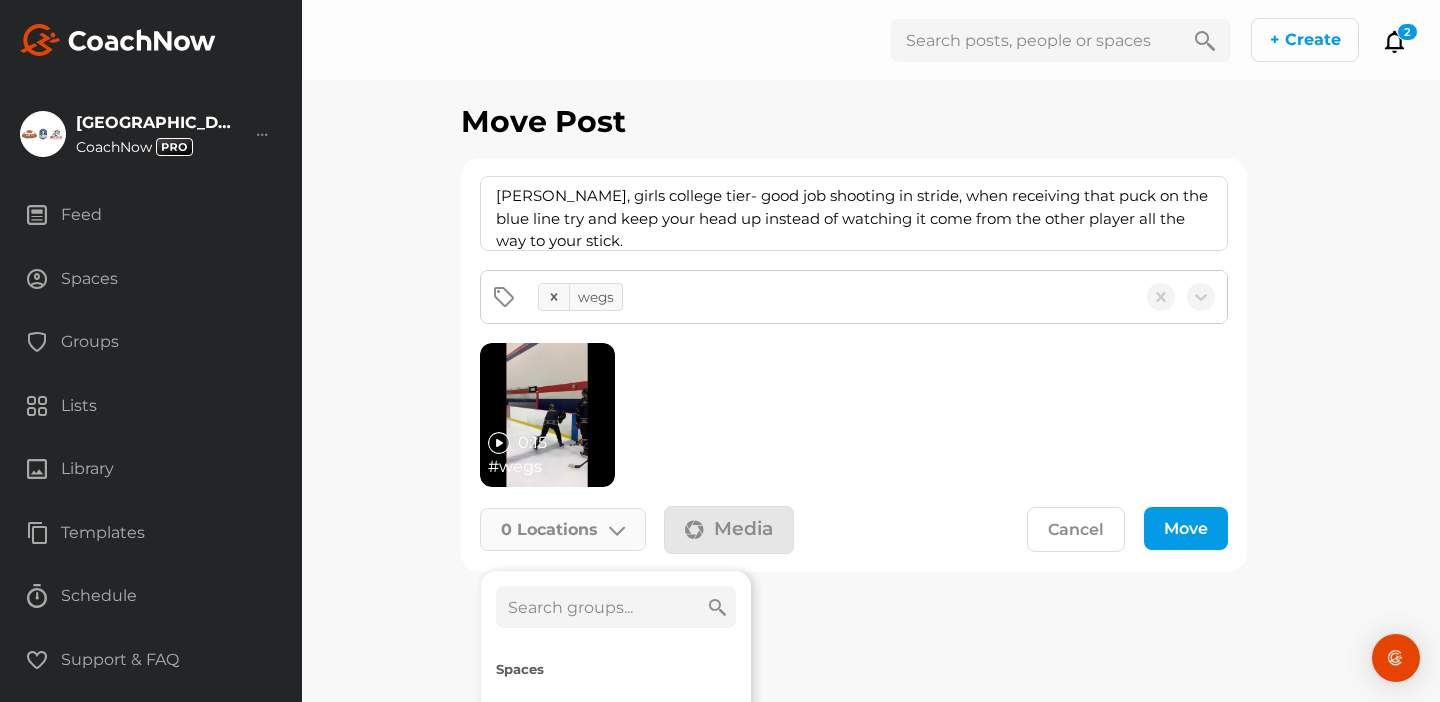 click 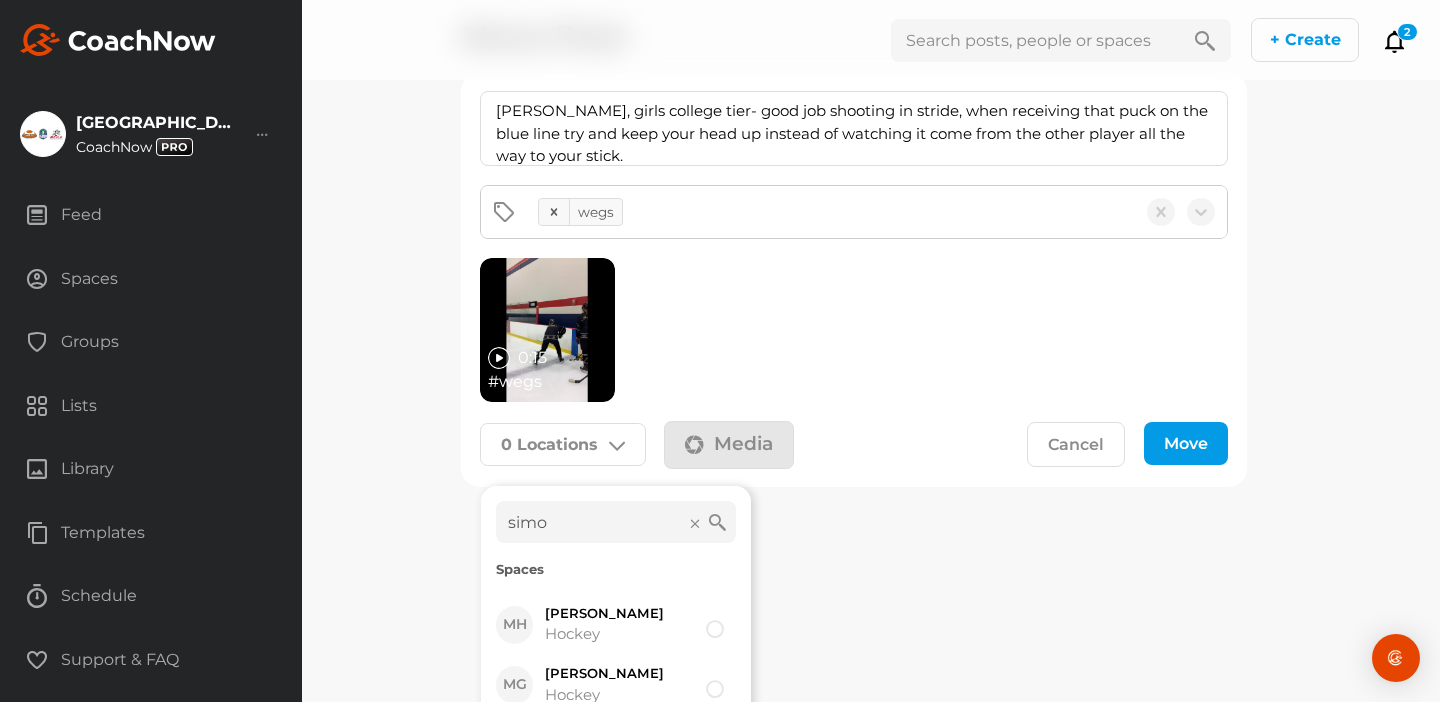 scroll, scrollTop: 86, scrollLeft: 0, axis: vertical 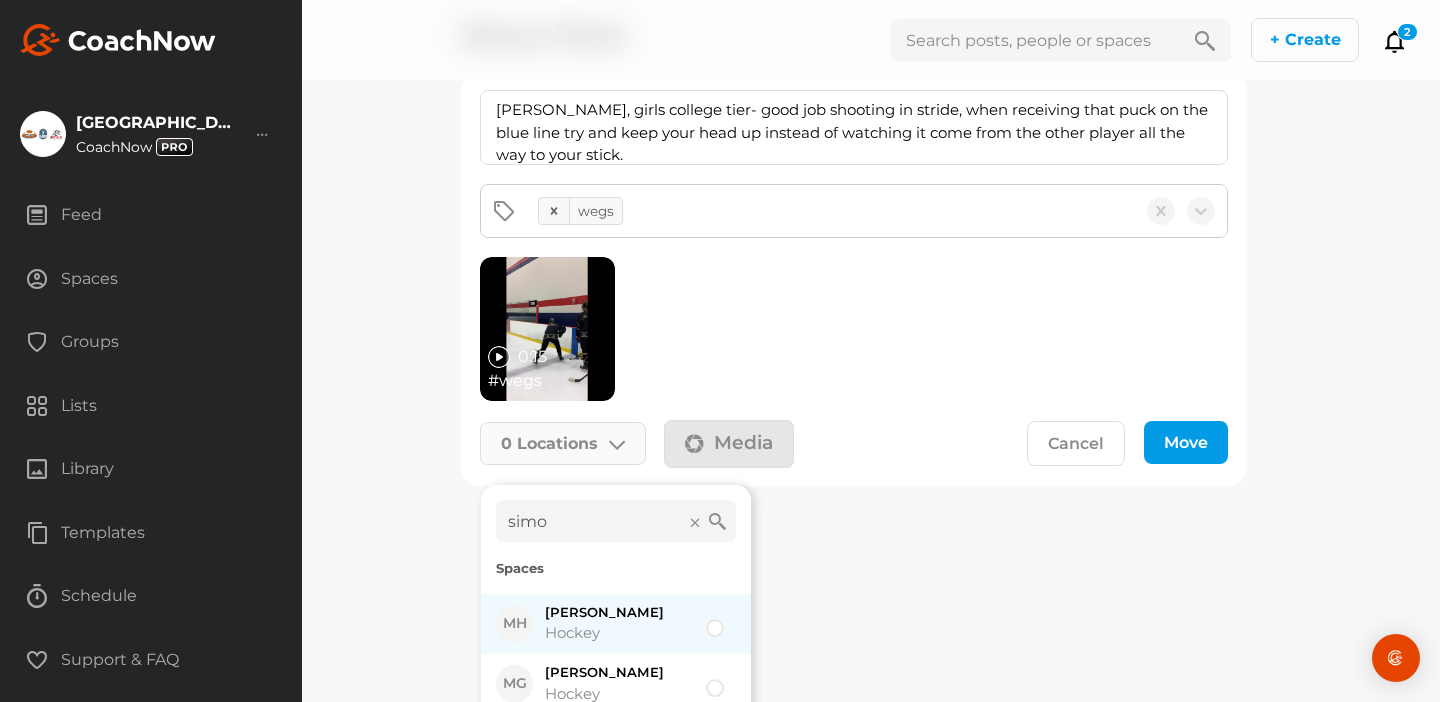 type on "simo" 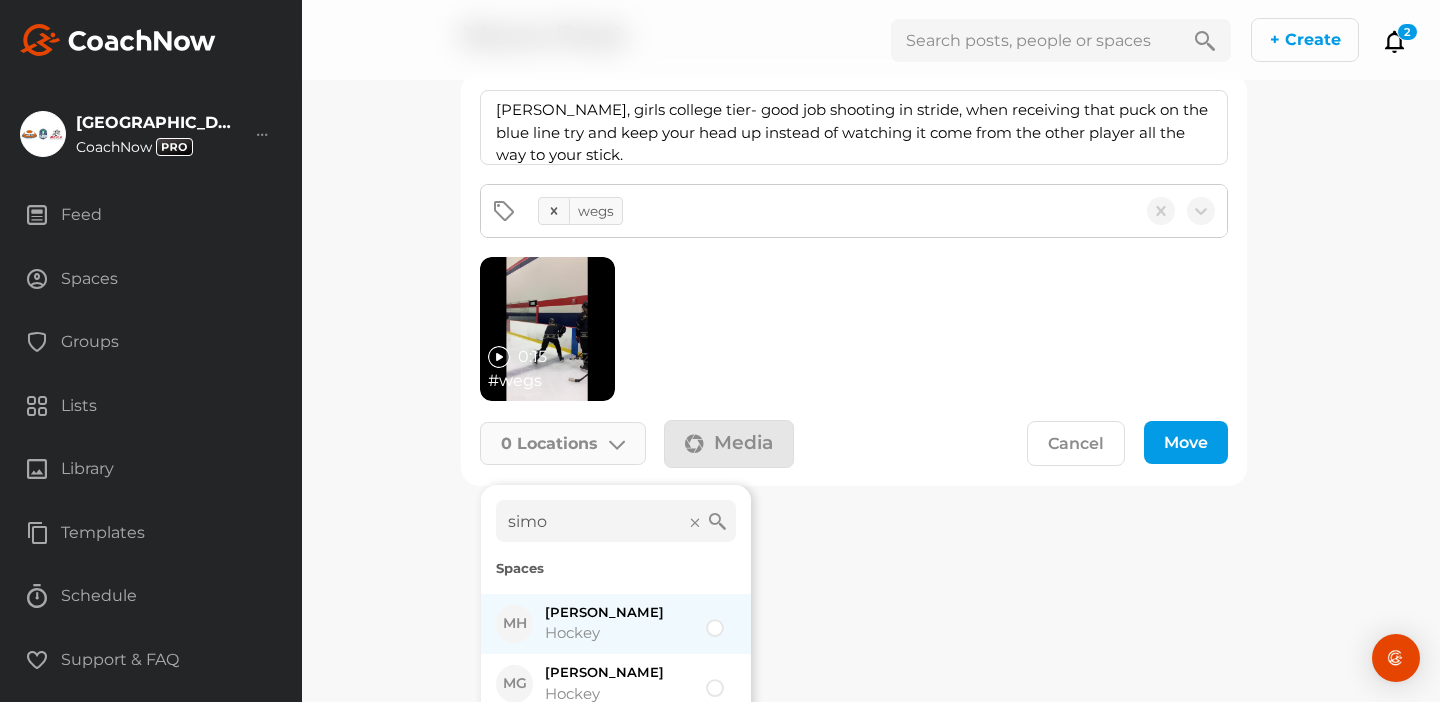 click on "[PERSON_NAME] Hockey" 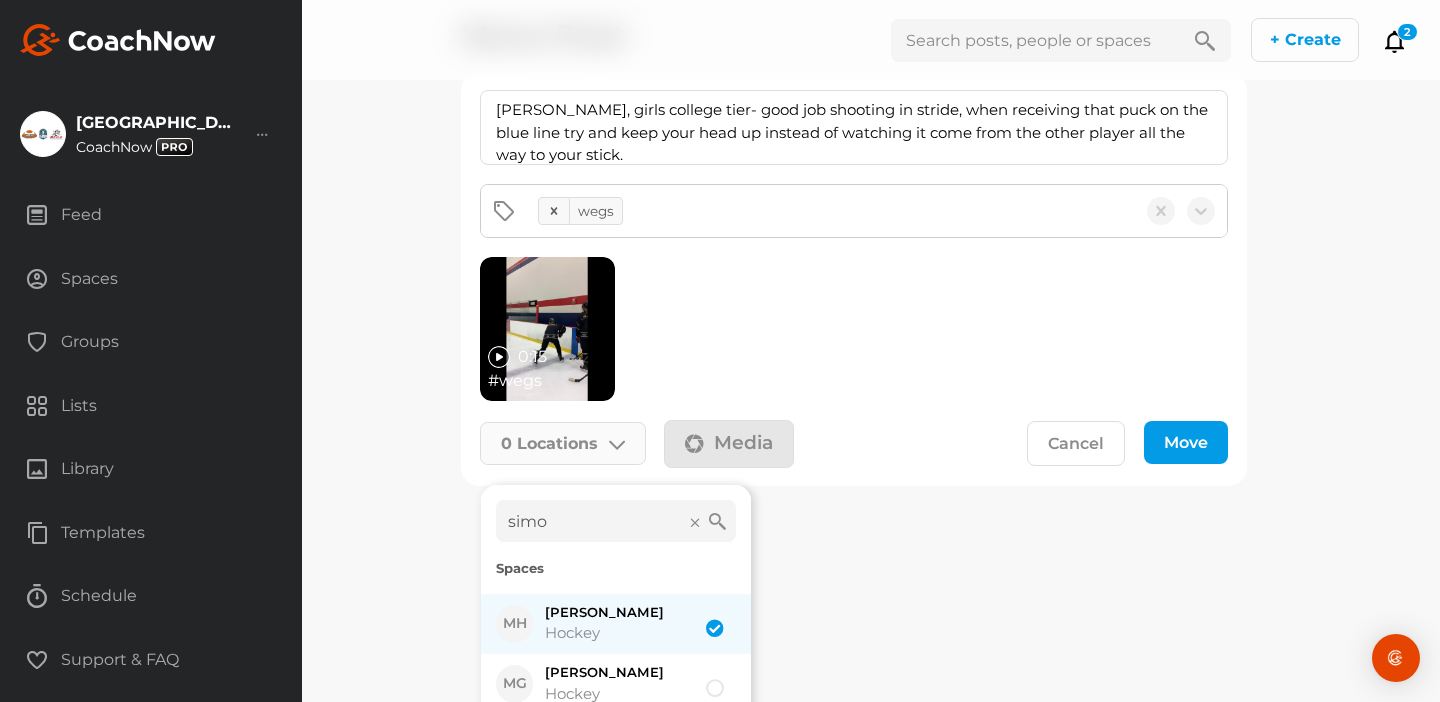 checkbox on "true" 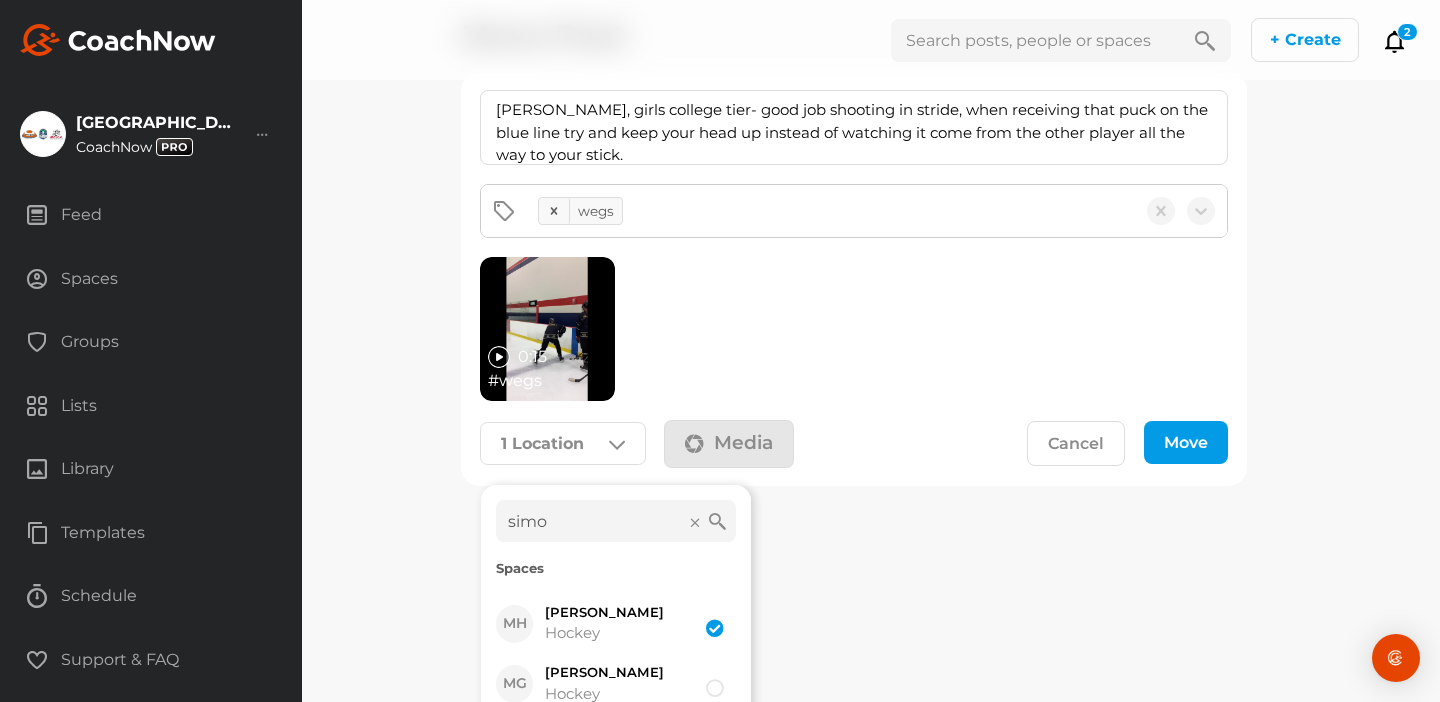 click on "Move" 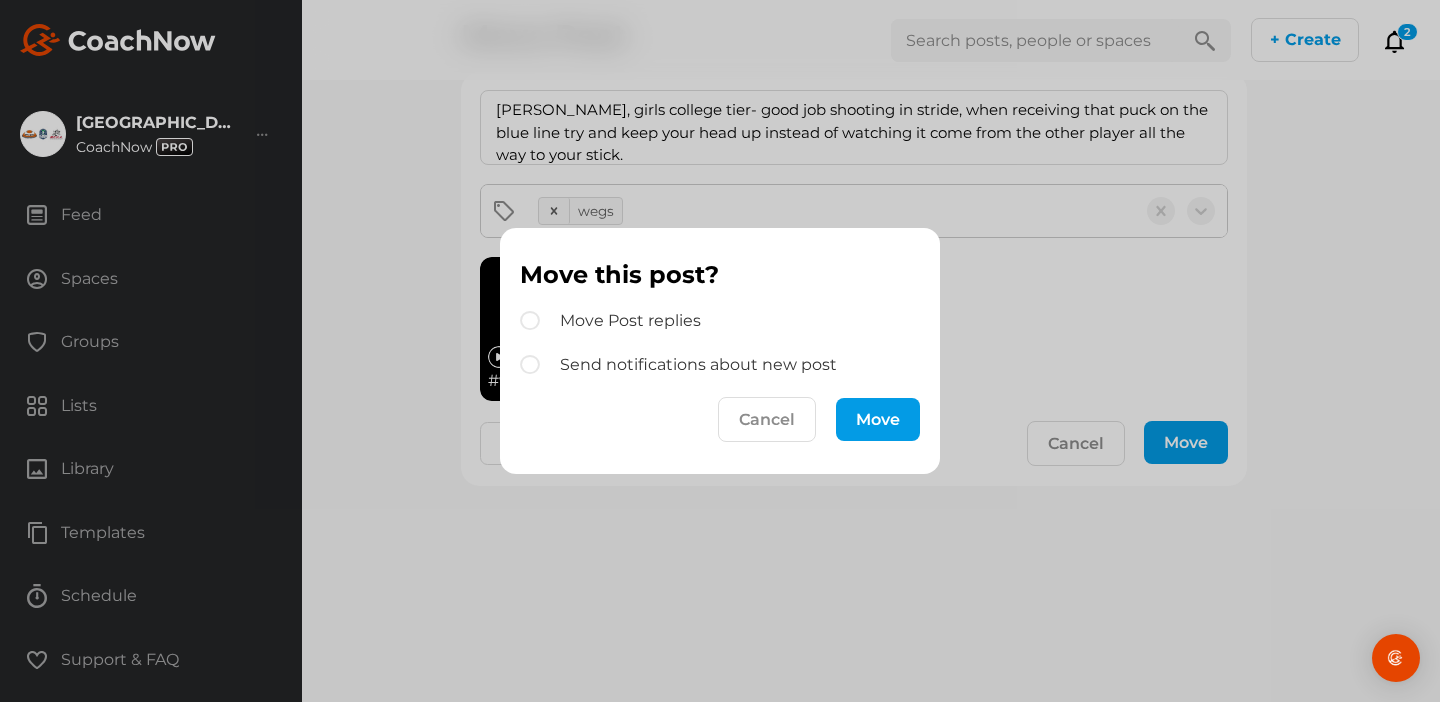 click on "Move" at bounding box center [878, 419] 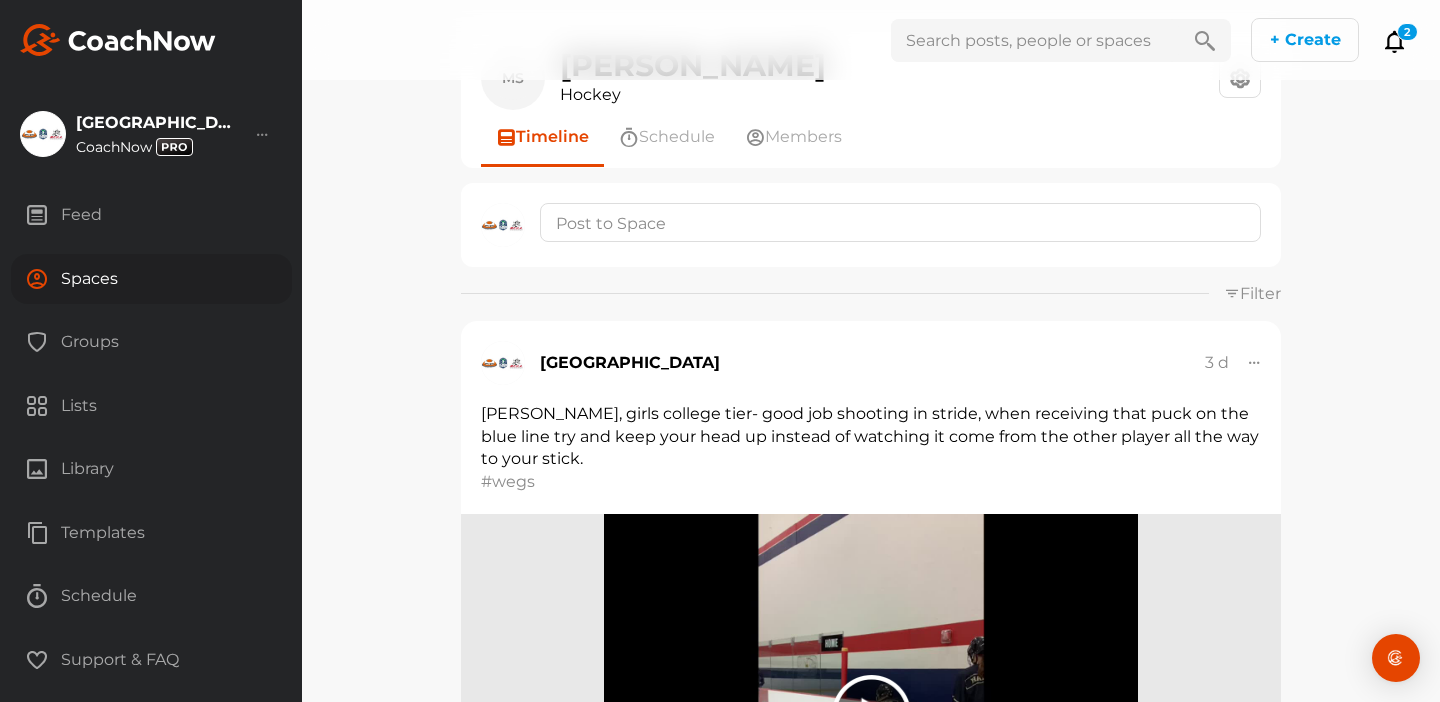 scroll, scrollTop: 0, scrollLeft: 0, axis: both 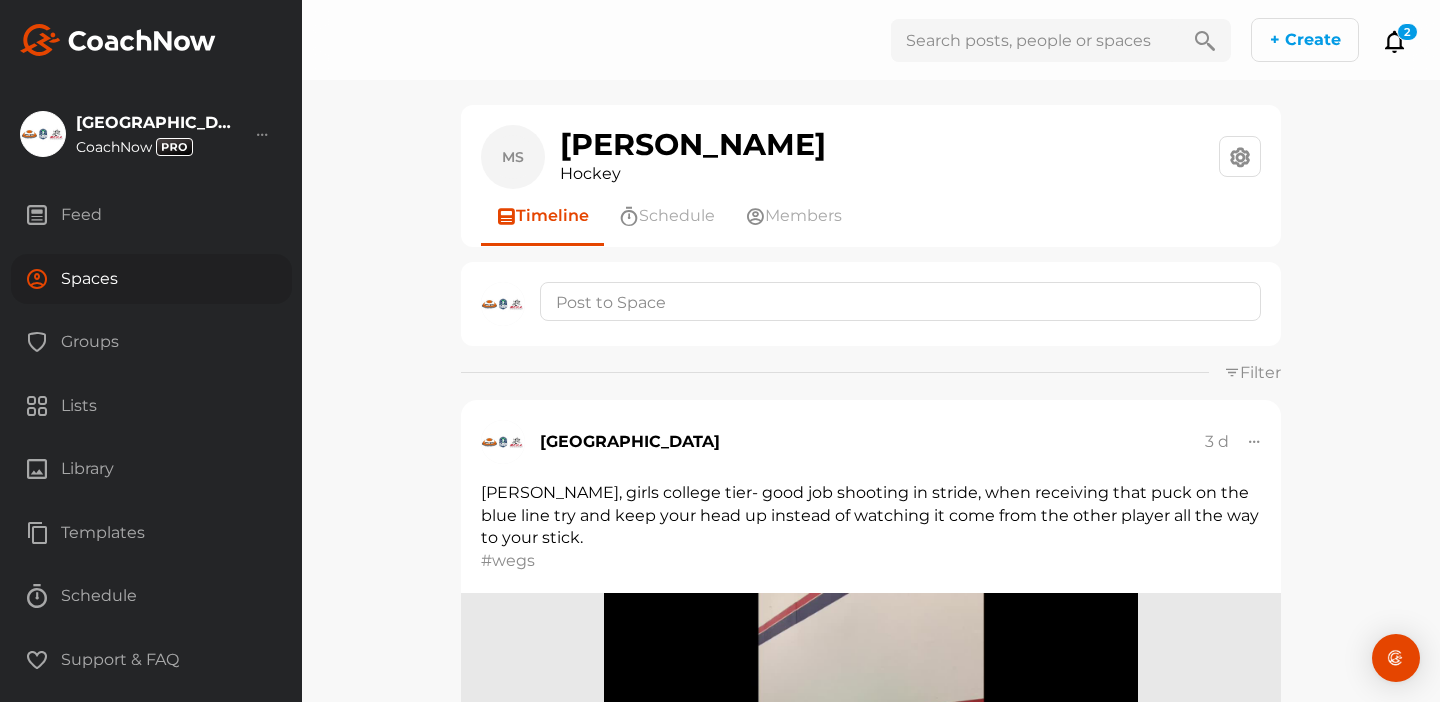 click on "Feed" at bounding box center [151, 215] 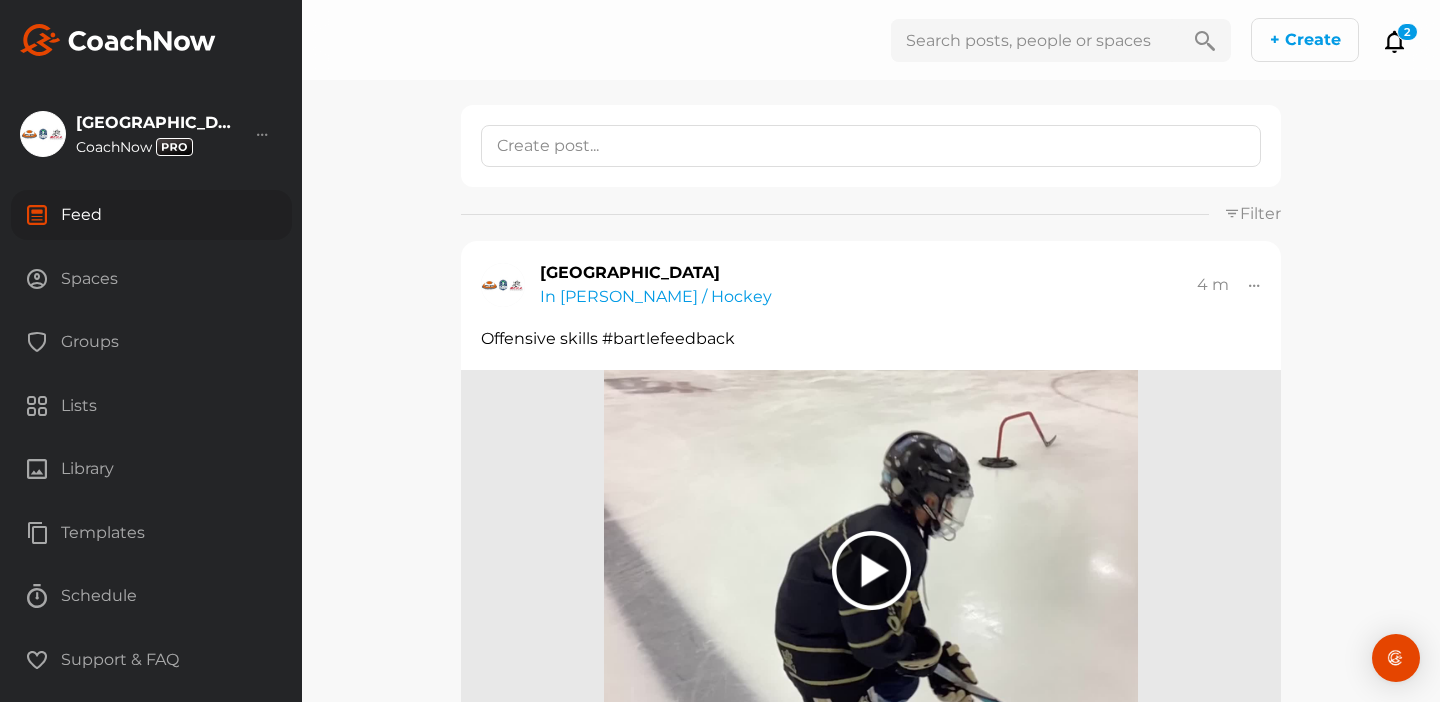 click on "Spaces" at bounding box center (151, 279) 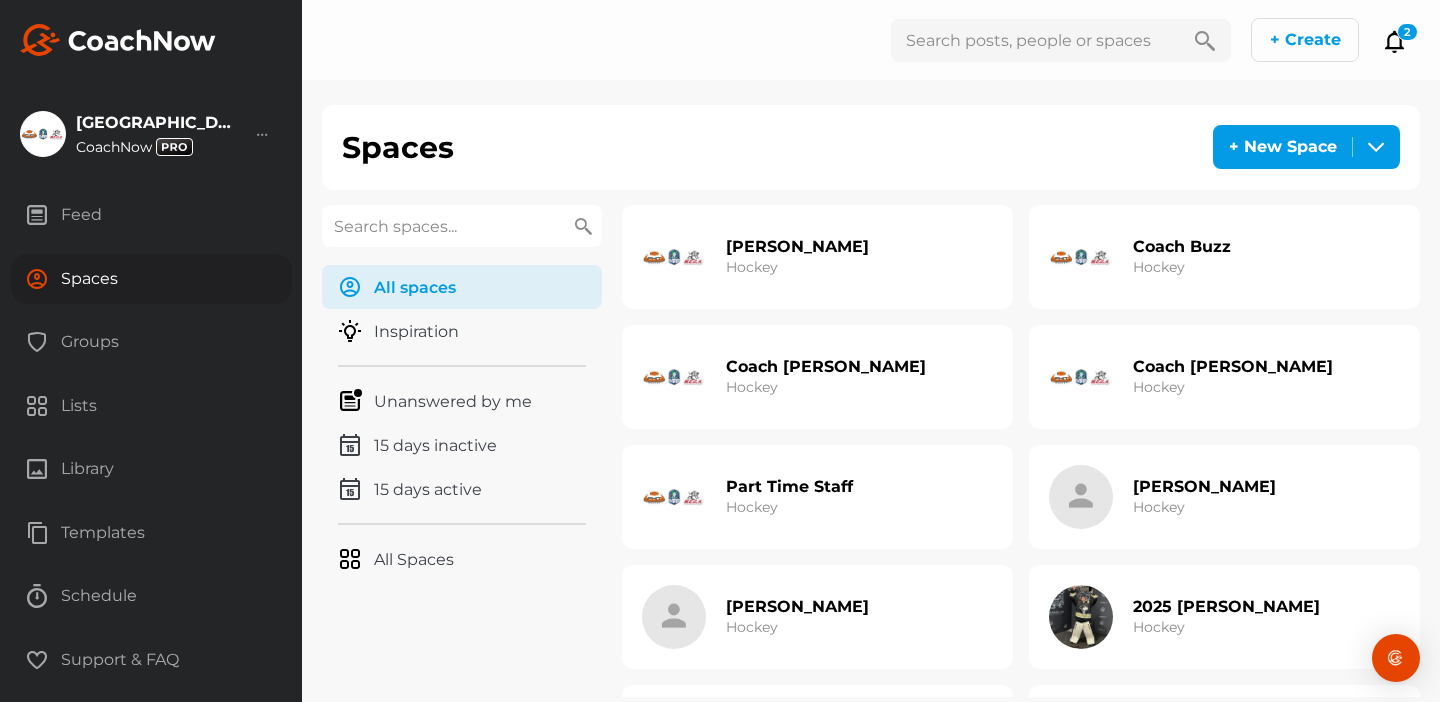 click on "Part Time Staff Hockey" at bounding box center [789, 497] 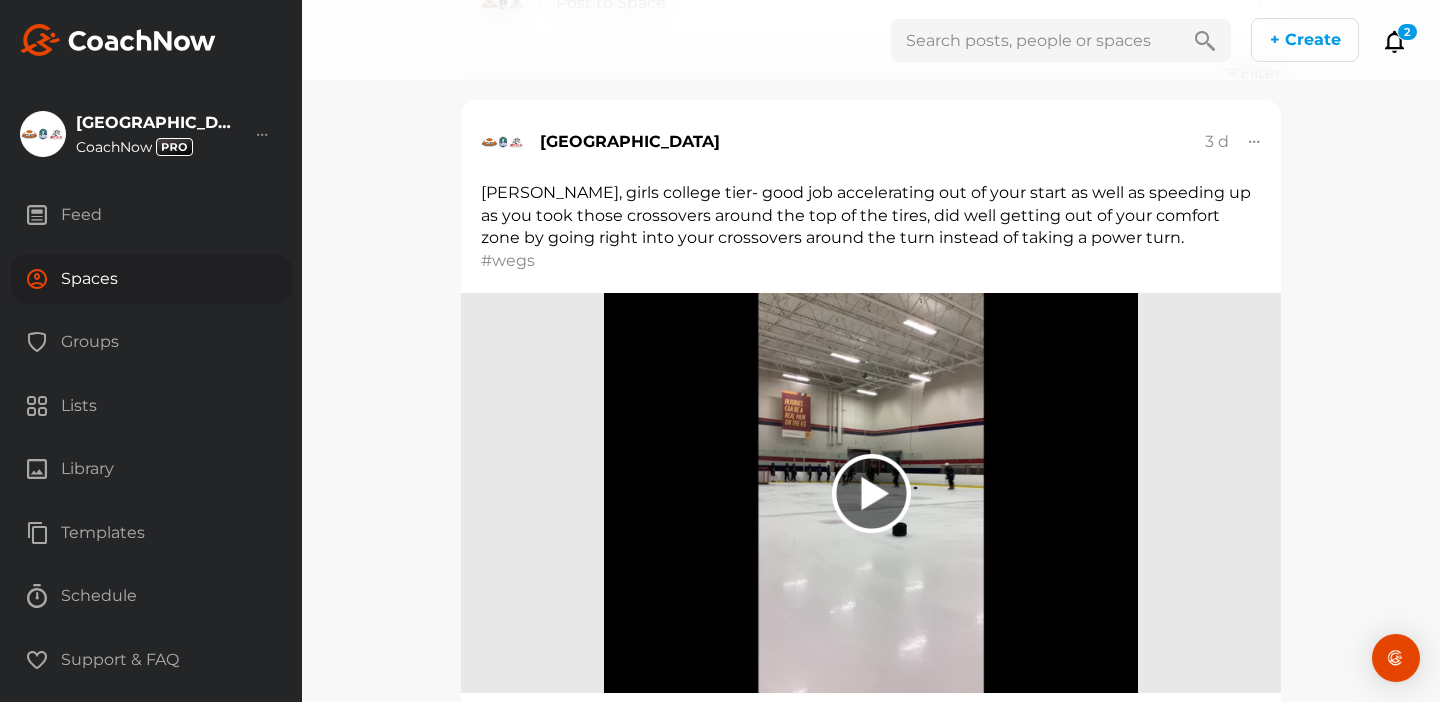 scroll, scrollTop: 298, scrollLeft: 0, axis: vertical 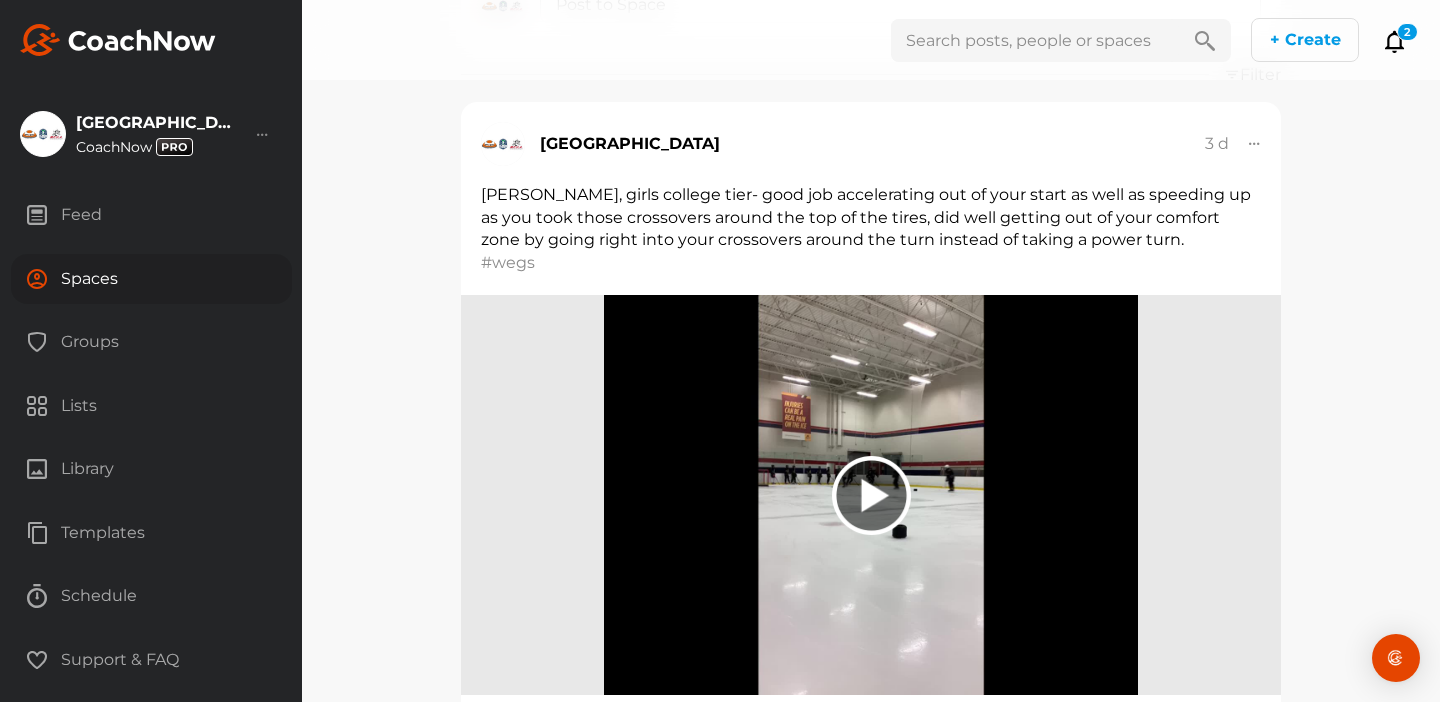 click 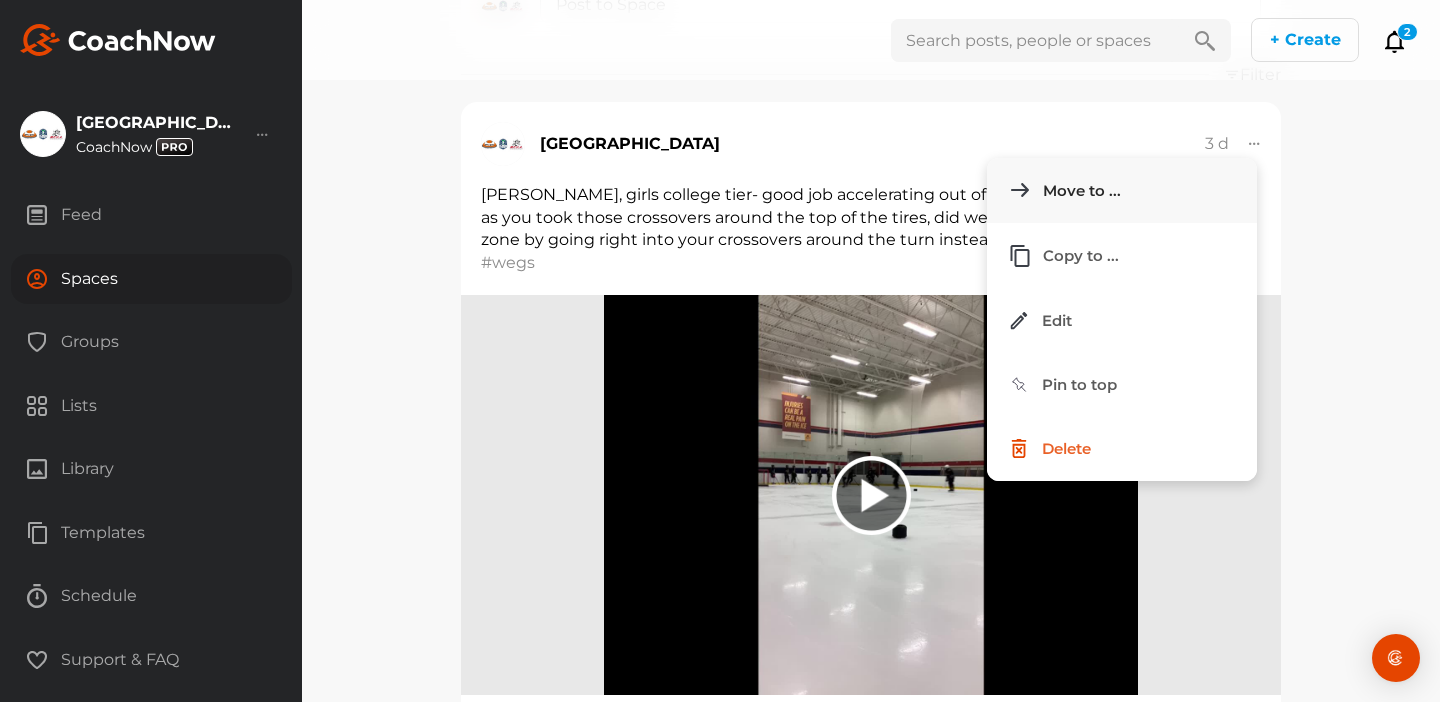 click on "Move to ..." 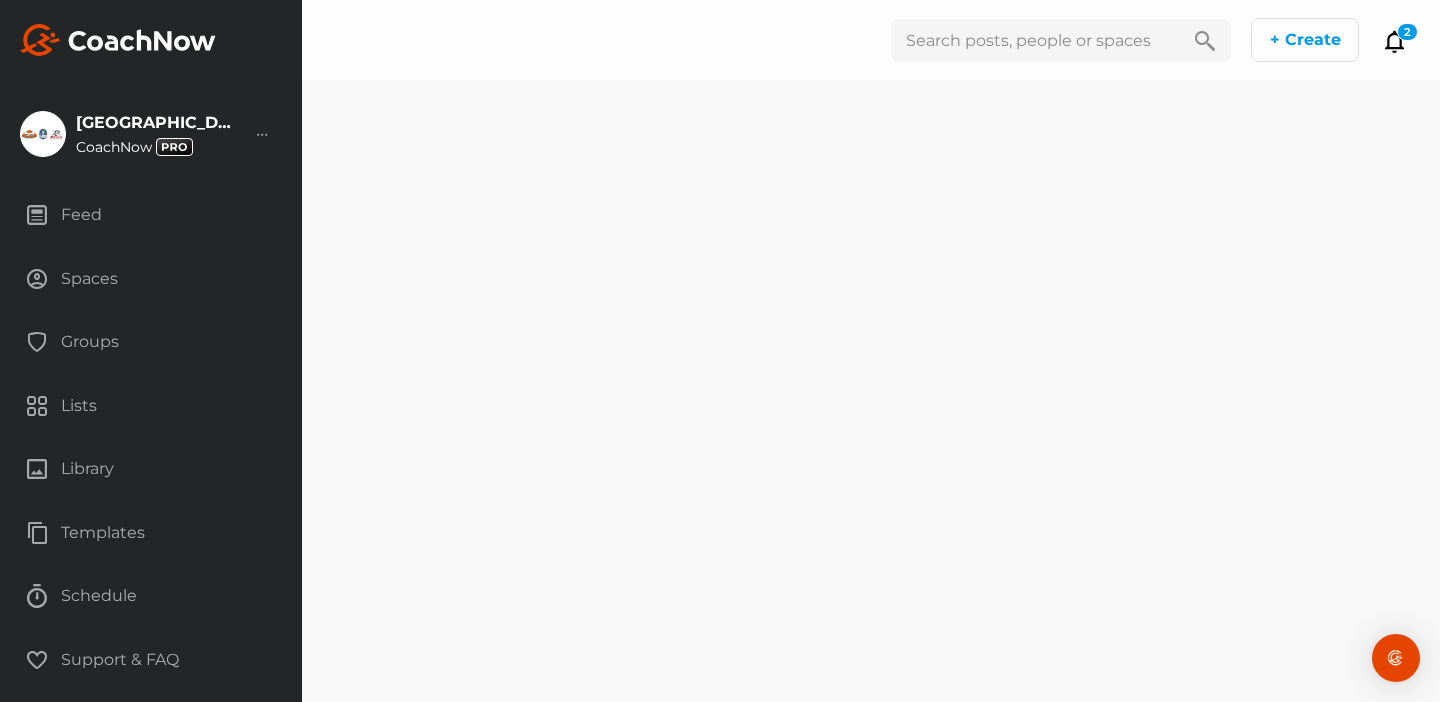 scroll, scrollTop: 0, scrollLeft: 0, axis: both 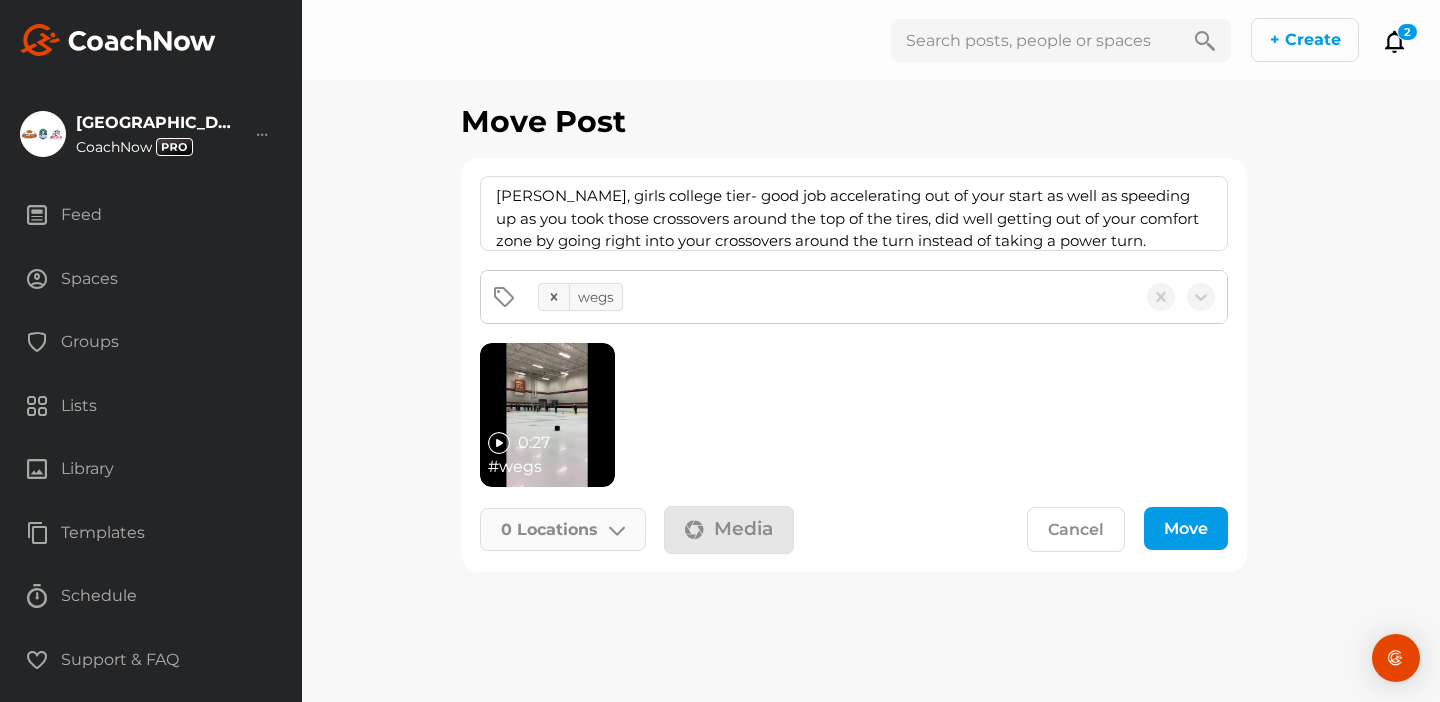 click on "0   Locations" 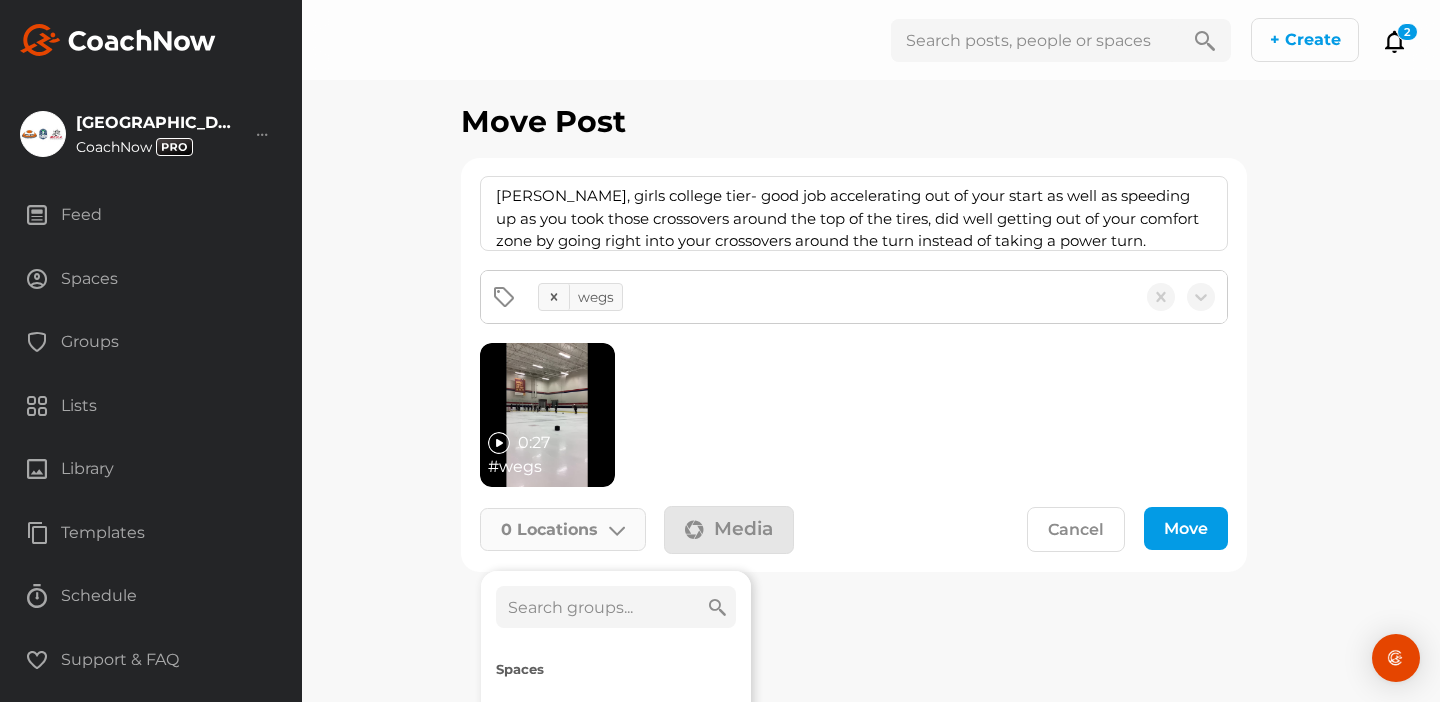 click 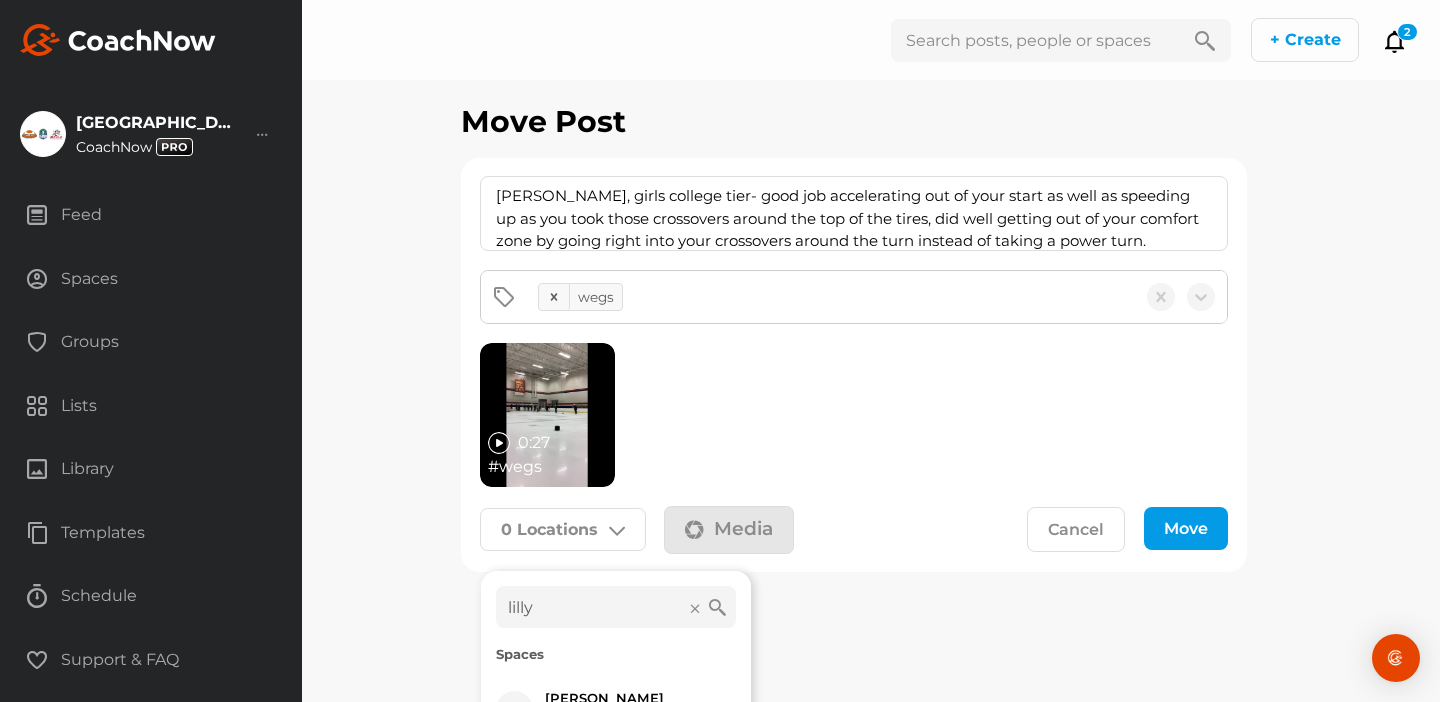 scroll, scrollTop: 105, scrollLeft: 0, axis: vertical 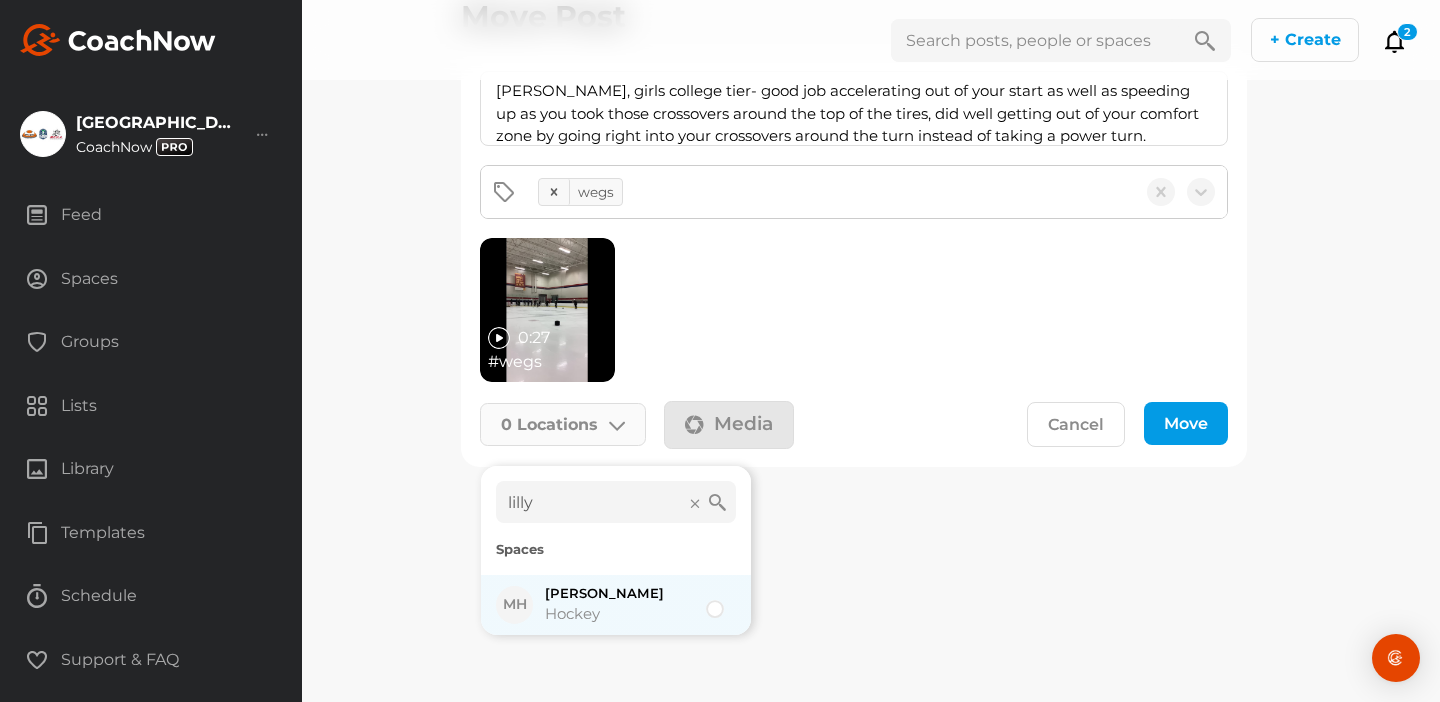 type on "lilly" 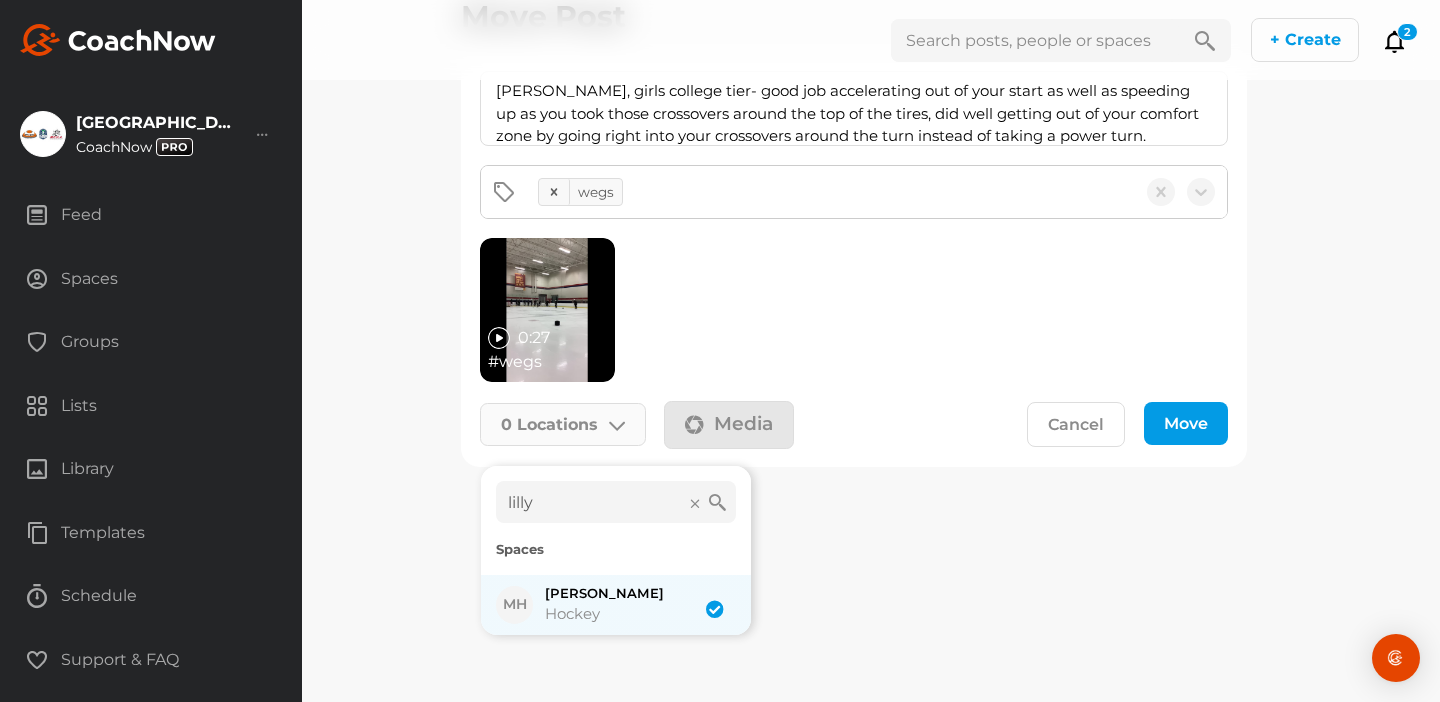 checkbox on "true" 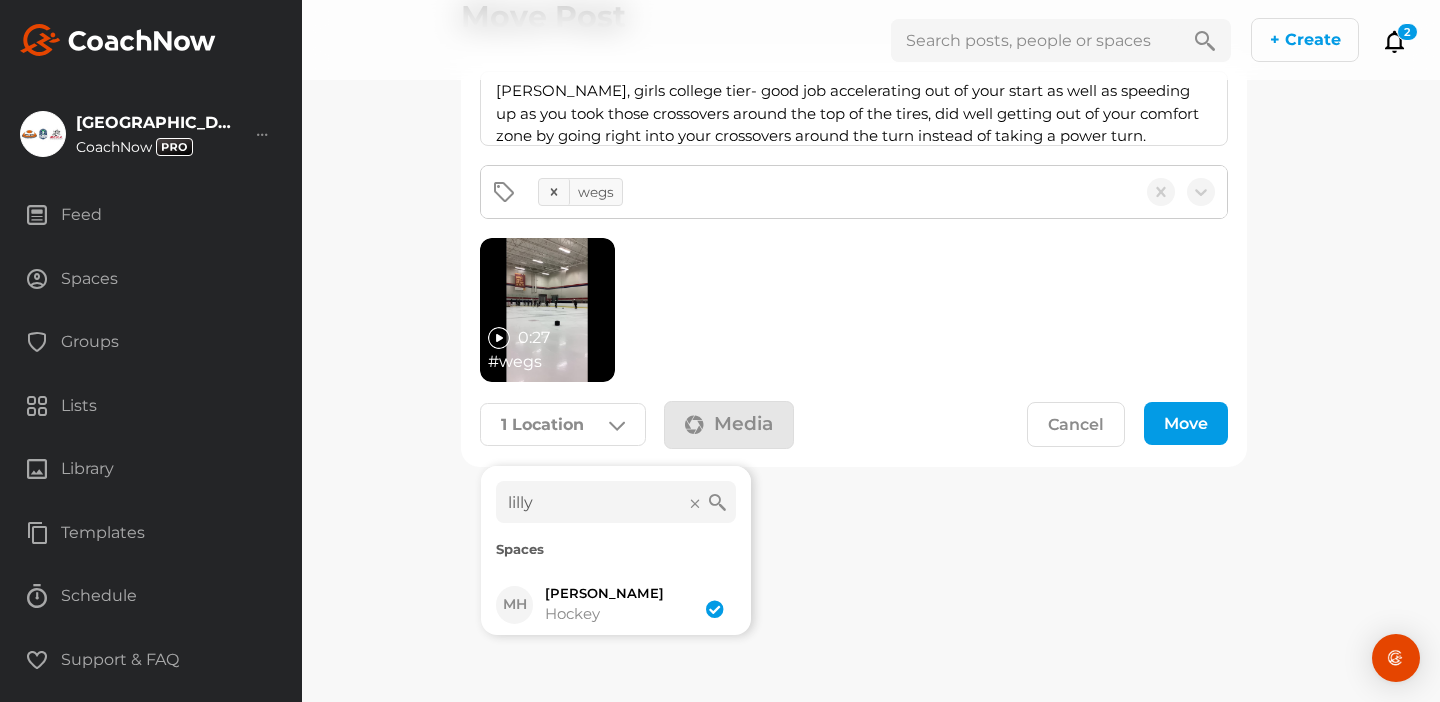 click on "Move" 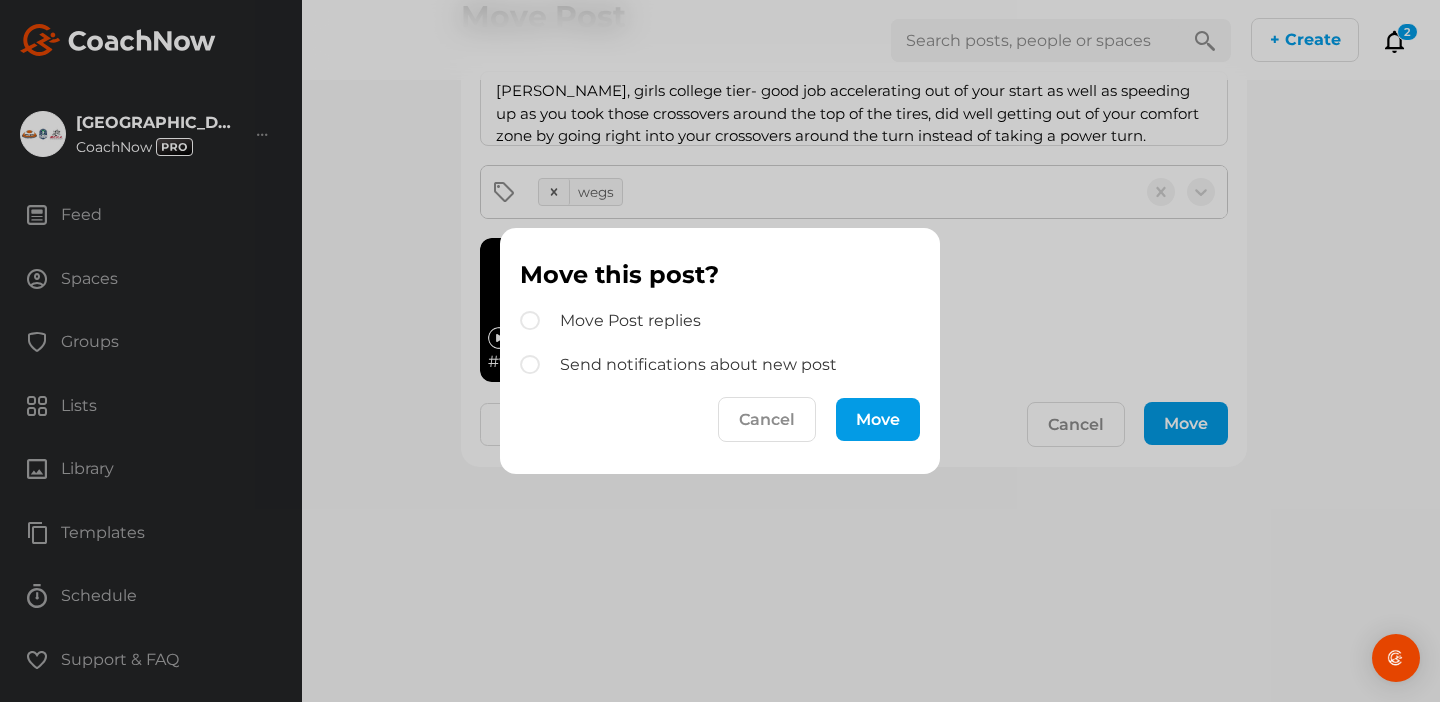 click on "Move" at bounding box center [878, 419] 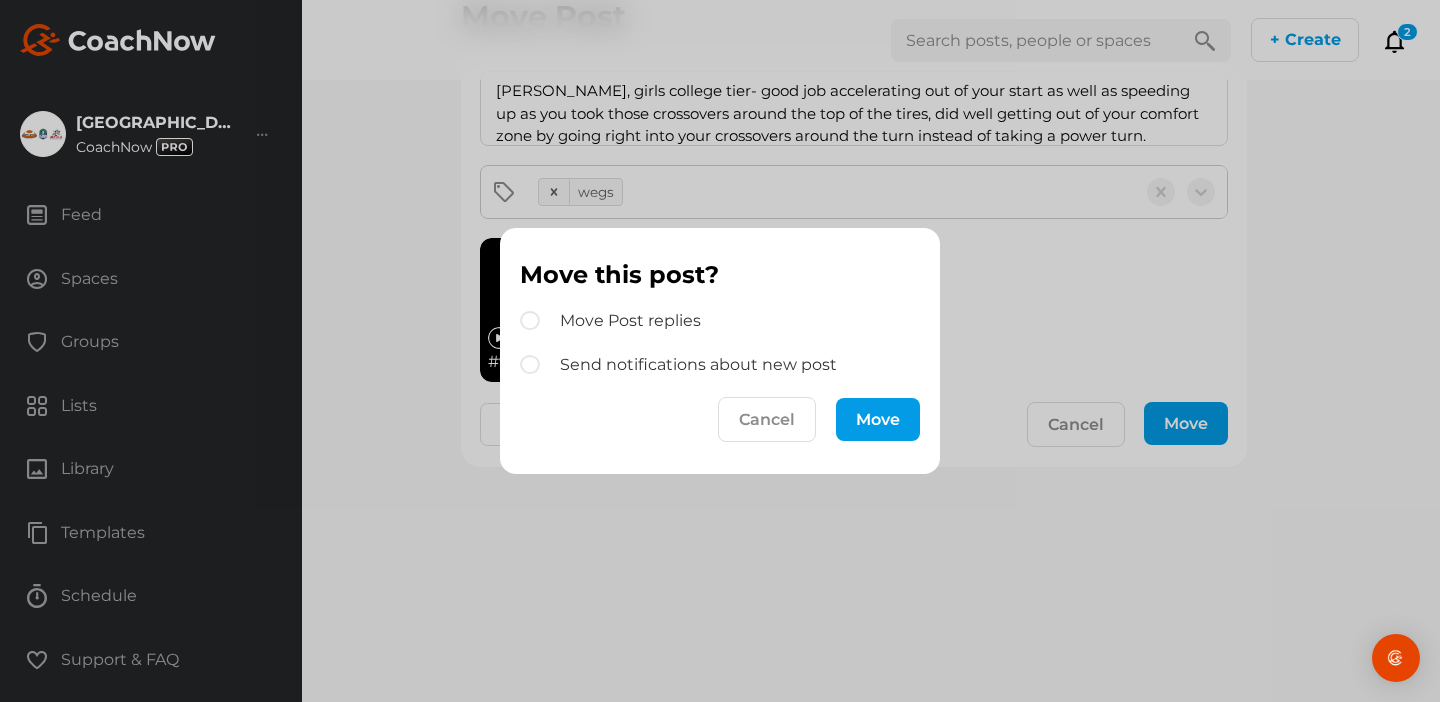 scroll, scrollTop: 0, scrollLeft: 0, axis: both 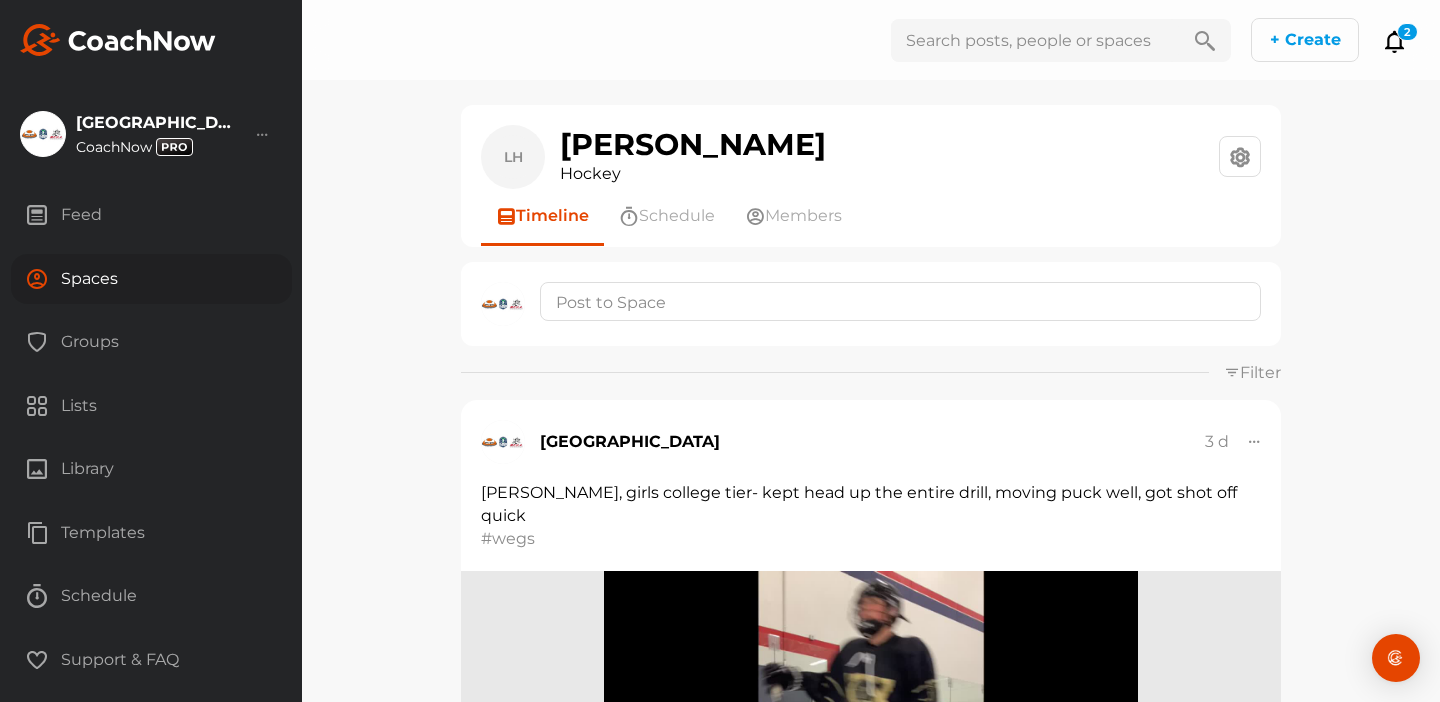 click on "Feed" at bounding box center (151, 215) 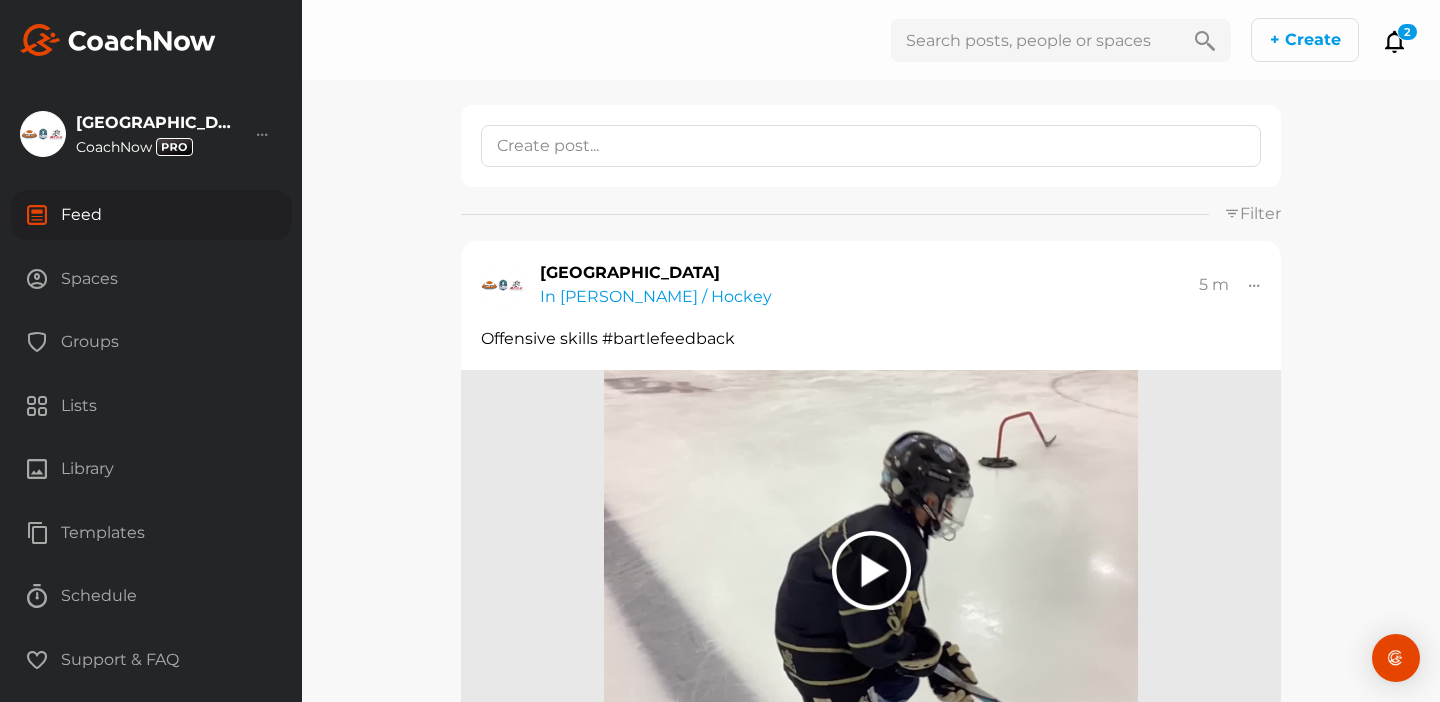 click on "Spaces" at bounding box center (151, 279) 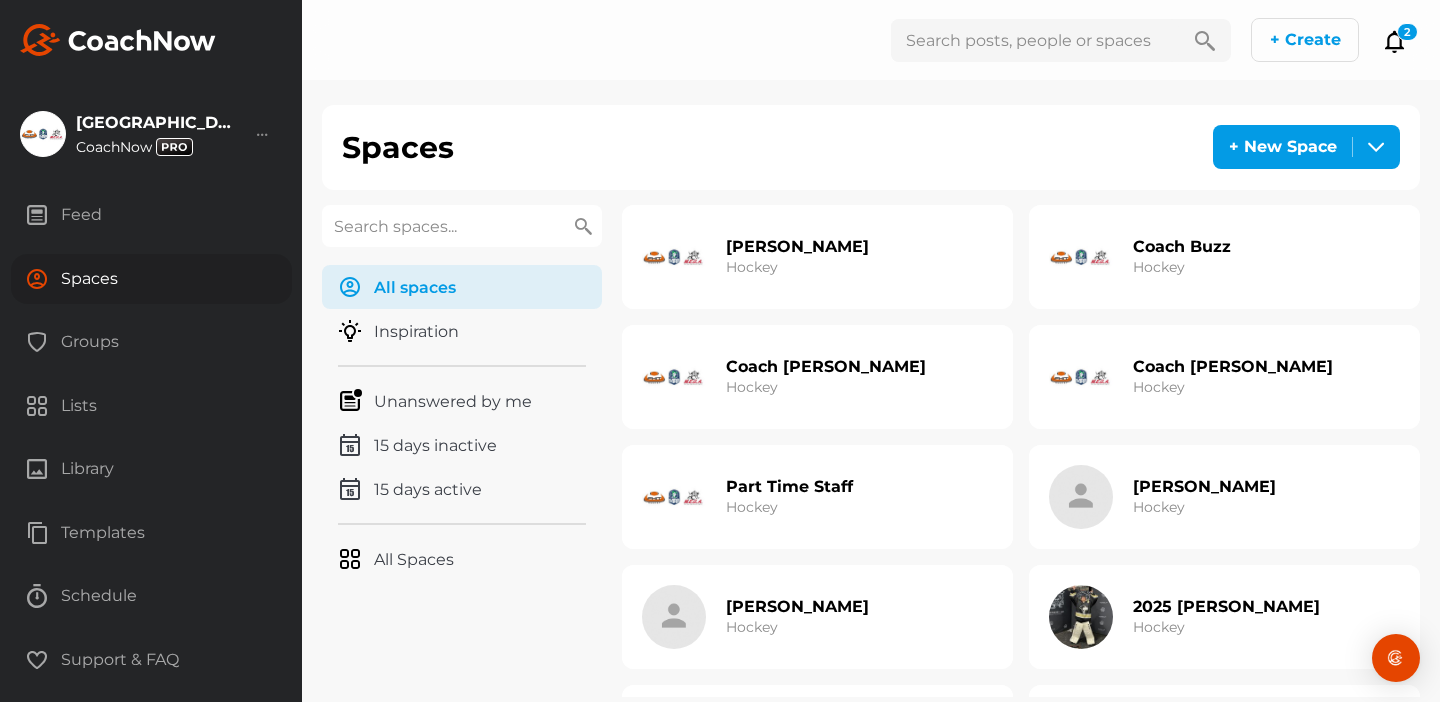 click on "Part Time Staff" at bounding box center (789, 486) 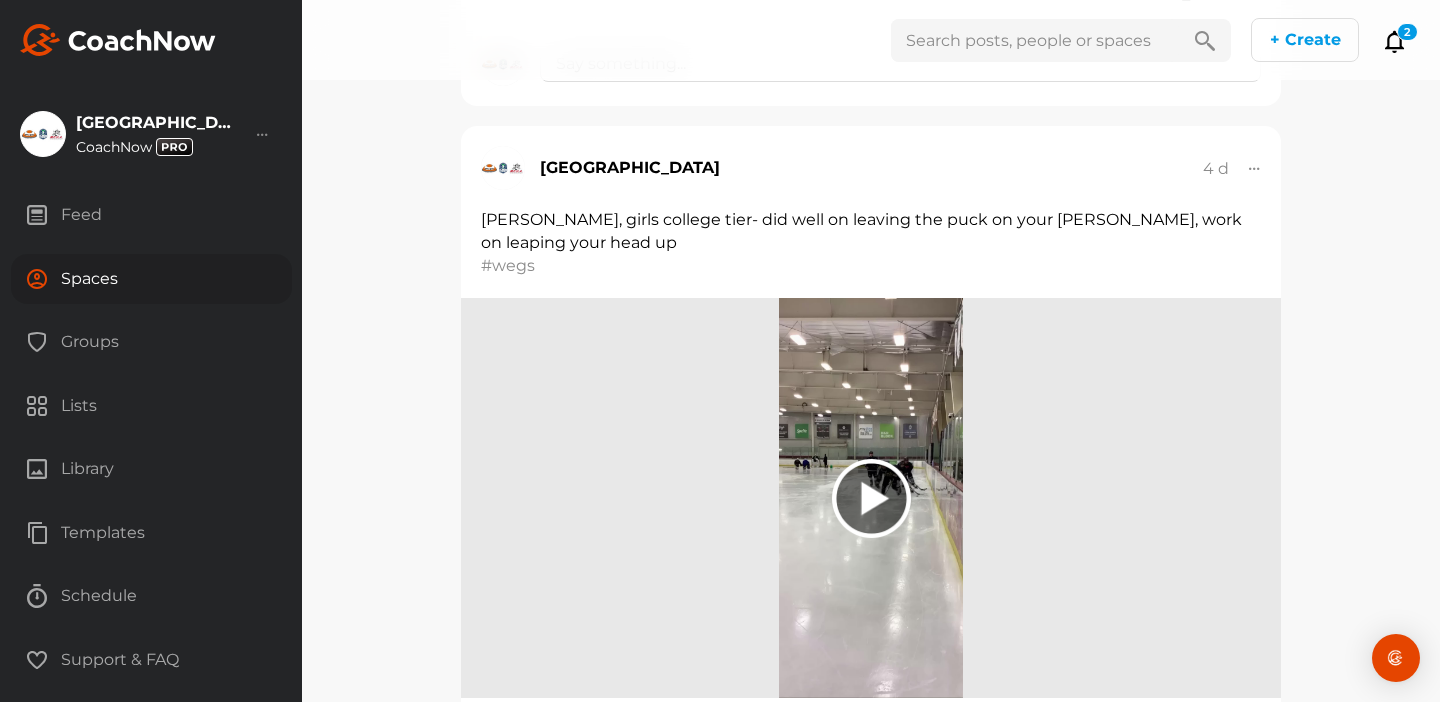 scroll, scrollTop: 1021, scrollLeft: 0, axis: vertical 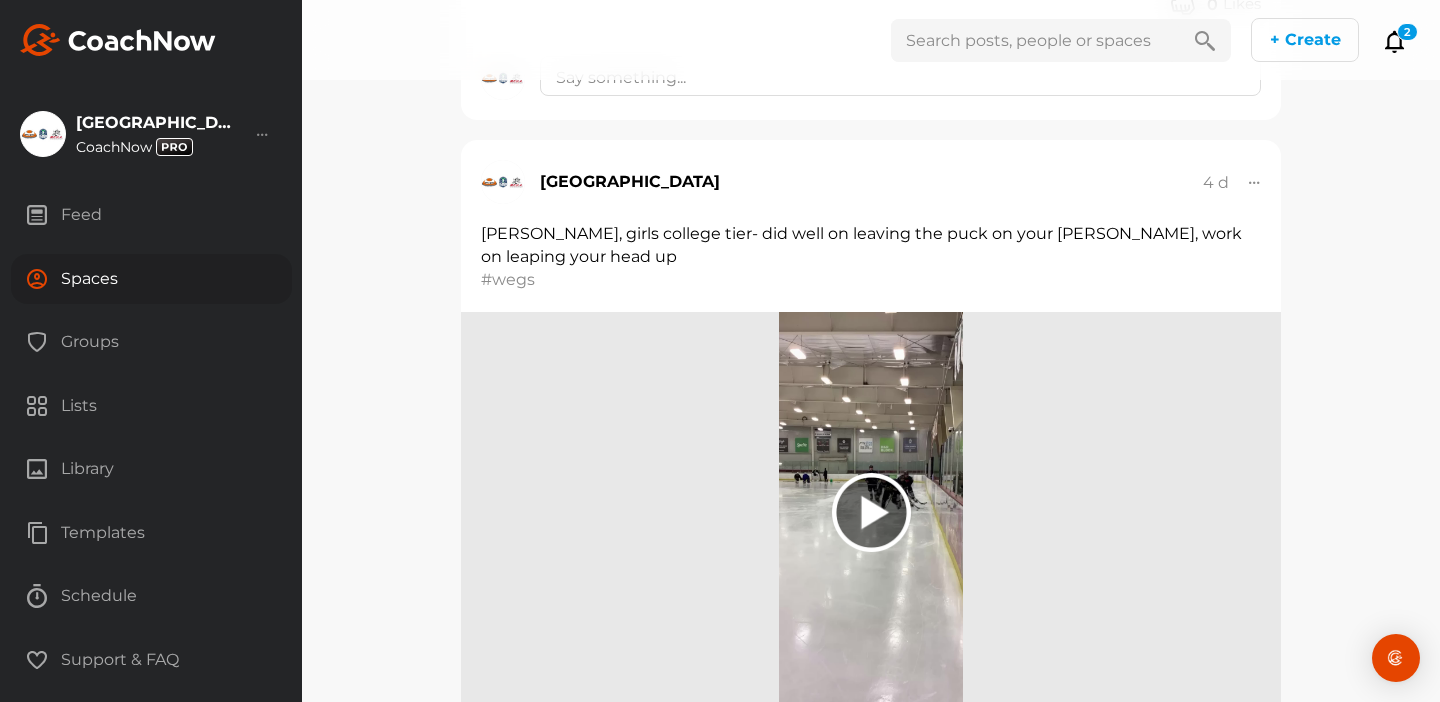 click 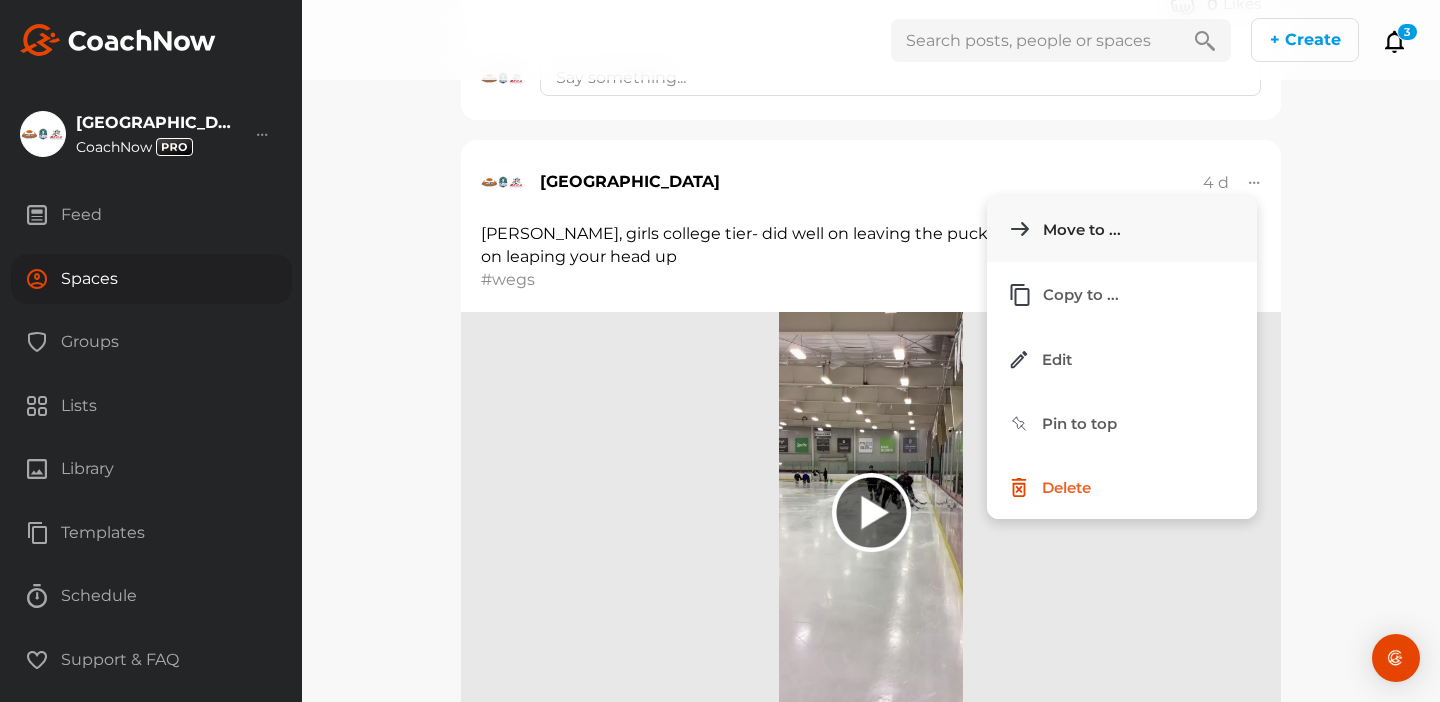 click on "Move to ..." 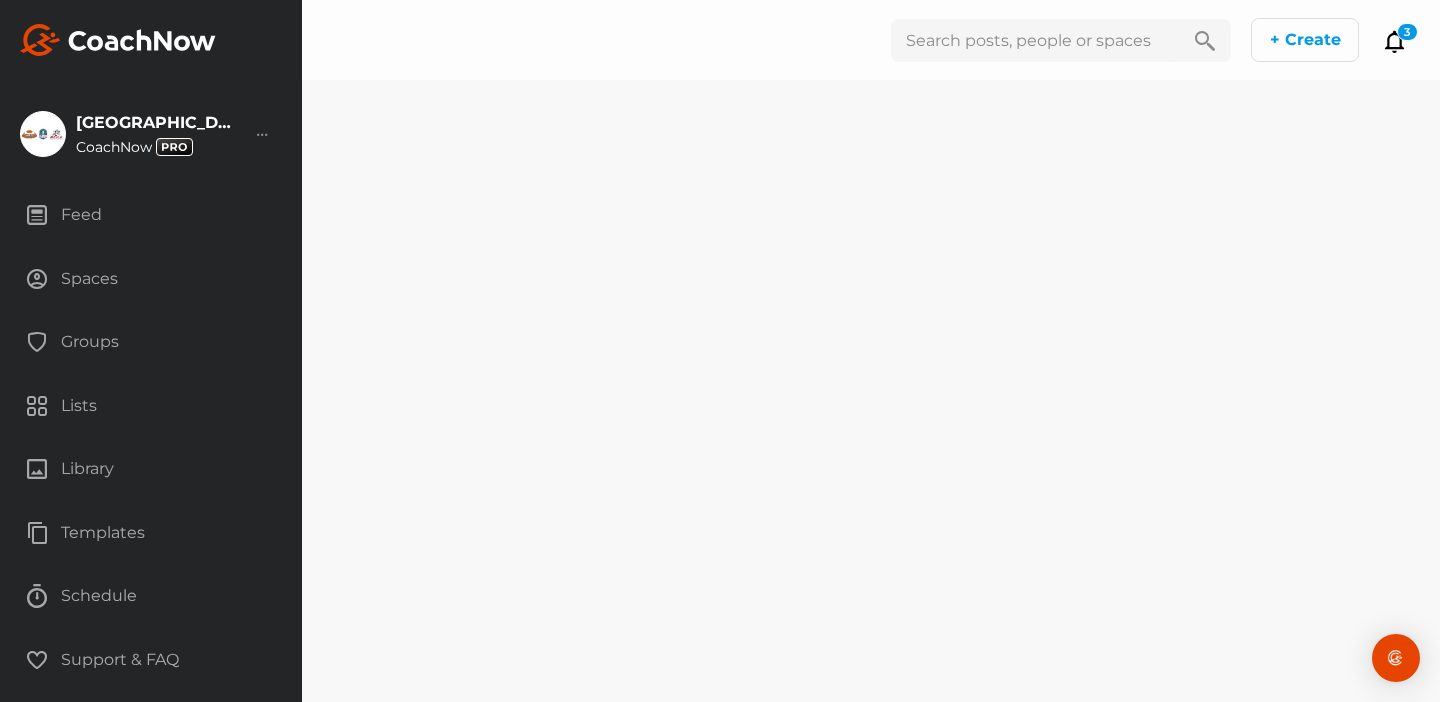 scroll, scrollTop: 0, scrollLeft: 0, axis: both 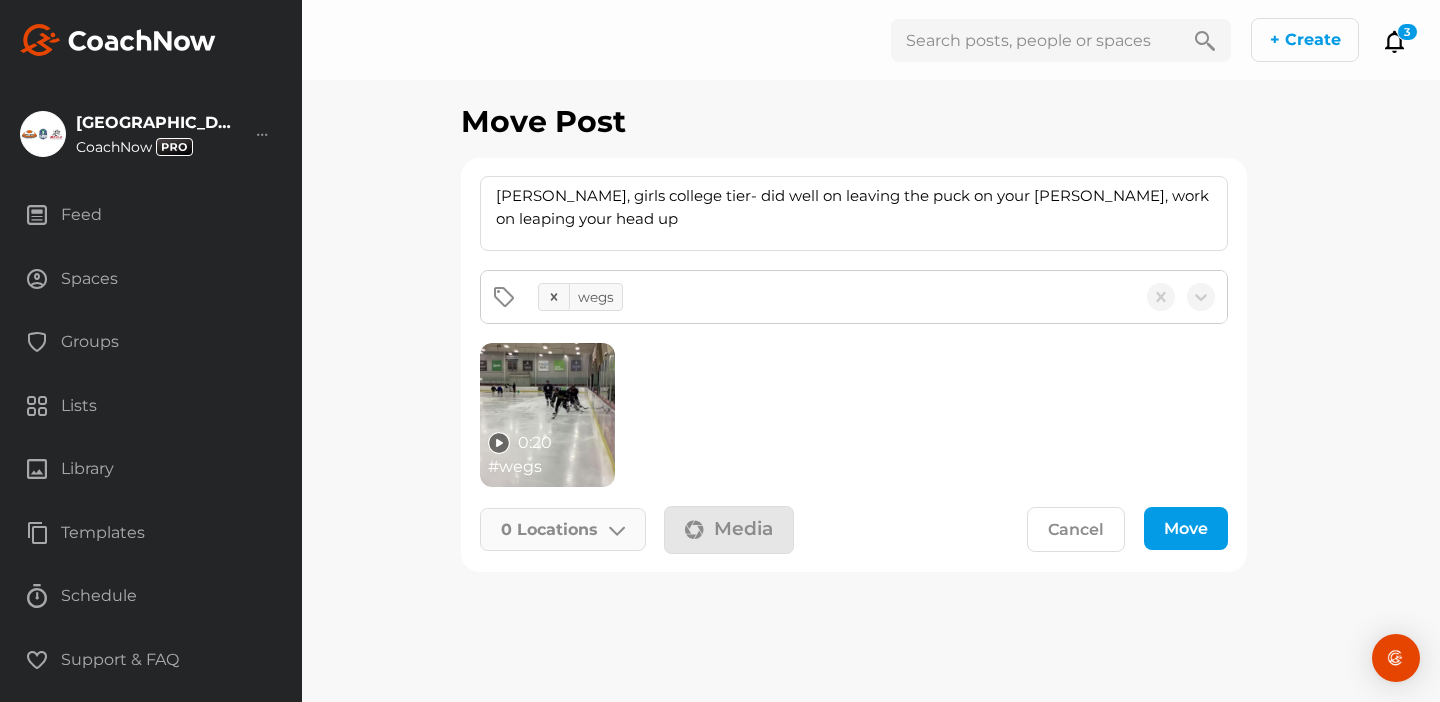 click on "0   Locations" 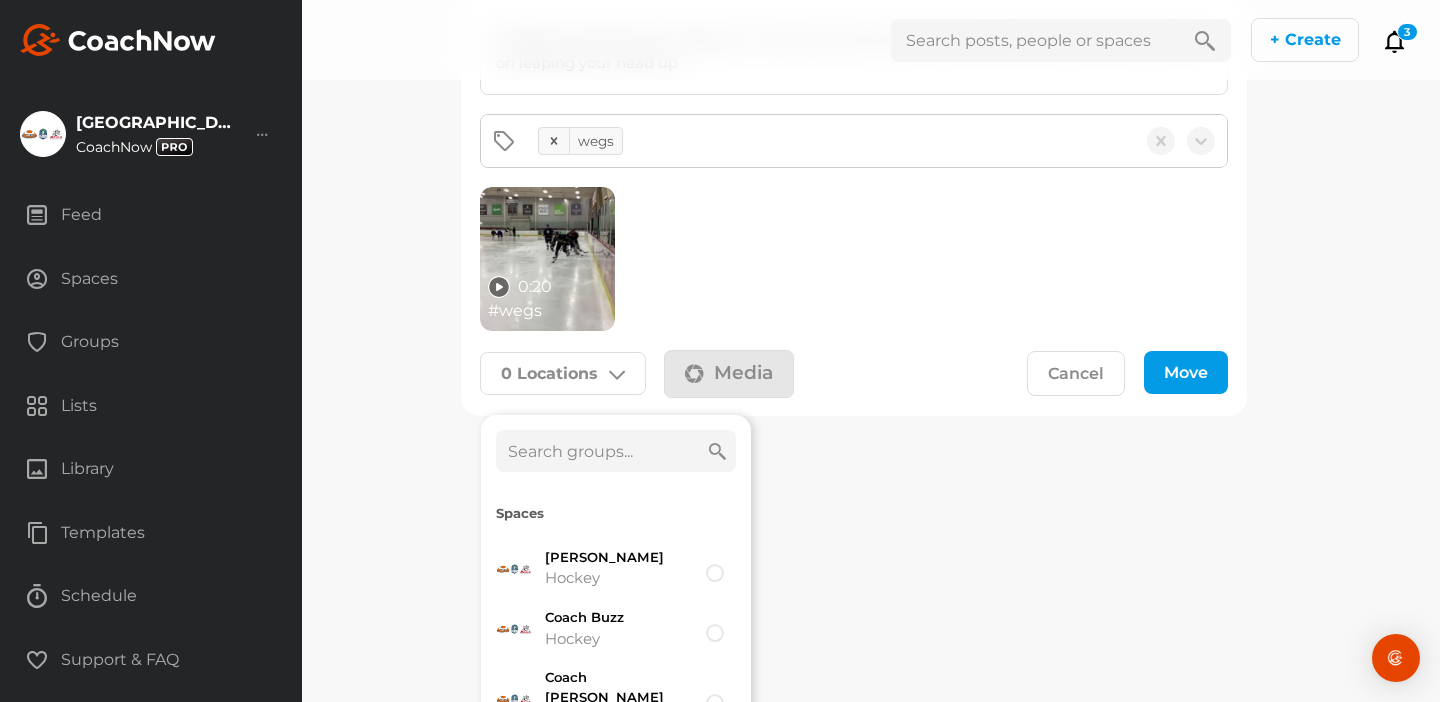 scroll, scrollTop: 178, scrollLeft: 0, axis: vertical 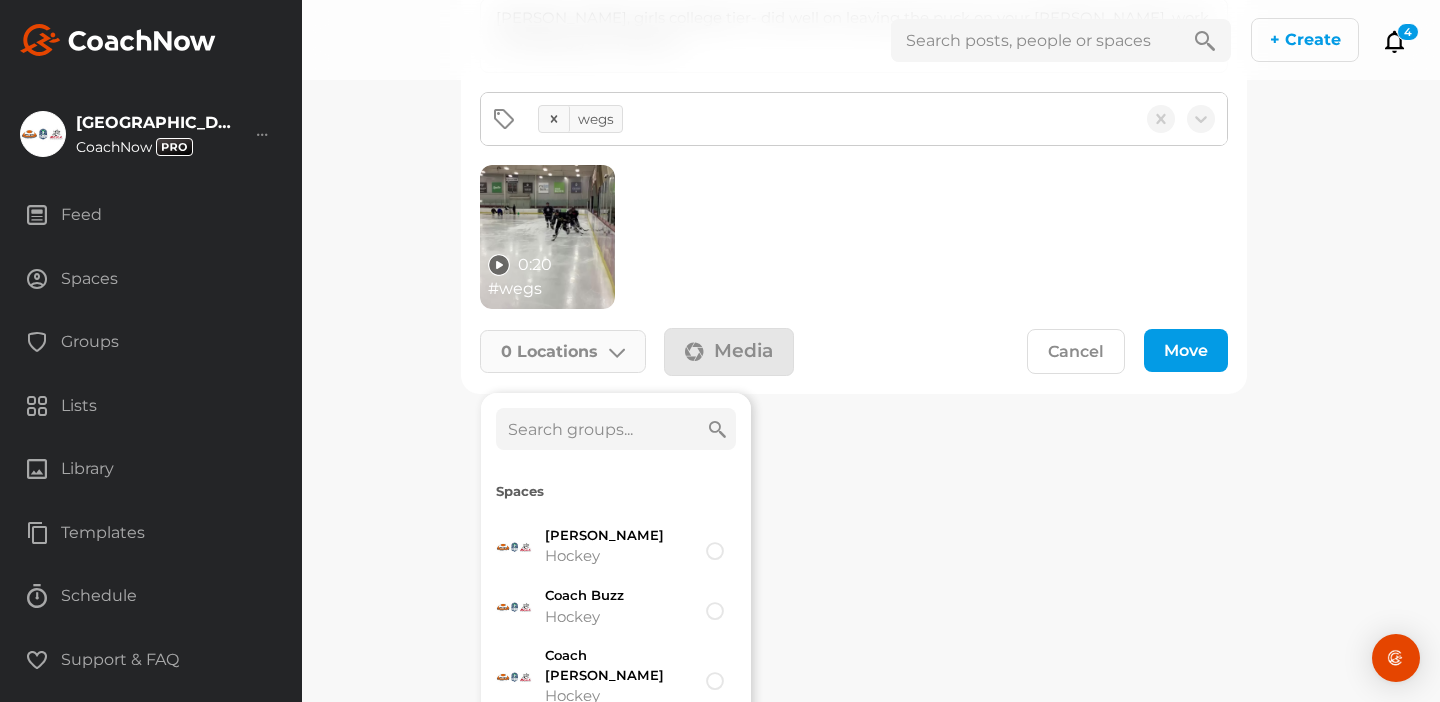 click 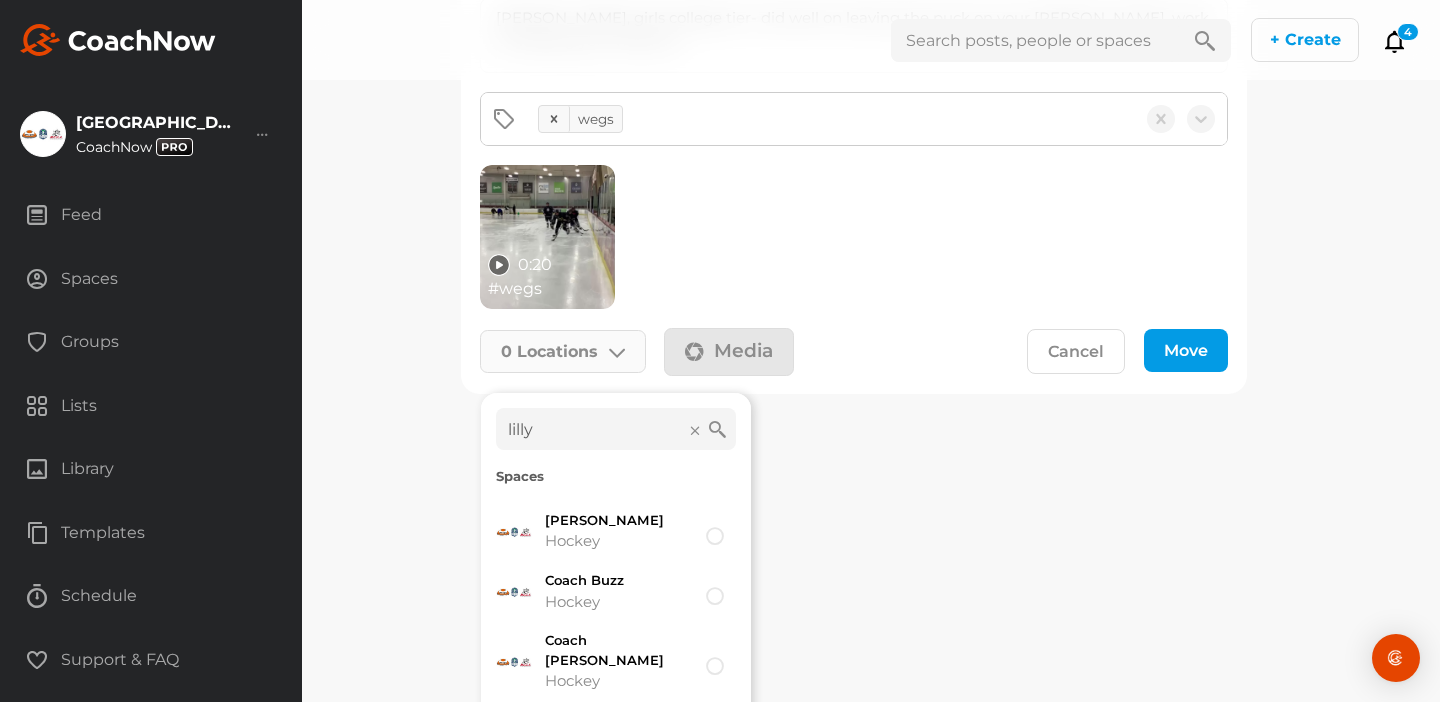 scroll, scrollTop: 105, scrollLeft: 0, axis: vertical 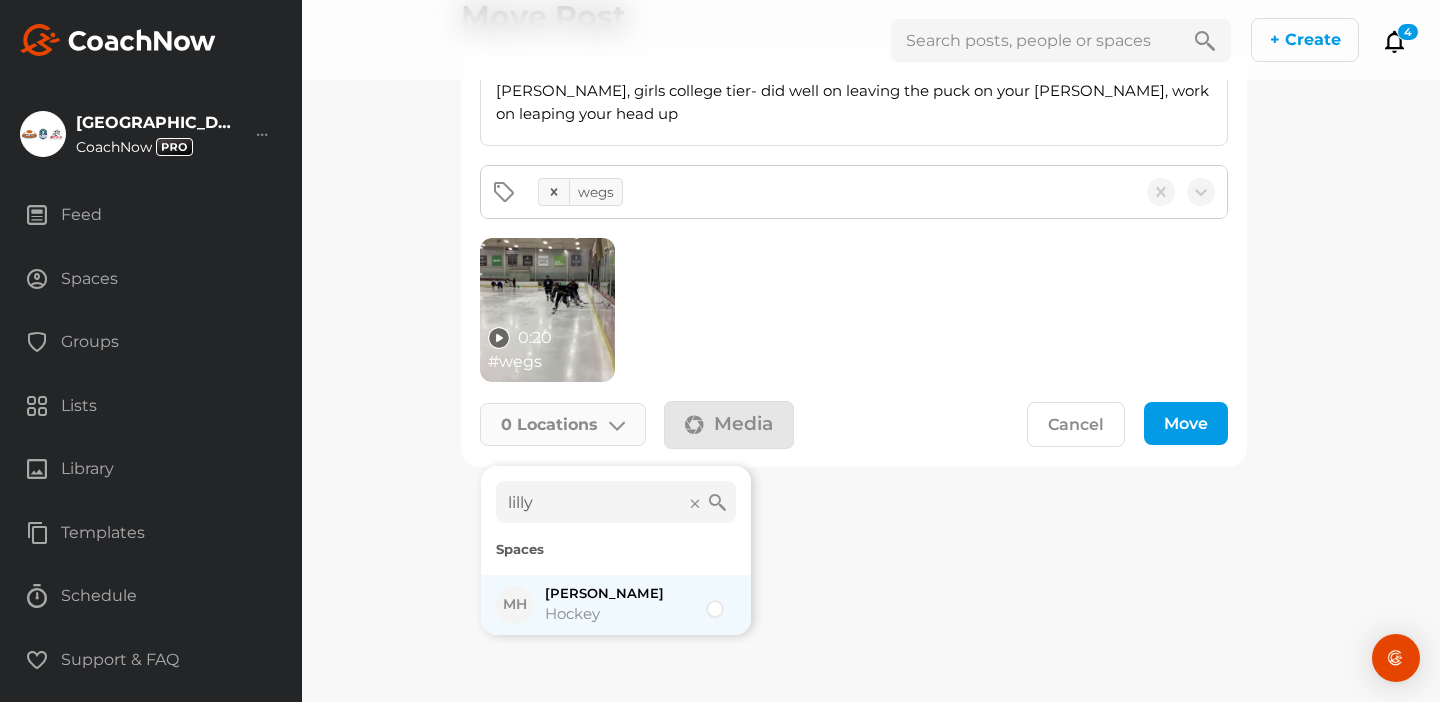 type on "lilly" 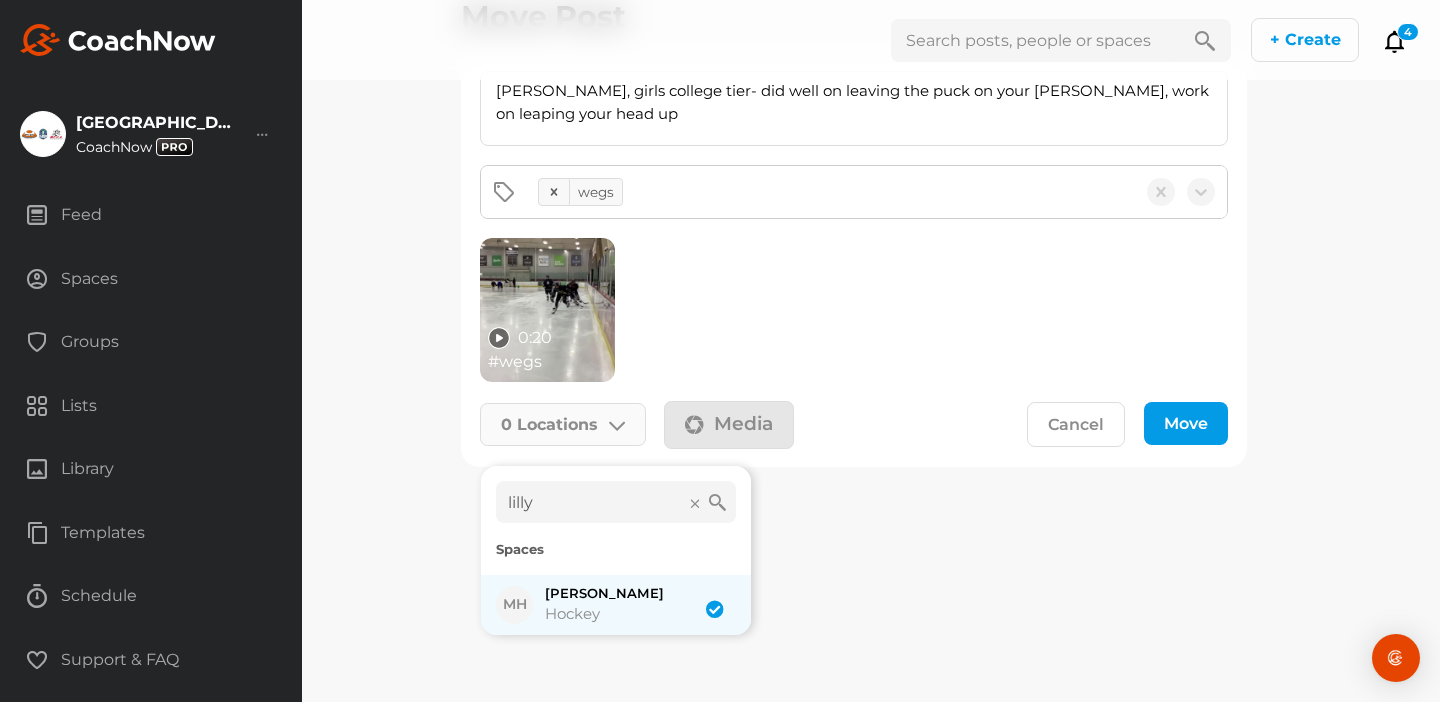 checkbox on "true" 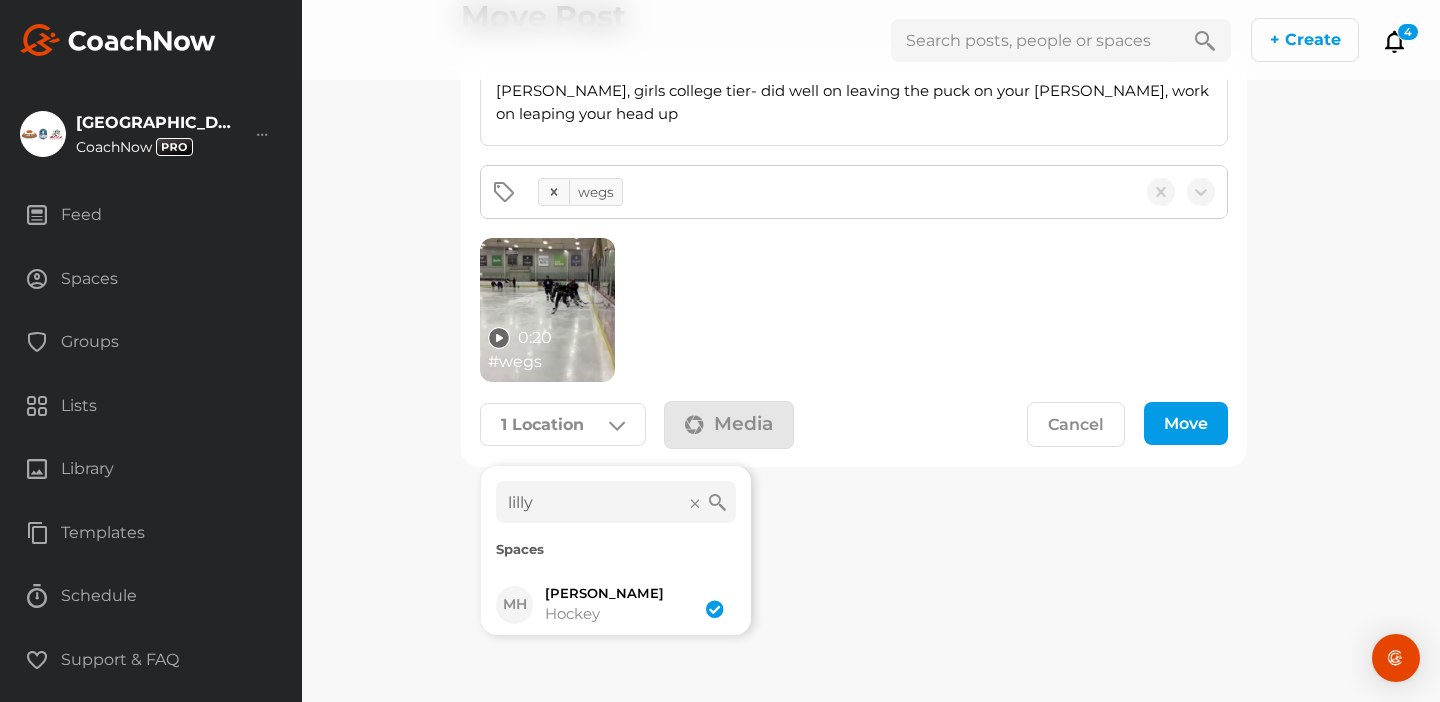 click on "Move" 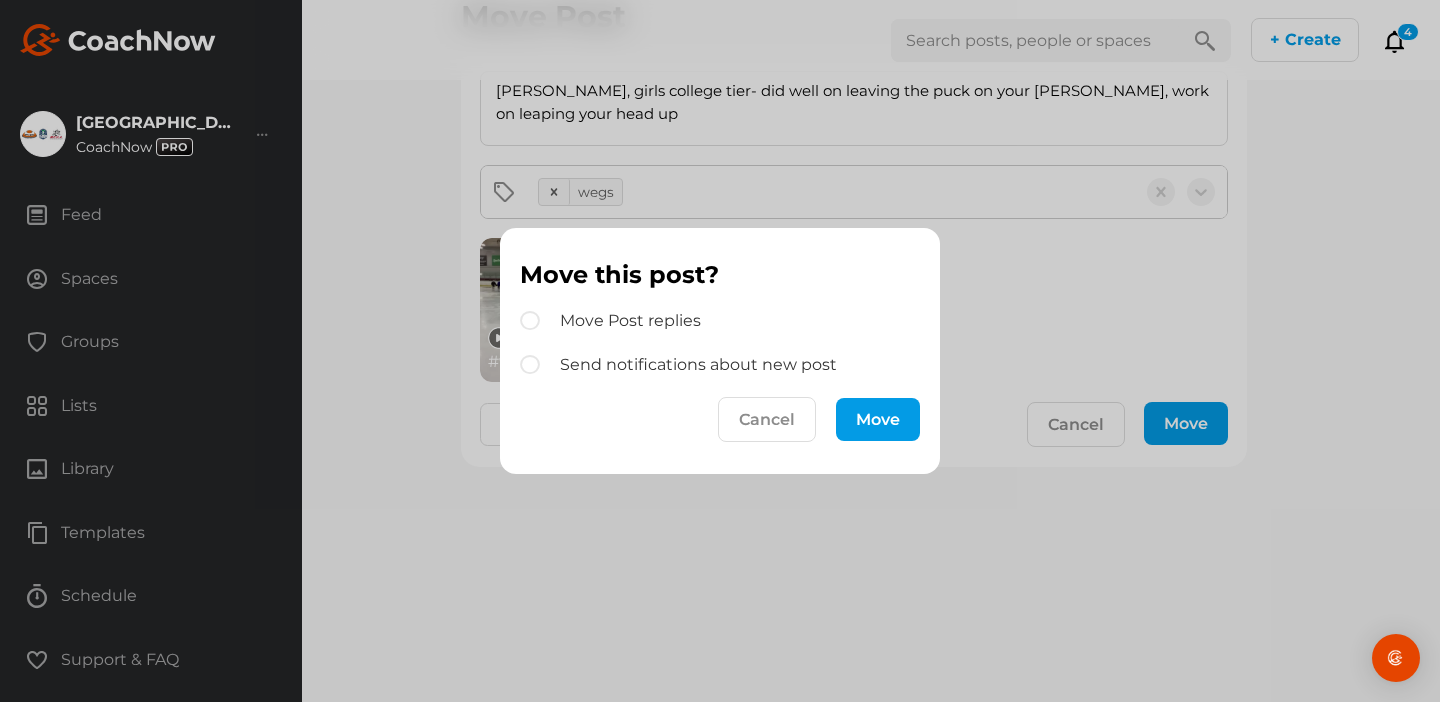 click on "Move" at bounding box center (878, 419) 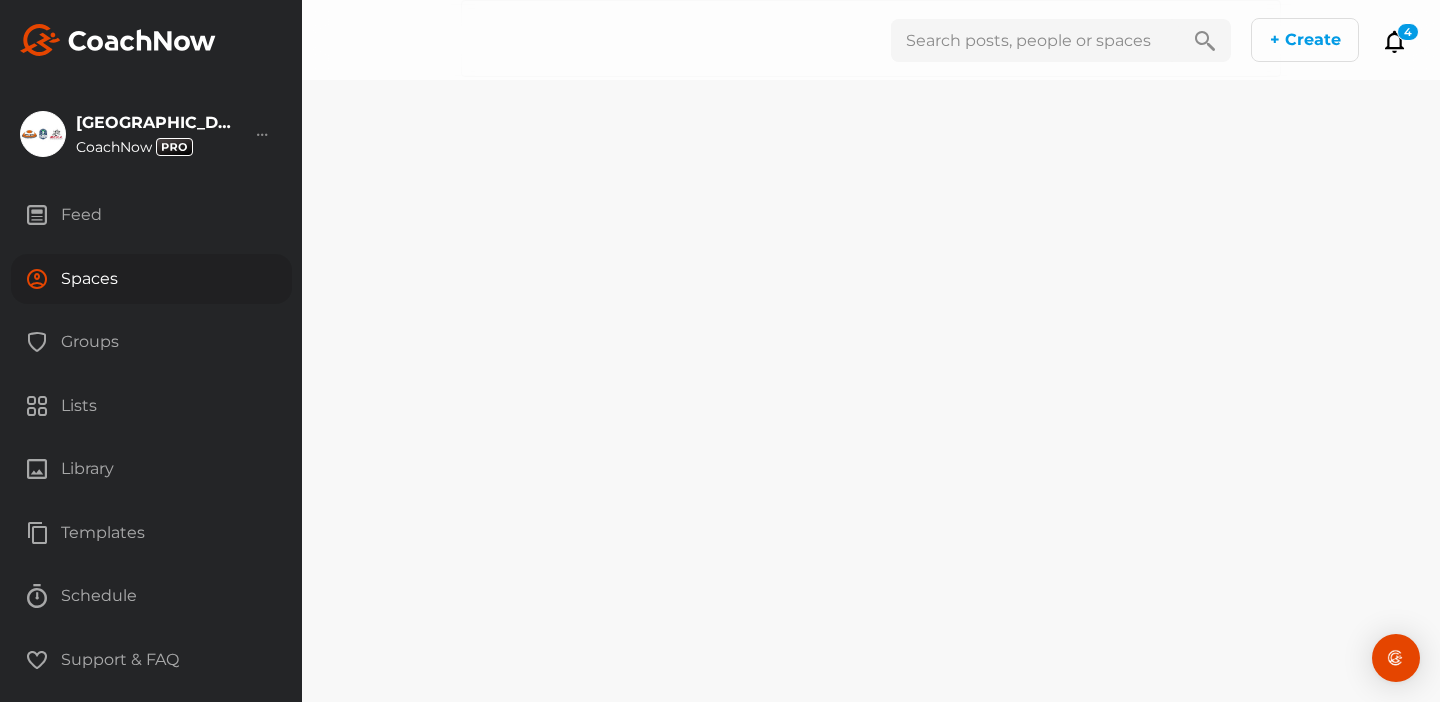 scroll, scrollTop: 0, scrollLeft: 0, axis: both 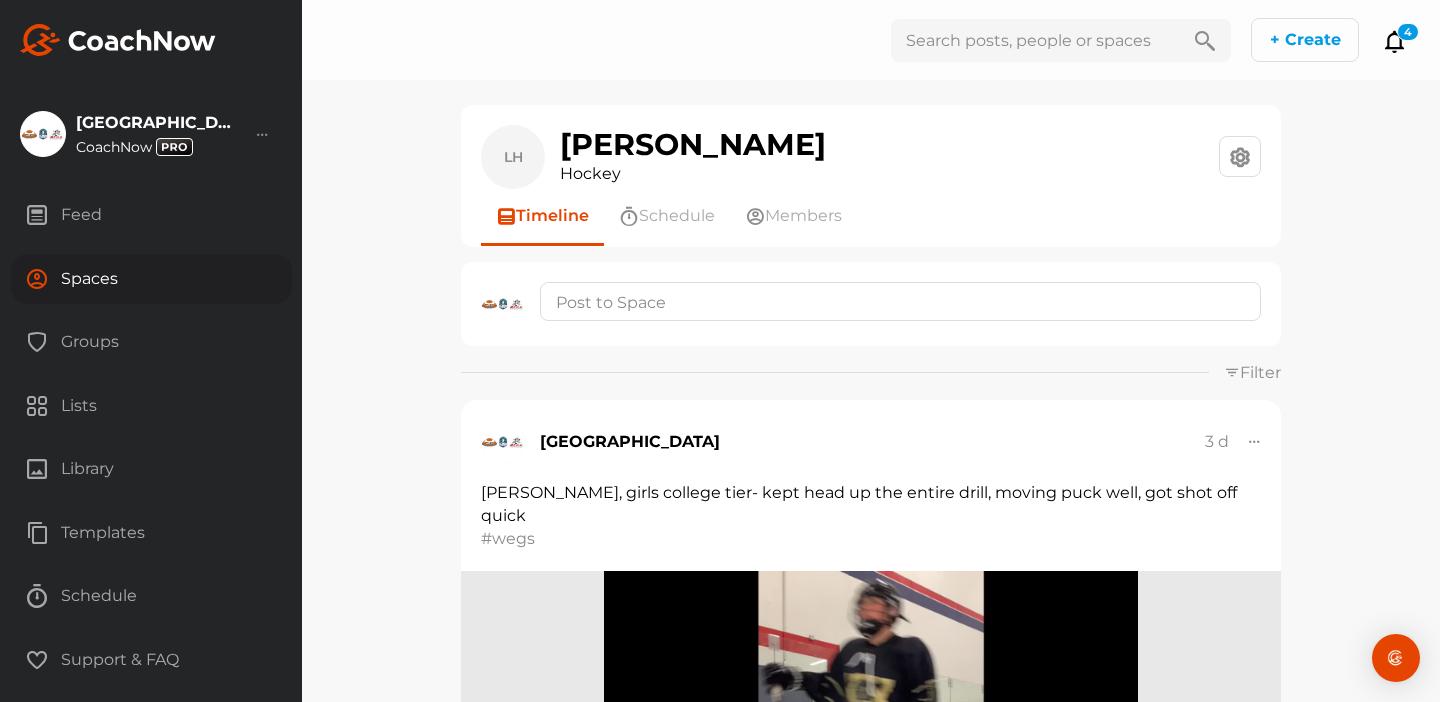 click on "Spaces" at bounding box center [151, 279] 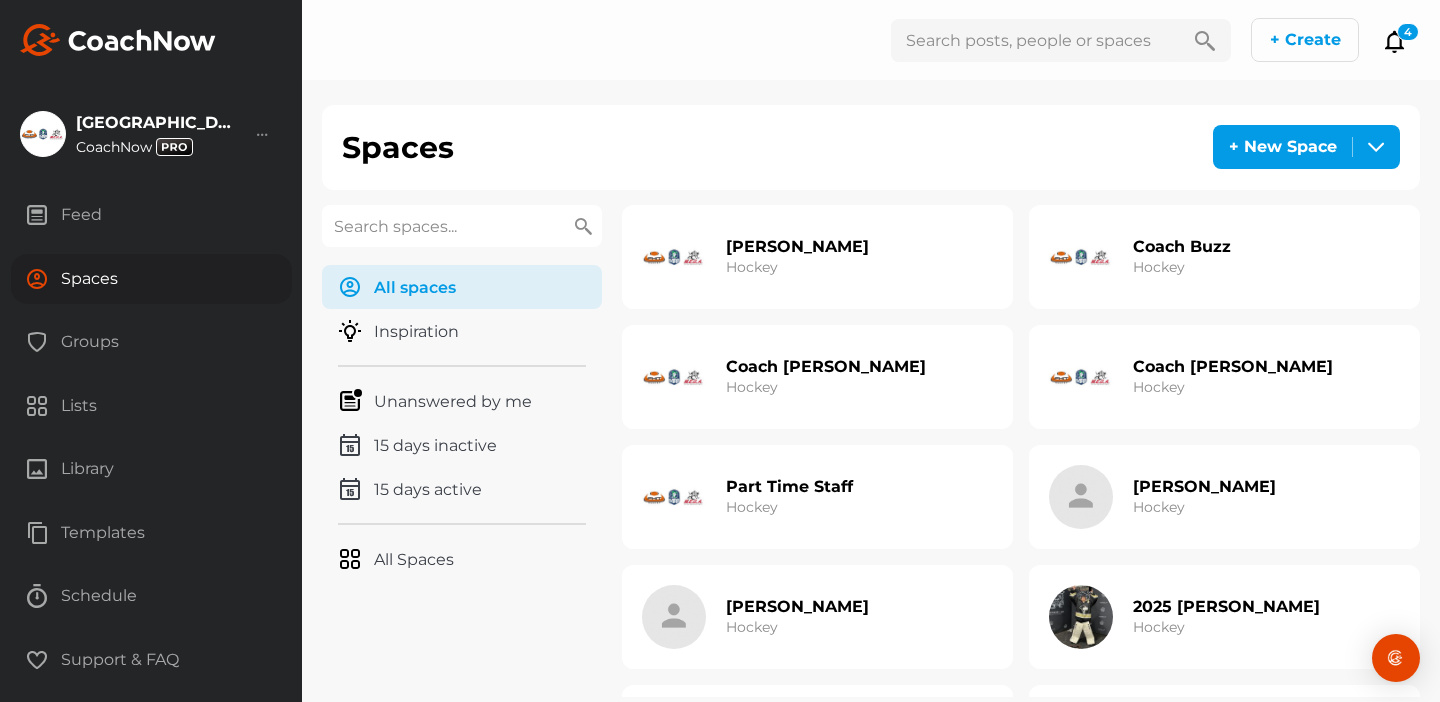 click on "Part Time Staff Hockey" at bounding box center [789, 497] 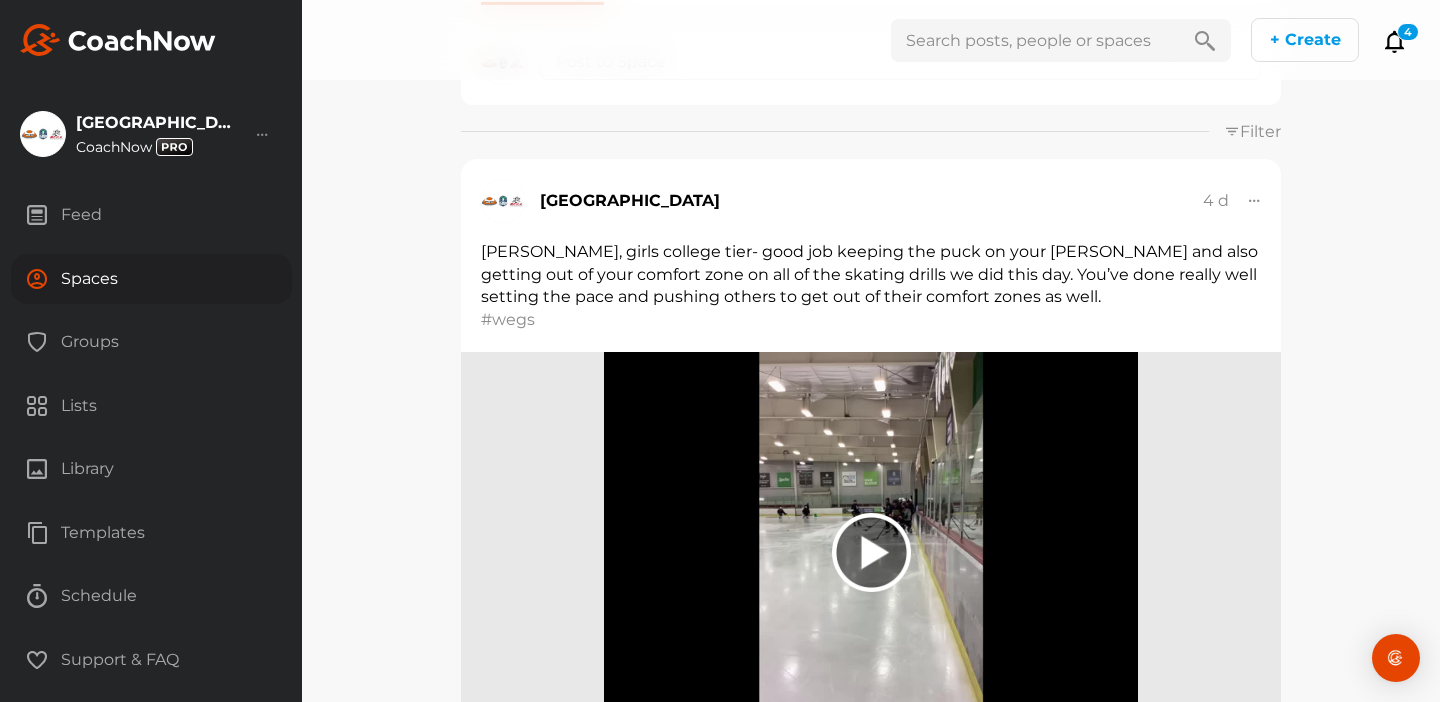 scroll, scrollTop: 273, scrollLeft: 0, axis: vertical 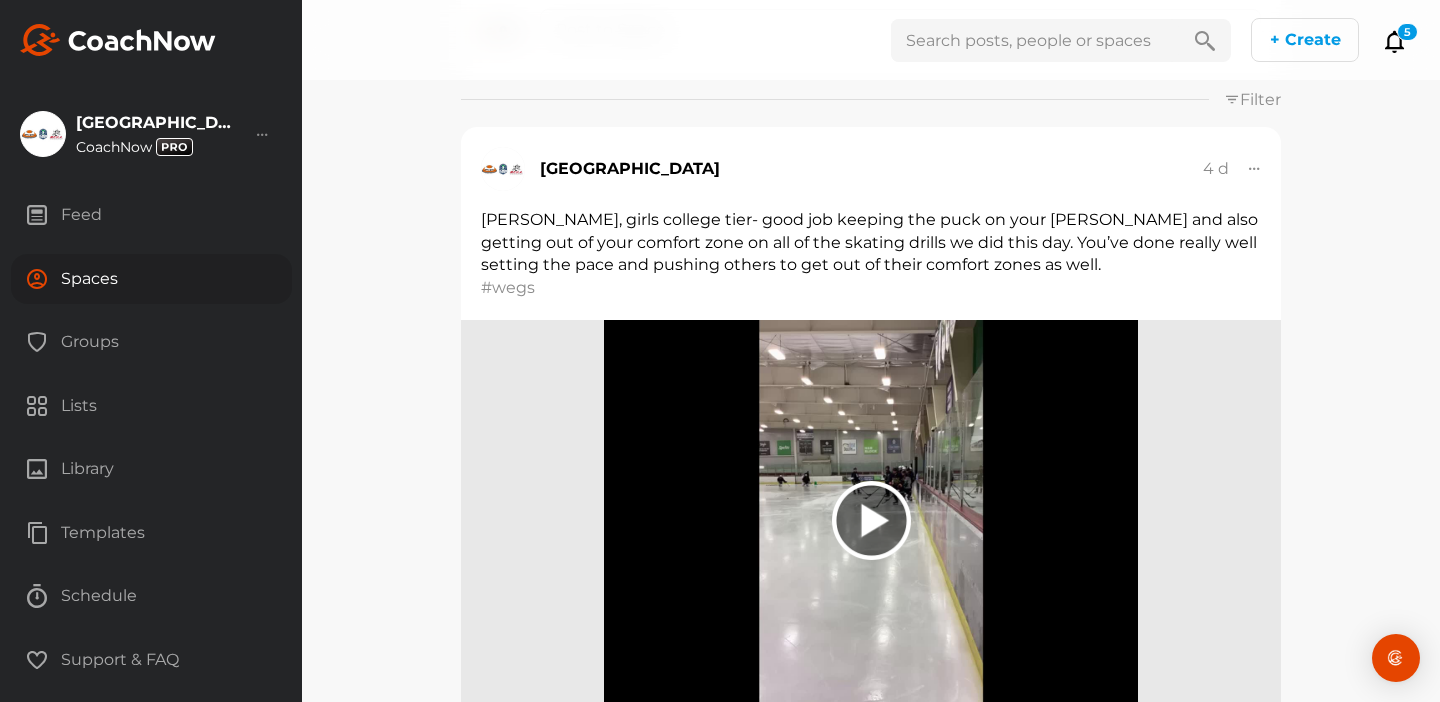 click 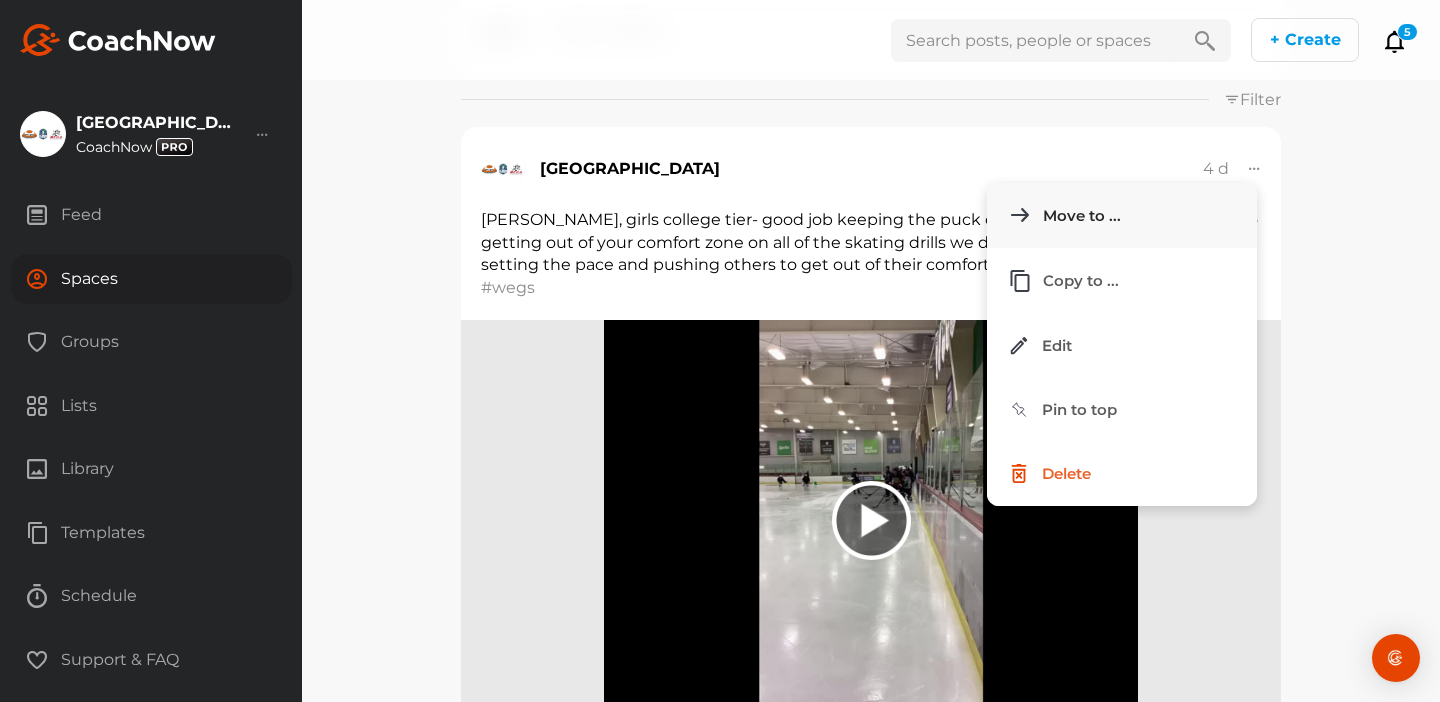 click on "Move to ..." 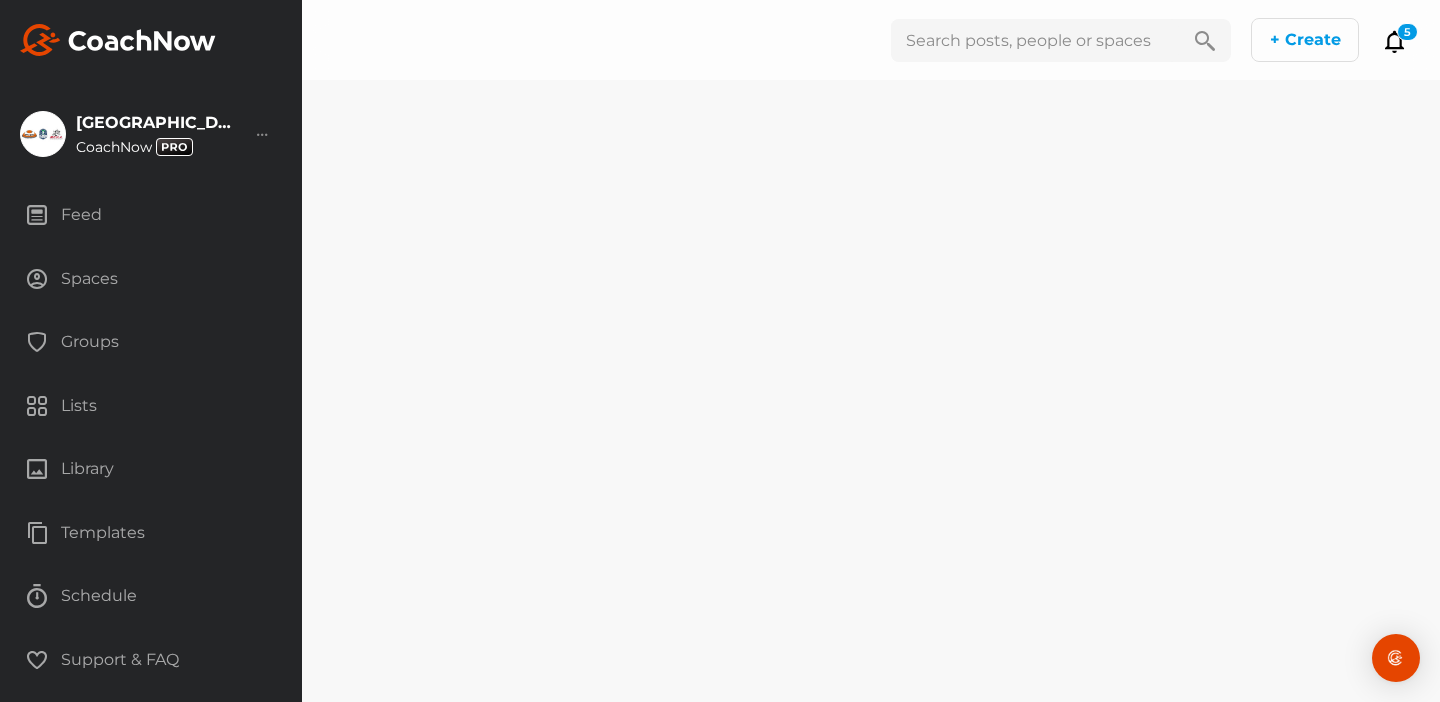 scroll, scrollTop: 0, scrollLeft: 0, axis: both 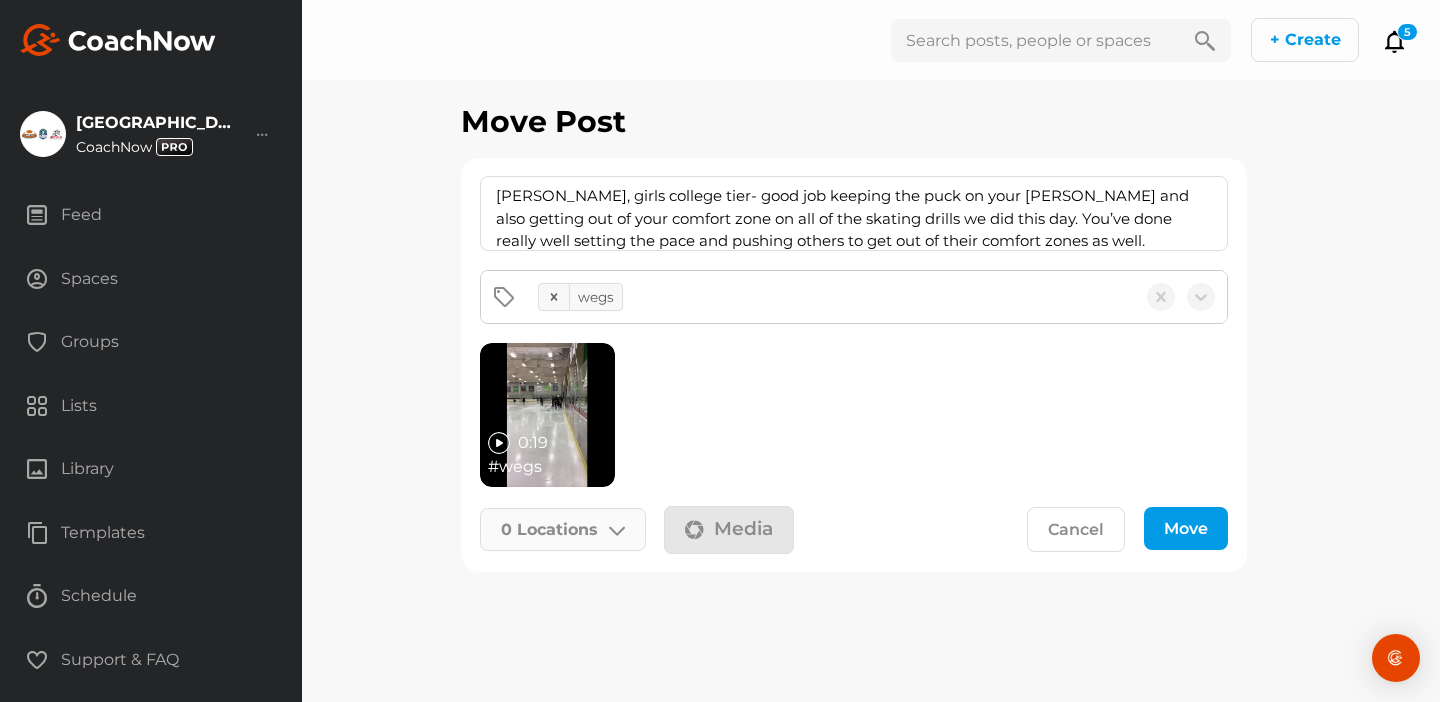 click 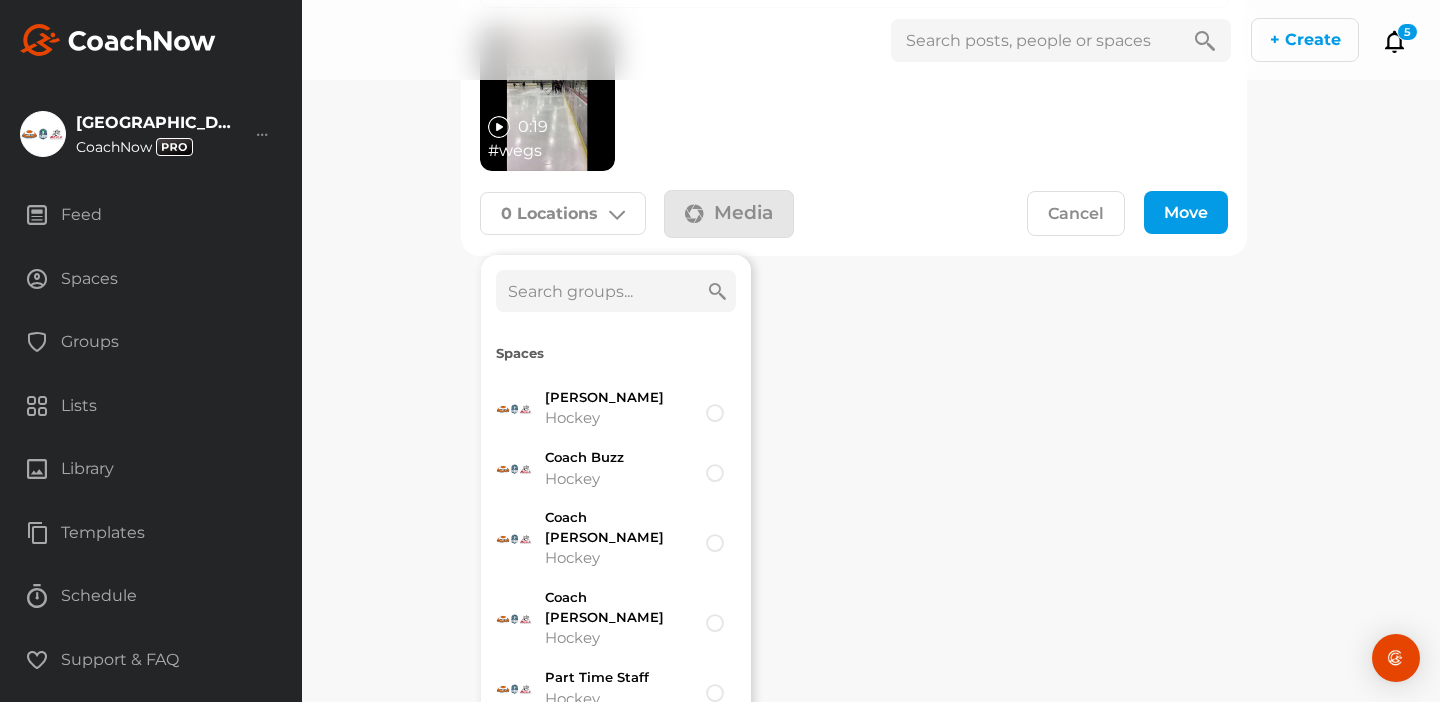 scroll, scrollTop: 319, scrollLeft: 0, axis: vertical 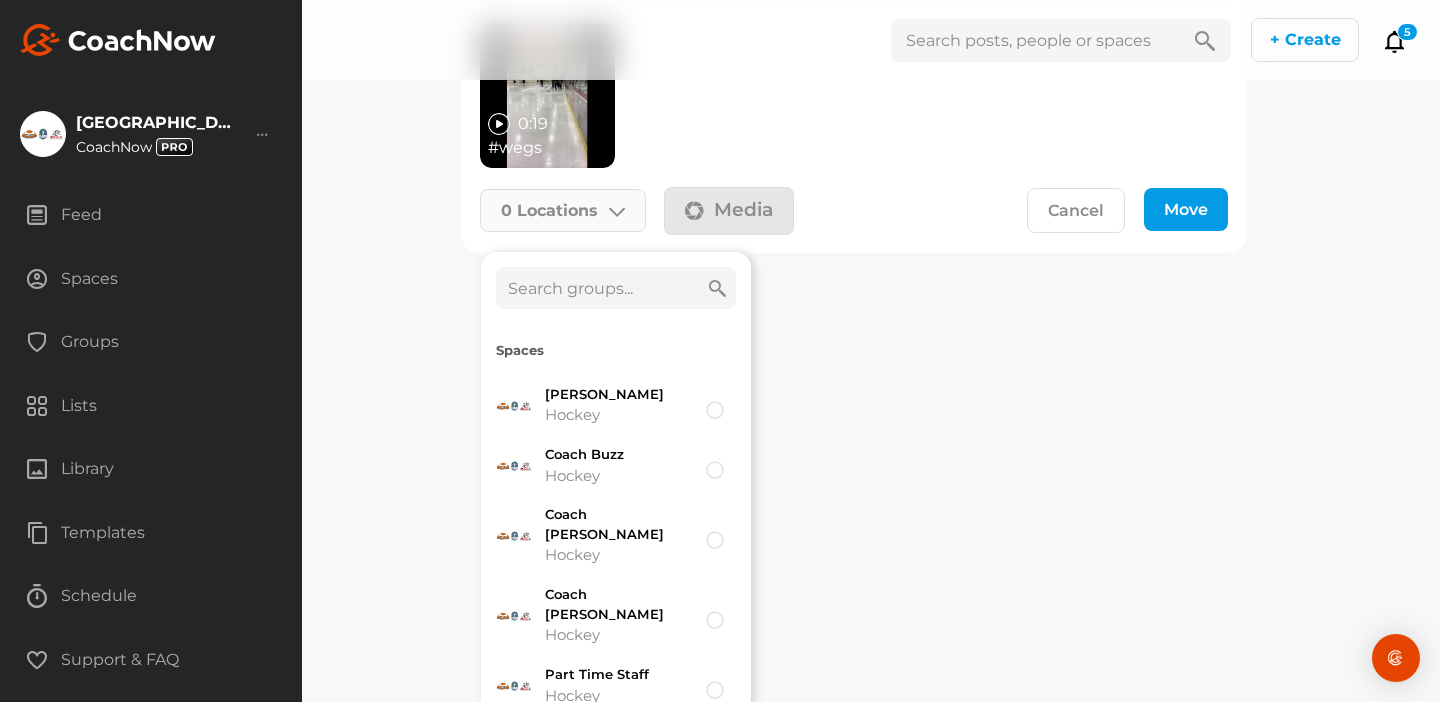 click 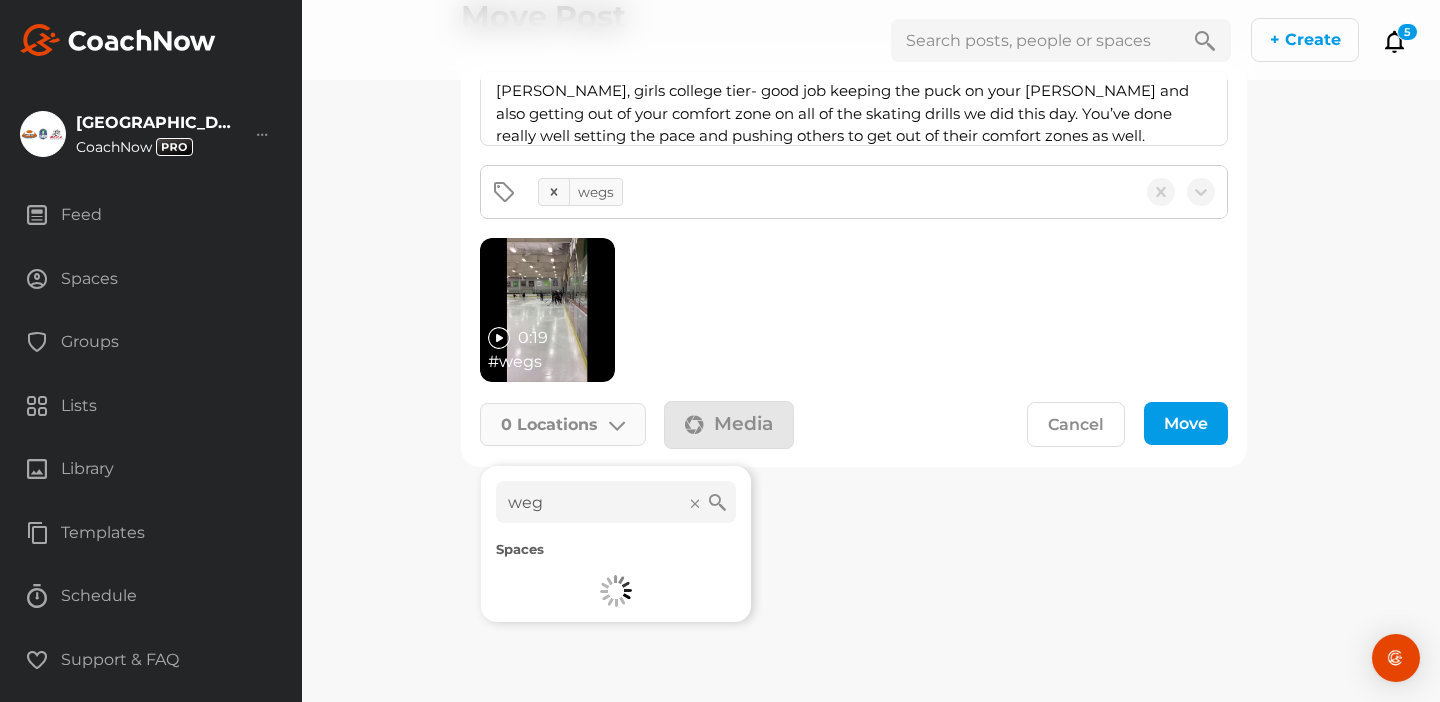scroll, scrollTop: 105, scrollLeft: 0, axis: vertical 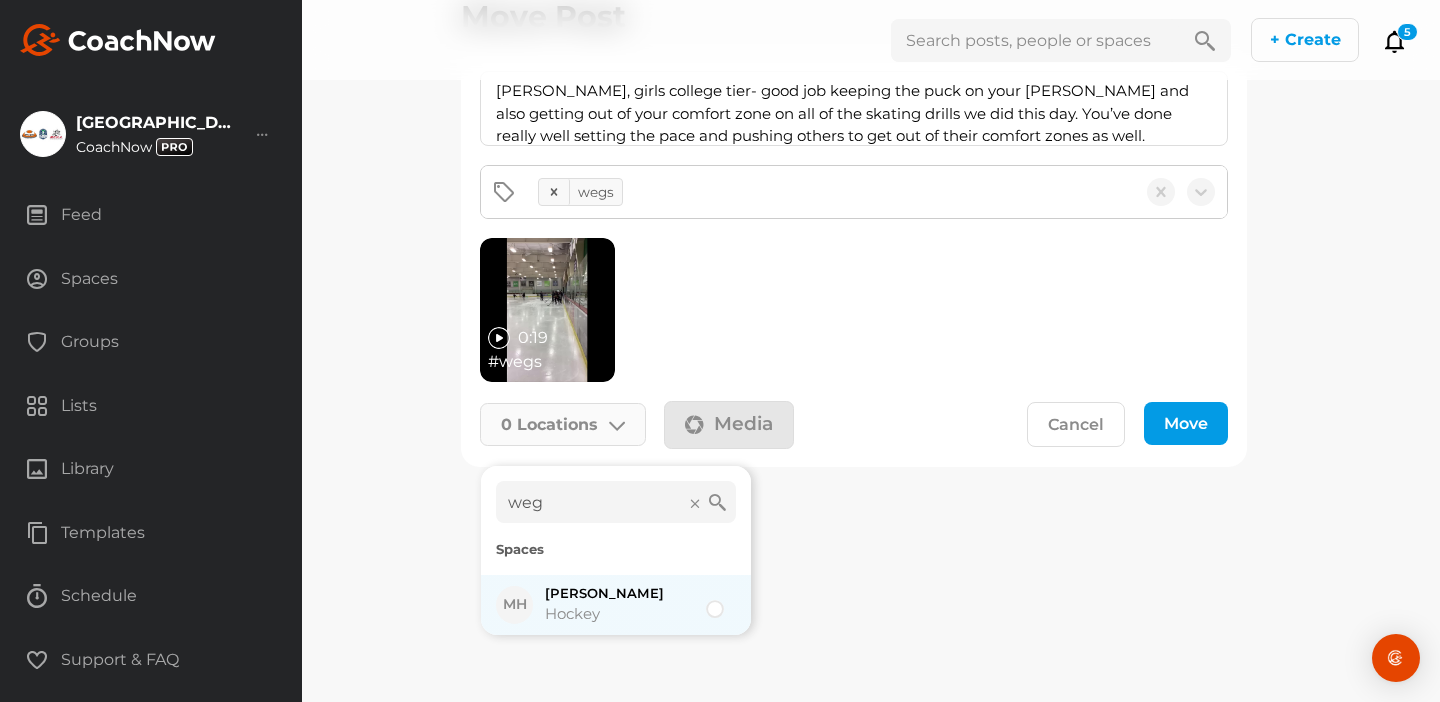 type on "weg" 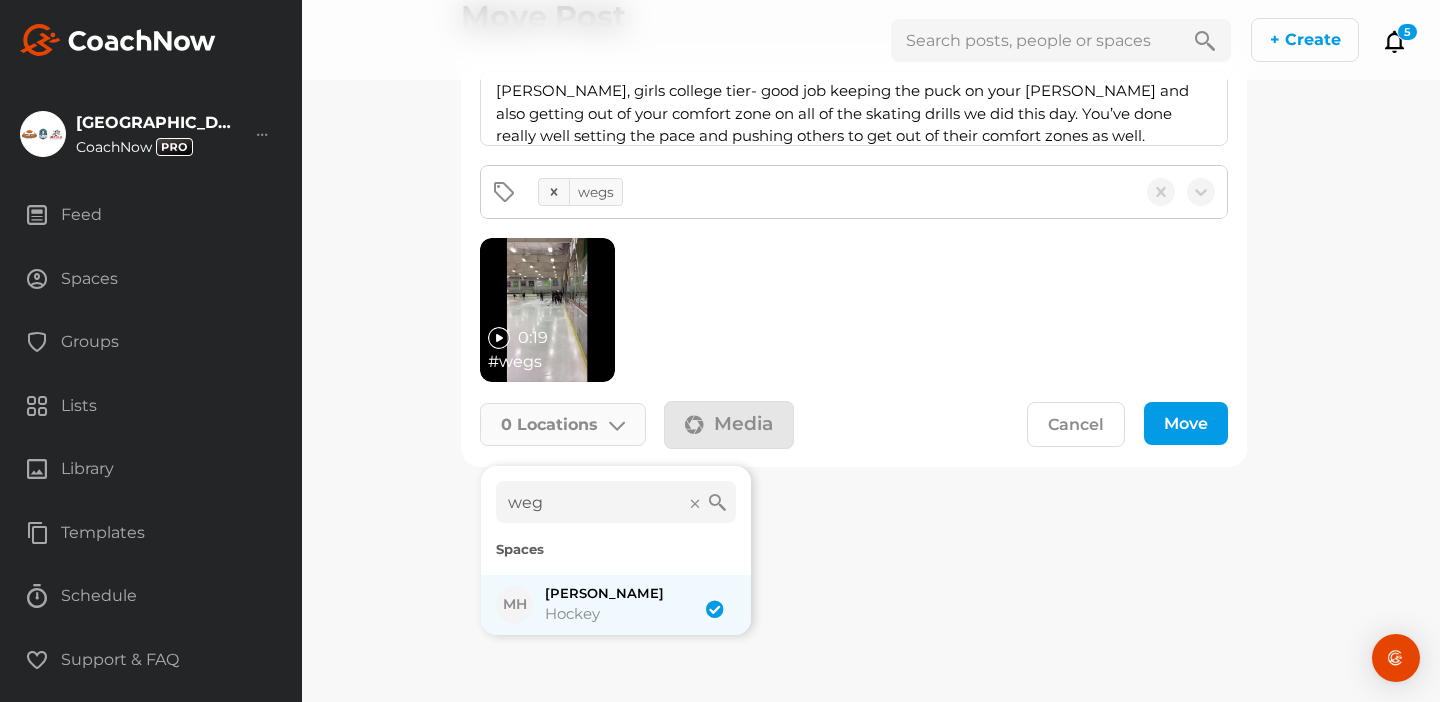 checkbox on "true" 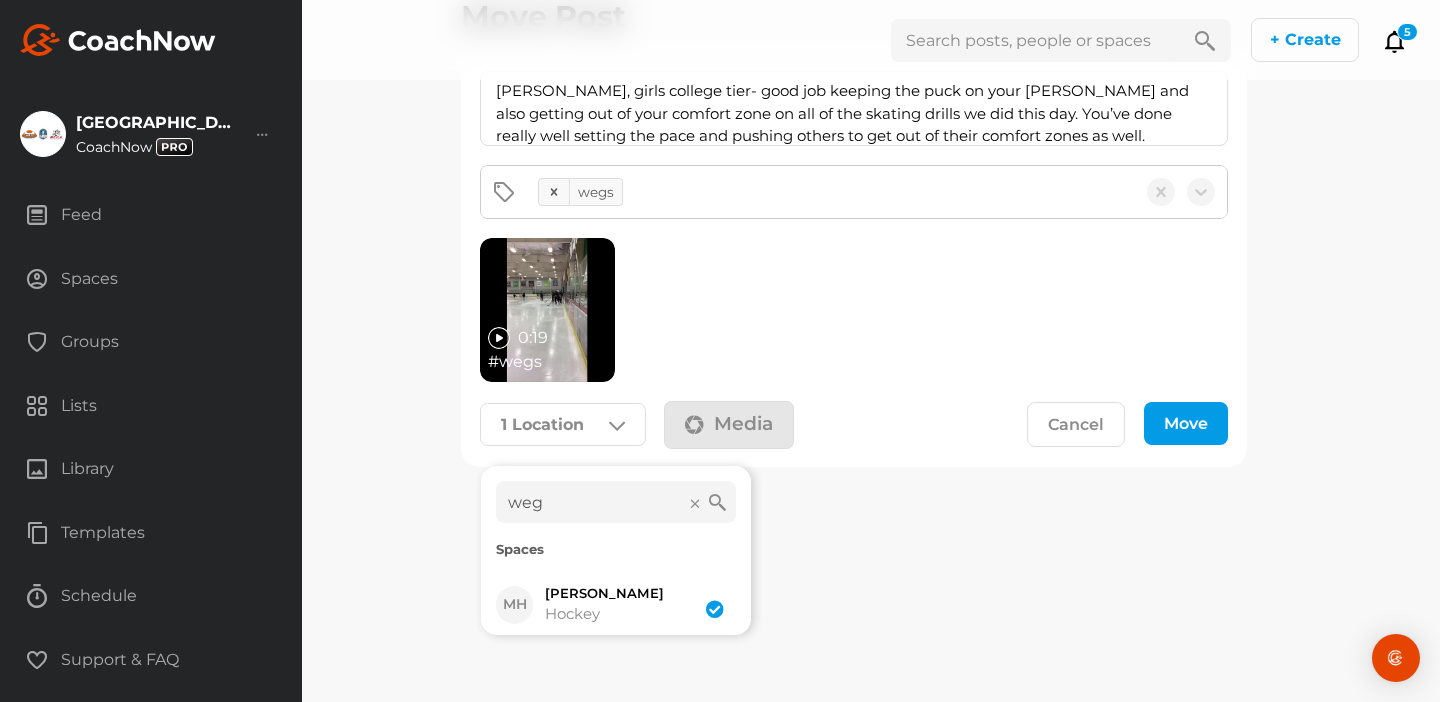 click on "Move" 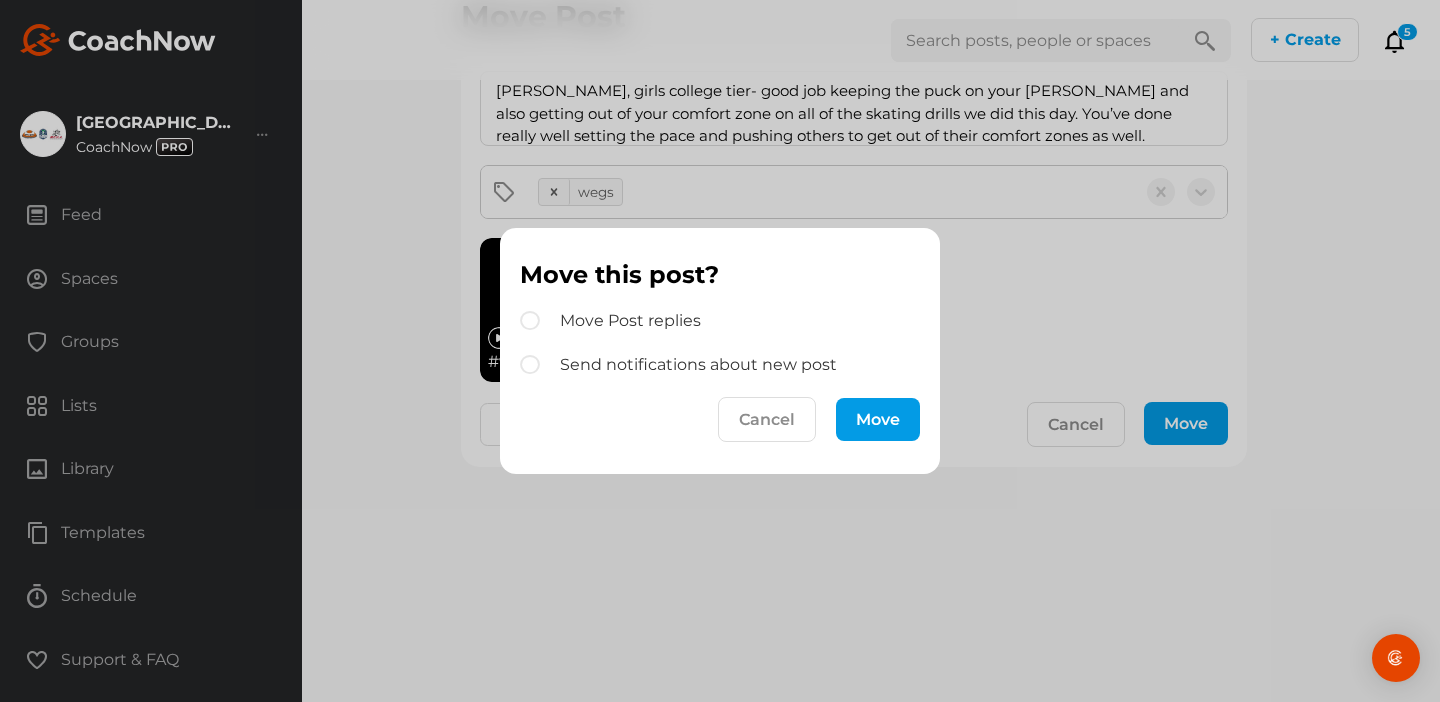 click on "Move" at bounding box center (878, 419) 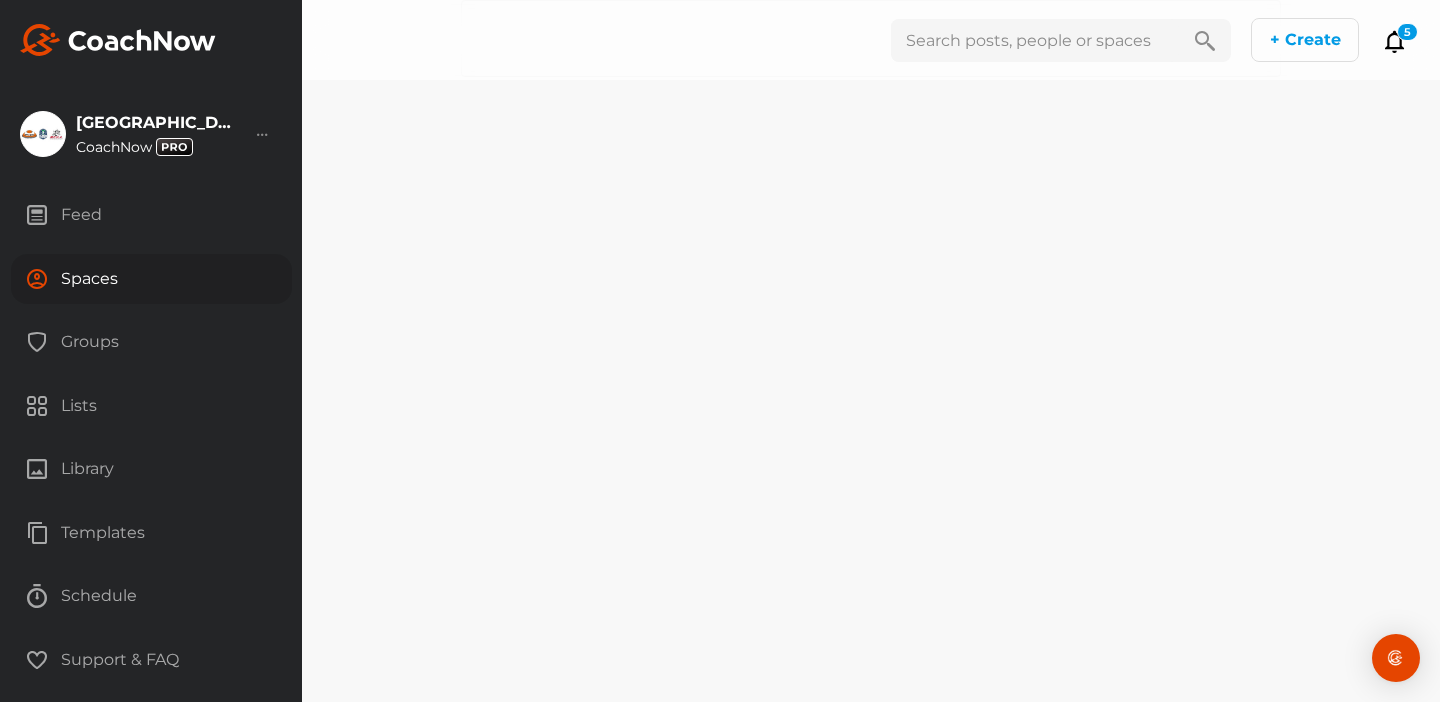 scroll, scrollTop: 0, scrollLeft: 0, axis: both 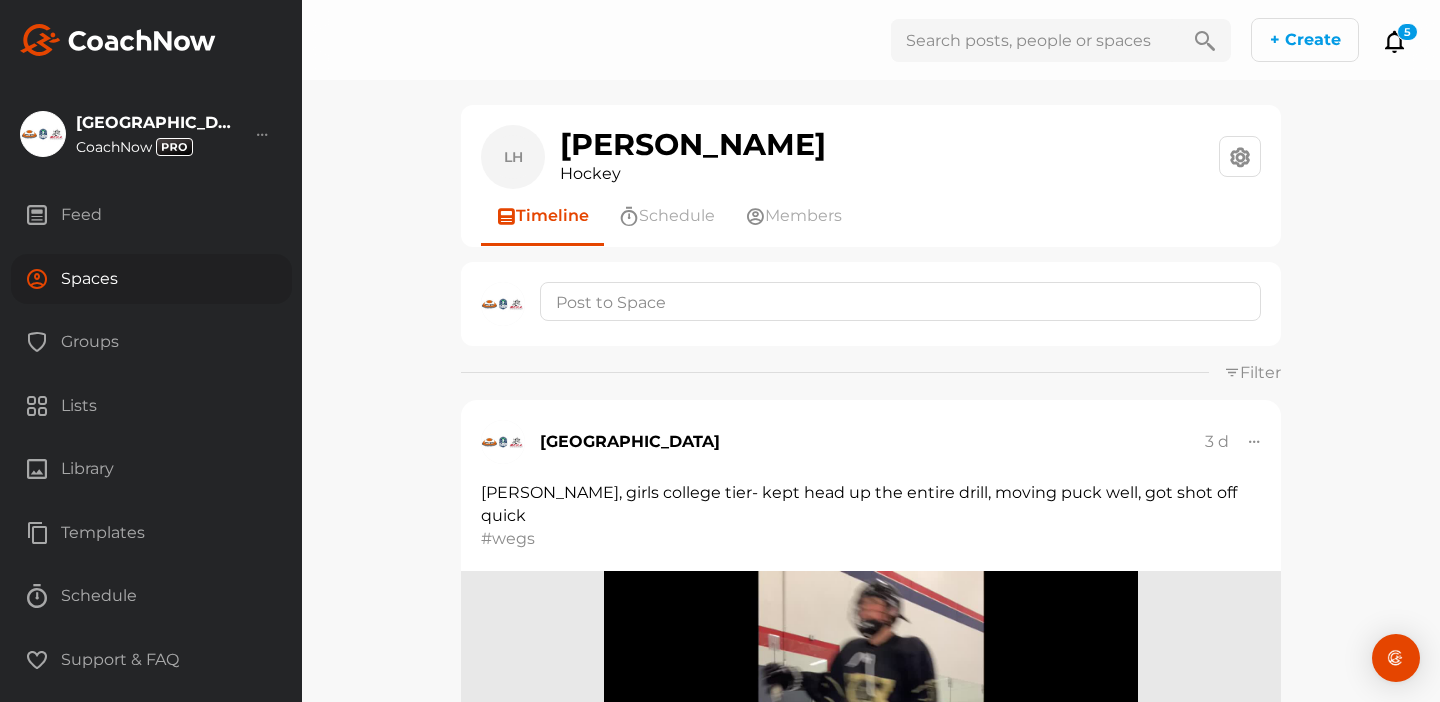 click on "Feed" at bounding box center (151, 215) 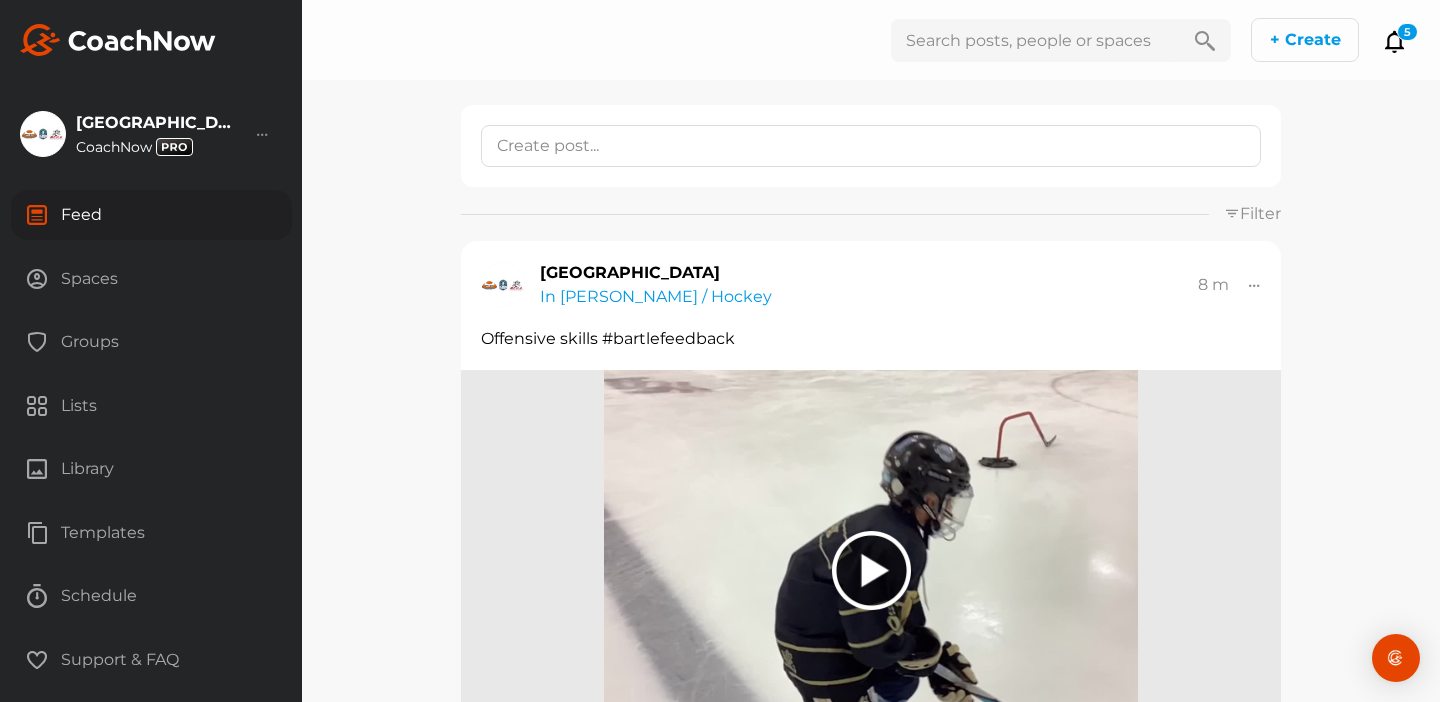click on "Spaces" at bounding box center [151, 279] 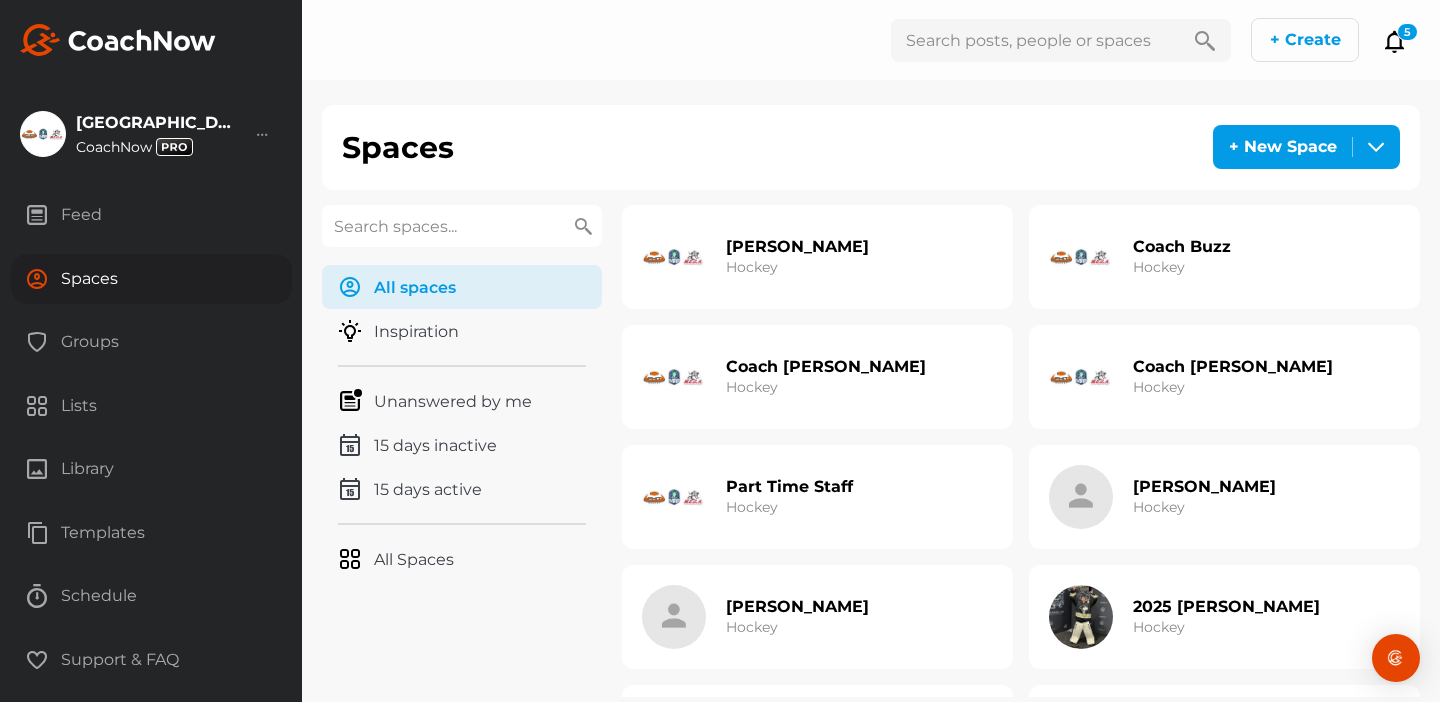 click on "Part Time Staff" at bounding box center [789, 486] 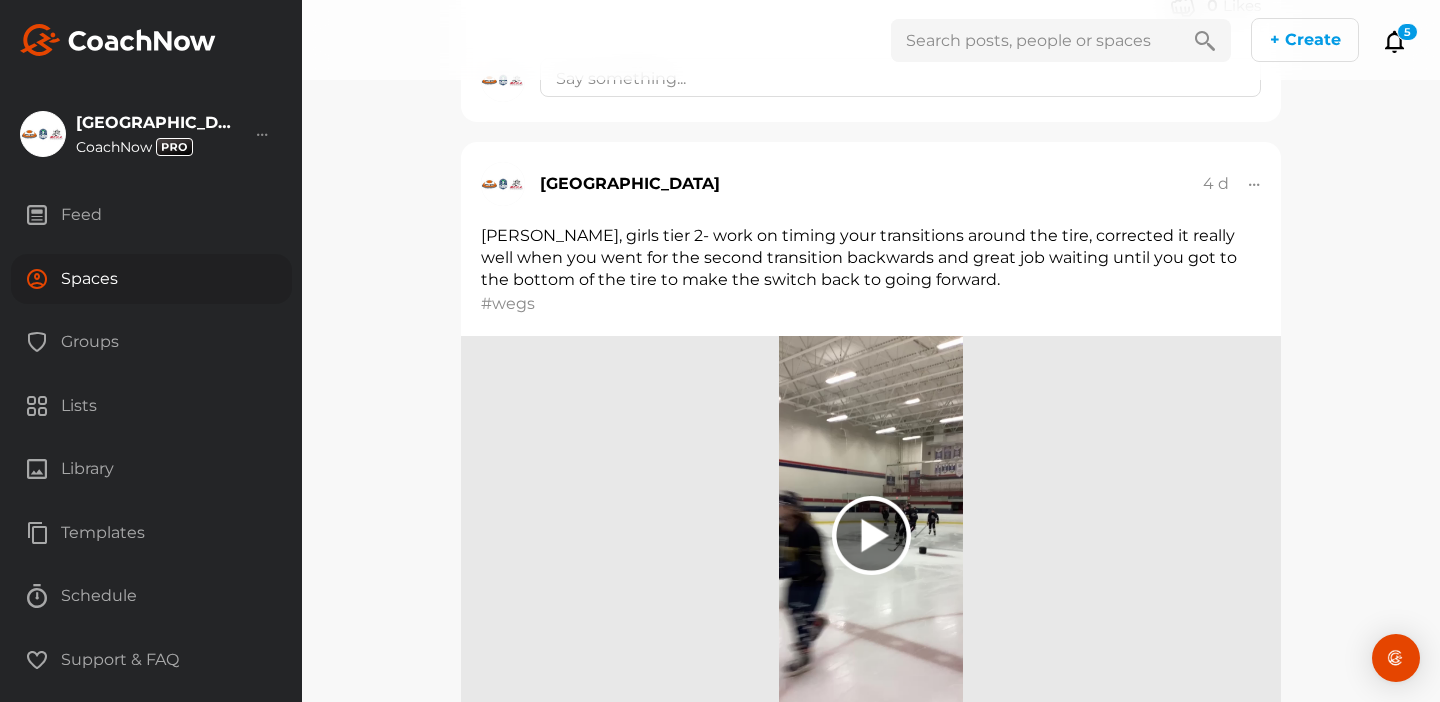 scroll, scrollTop: 1694, scrollLeft: 0, axis: vertical 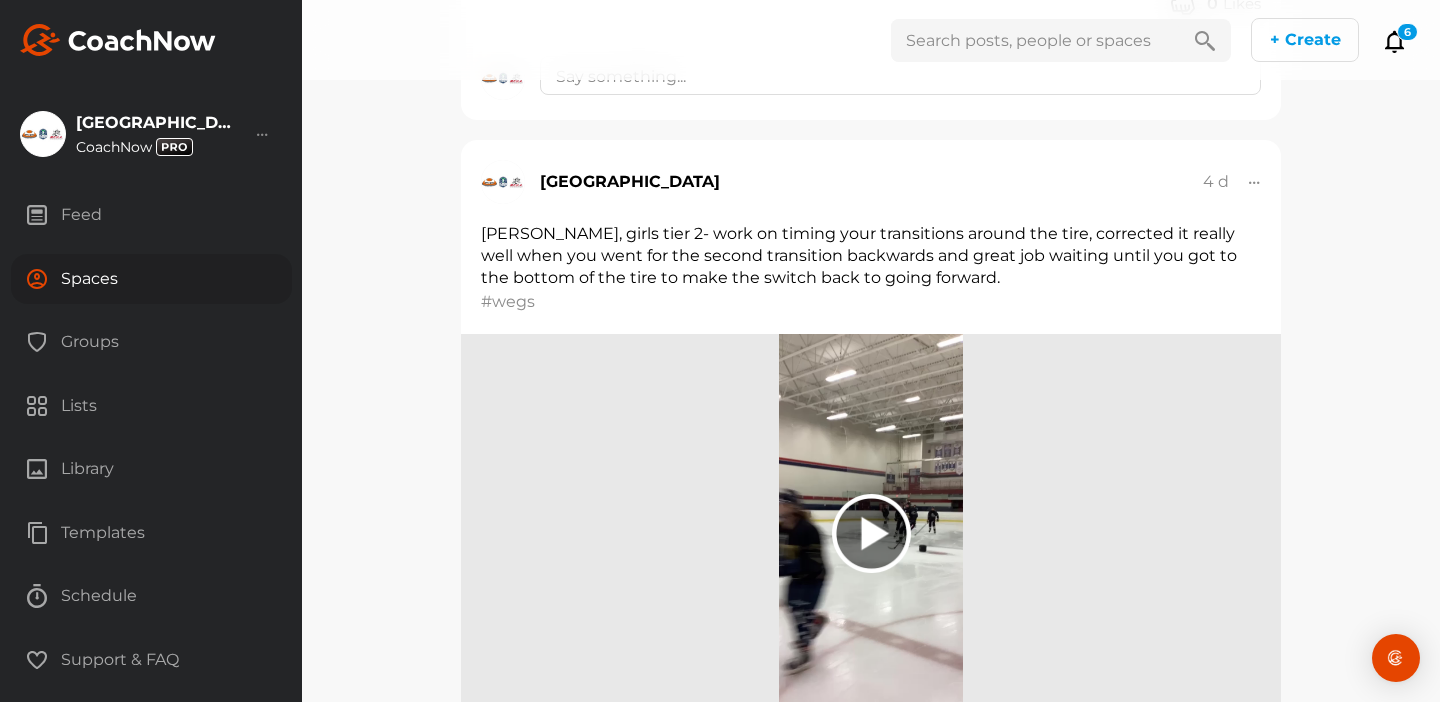 click 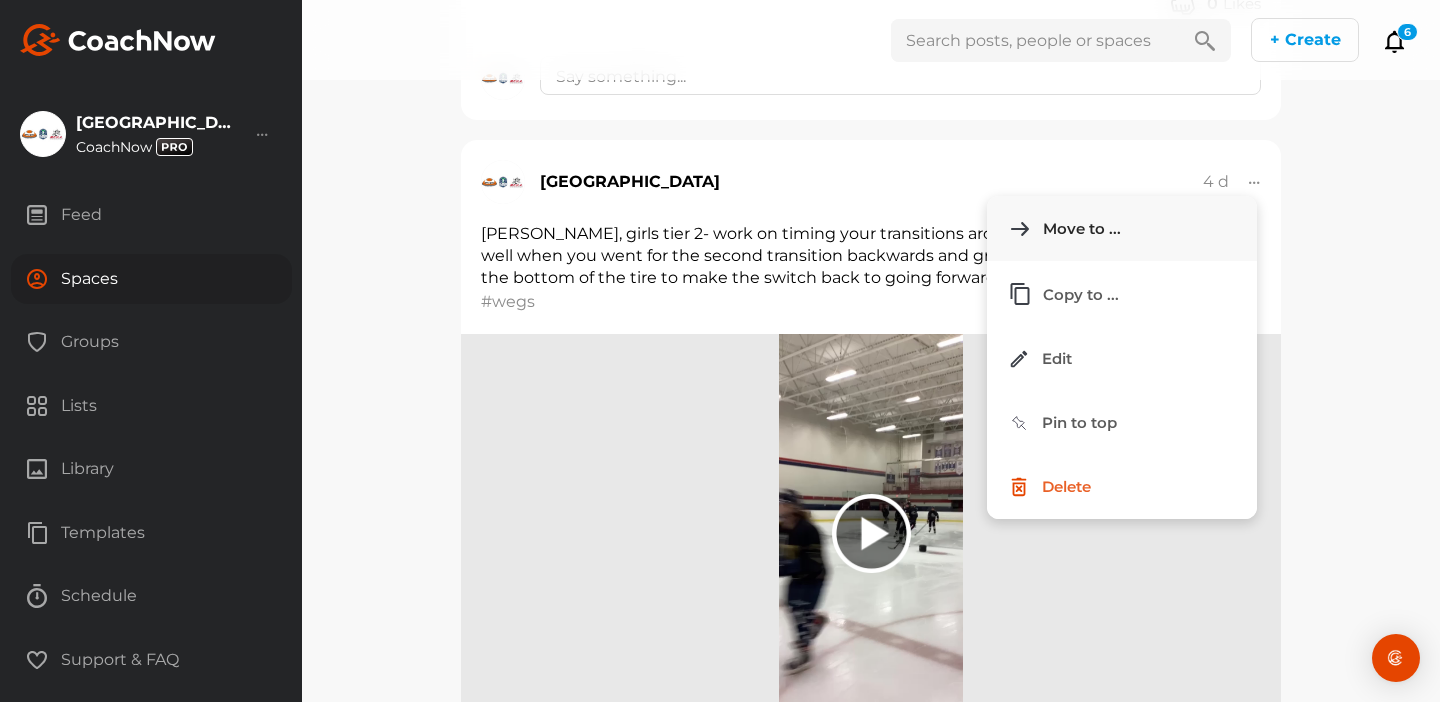 click on "Move to ..." 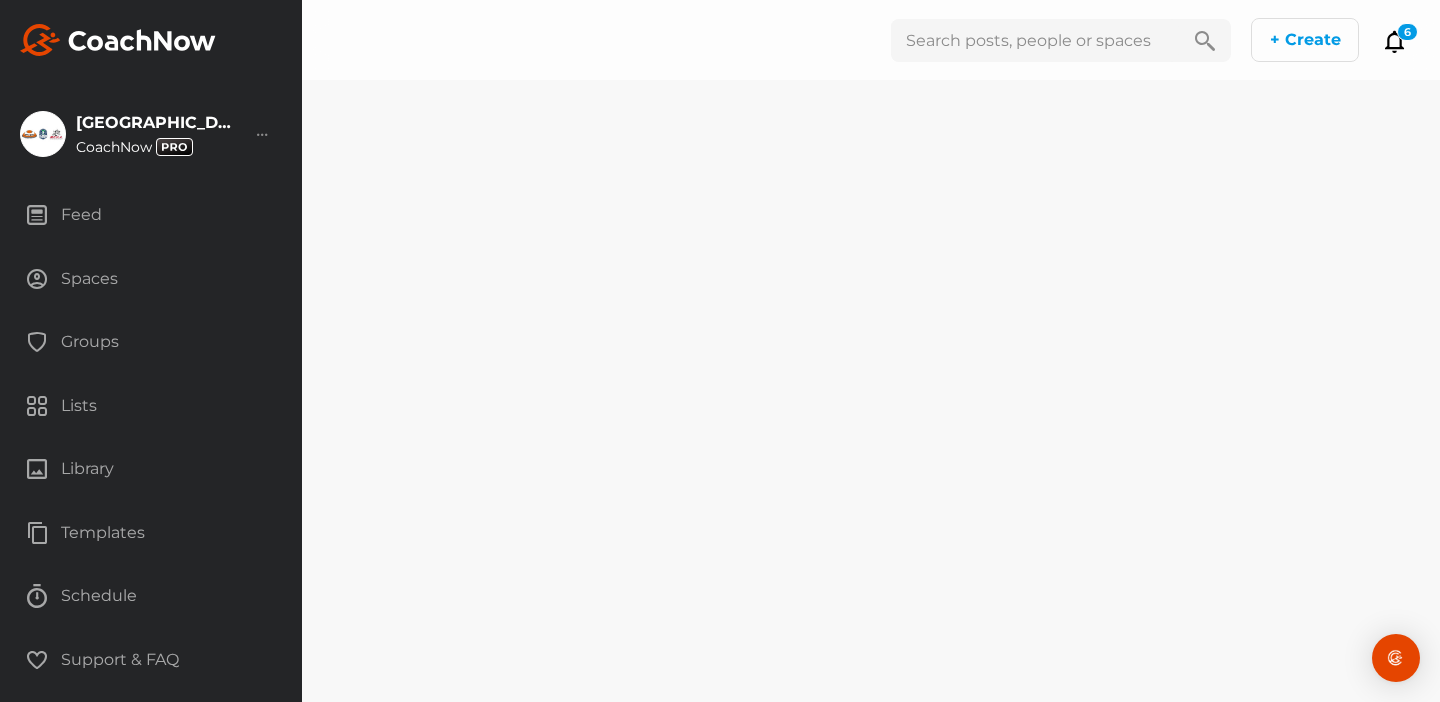 scroll, scrollTop: 0, scrollLeft: 0, axis: both 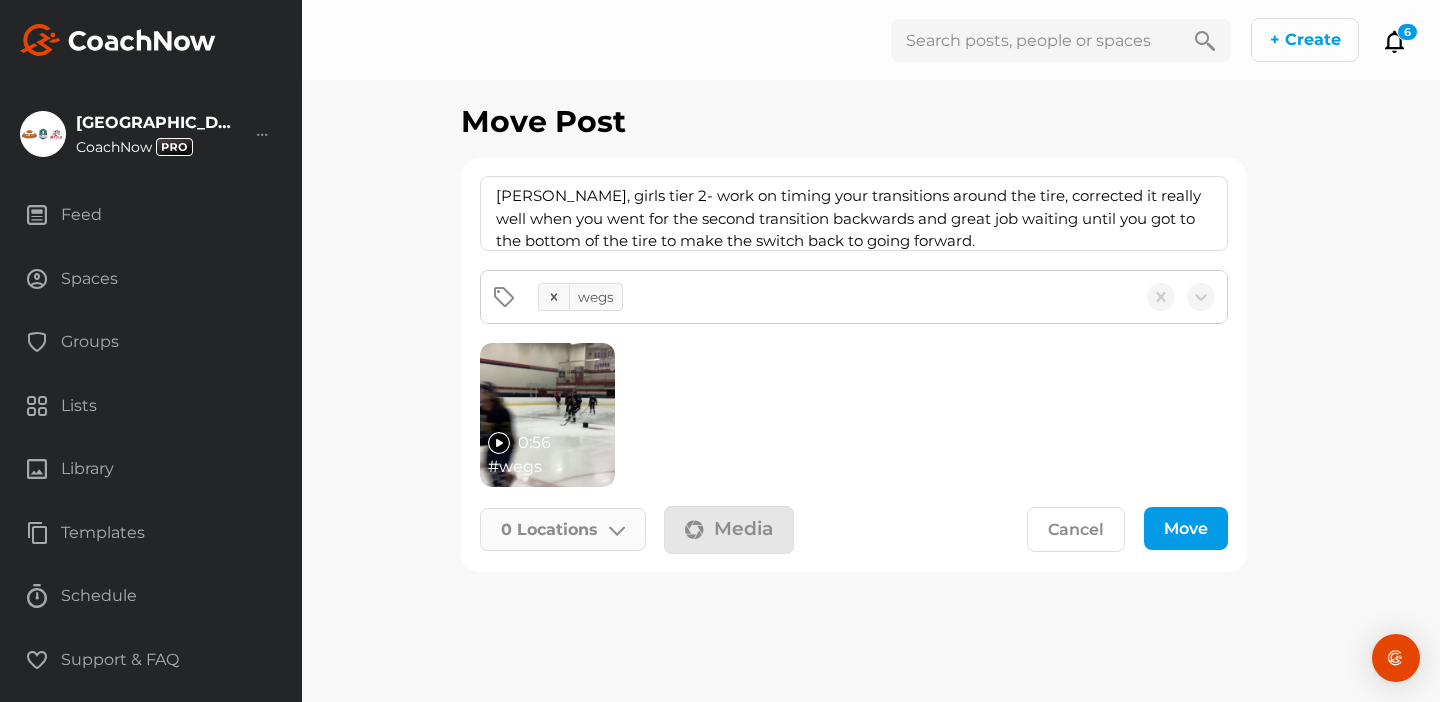 click 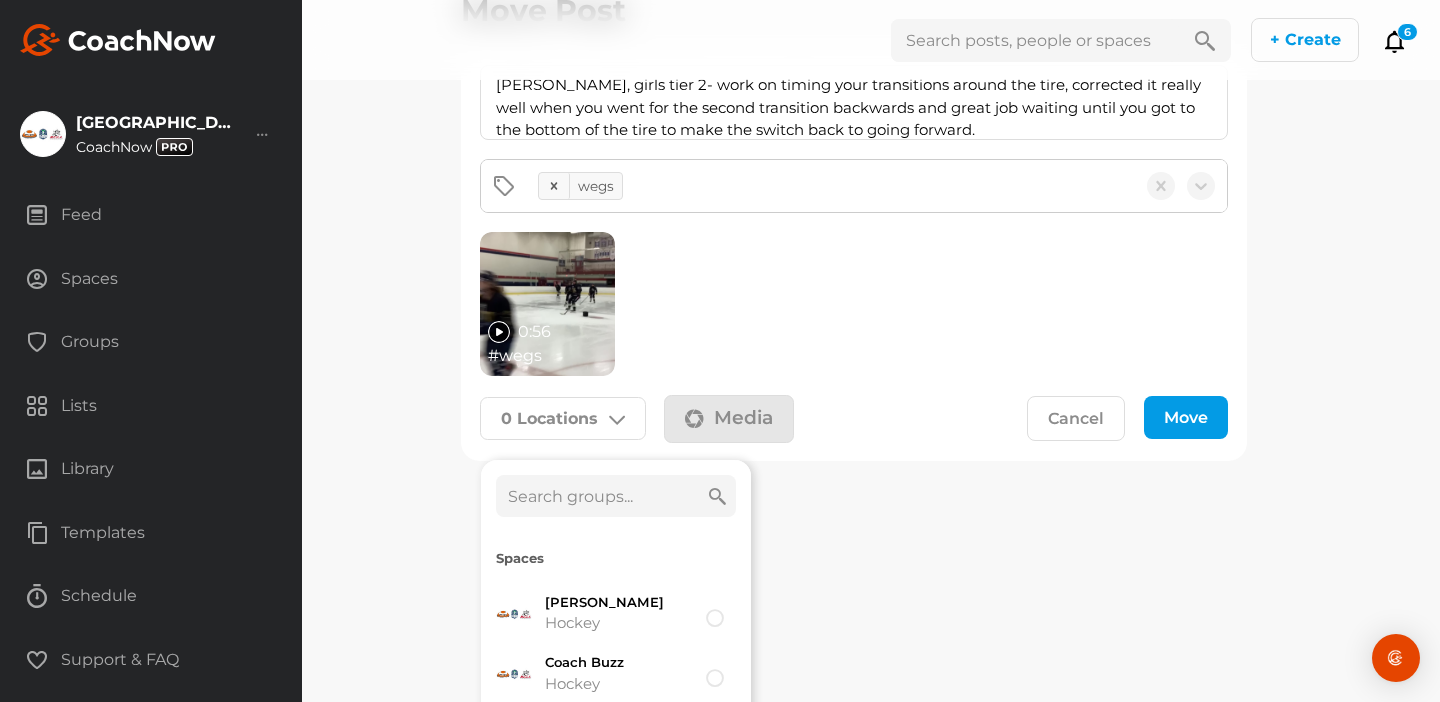 scroll, scrollTop: 112, scrollLeft: 0, axis: vertical 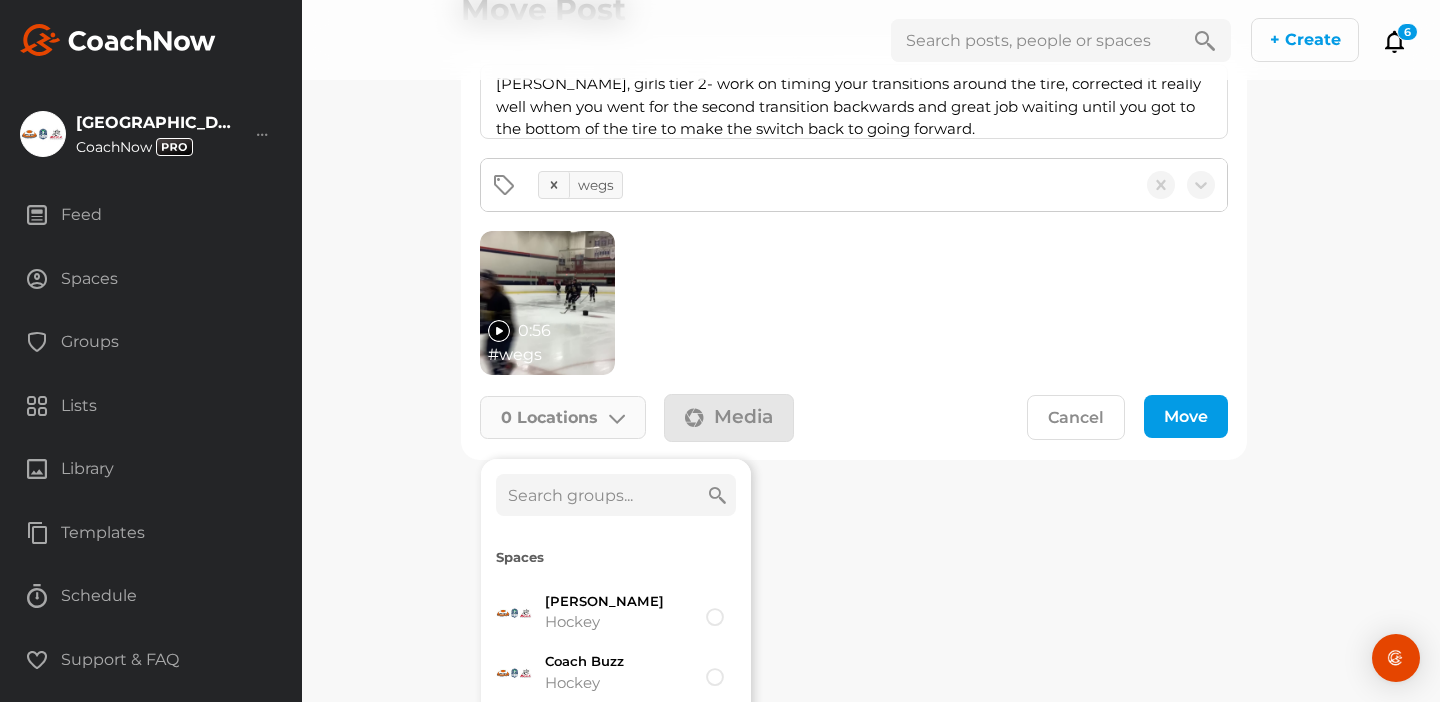 click 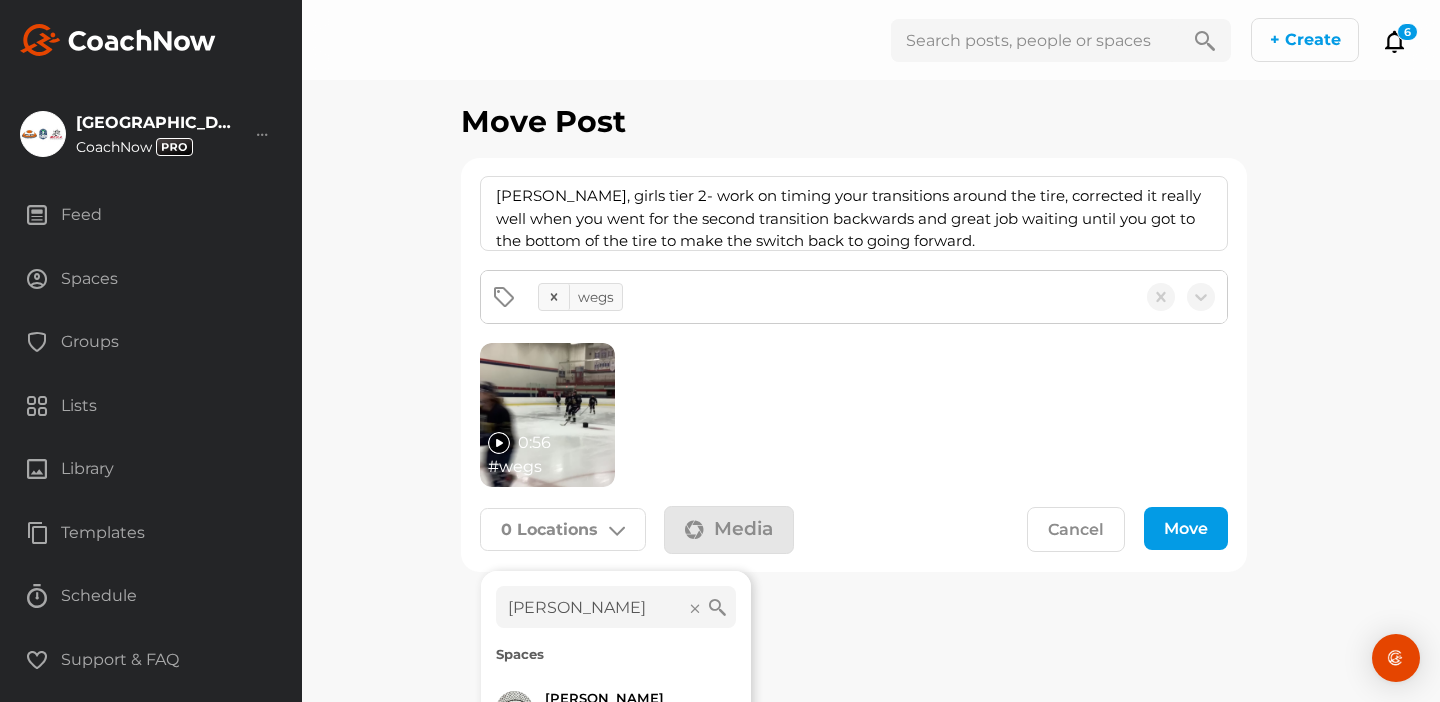 scroll, scrollTop: 105, scrollLeft: 0, axis: vertical 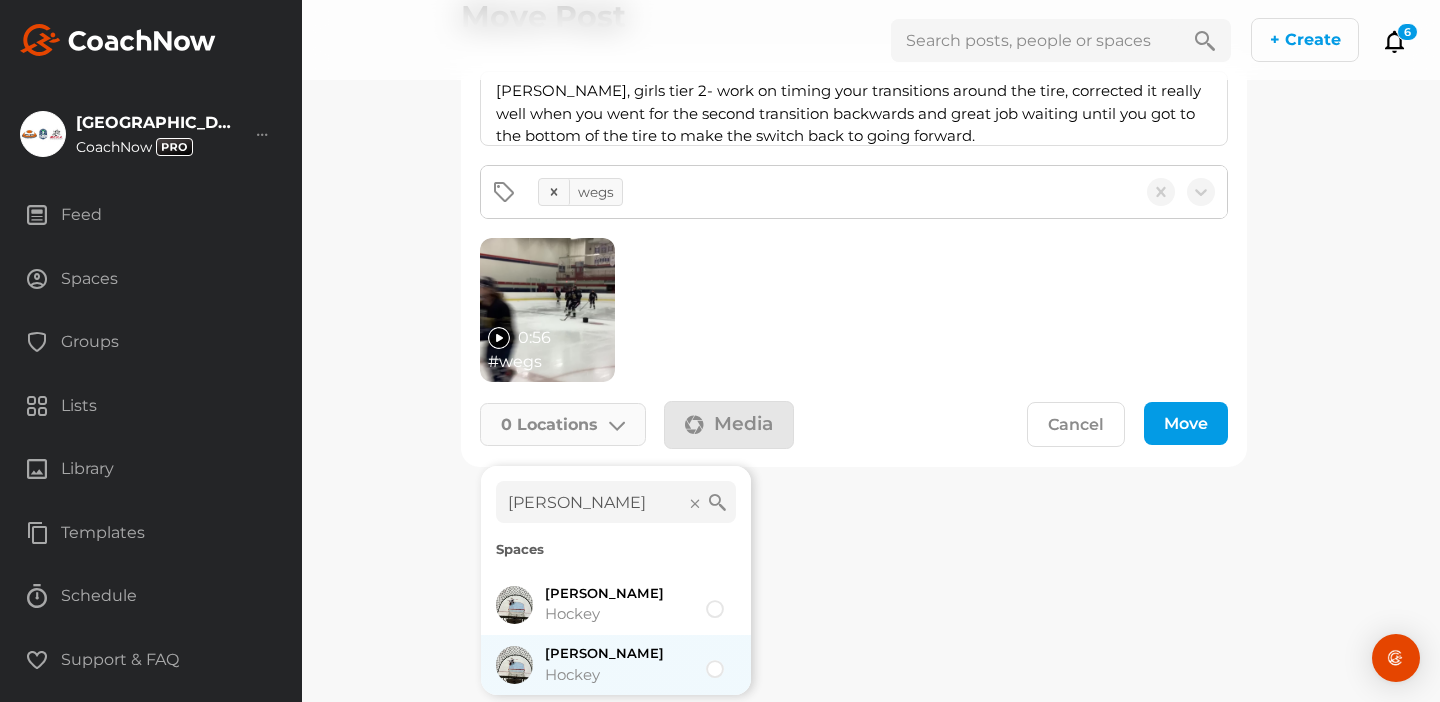 type on "[PERSON_NAME]" 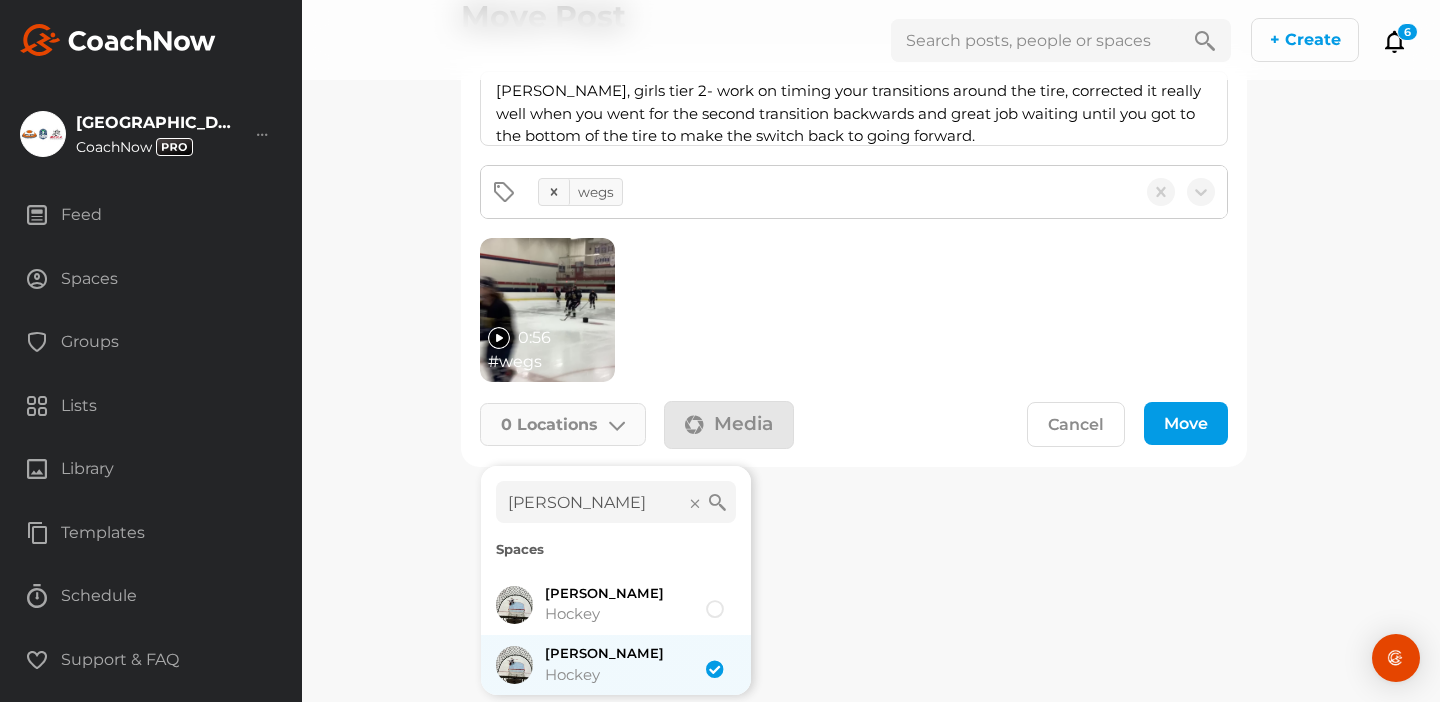 checkbox on "true" 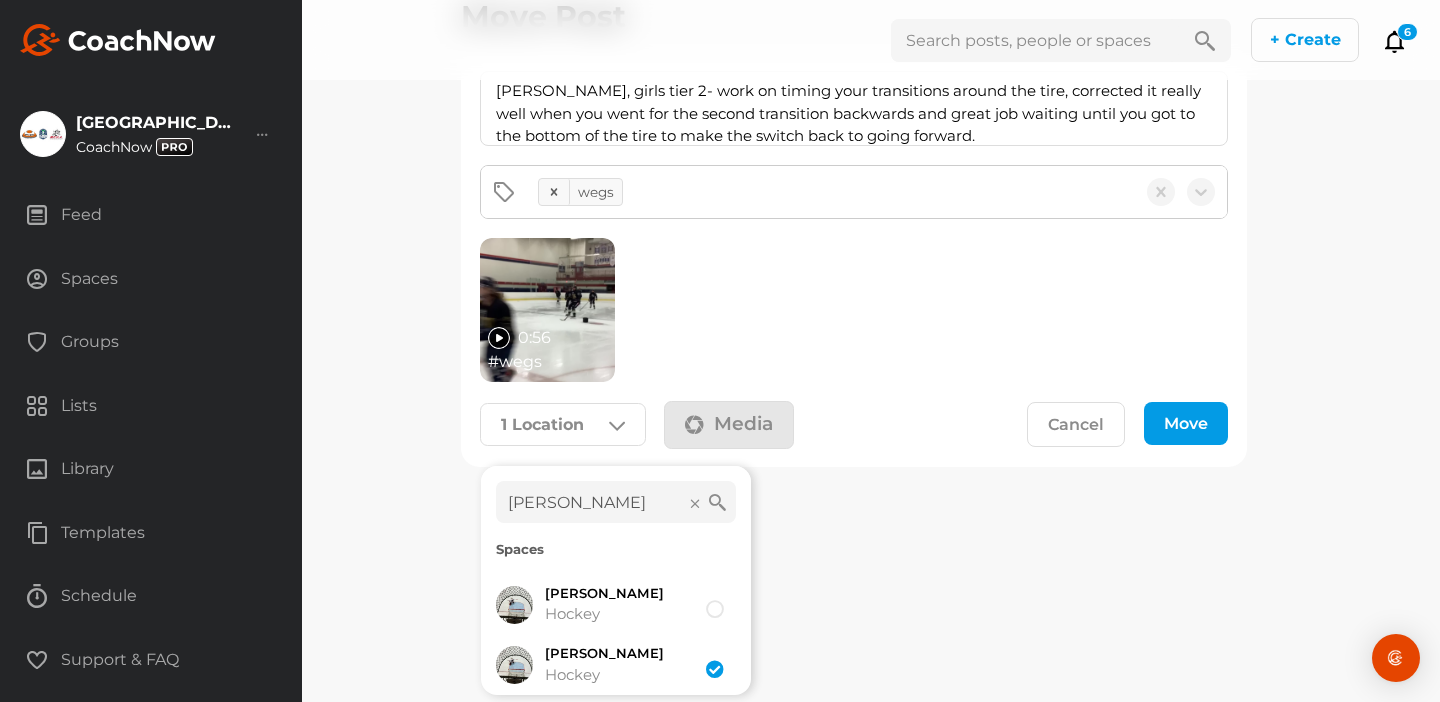 click on "Move" 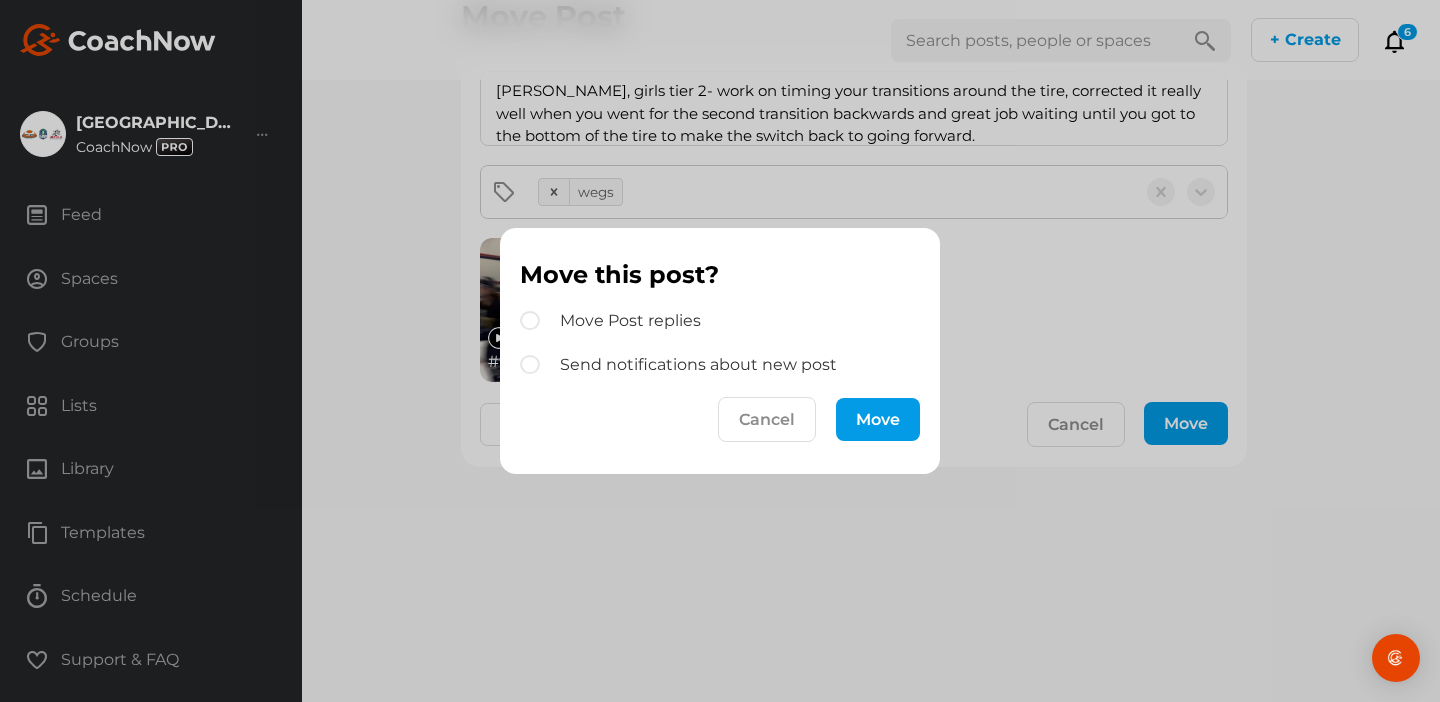 click on "Move" at bounding box center (878, 419) 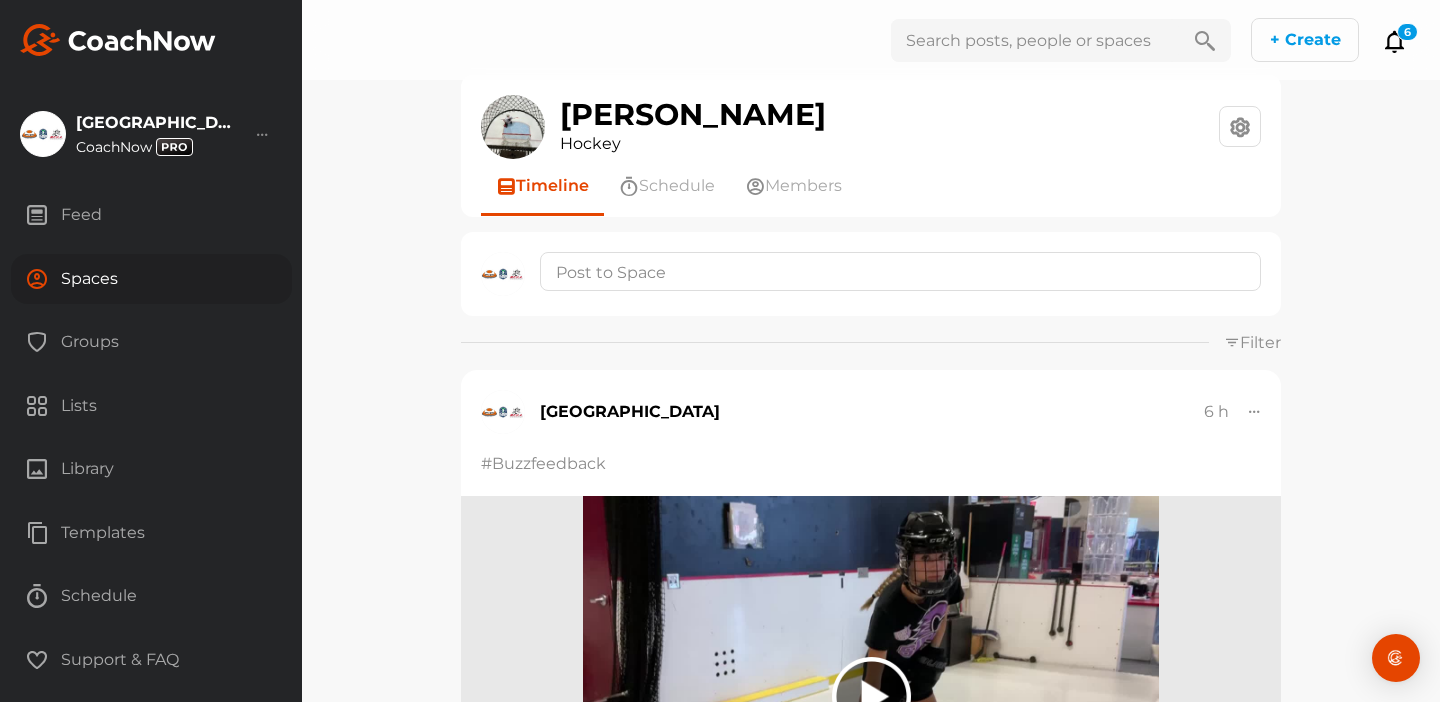scroll, scrollTop: 39, scrollLeft: 0, axis: vertical 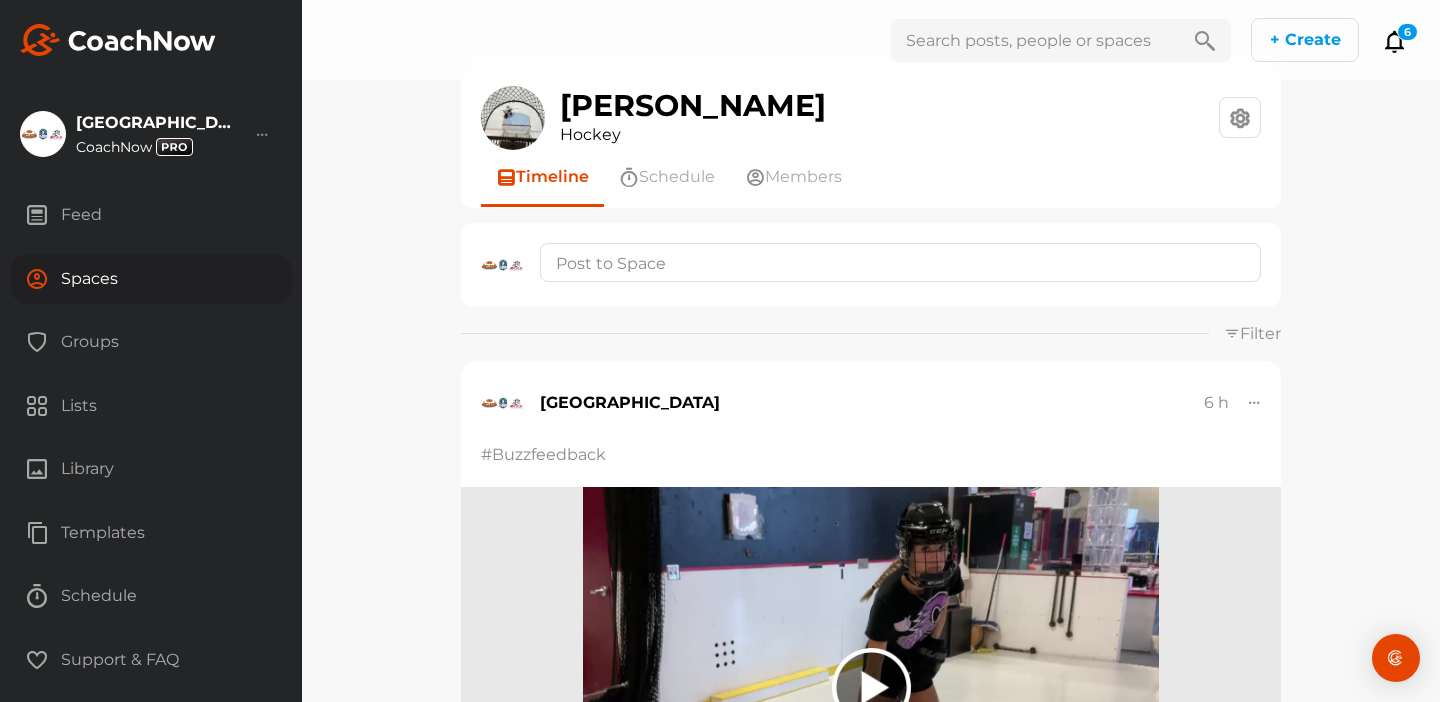 click on "Feed" at bounding box center (151, 215) 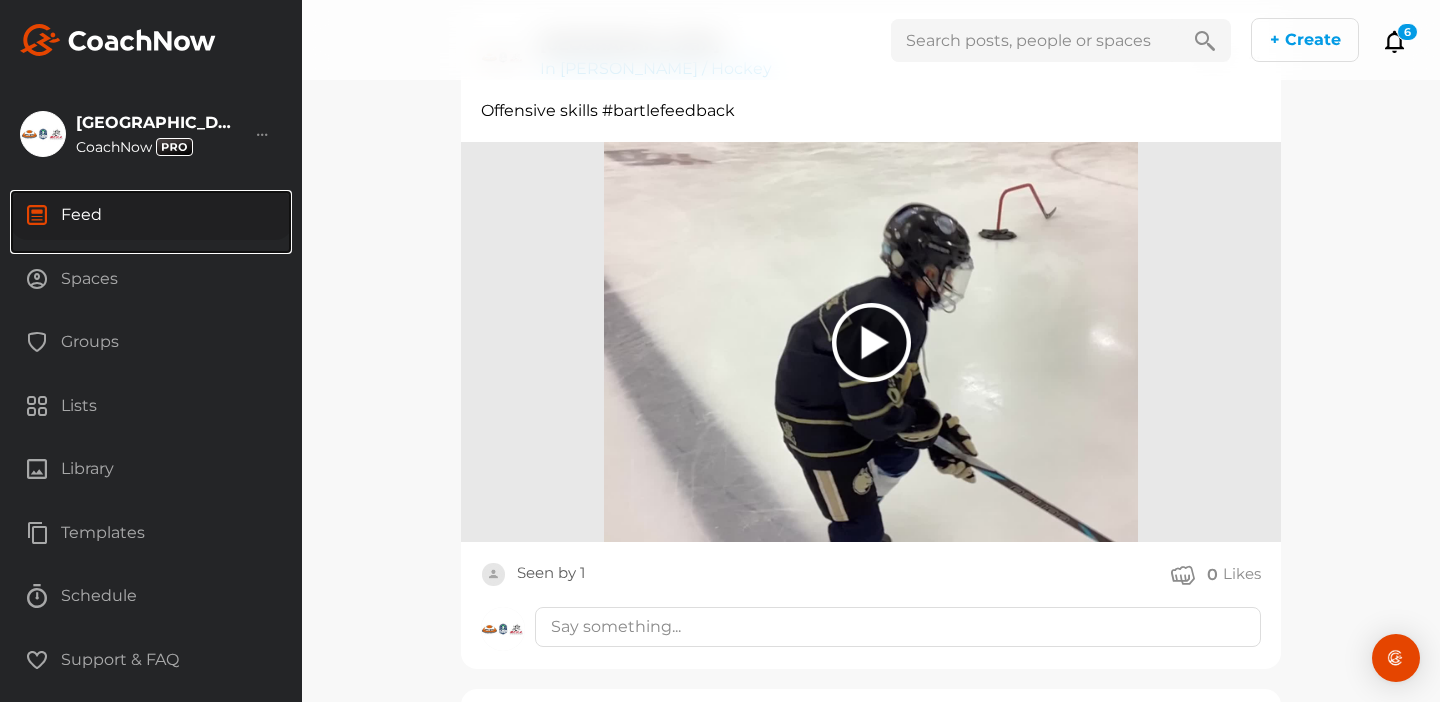 scroll, scrollTop: 0, scrollLeft: 0, axis: both 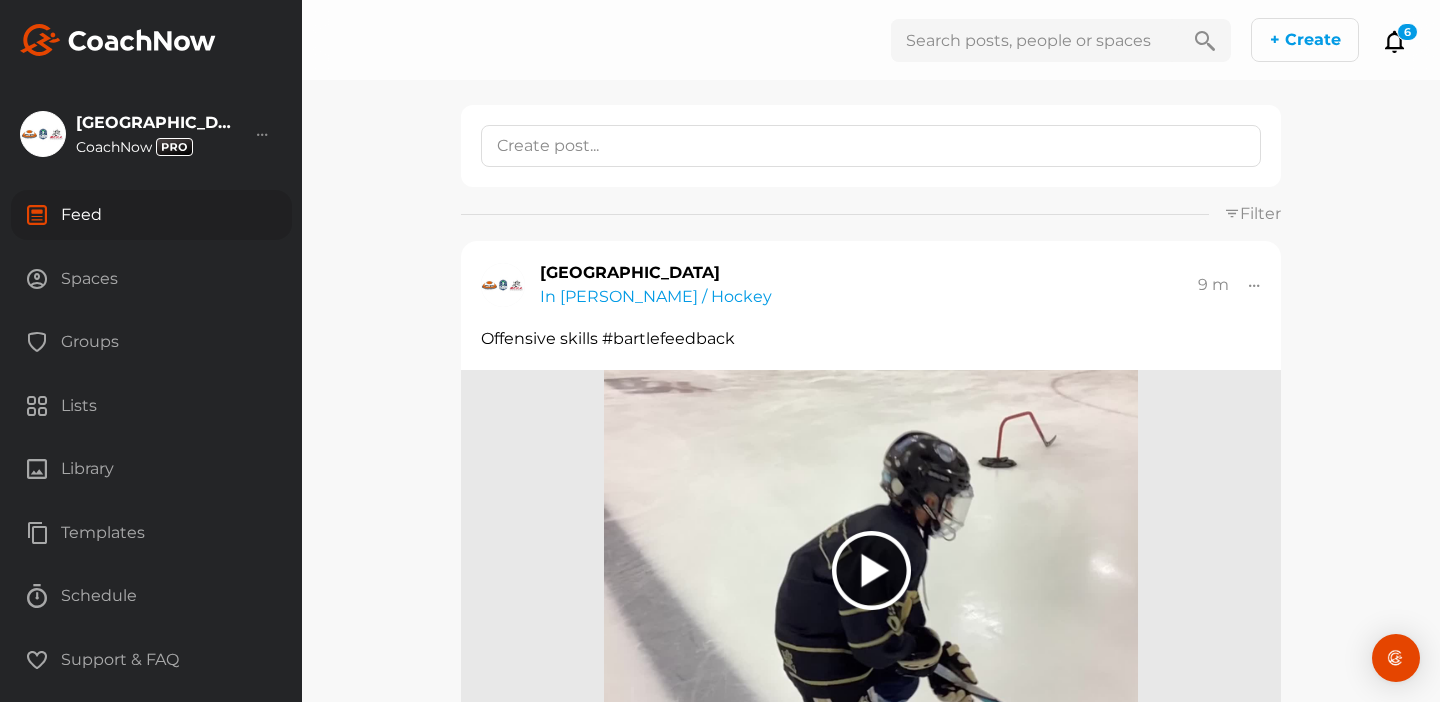 click on "Spaces" at bounding box center (151, 279) 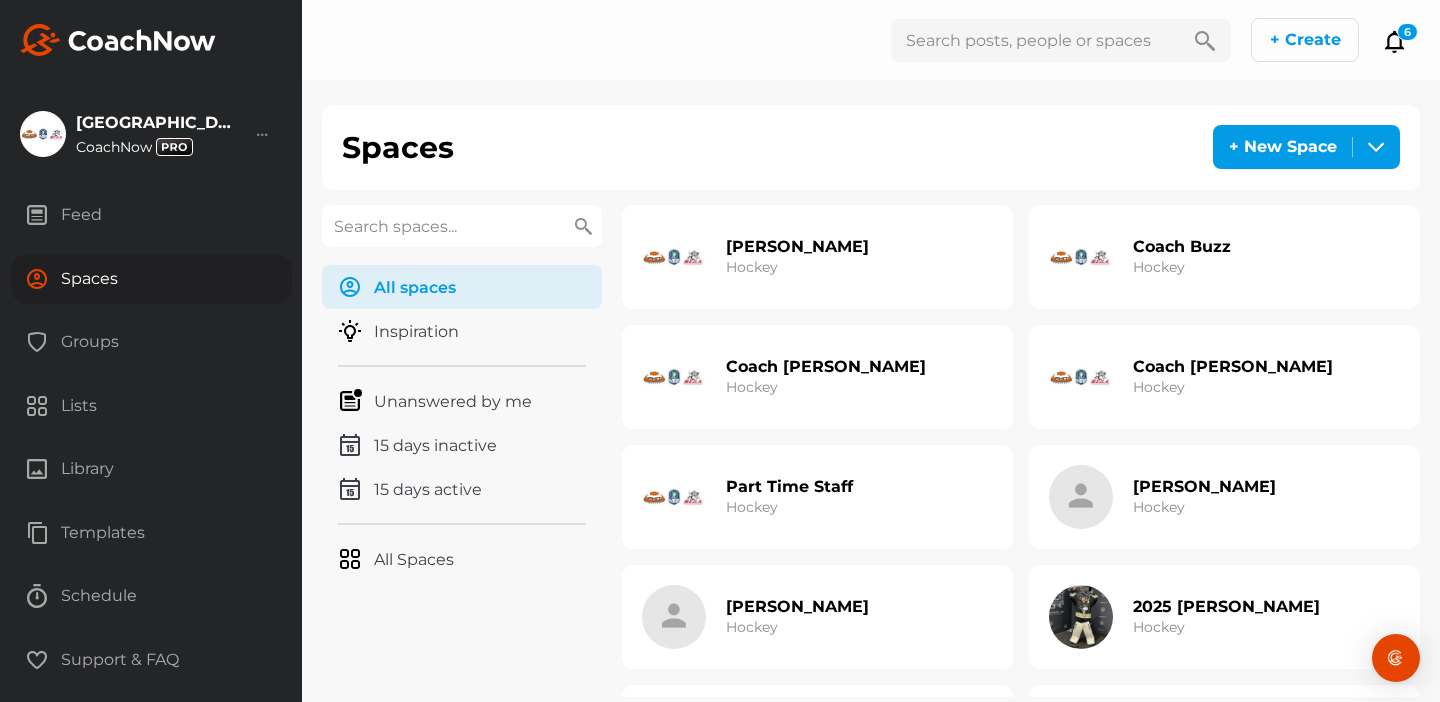 click on "Part Time Staff Hockey" at bounding box center (789, 497) 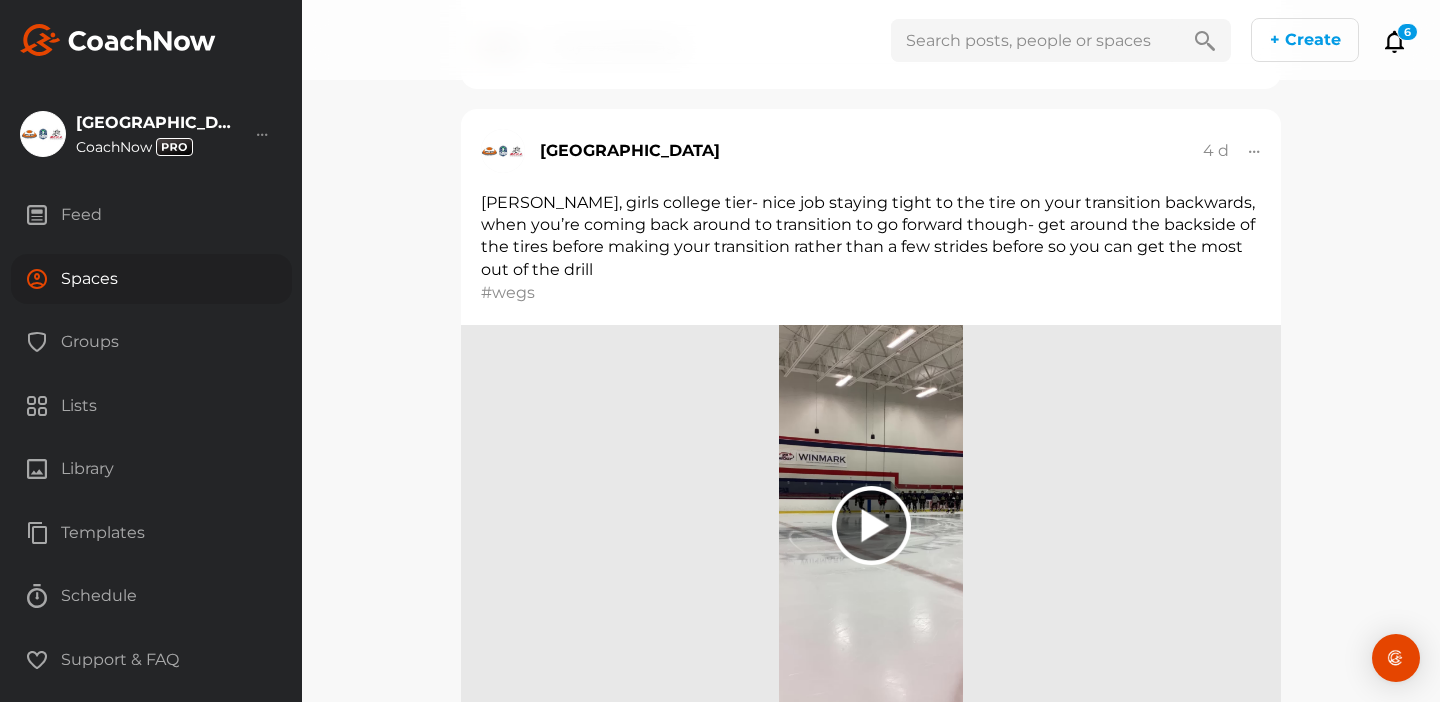 scroll, scrollTop: 1693, scrollLeft: 0, axis: vertical 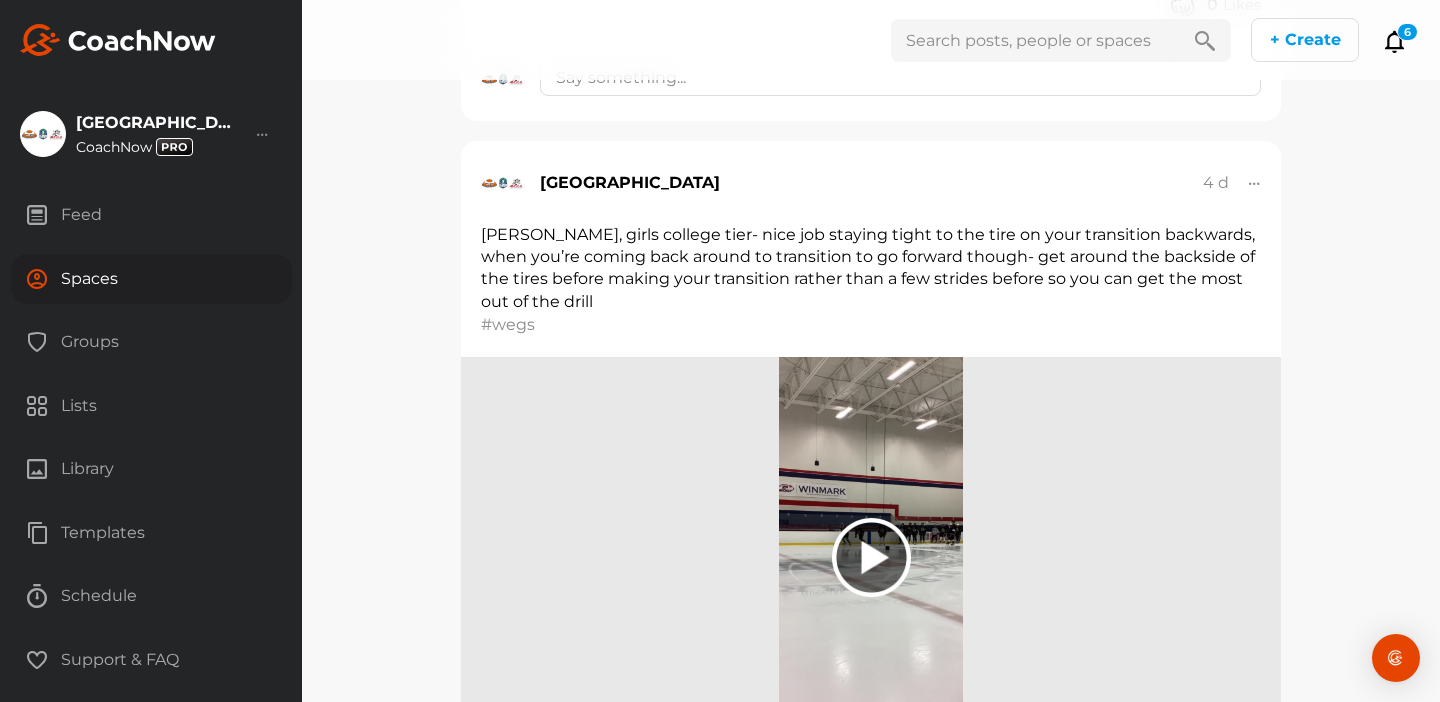 click 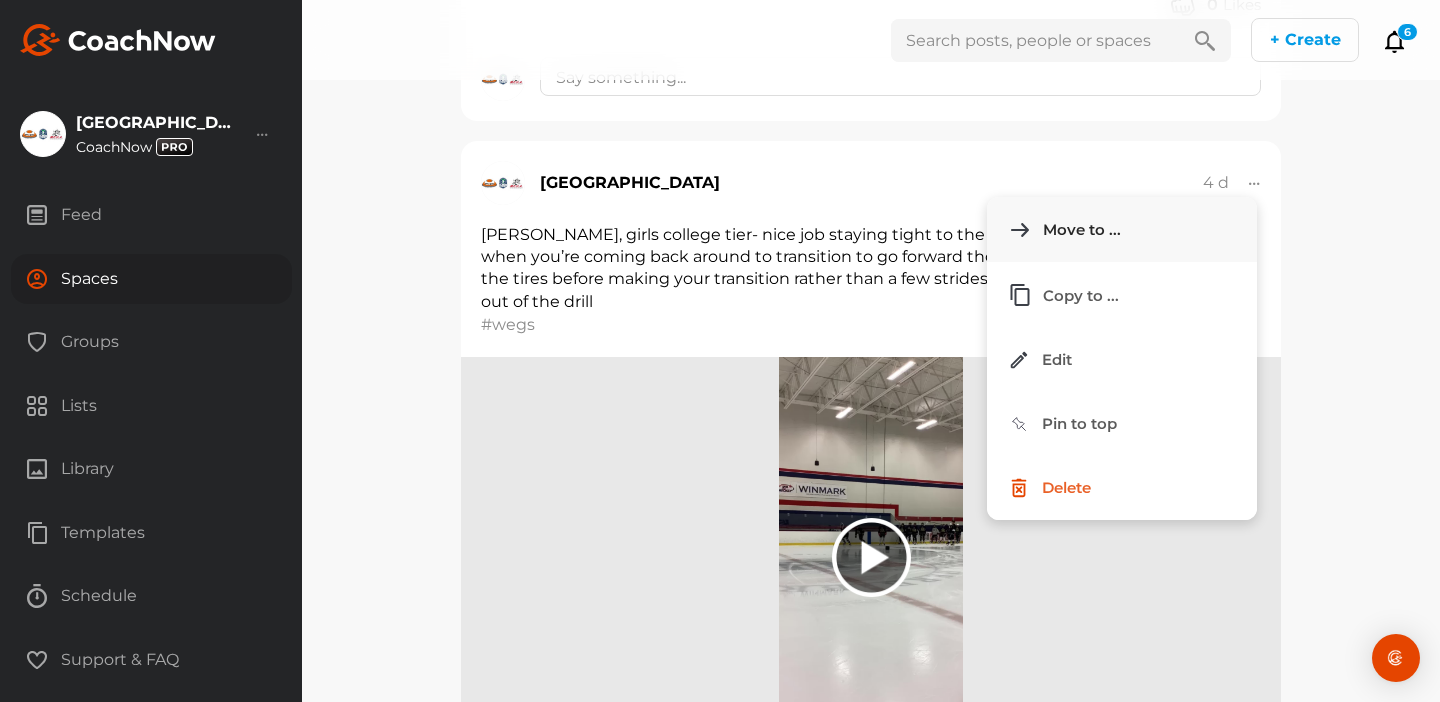 click on "Move to ..." 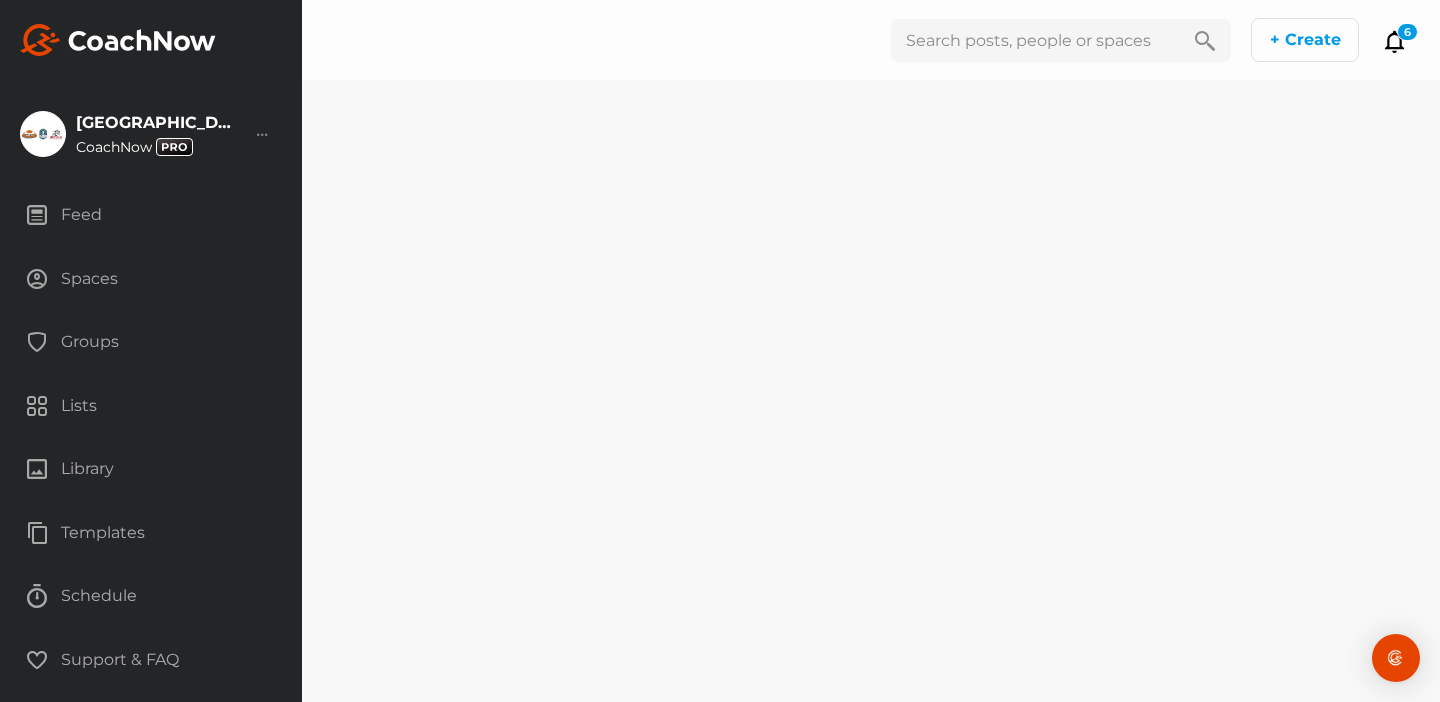 scroll, scrollTop: 0, scrollLeft: 0, axis: both 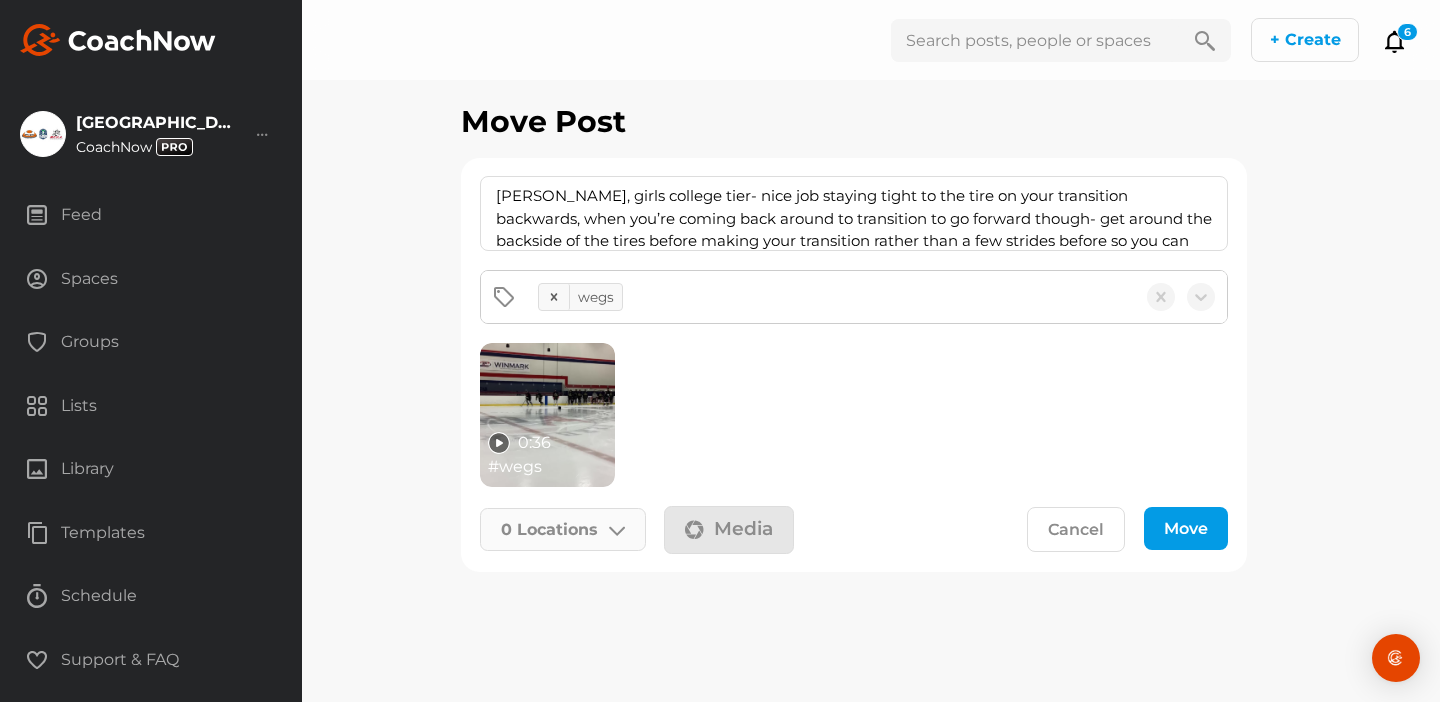 click on "0   Locations" 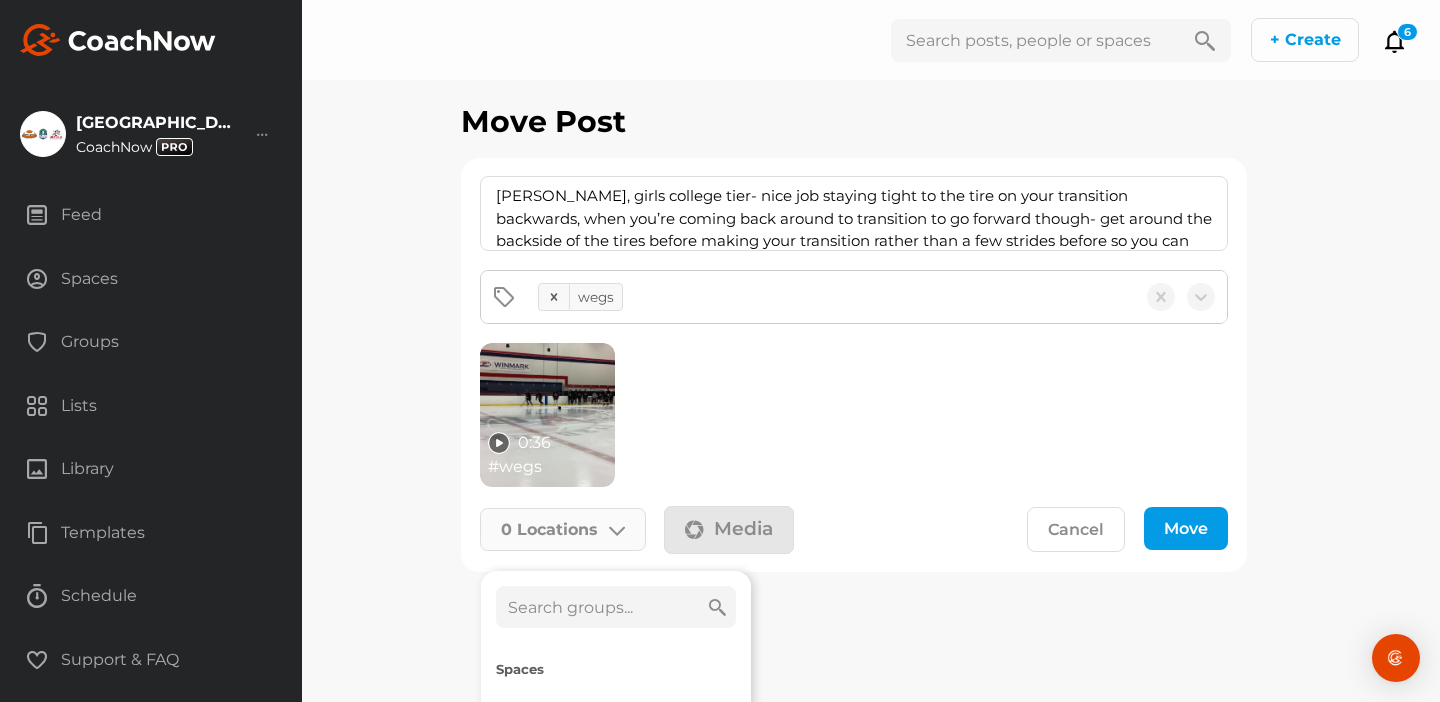 click 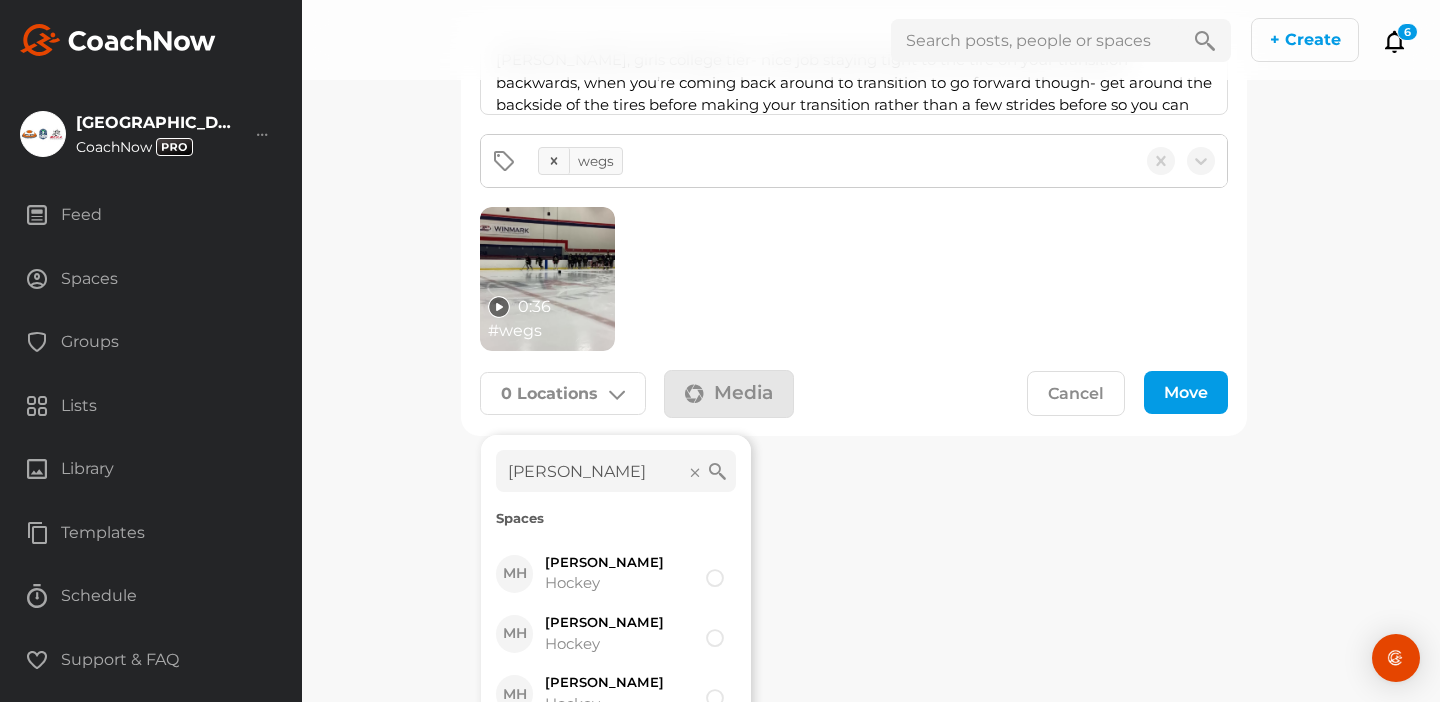 scroll, scrollTop: 158, scrollLeft: 0, axis: vertical 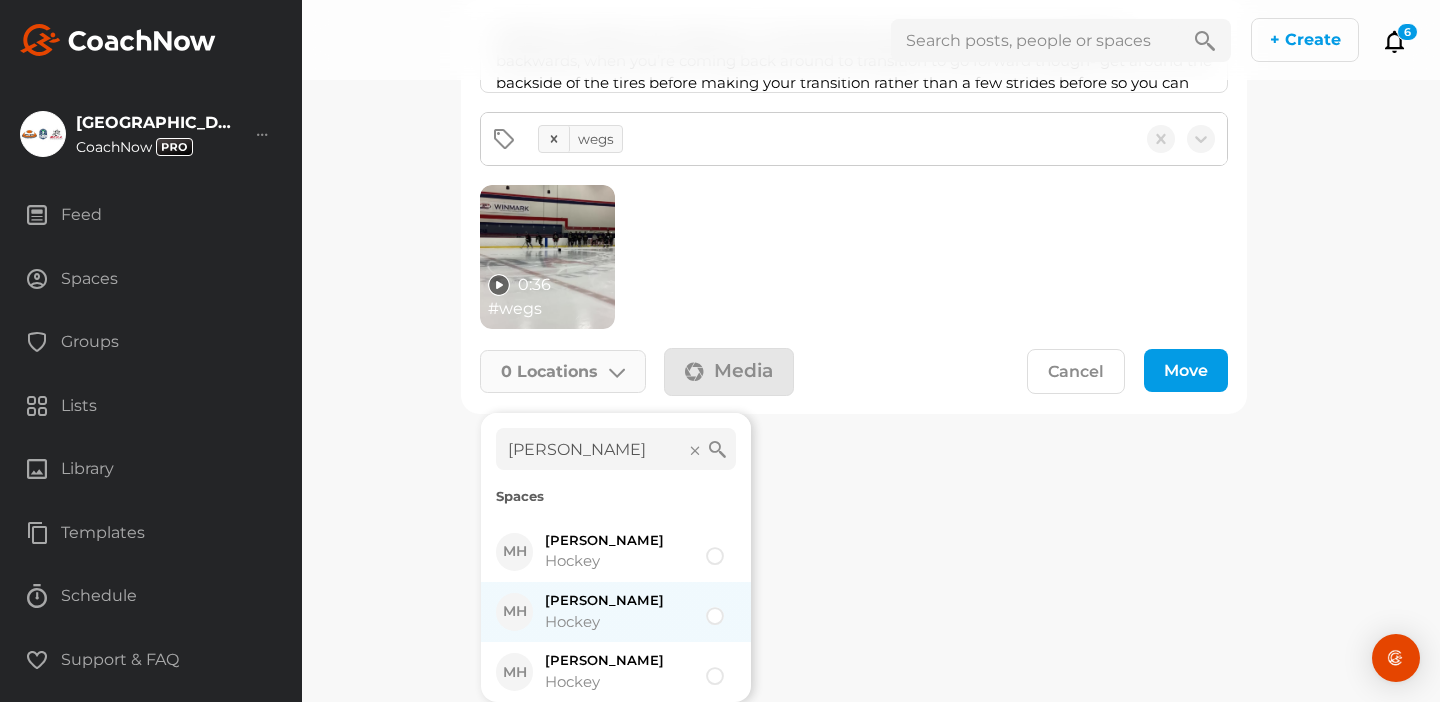 type on "[PERSON_NAME]" 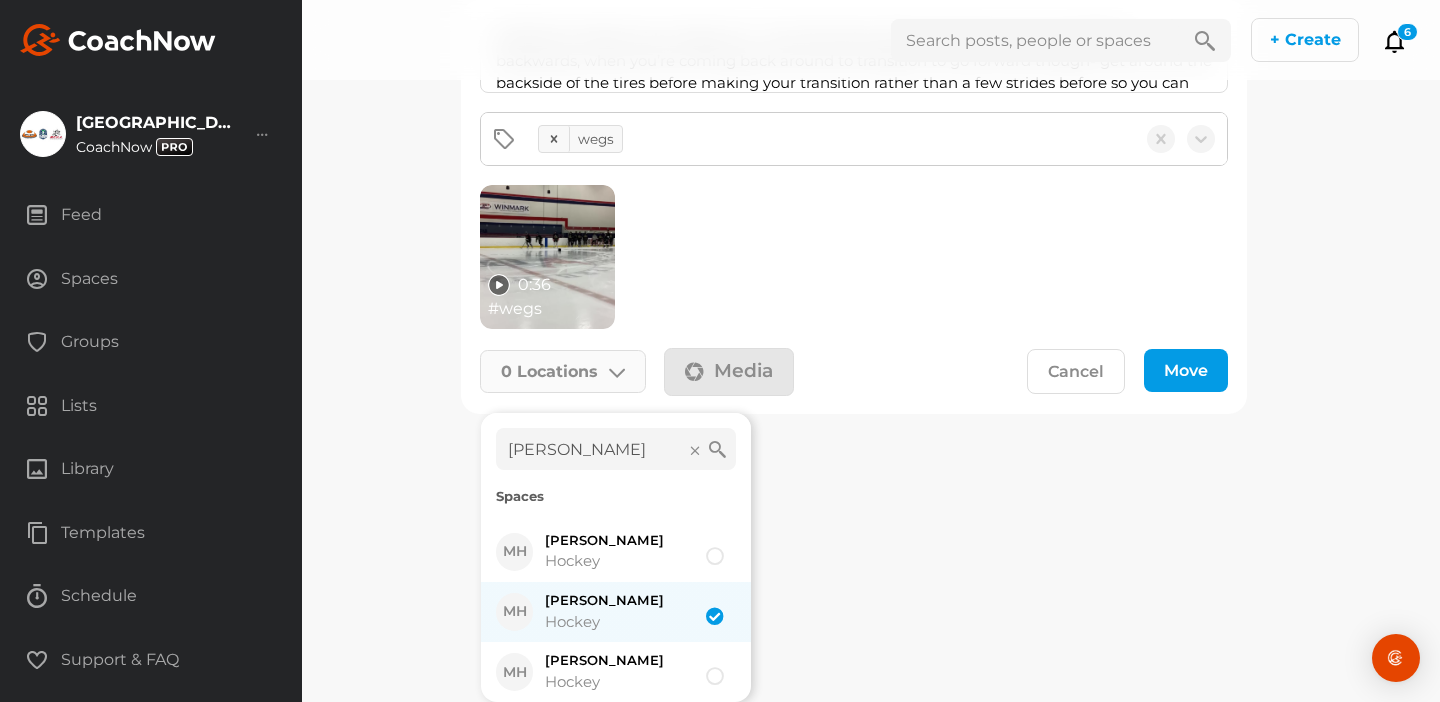 checkbox on "true" 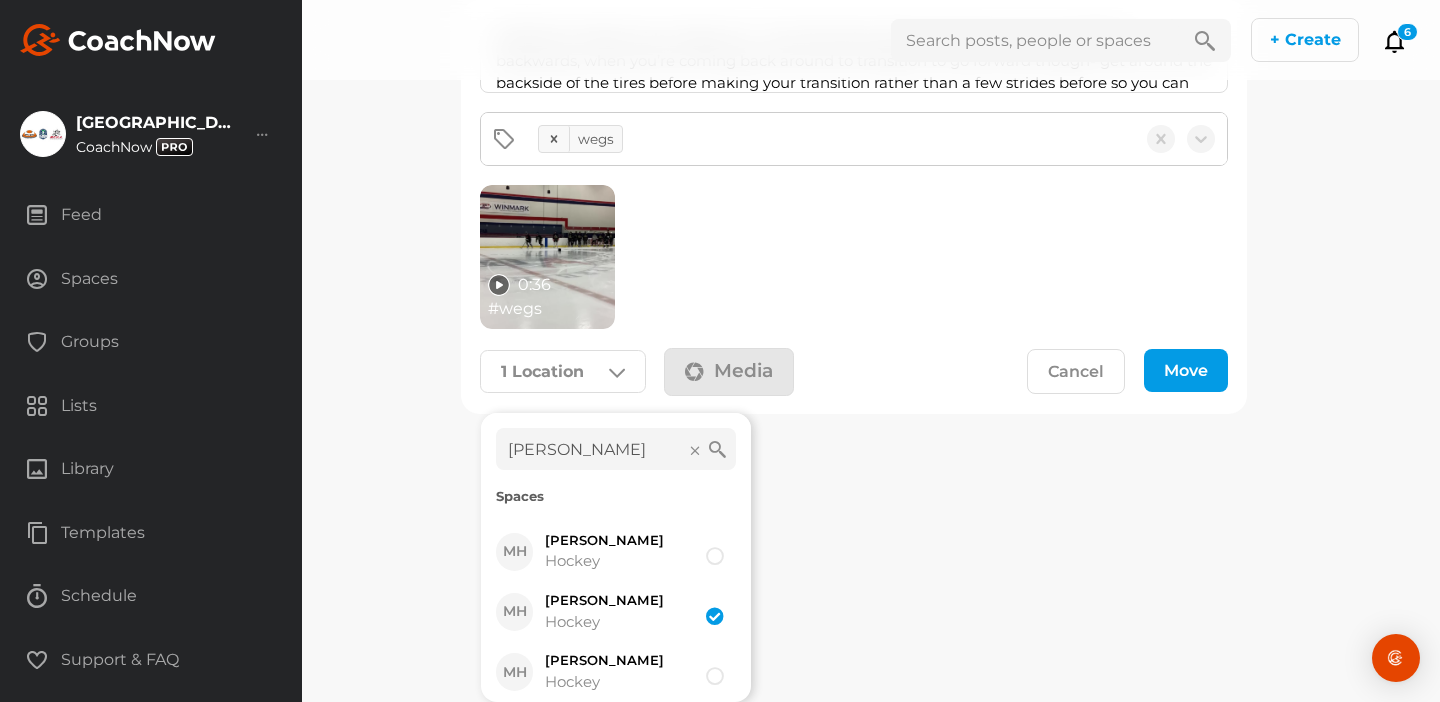 click on "Move" 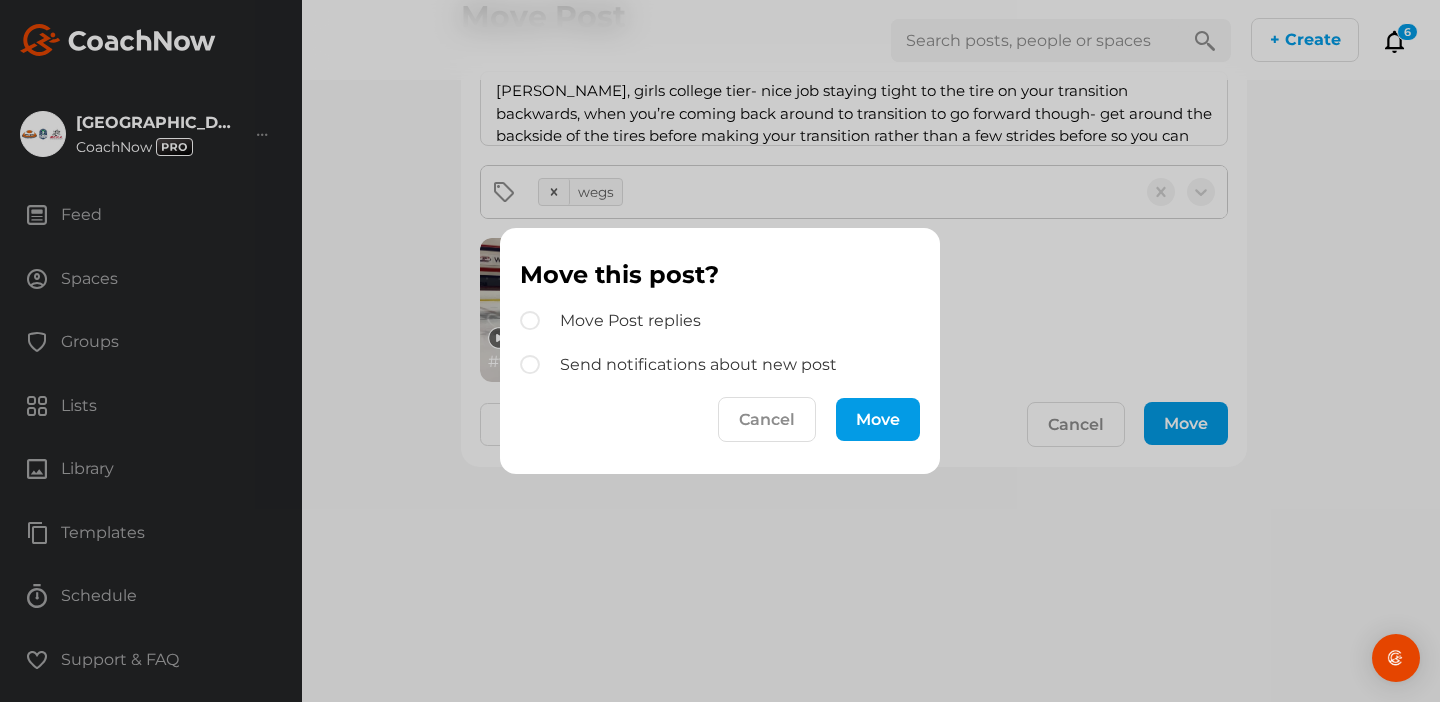 scroll, scrollTop: 105, scrollLeft: 0, axis: vertical 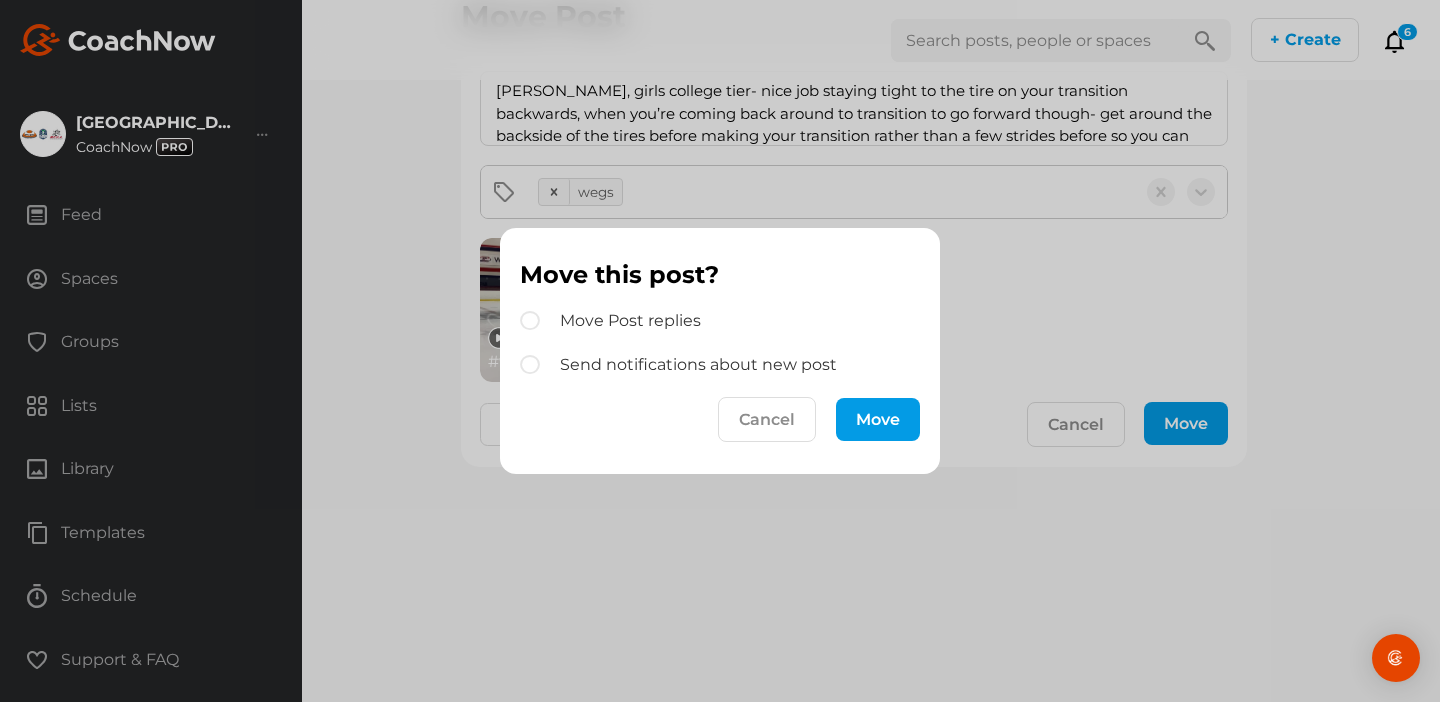 click on "Move" at bounding box center [878, 419] 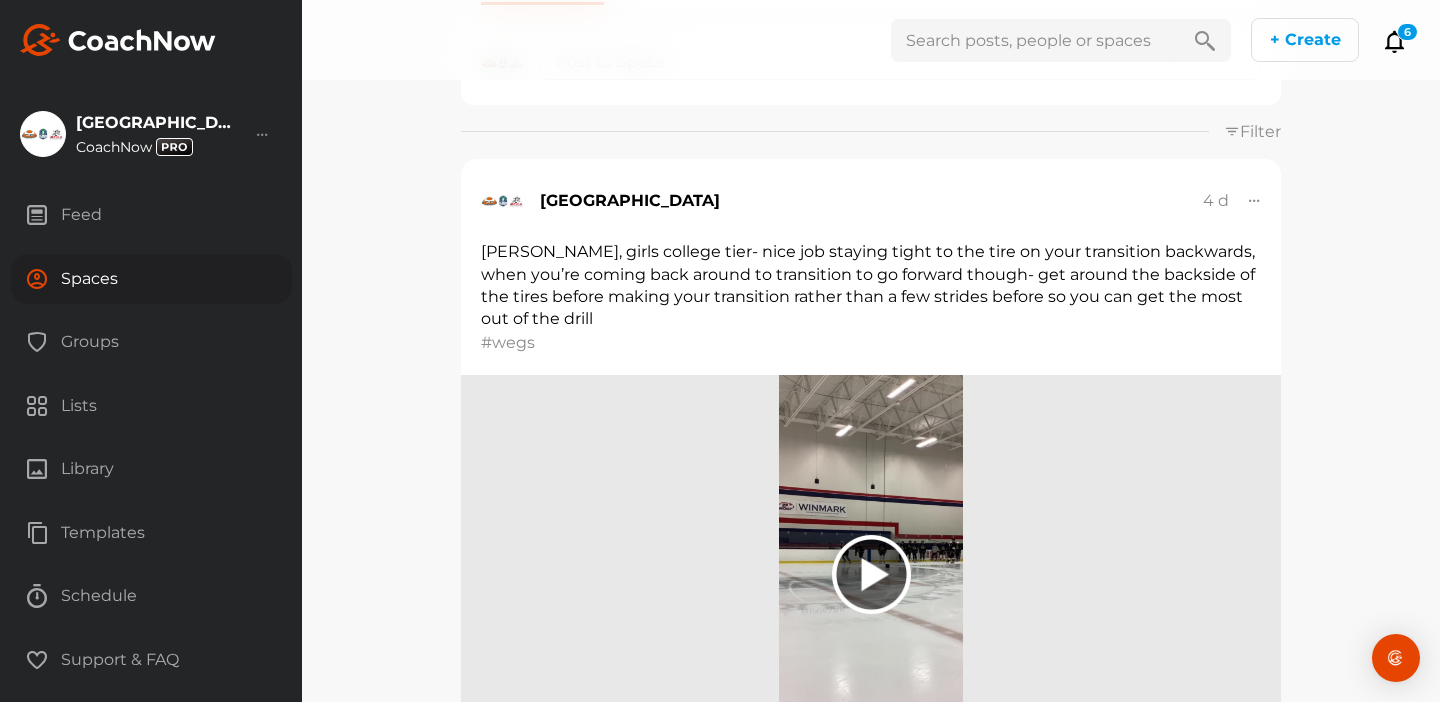 scroll, scrollTop: 43, scrollLeft: 0, axis: vertical 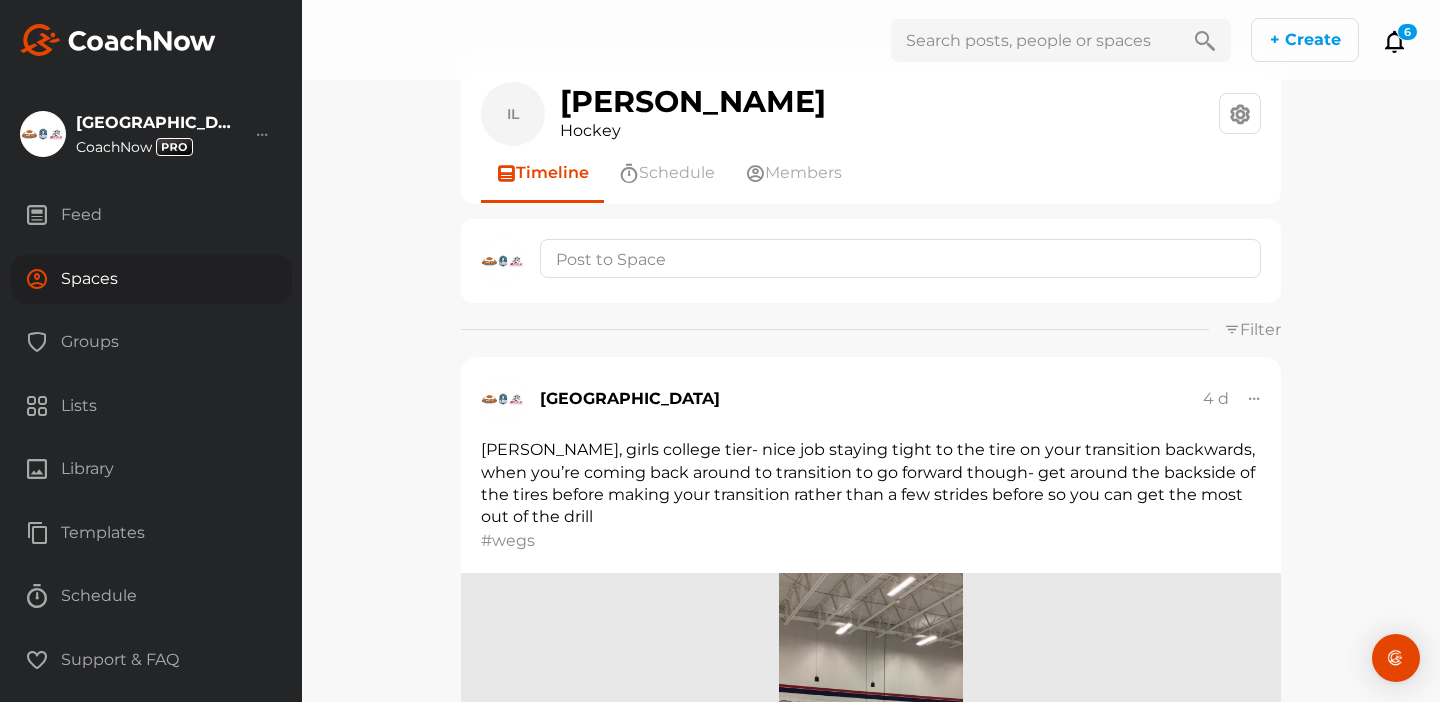 click on "Spaces" at bounding box center [151, 279] 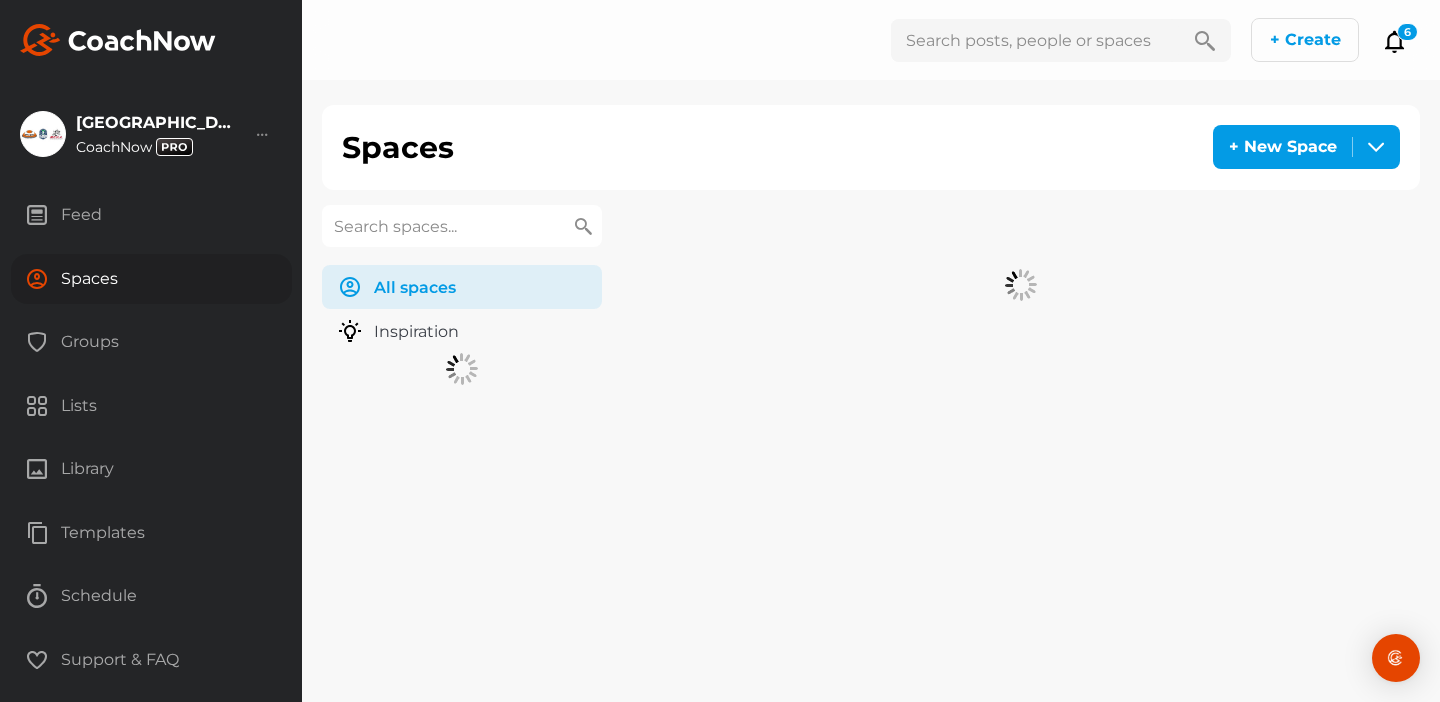 scroll, scrollTop: 0, scrollLeft: 0, axis: both 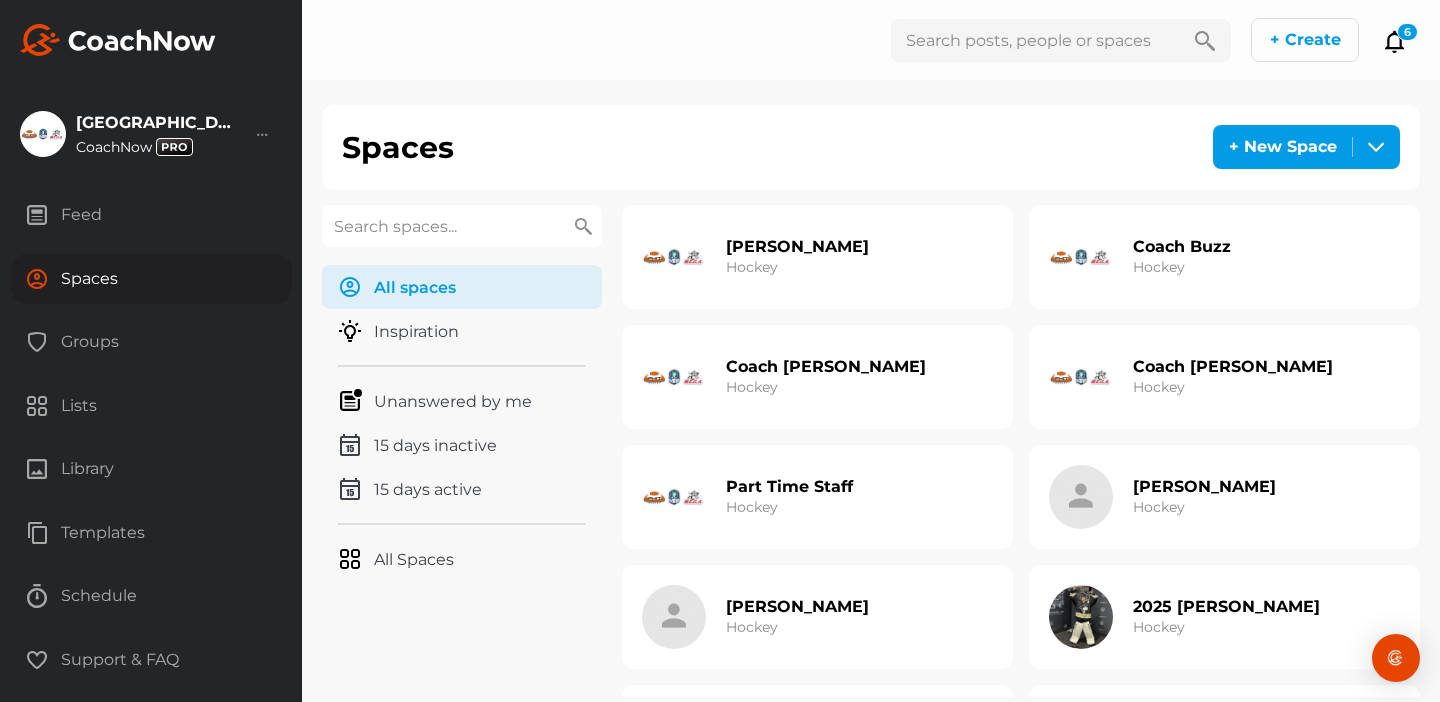 click on "Part Time Staff Hockey" at bounding box center [789, 497] 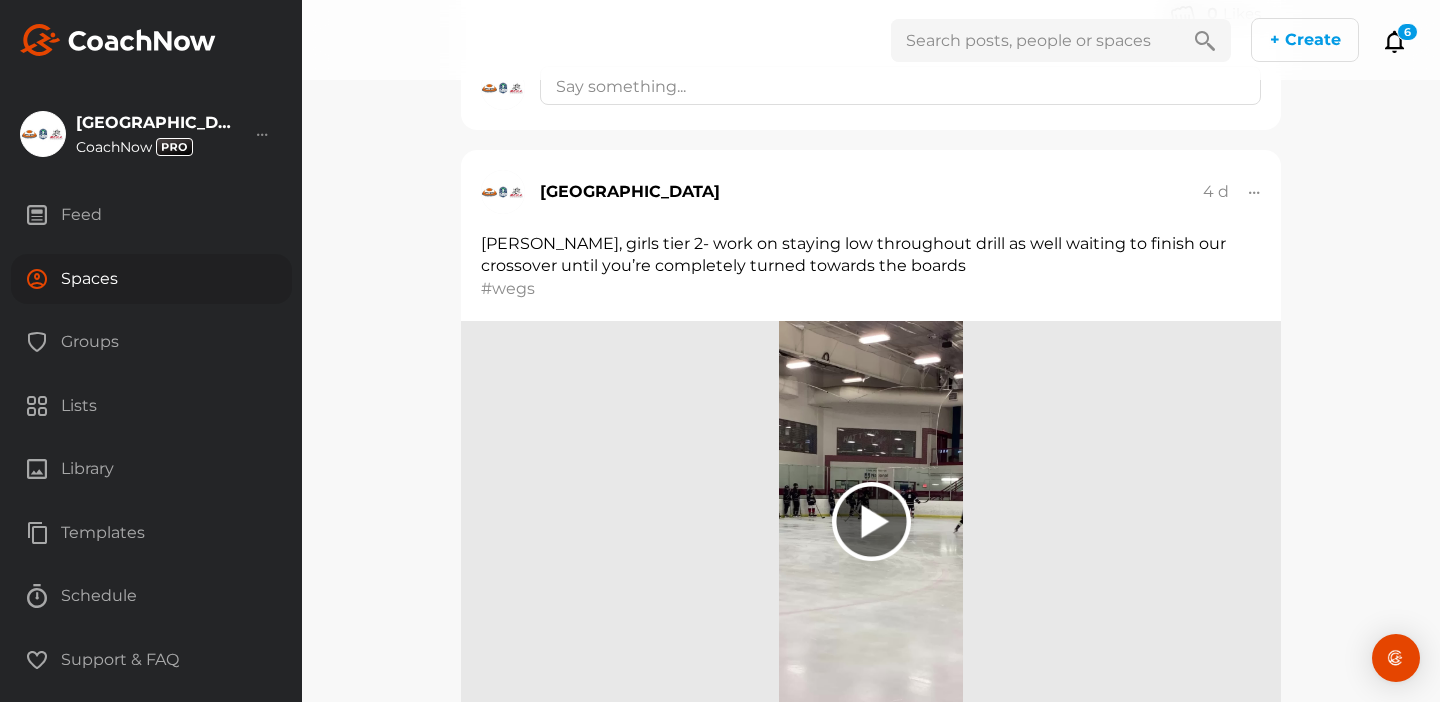 scroll, scrollTop: 1687, scrollLeft: 0, axis: vertical 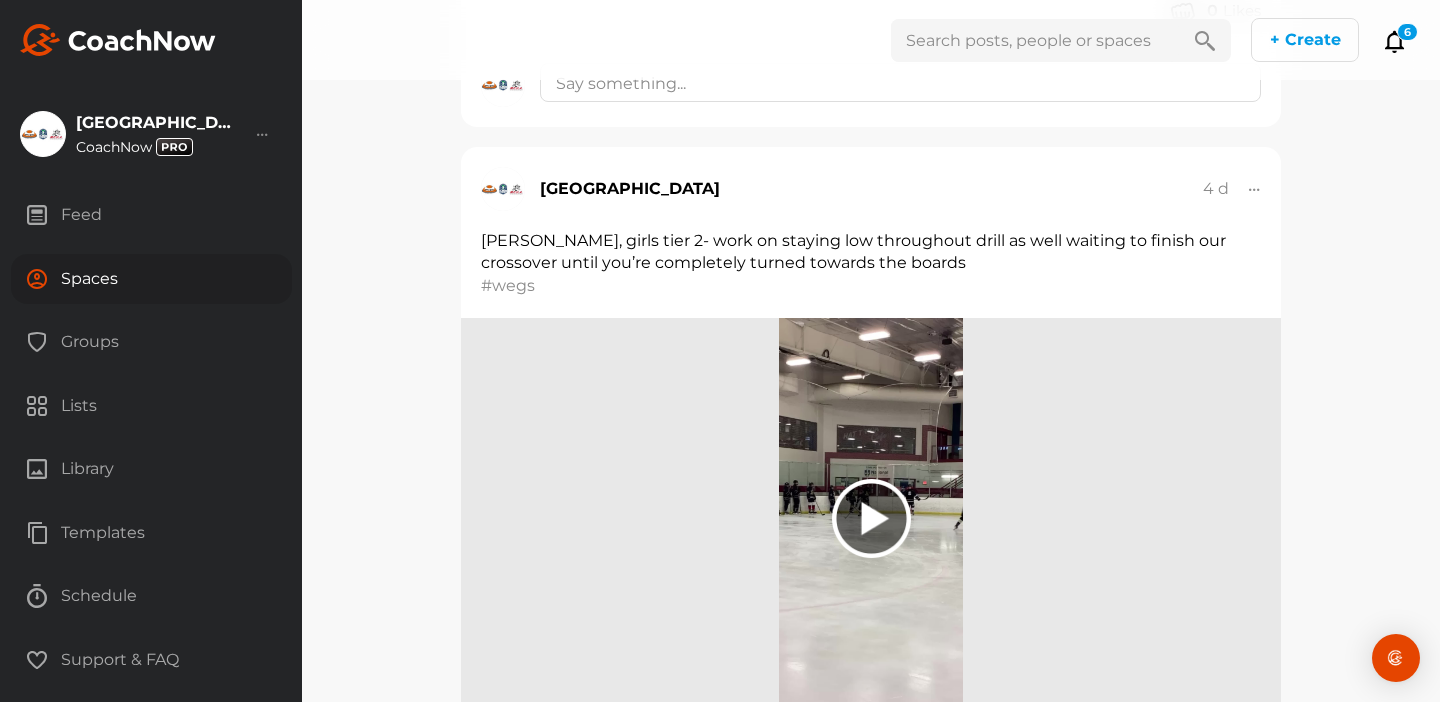 click 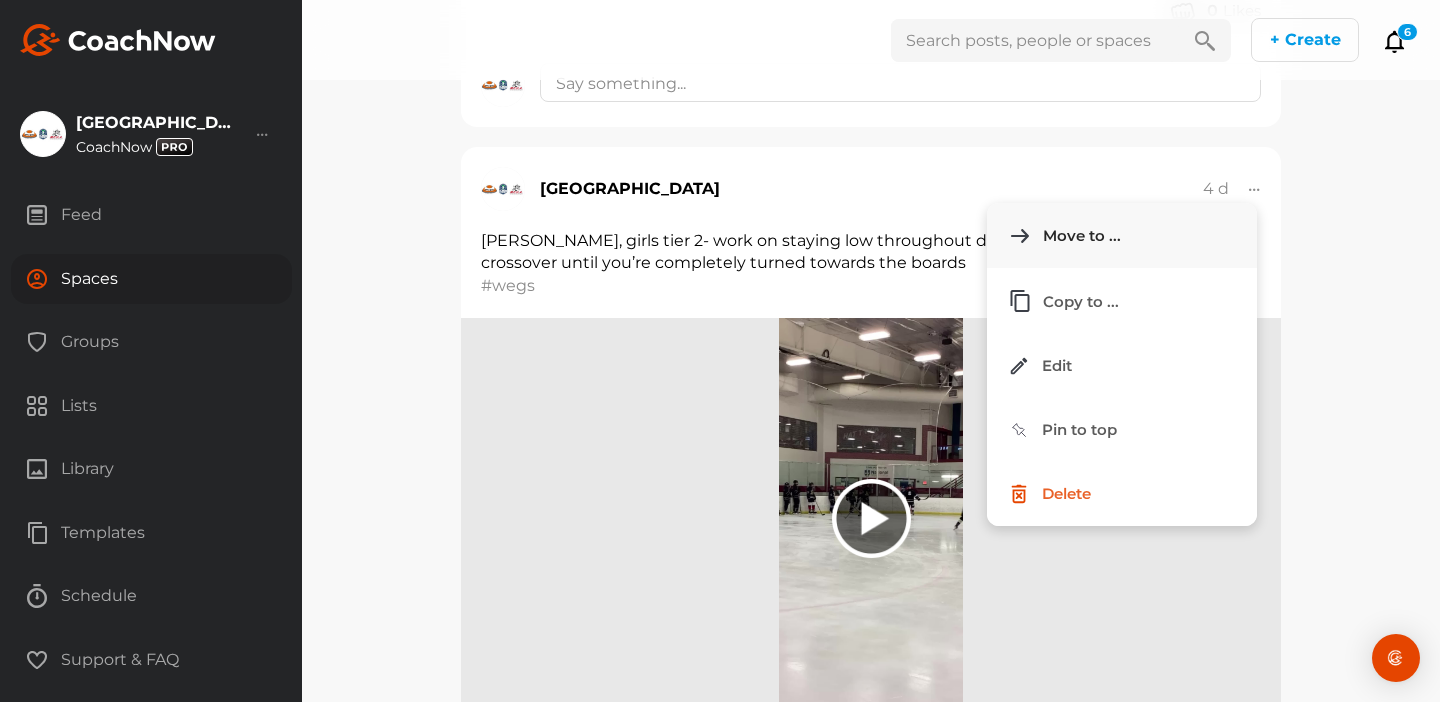 click on "Move to ..." 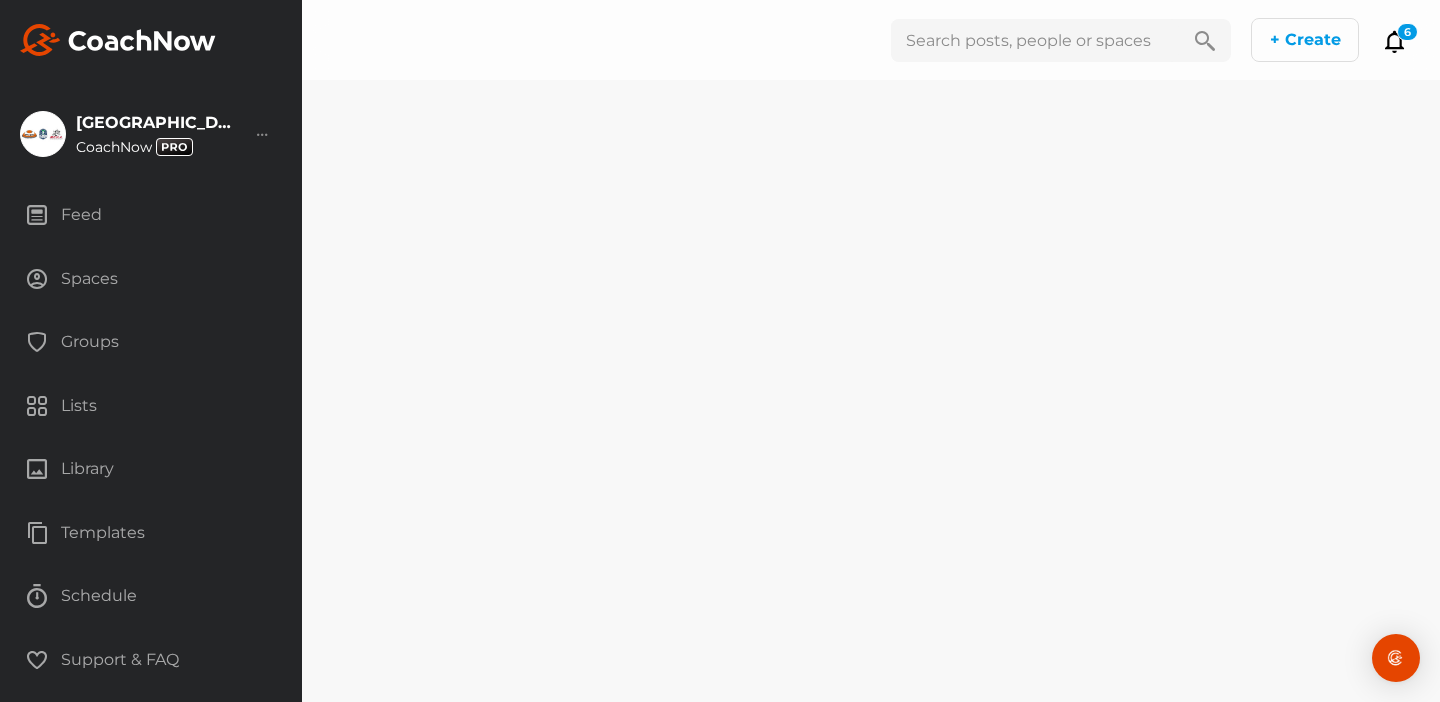 scroll, scrollTop: 0, scrollLeft: 0, axis: both 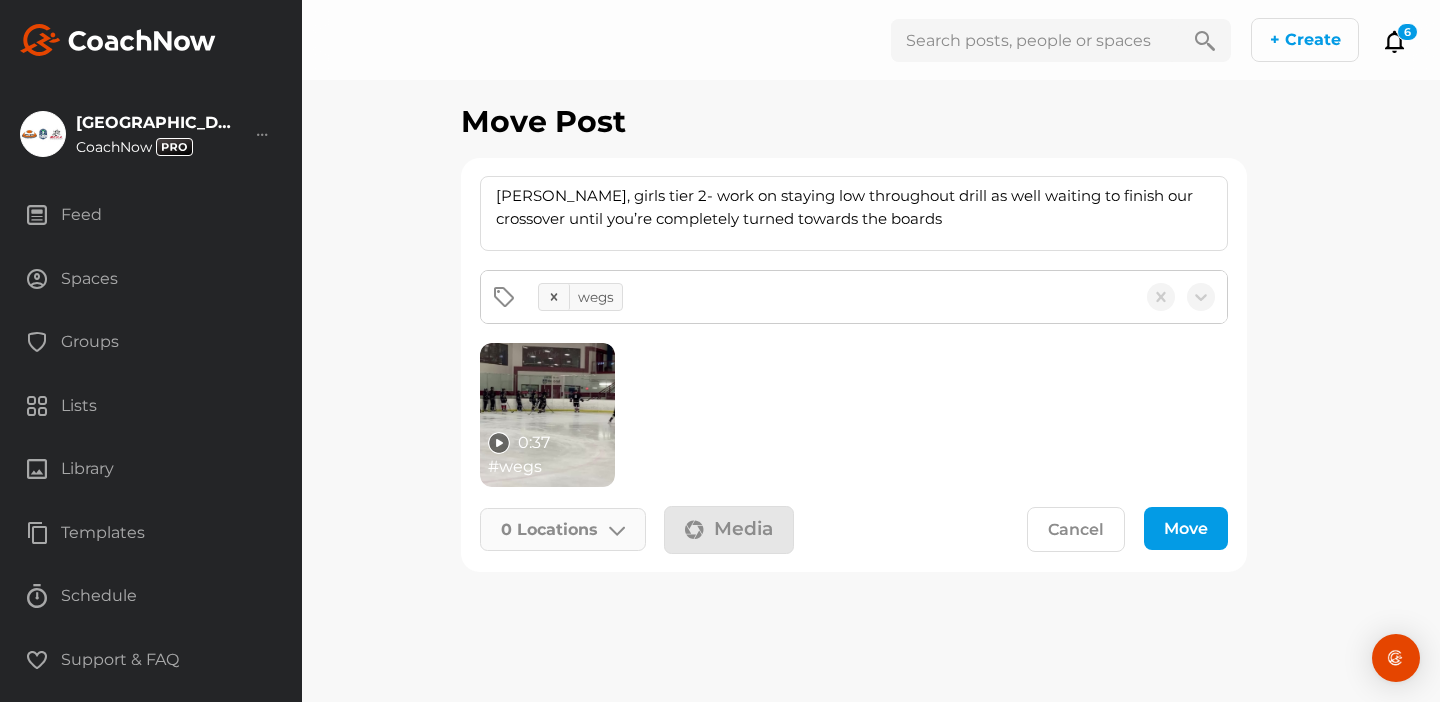 click 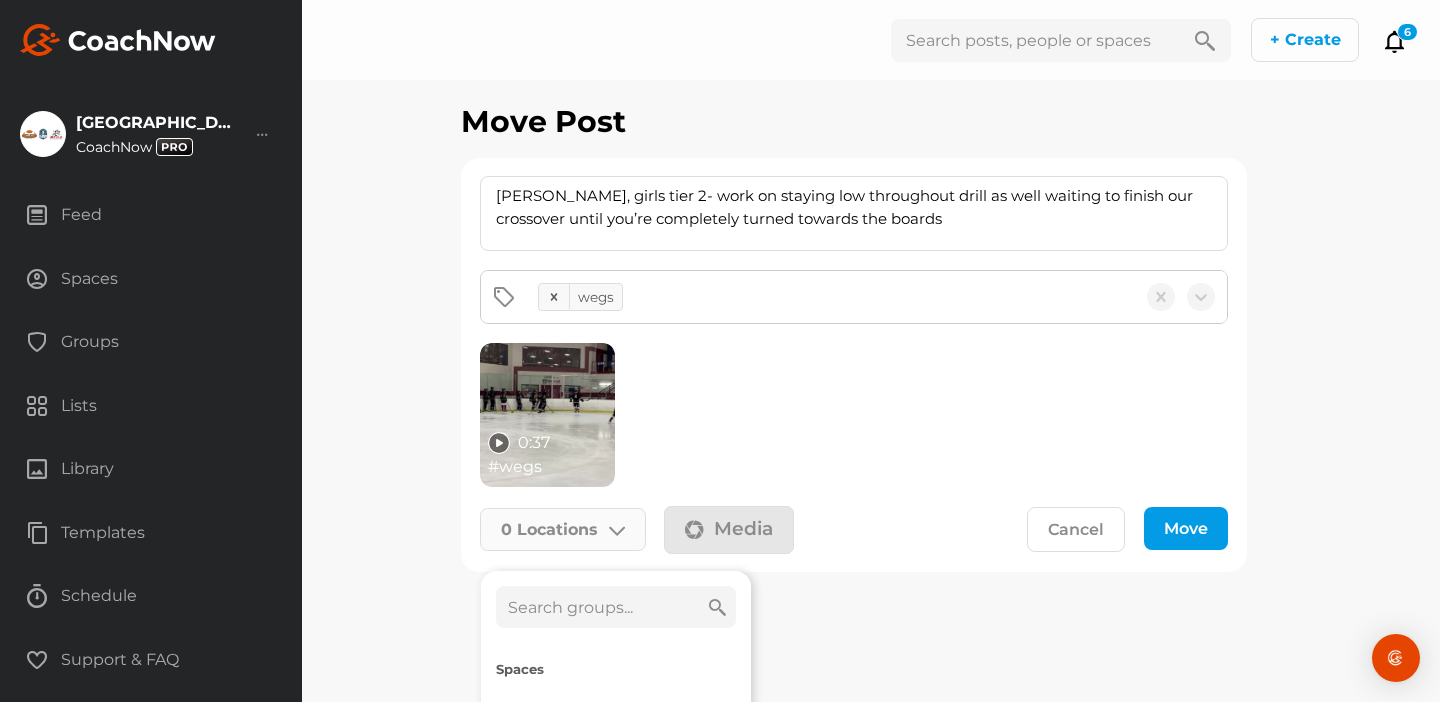 click 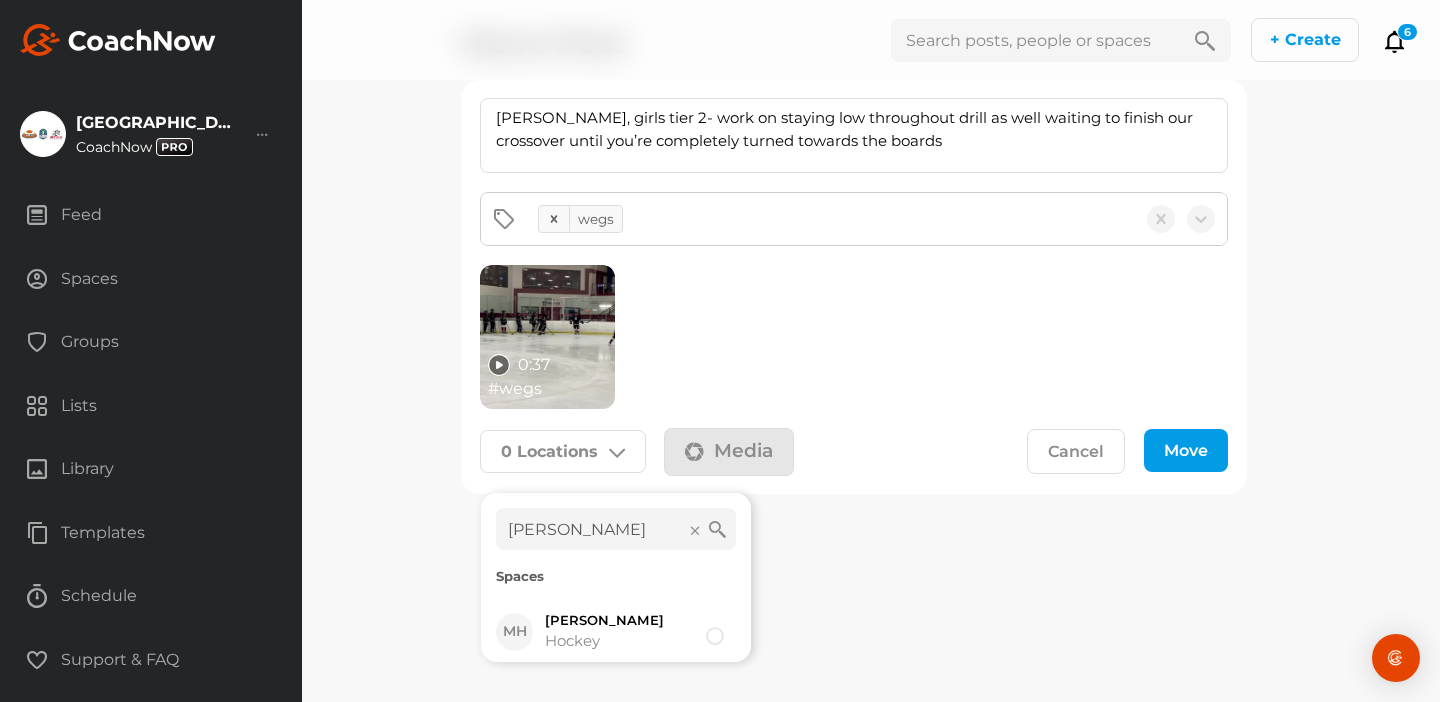 scroll, scrollTop: 92, scrollLeft: 0, axis: vertical 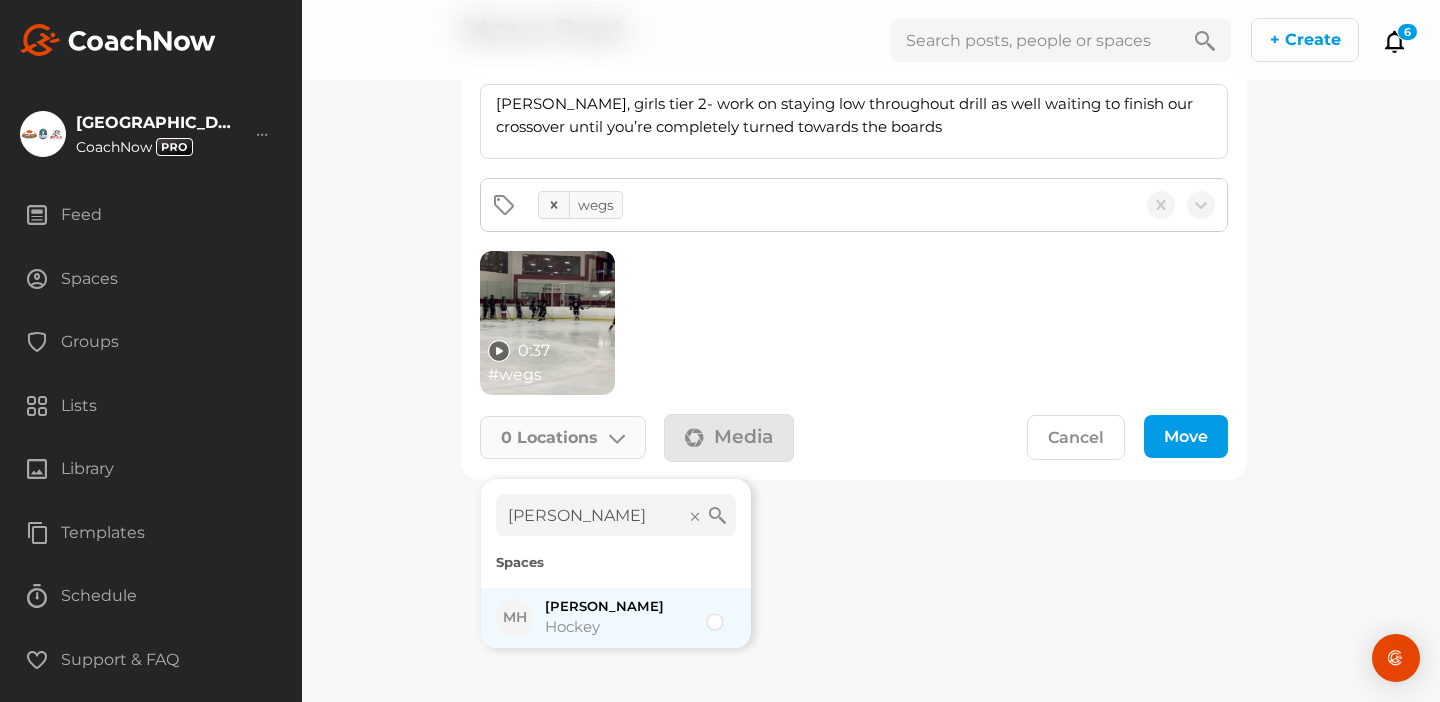 type on "[PERSON_NAME]" 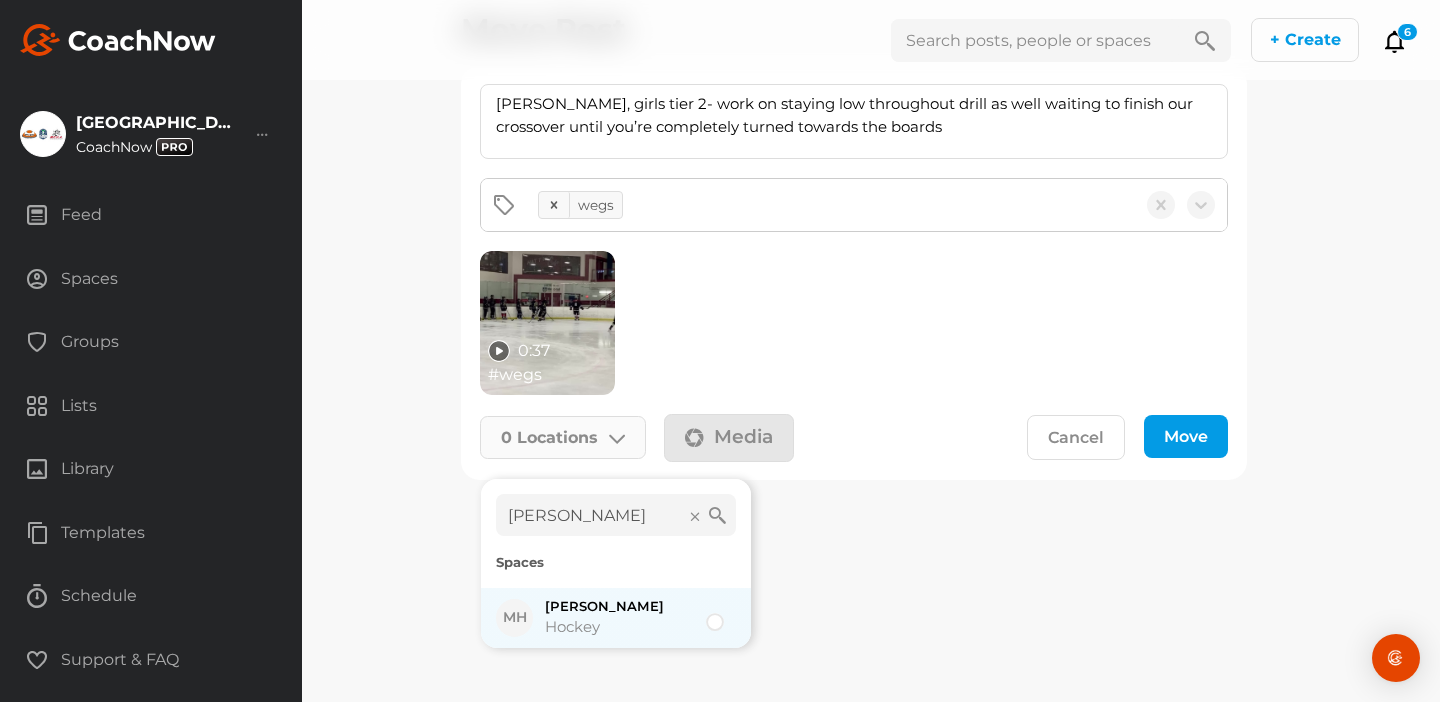 click on "MH [PERSON_NAME] Hockey" 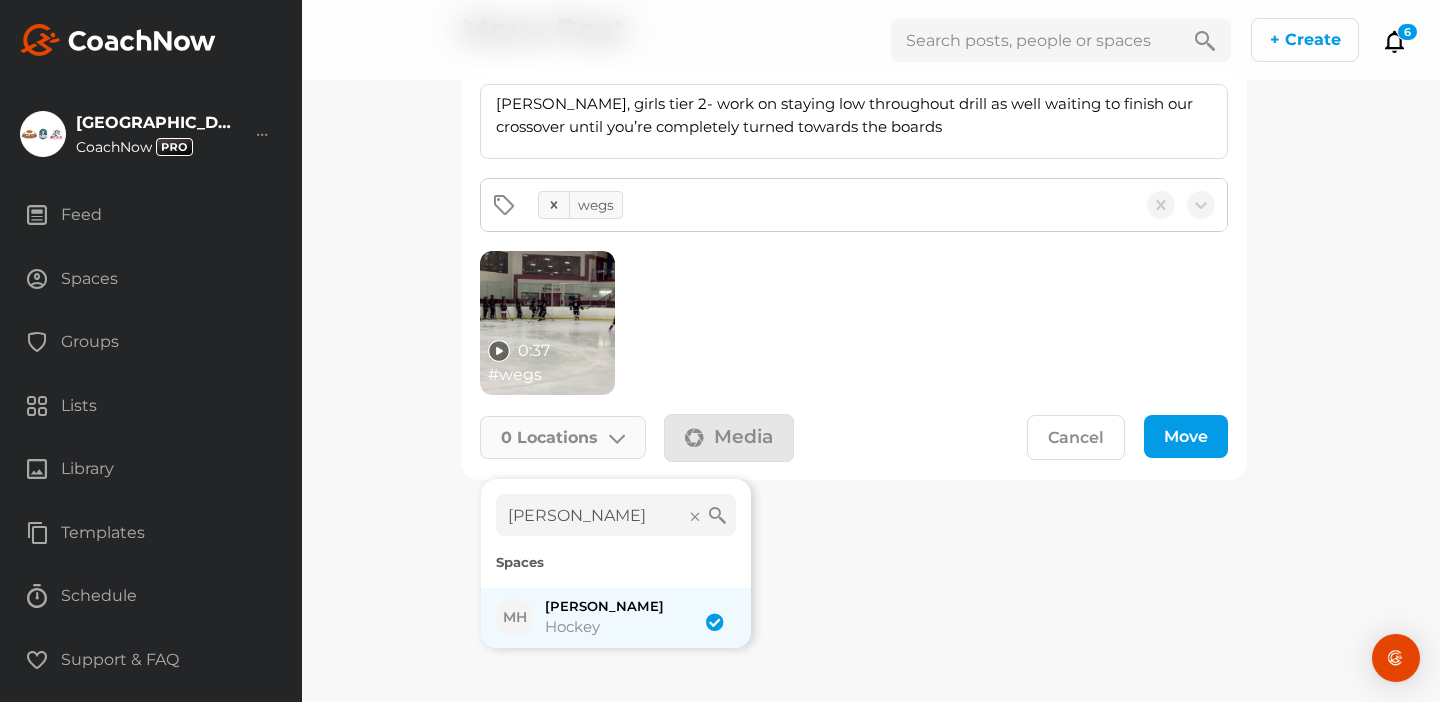 checkbox on "true" 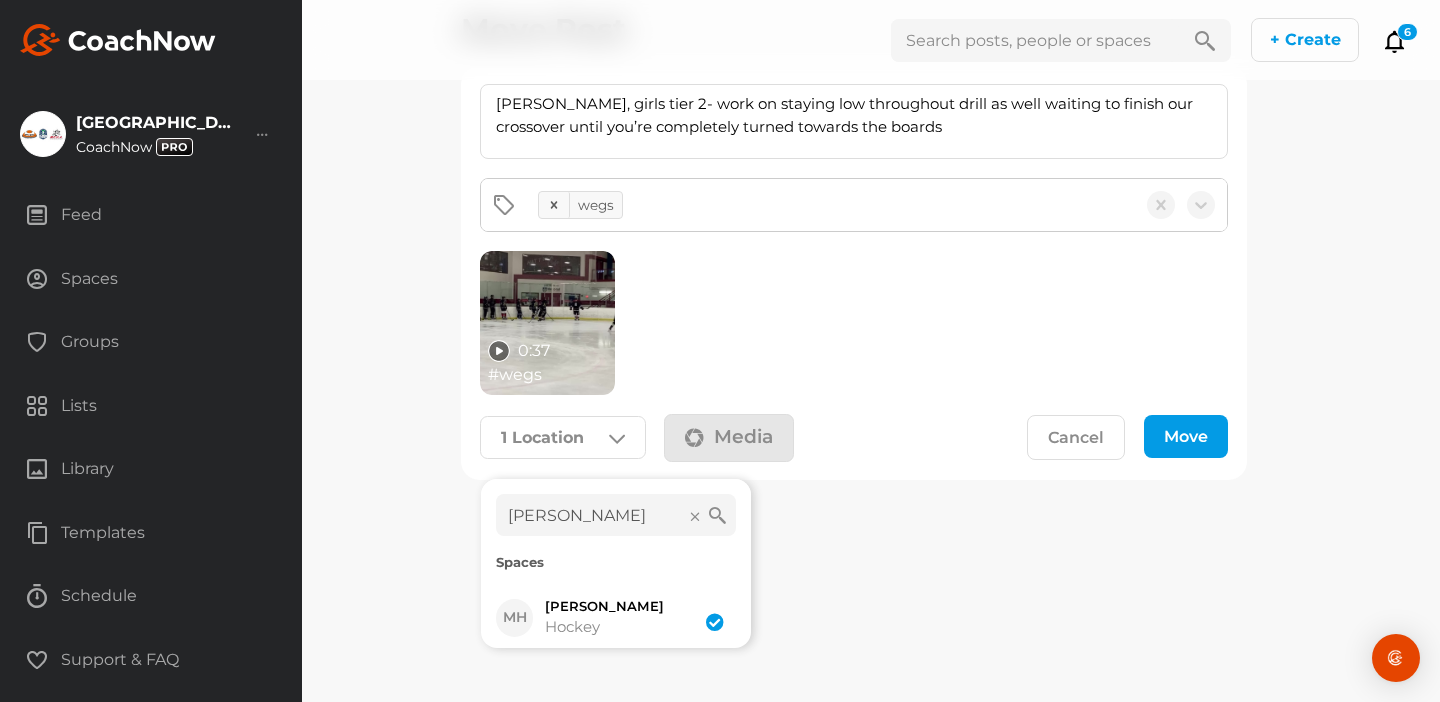click on "Move" 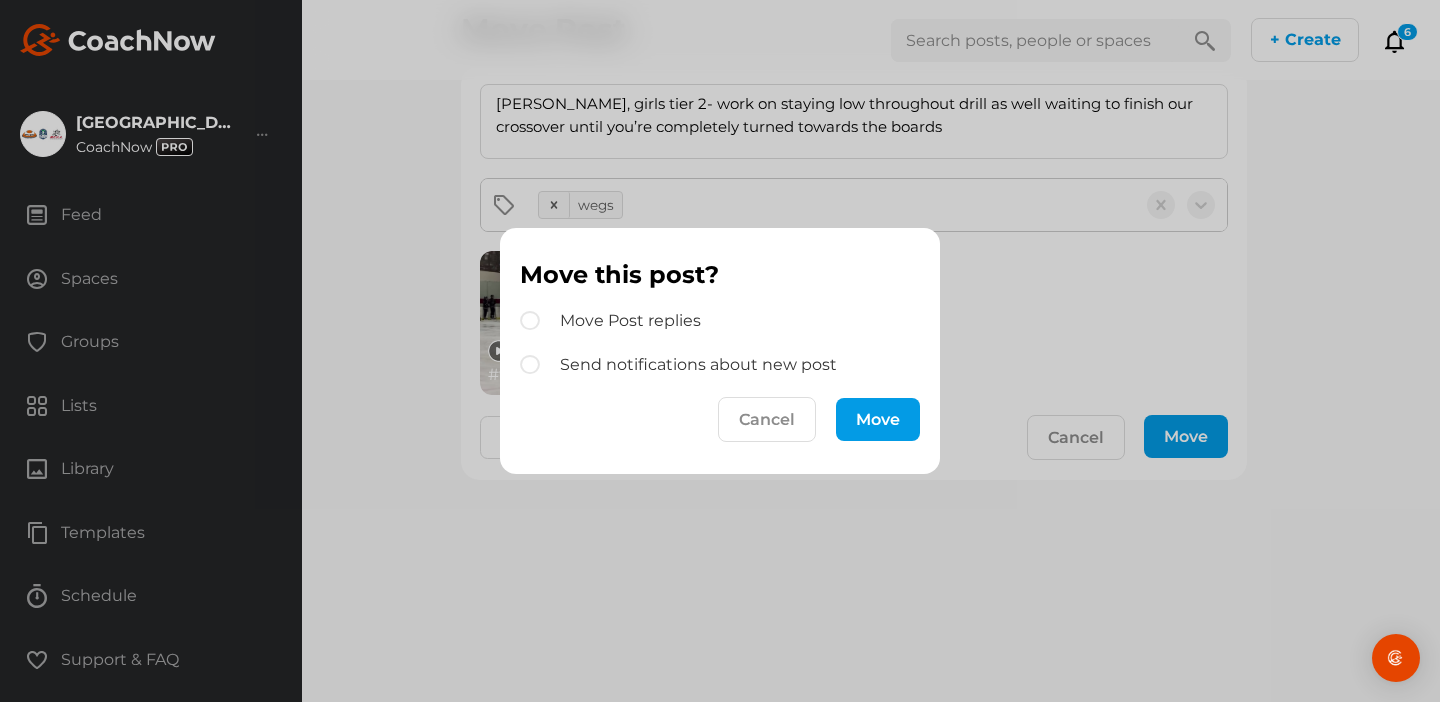 click on "Move" at bounding box center (878, 419) 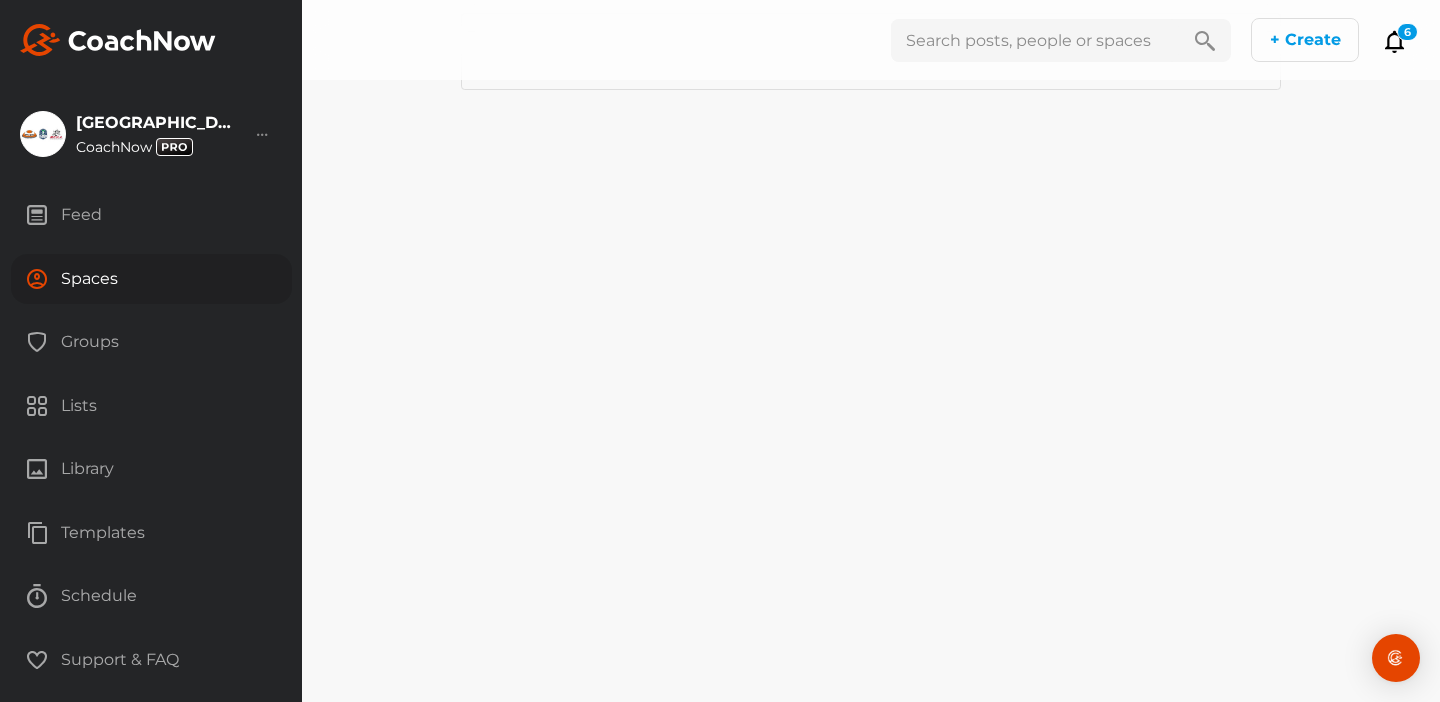 scroll, scrollTop: 0, scrollLeft: 0, axis: both 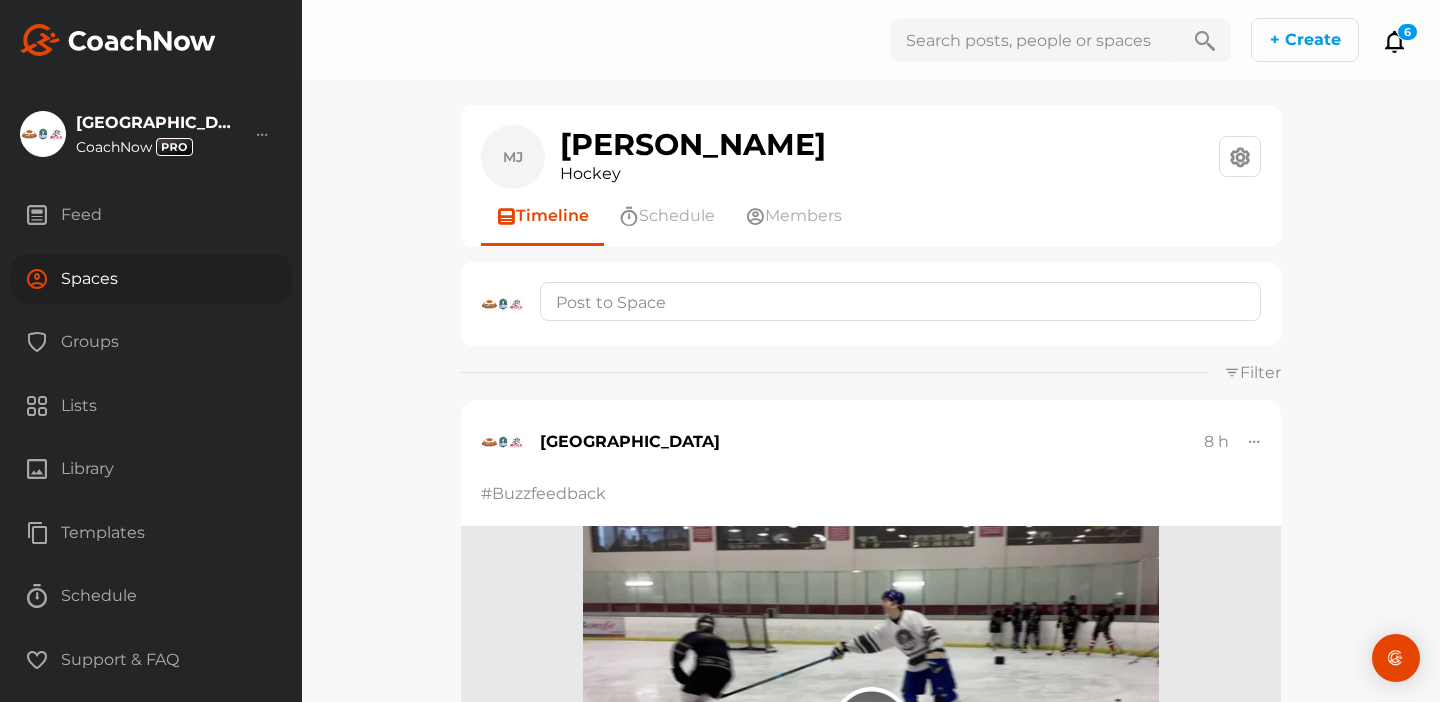 click on "Spaces" at bounding box center [151, 279] 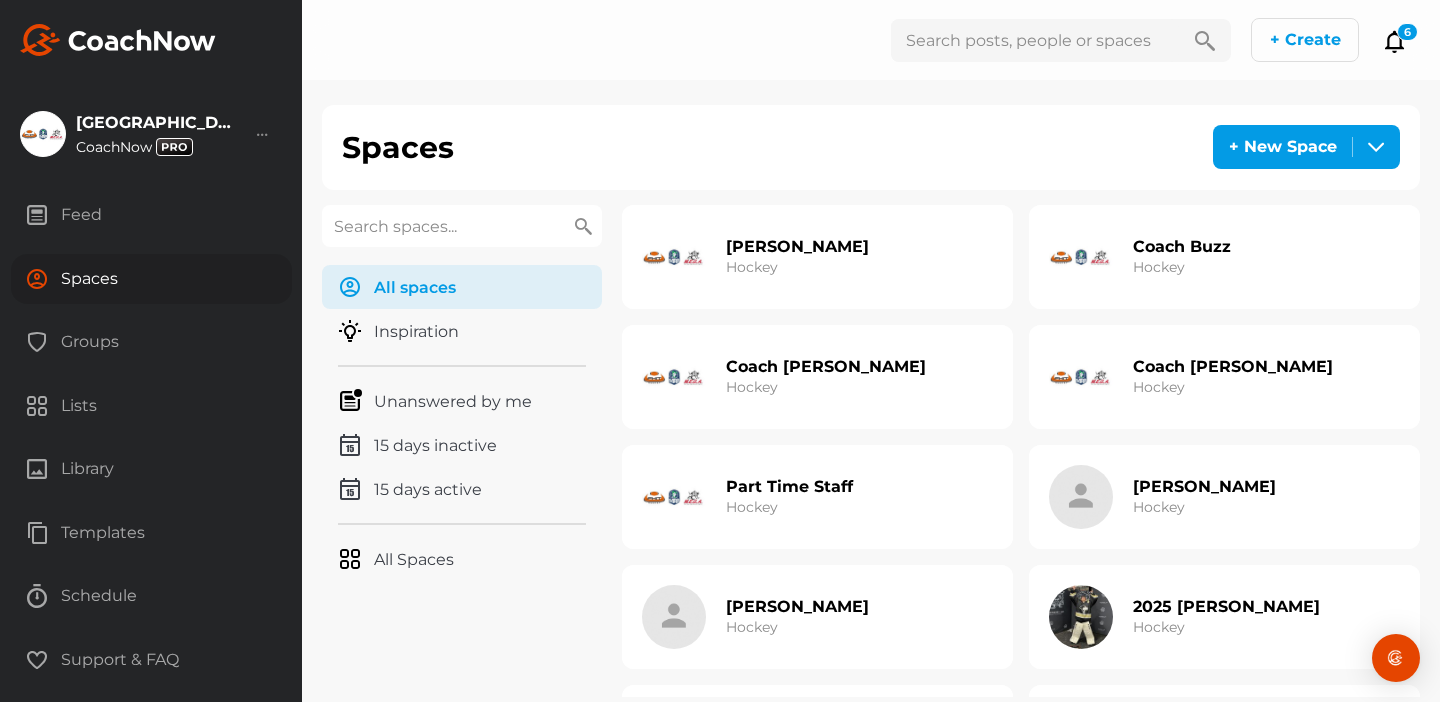 click on "Part Time Staff Hockey" at bounding box center (817, 497) 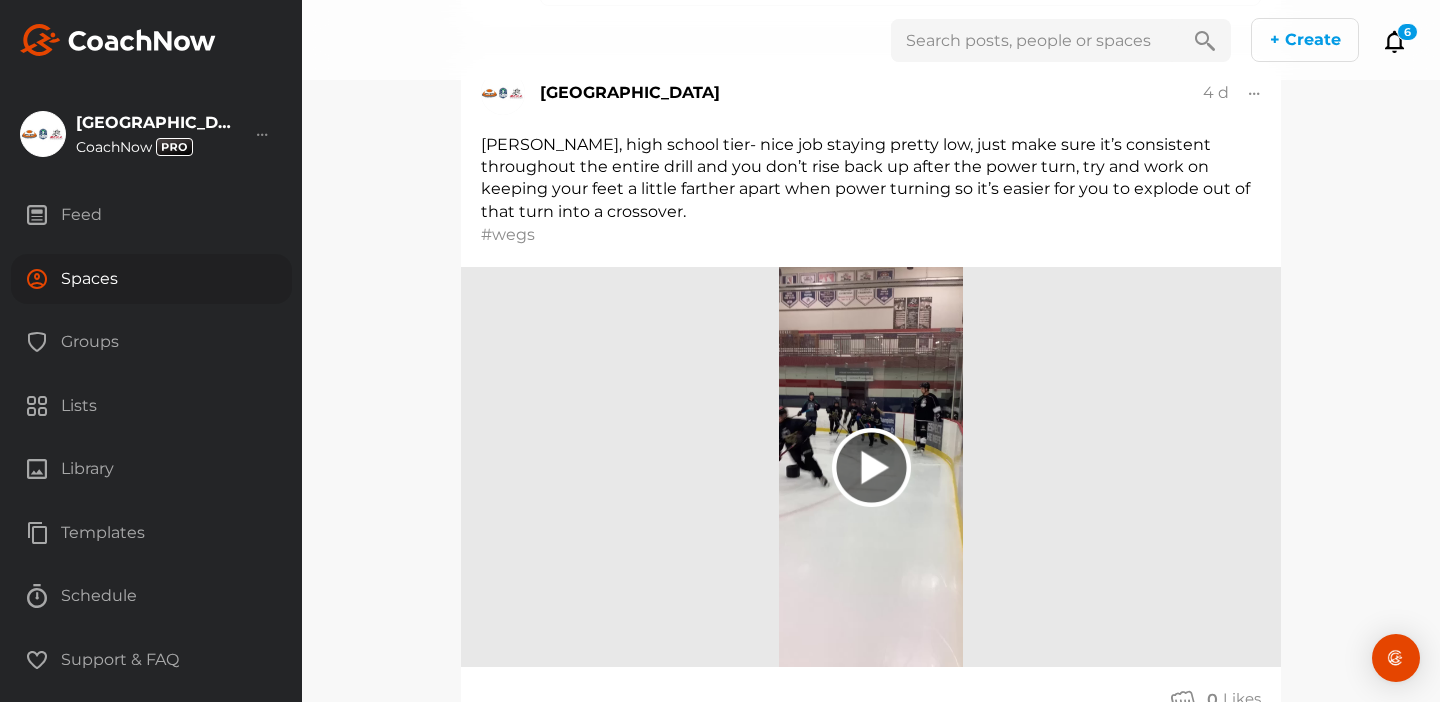 scroll, scrollTop: 1730, scrollLeft: 0, axis: vertical 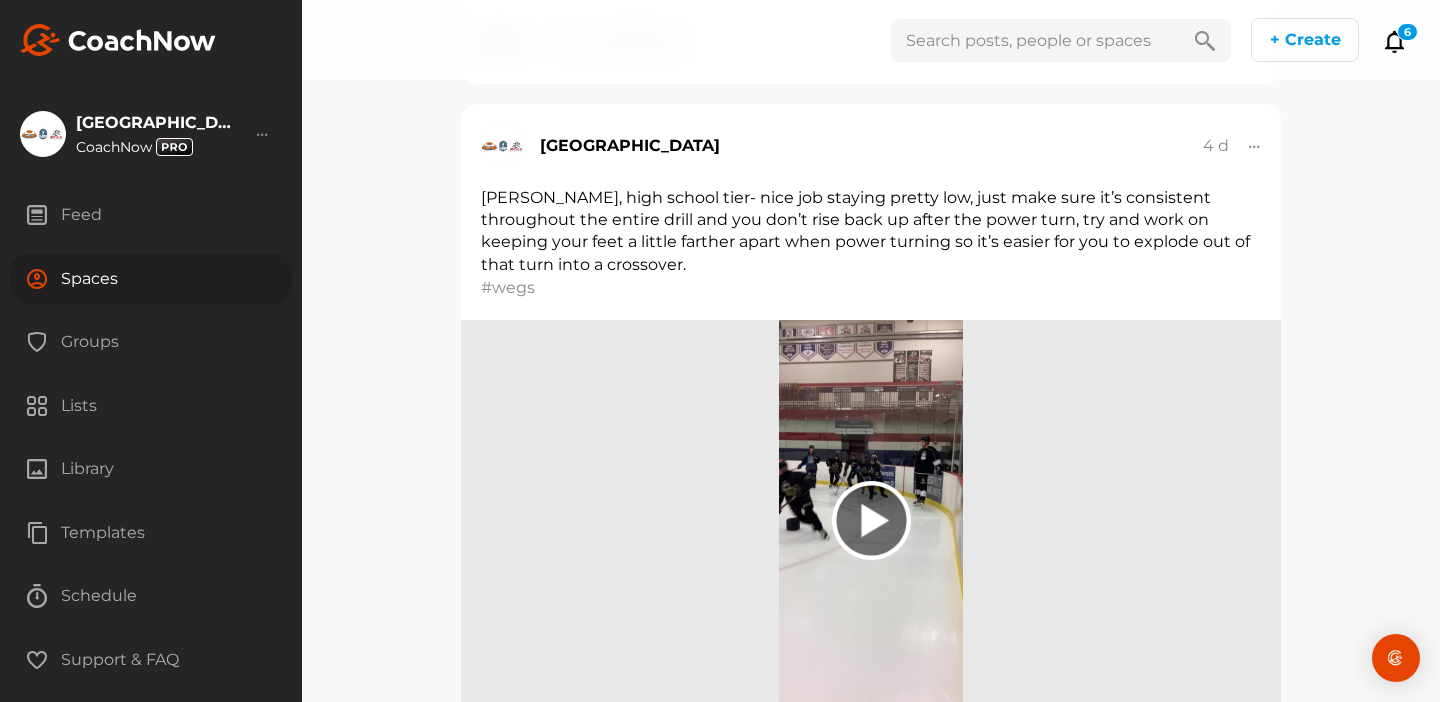 click 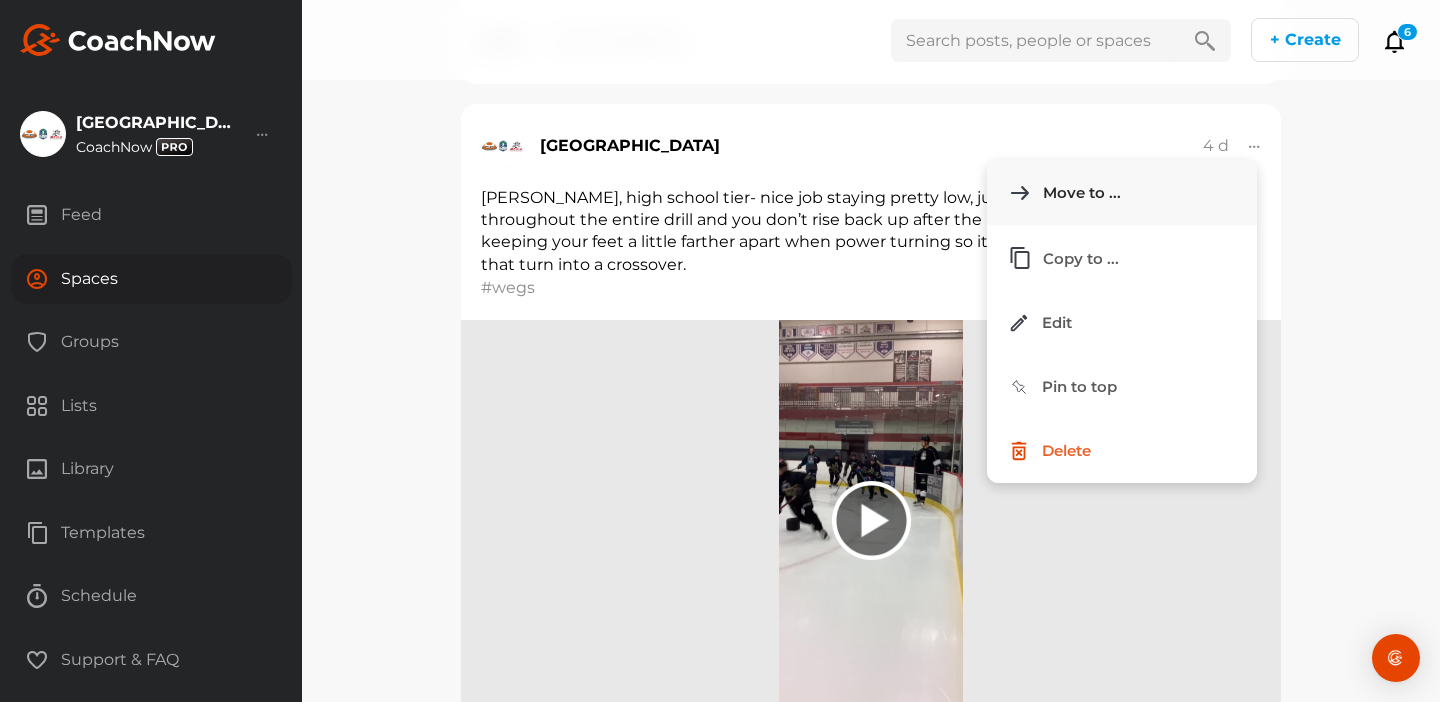 click on "Move to ..." 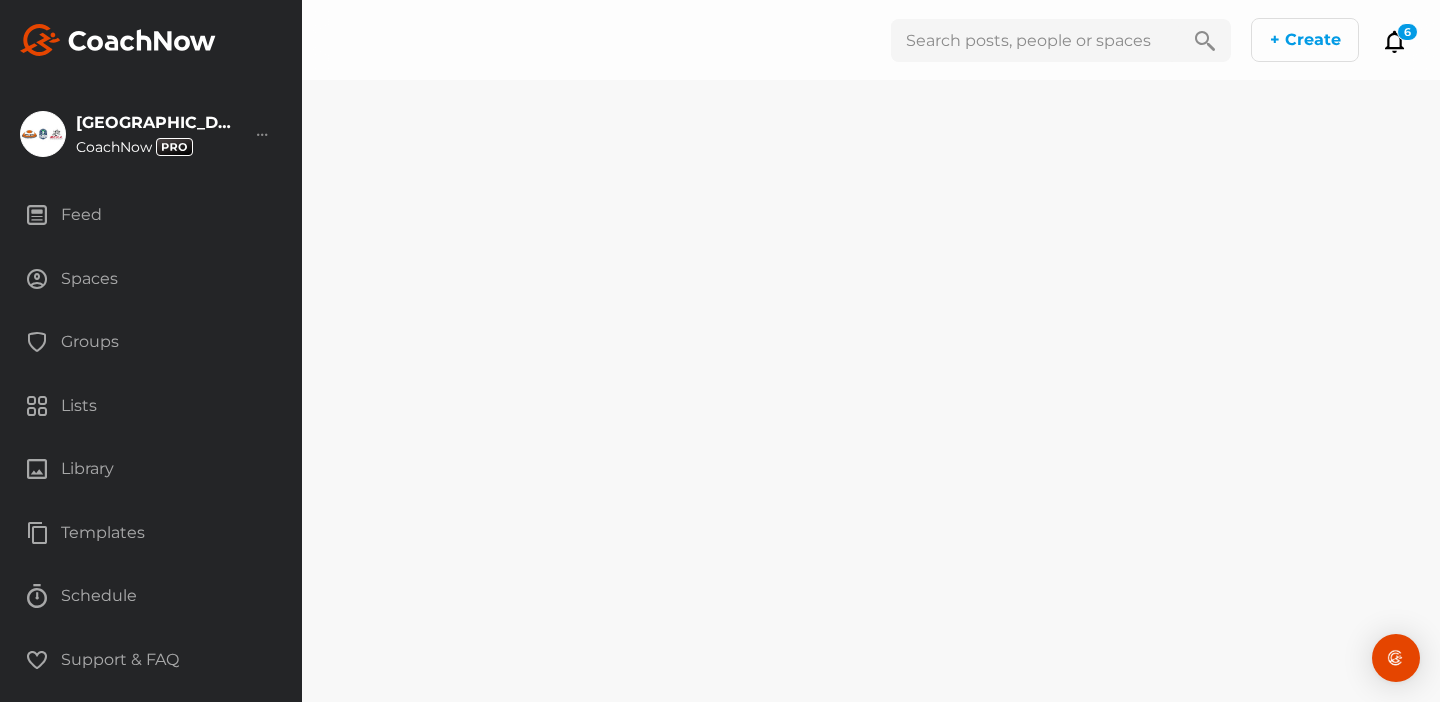 scroll, scrollTop: 0, scrollLeft: 0, axis: both 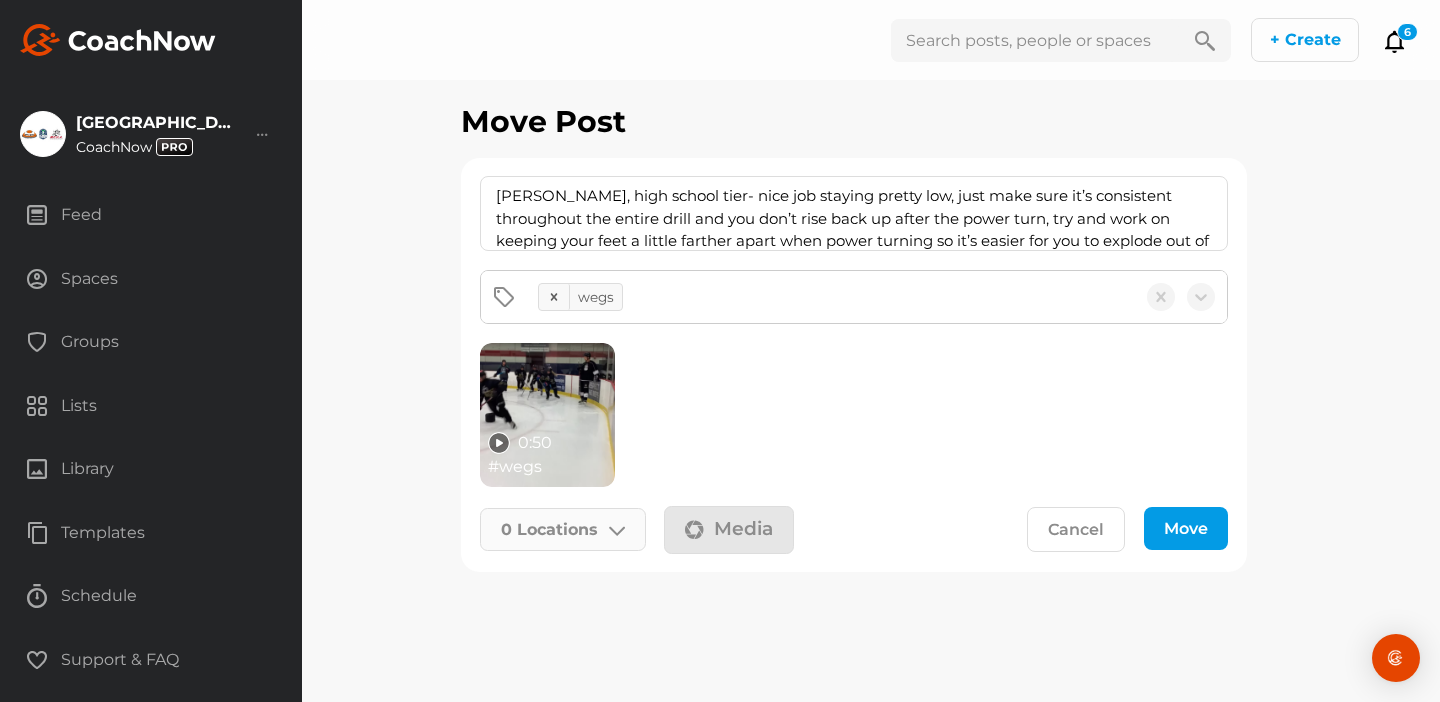 click on "0   Locations" 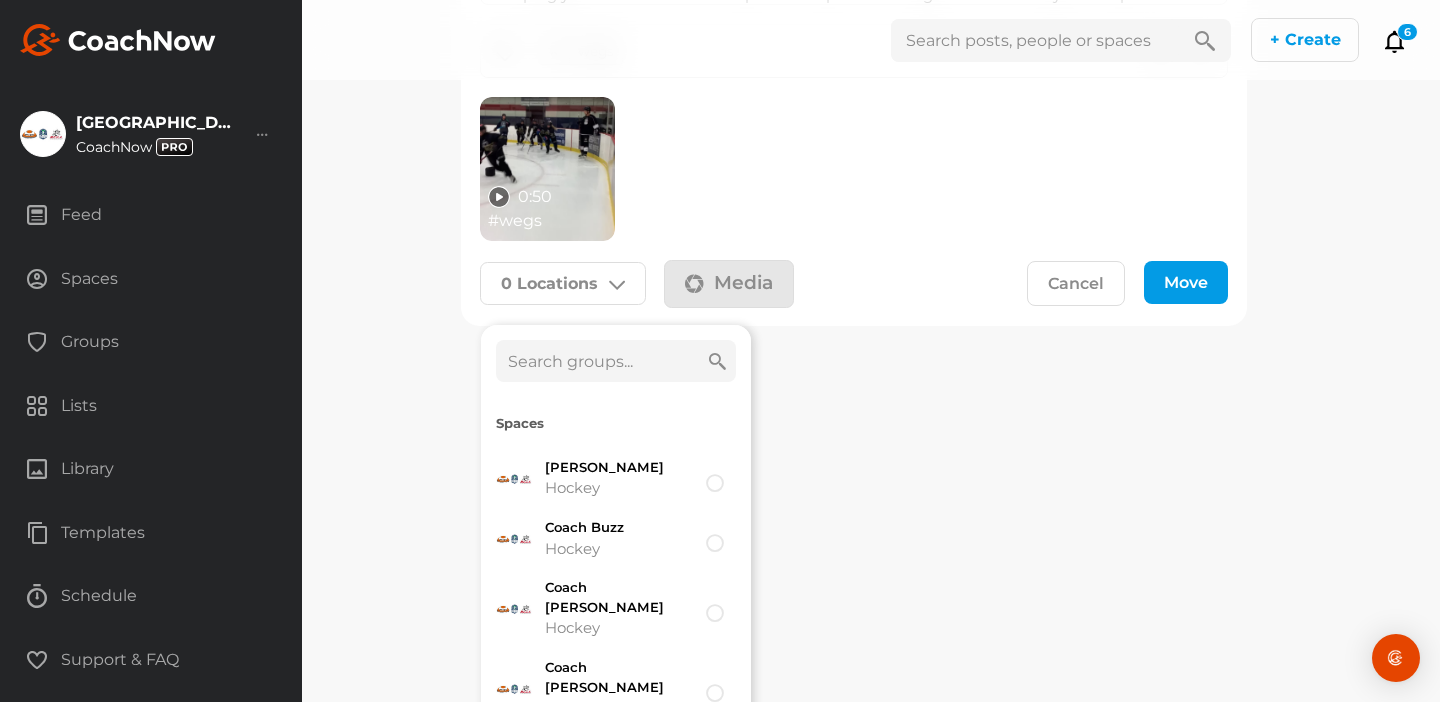 scroll, scrollTop: 247, scrollLeft: 0, axis: vertical 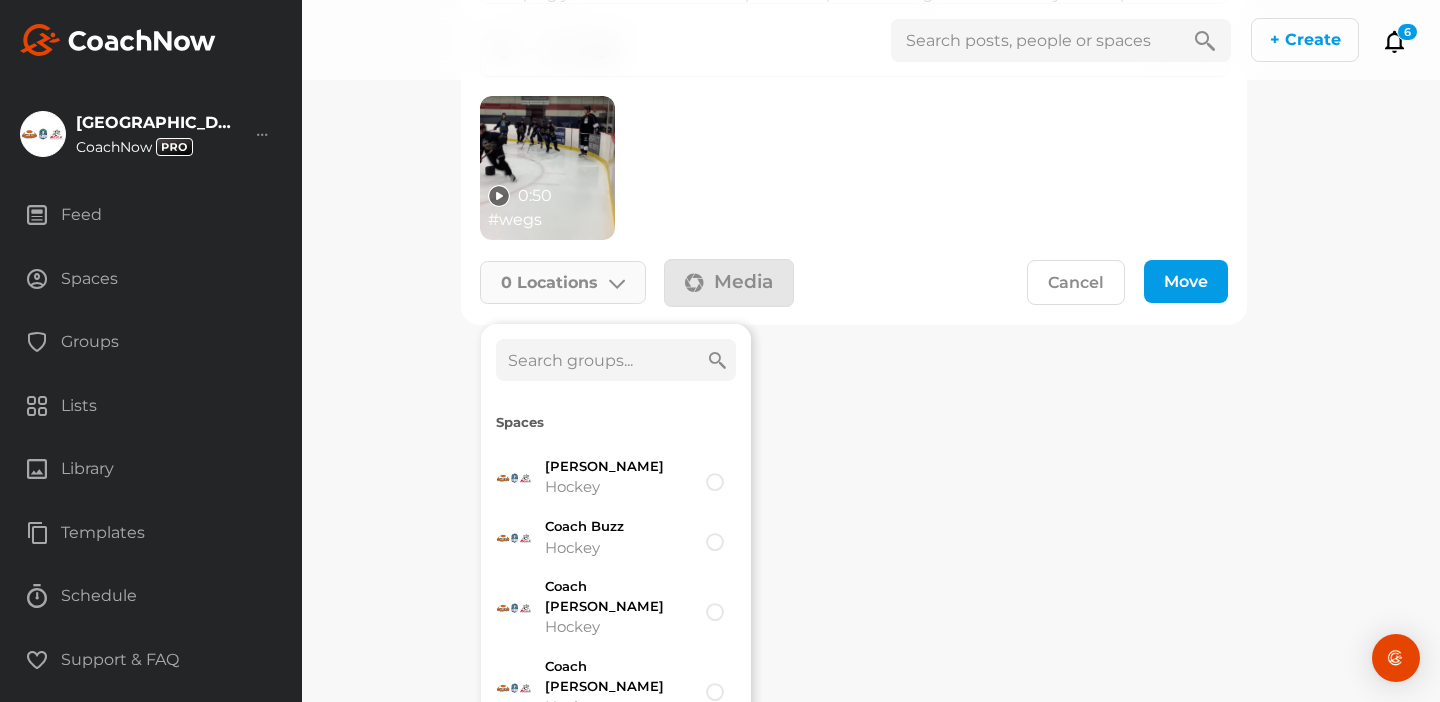 click 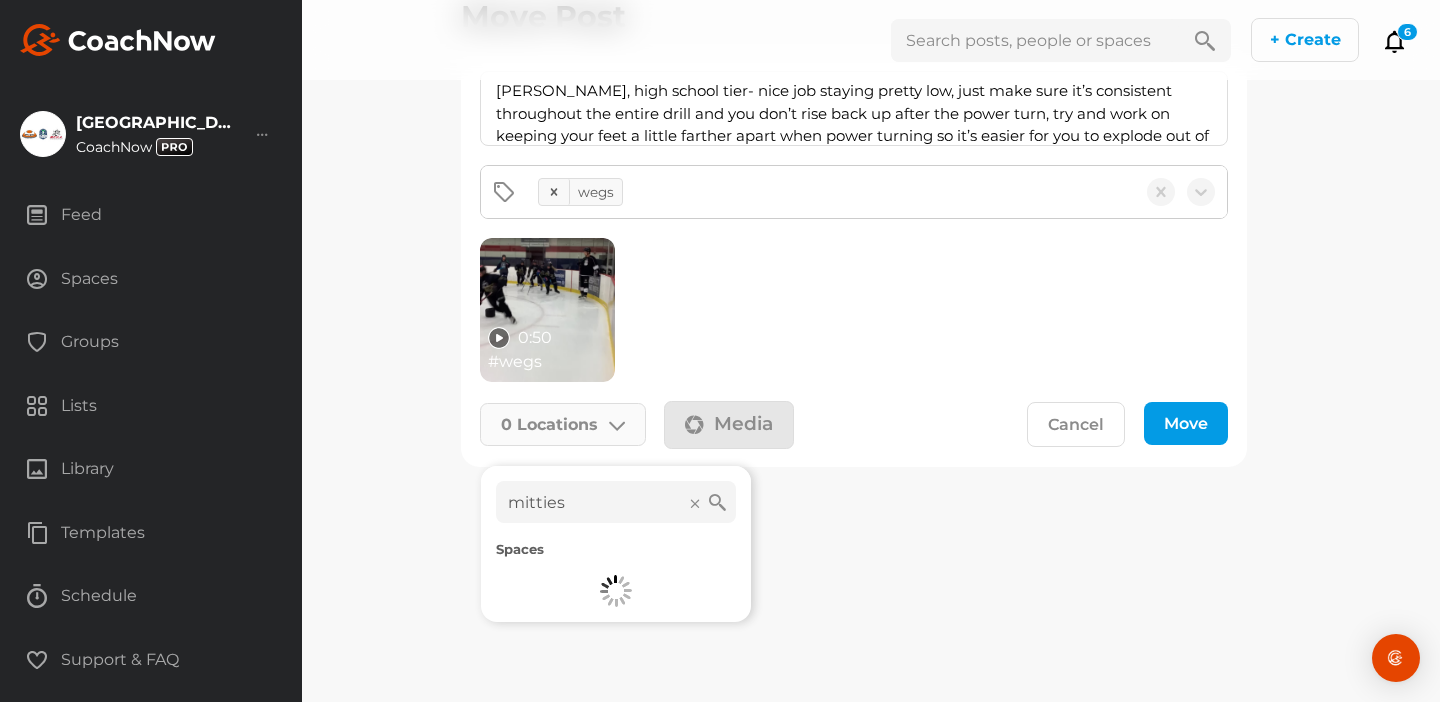 scroll, scrollTop: 105, scrollLeft: 0, axis: vertical 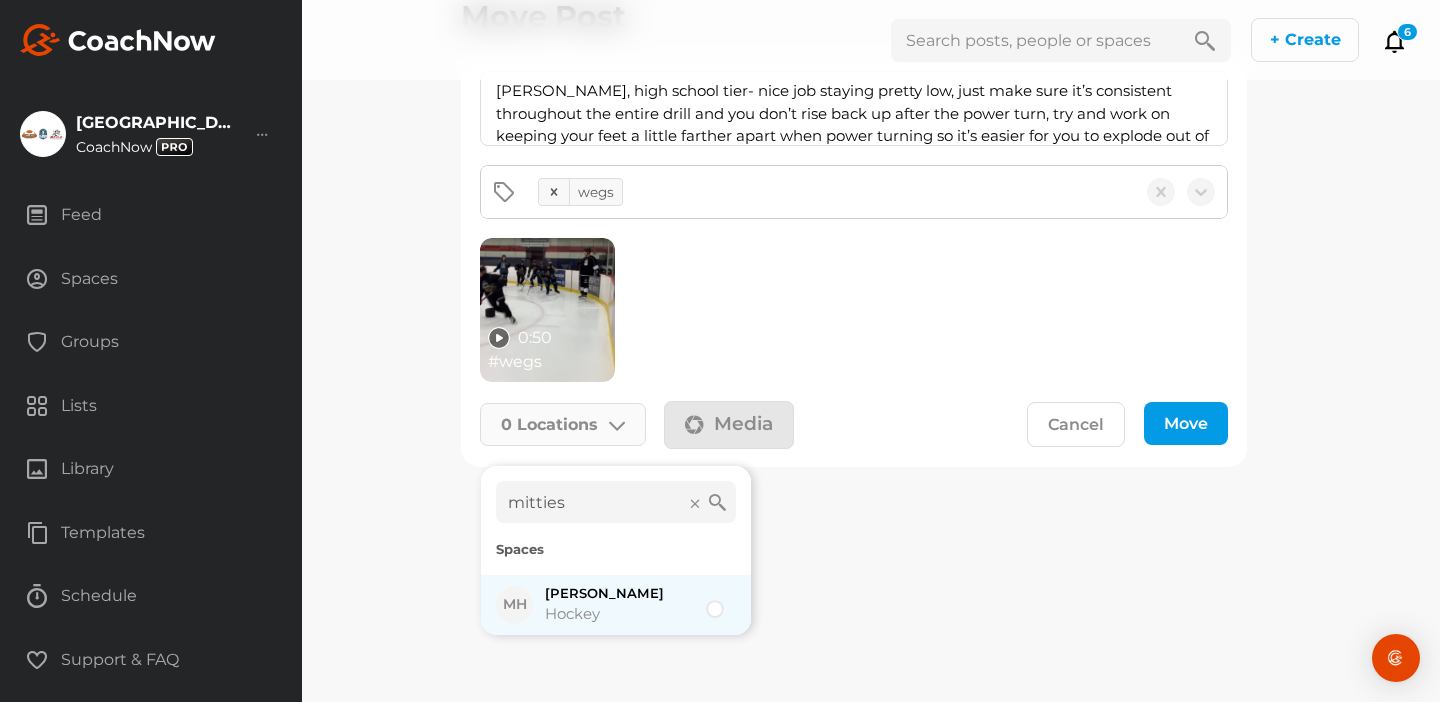 type on "mitties" 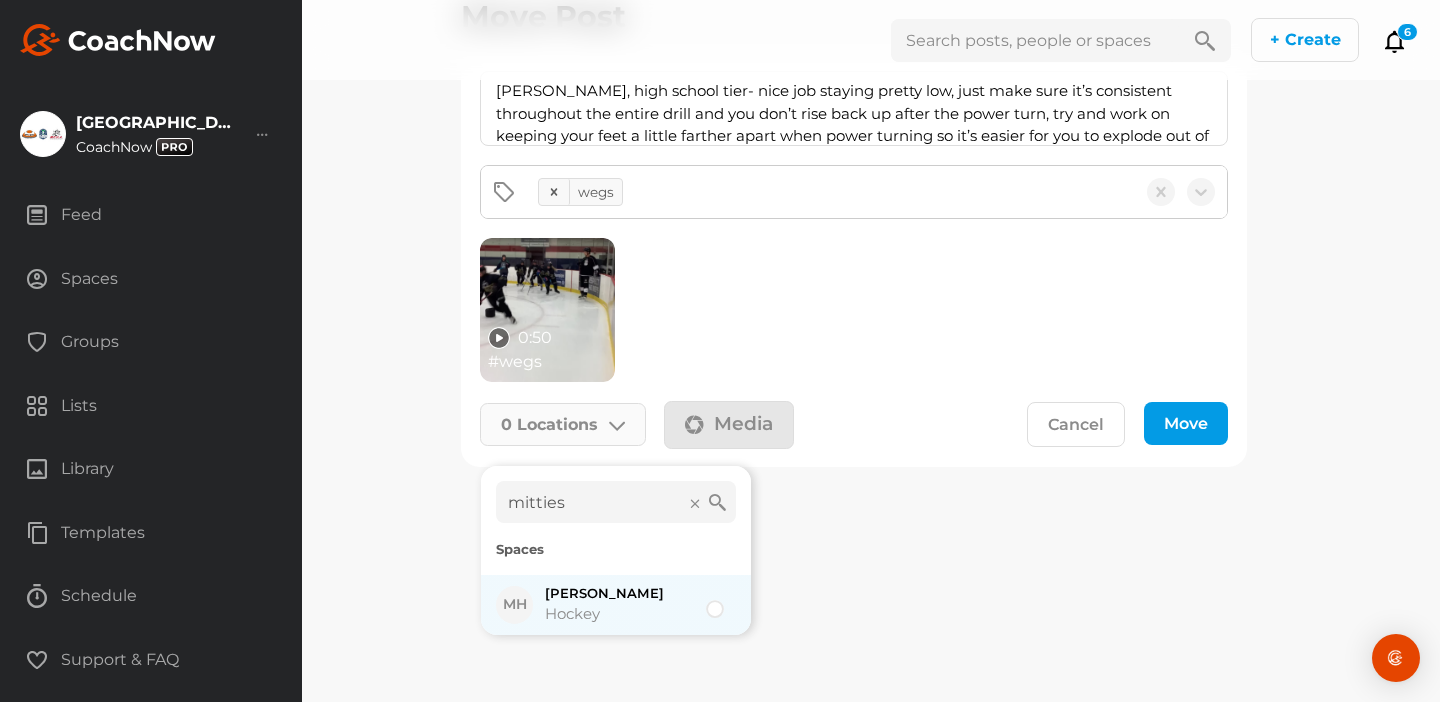 click 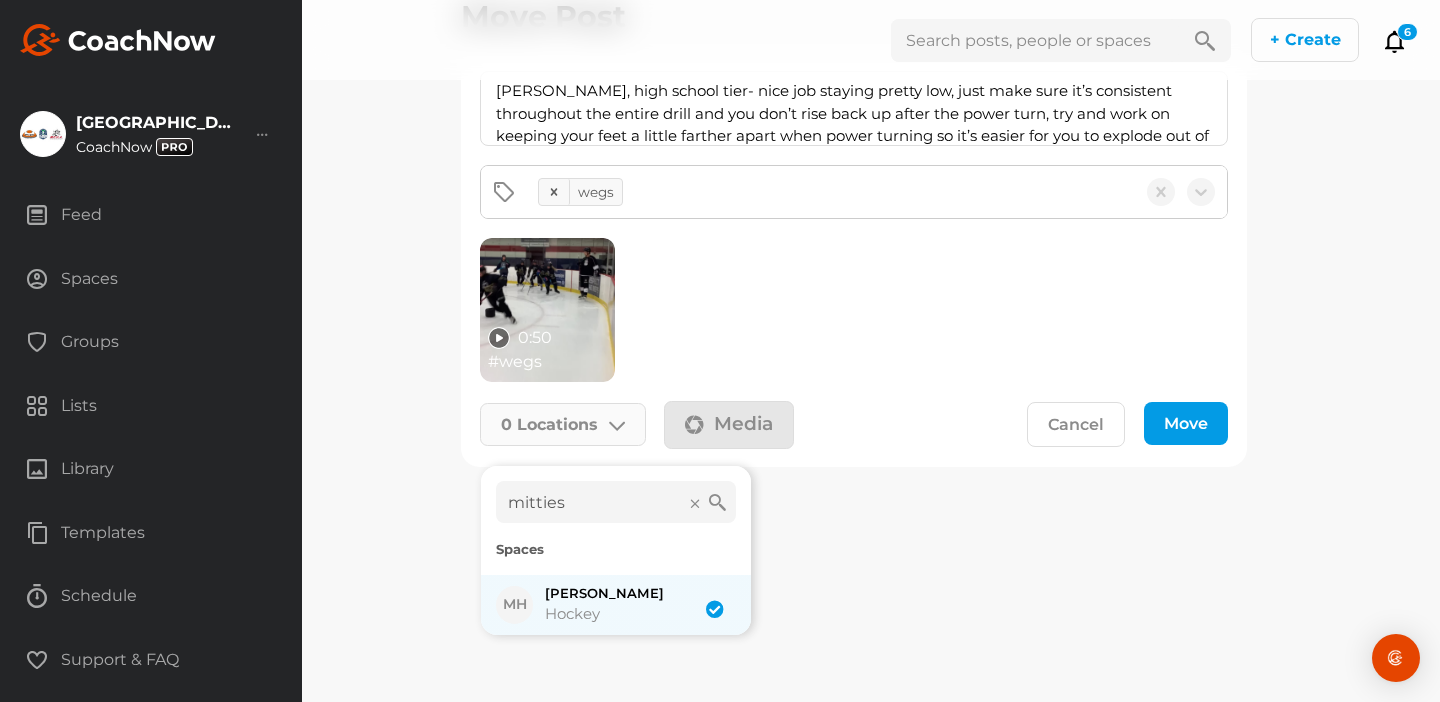 click at bounding box center (712, 599) 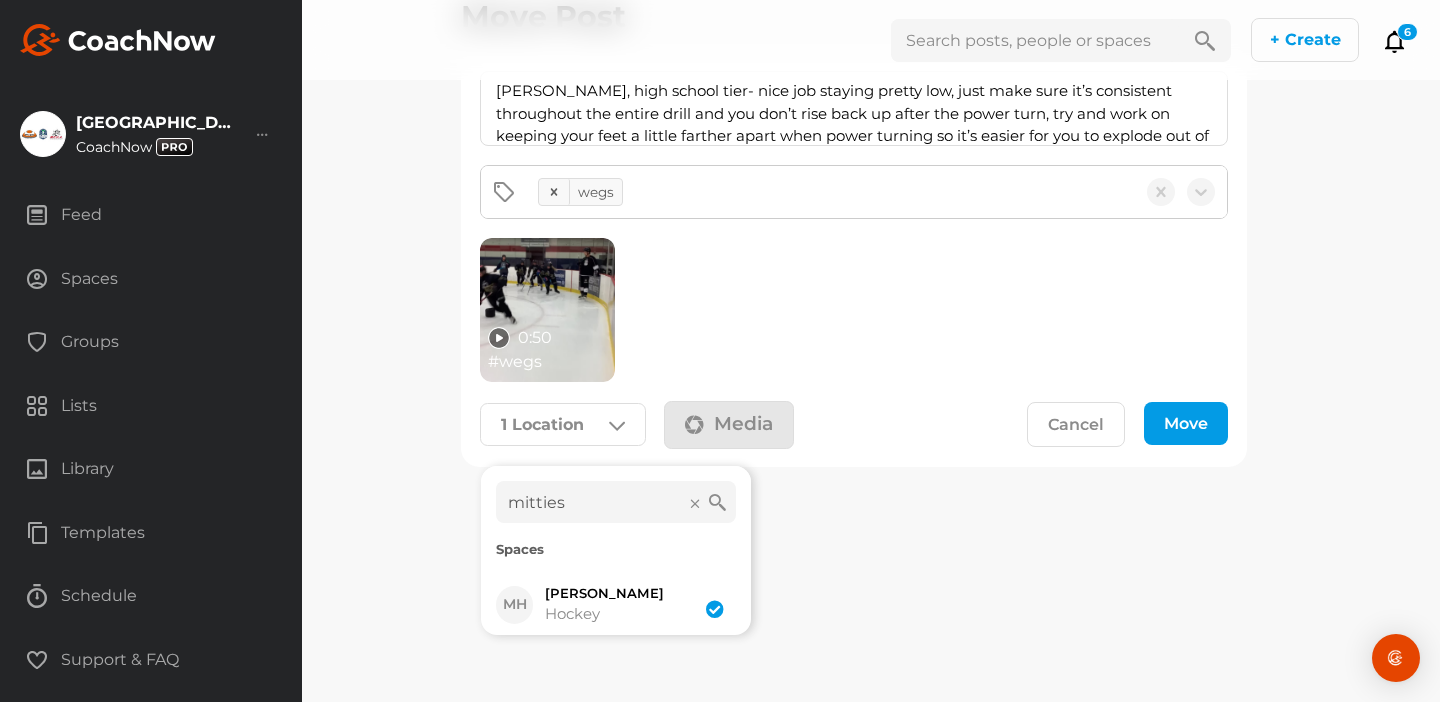 click on "Move" 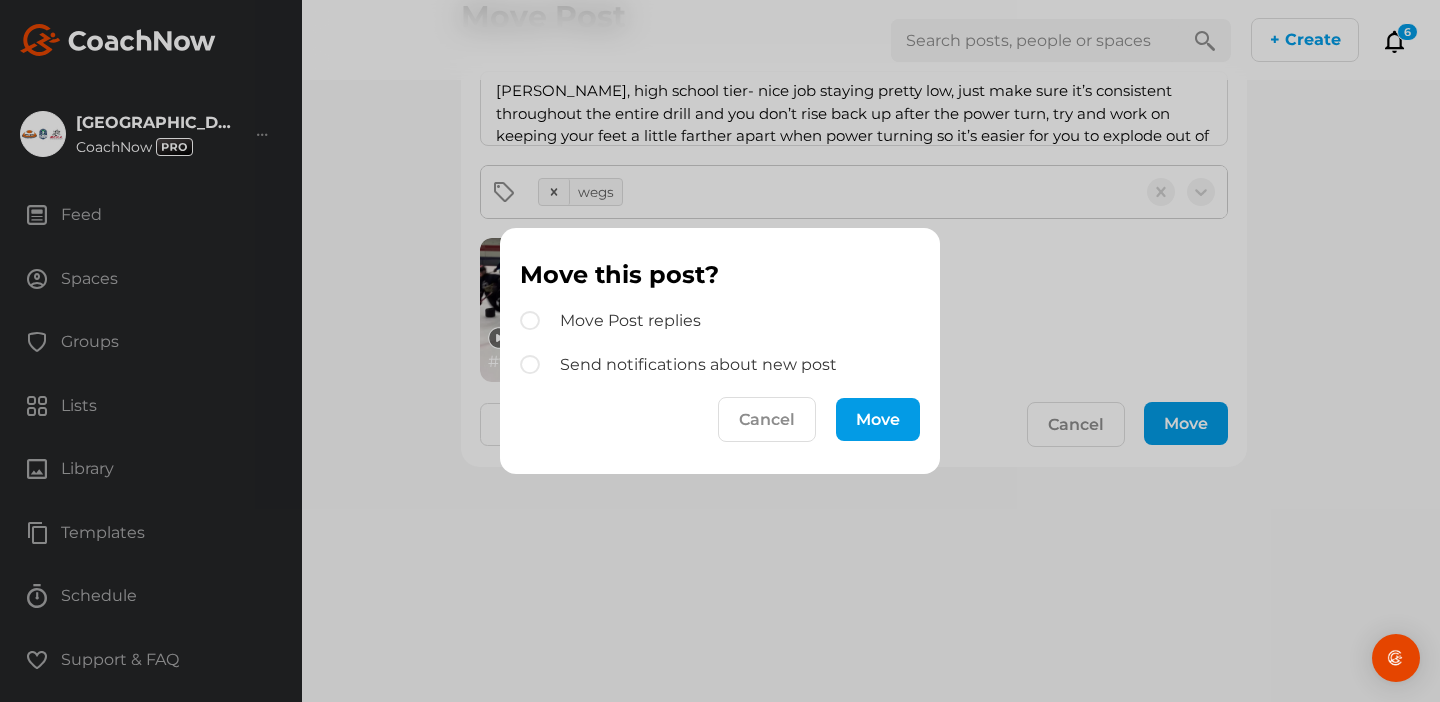 click on "Move" at bounding box center [878, 419] 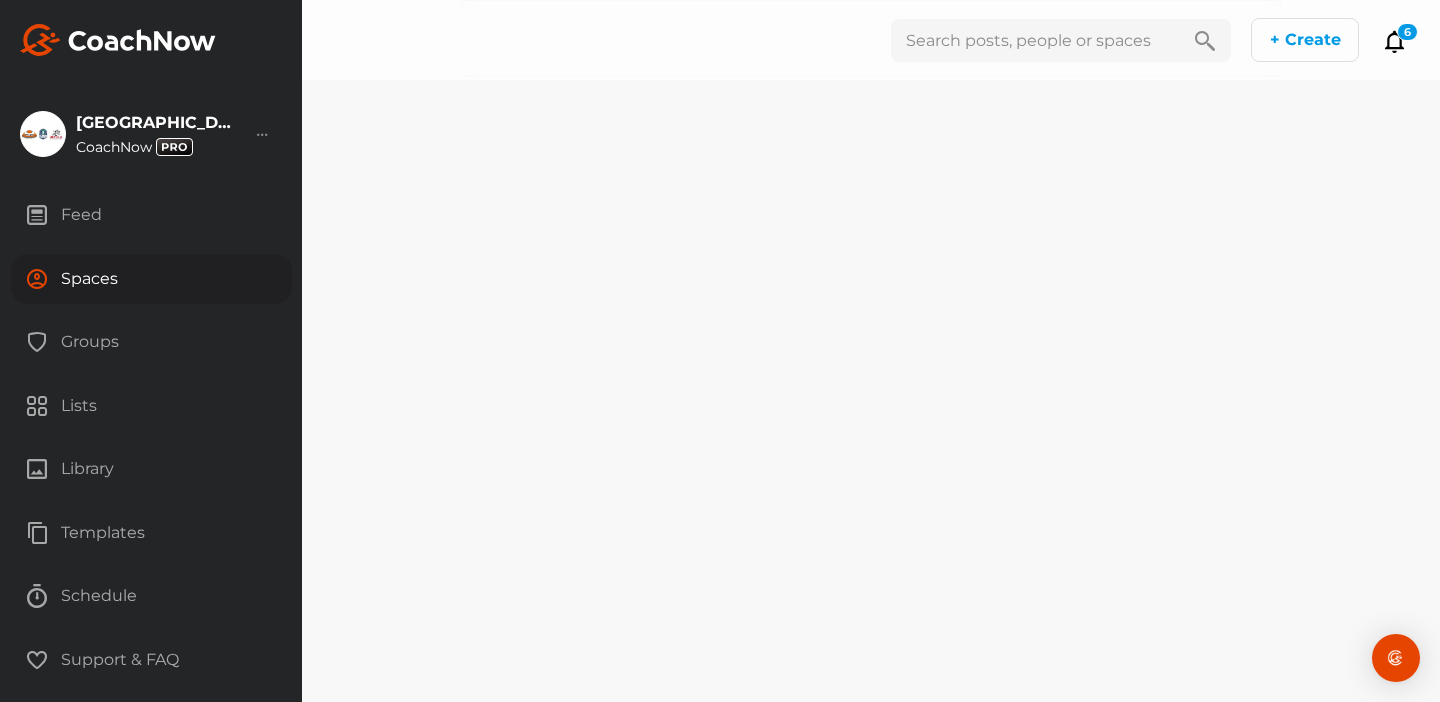 scroll, scrollTop: 0, scrollLeft: 0, axis: both 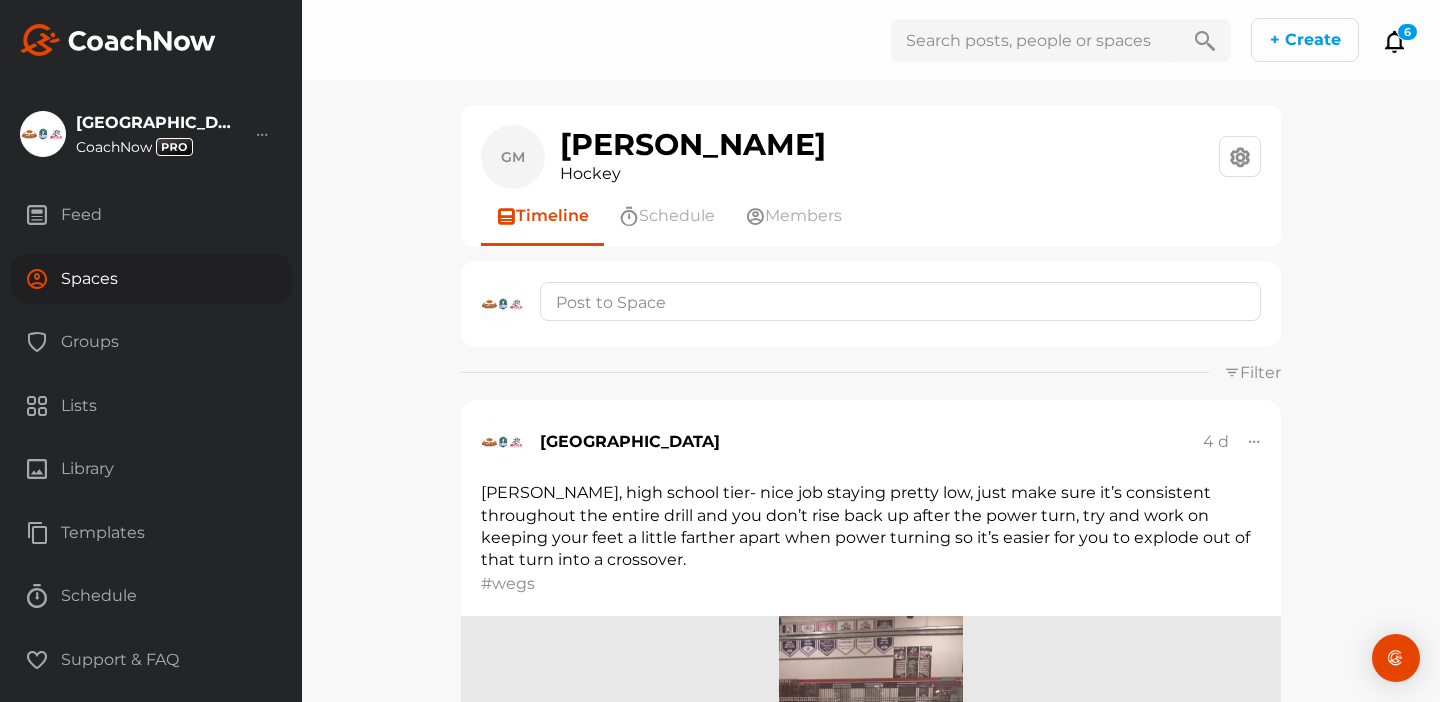 click on "Spaces" at bounding box center [151, 279] 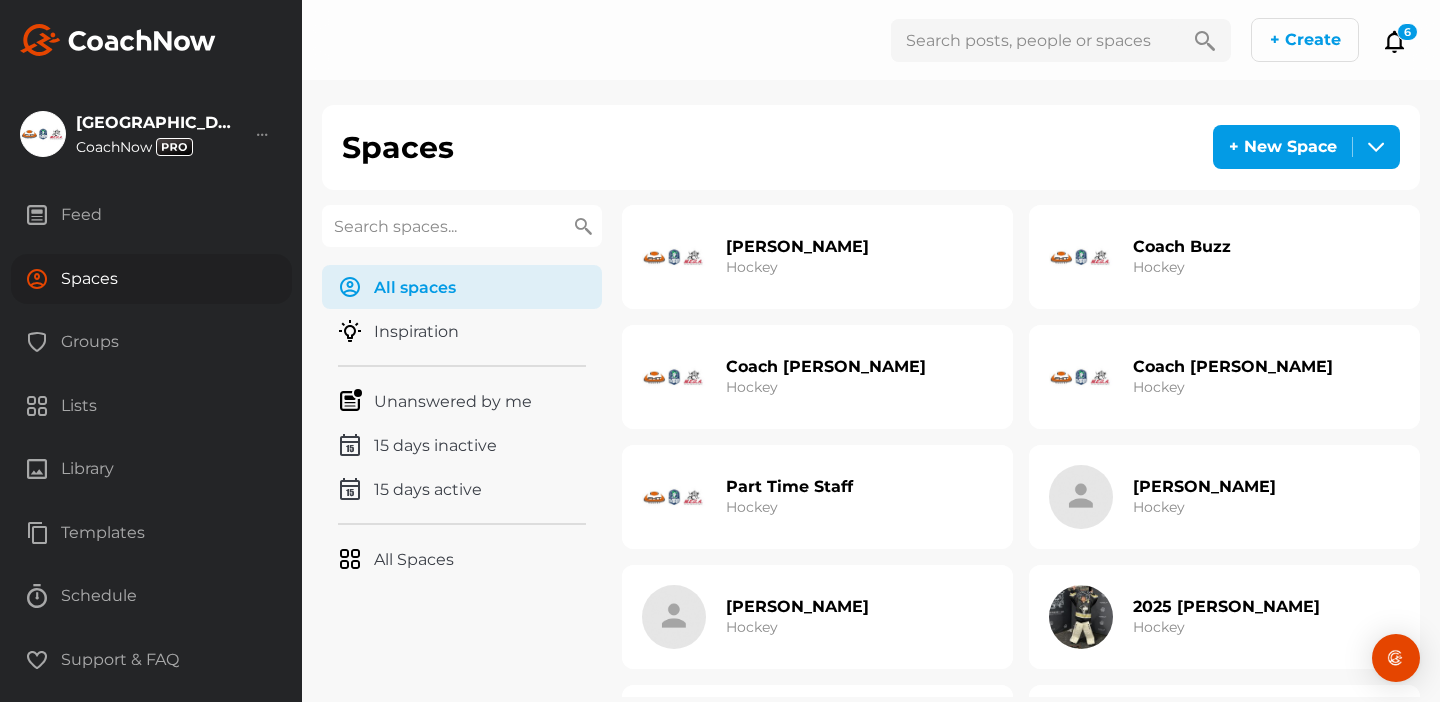 click on "Hockey" at bounding box center (752, 507) 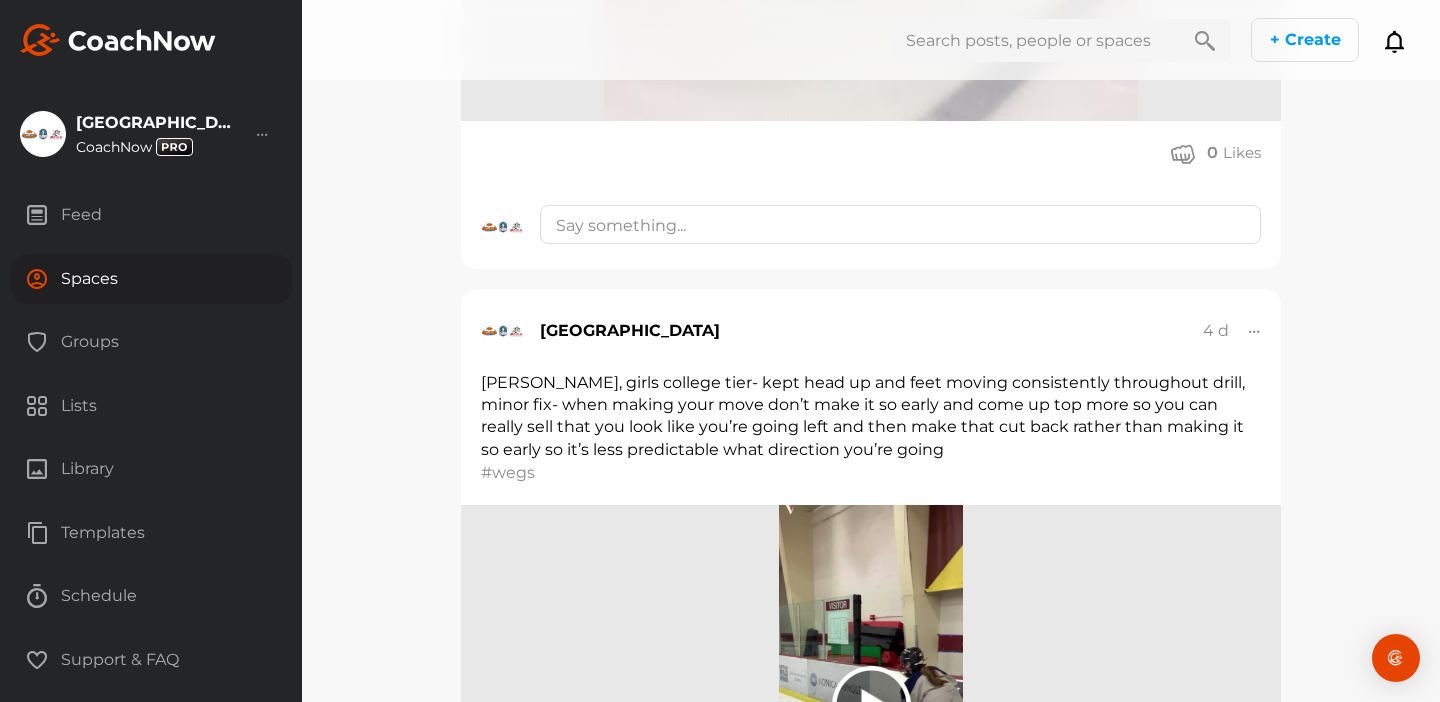 scroll, scrollTop: 1711, scrollLeft: 0, axis: vertical 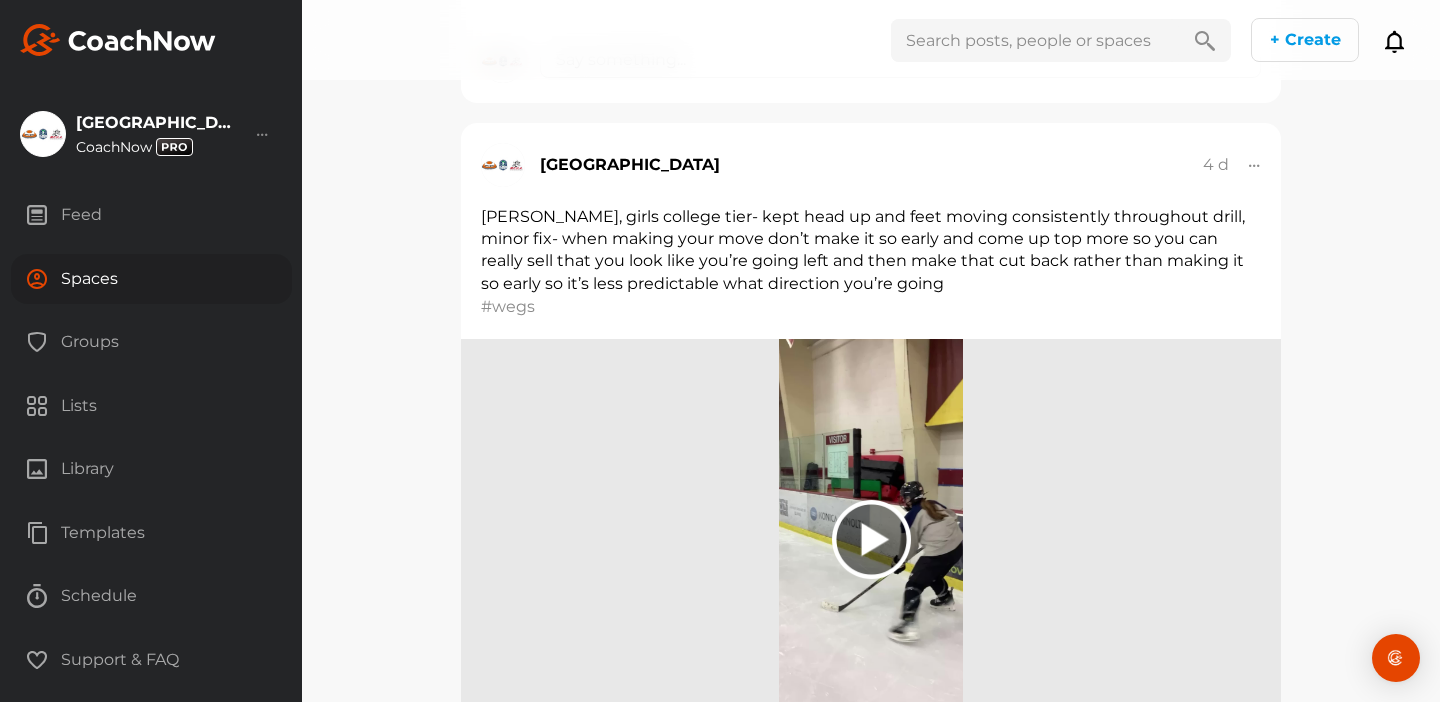 click 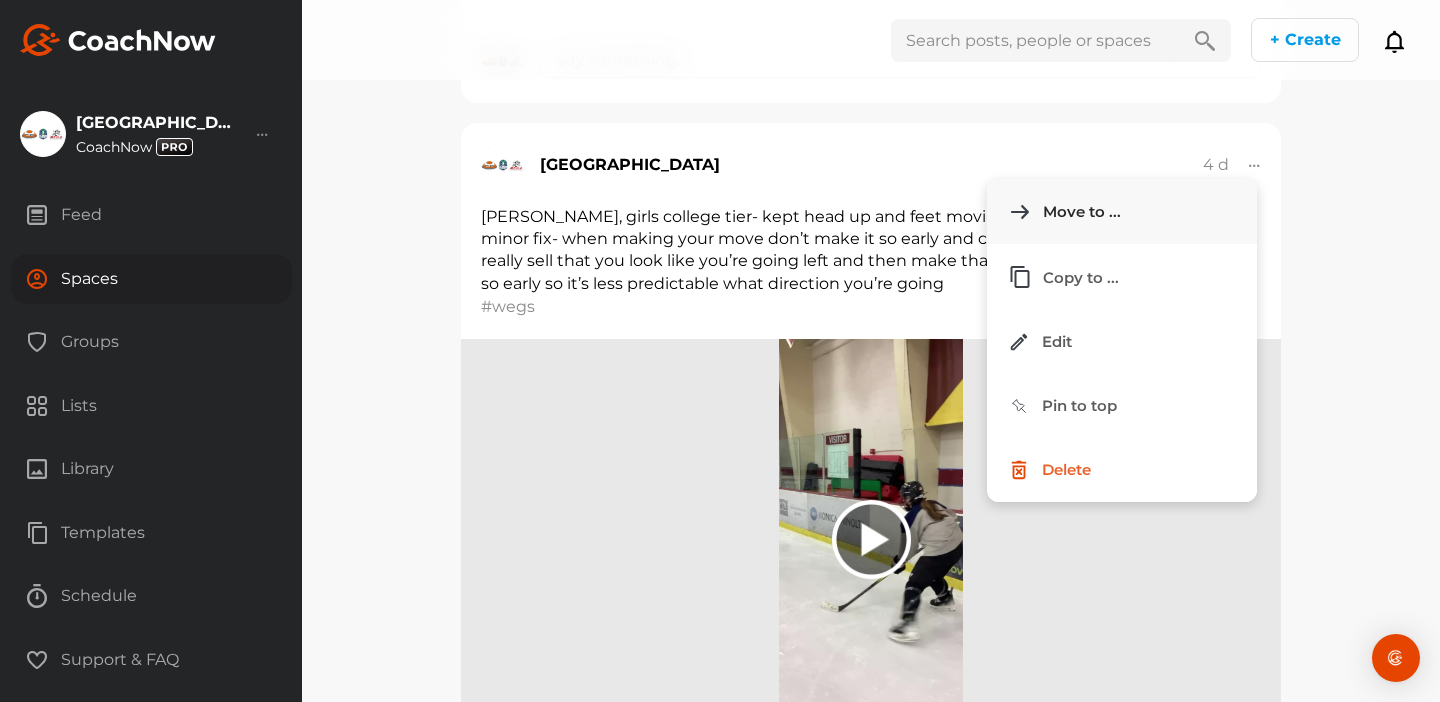 click on "Move to ..." 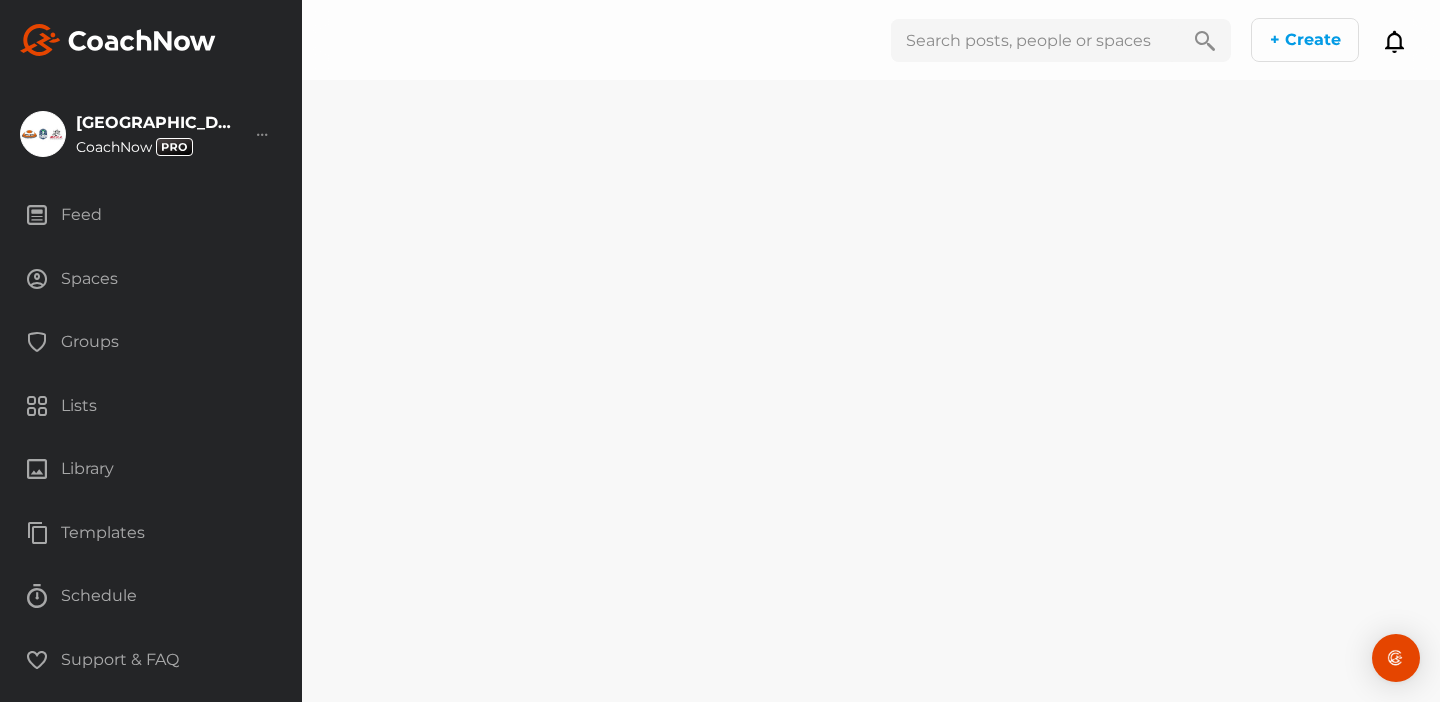 scroll, scrollTop: 0, scrollLeft: 0, axis: both 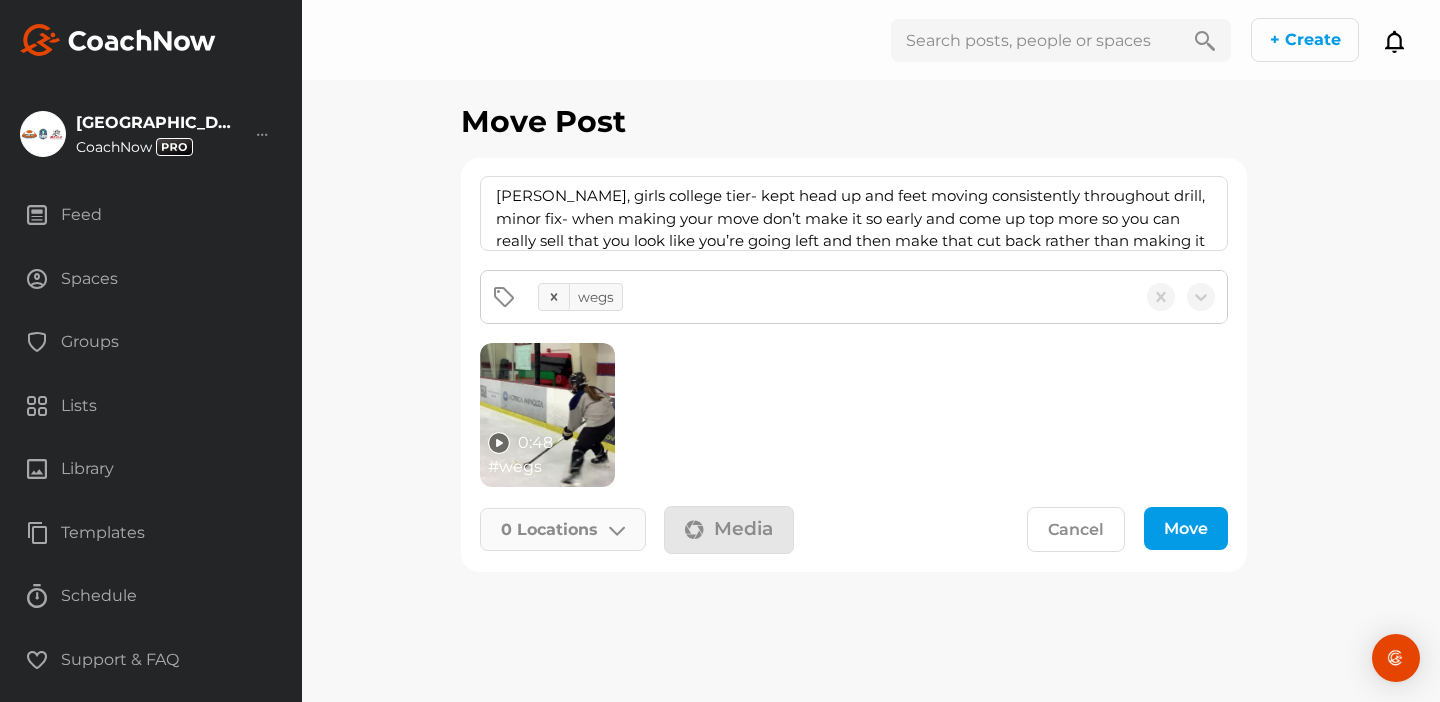 click 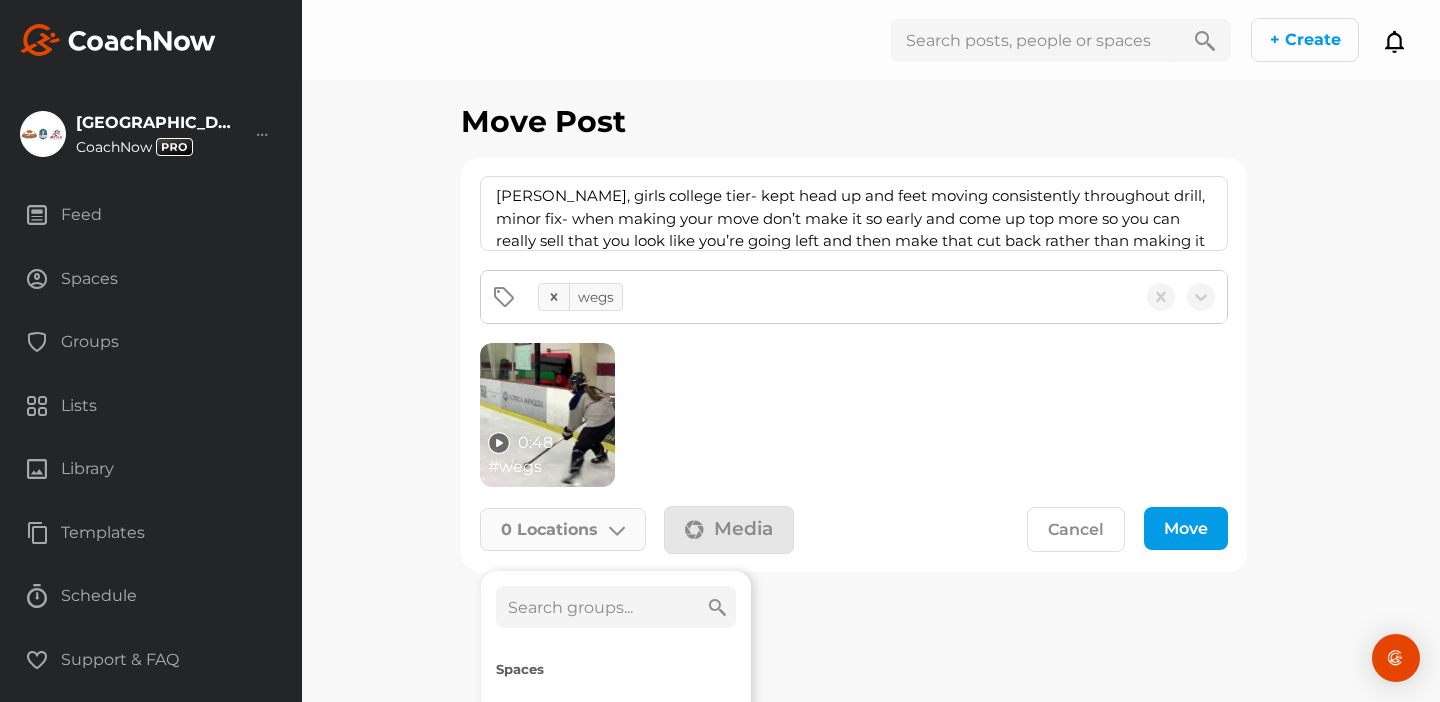 click 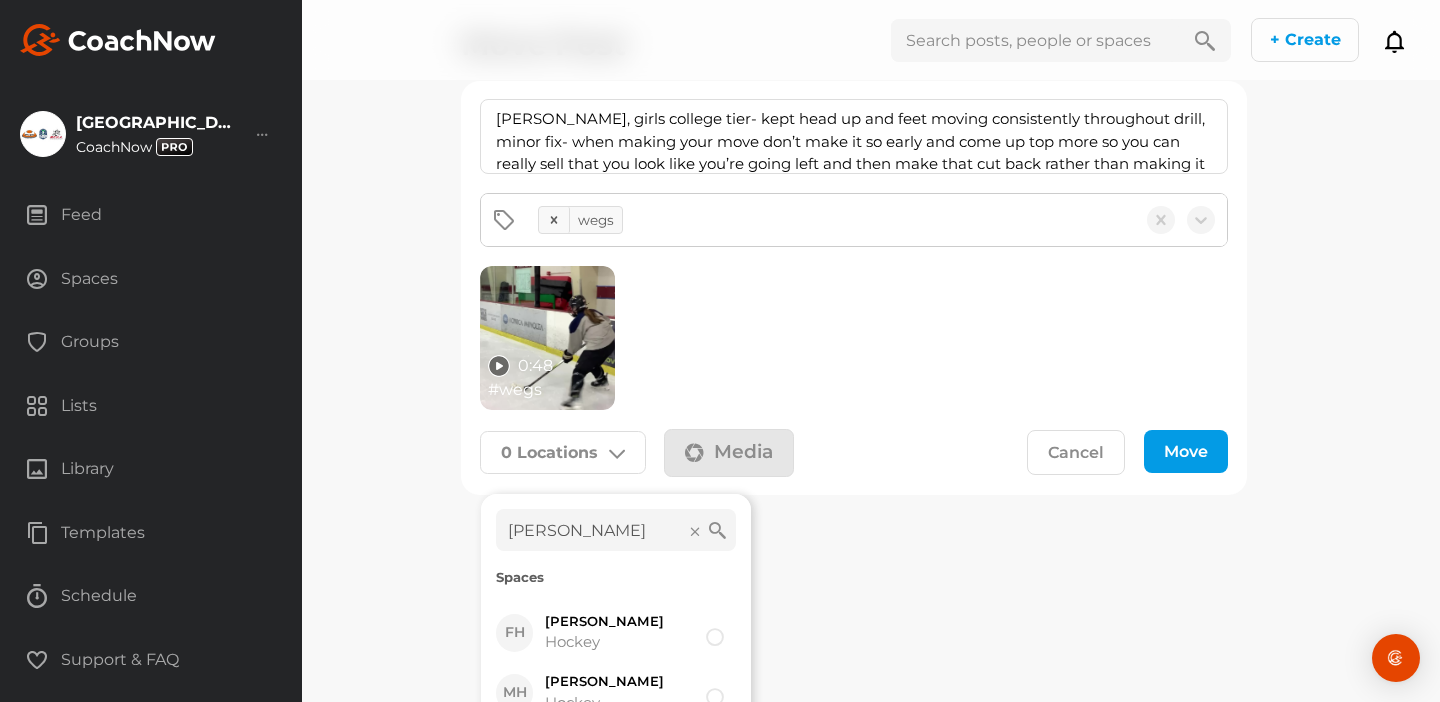 scroll, scrollTop: 105, scrollLeft: 0, axis: vertical 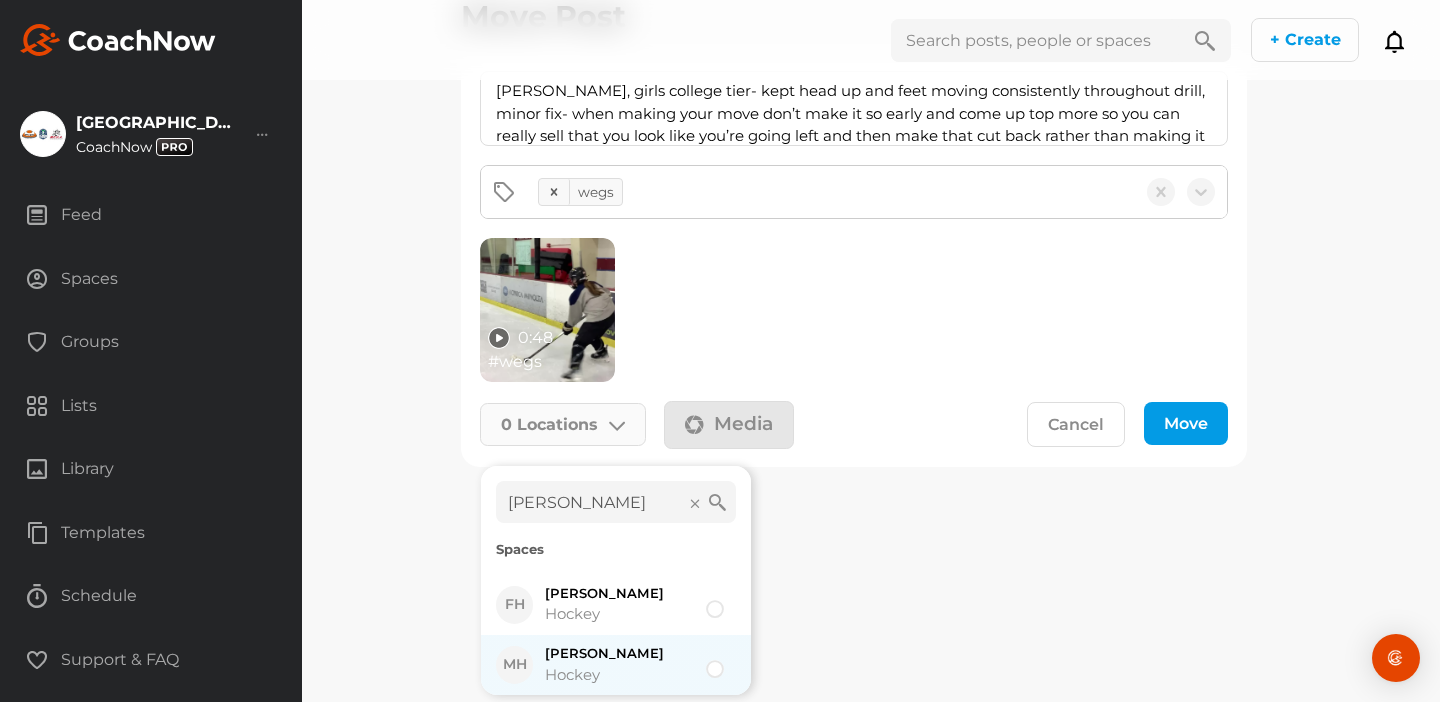type on "[PERSON_NAME]" 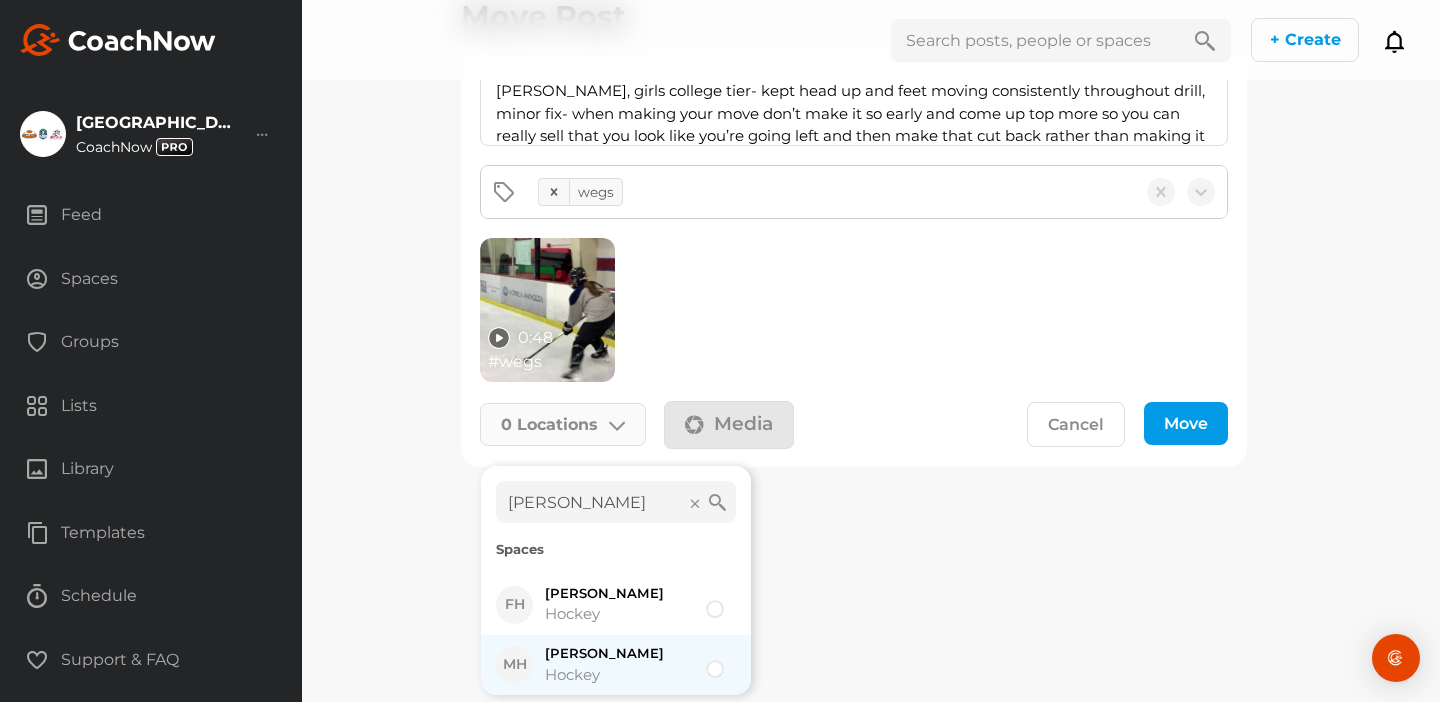 click on "MH [PERSON_NAME] Hockey" 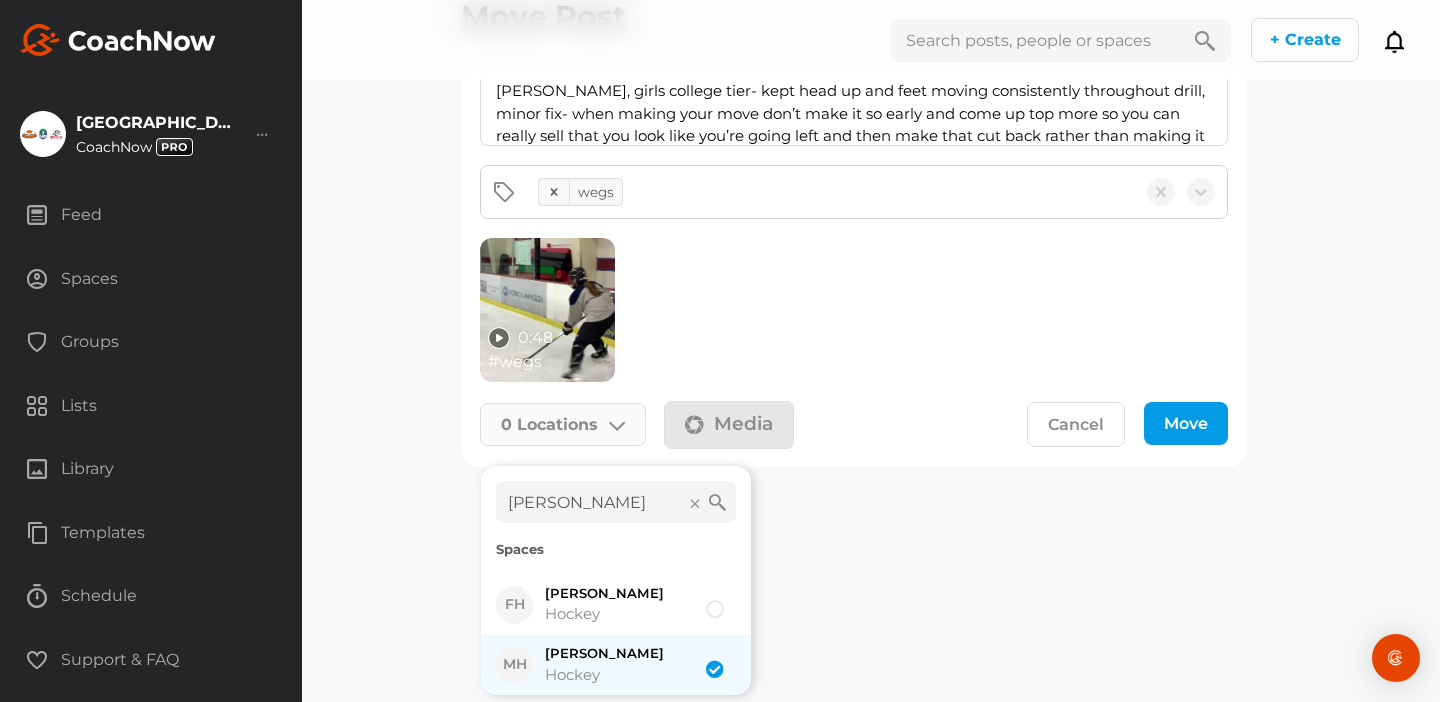 checkbox on "true" 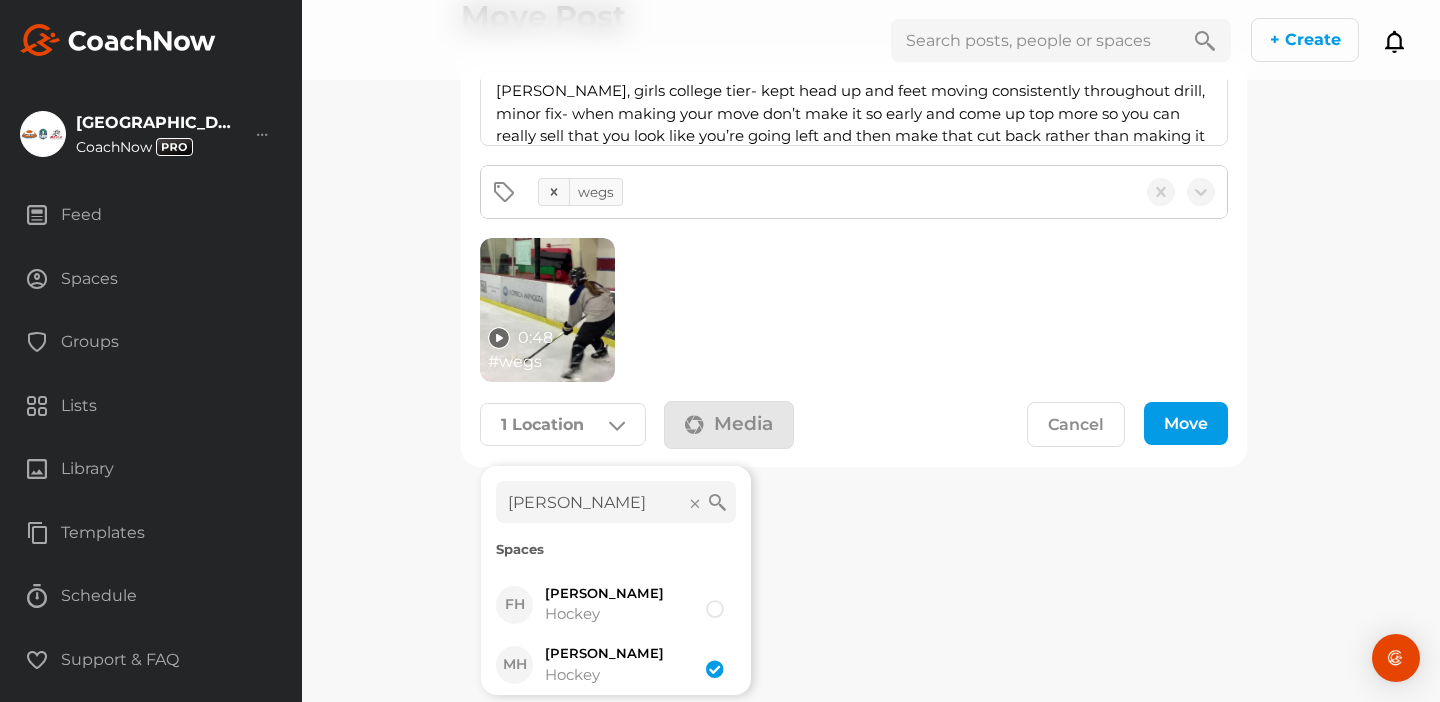 click on "Move" 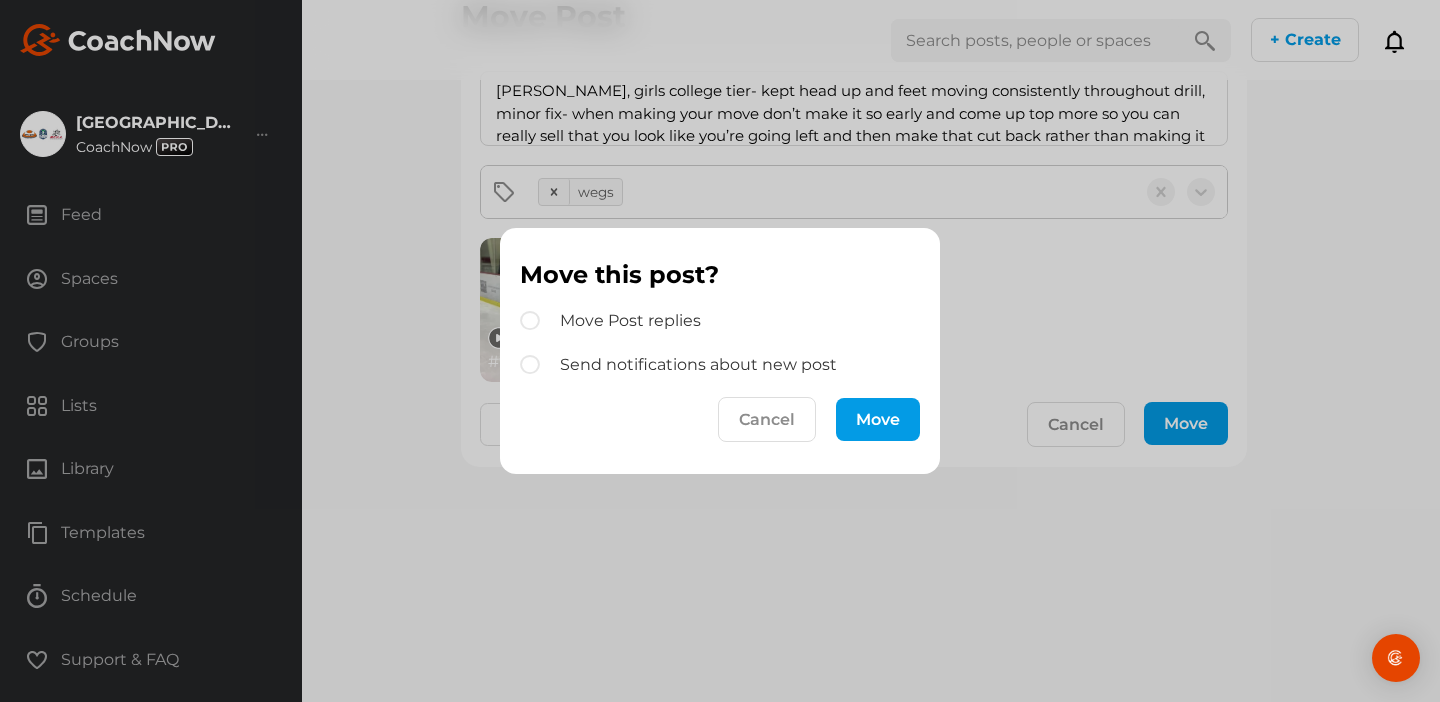 click on "Move" at bounding box center (878, 419) 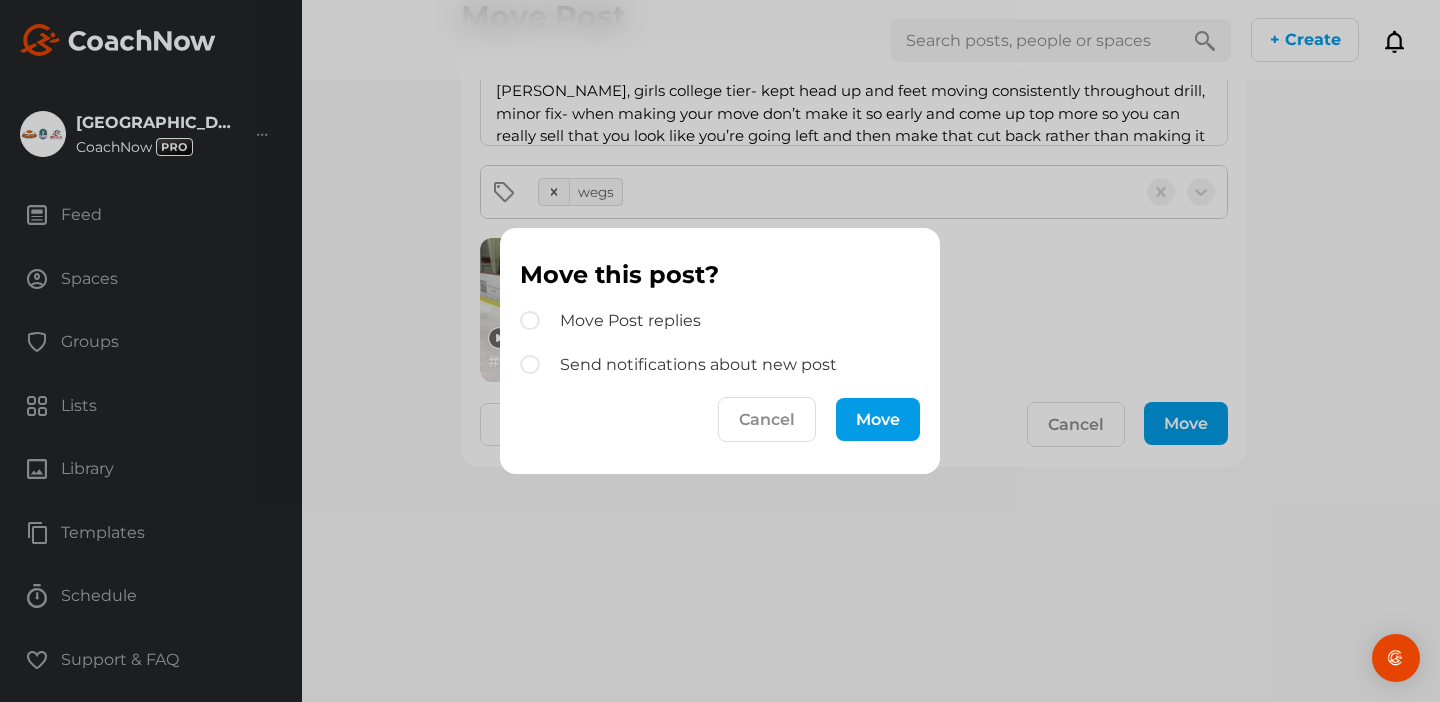 scroll, scrollTop: 0, scrollLeft: 0, axis: both 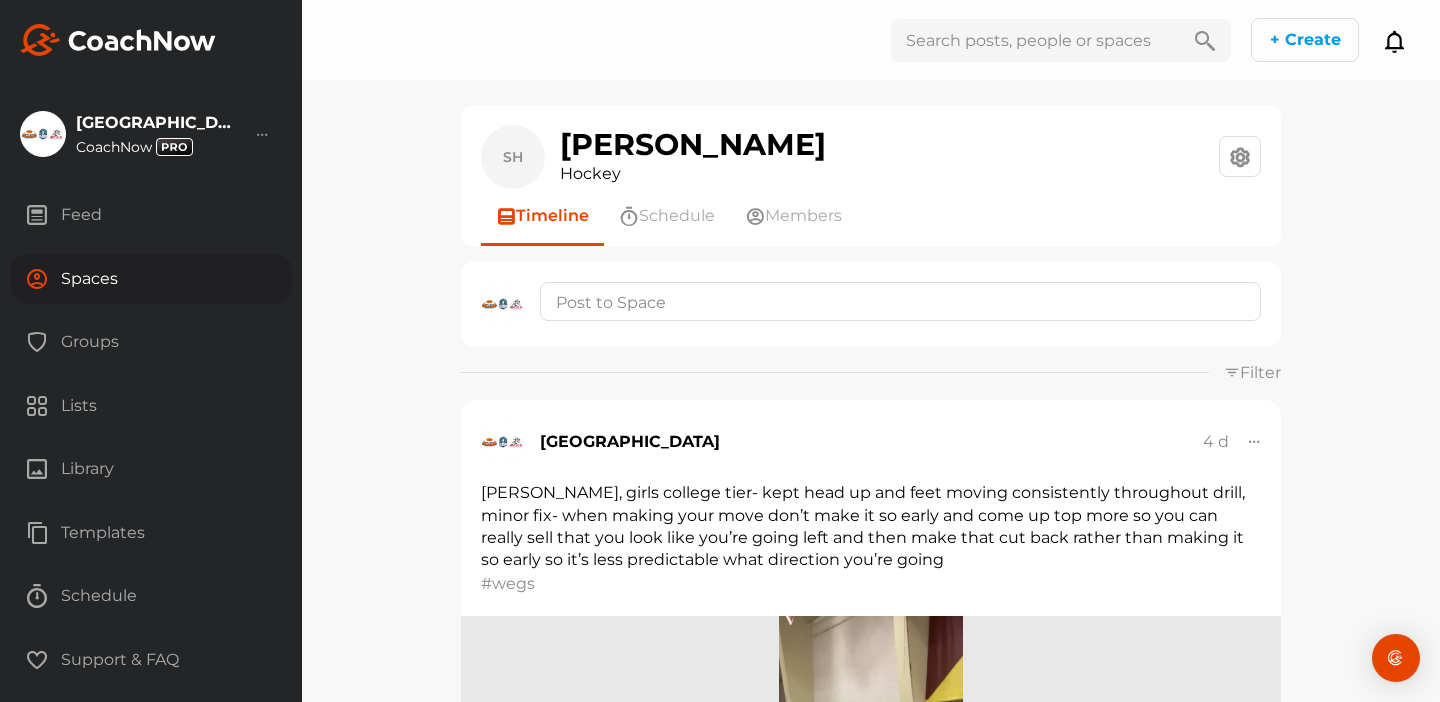 click on "Spaces" at bounding box center (151, 279) 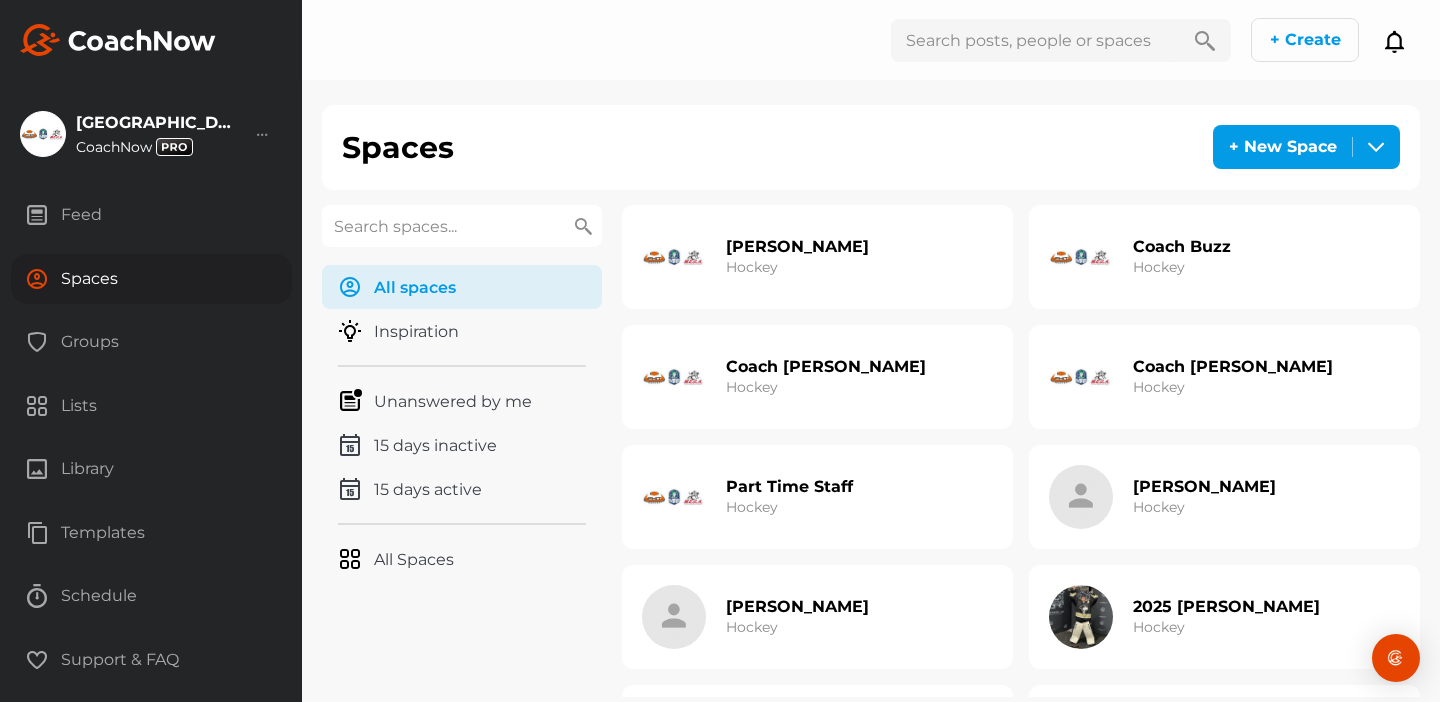 click on "Part Time Staff" at bounding box center (789, 486) 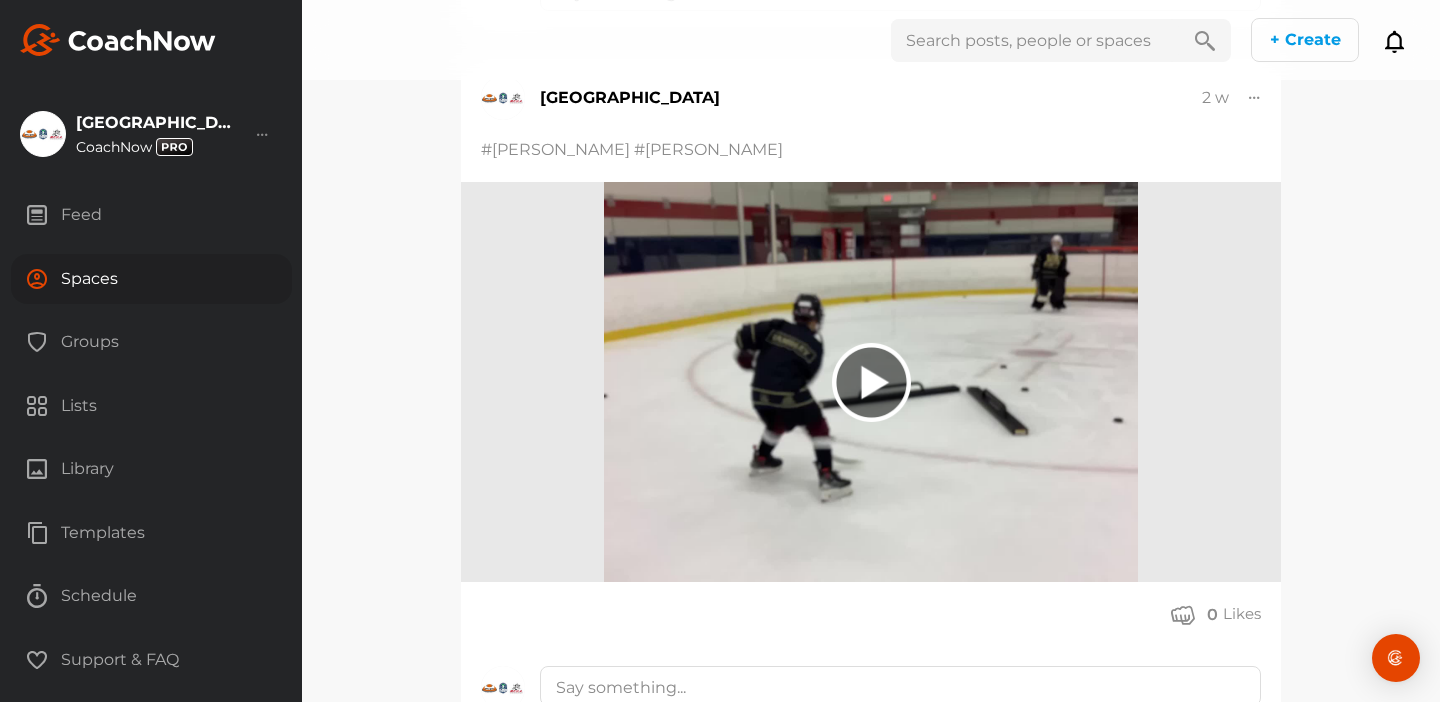 scroll, scrollTop: 13803, scrollLeft: 0, axis: vertical 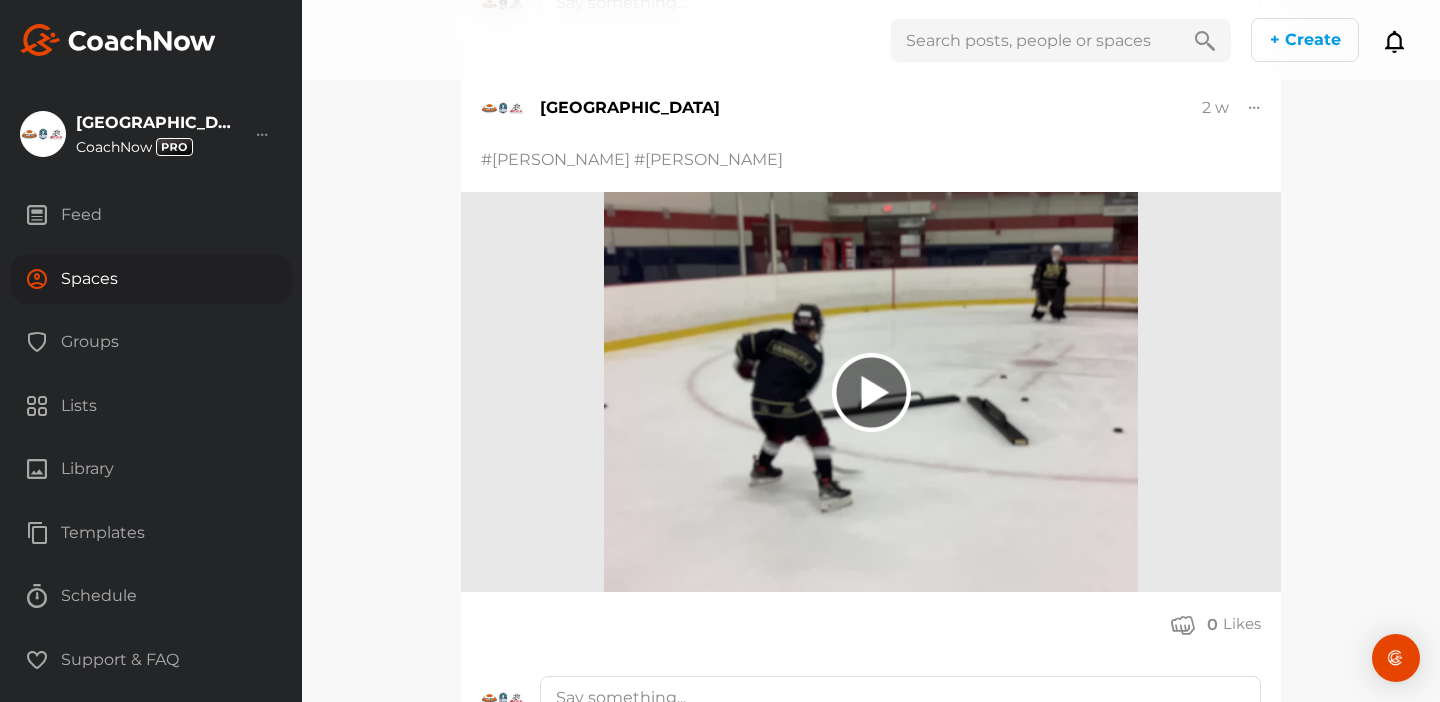 click 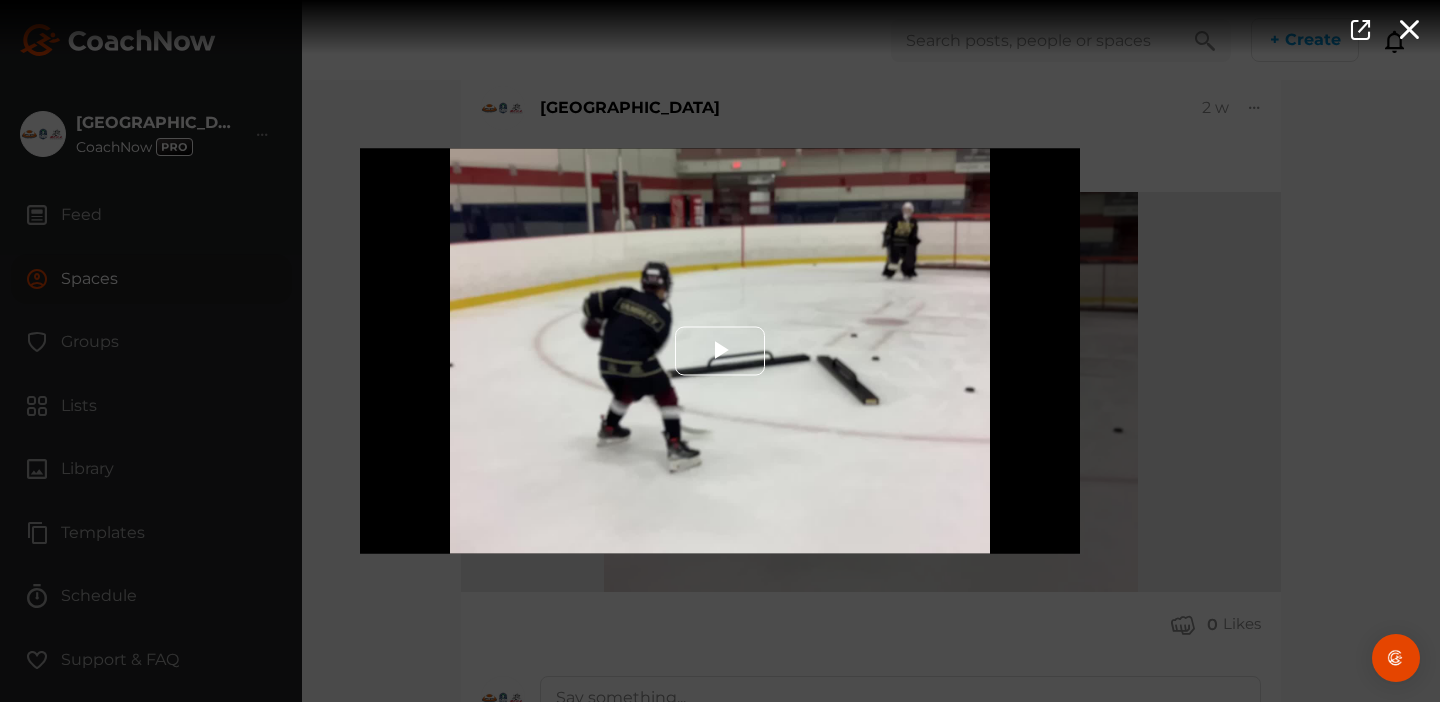 click at bounding box center (720, 351) 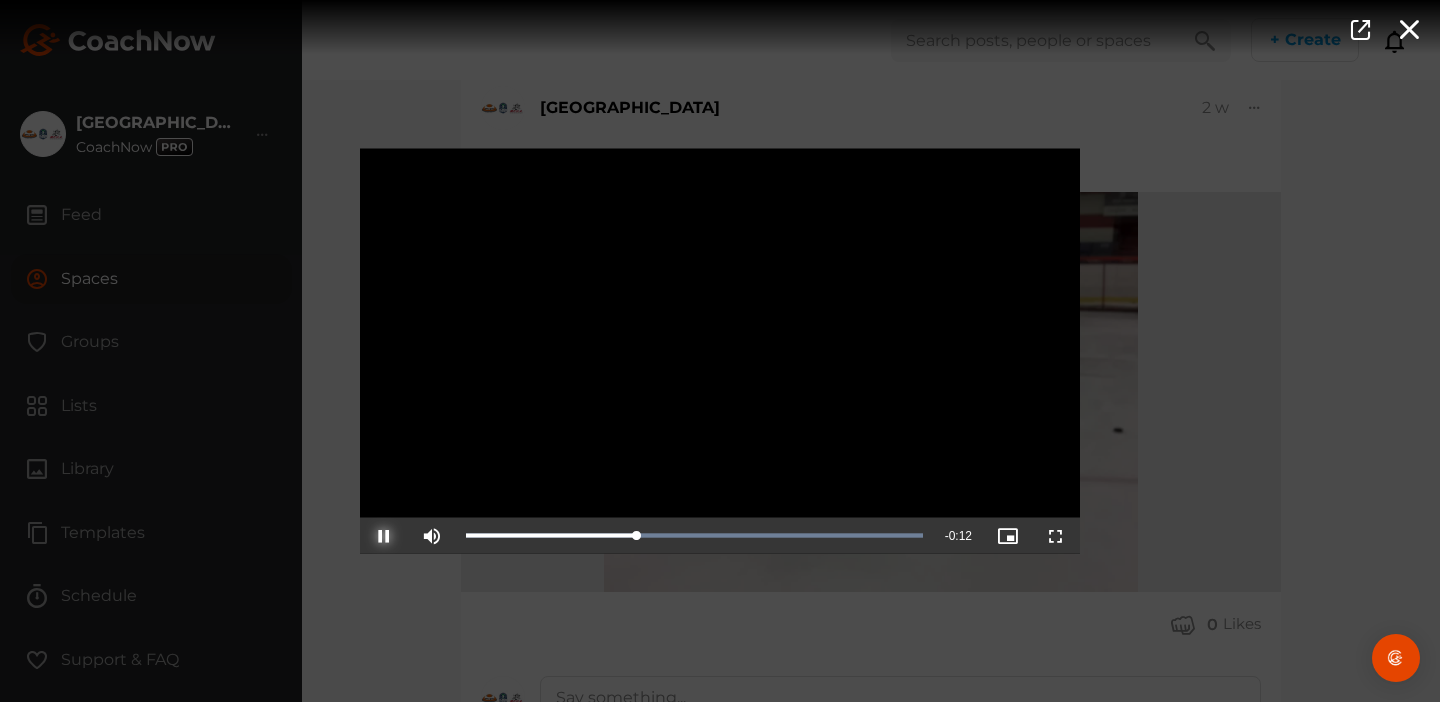 click at bounding box center (384, 536) 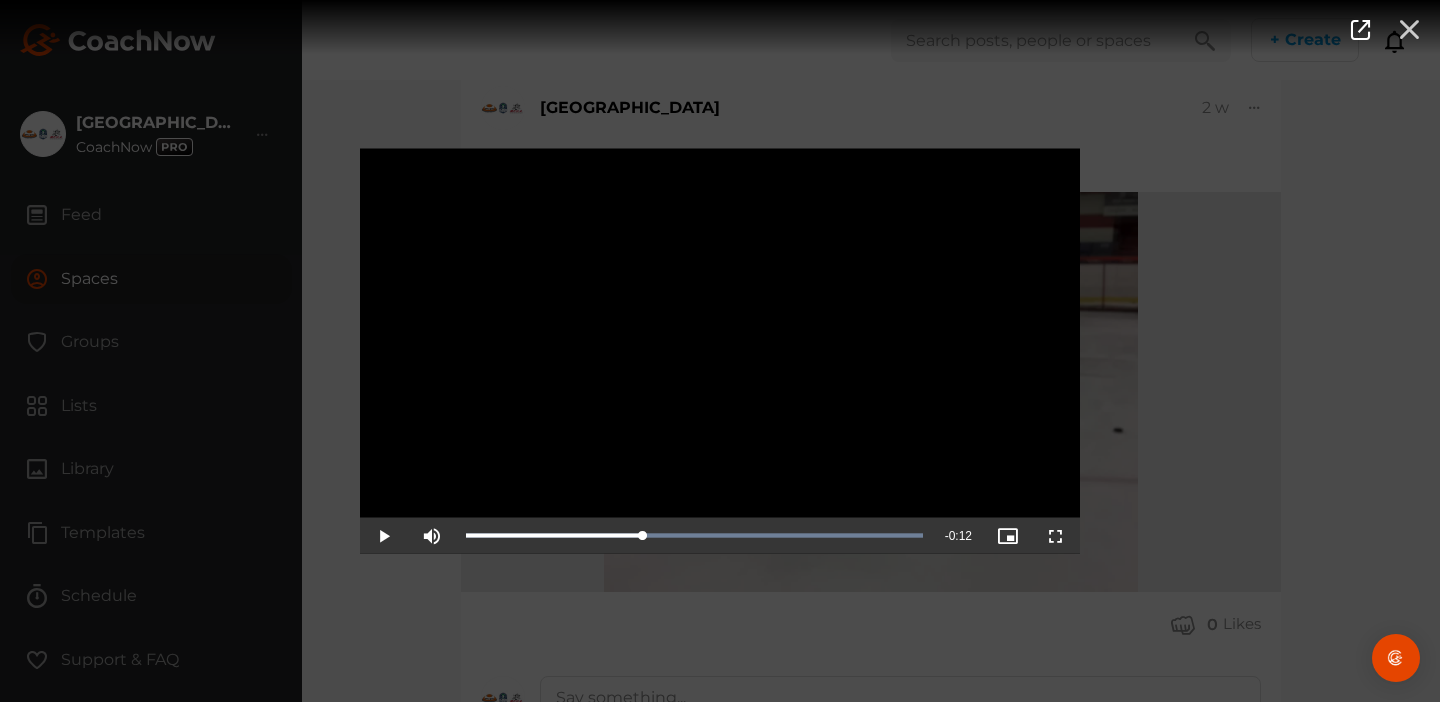 click at bounding box center (1409, 28) 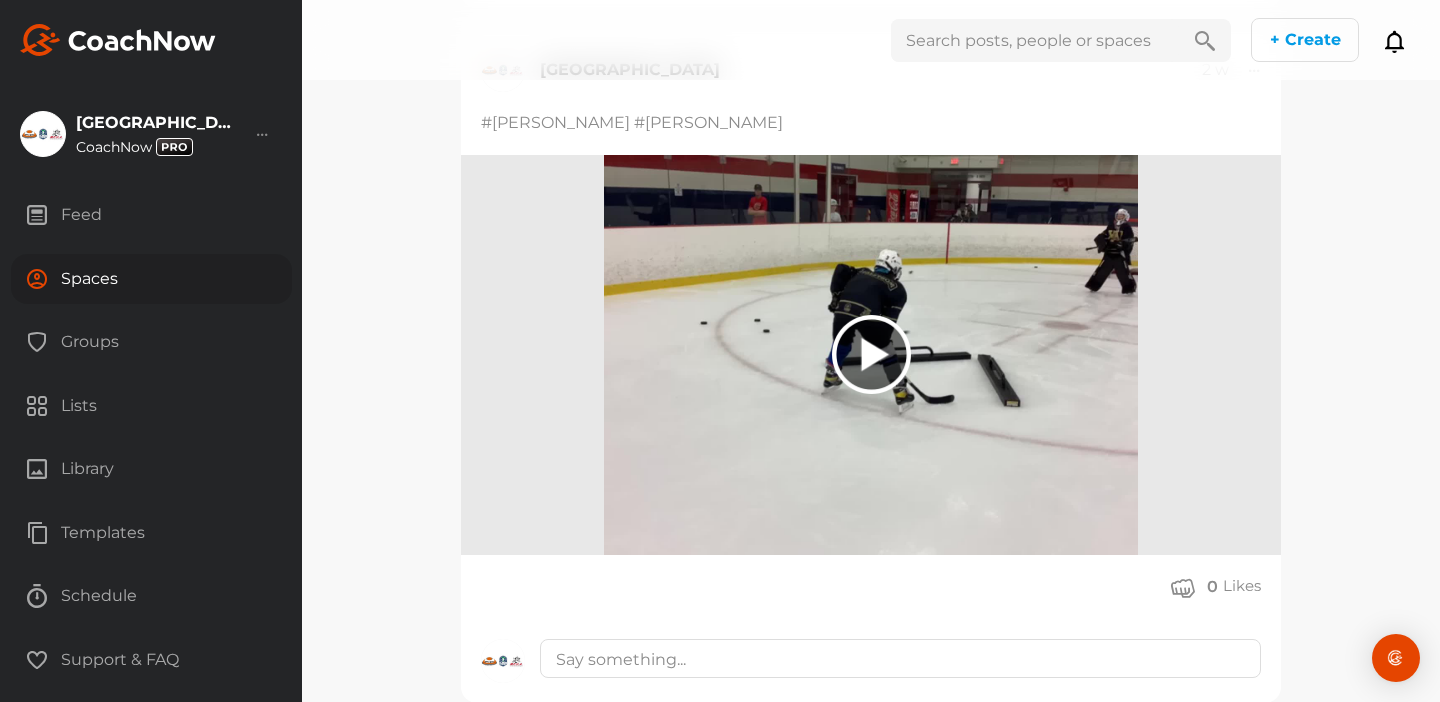 scroll, scrollTop: 15833, scrollLeft: 0, axis: vertical 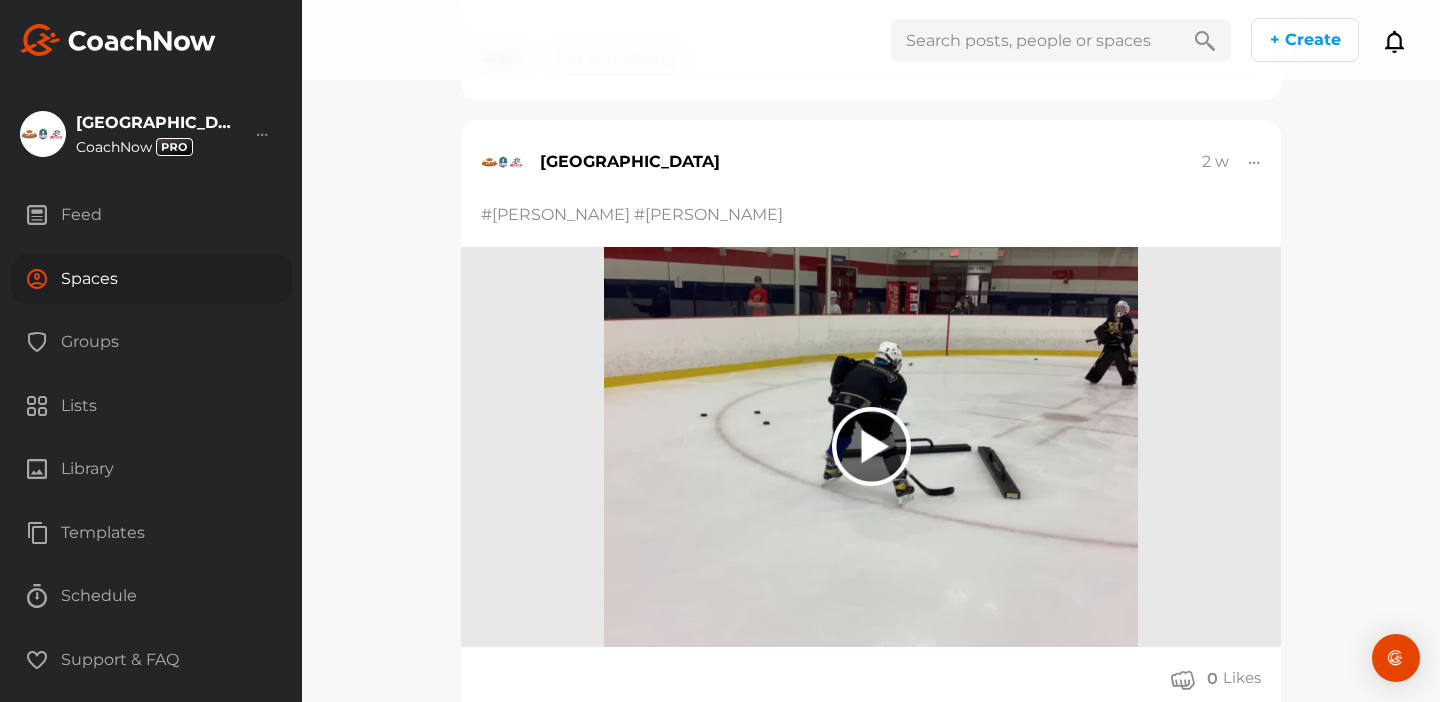 click 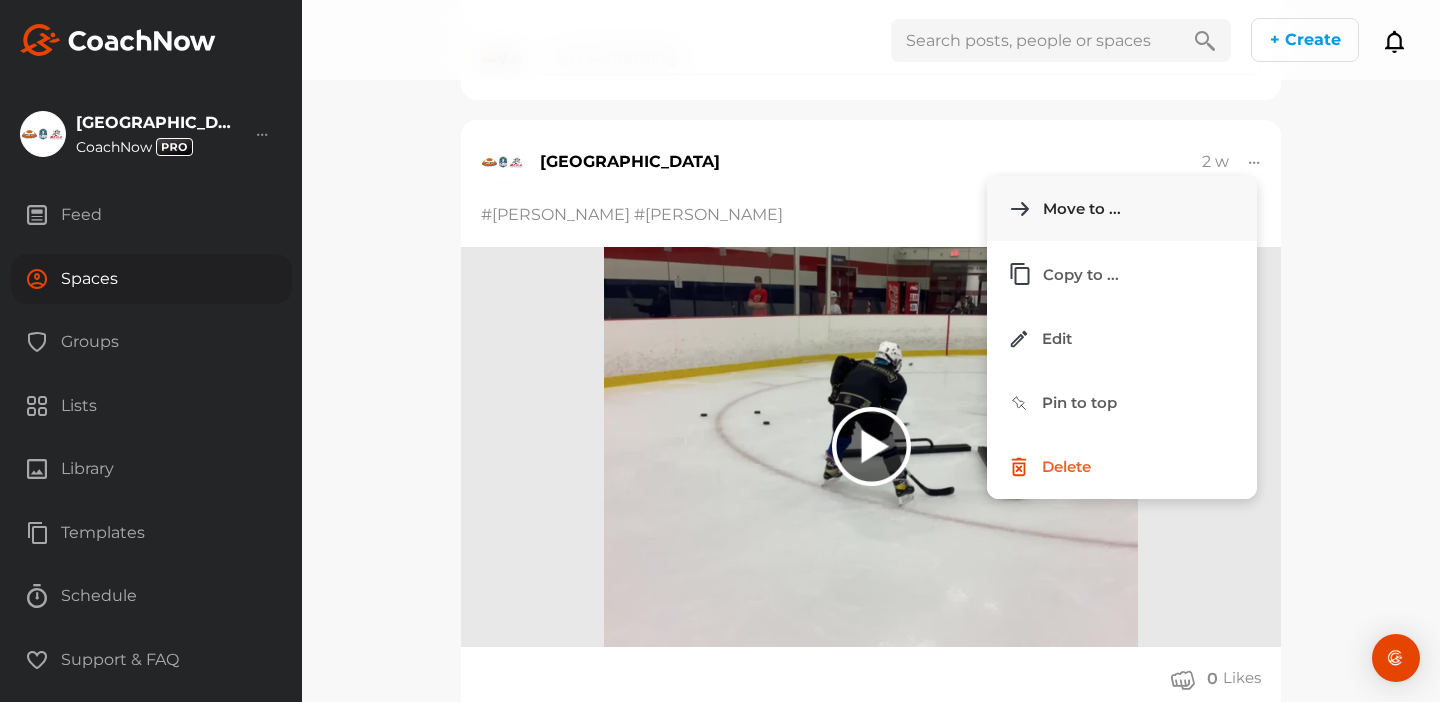 click on "Move to ..." 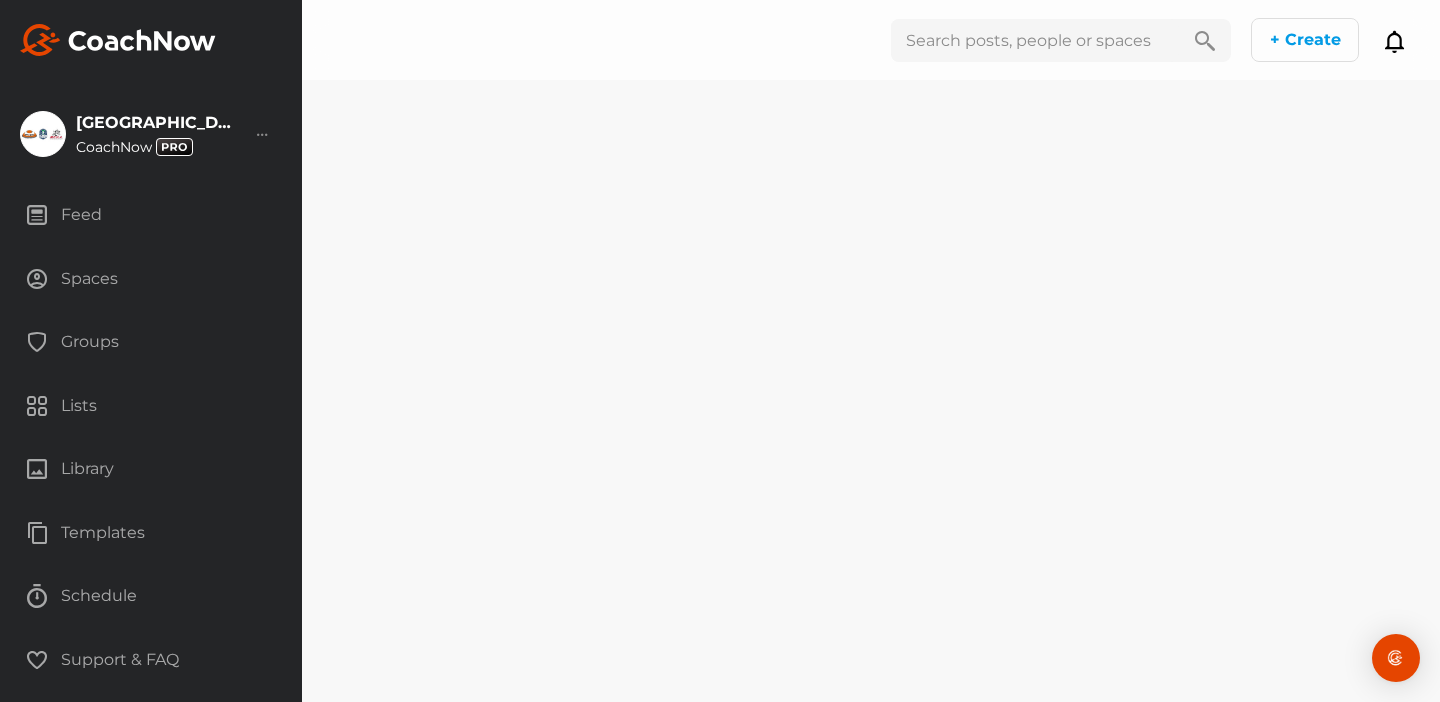 scroll, scrollTop: 0, scrollLeft: 0, axis: both 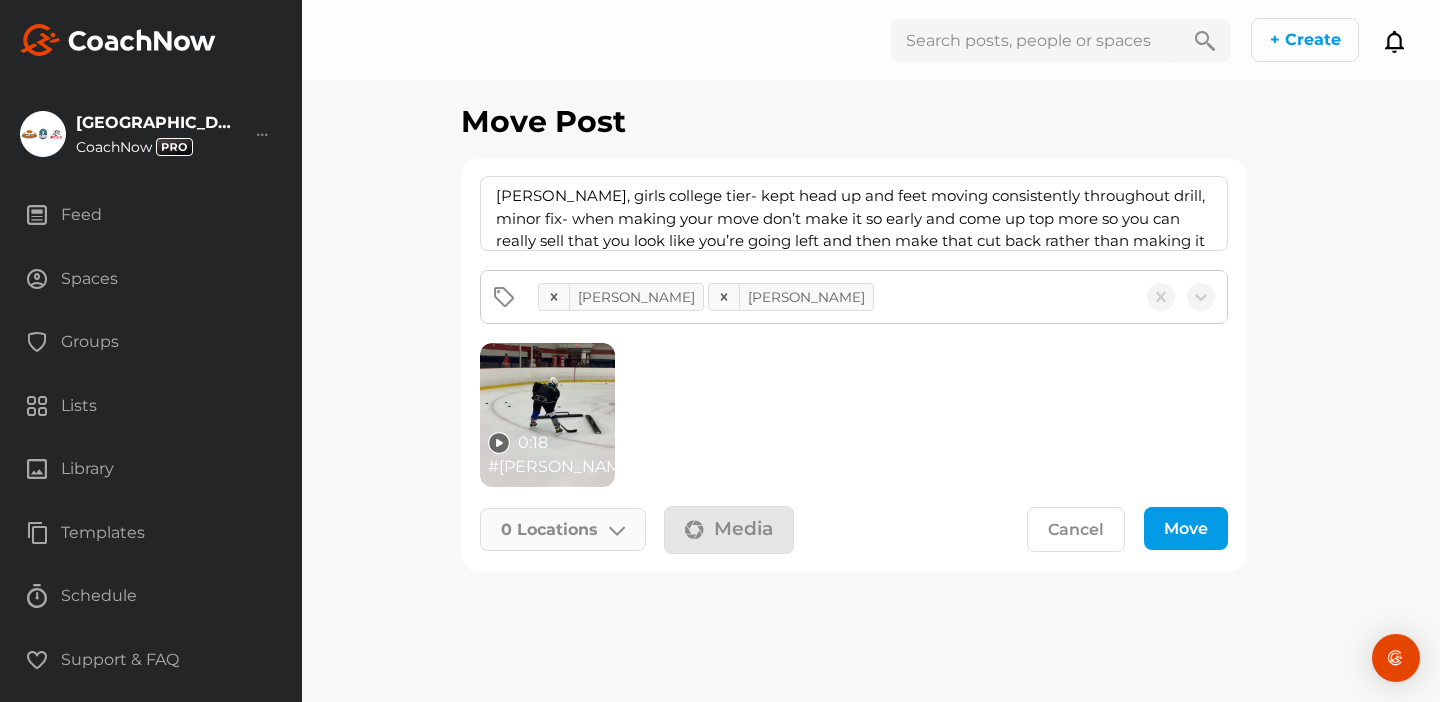 click on "0   Locations" 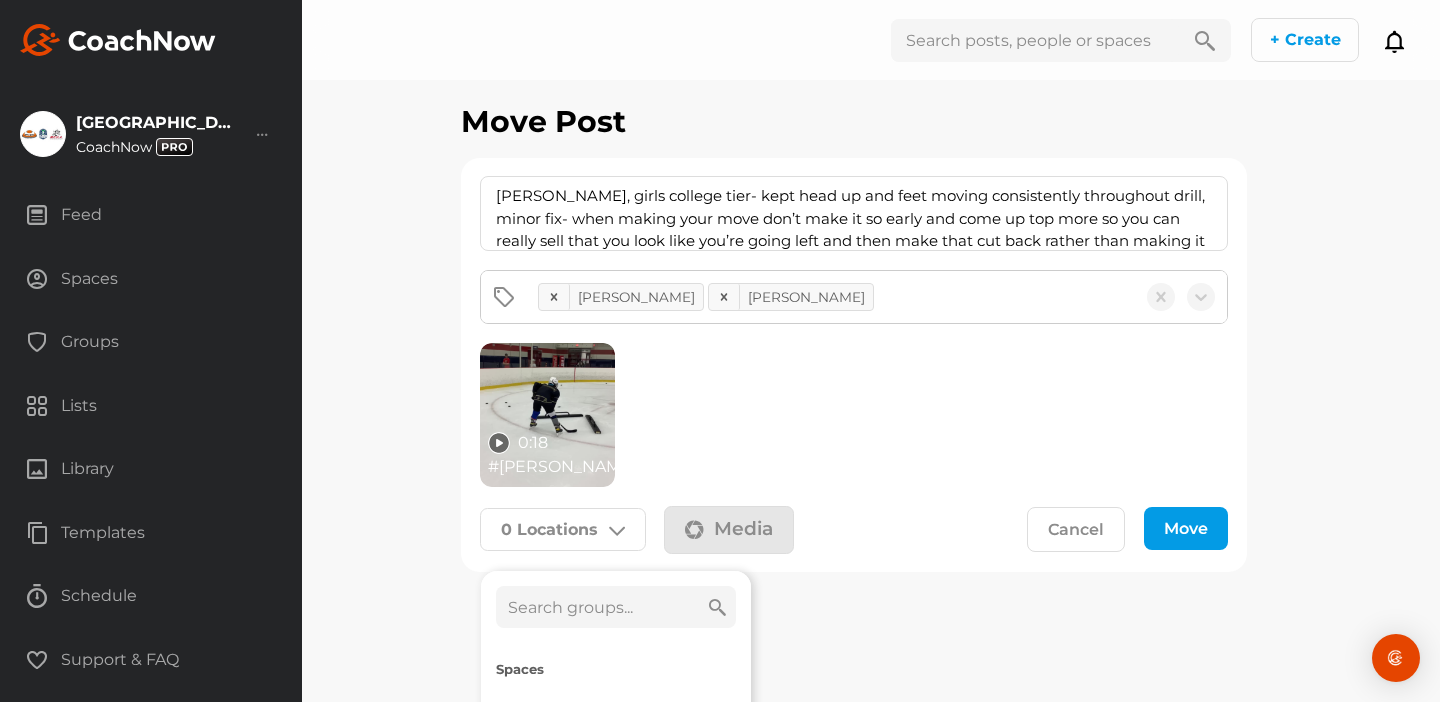 click on "Feed" at bounding box center [151, 215] 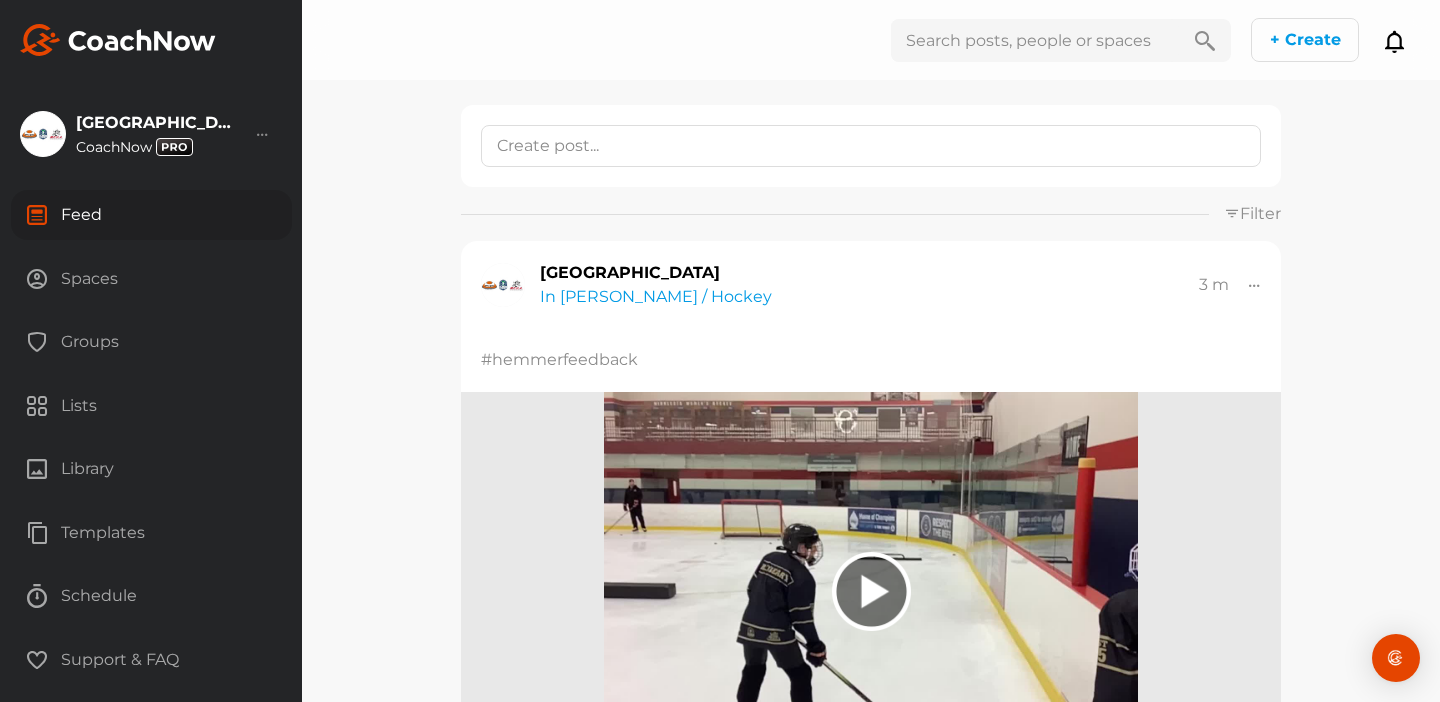 click on "Spaces" at bounding box center [151, 279] 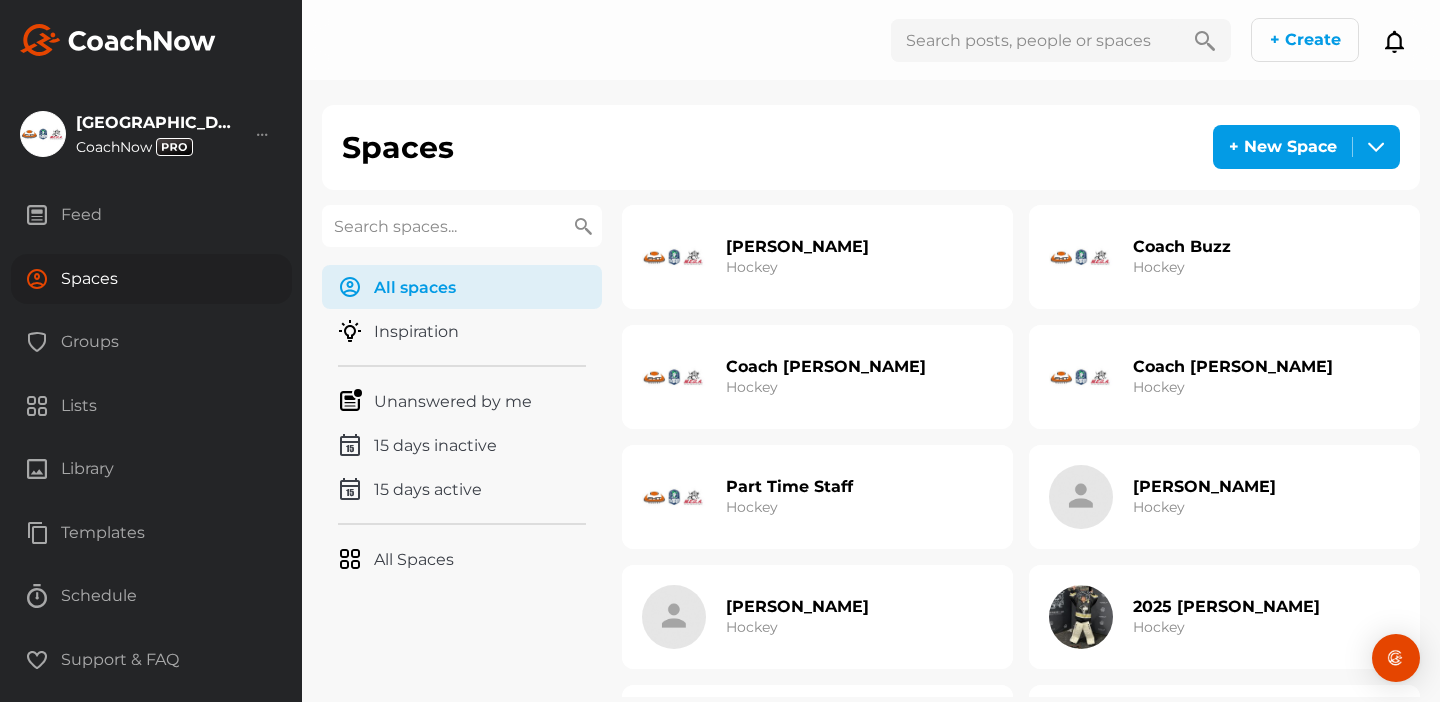 click on "Part Time Staff" at bounding box center (789, 486) 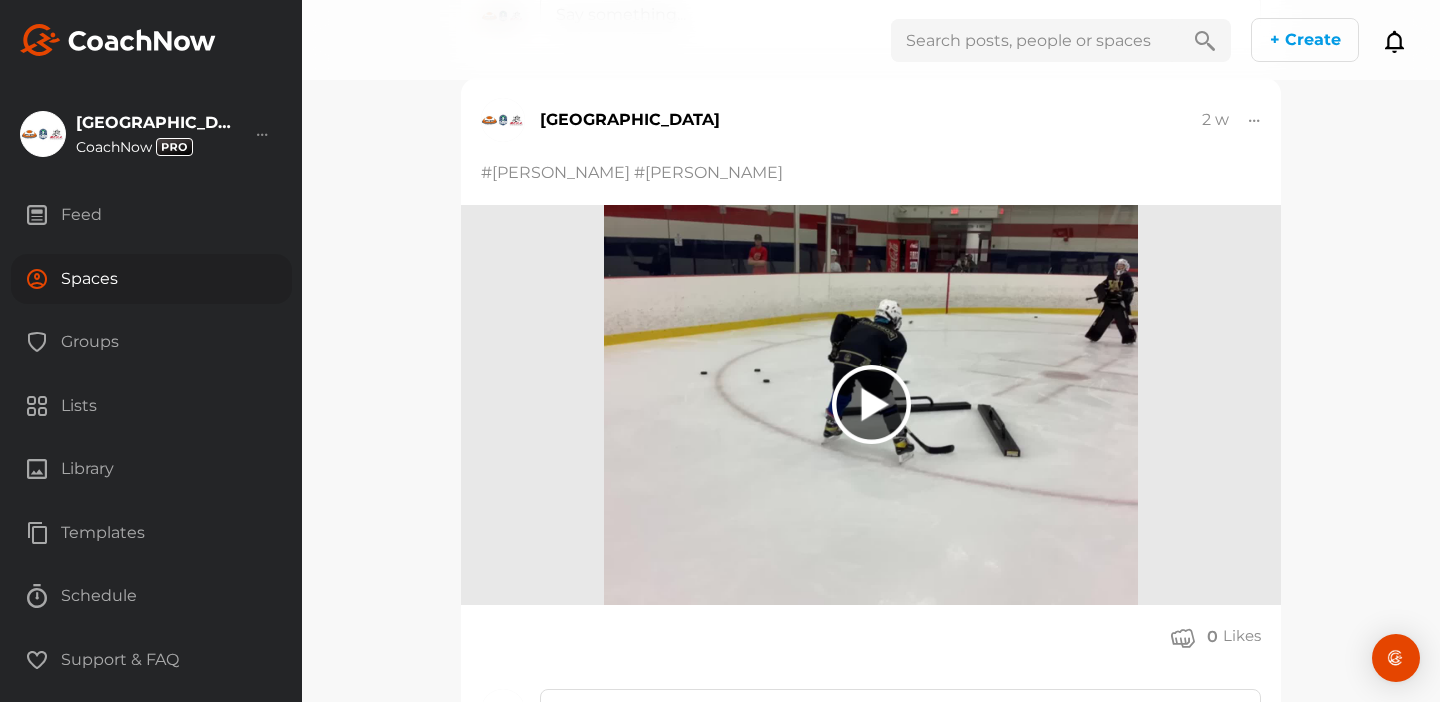 scroll, scrollTop: 15874, scrollLeft: 0, axis: vertical 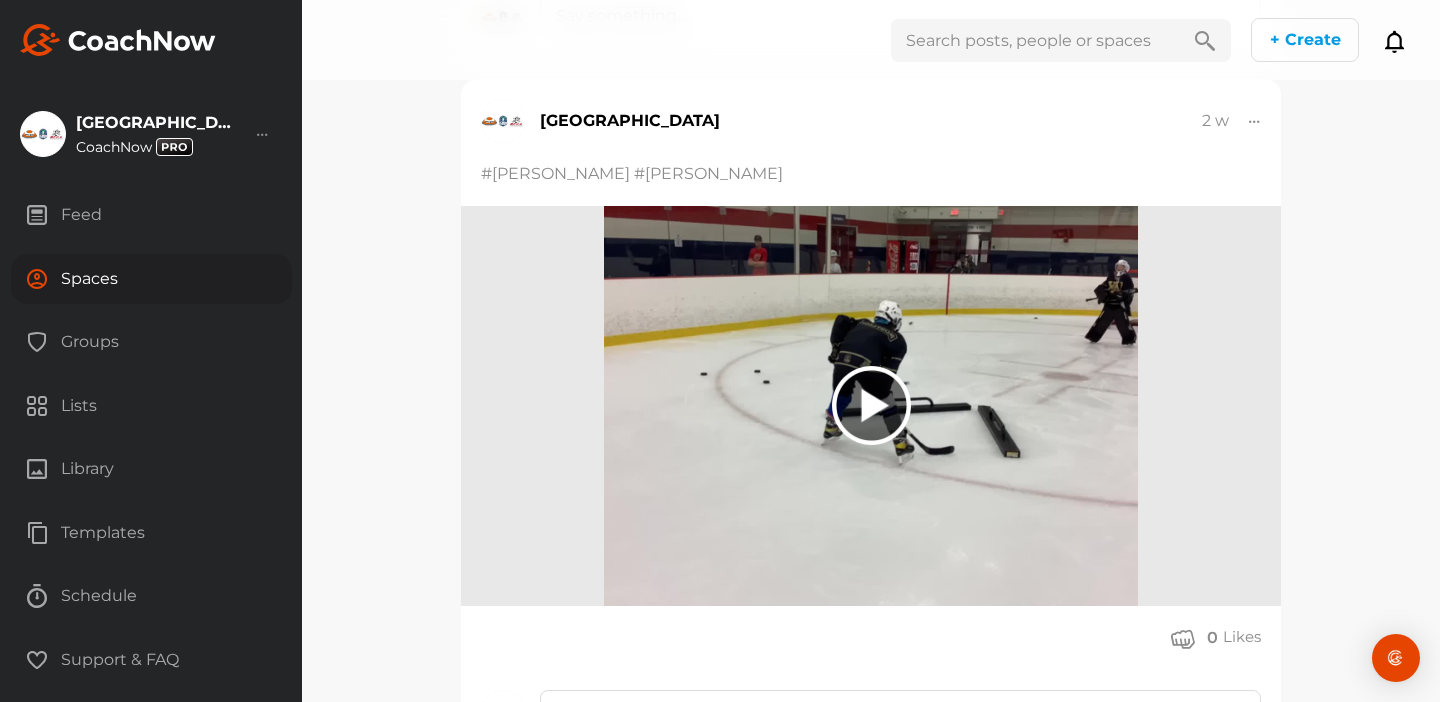 click 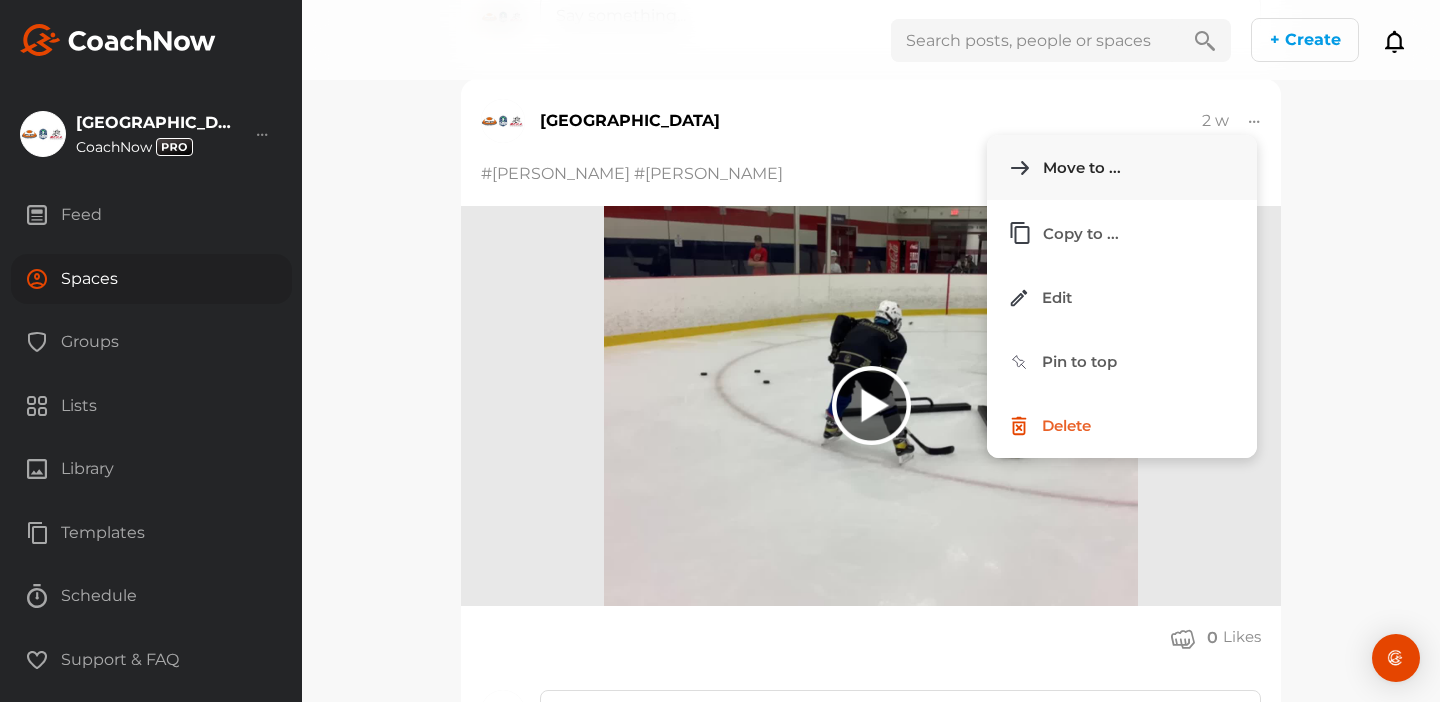click on "Move to ..." 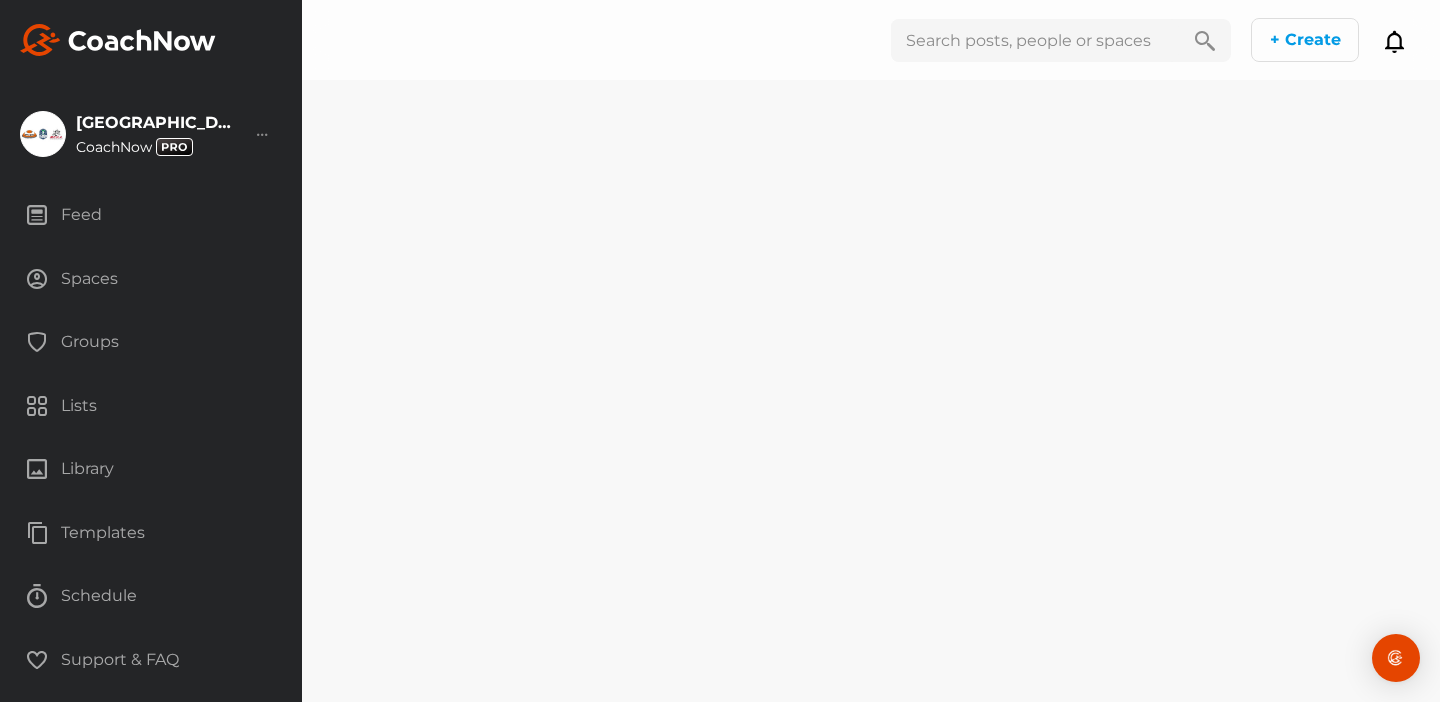 scroll, scrollTop: 0, scrollLeft: 0, axis: both 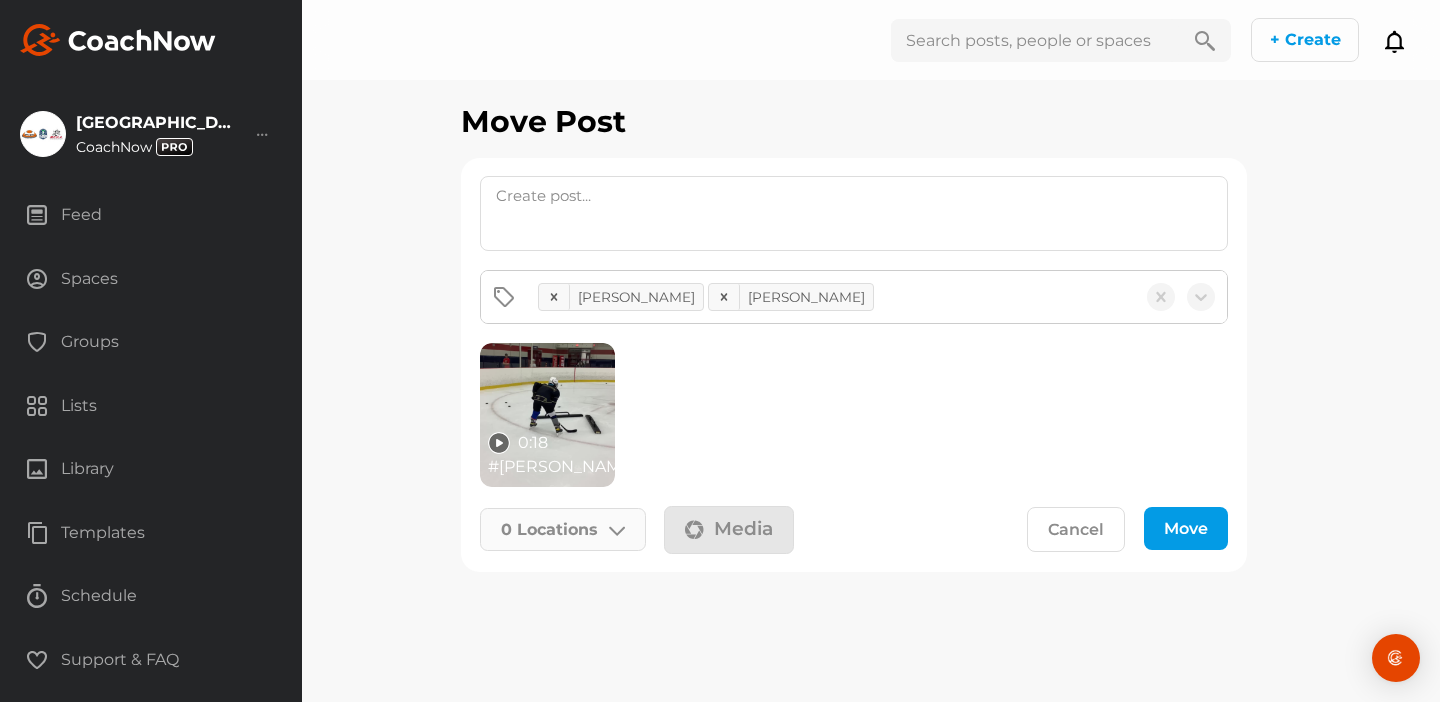 click 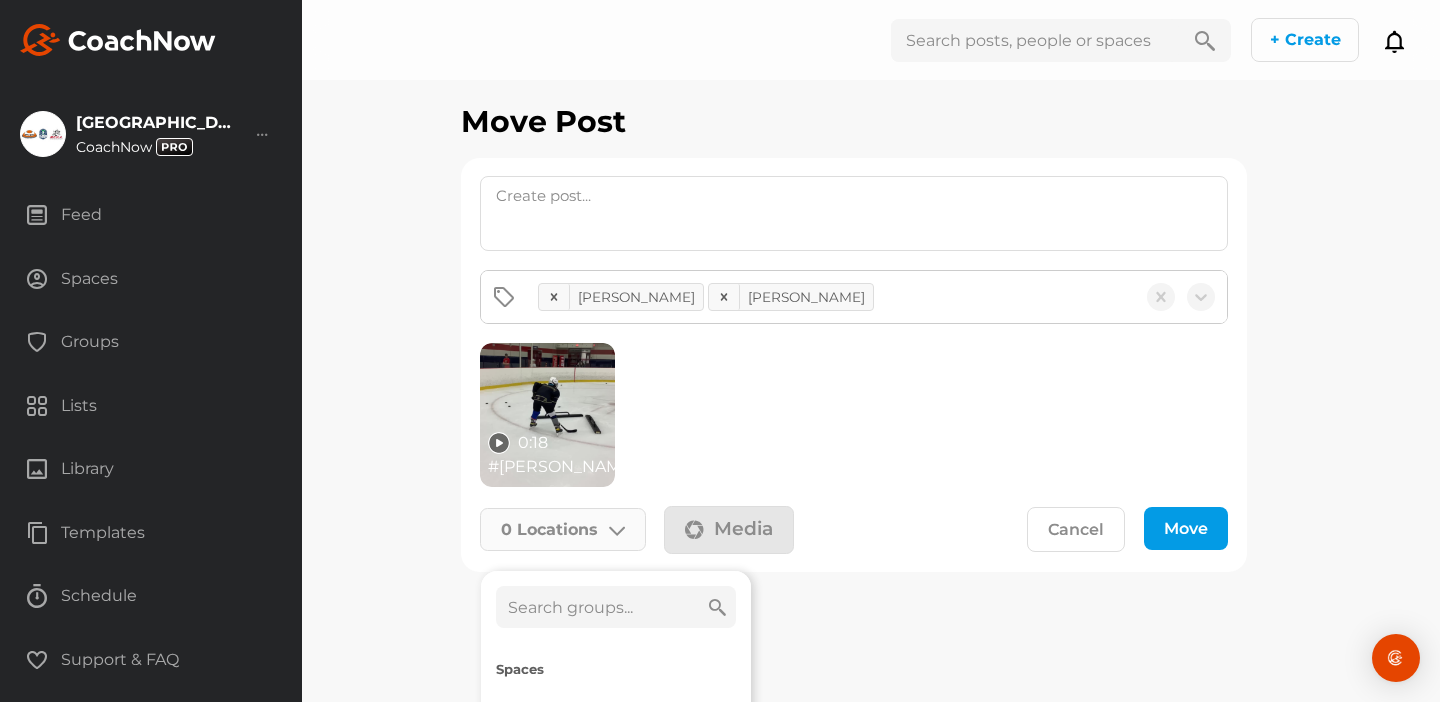 click 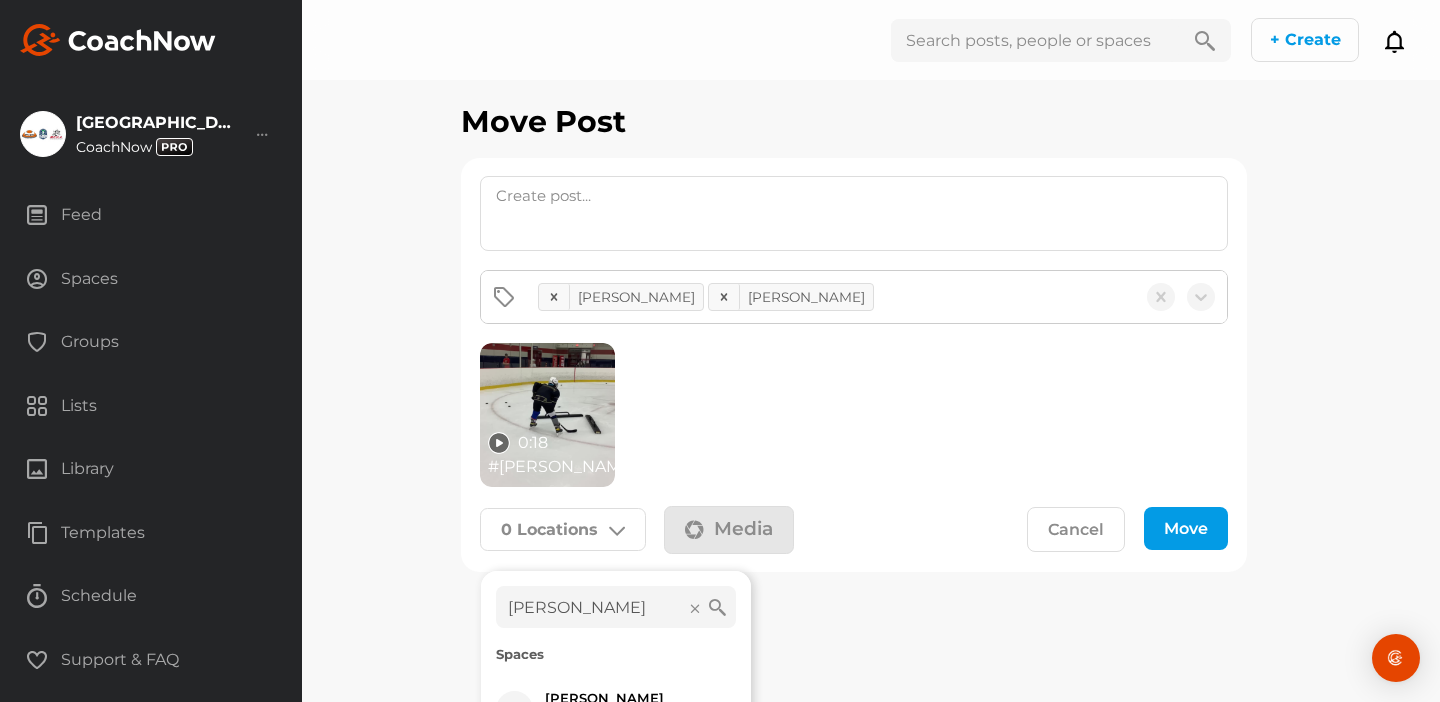 scroll, scrollTop: 105, scrollLeft: 0, axis: vertical 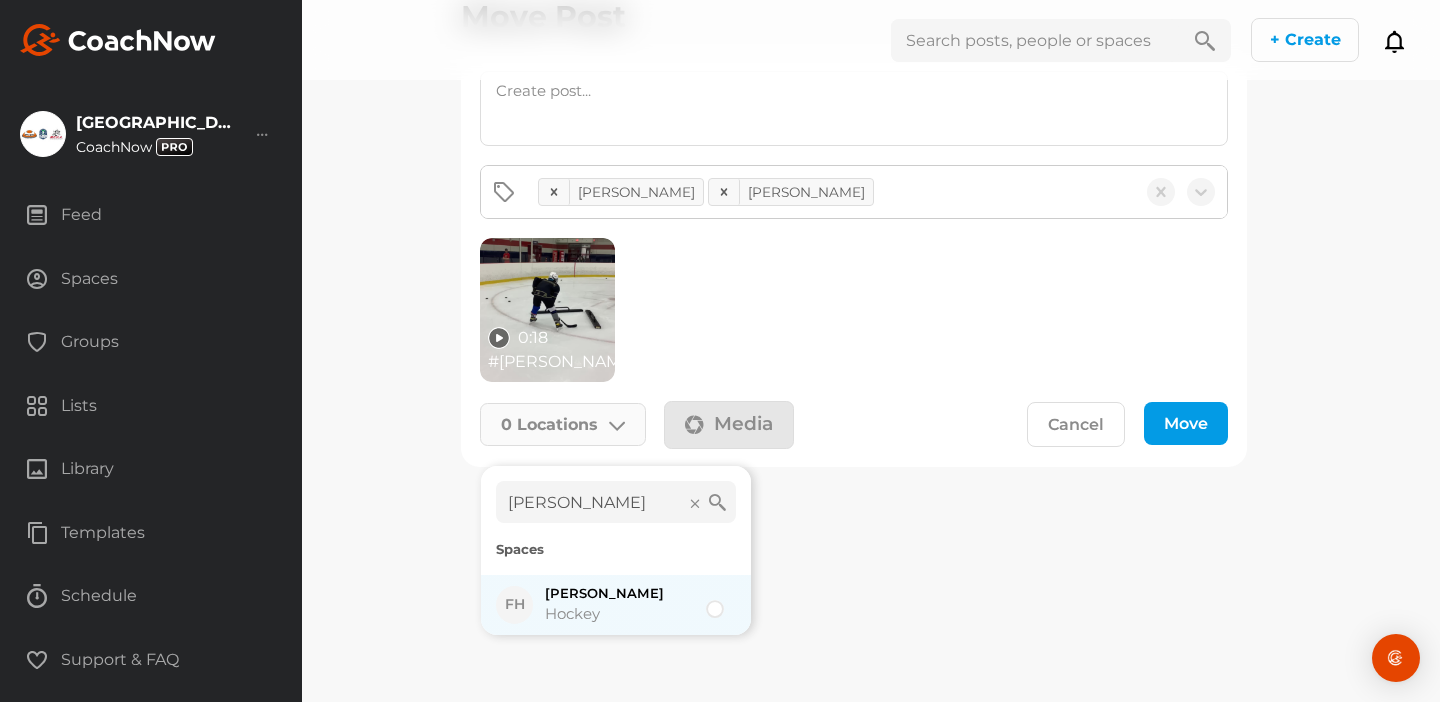 type on "[PERSON_NAME]" 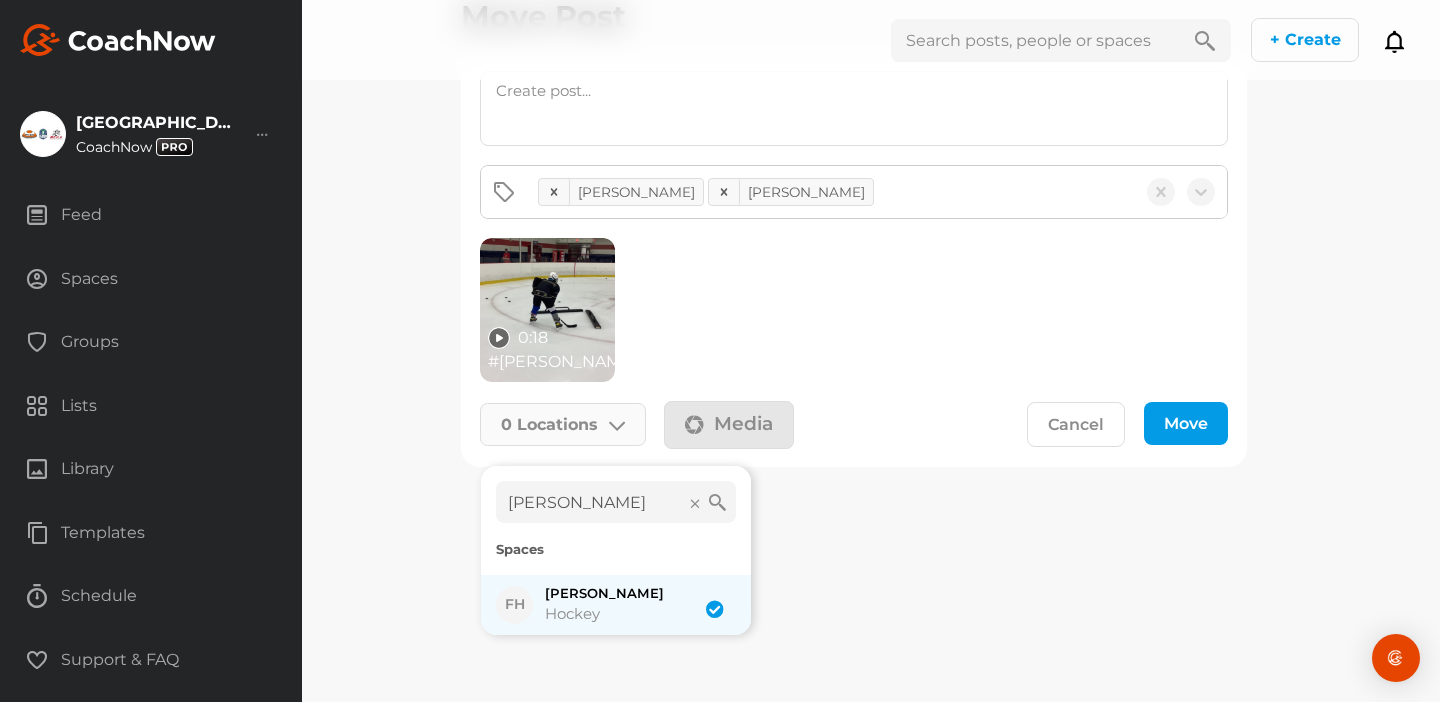 checkbox on "true" 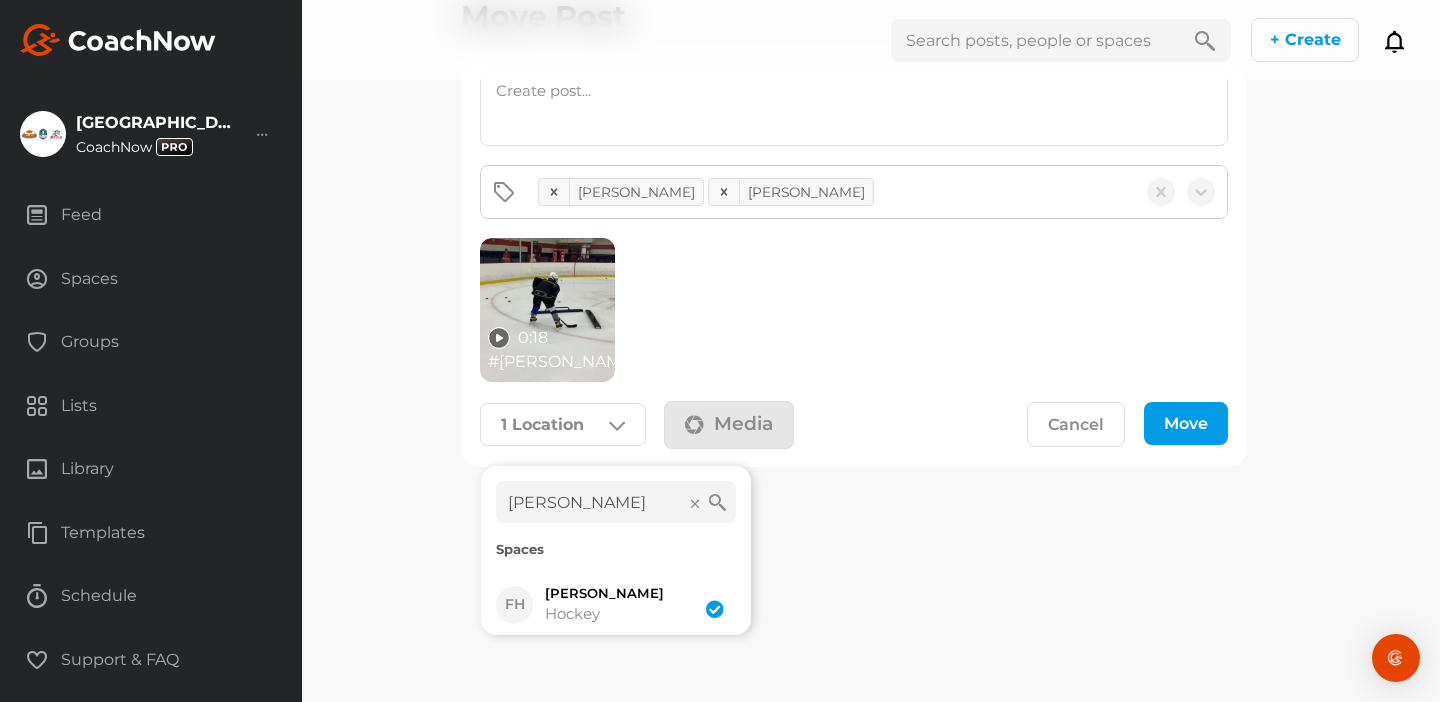 click on "Move" 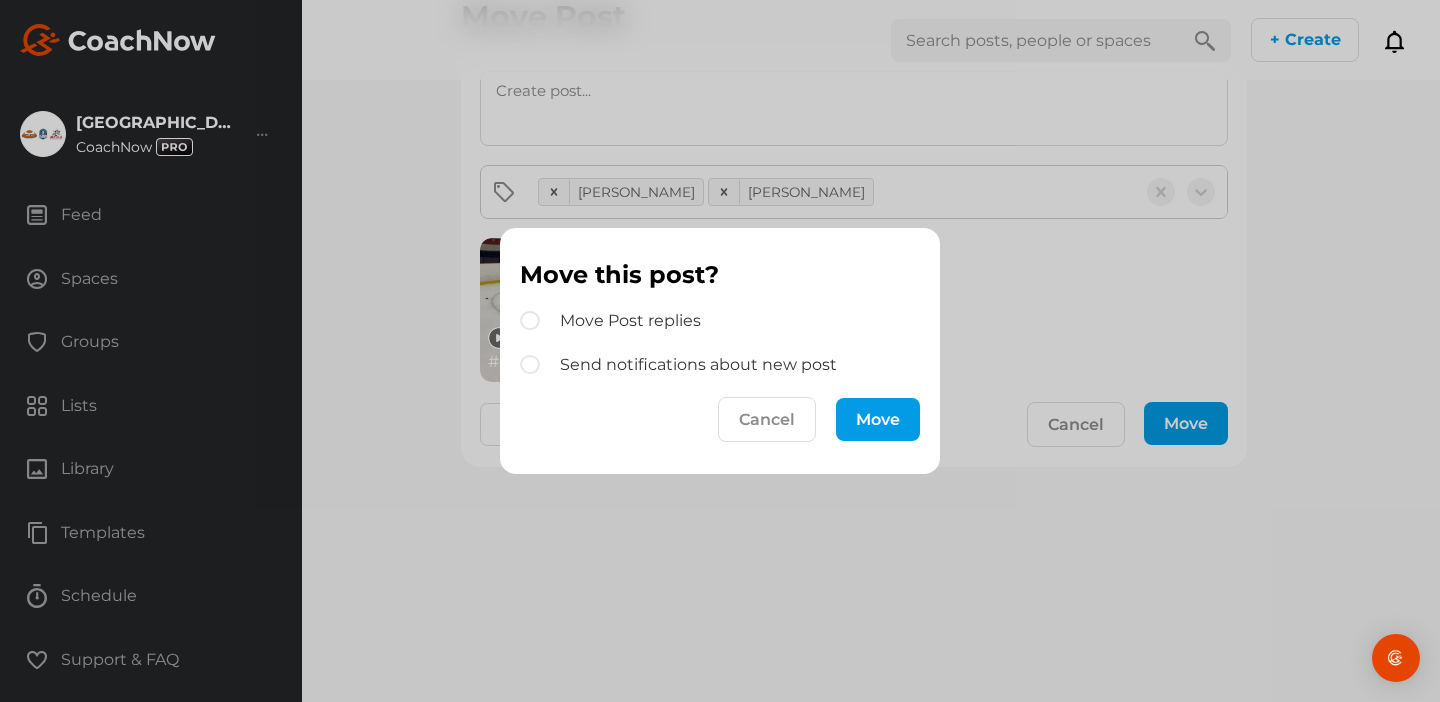 click on "Move" at bounding box center (878, 419) 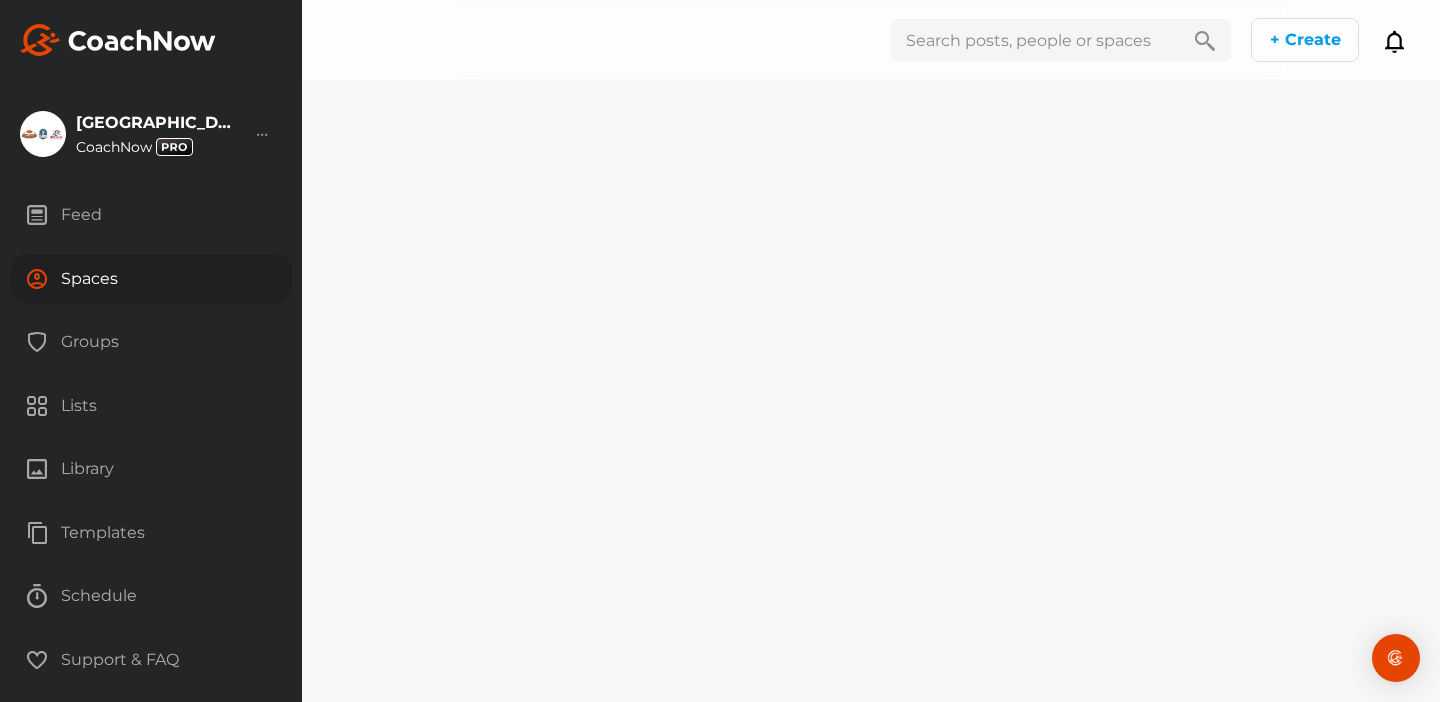 scroll, scrollTop: 0, scrollLeft: 0, axis: both 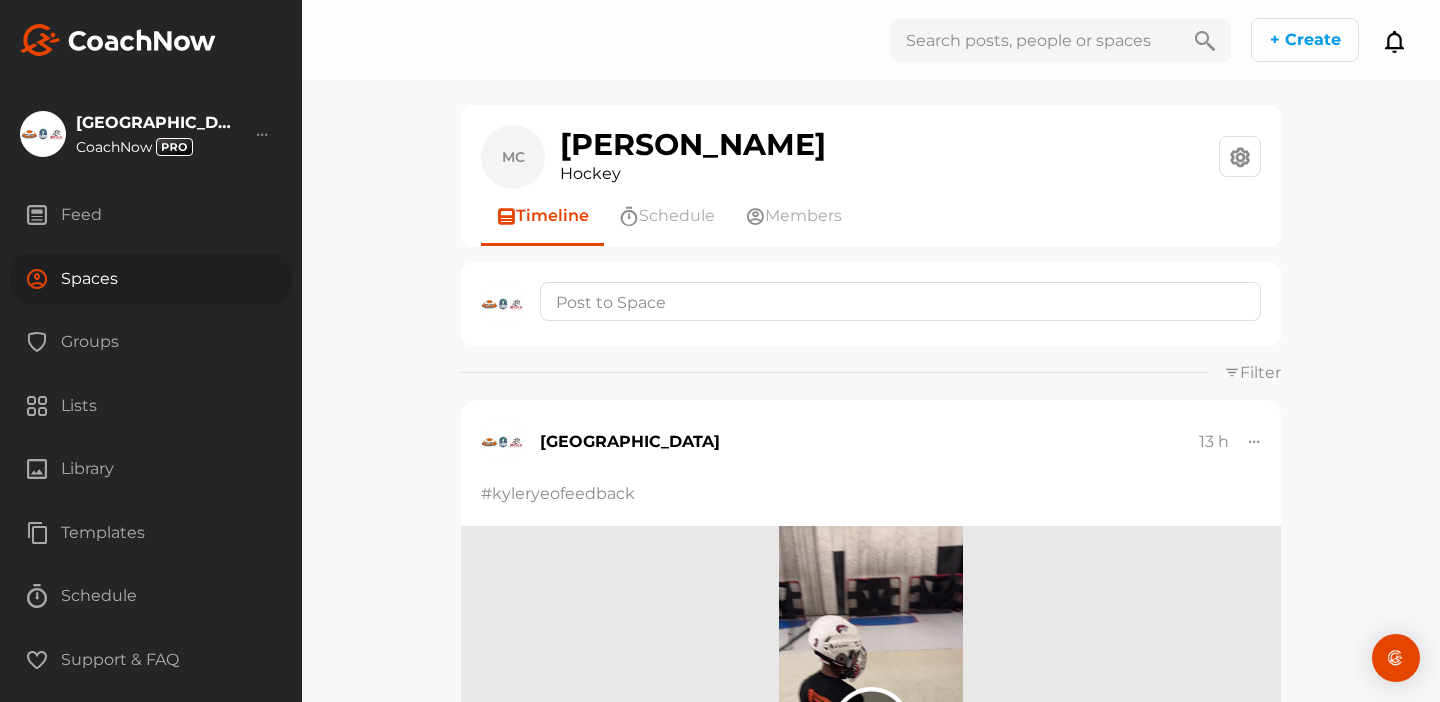 click on "Feed" at bounding box center [151, 215] 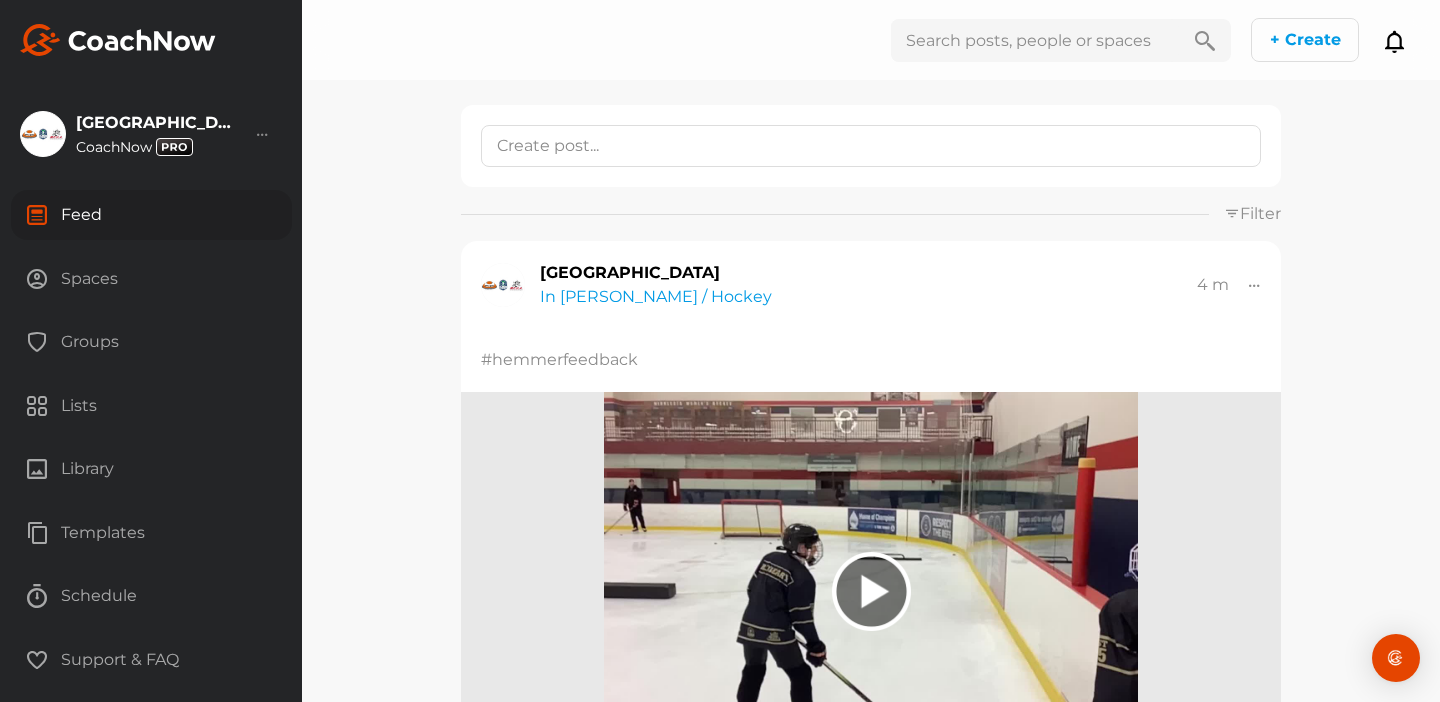 click on "Spaces" at bounding box center [151, 279] 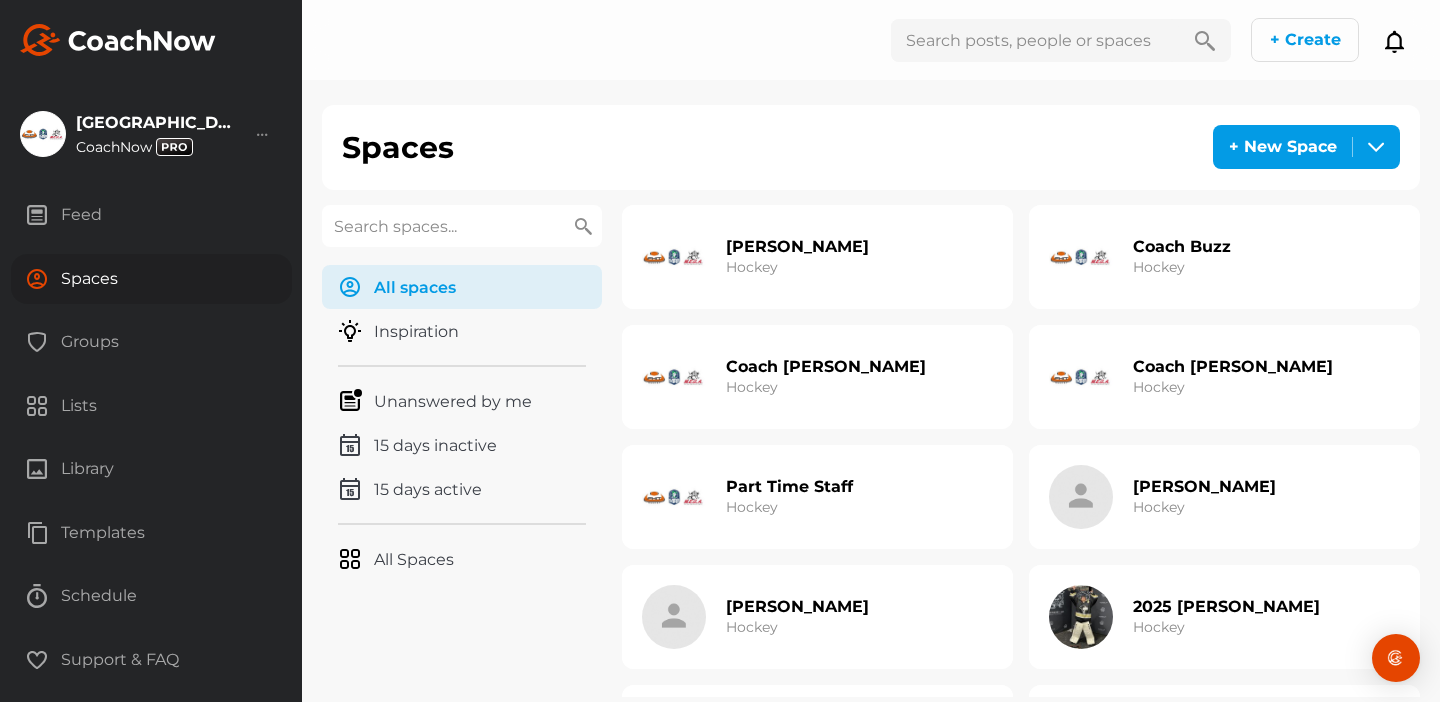 click on "Part Time Staff Hockey" at bounding box center (789, 497) 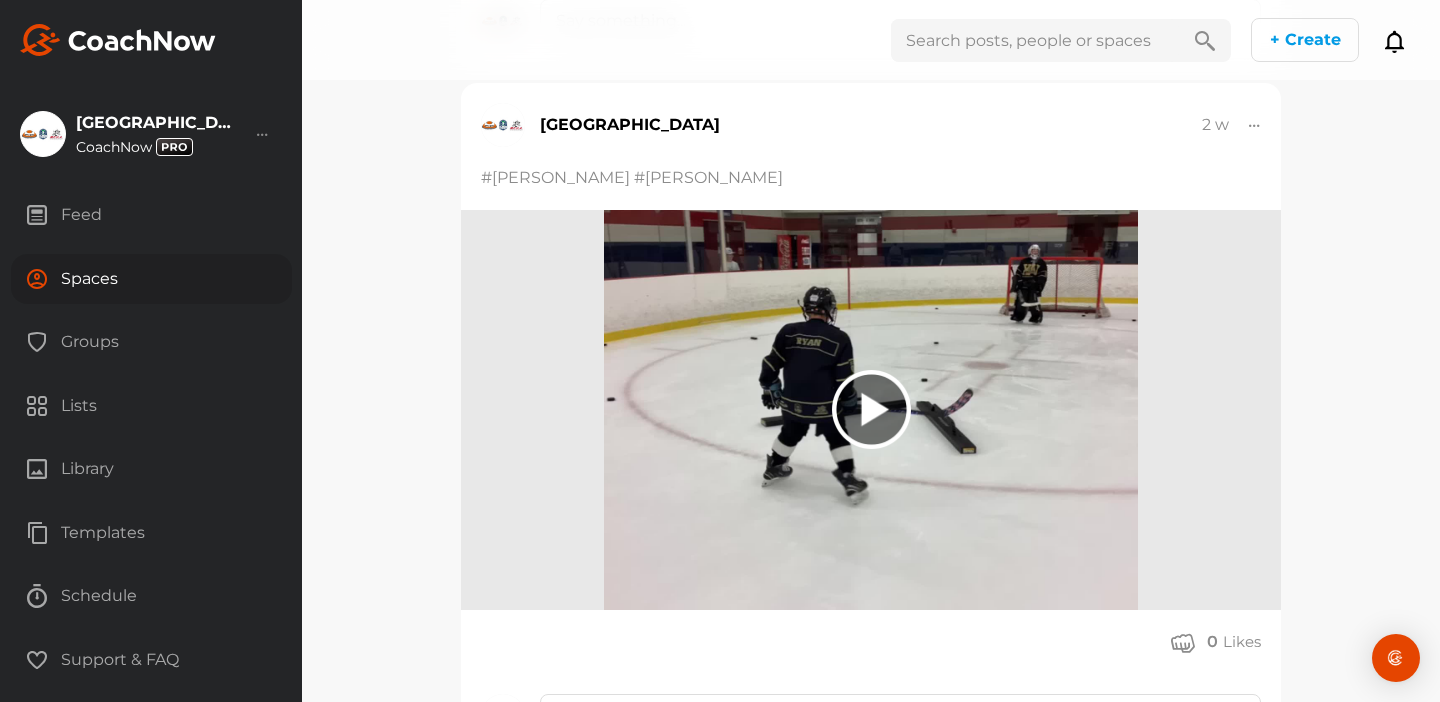 scroll, scrollTop: 15174, scrollLeft: 0, axis: vertical 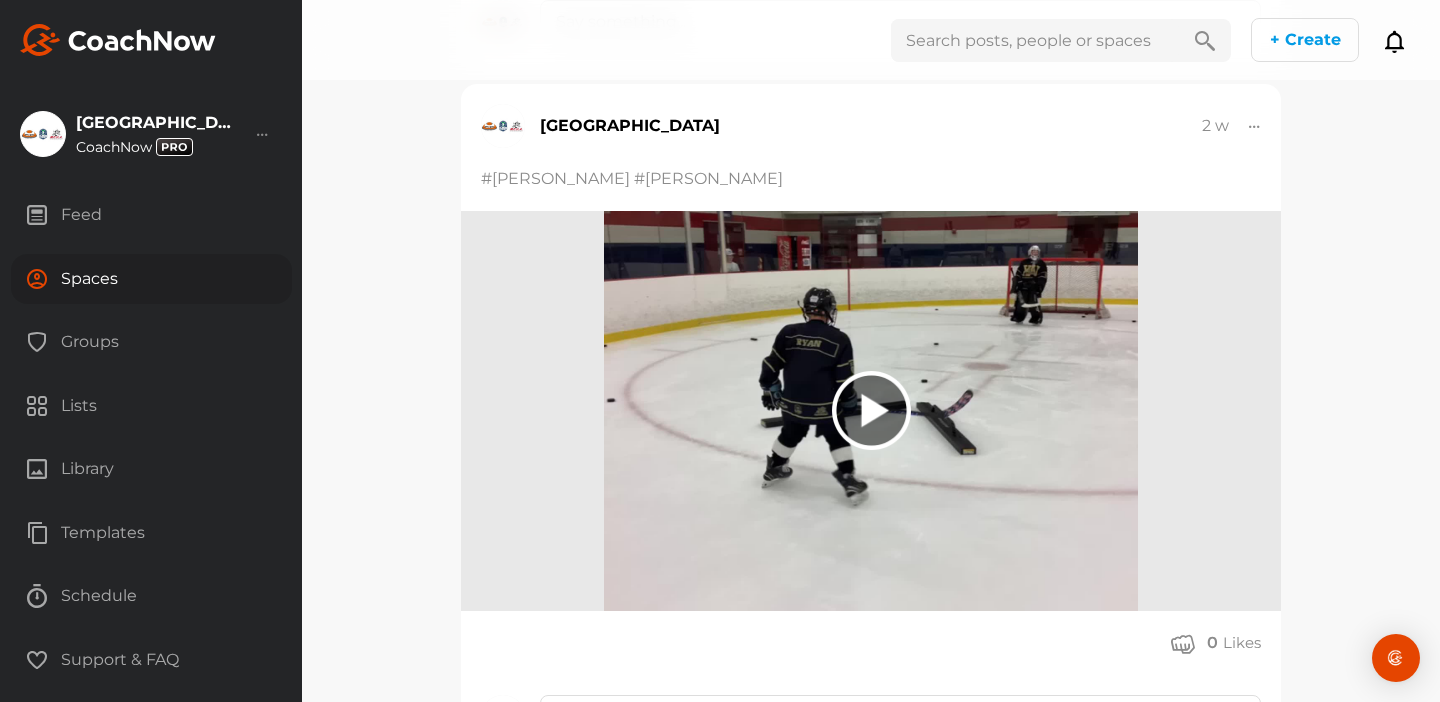 click 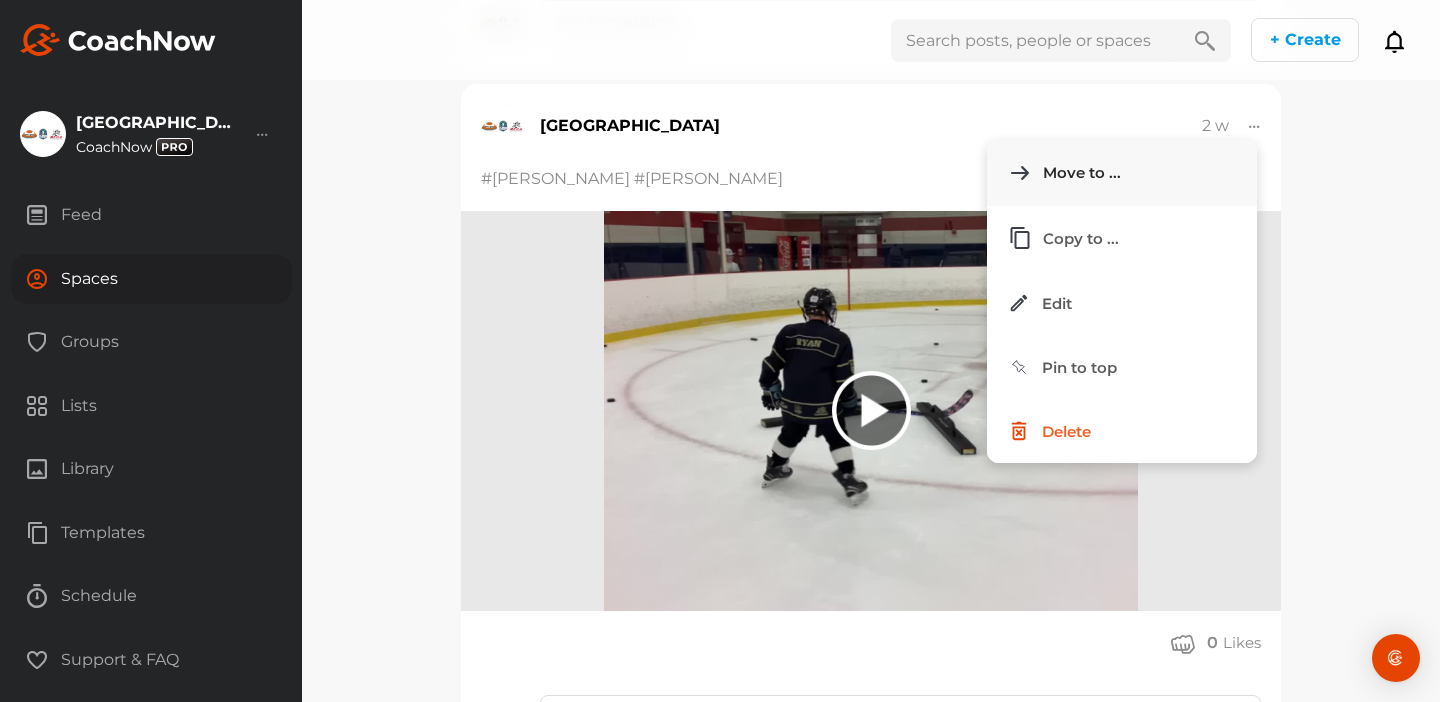 click on "Move to ..." 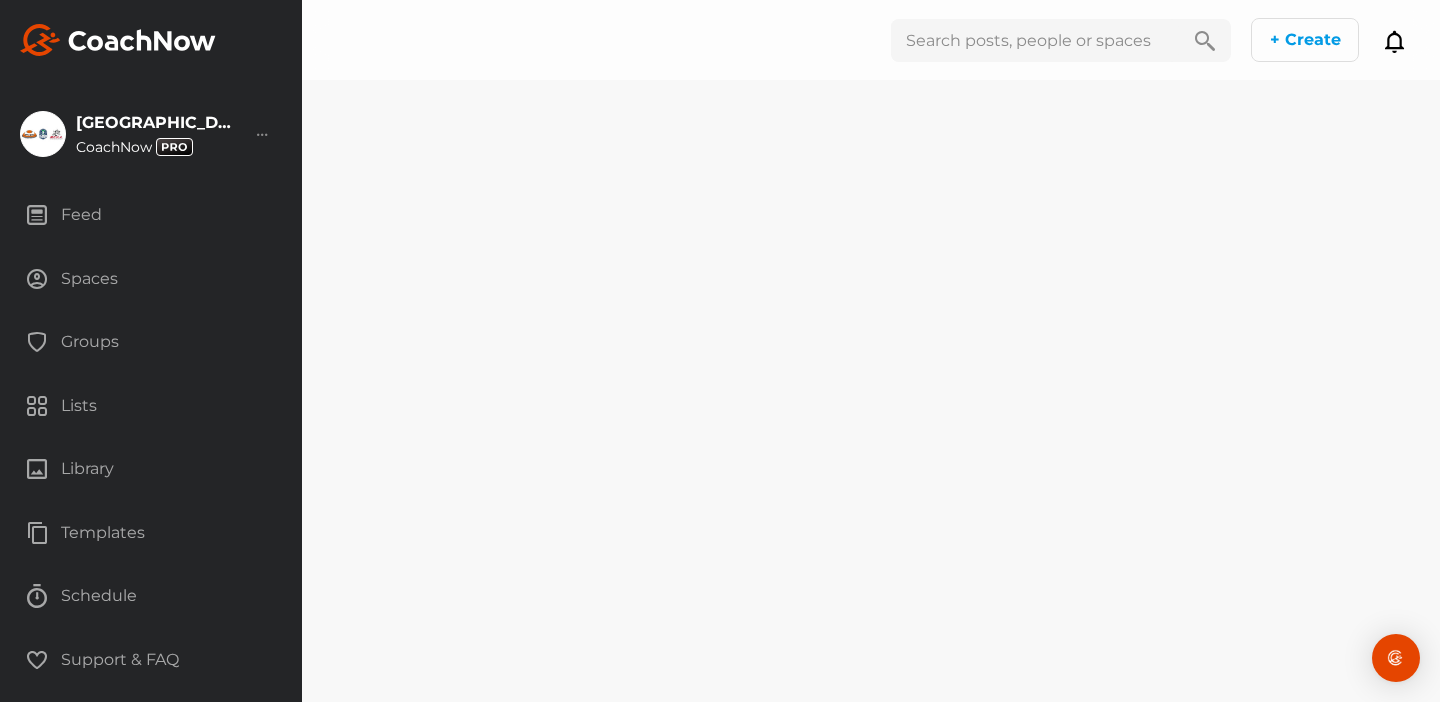 scroll, scrollTop: 0, scrollLeft: 0, axis: both 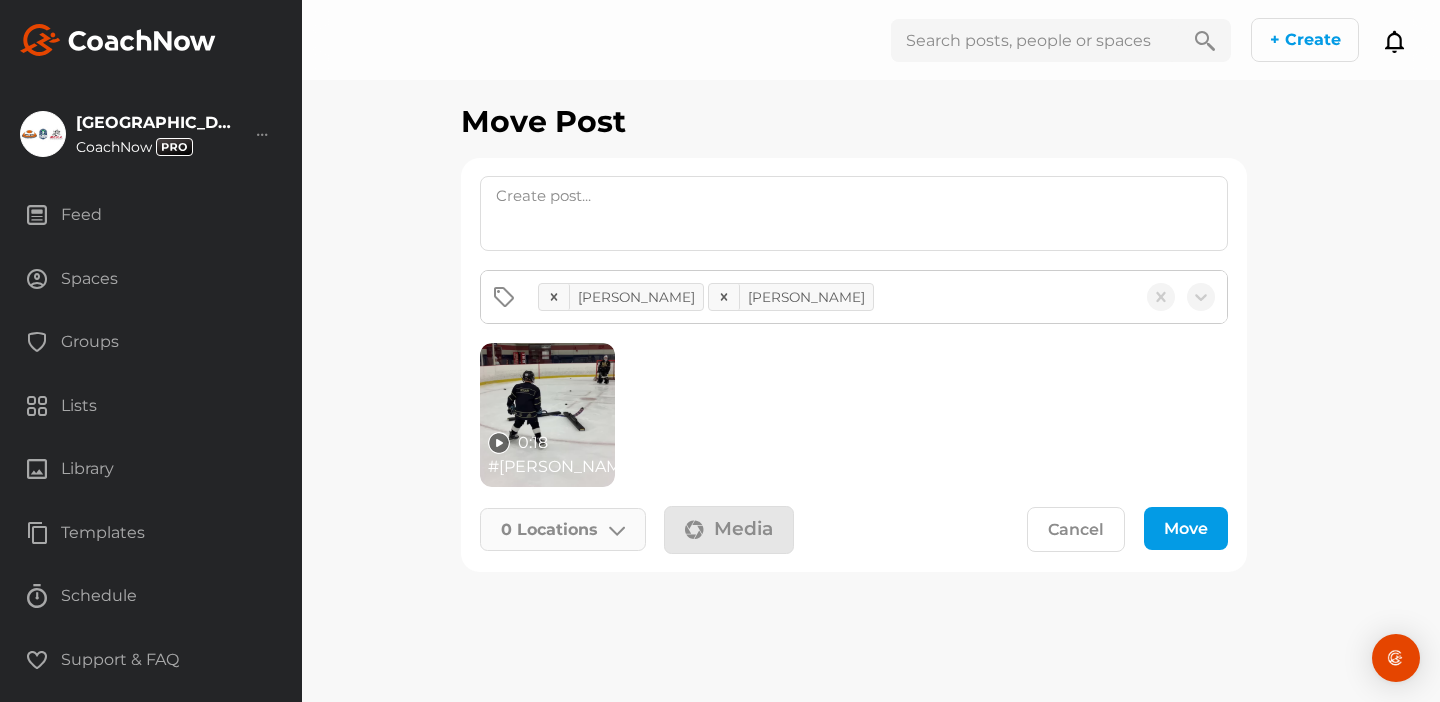 click 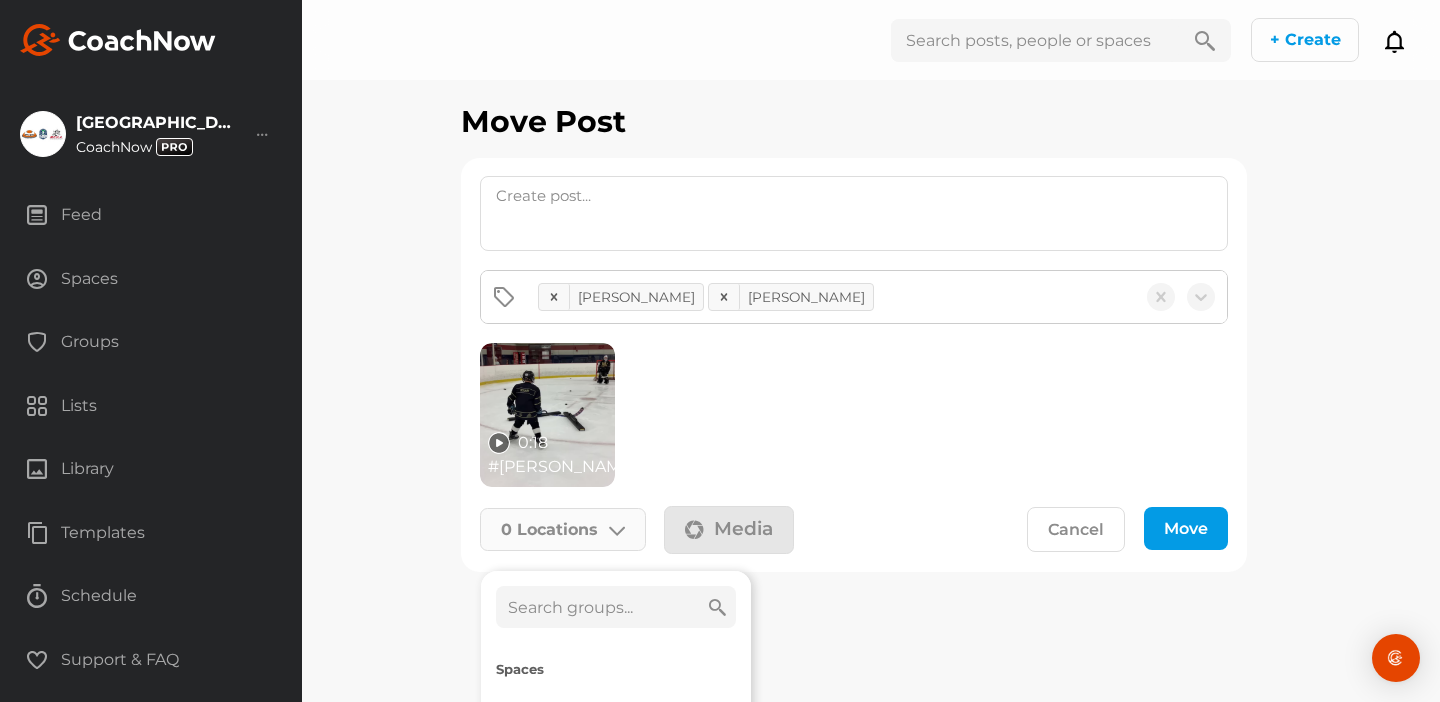 click 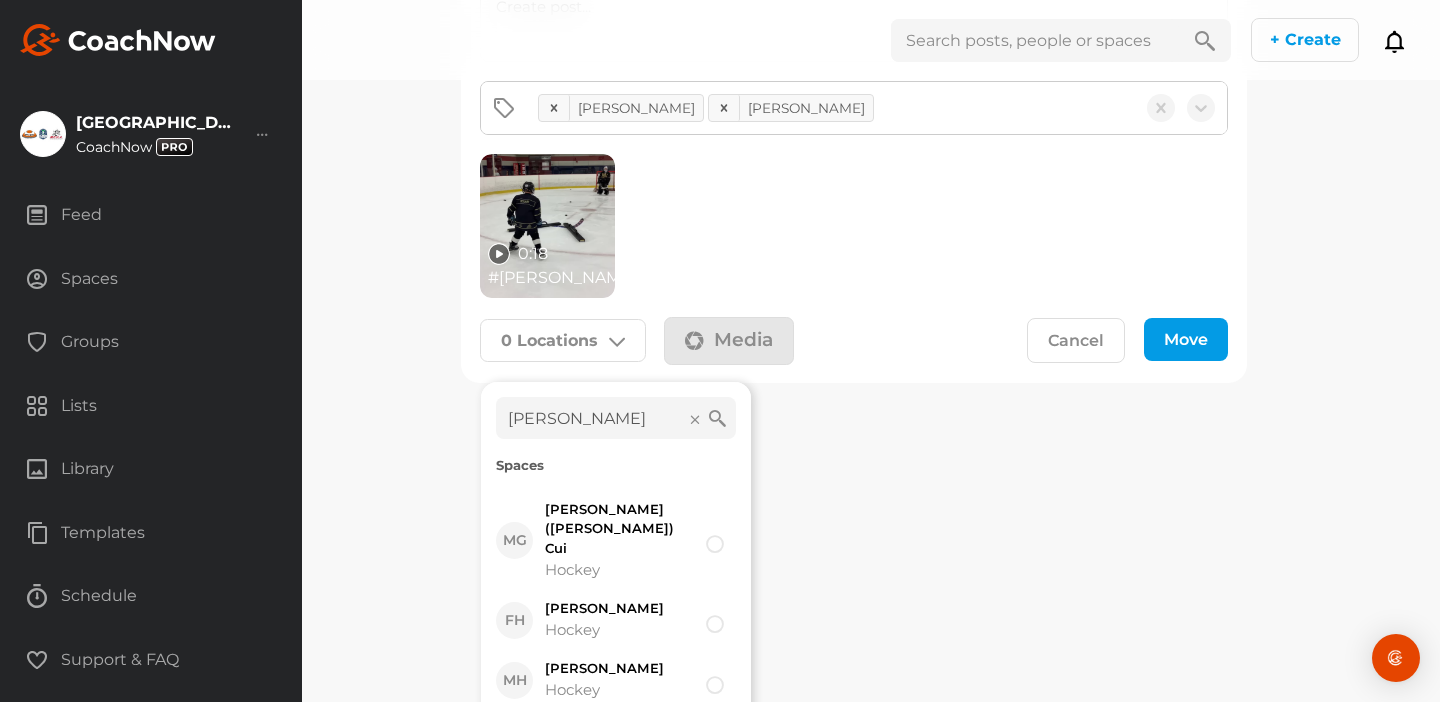 scroll, scrollTop: 196, scrollLeft: 0, axis: vertical 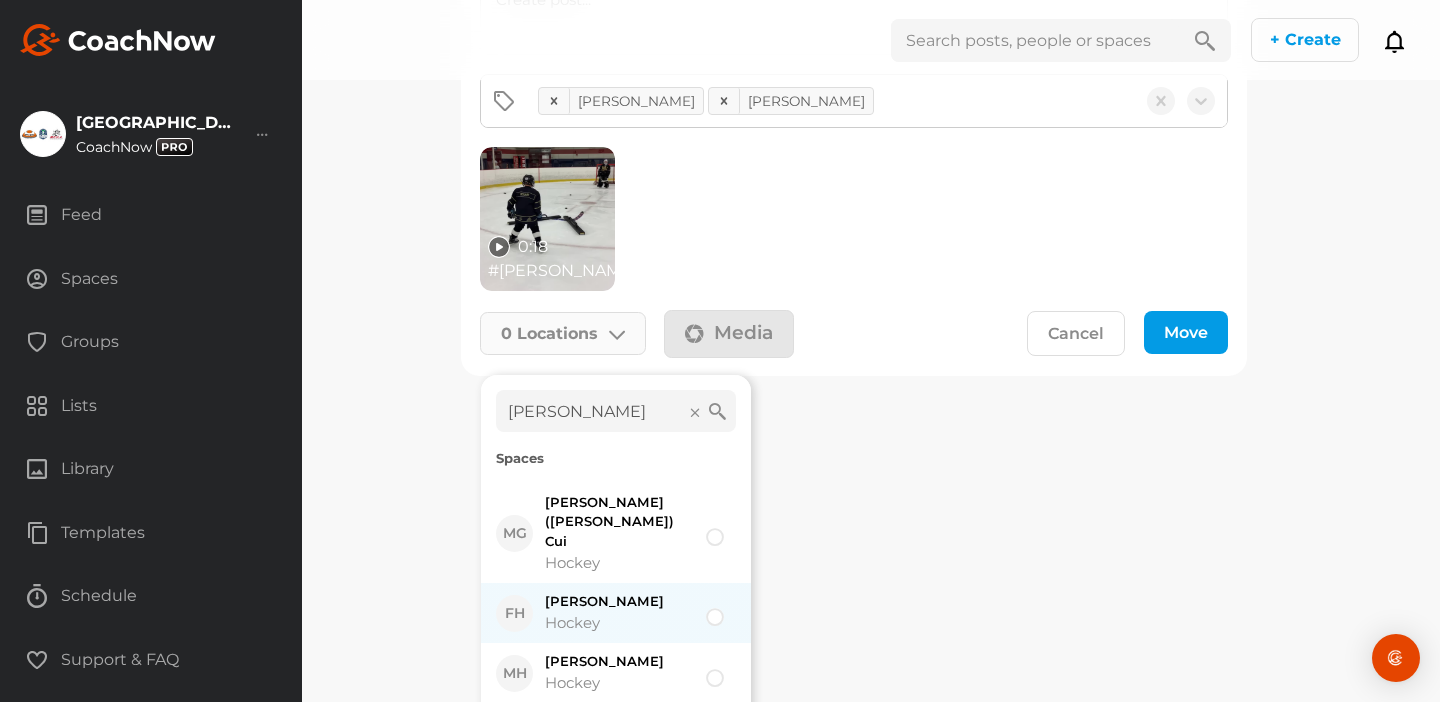 type on "[PERSON_NAME]" 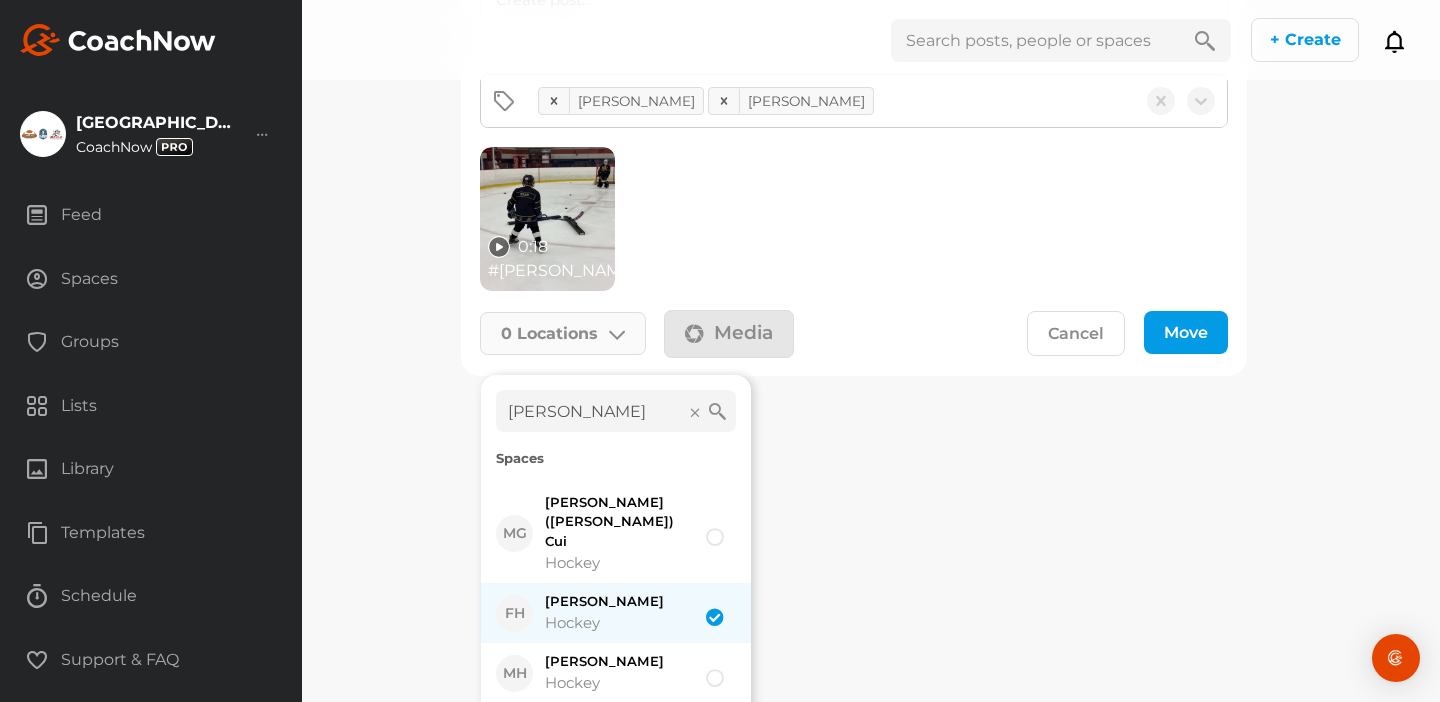 checkbox on "true" 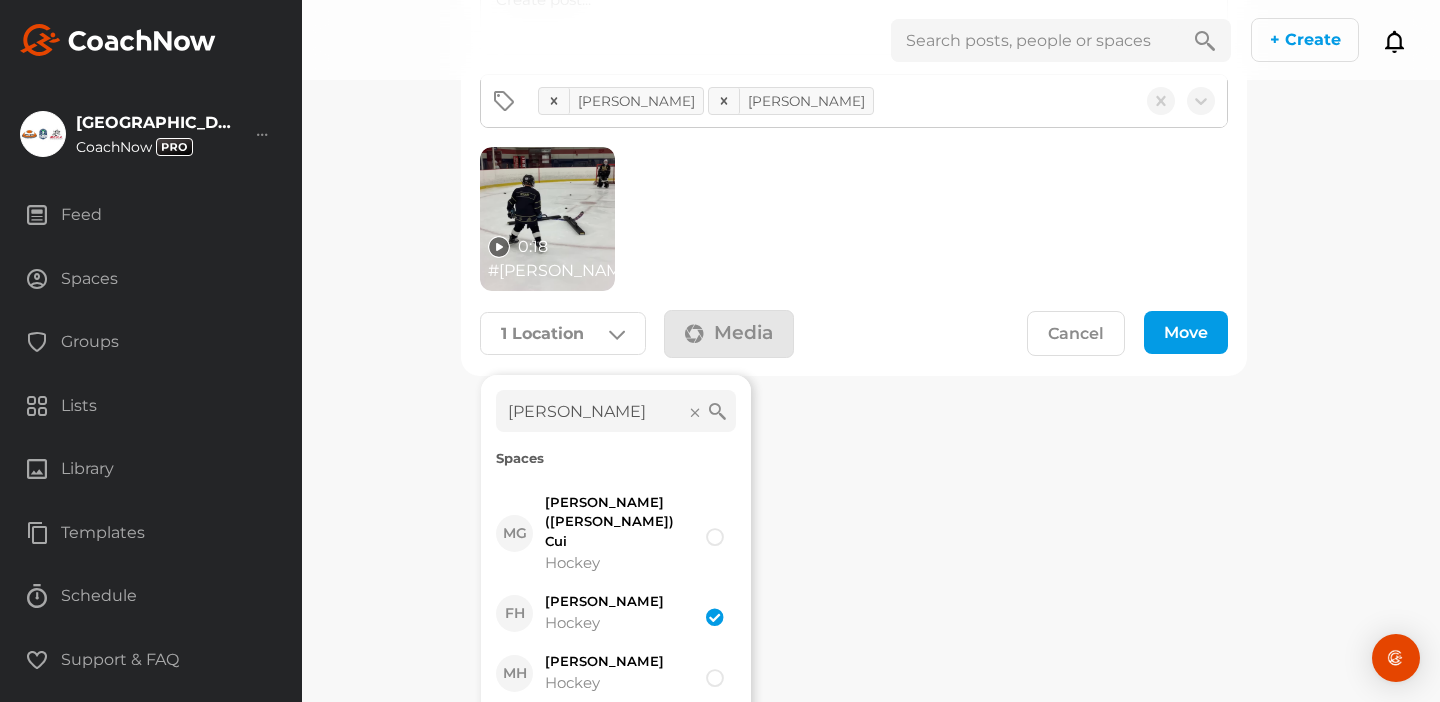 click on "Move" 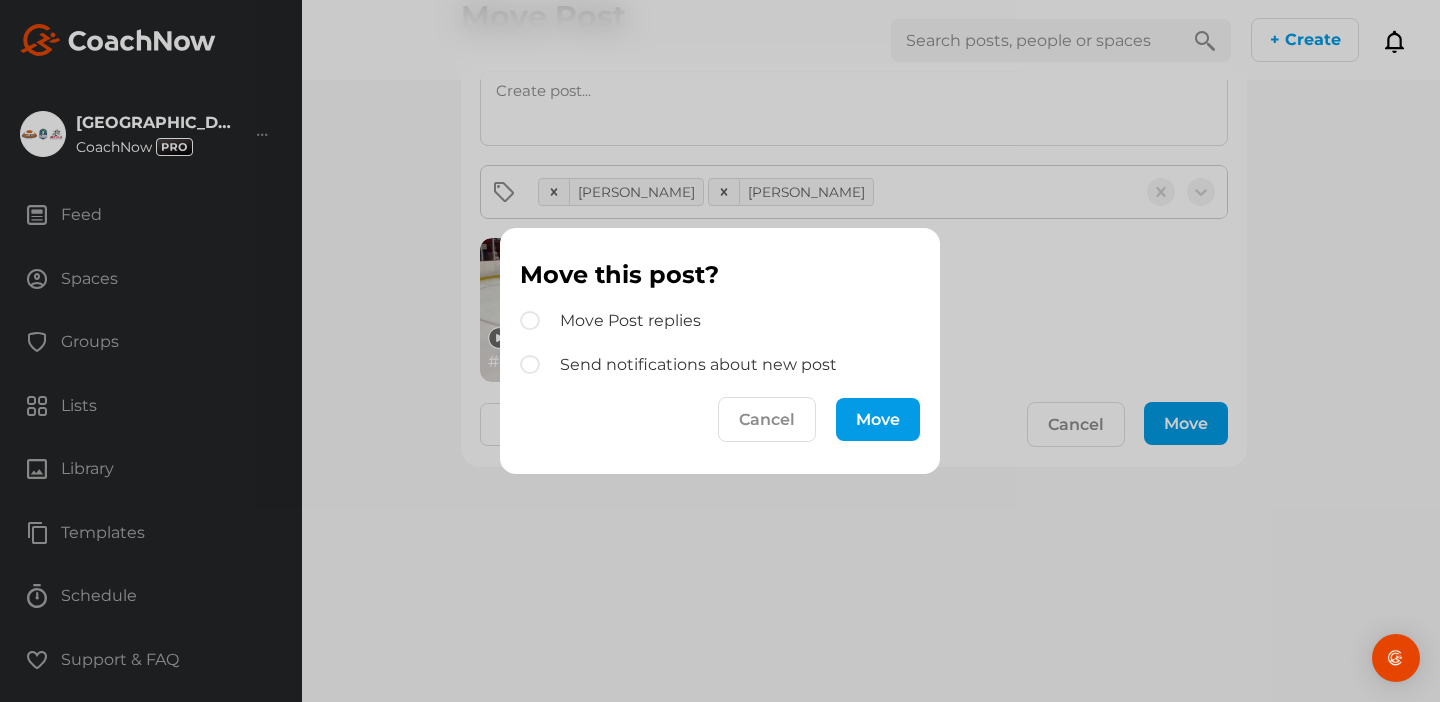 scroll, scrollTop: 105, scrollLeft: 0, axis: vertical 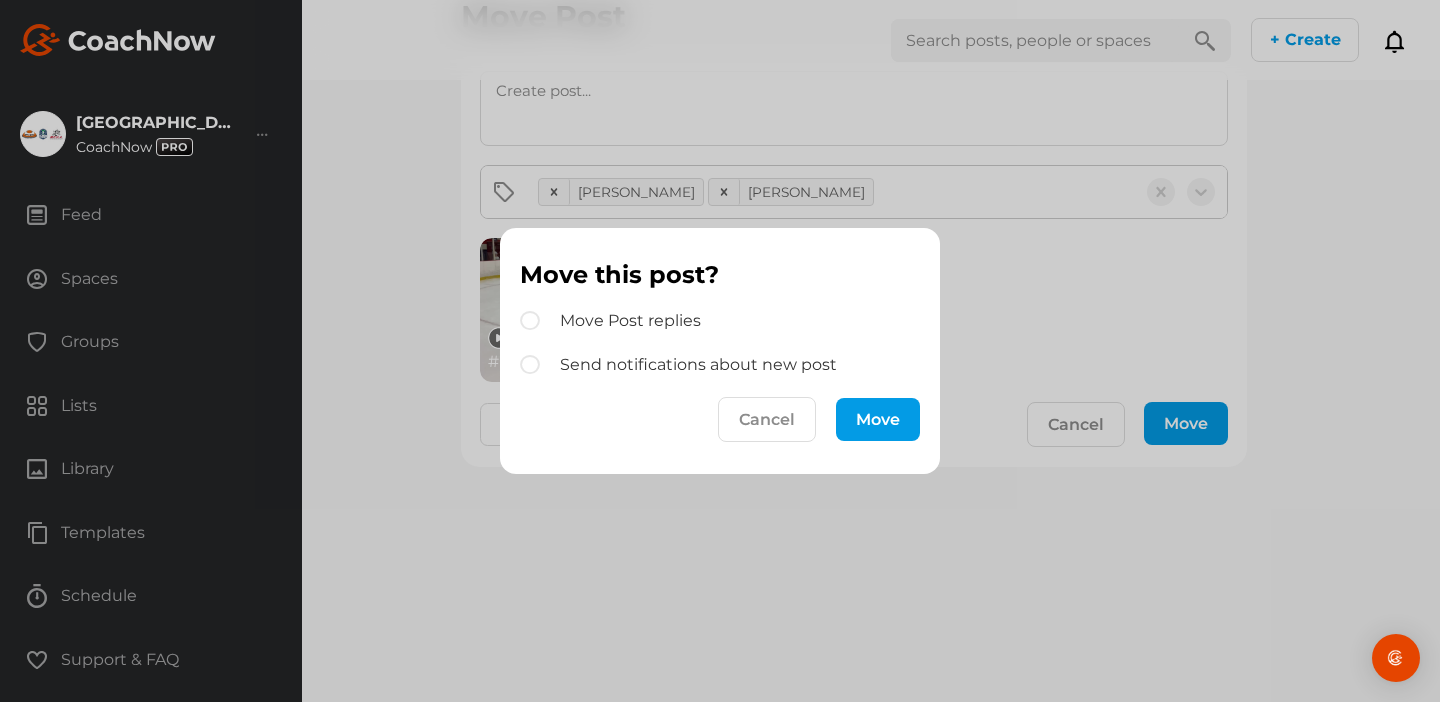 click on "Move" at bounding box center [878, 419] 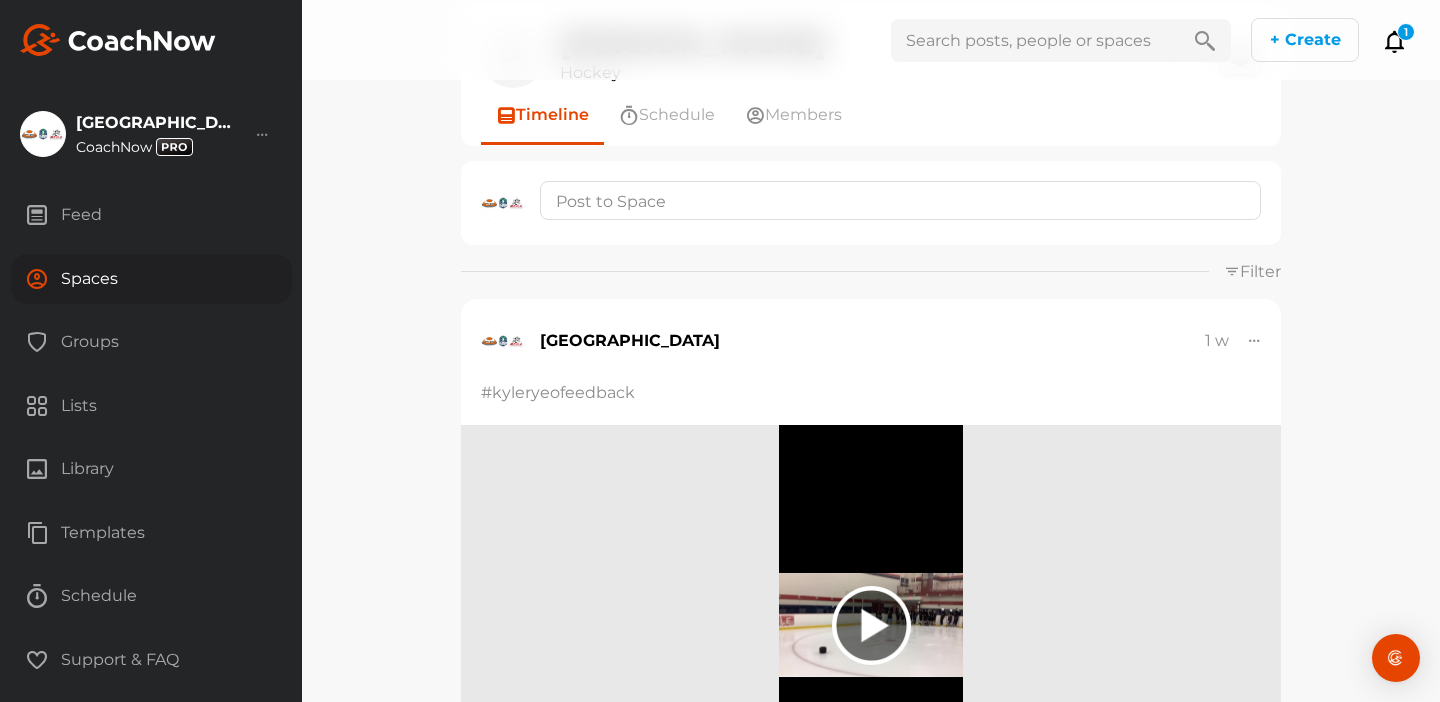 scroll, scrollTop: 85, scrollLeft: 0, axis: vertical 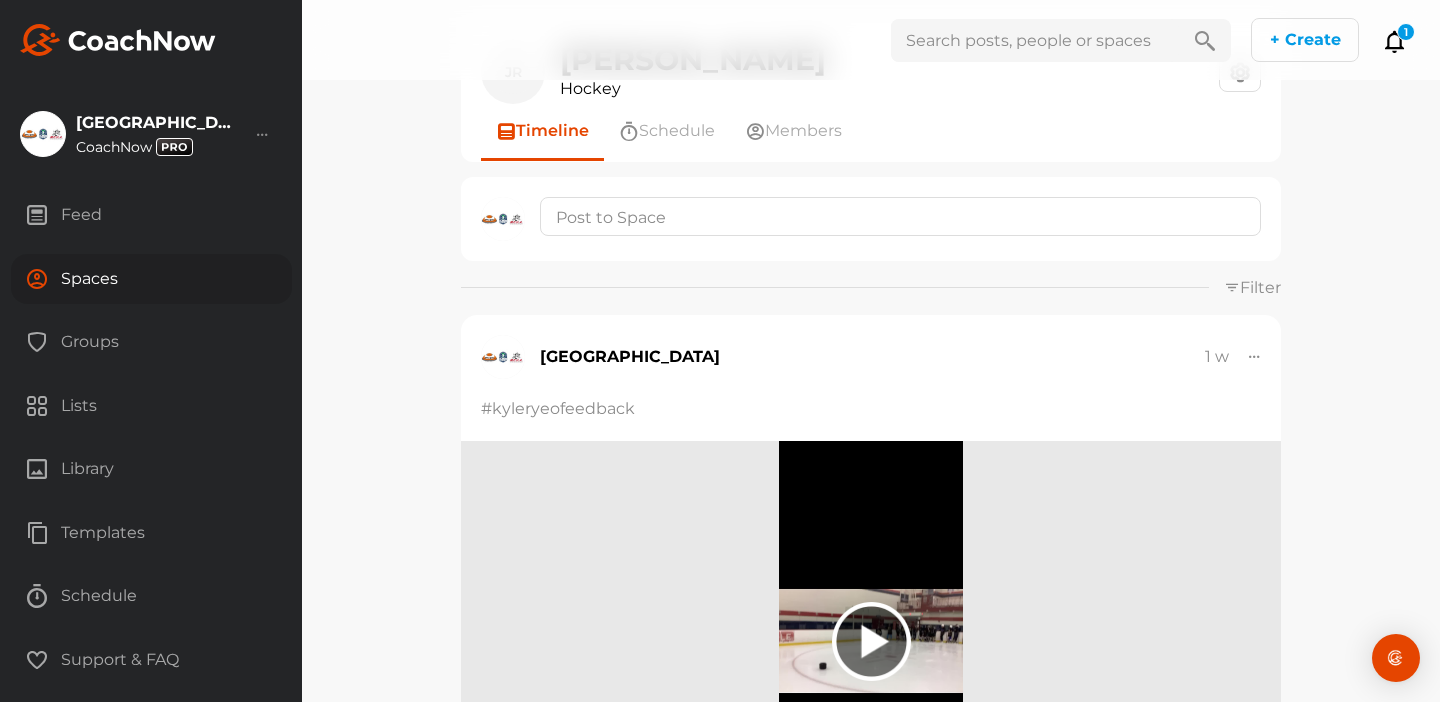 click on "Spaces" at bounding box center (151, 279) 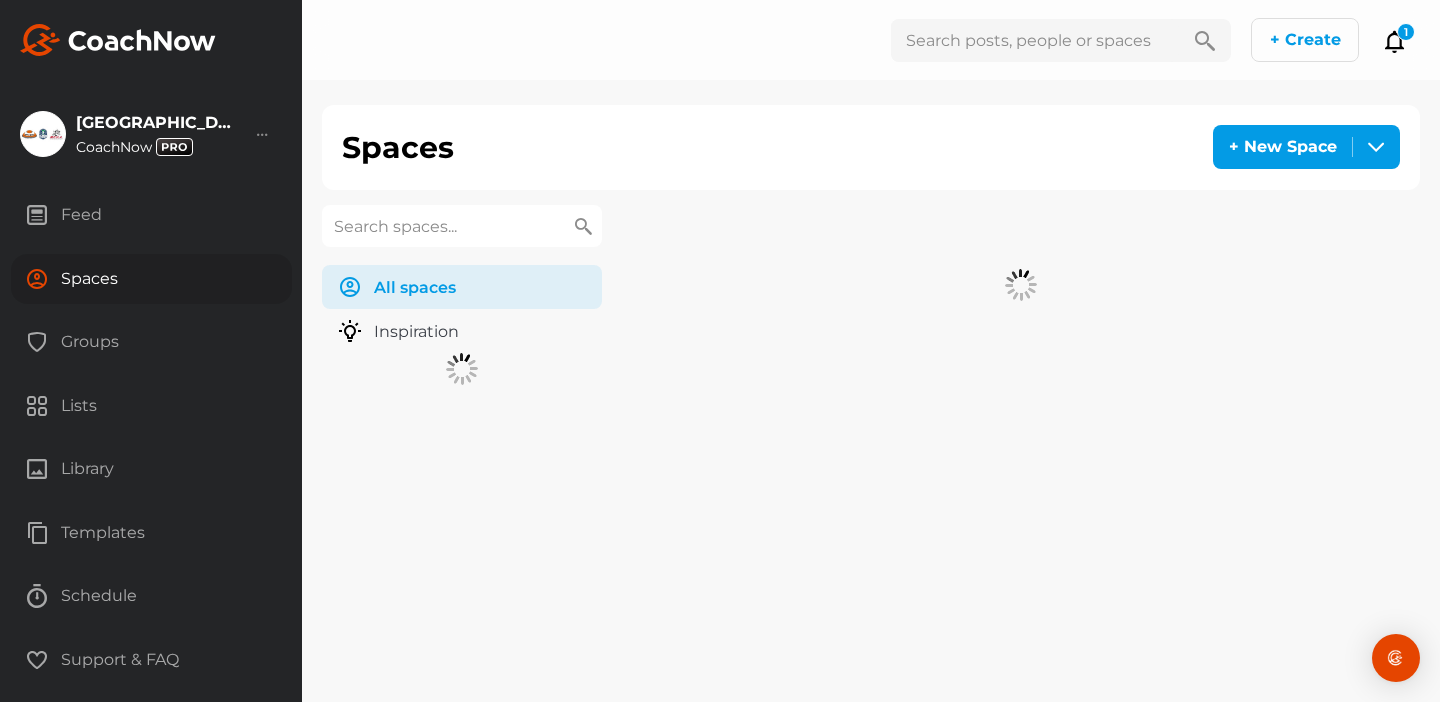 scroll, scrollTop: 0, scrollLeft: 0, axis: both 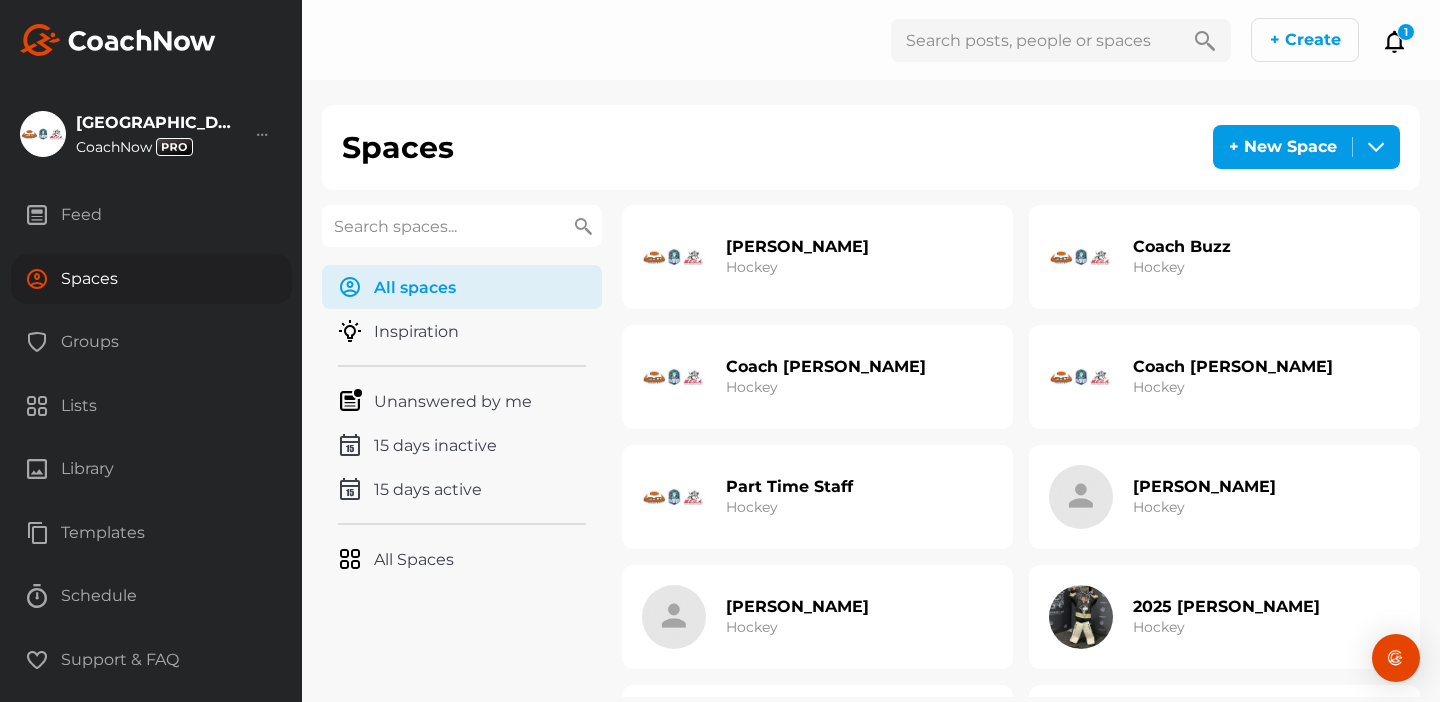 click on "Part Time Staff Hockey" at bounding box center [789, 497] 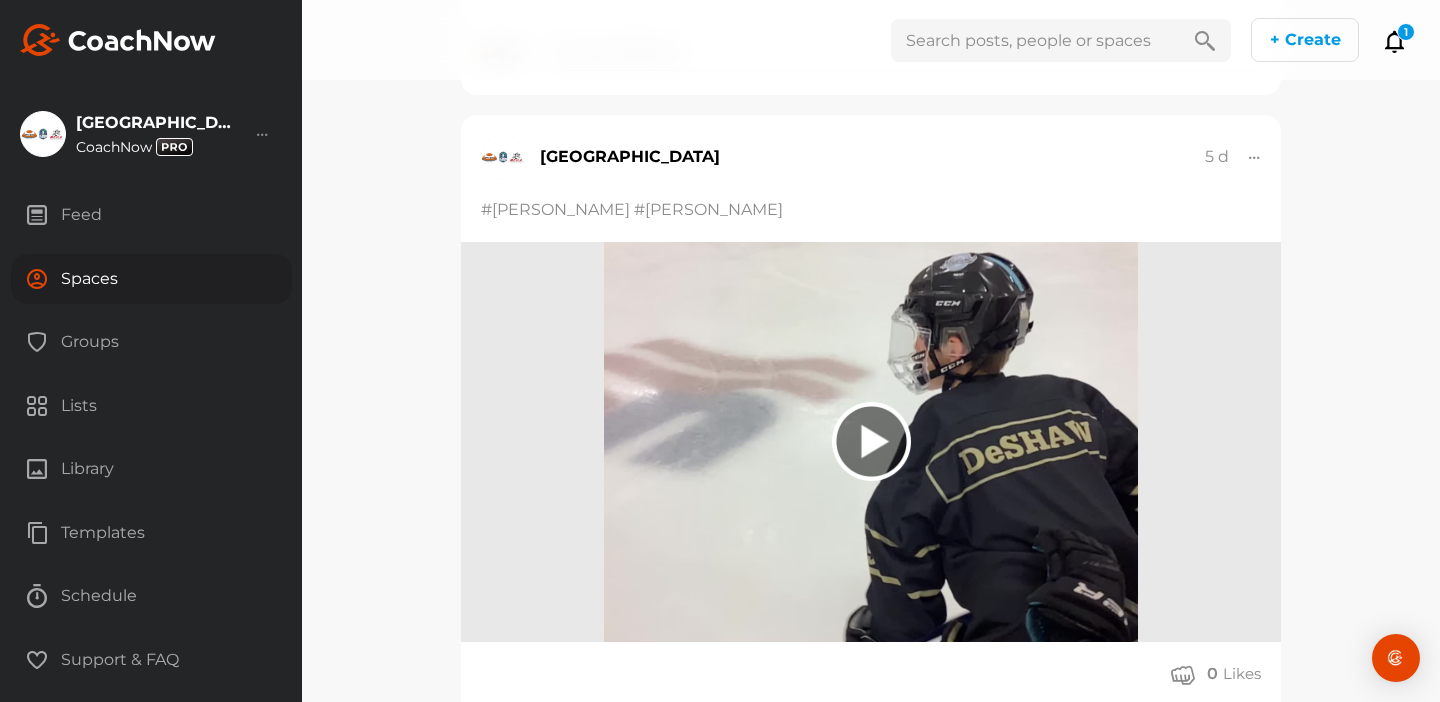 scroll, scrollTop: 5929, scrollLeft: 0, axis: vertical 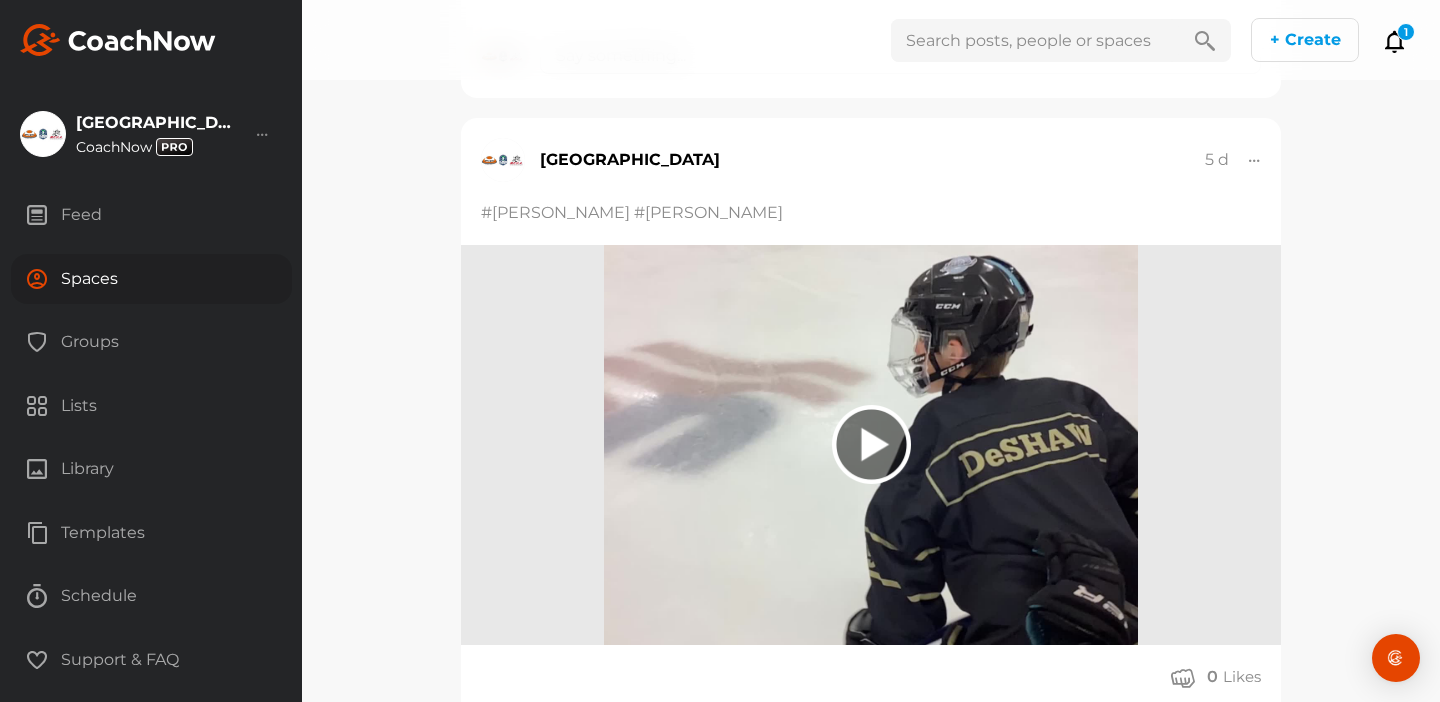 click 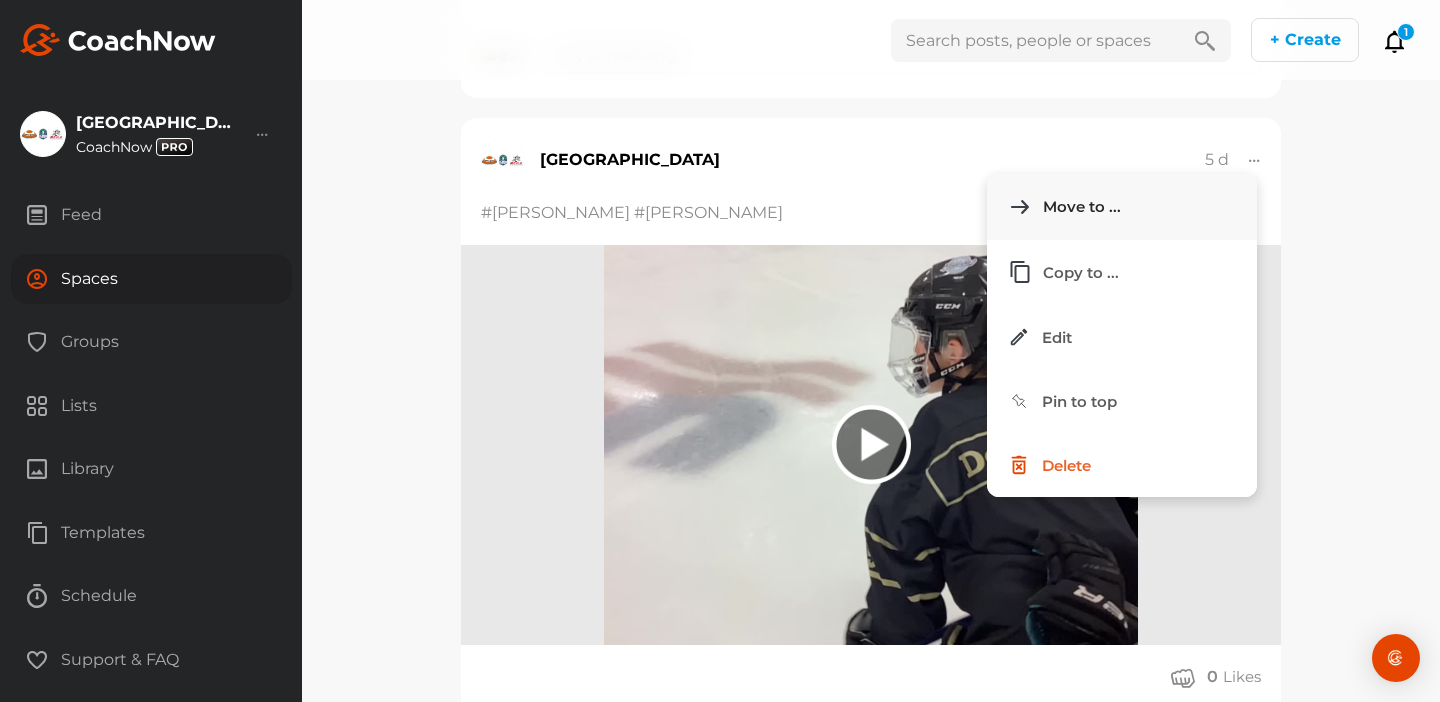 click on "Move to ..." 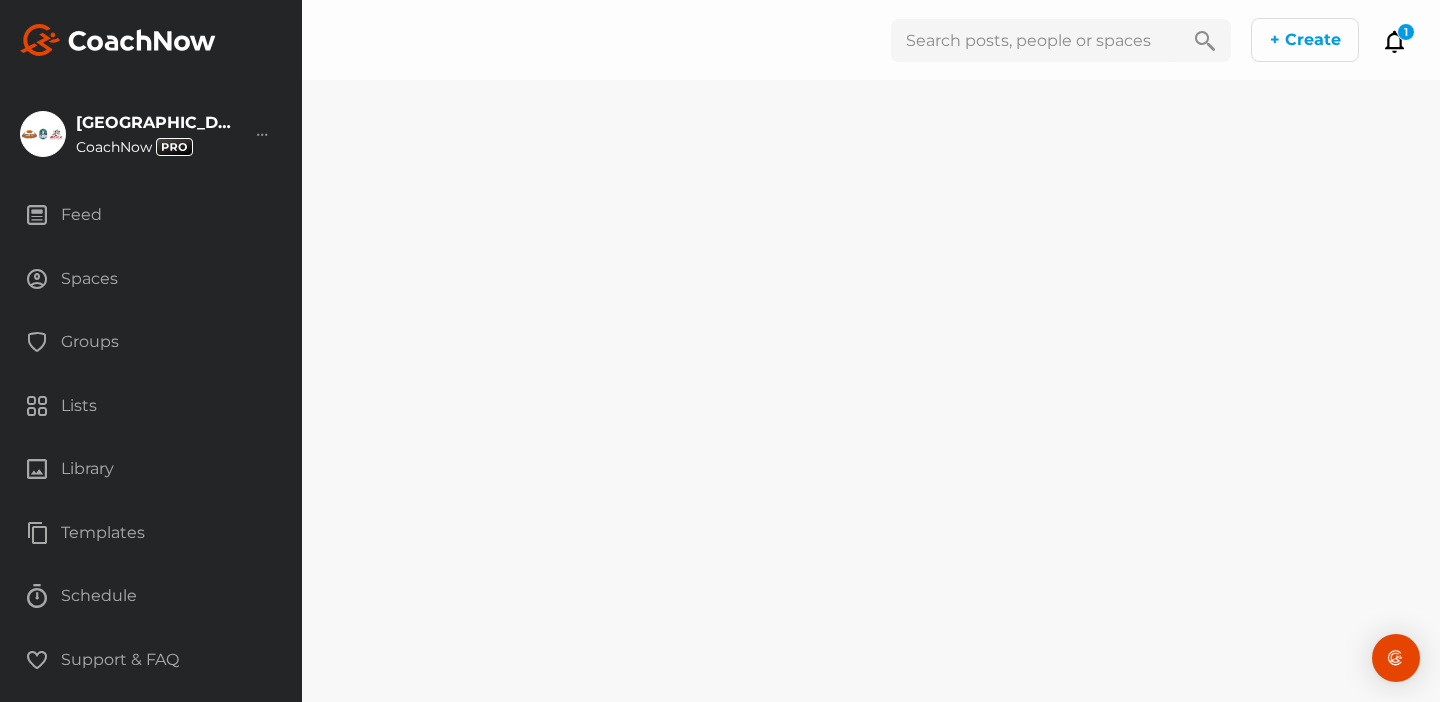 scroll, scrollTop: 0, scrollLeft: 0, axis: both 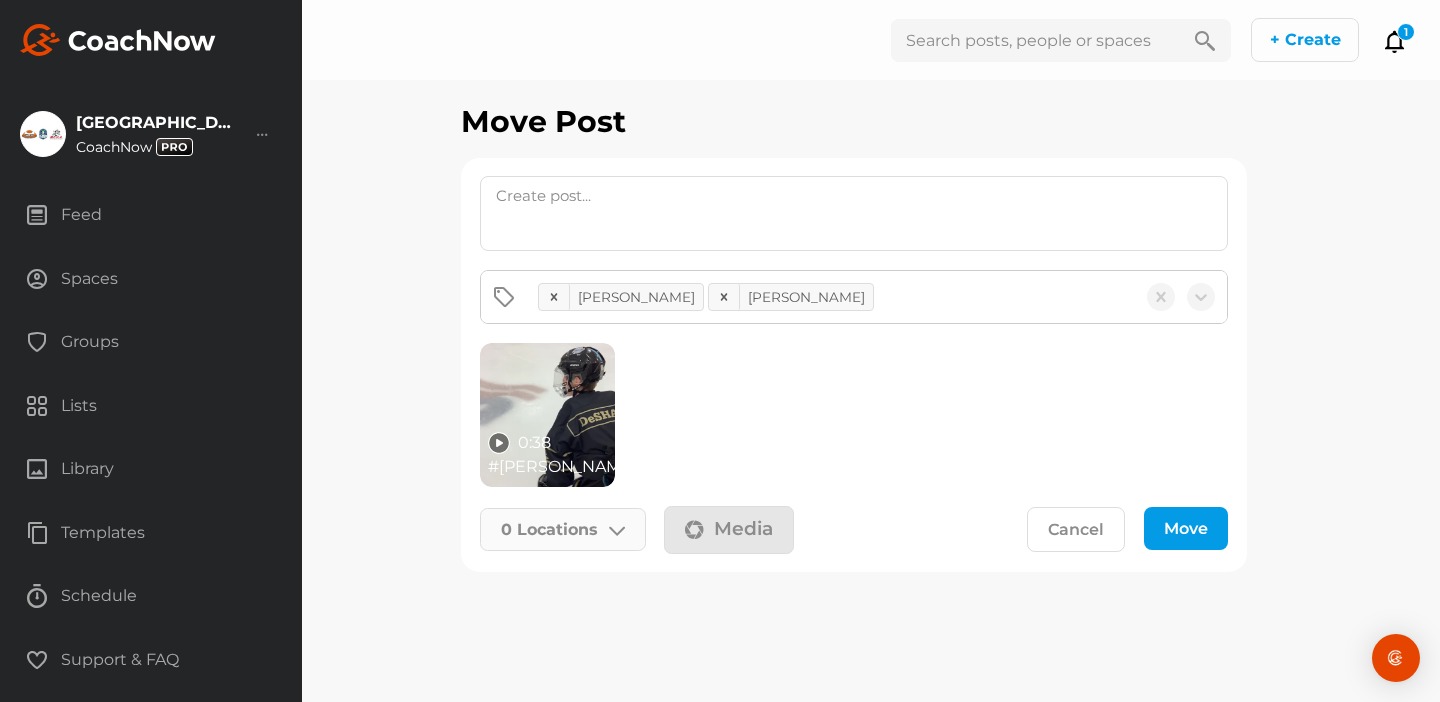 click on "0   Locations" 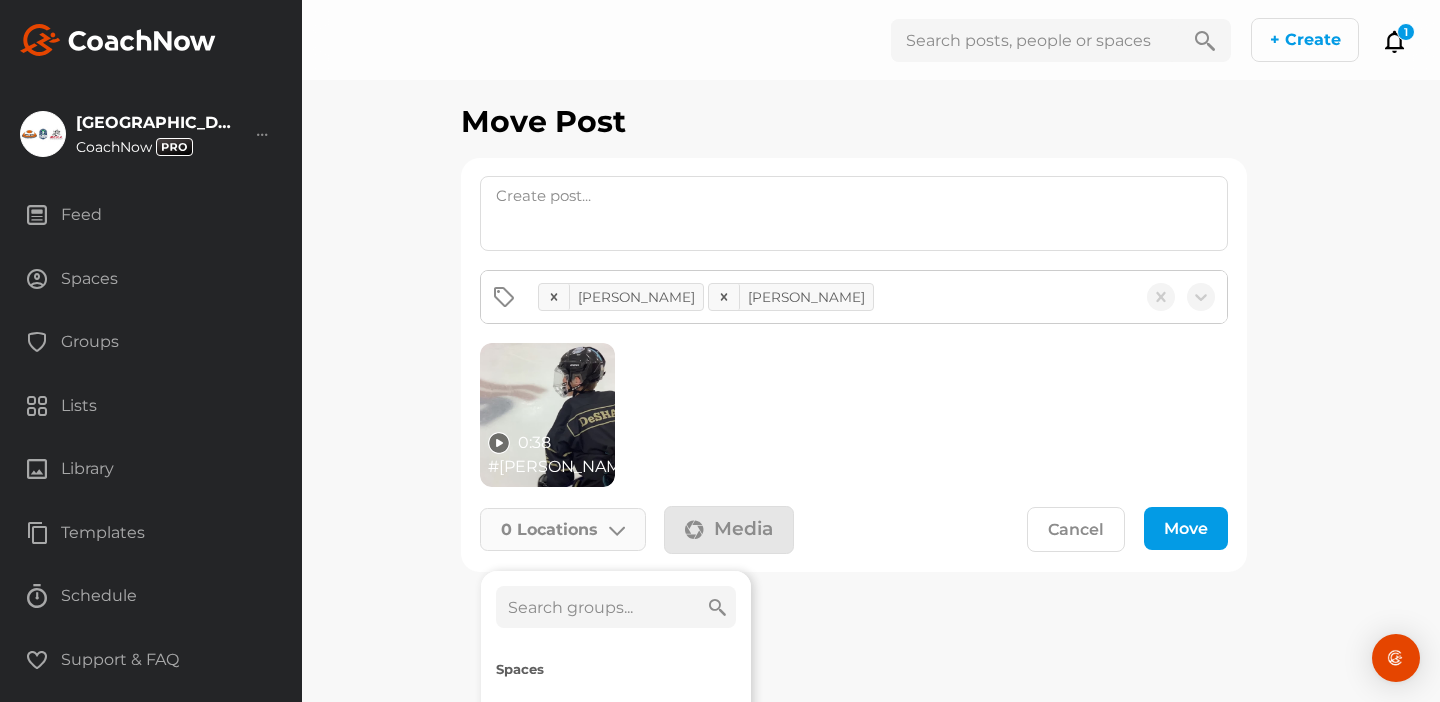 click 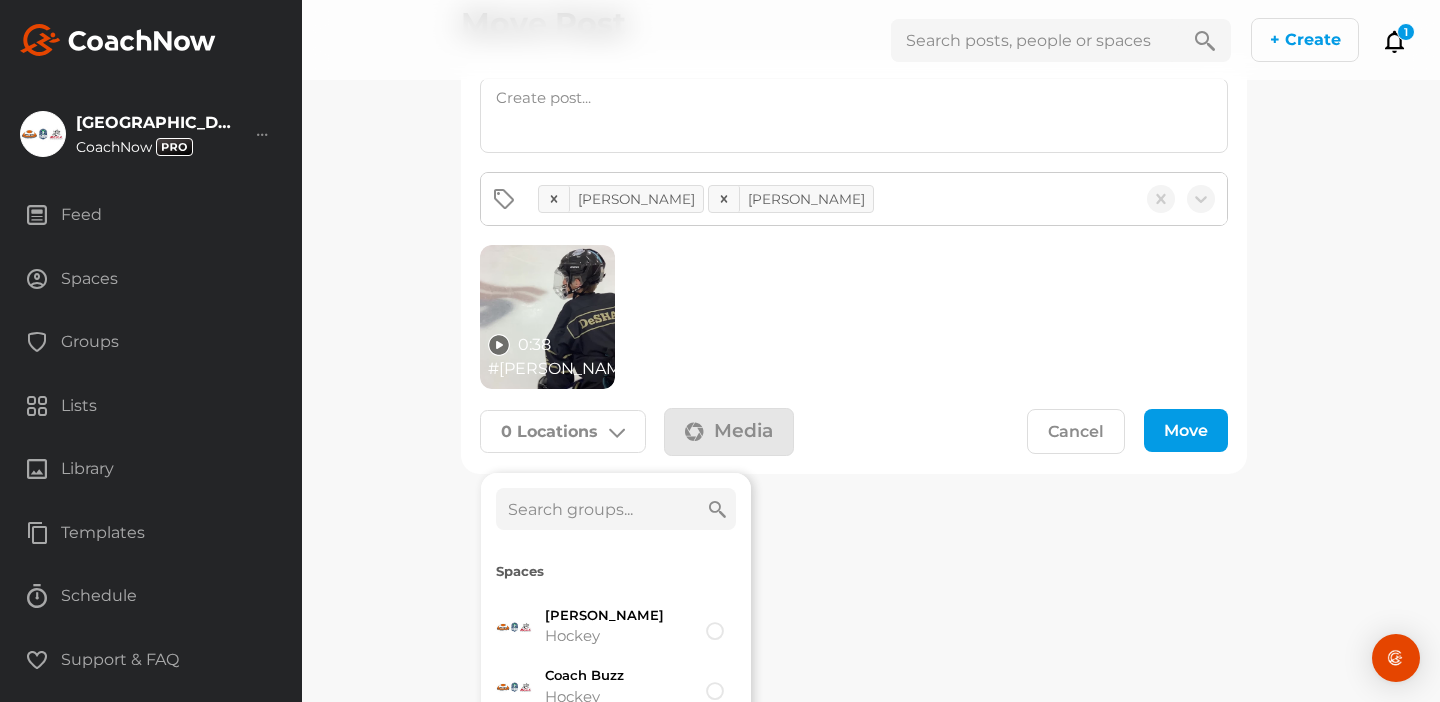 scroll, scrollTop: 101, scrollLeft: 0, axis: vertical 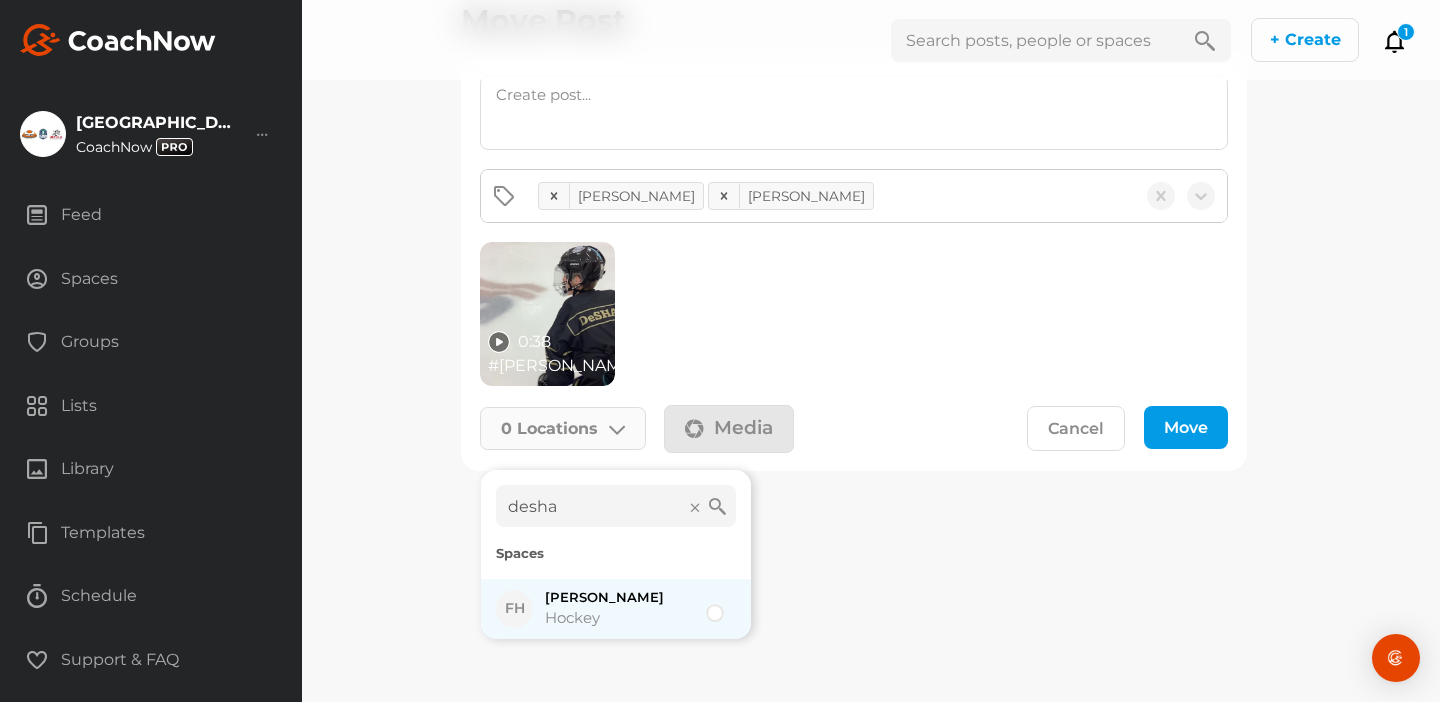 type on "desha" 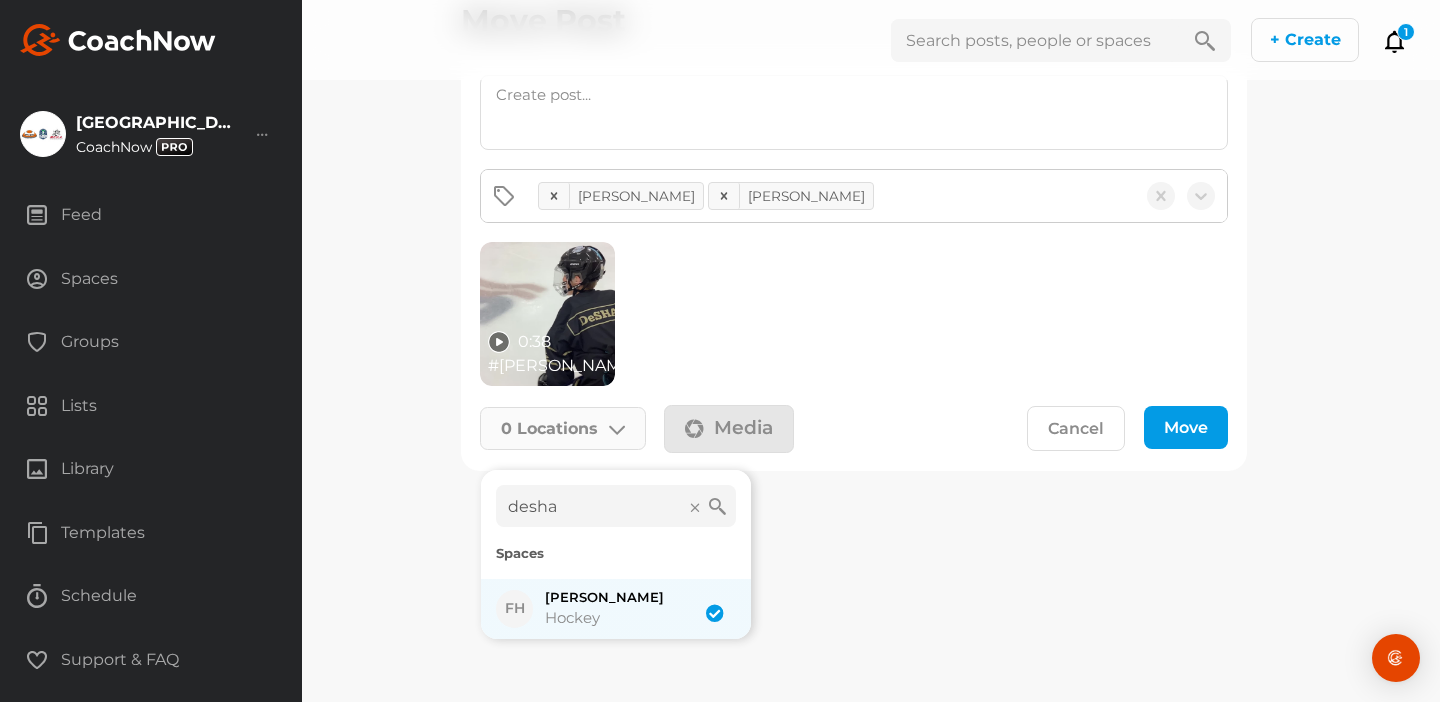 checkbox on "true" 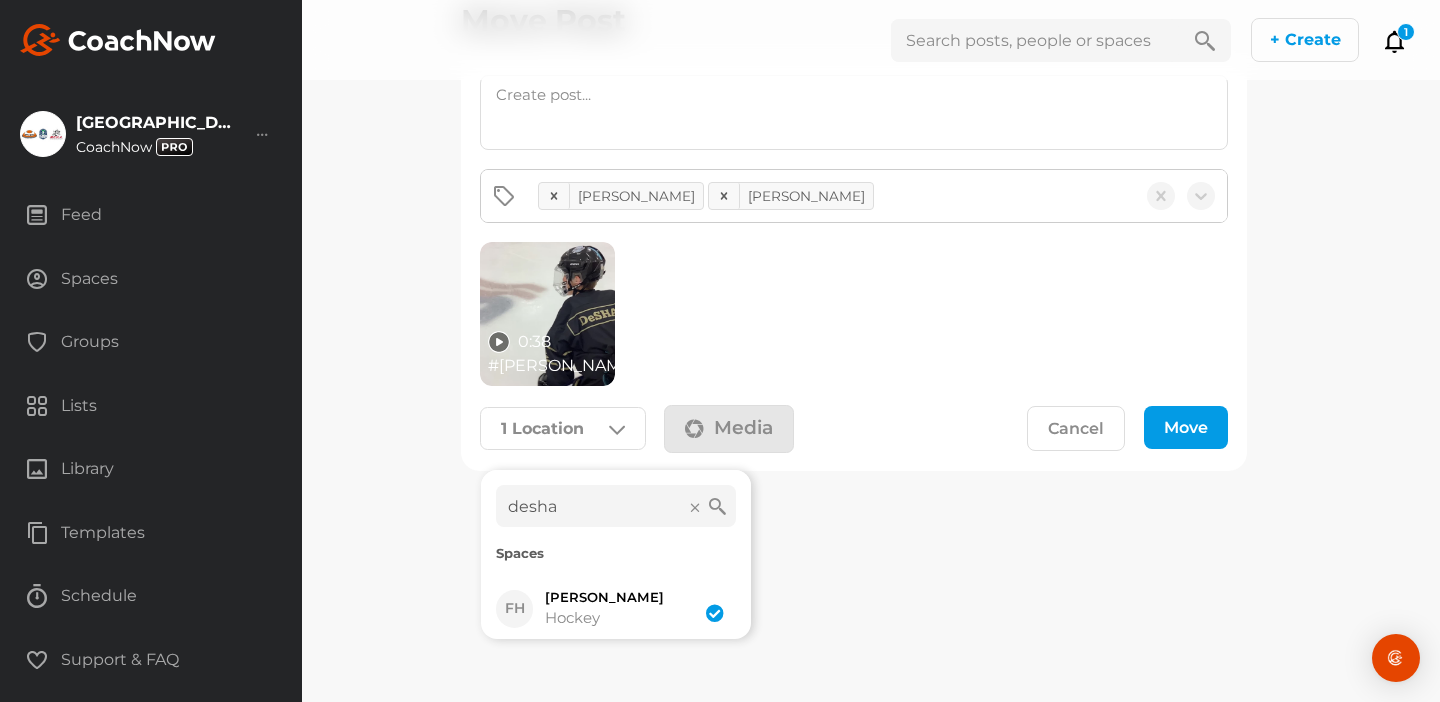 click on "Move" 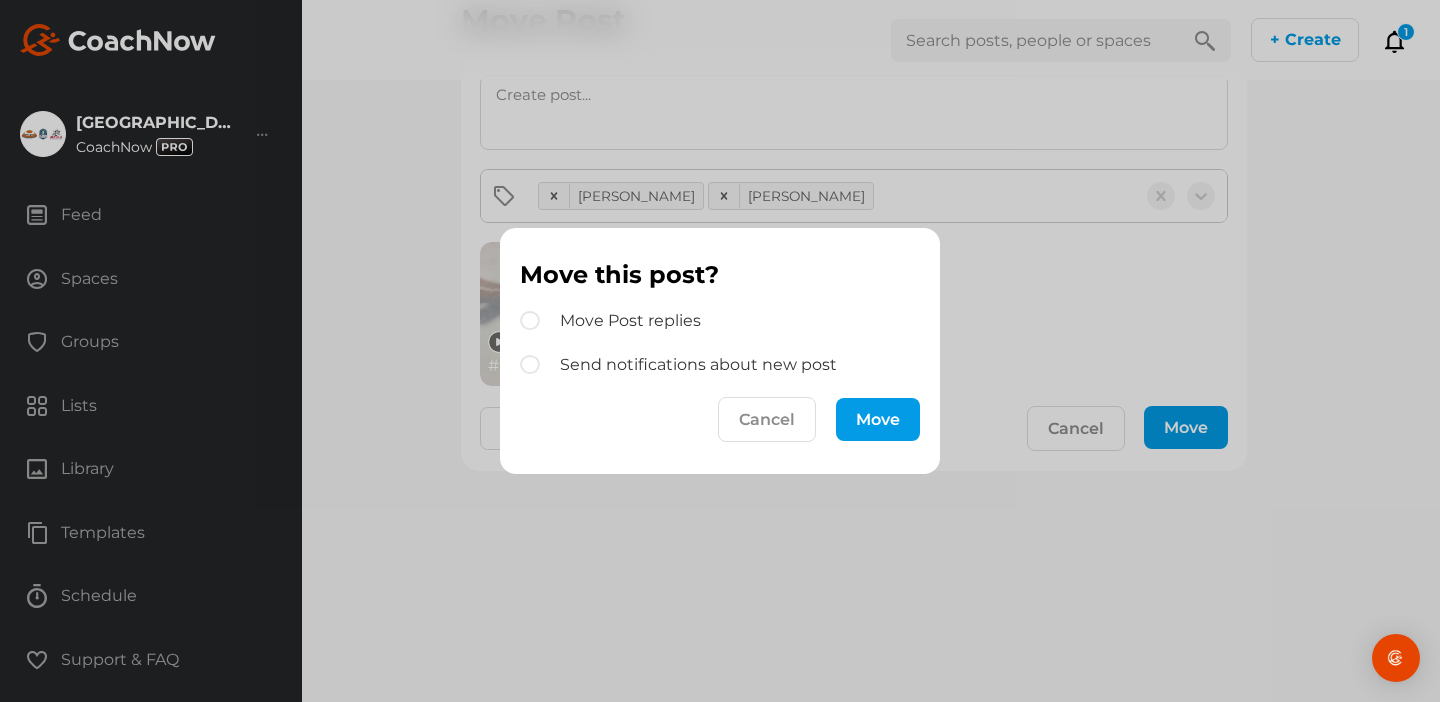click on "Move" at bounding box center [878, 419] 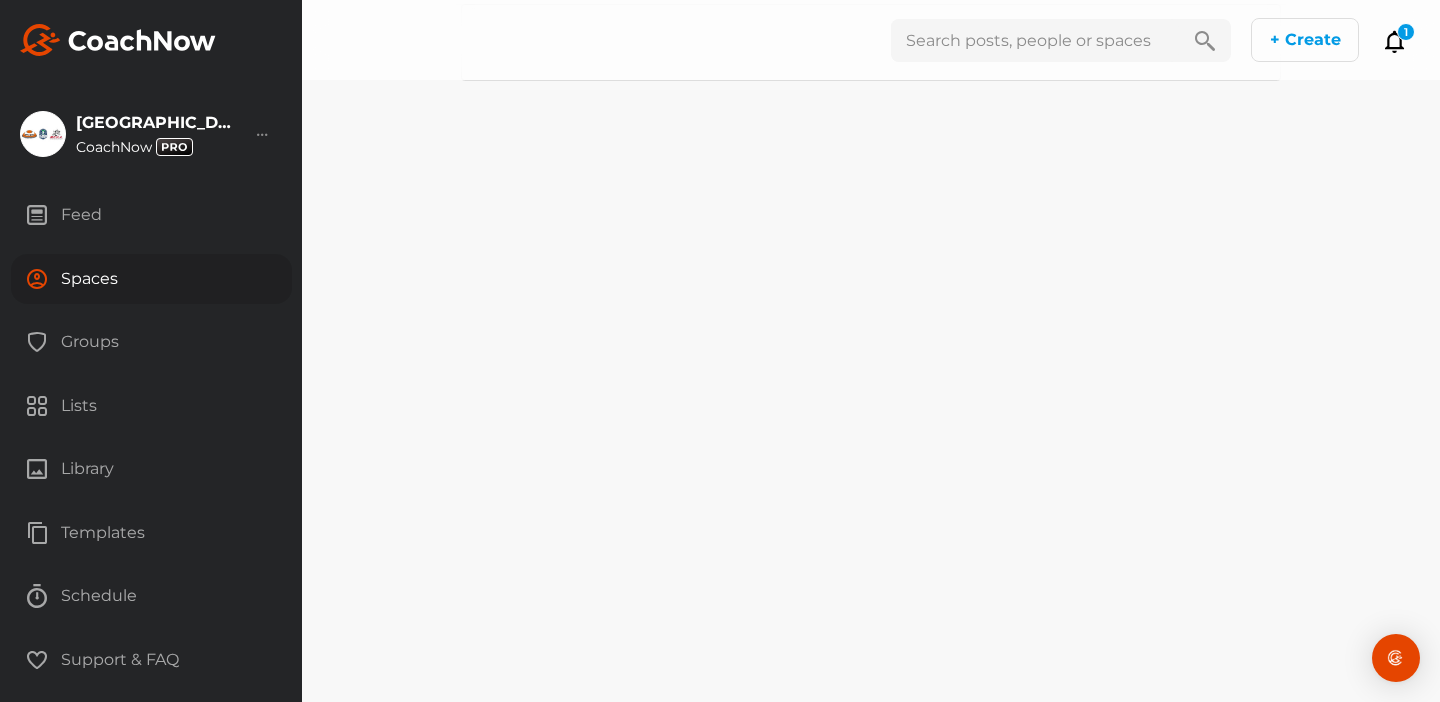 scroll, scrollTop: 0, scrollLeft: 0, axis: both 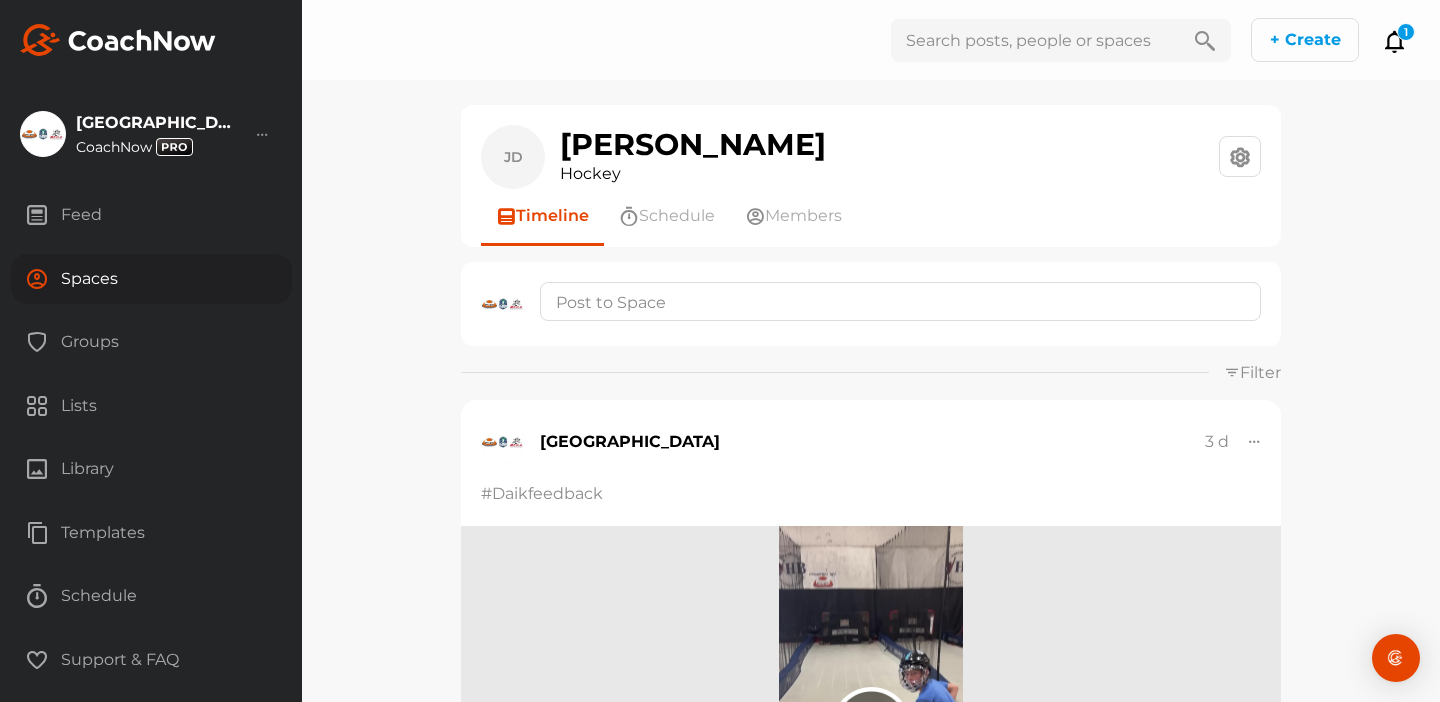 click on "Feed" at bounding box center (151, 215) 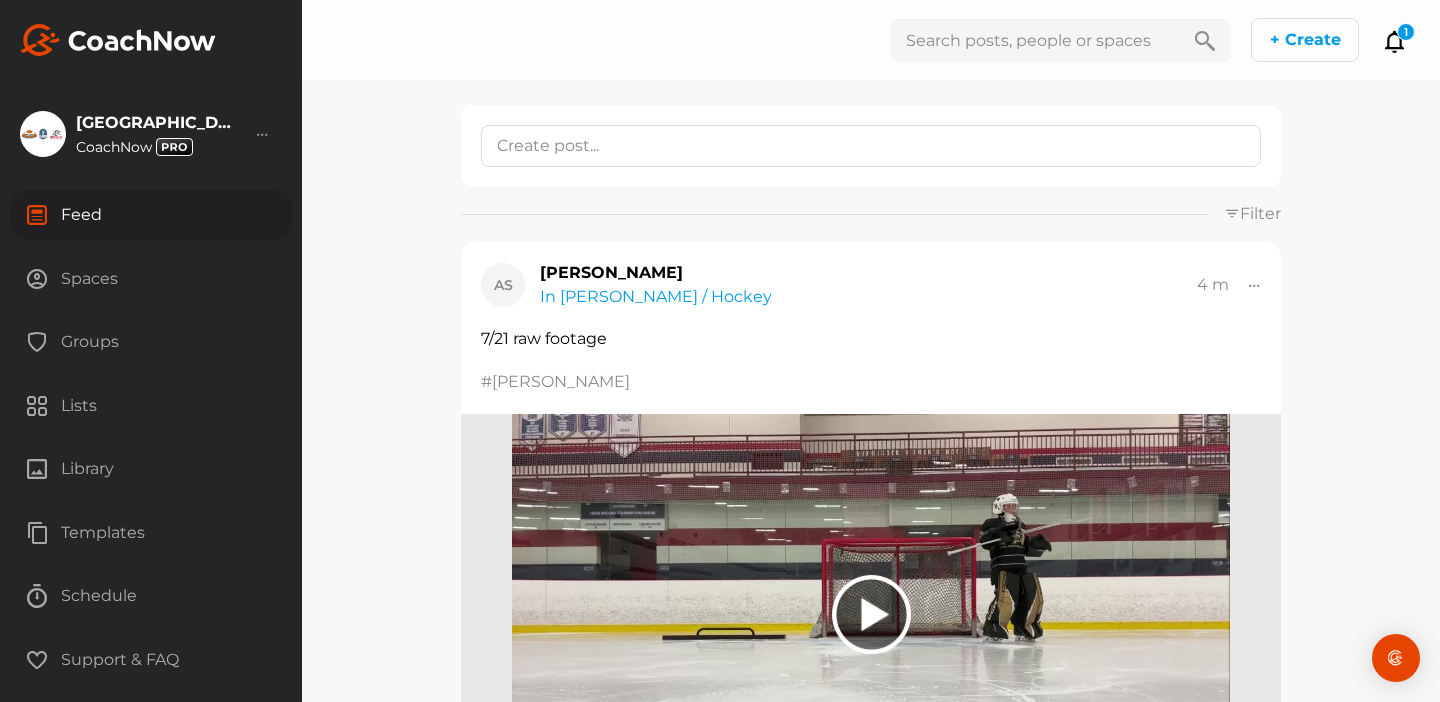 click on "Spaces" at bounding box center [151, 279] 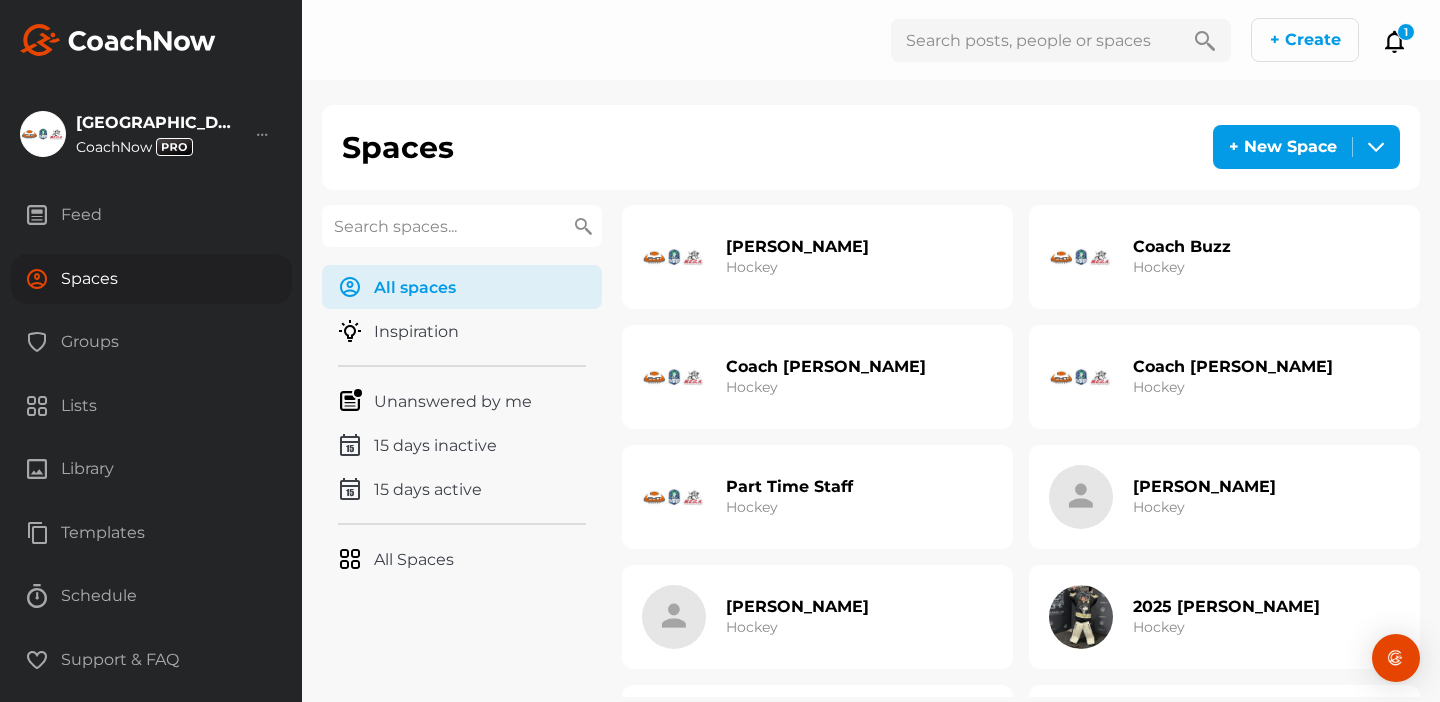click on "Hockey" at bounding box center (752, 507) 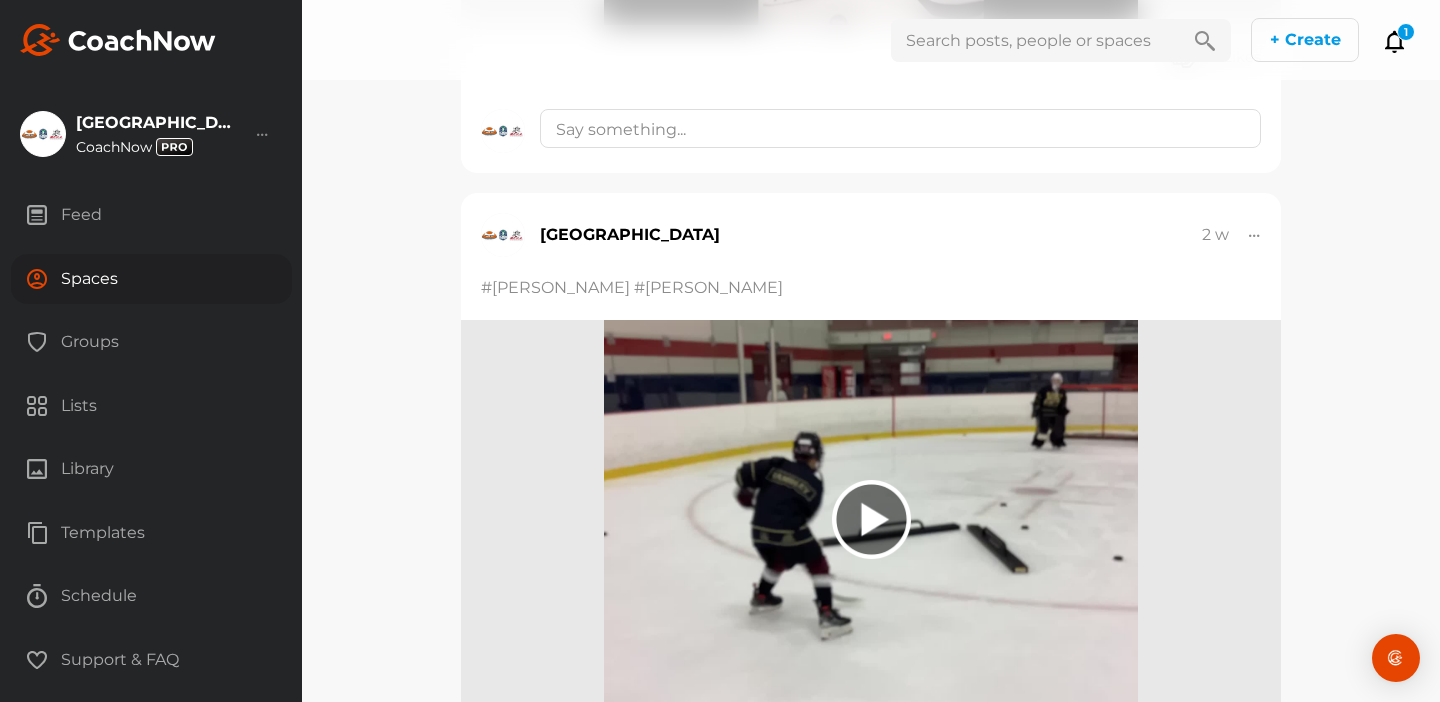 scroll, scrollTop: 13010, scrollLeft: 0, axis: vertical 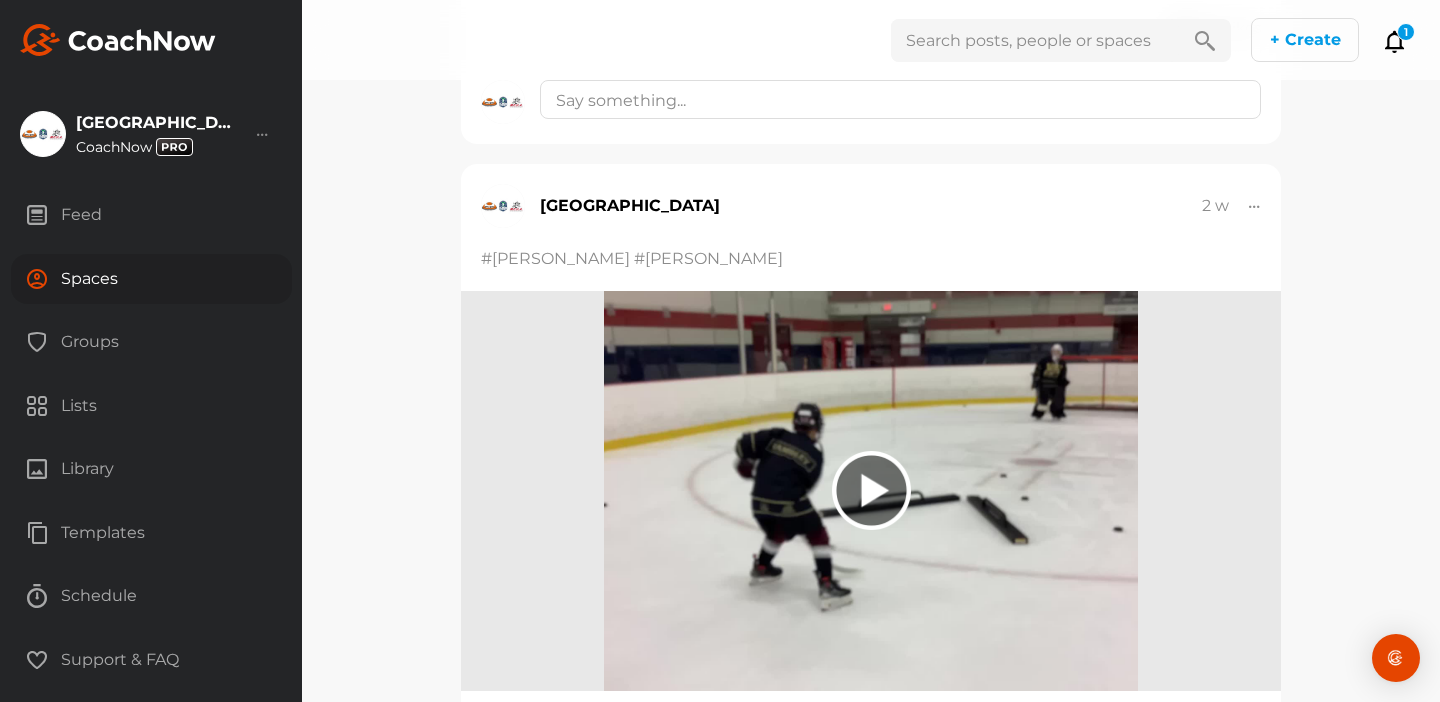 click 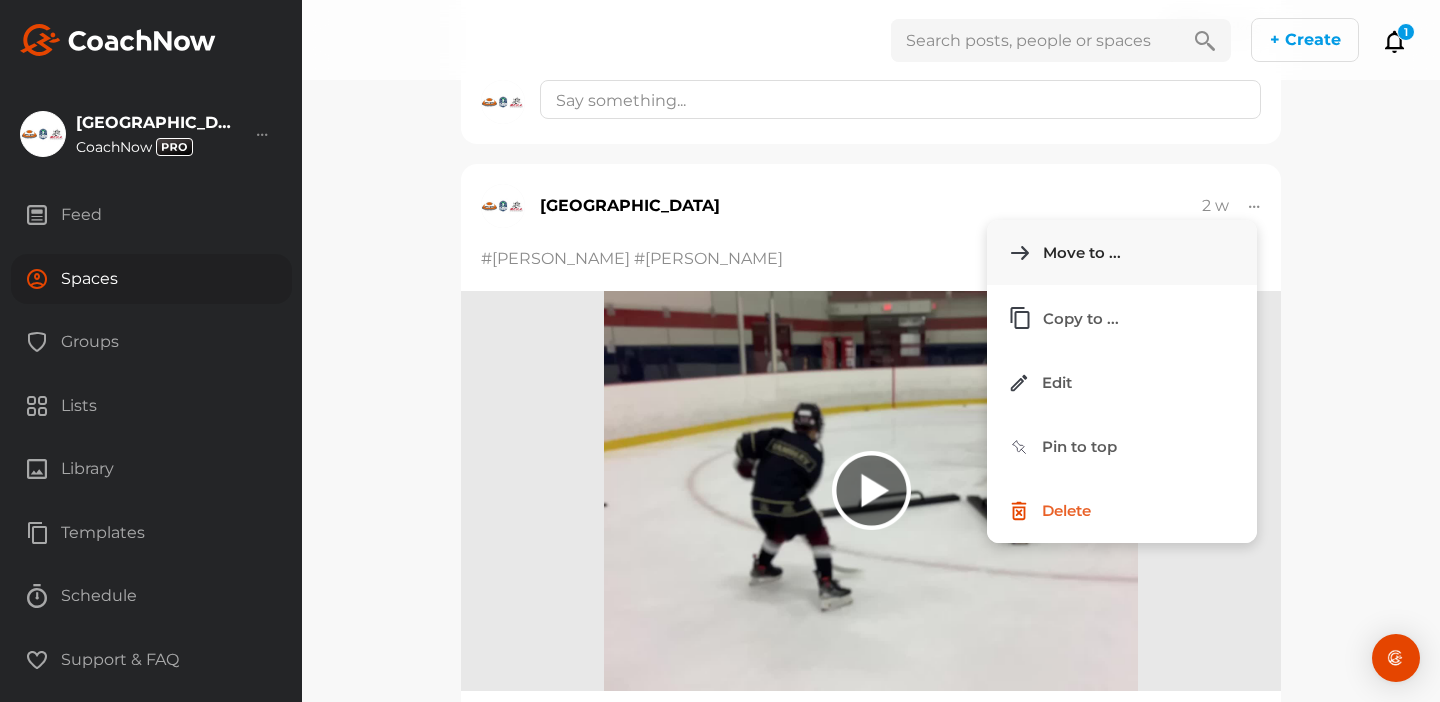 click on "Move to ..." 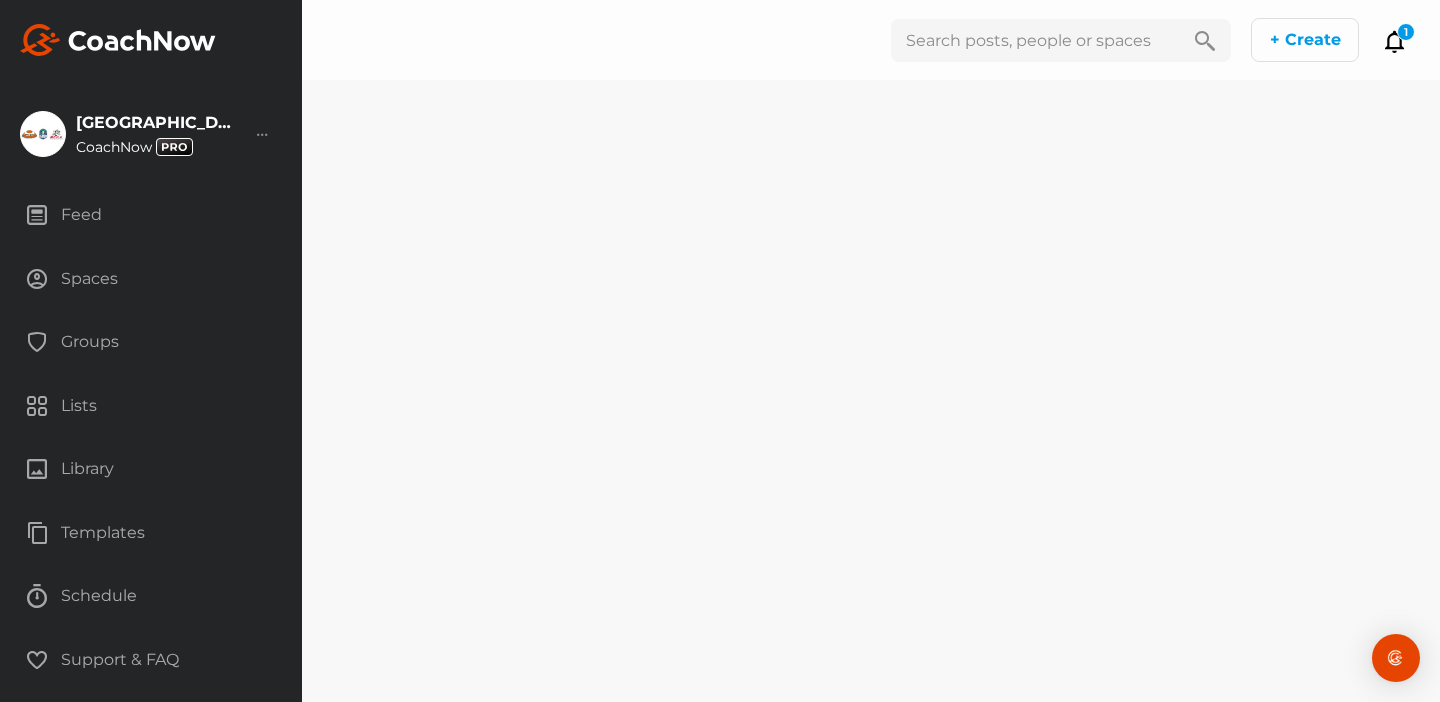 scroll, scrollTop: 0, scrollLeft: 0, axis: both 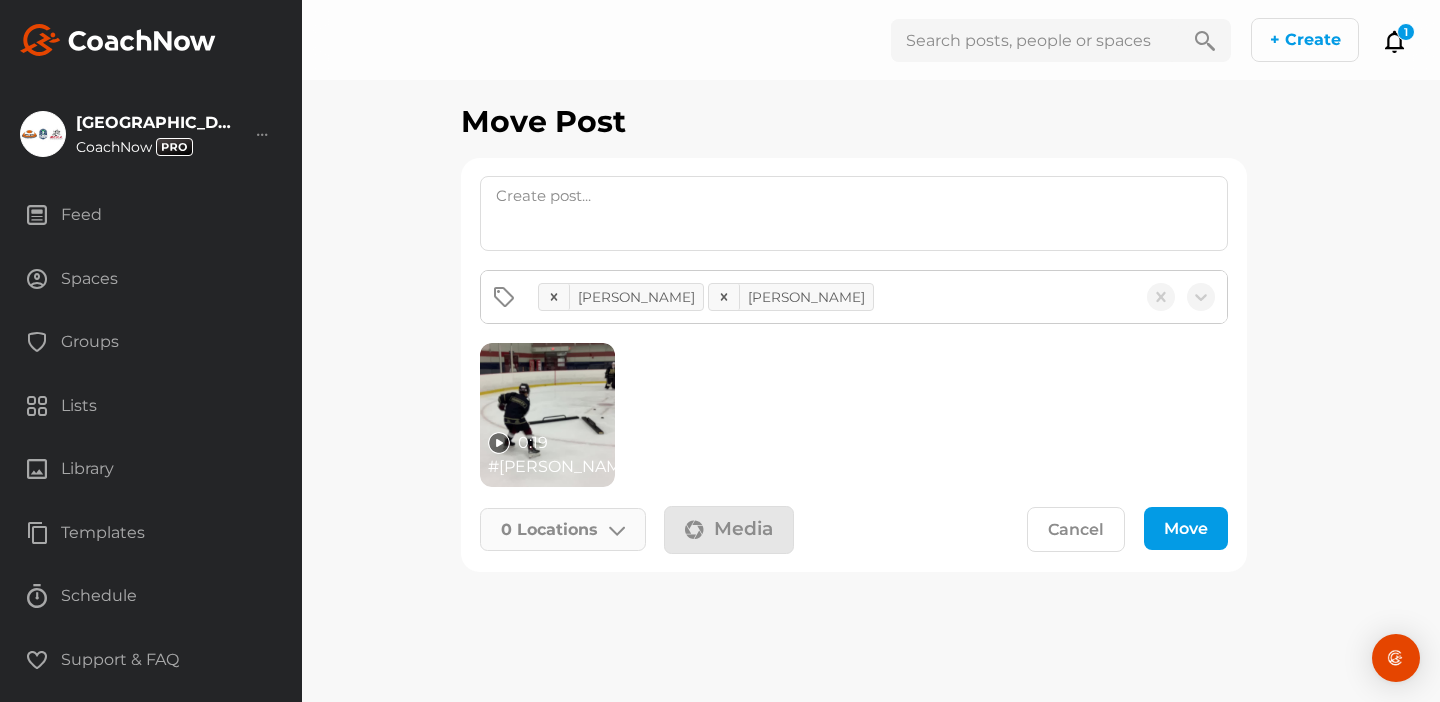 click on "0   Locations" 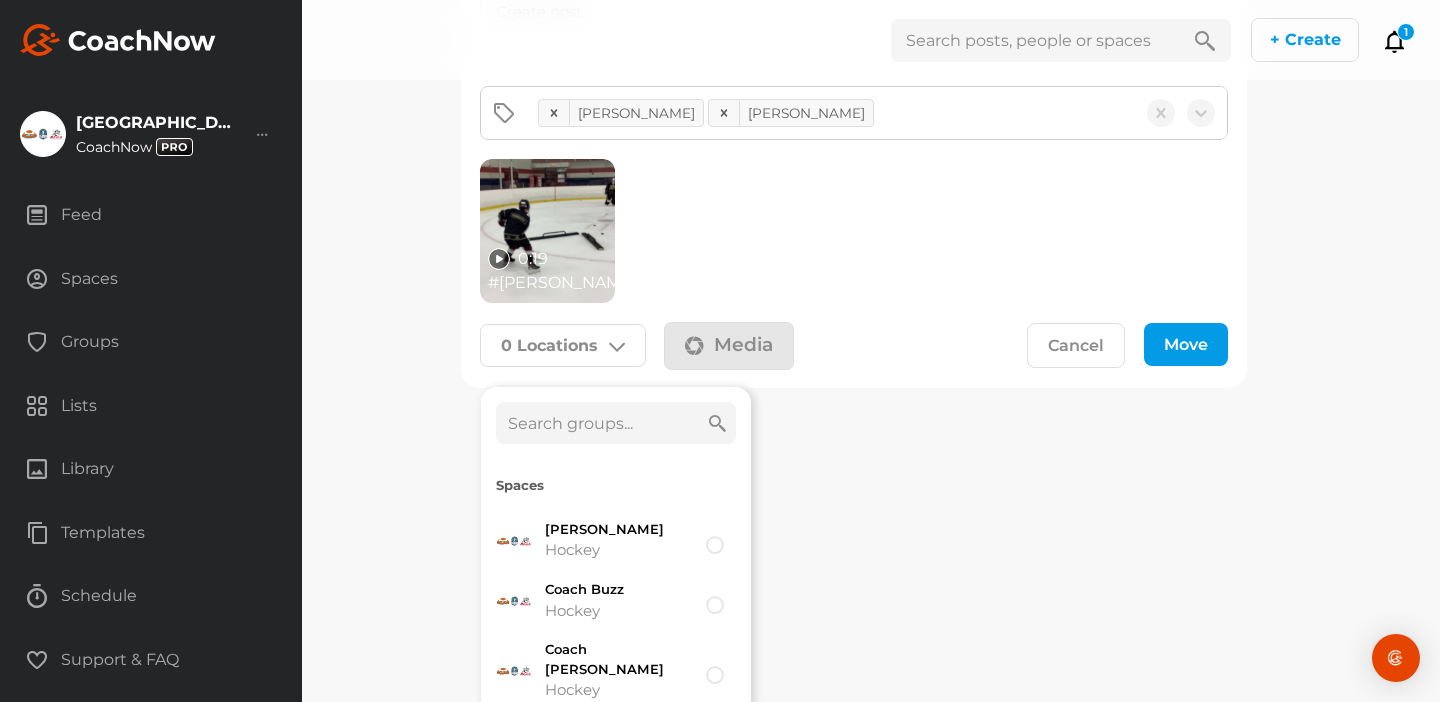 scroll, scrollTop: 186, scrollLeft: 0, axis: vertical 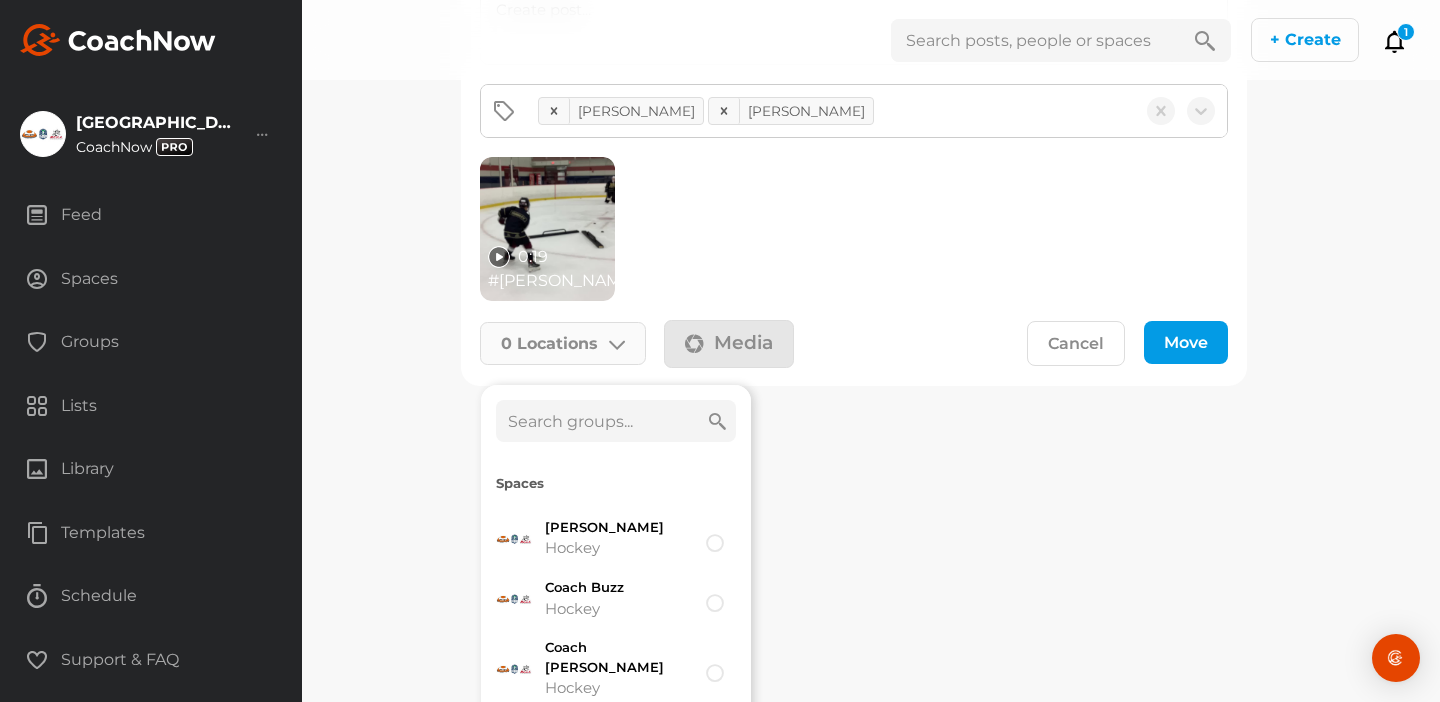 click 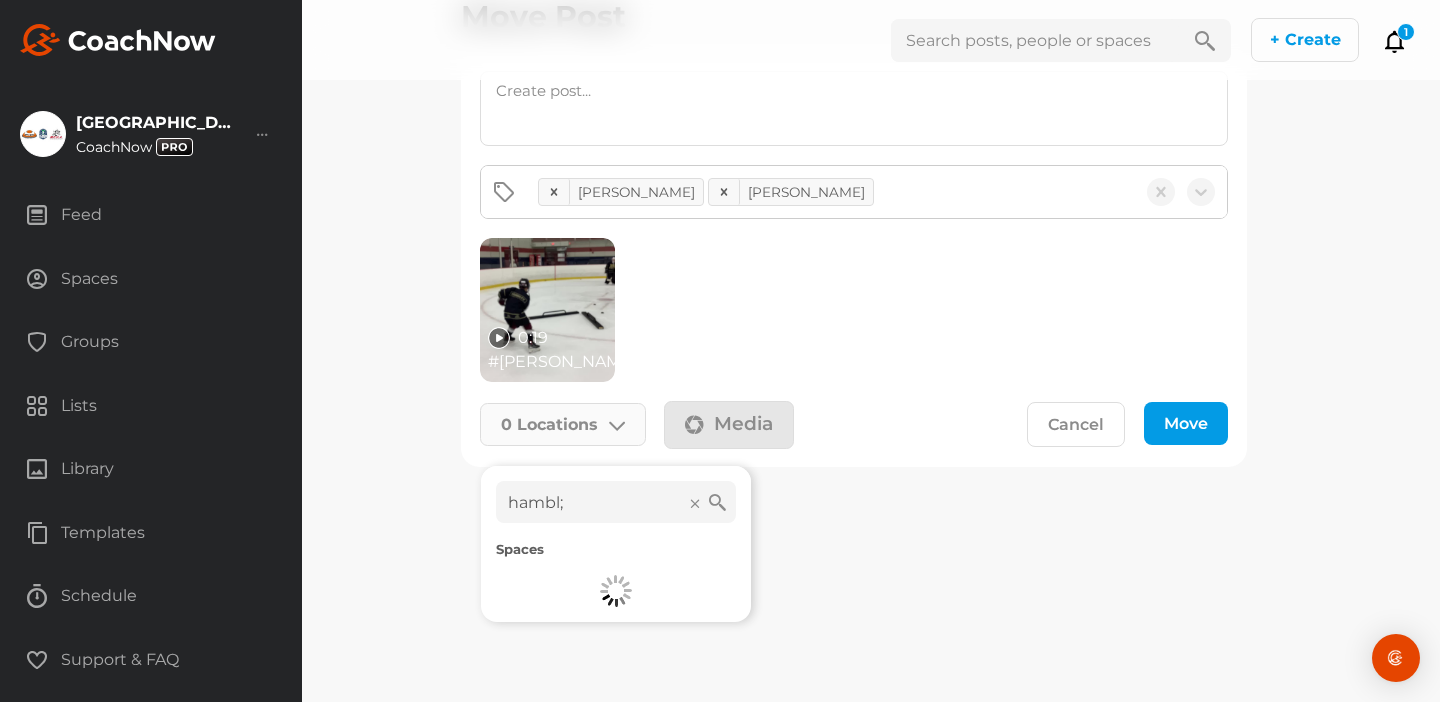 scroll, scrollTop: 105, scrollLeft: 0, axis: vertical 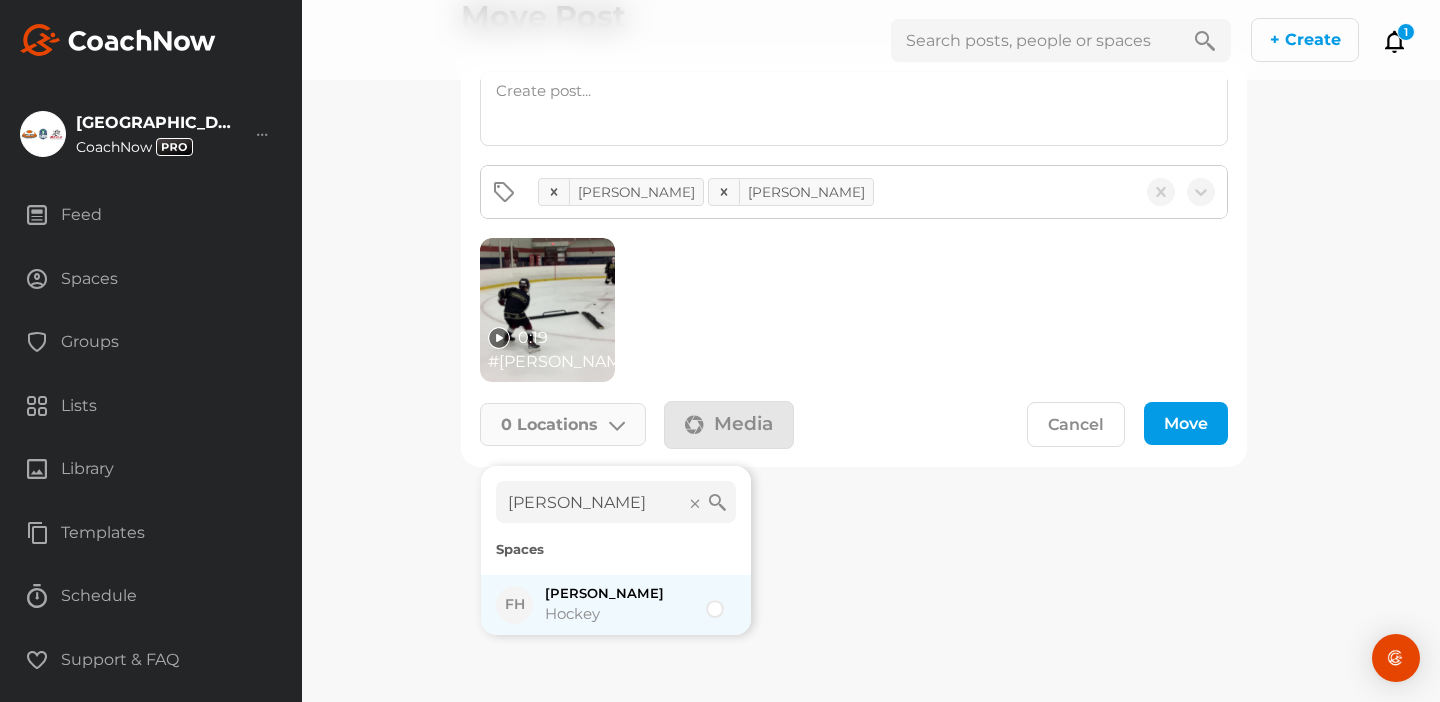 type on "[PERSON_NAME]" 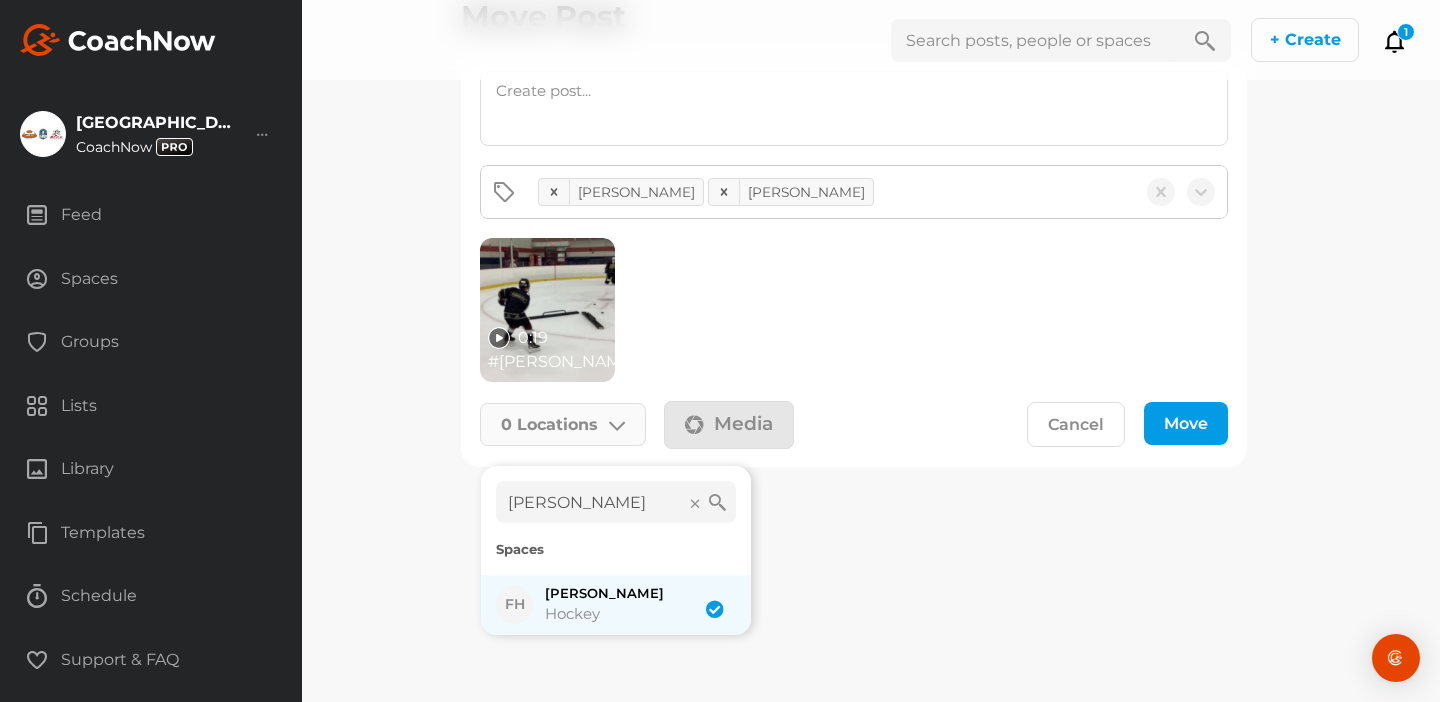 click at bounding box center [712, 599] 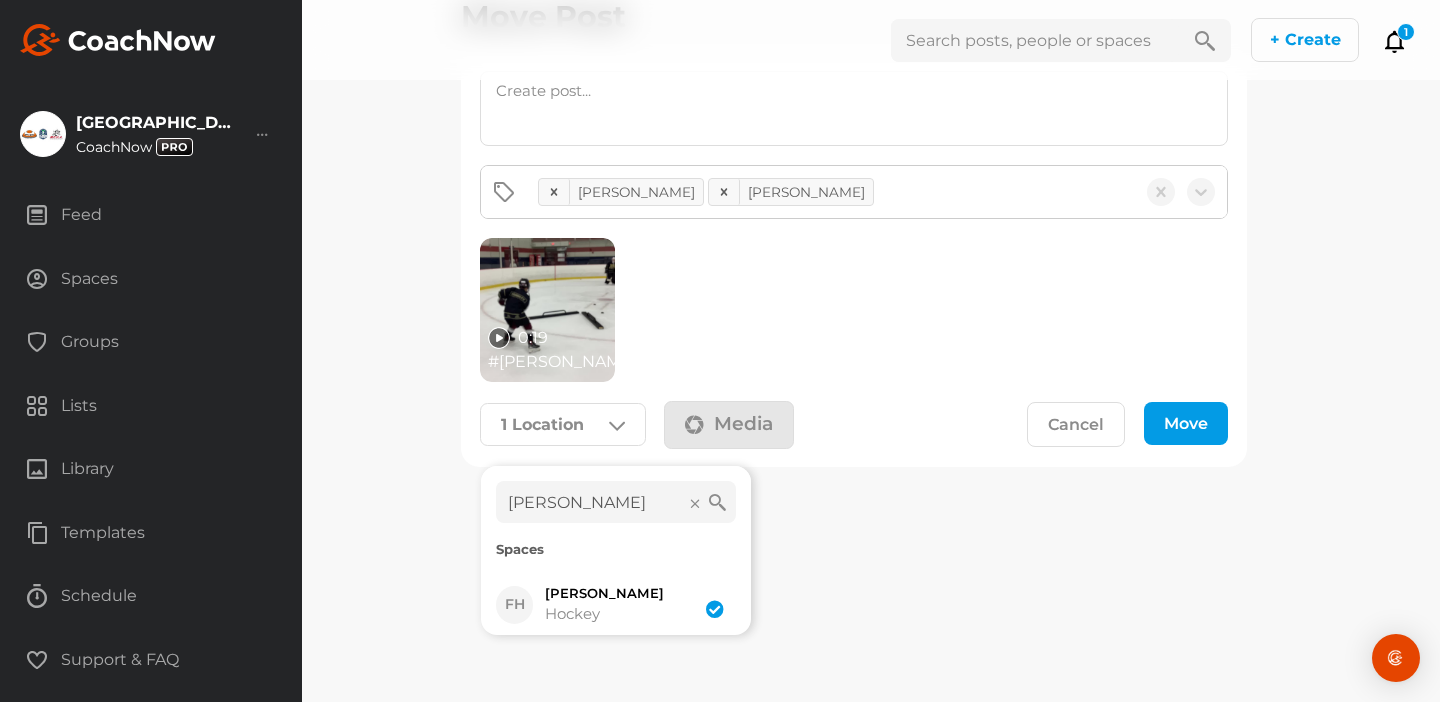 click on "Move" 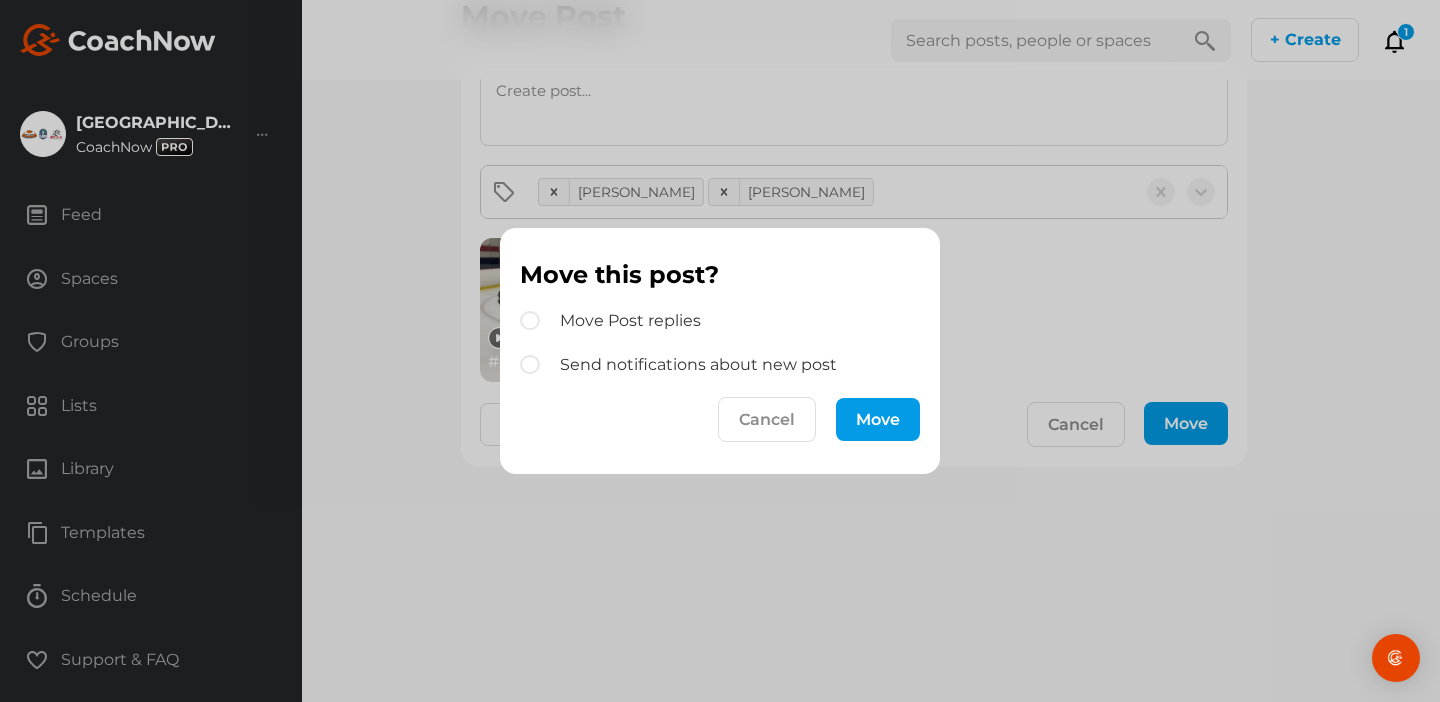 click on "Move" at bounding box center (878, 419) 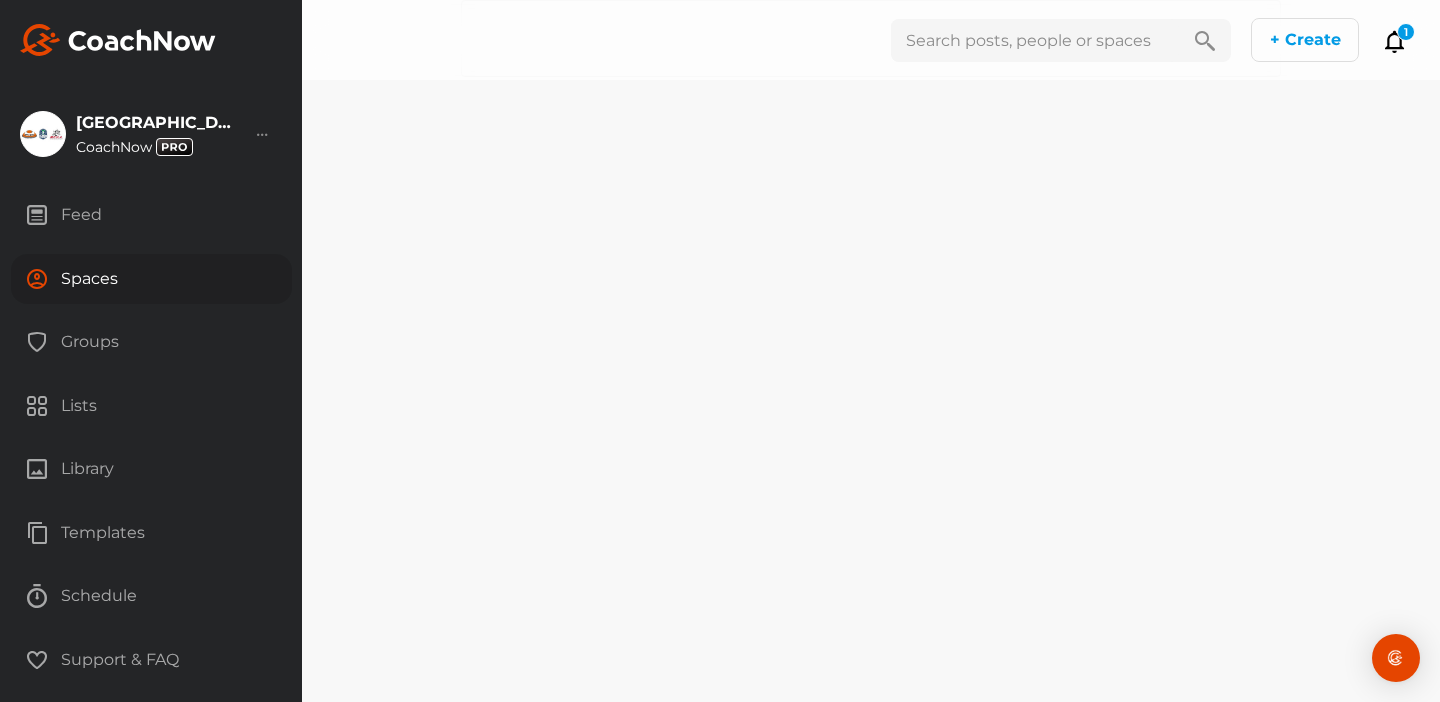 scroll, scrollTop: 0, scrollLeft: 0, axis: both 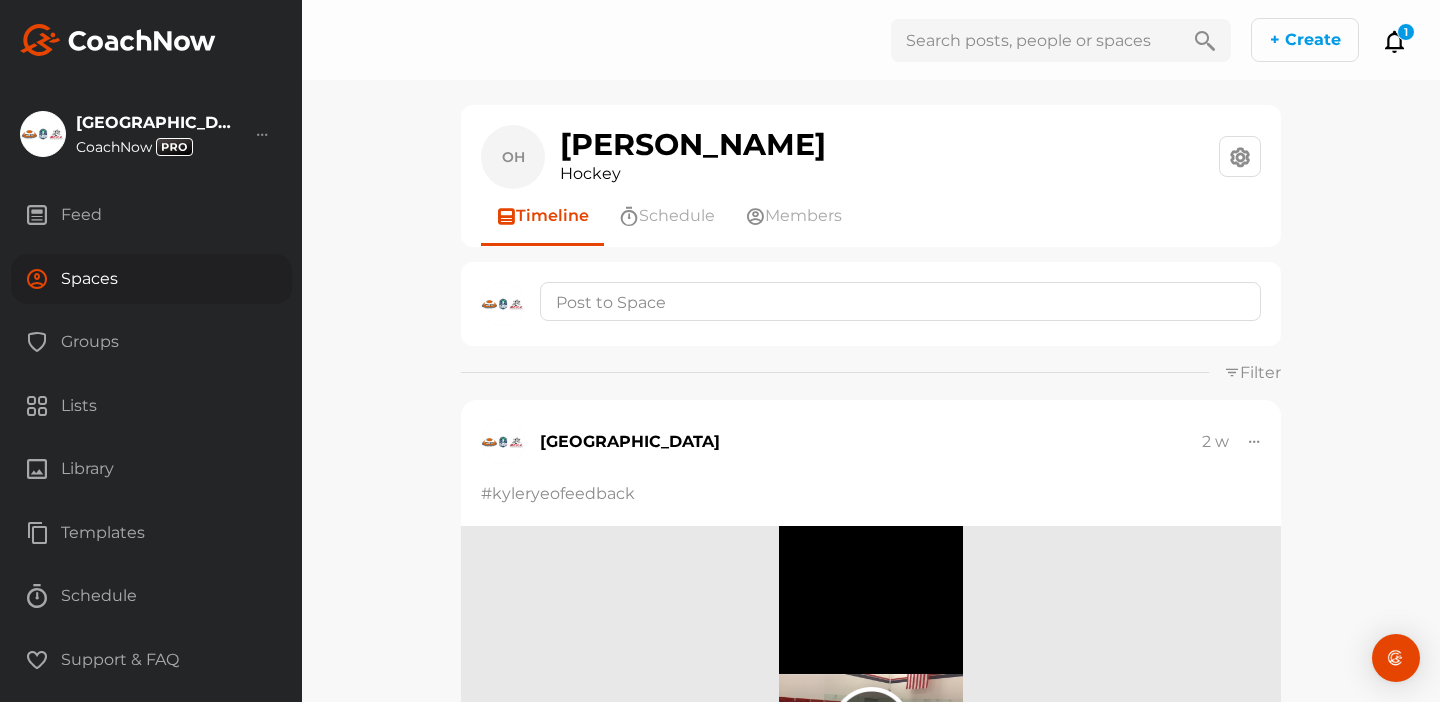 click on "Spaces" at bounding box center (151, 279) 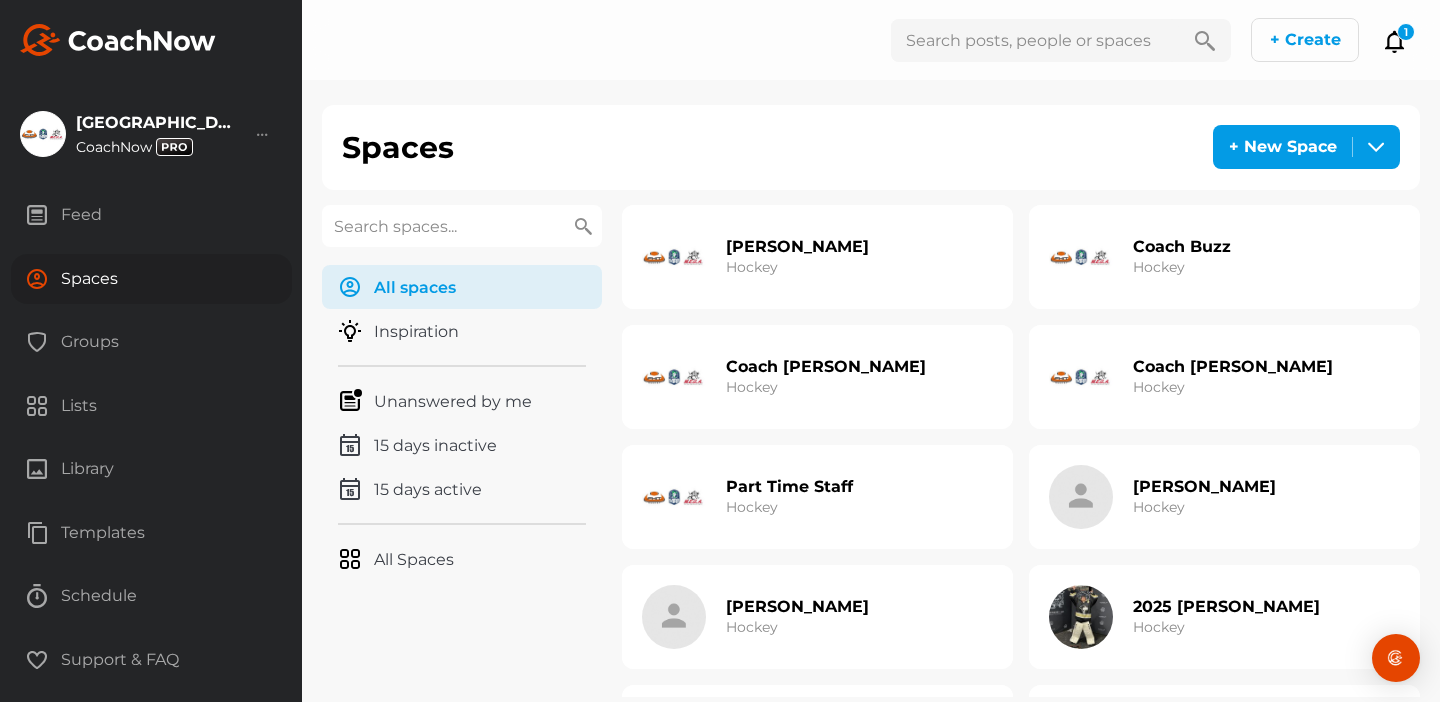 click on "Part Time Staff Hockey" at bounding box center [789, 497] 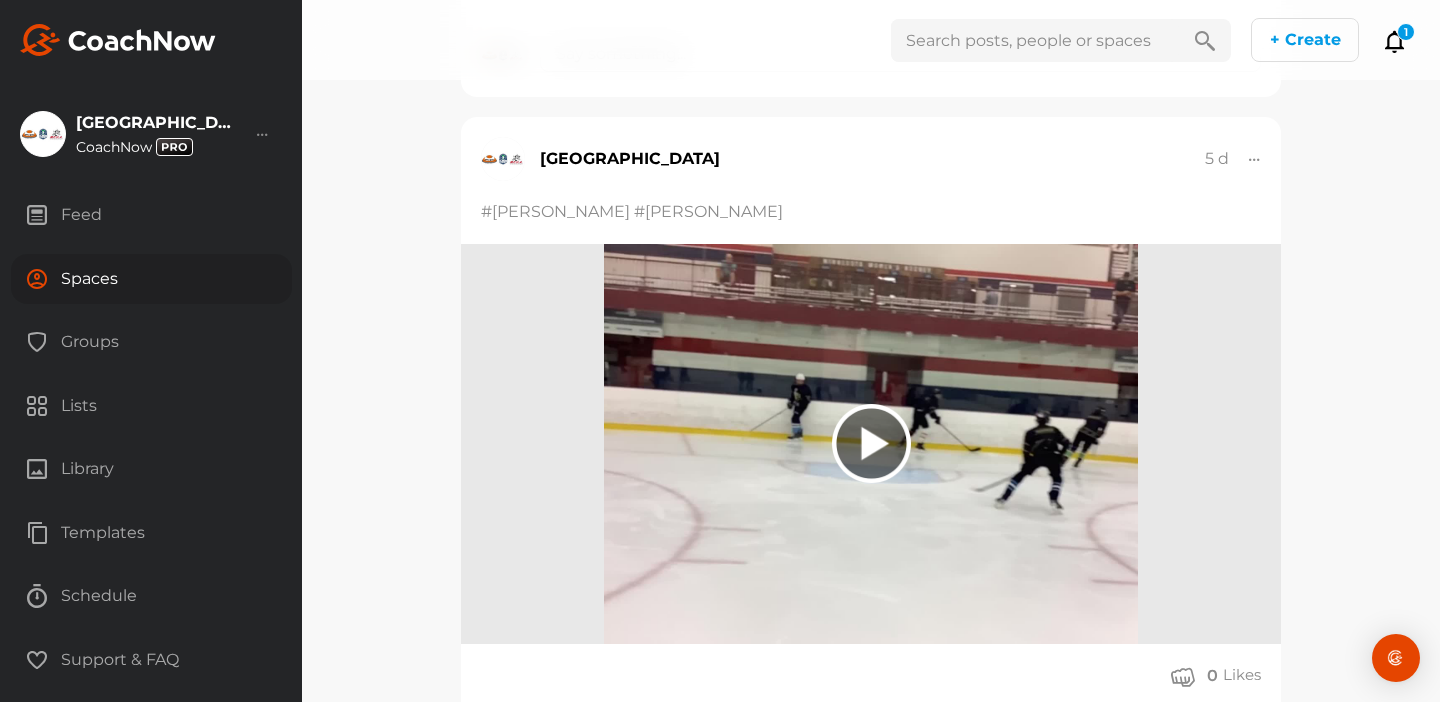 scroll, scrollTop: 2473, scrollLeft: 0, axis: vertical 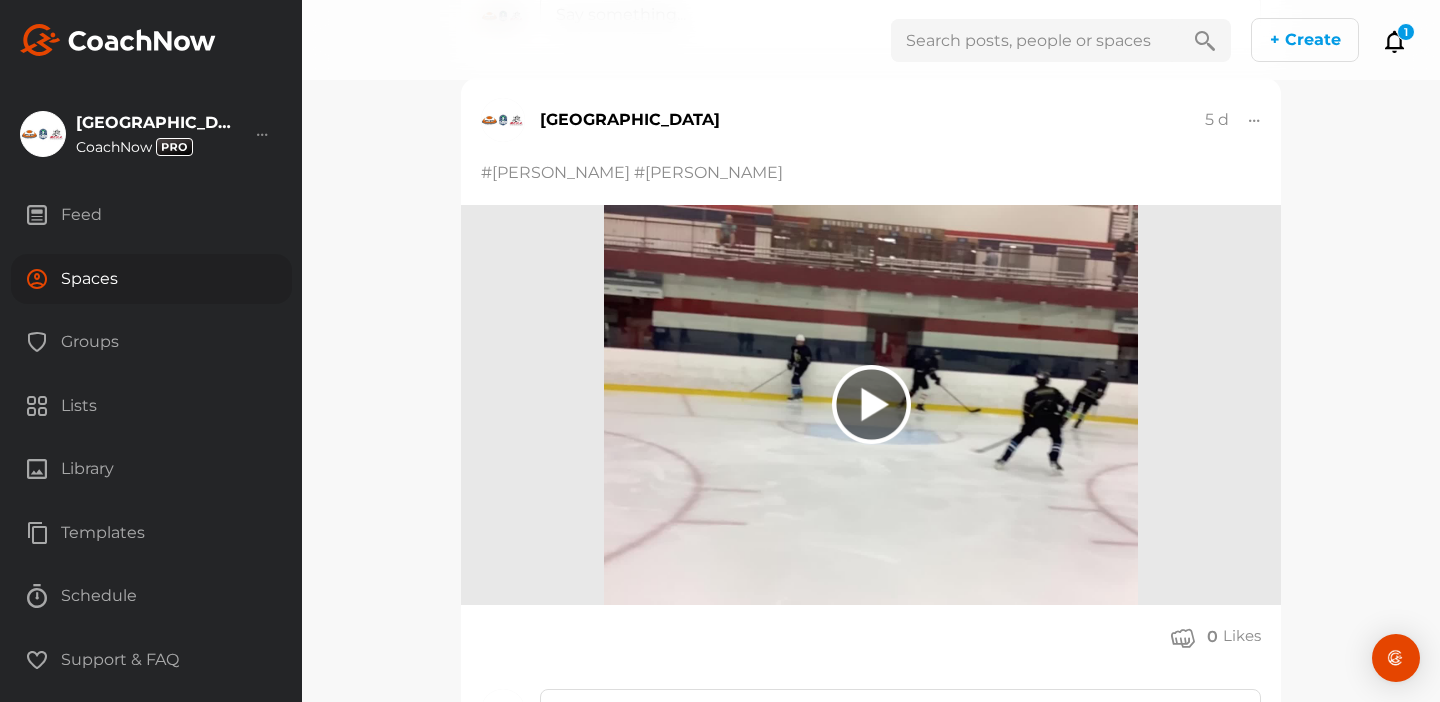 click 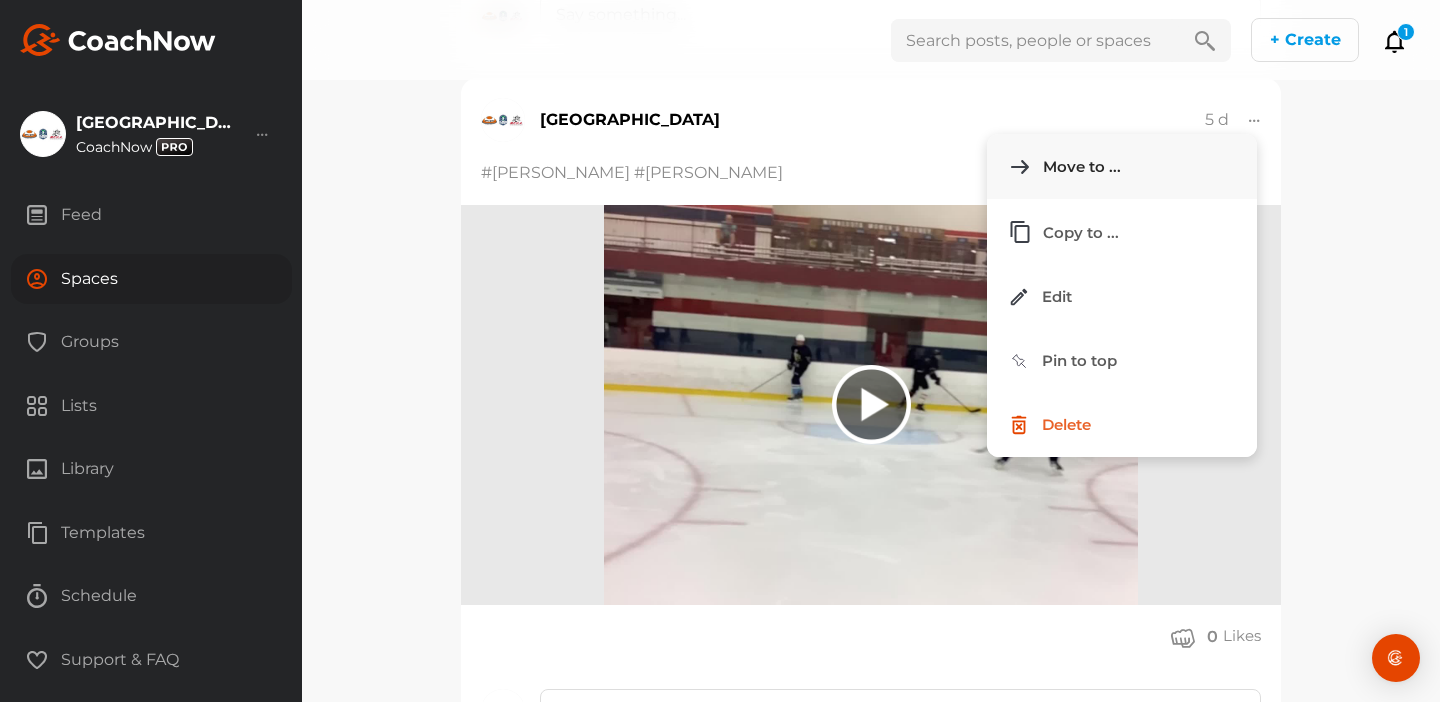 click on "Move to ..." 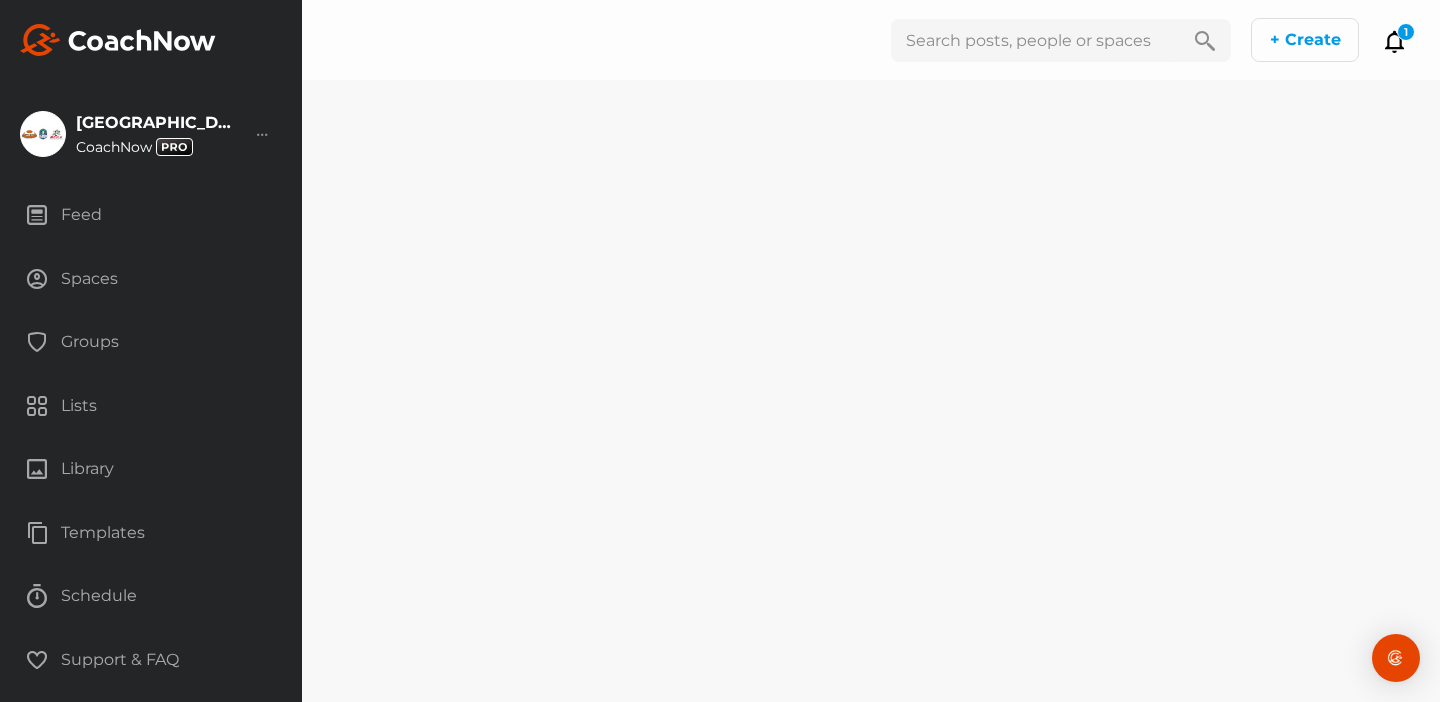 scroll, scrollTop: 0, scrollLeft: 0, axis: both 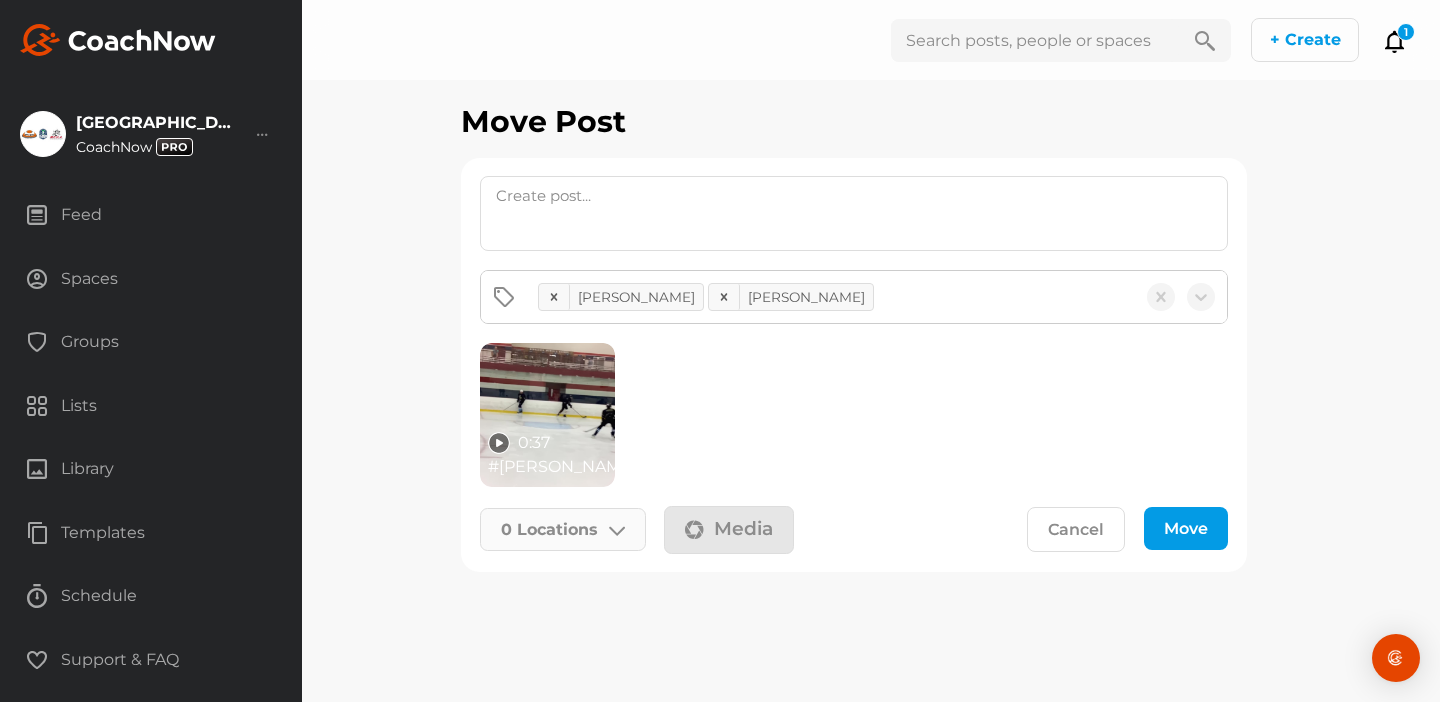 click 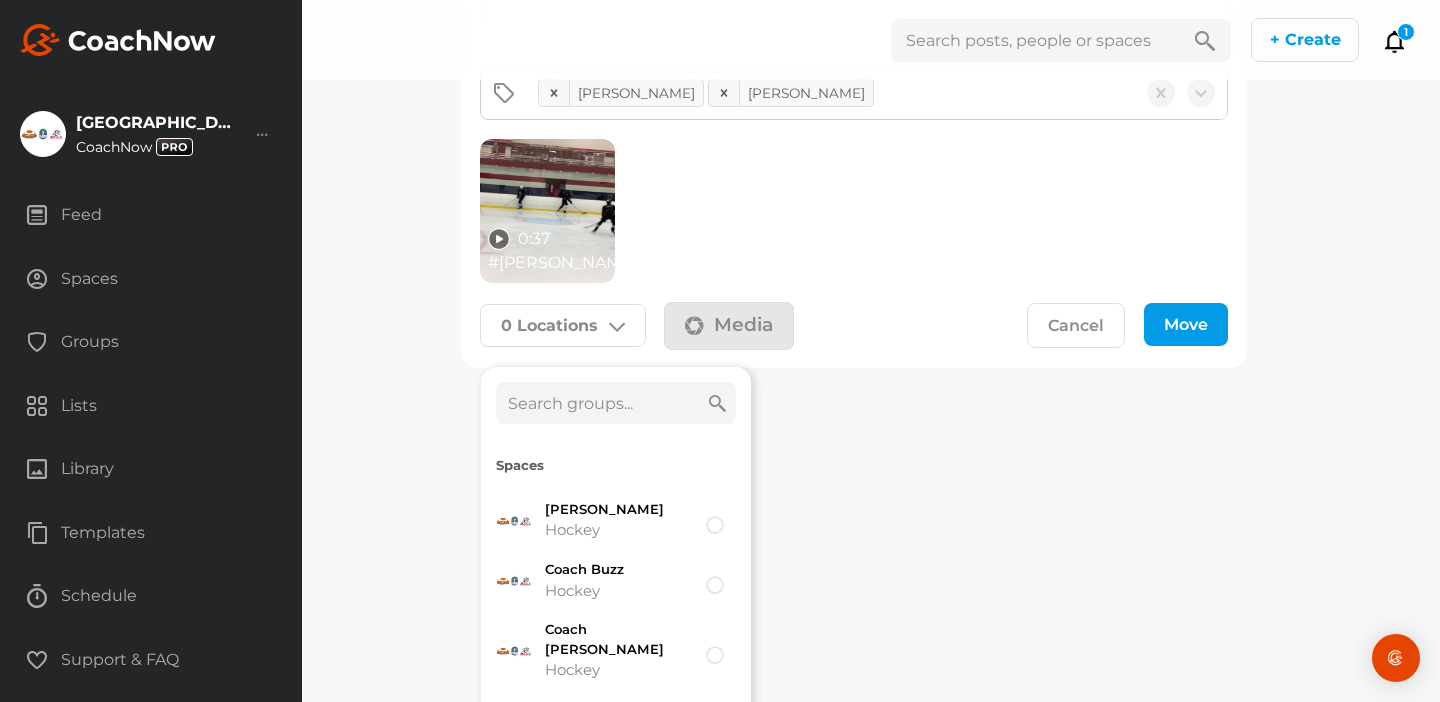 scroll, scrollTop: 206, scrollLeft: 0, axis: vertical 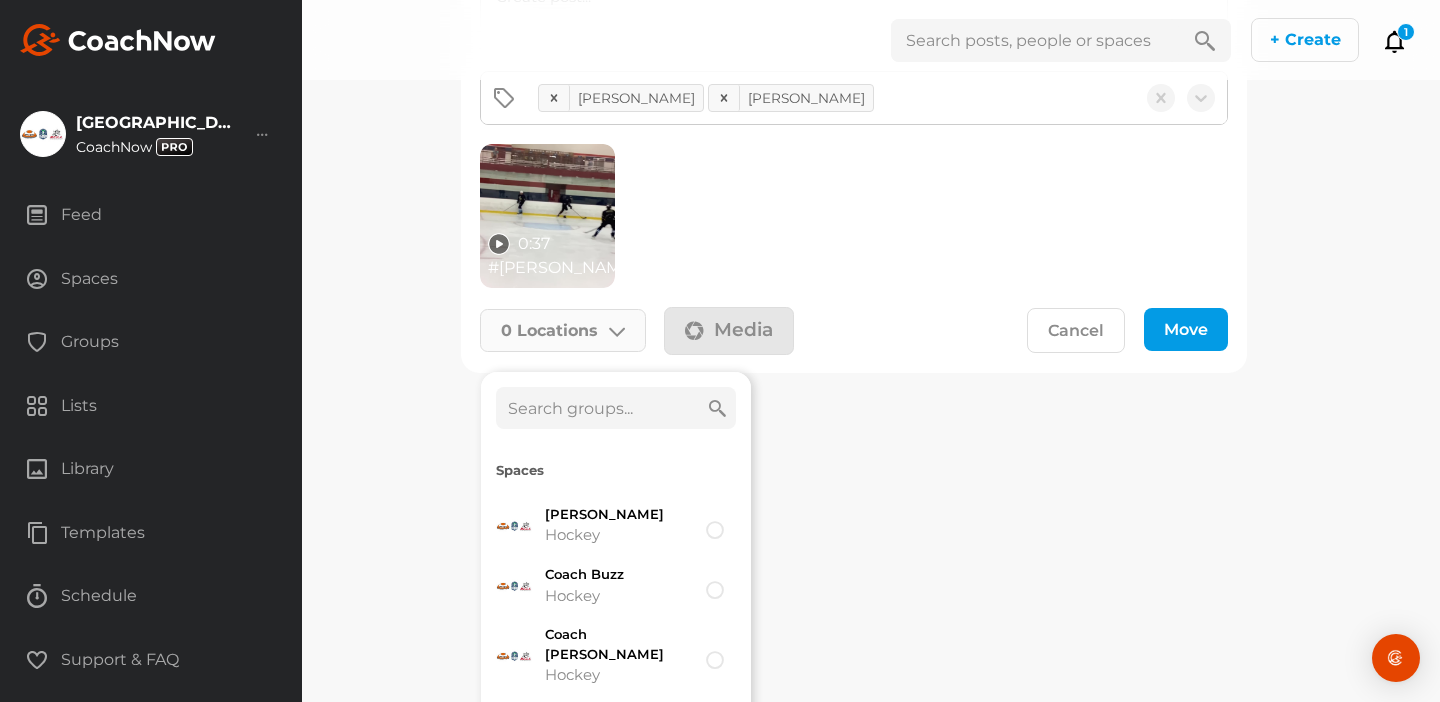 click 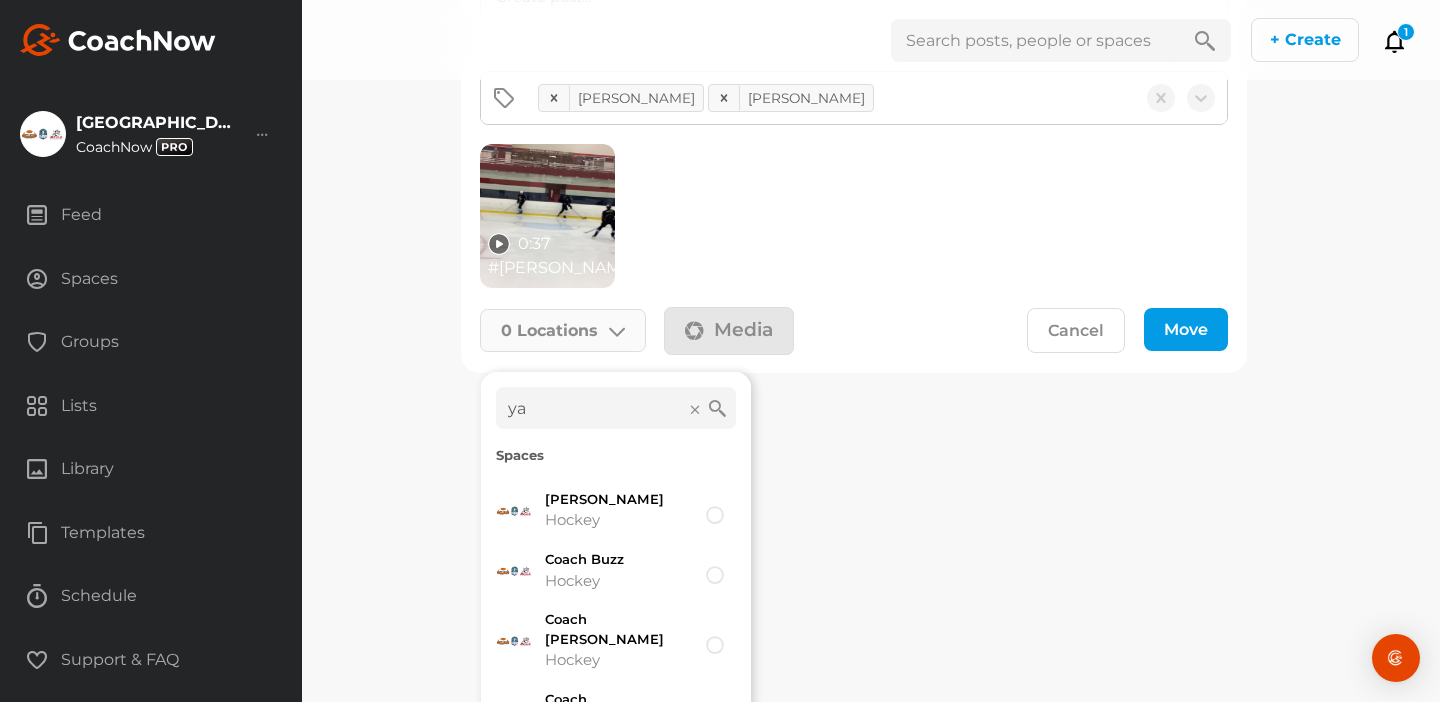 type on "y" 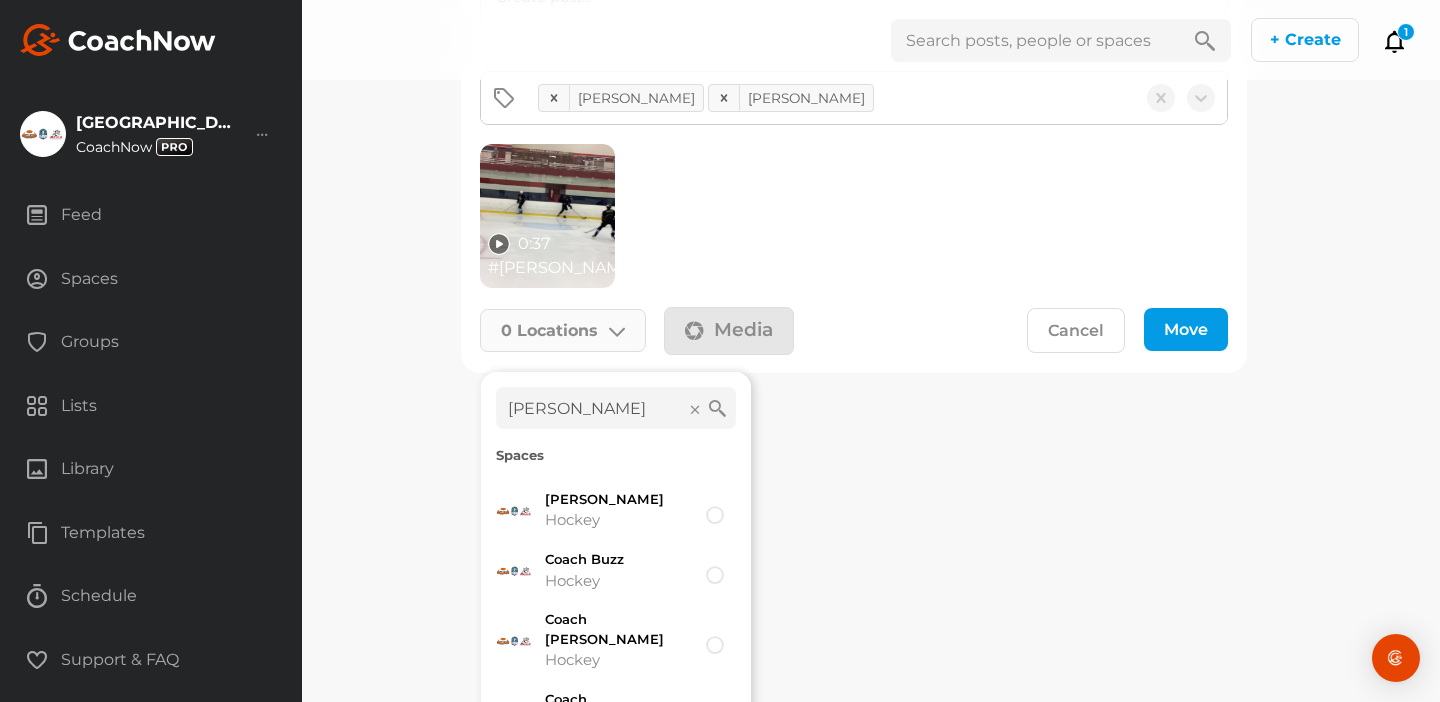 scroll, scrollTop: 105, scrollLeft: 0, axis: vertical 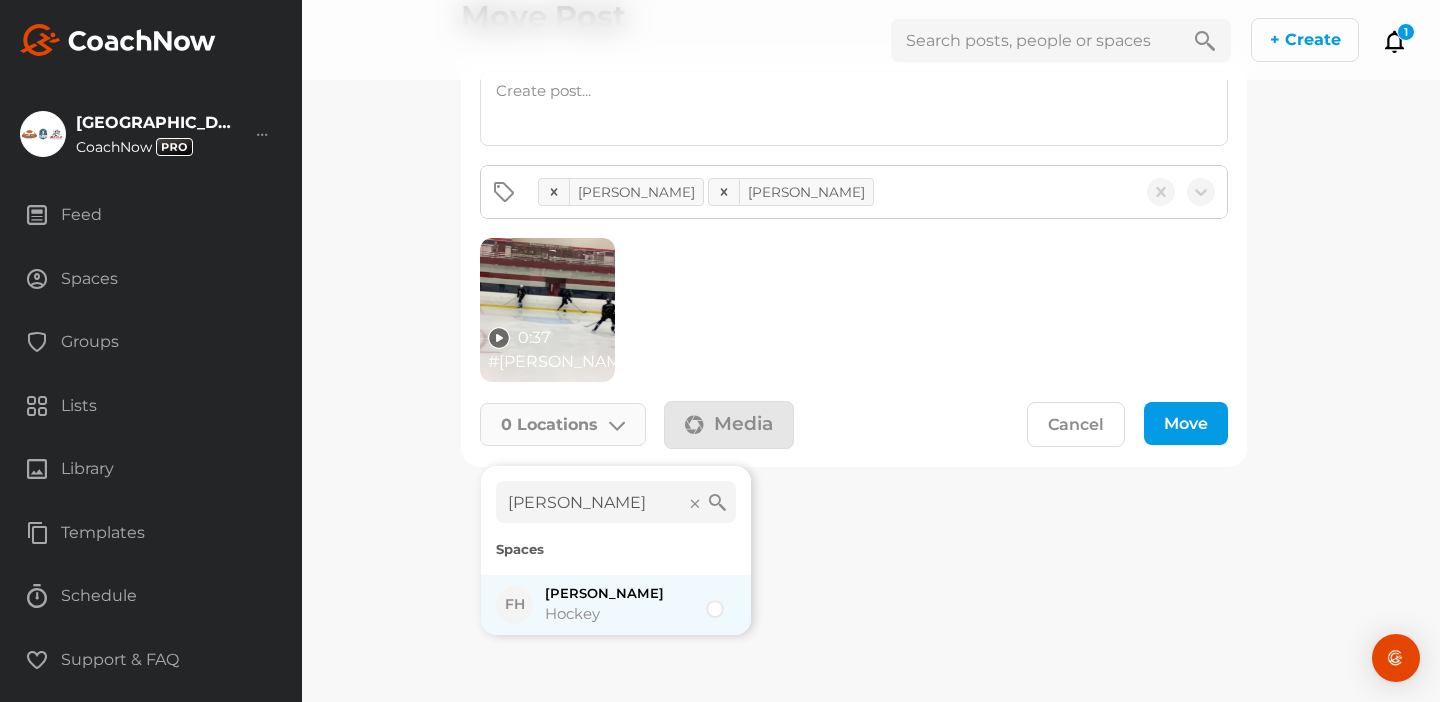 type on "[PERSON_NAME]" 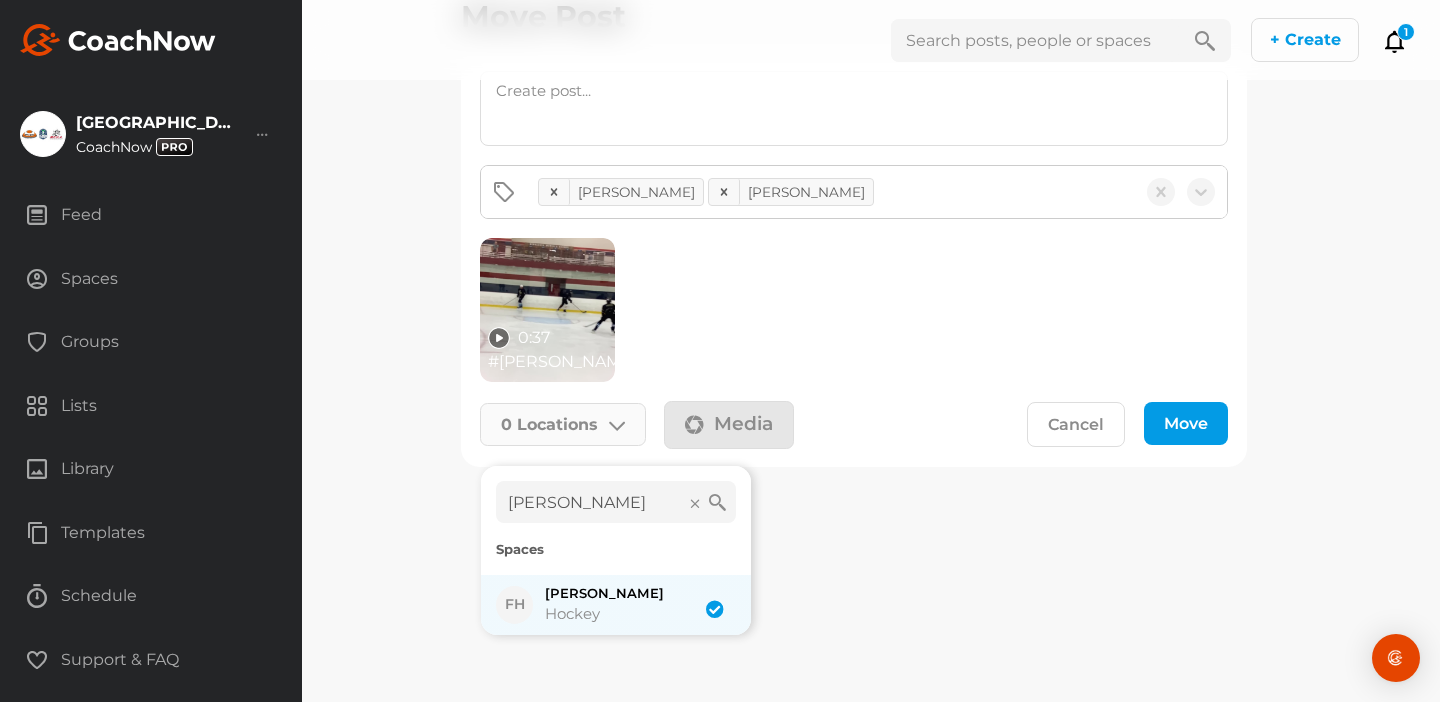 checkbox on "true" 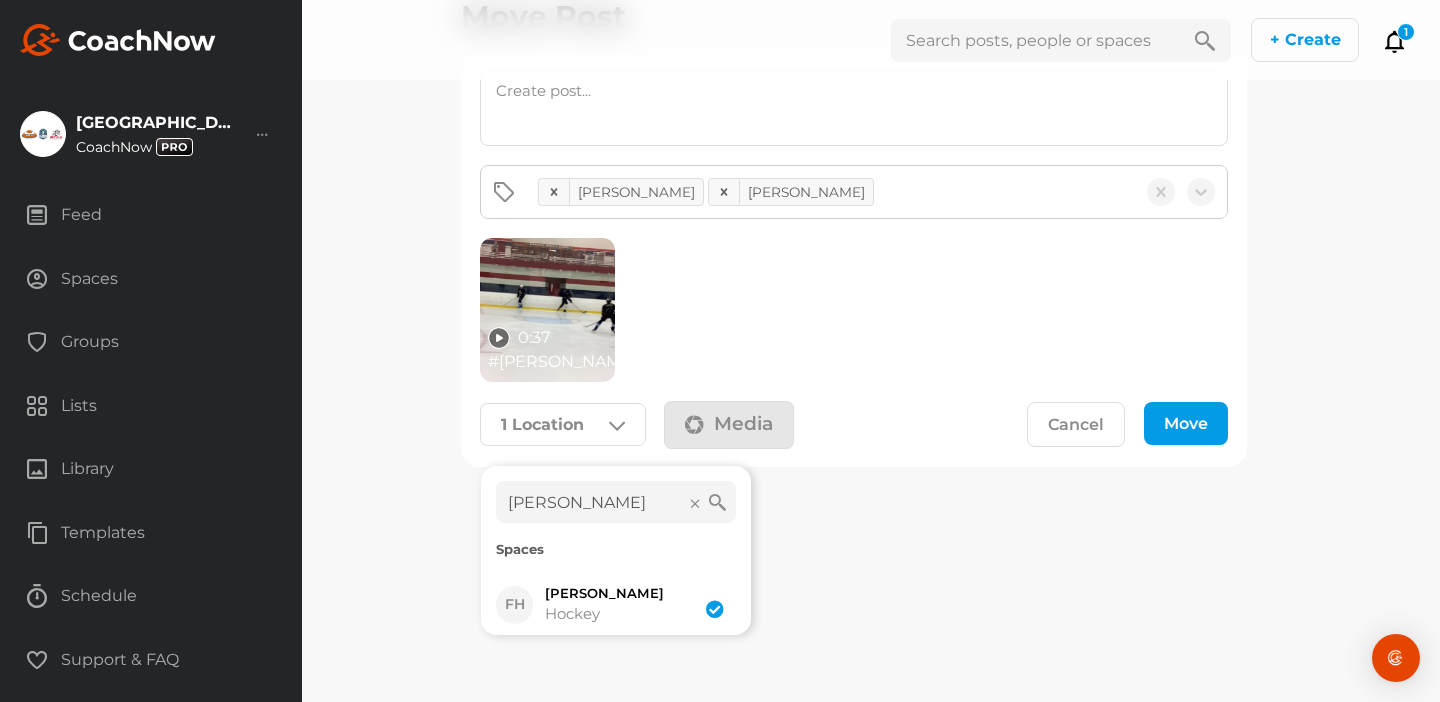 click on "Move" 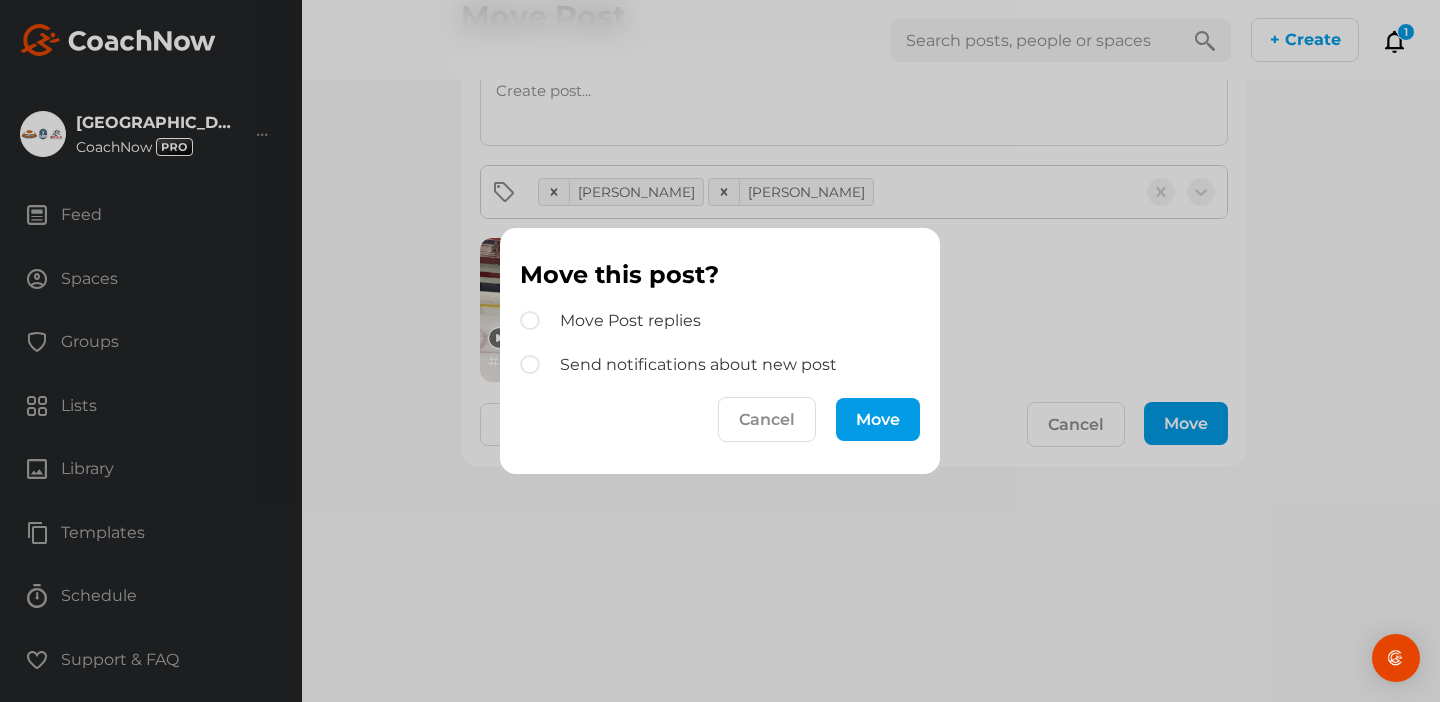 click on "Move" at bounding box center (878, 419) 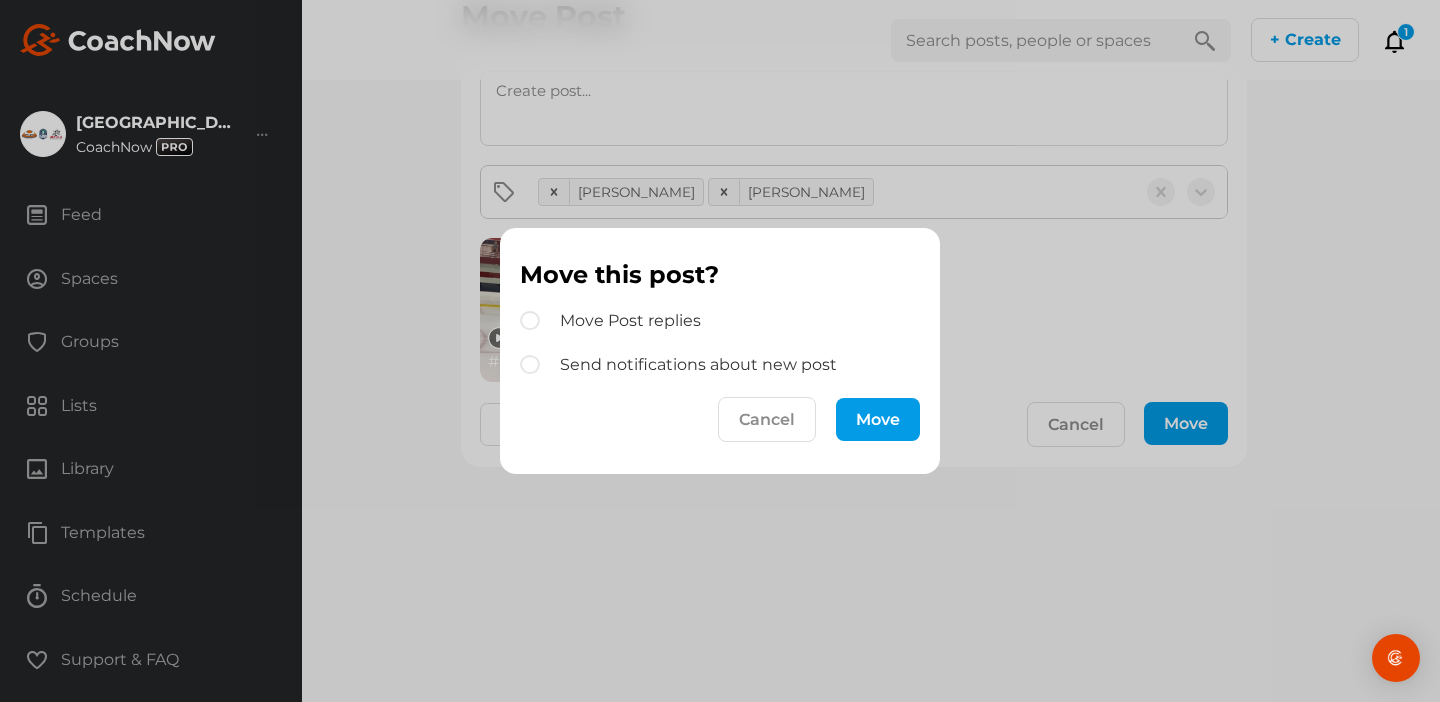 scroll, scrollTop: 0, scrollLeft: 0, axis: both 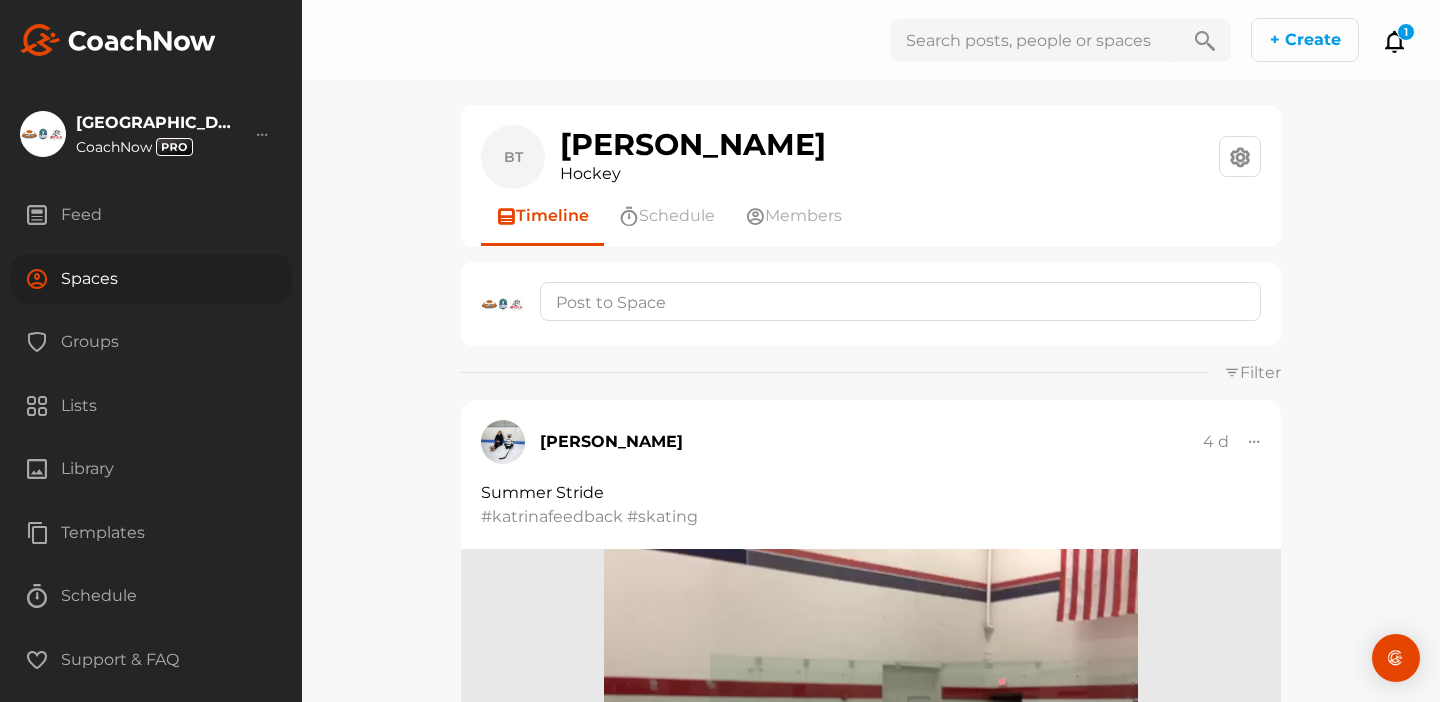 click on "Feed" at bounding box center [151, 215] 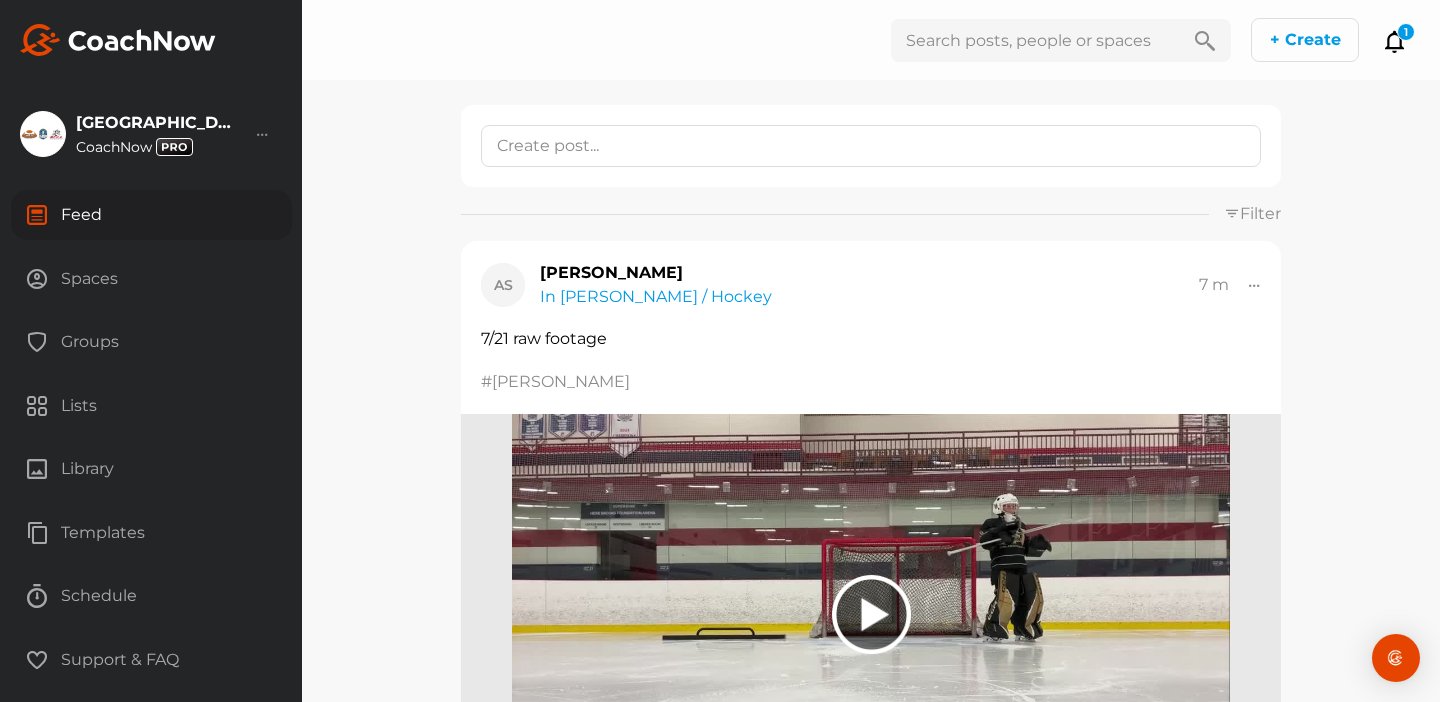 click on "Spaces" at bounding box center [151, 279] 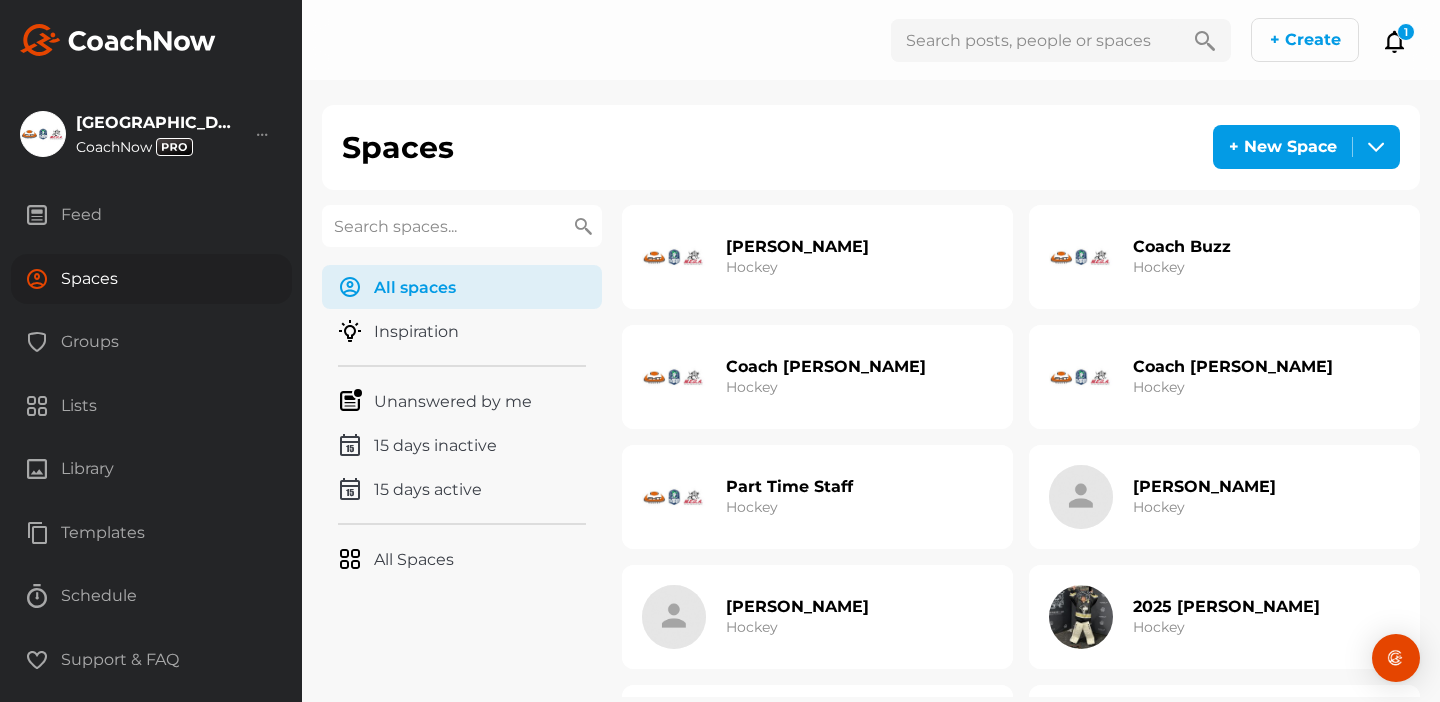 click on "Part Time Staff Hockey" at bounding box center [789, 497] 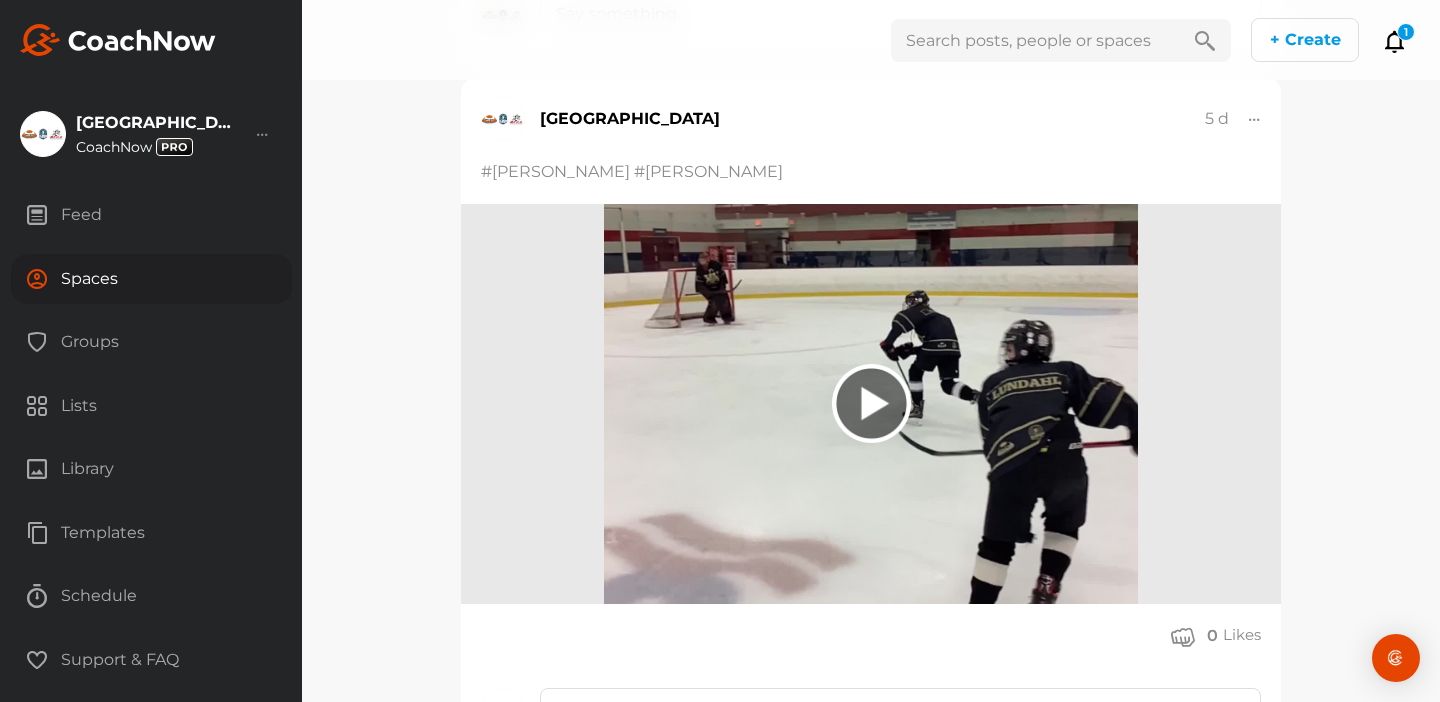 scroll, scrollTop: 2472, scrollLeft: 0, axis: vertical 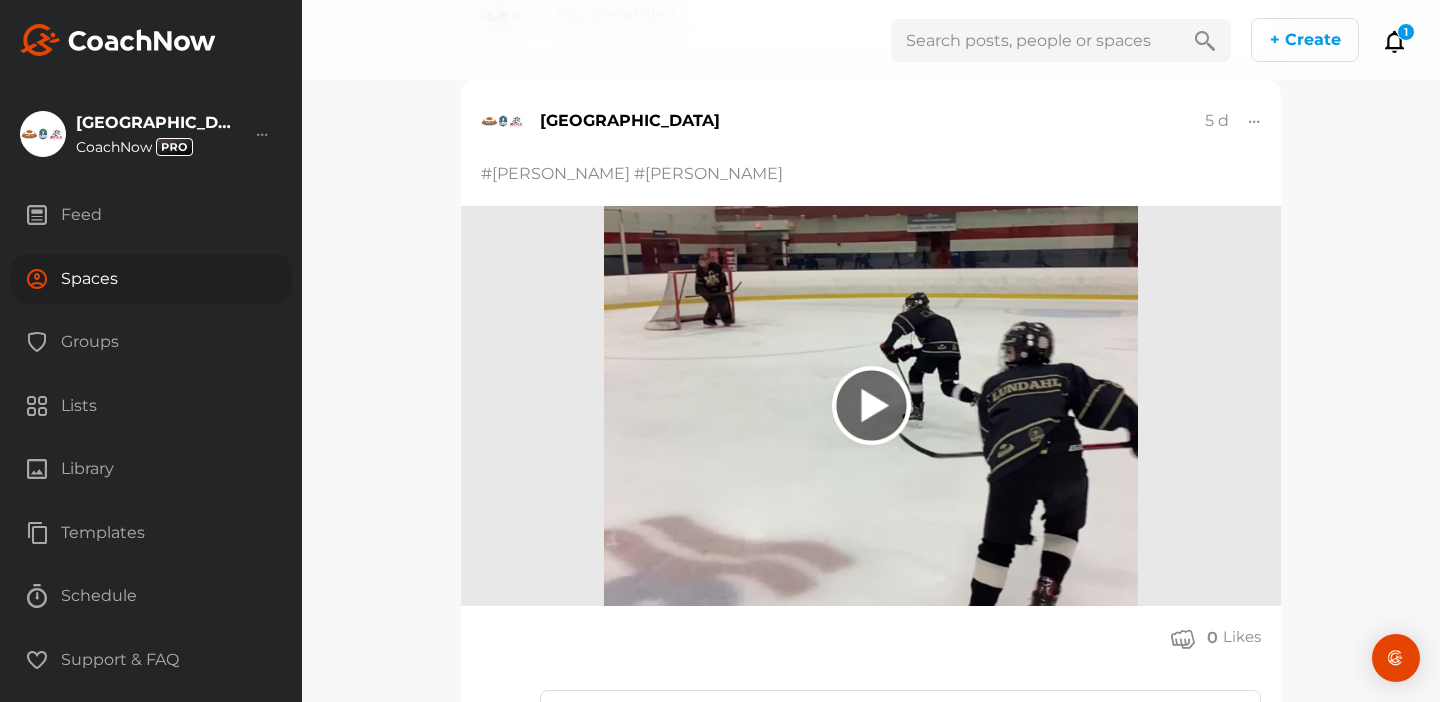 click 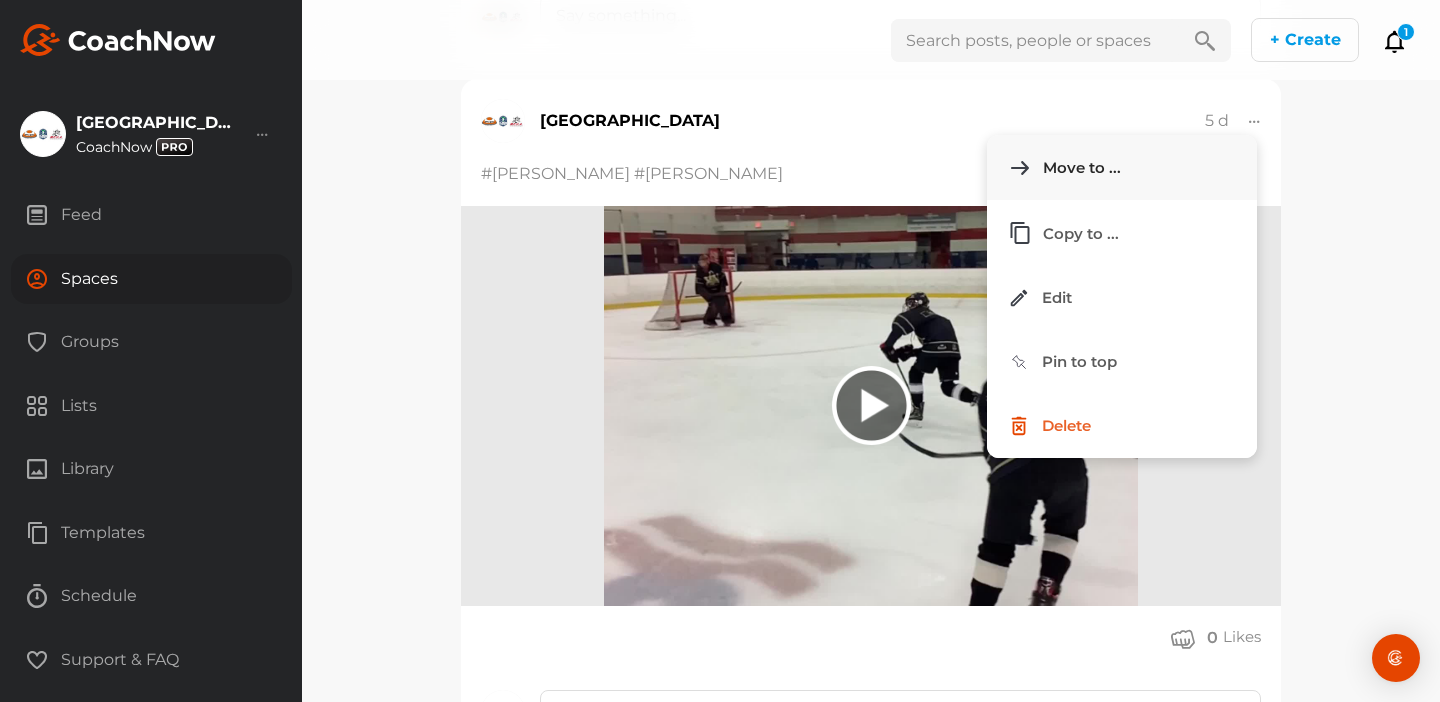 click on "Move to ..." 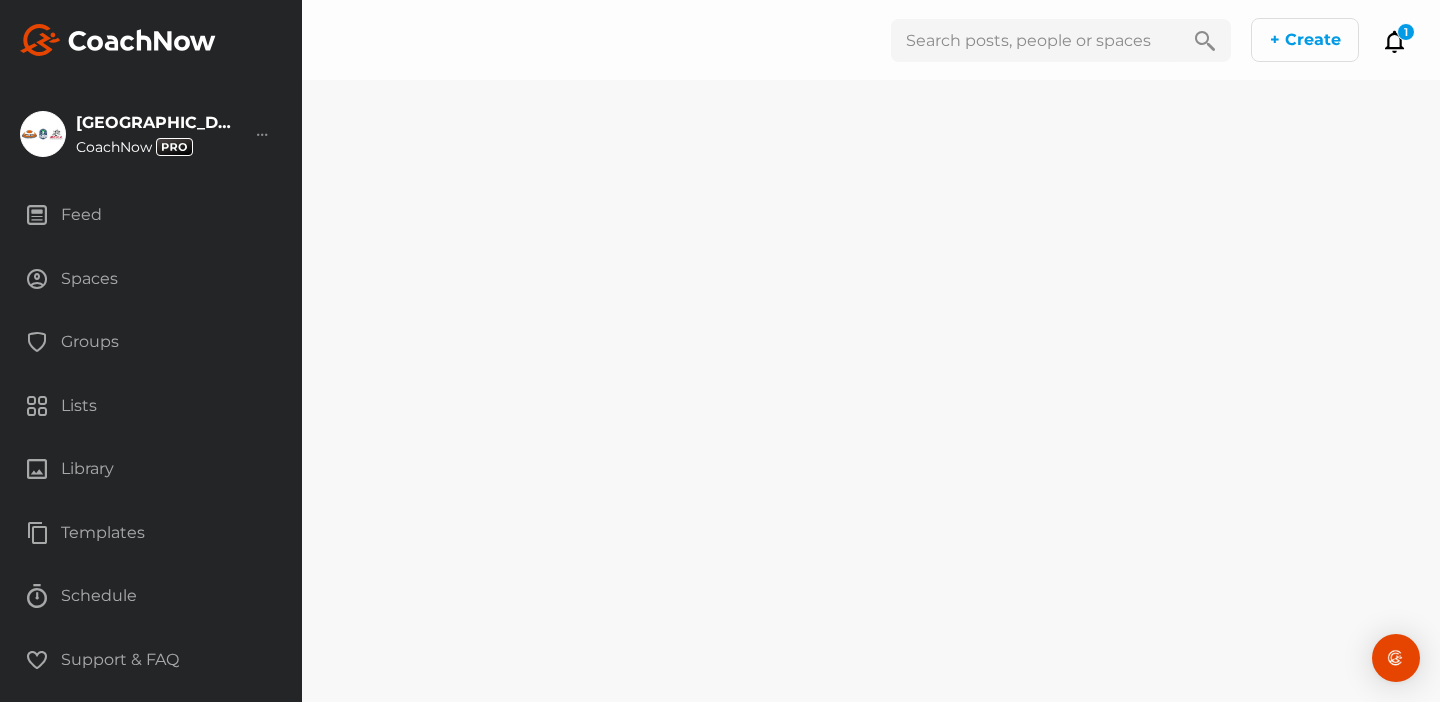 scroll, scrollTop: 0, scrollLeft: 0, axis: both 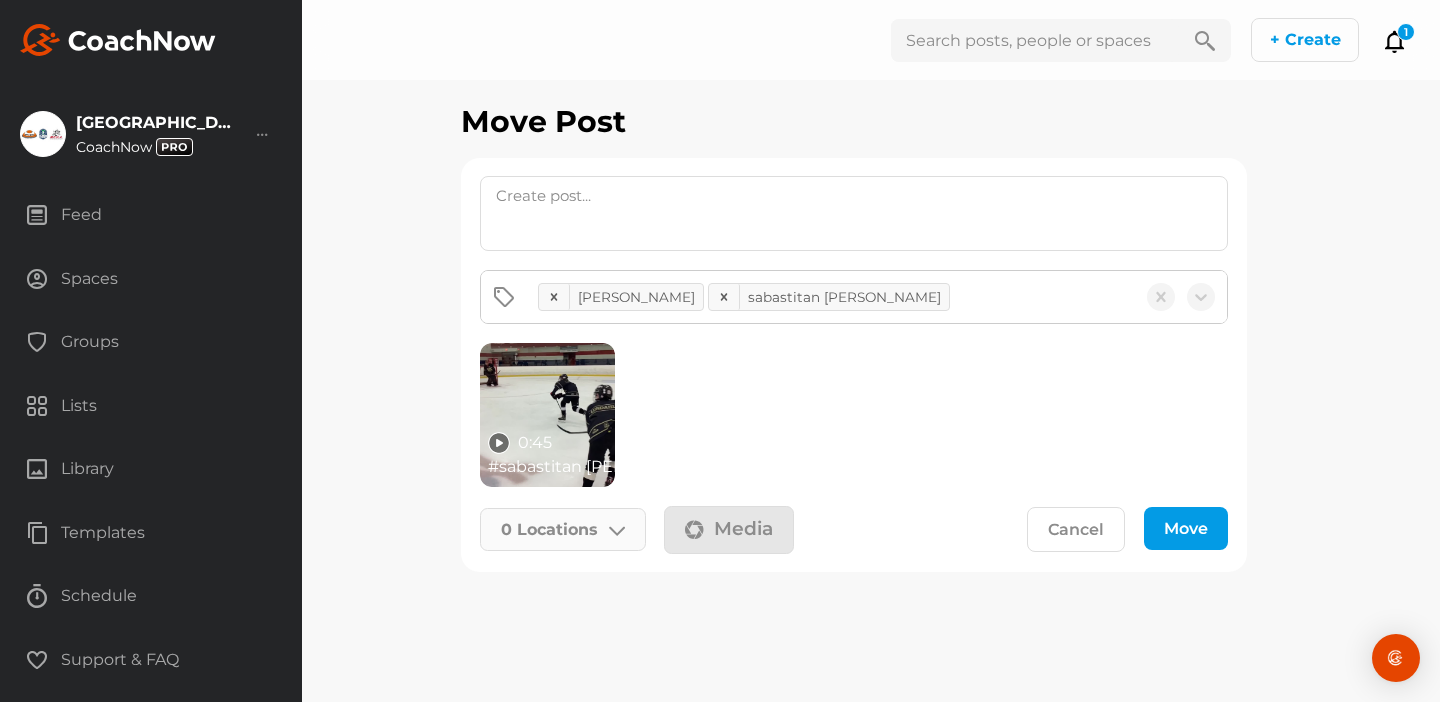 click on "0   Locations" 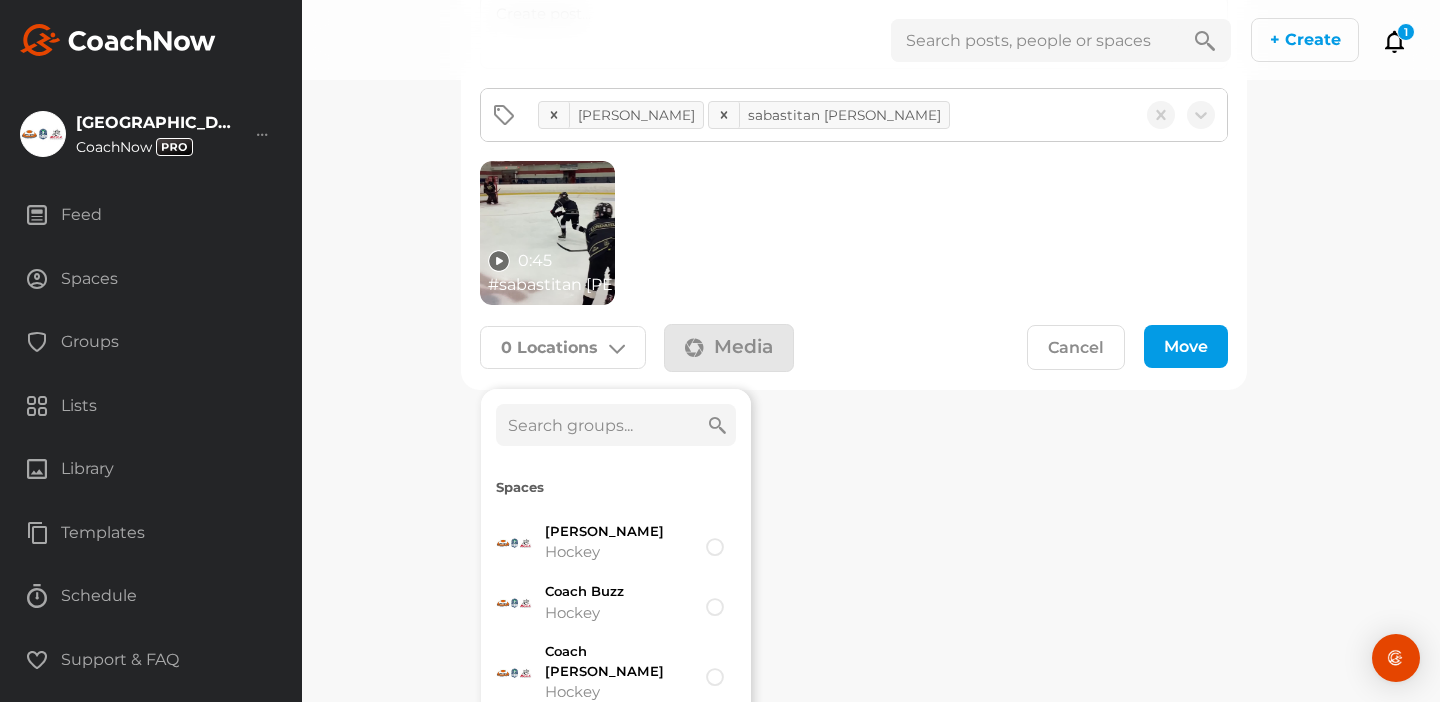 scroll, scrollTop: 274, scrollLeft: 0, axis: vertical 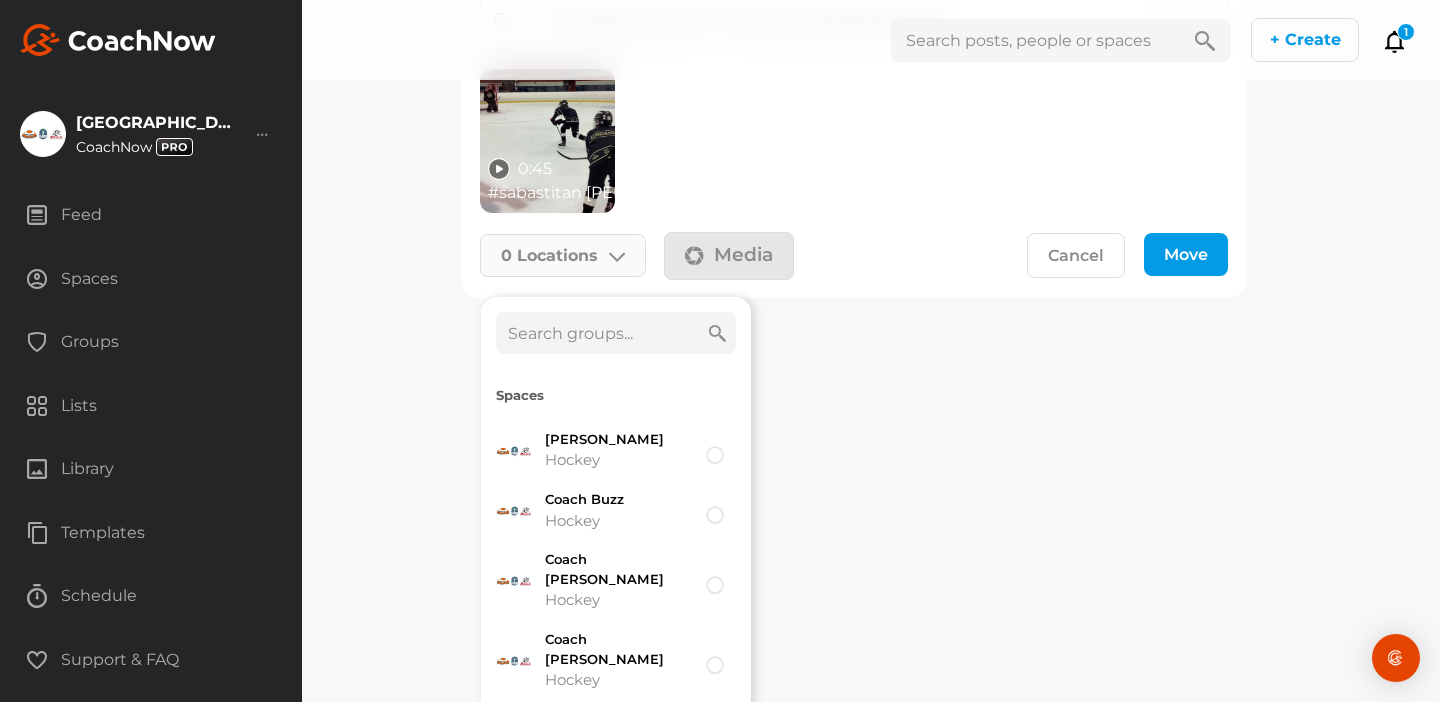 click 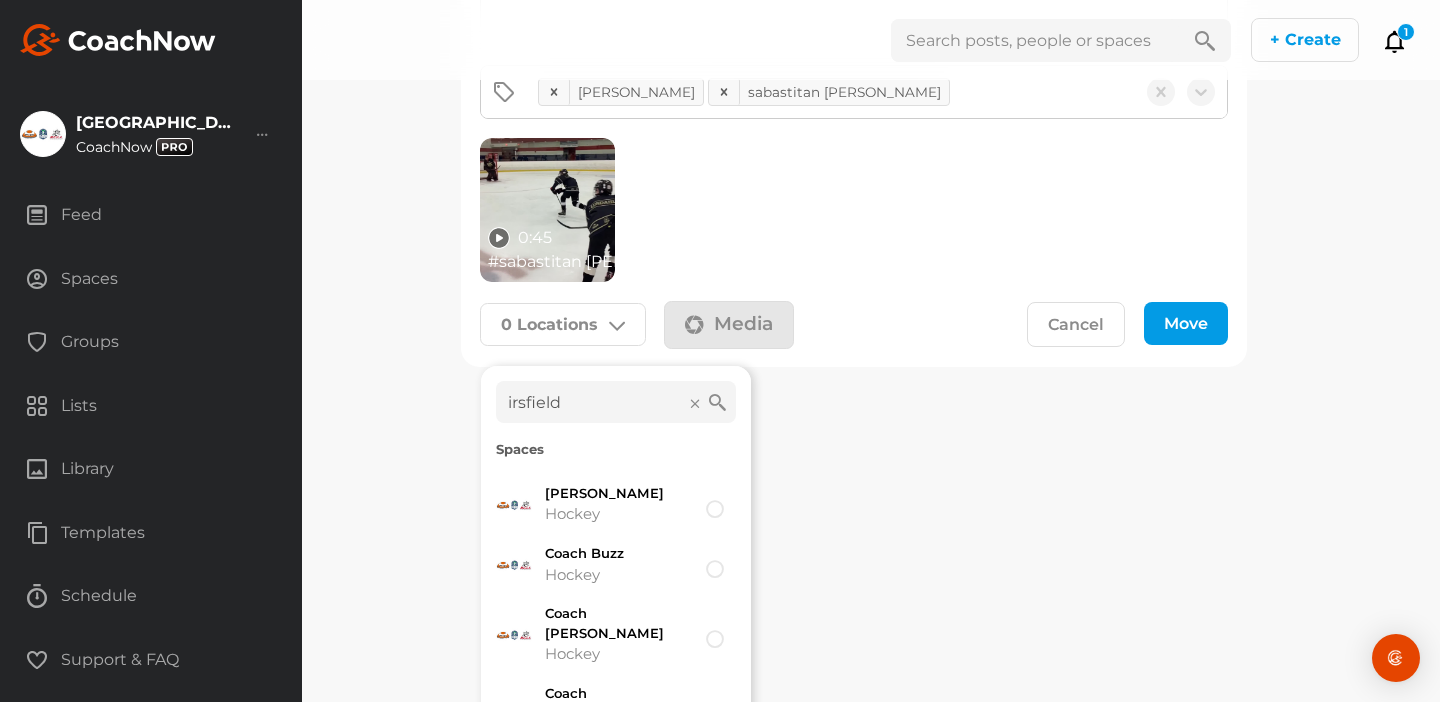 scroll, scrollTop: 105, scrollLeft: 0, axis: vertical 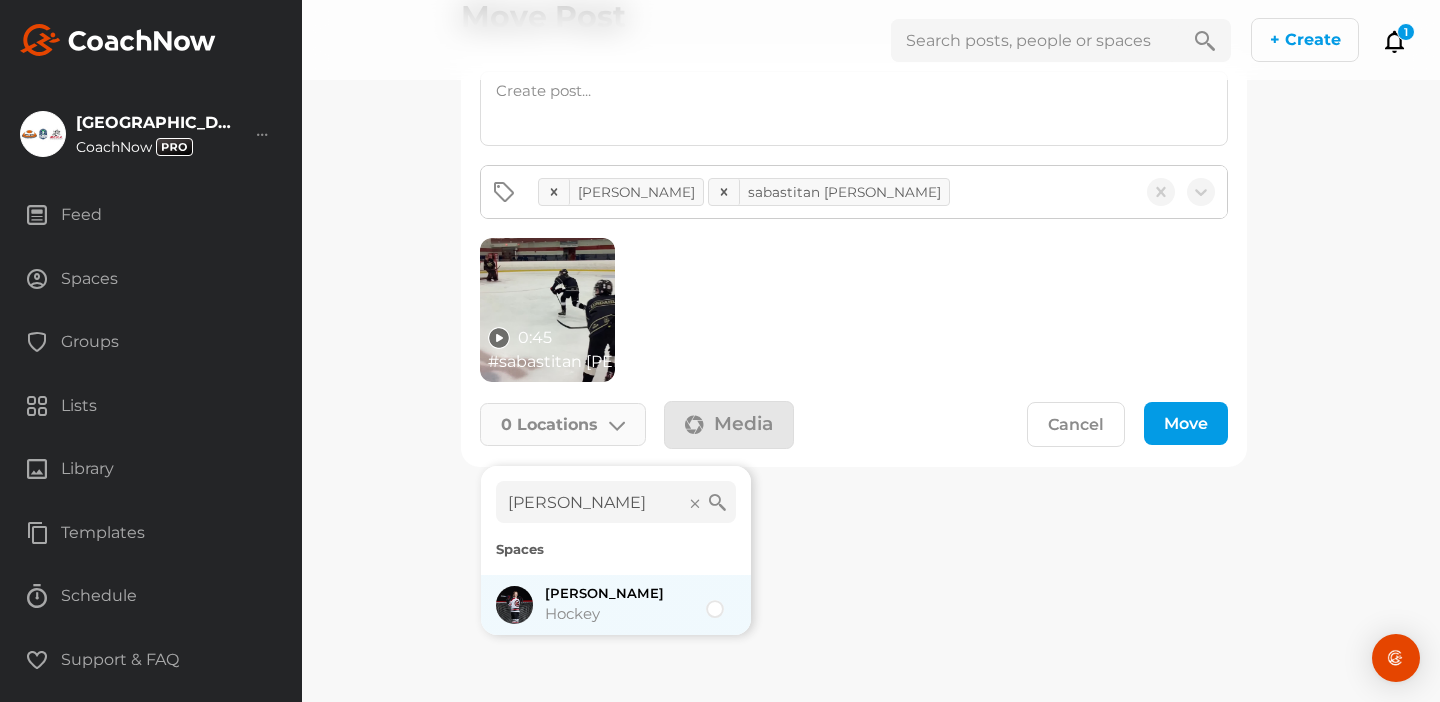 type on "irsfeld" 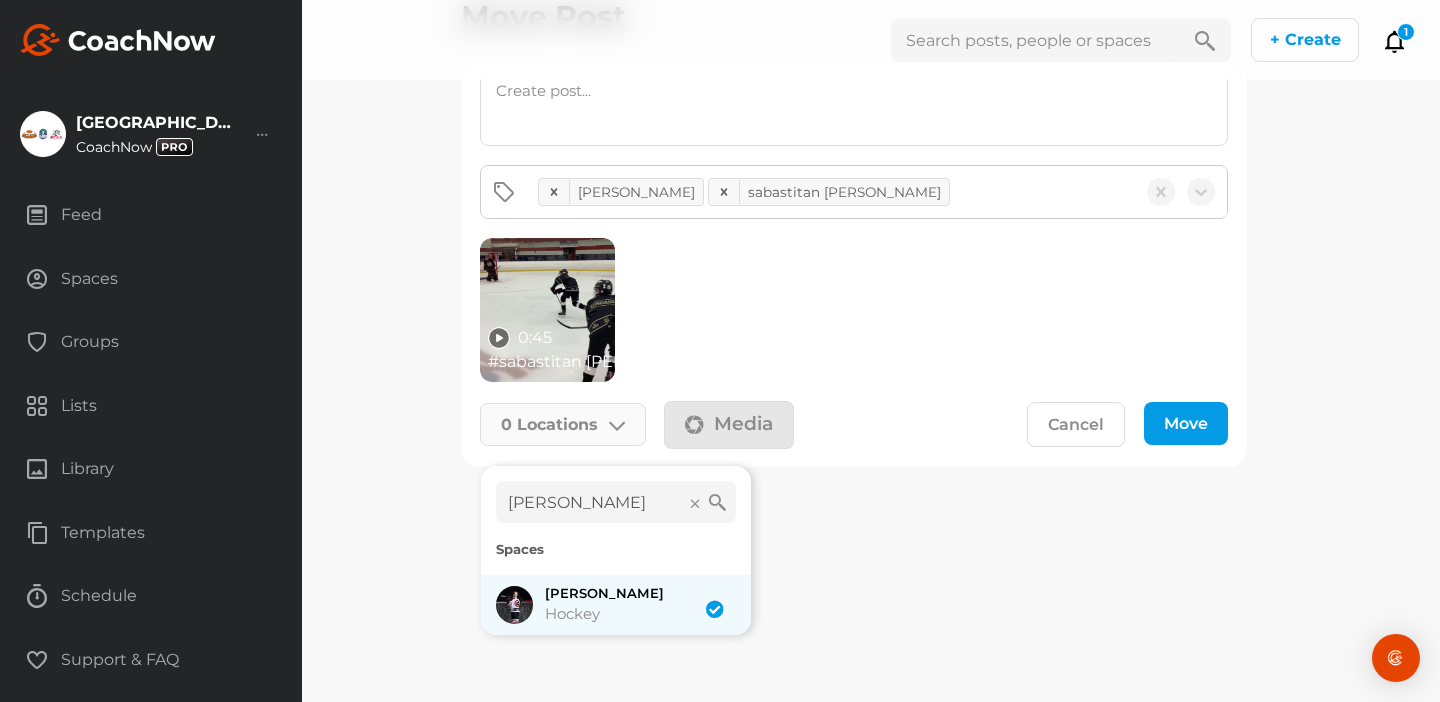 checkbox on "true" 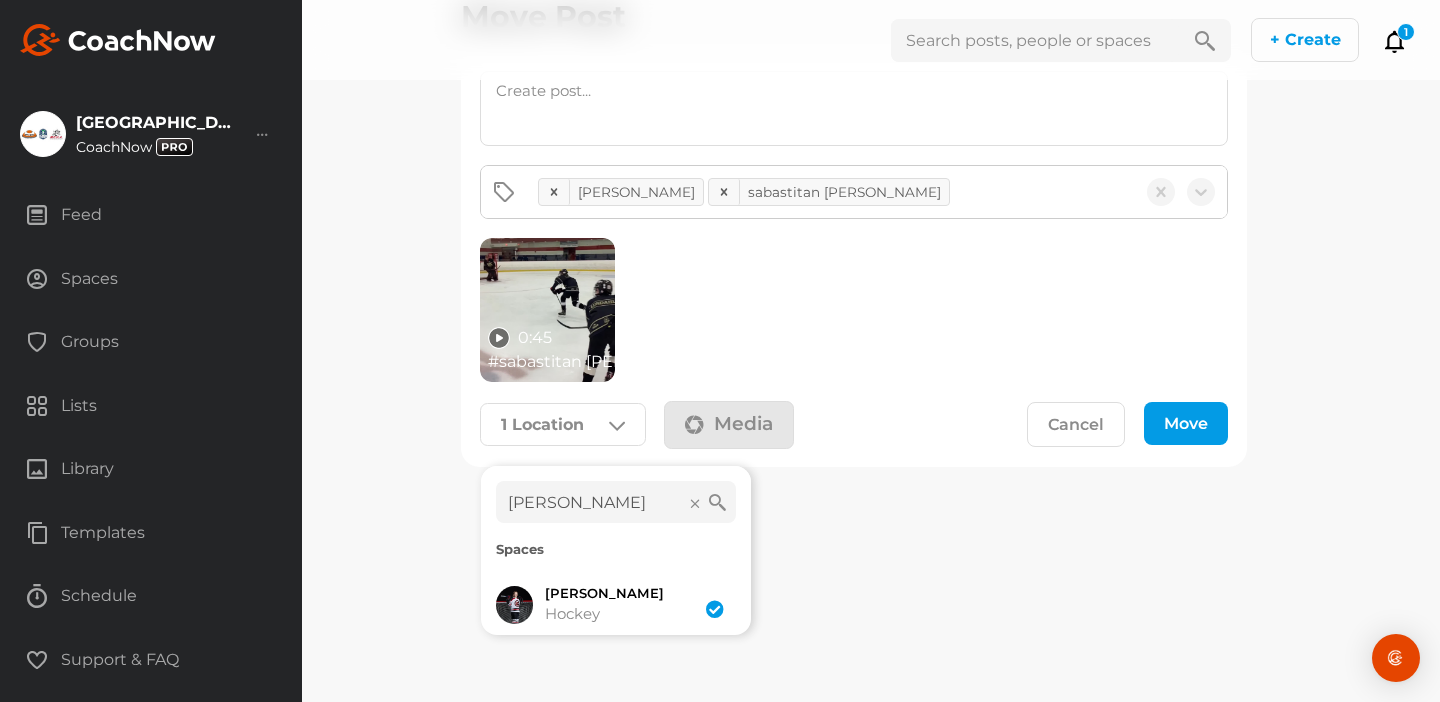 click on "Move" 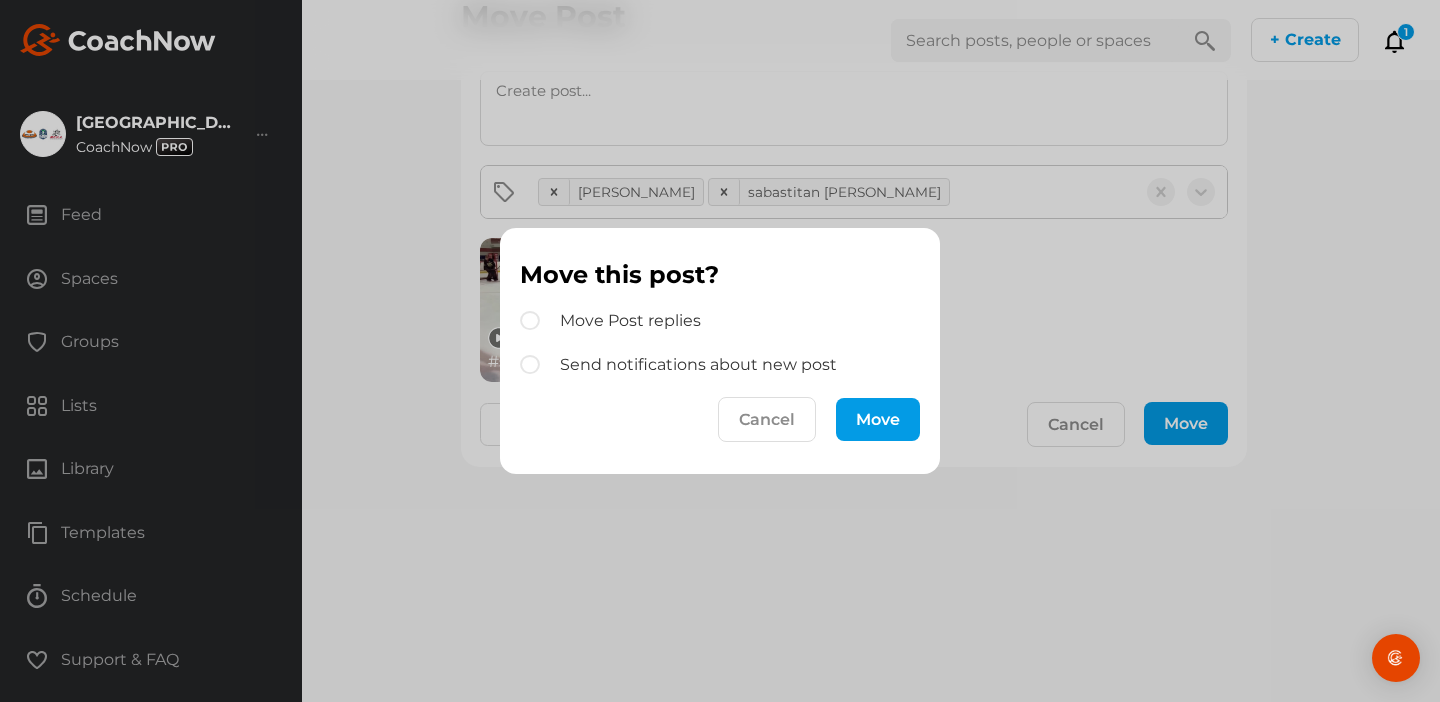 click on "Move" at bounding box center (878, 419) 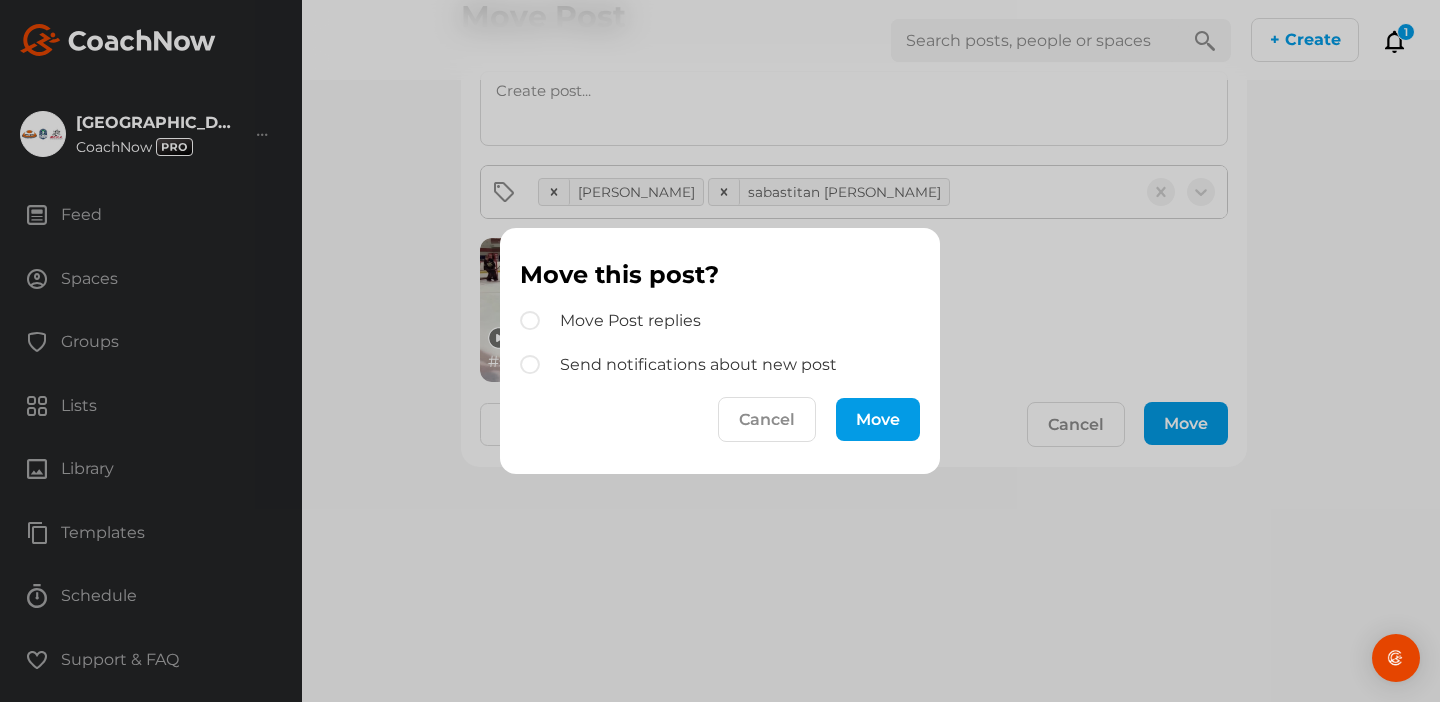scroll, scrollTop: 0, scrollLeft: 0, axis: both 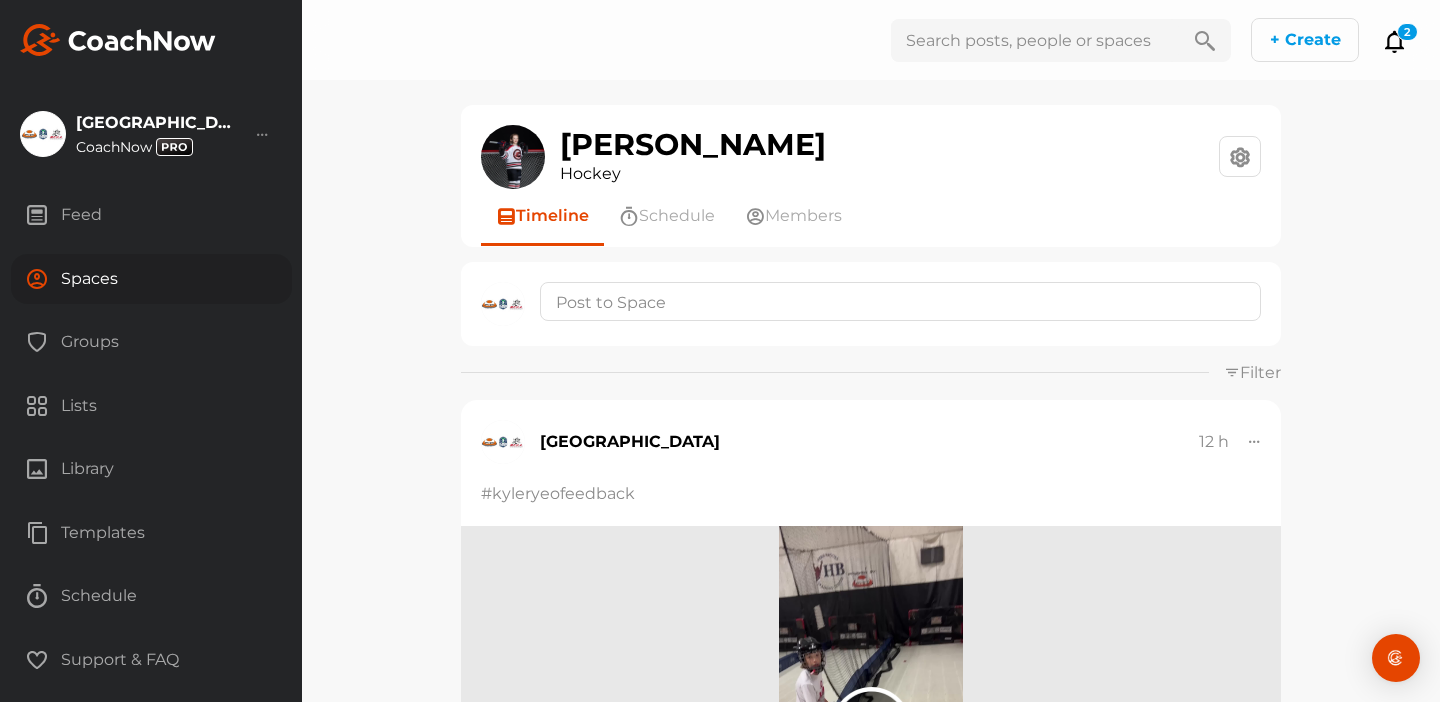 click on "Feed" at bounding box center (151, 215) 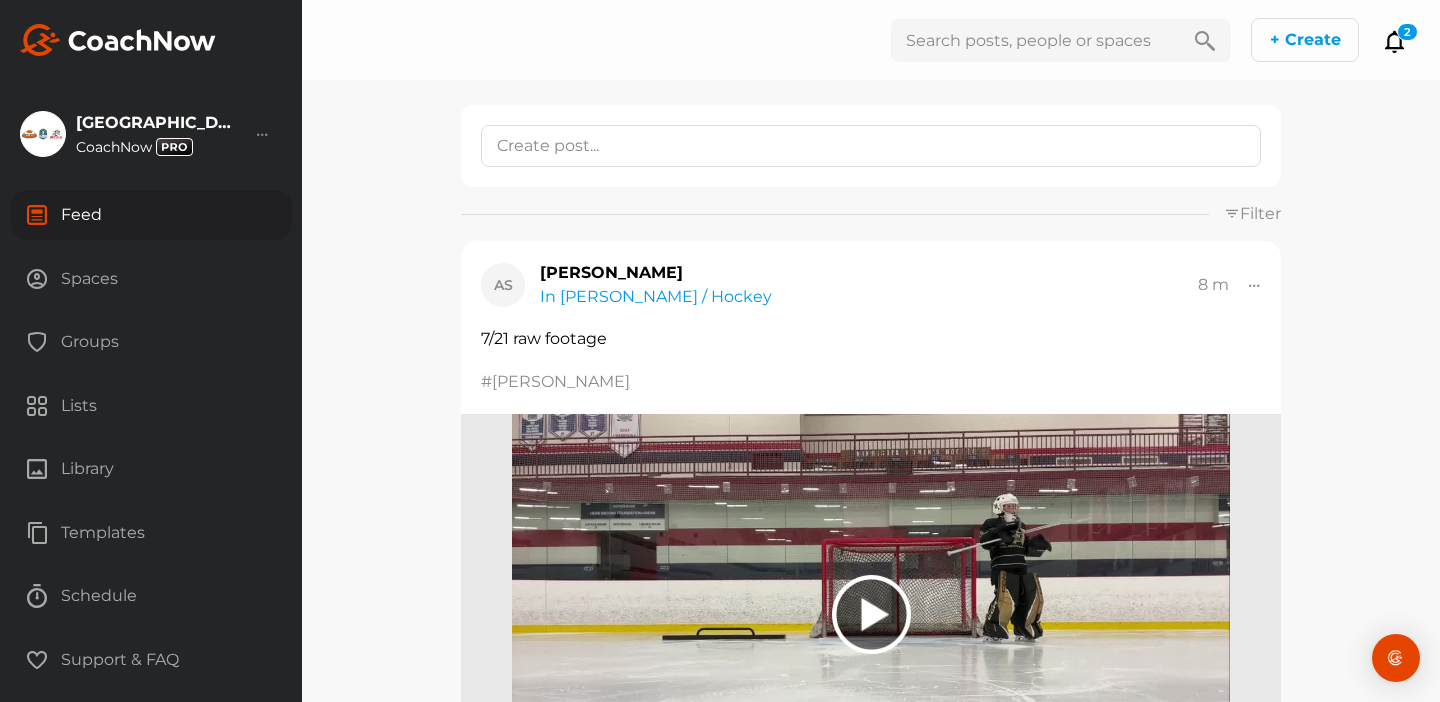 click on "Spaces" at bounding box center (151, 279) 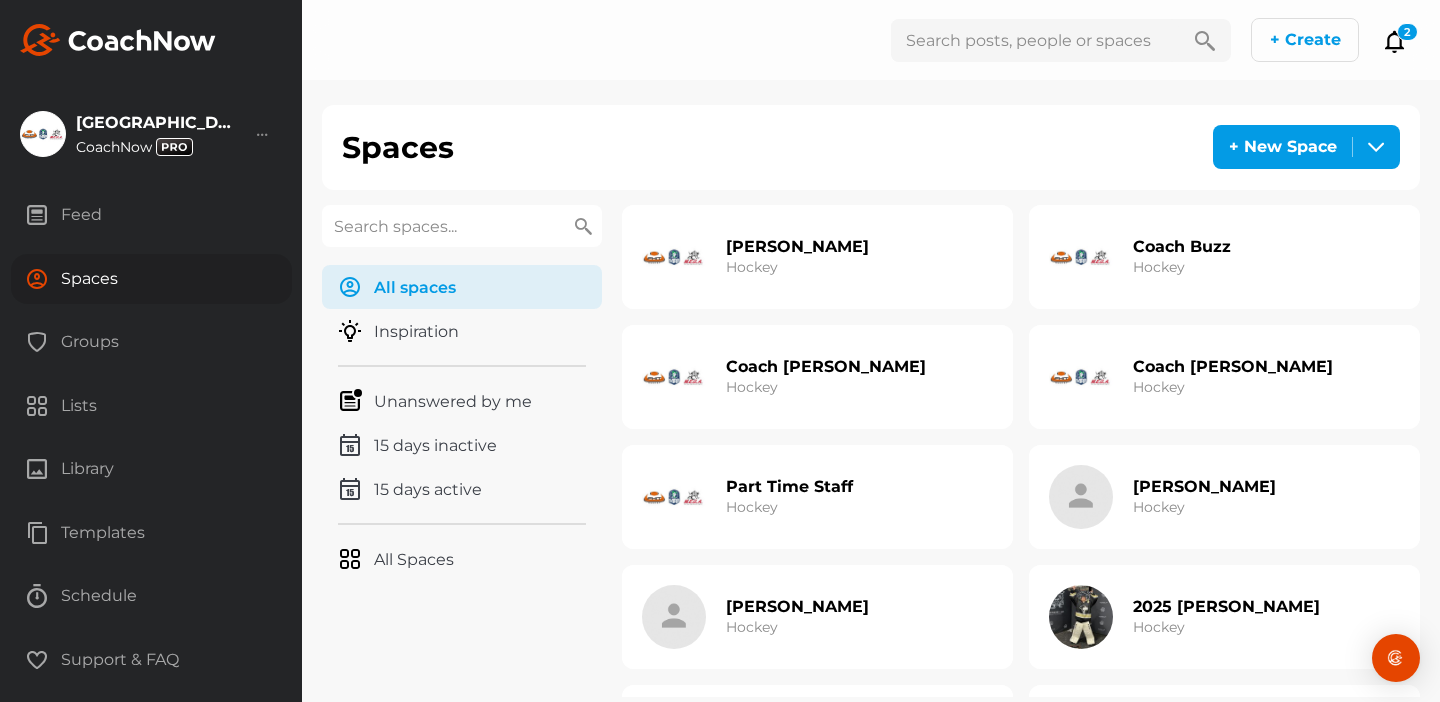 click on "Part Time Staff" at bounding box center (789, 486) 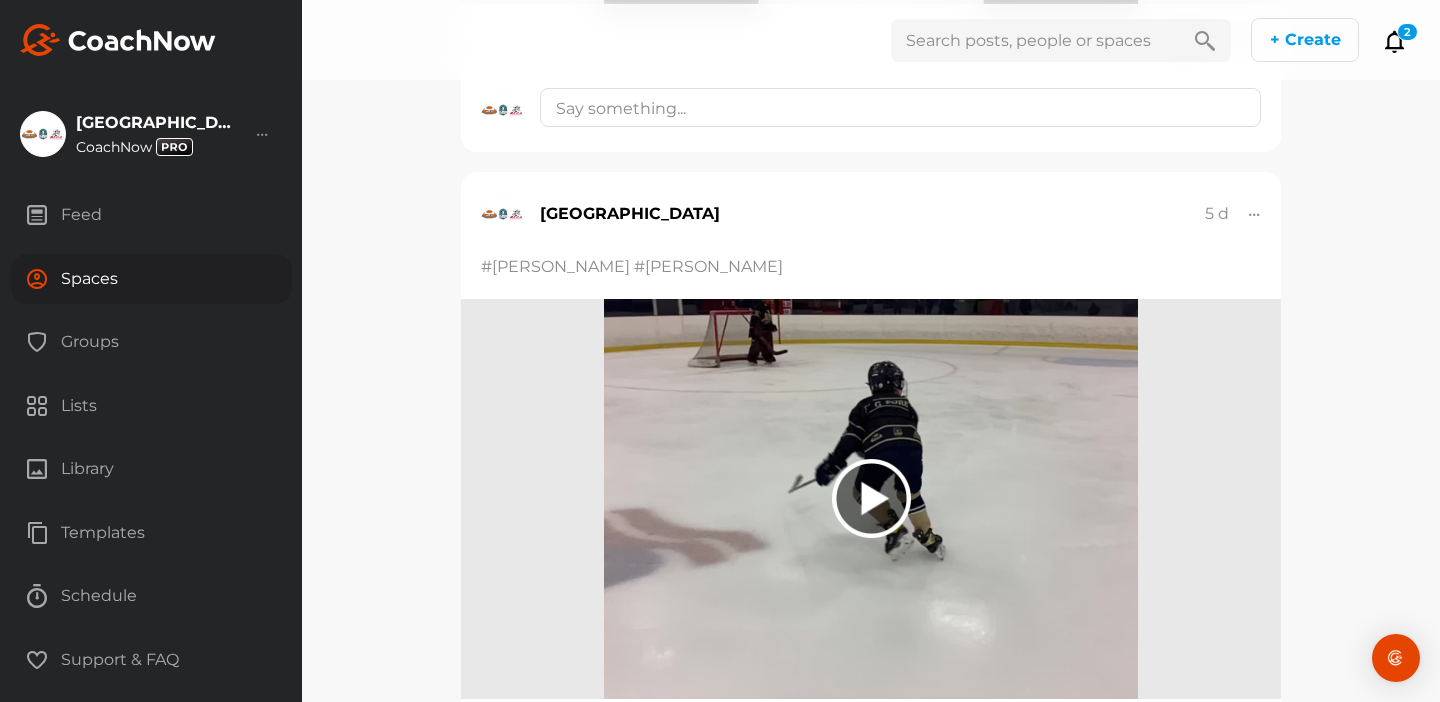 scroll, scrollTop: 2376, scrollLeft: 0, axis: vertical 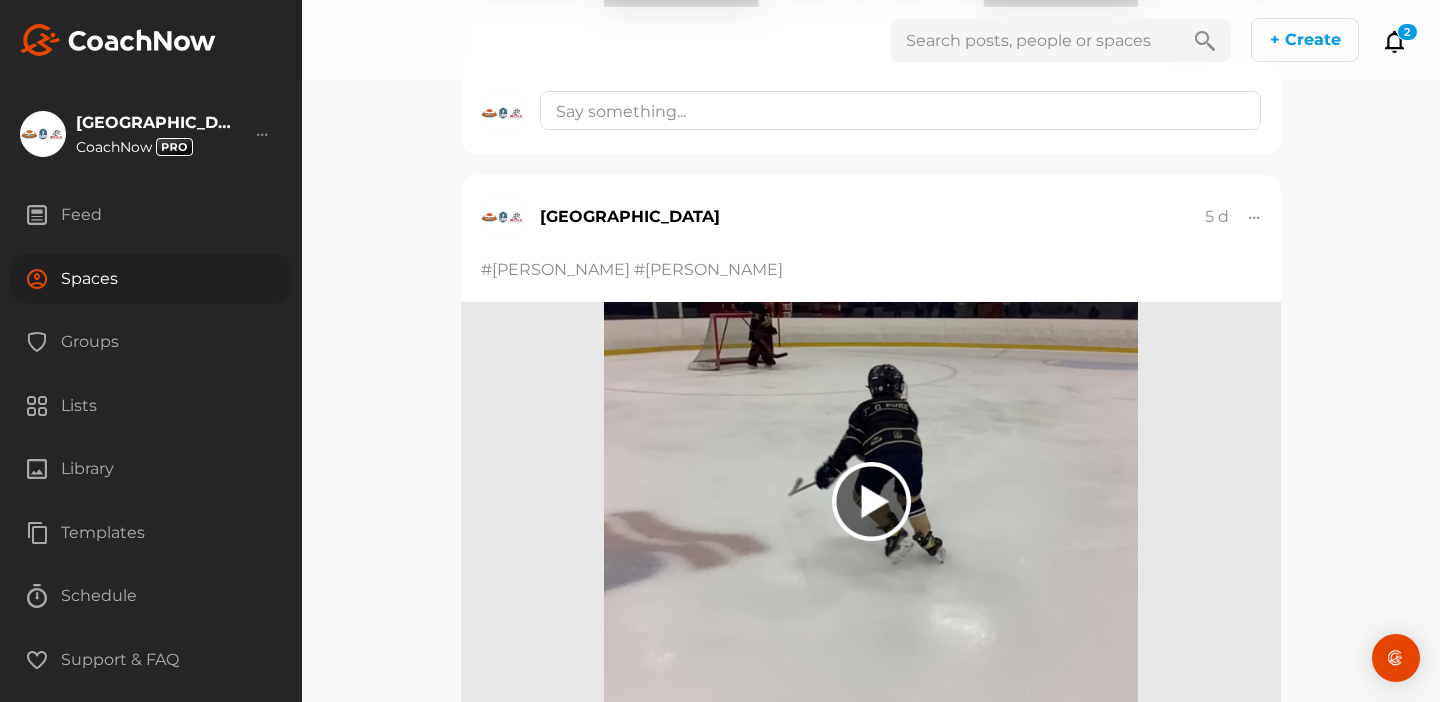 click 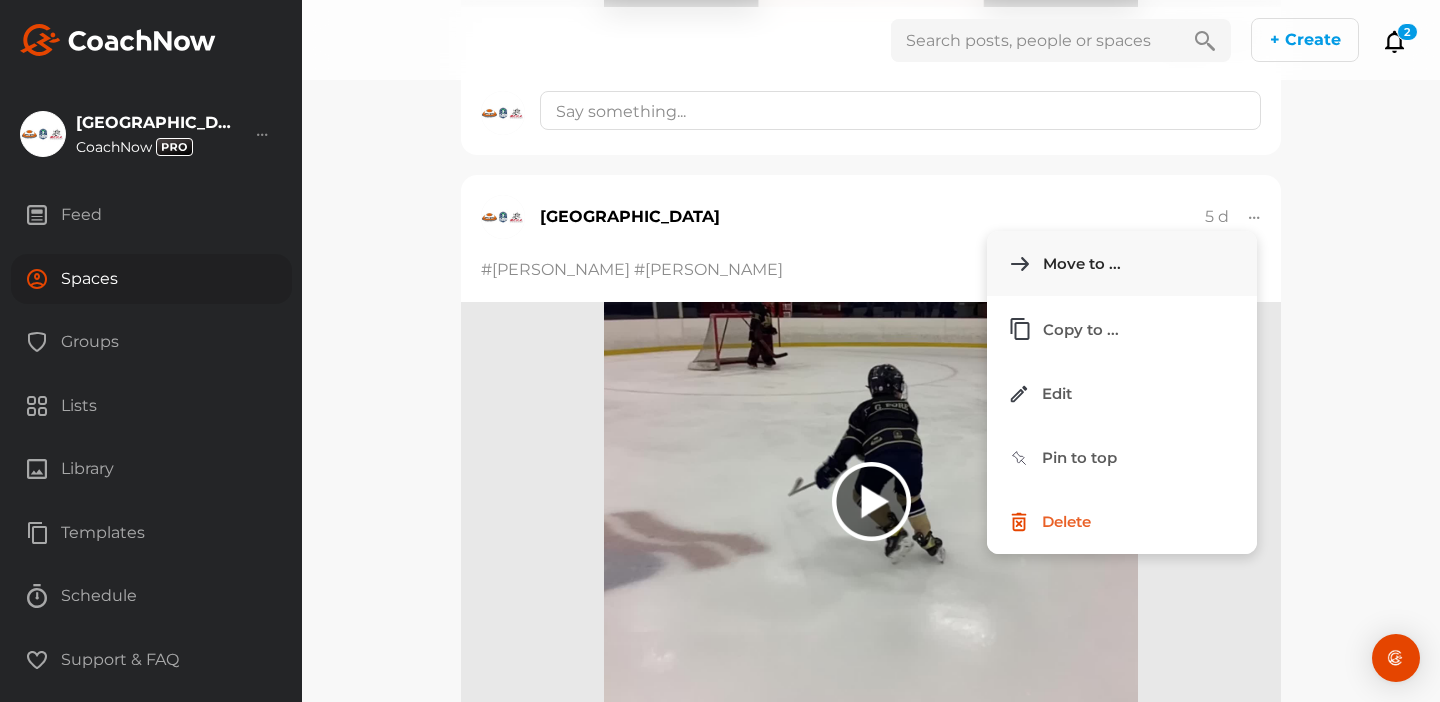 click on "Move to ..." 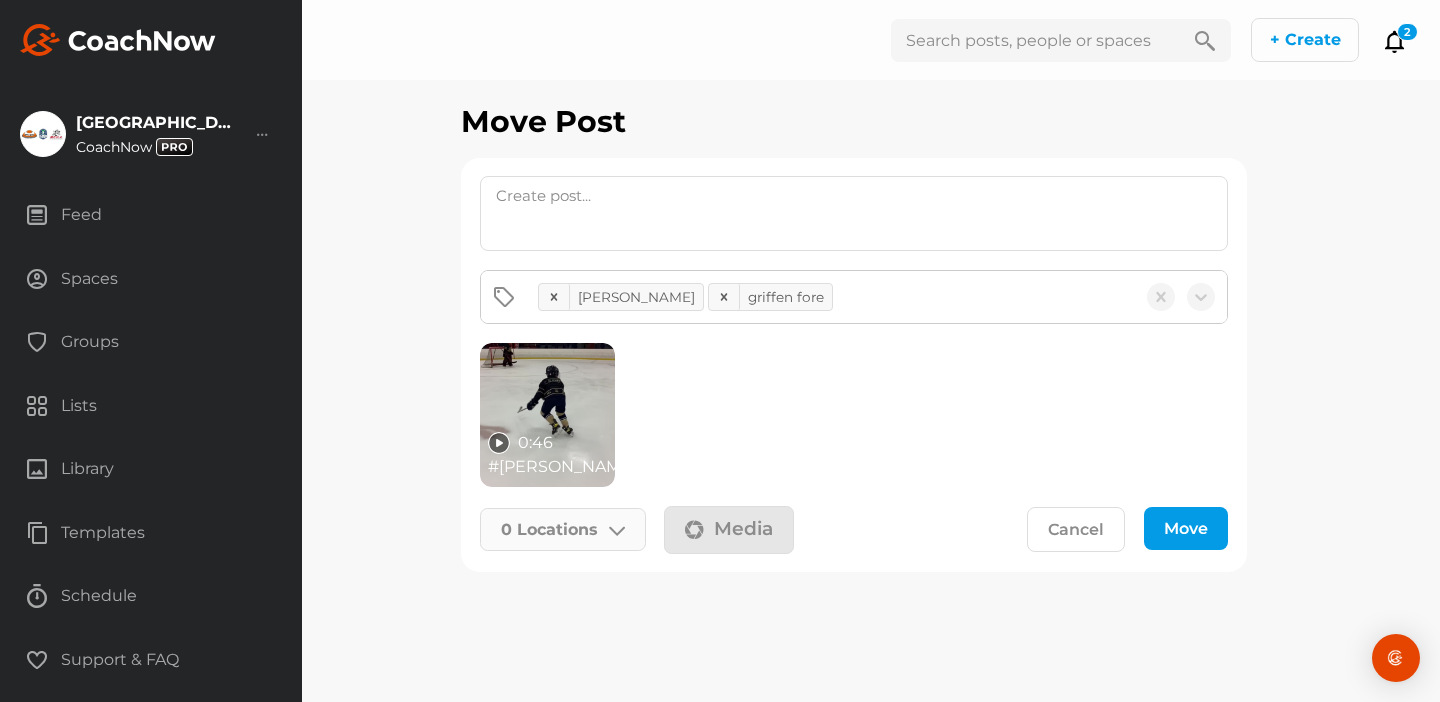 click 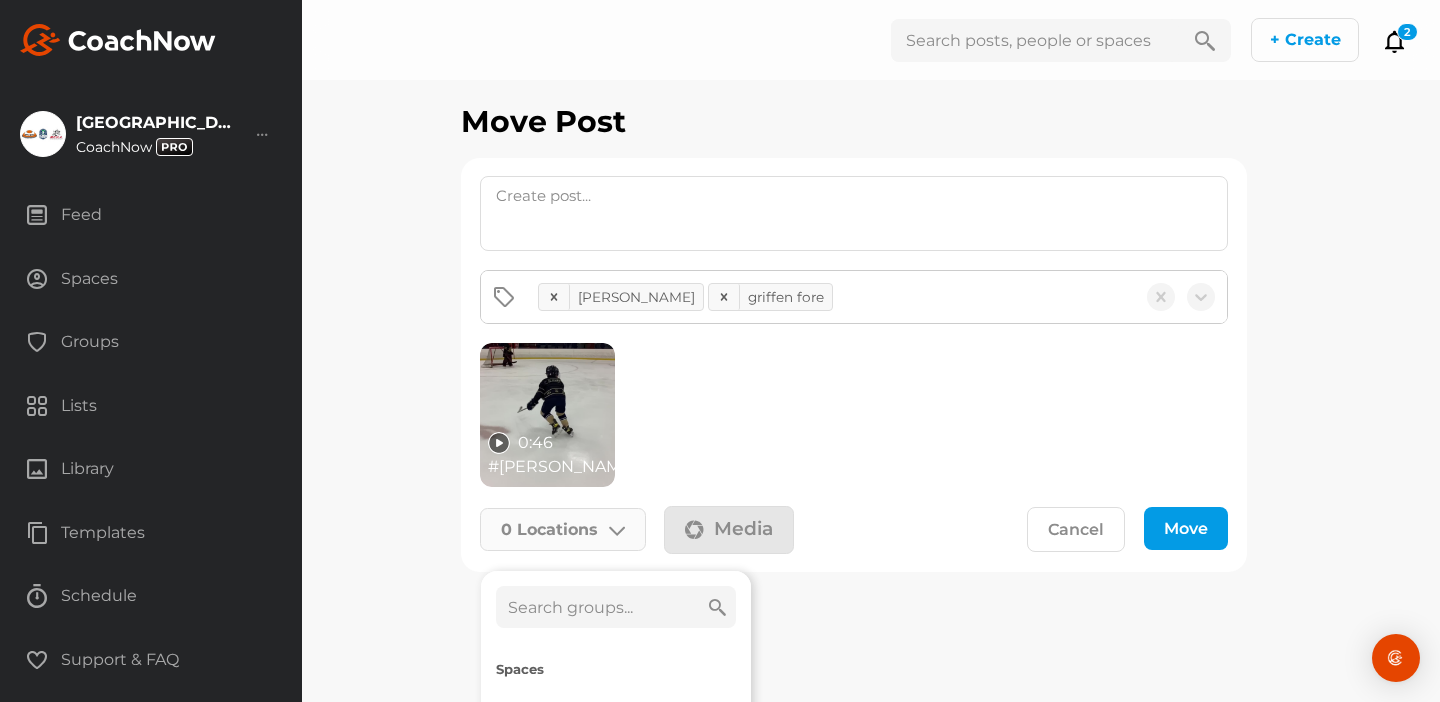 click 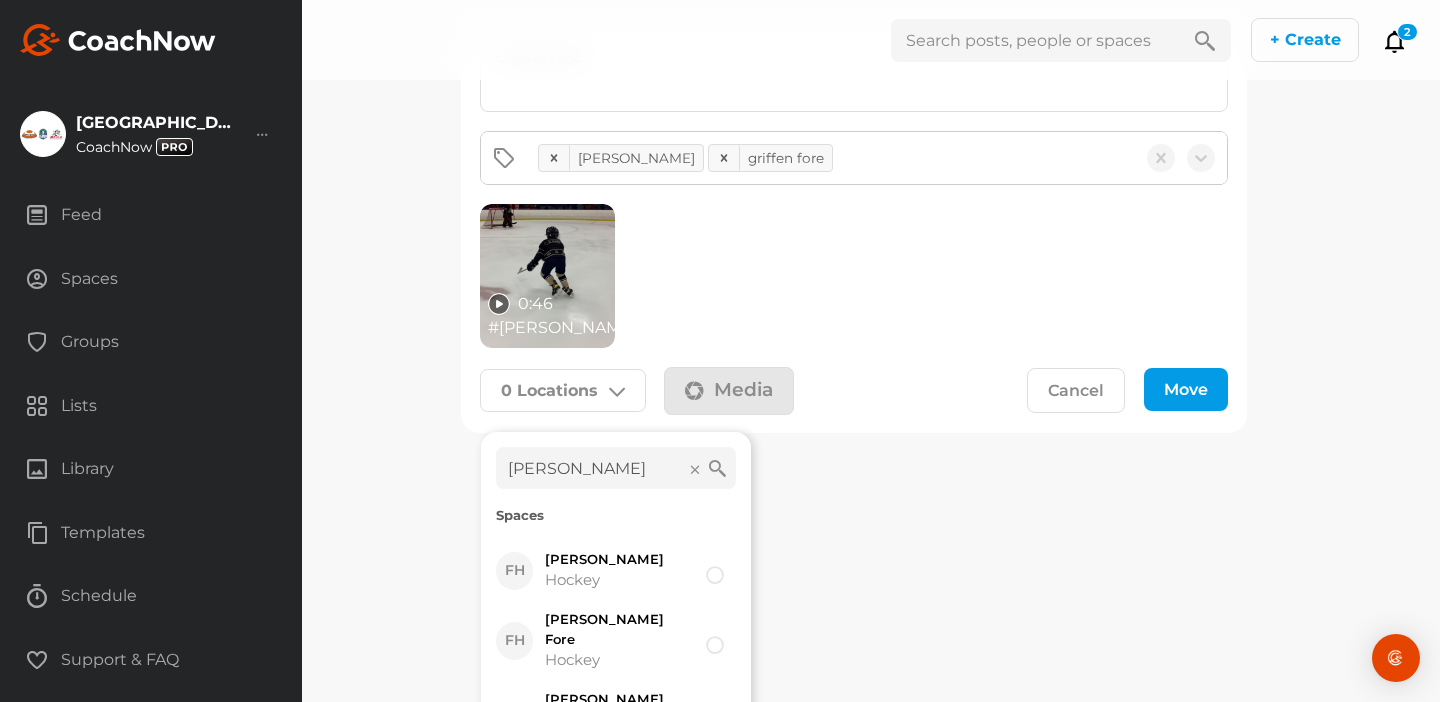 scroll, scrollTop: 158, scrollLeft: 0, axis: vertical 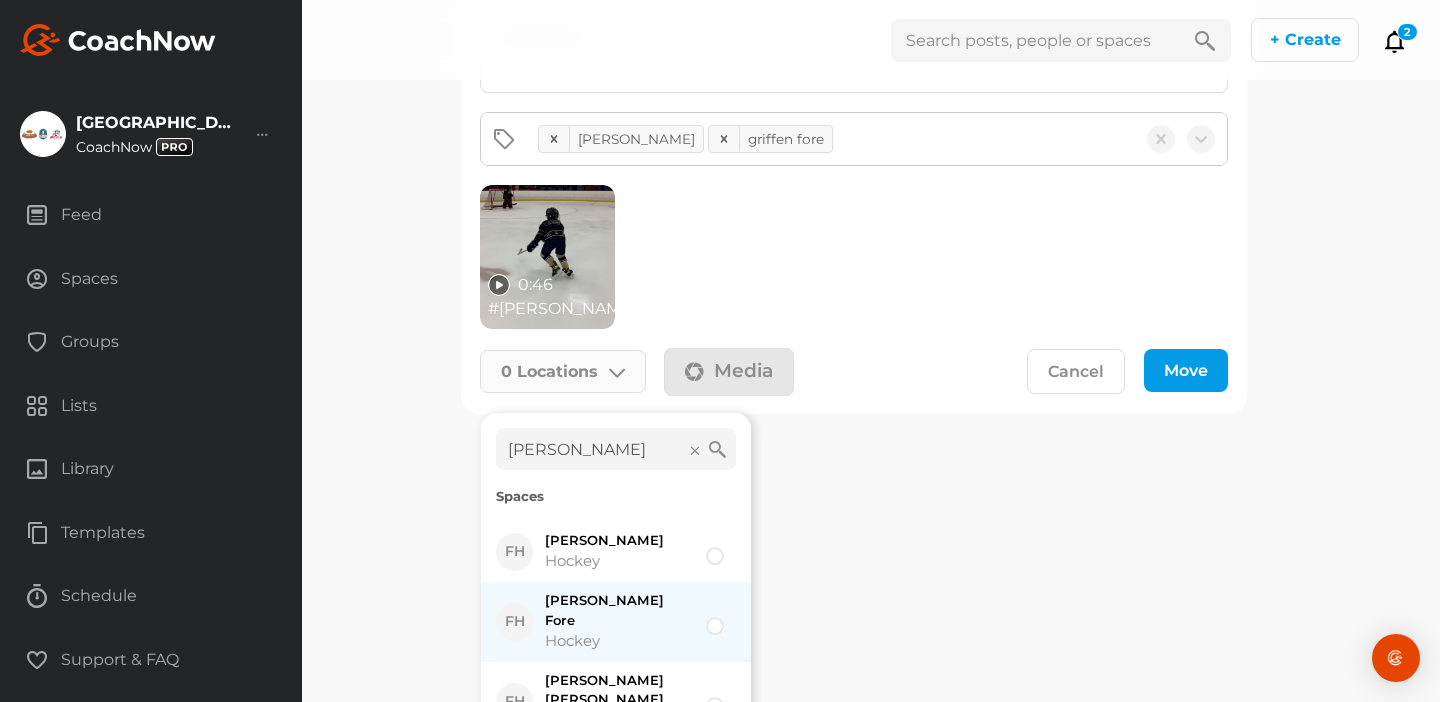 type on "griffin" 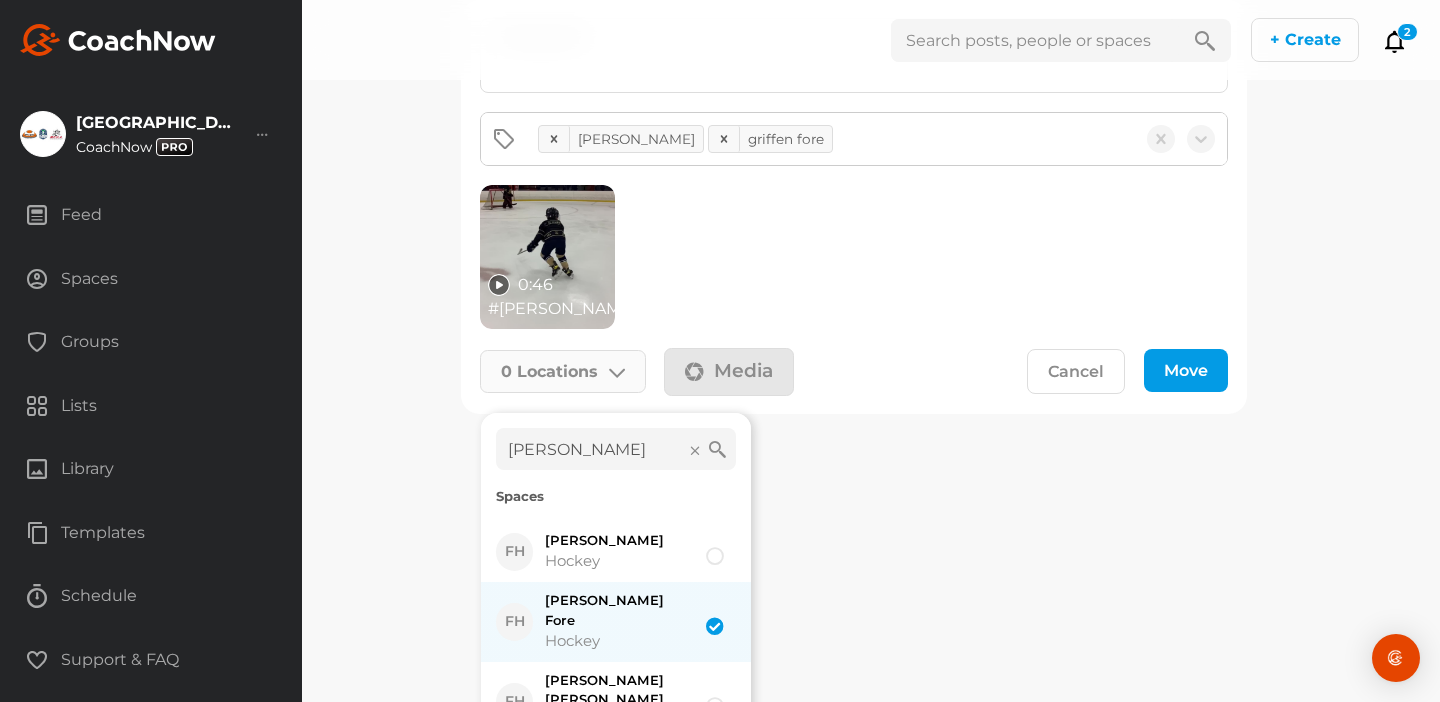 checkbox on "true" 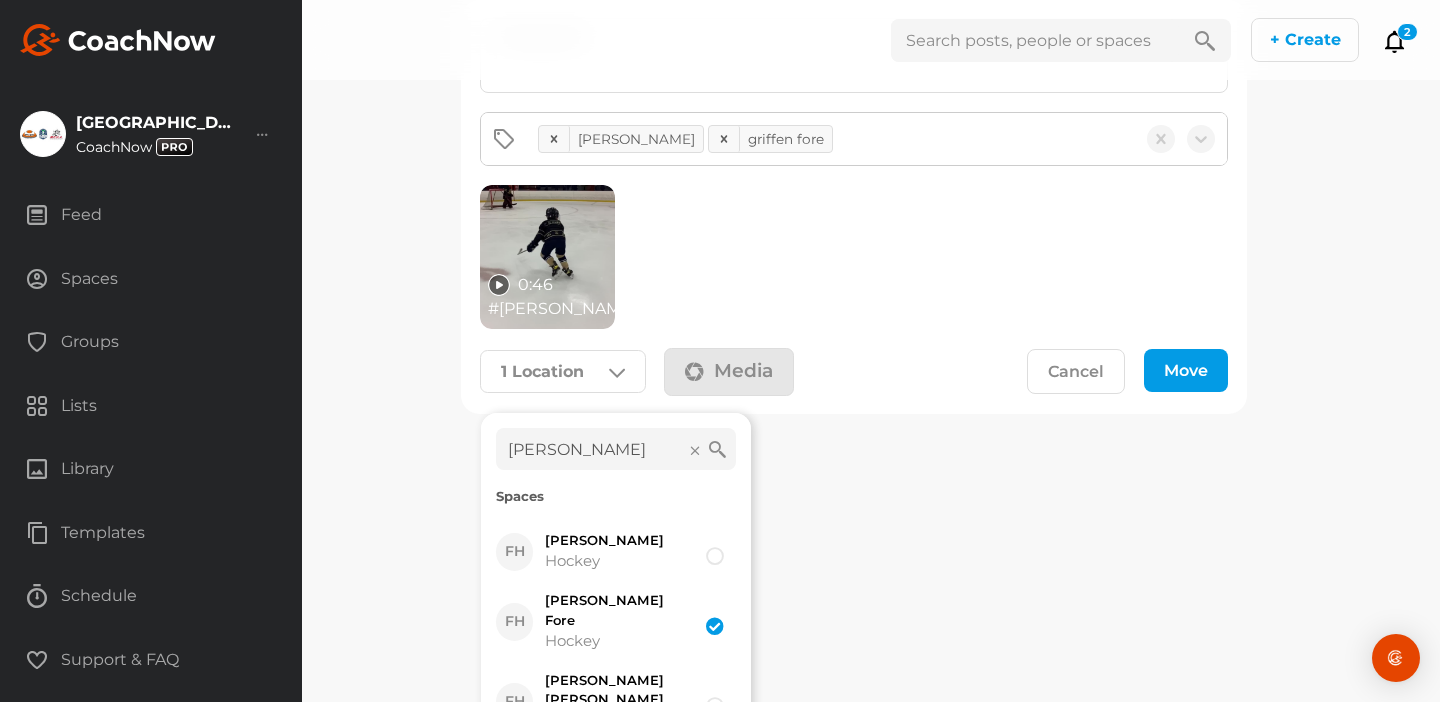 click on "Move" 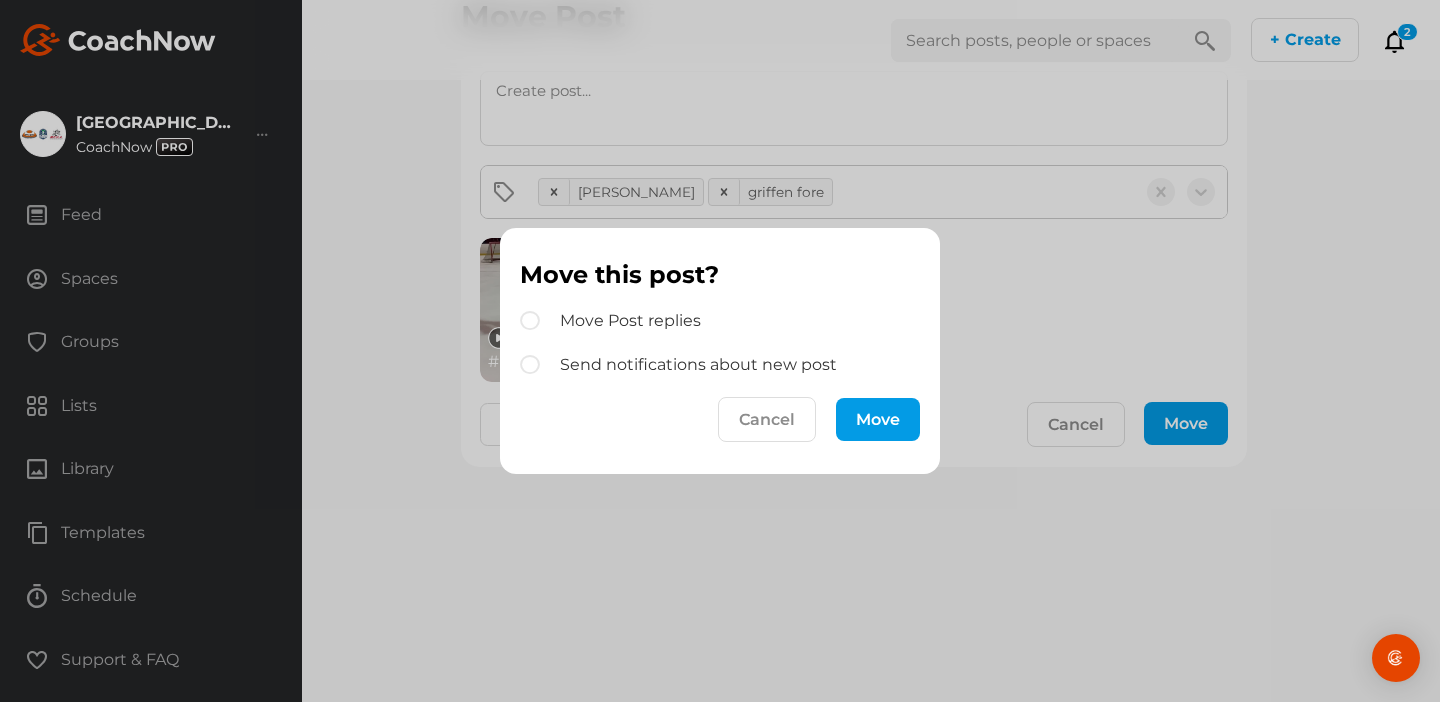 scroll, scrollTop: 105, scrollLeft: 0, axis: vertical 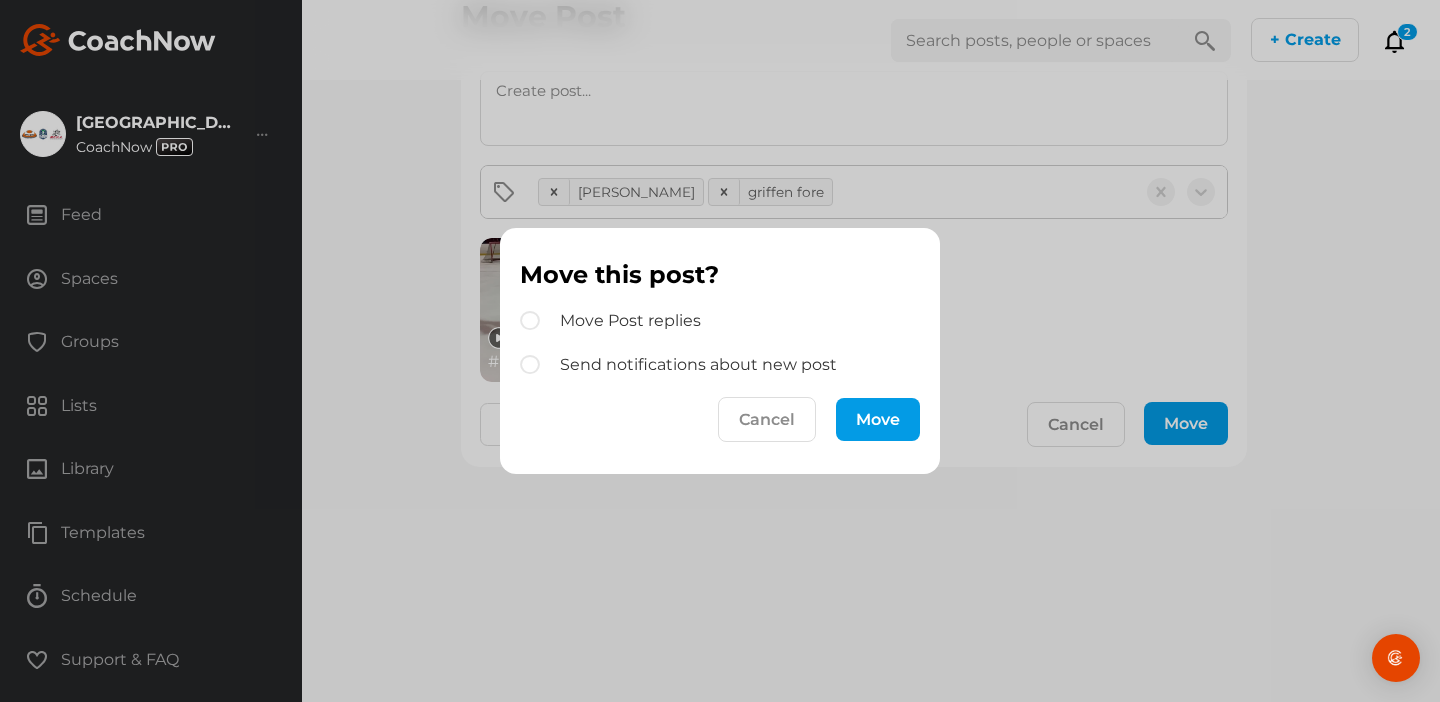 click on "Move" at bounding box center [878, 419] 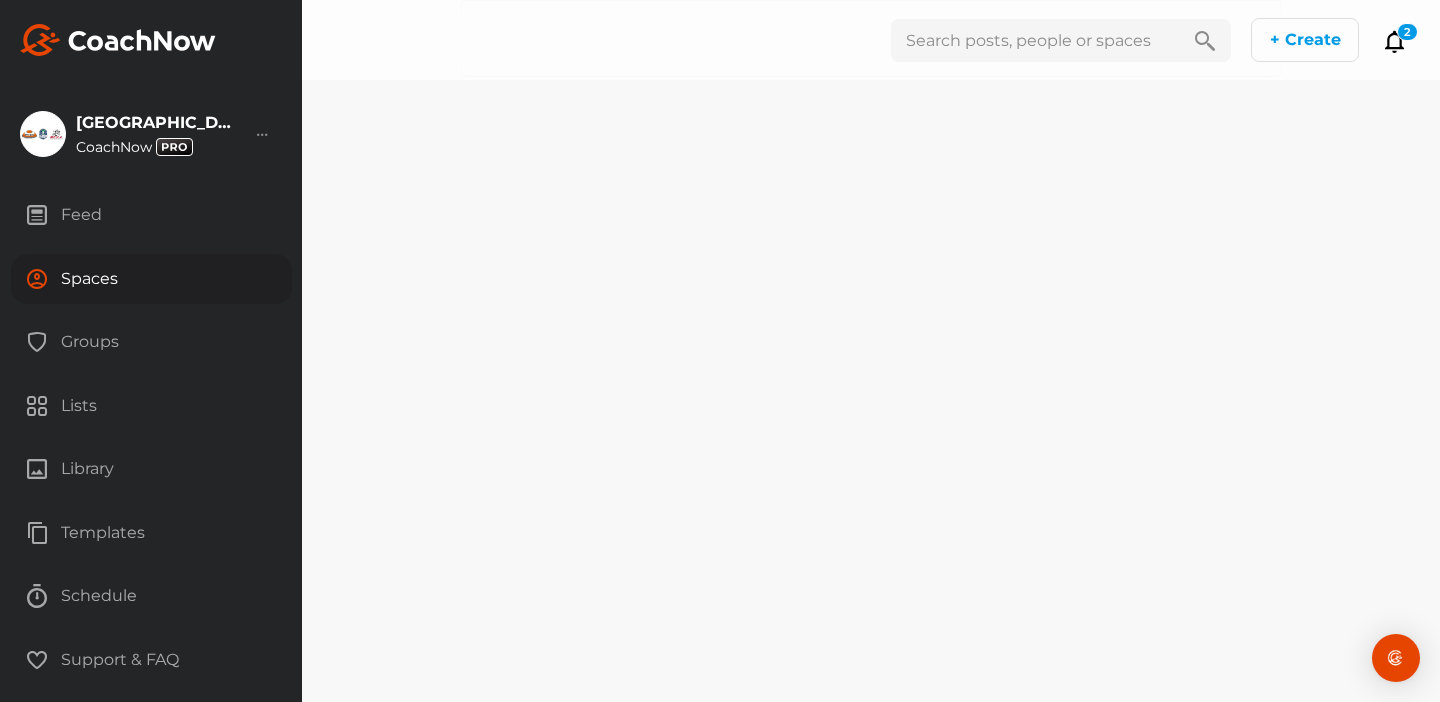 scroll, scrollTop: 0, scrollLeft: 0, axis: both 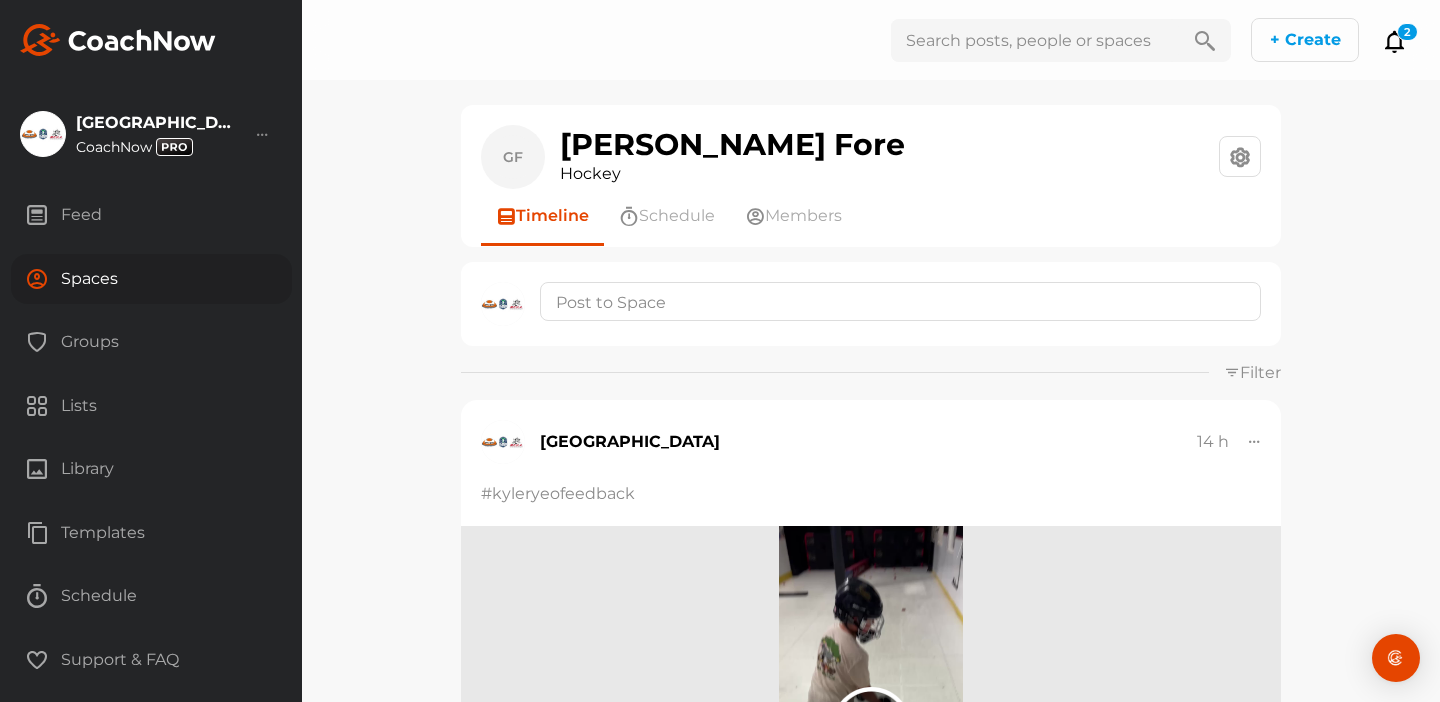 click on "Feed" at bounding box center [151, 215] 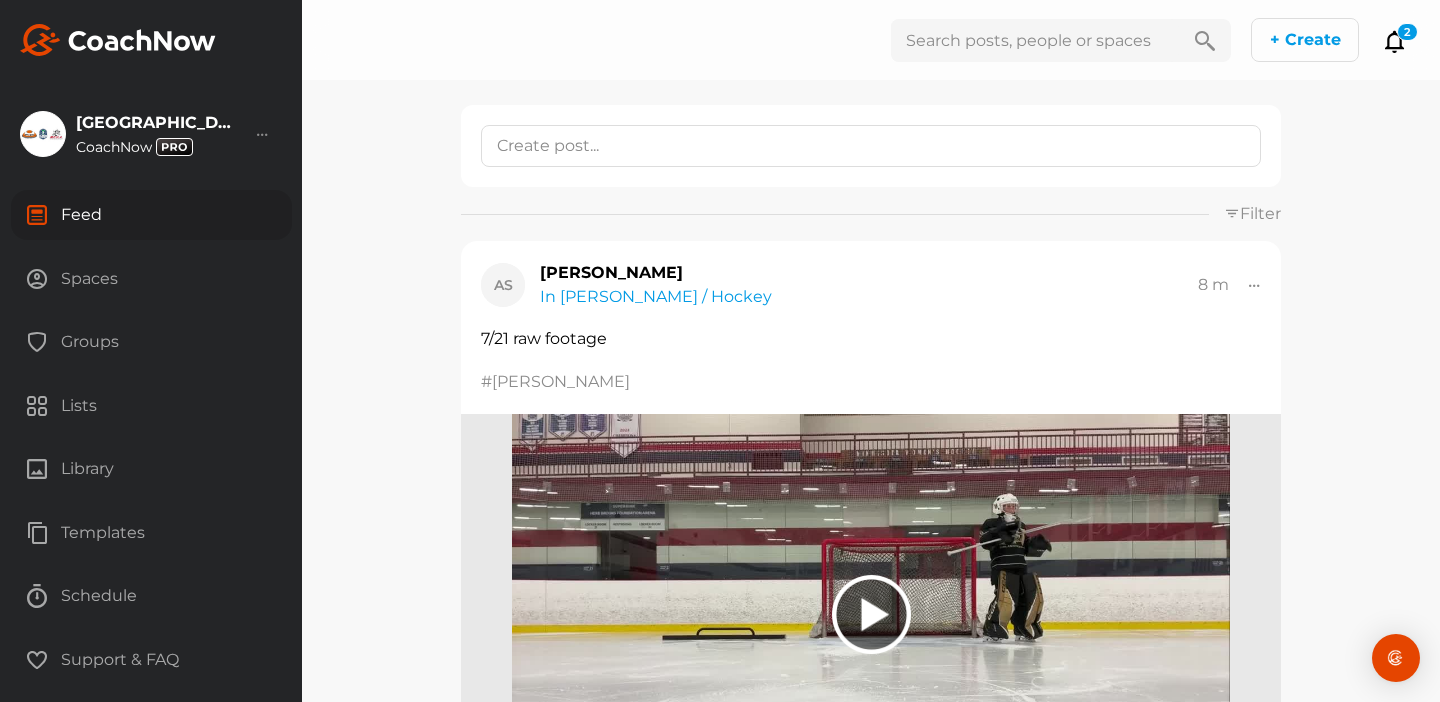 click on "Spaces" at bounding box center (151, 279) 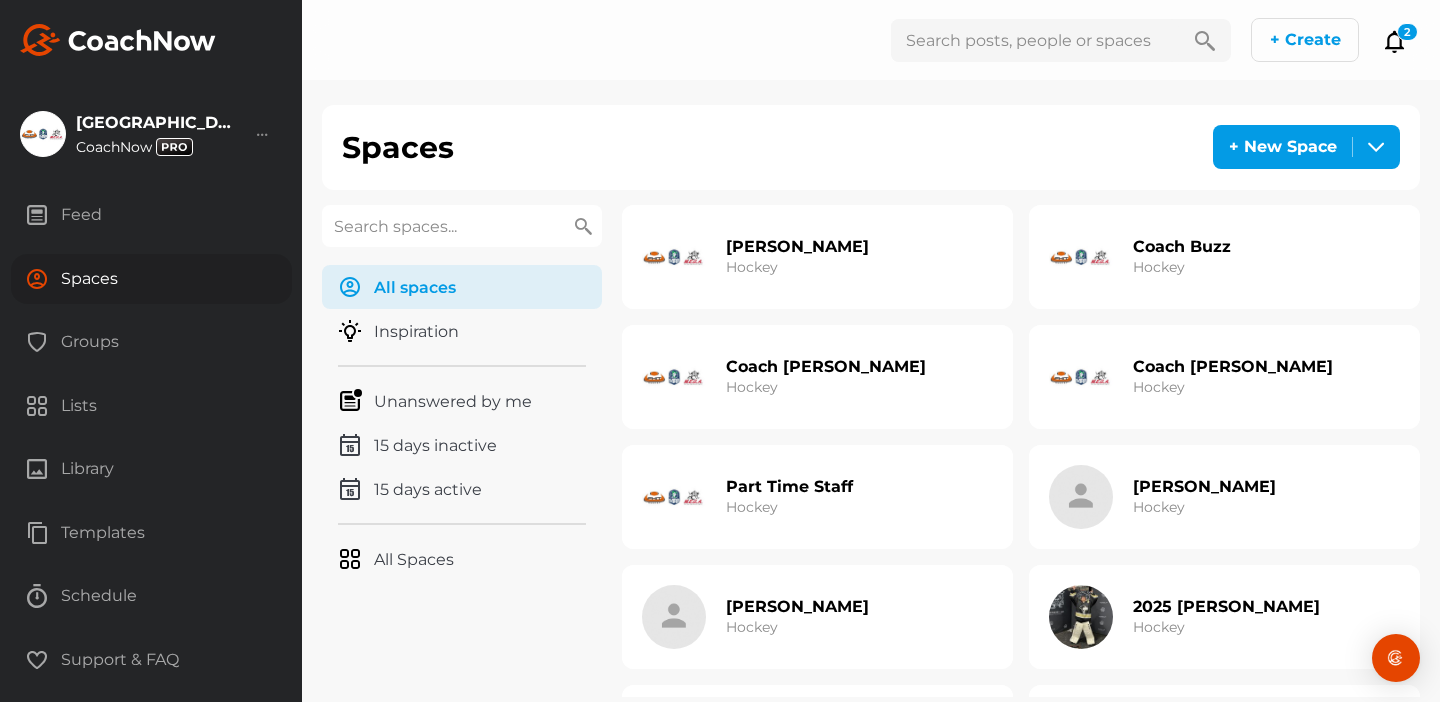 click on "Hockey" at bounding box center [752, 507] 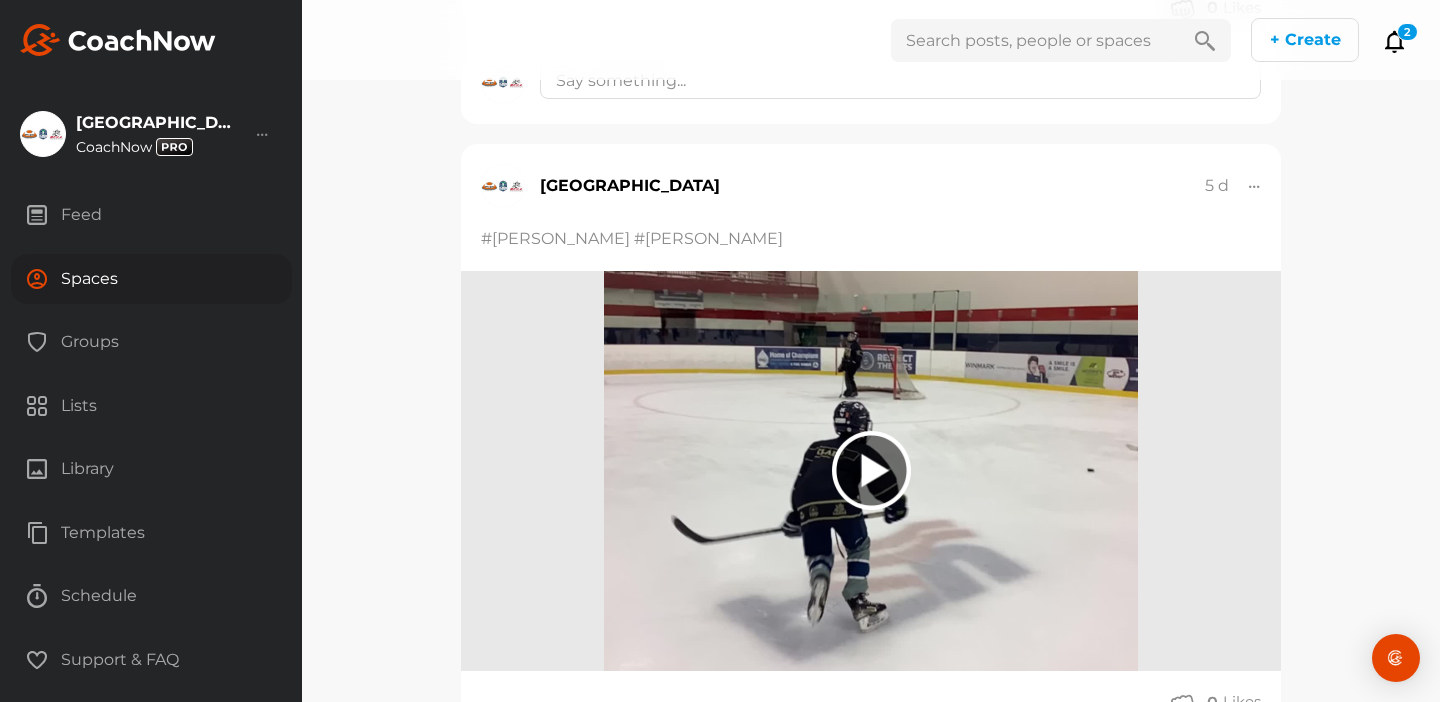 scroll, scrollTop: 2406, scrollLeft: 0, axis: vertical 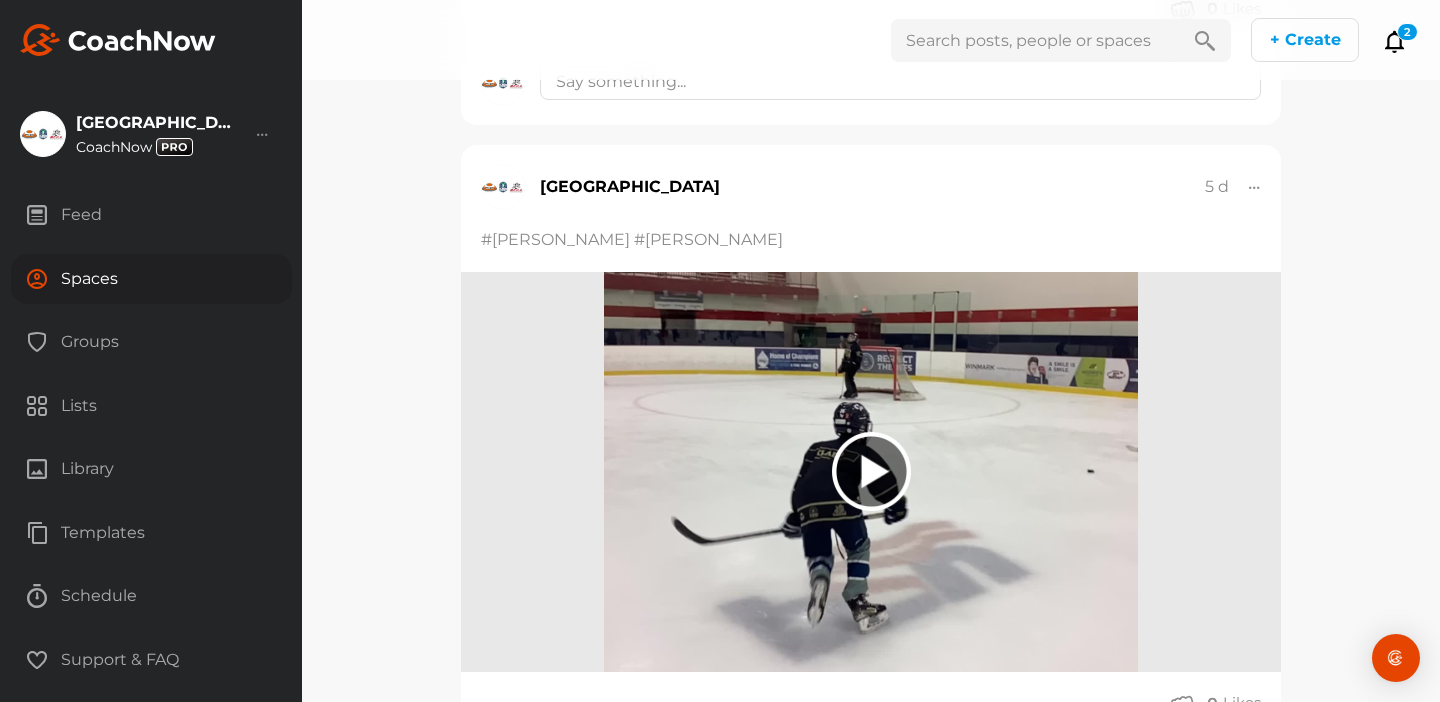 click 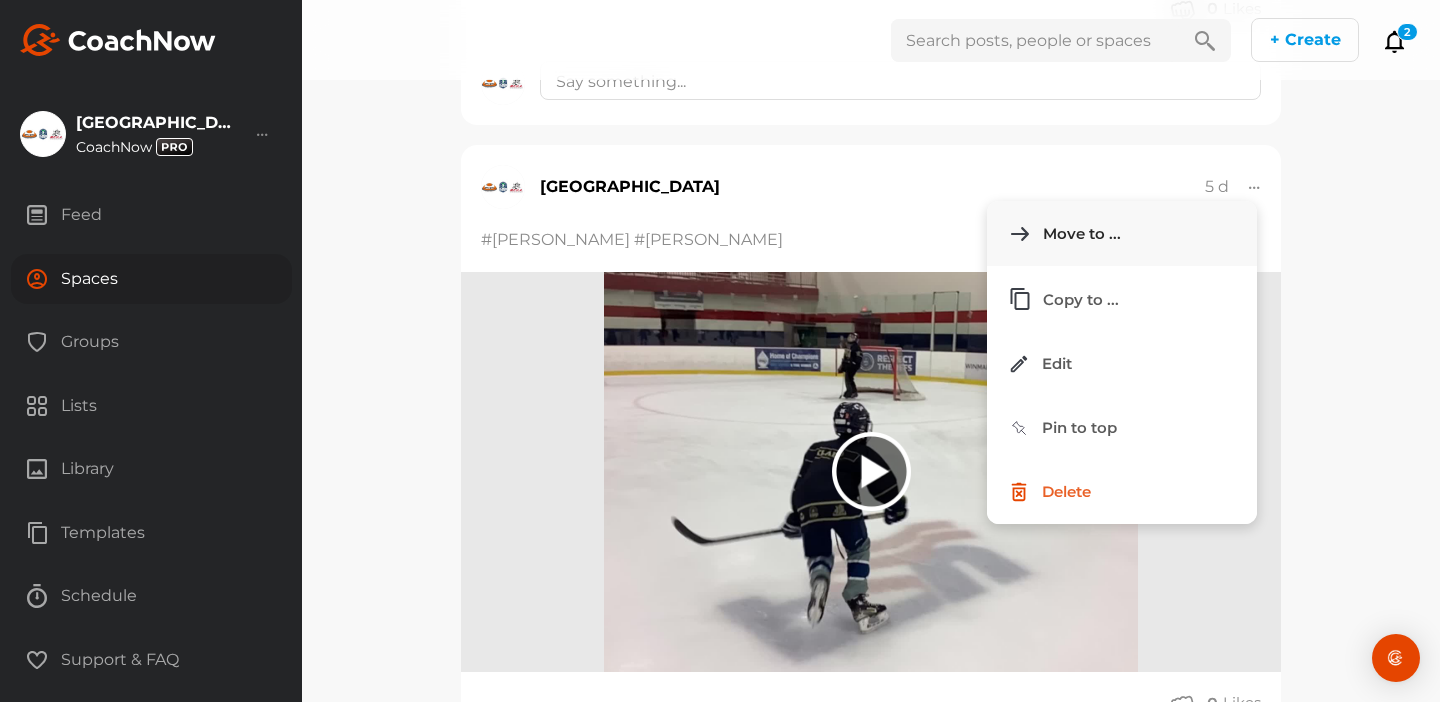 click on "Move to ..." 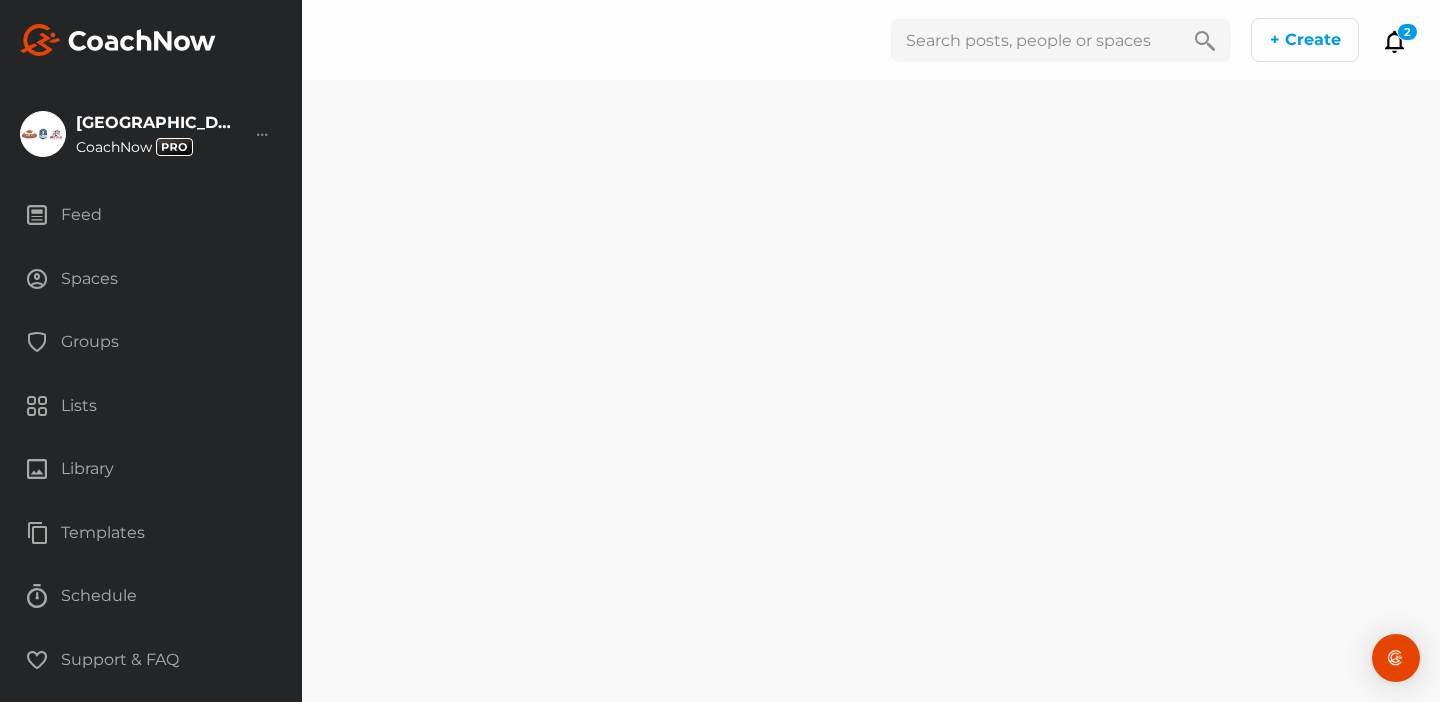 scroll, scrollTop: 0, scrollLeft: 0, axis: both 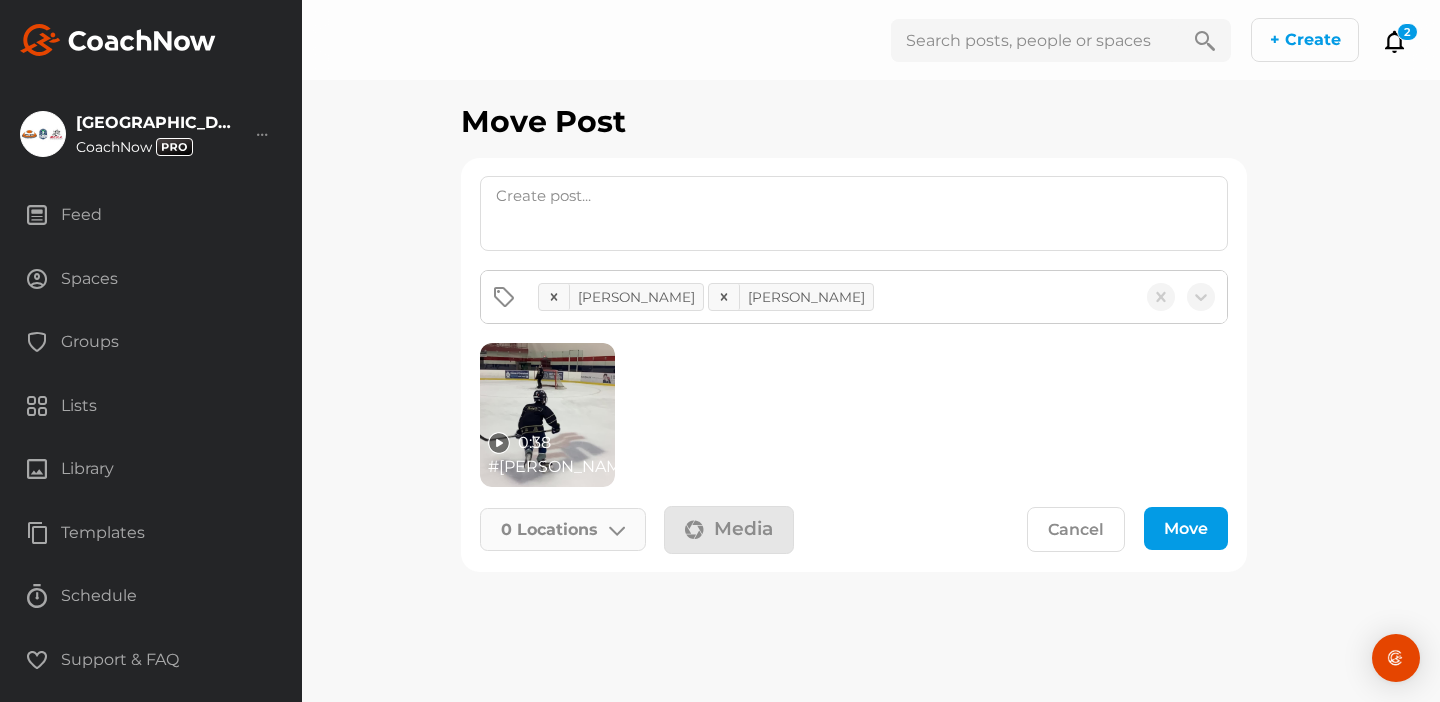 click 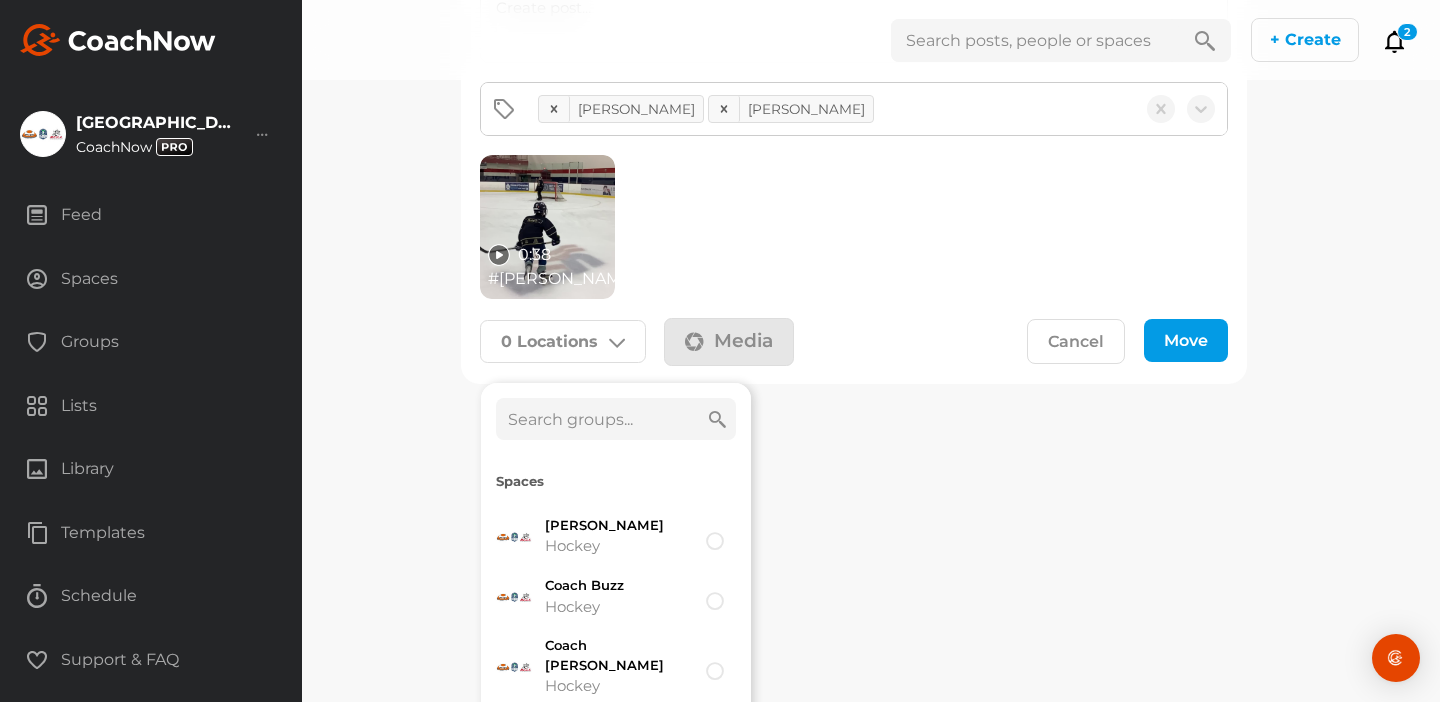 scroll, scrollTop: 194, scrollLeft: 0, axis: vertical 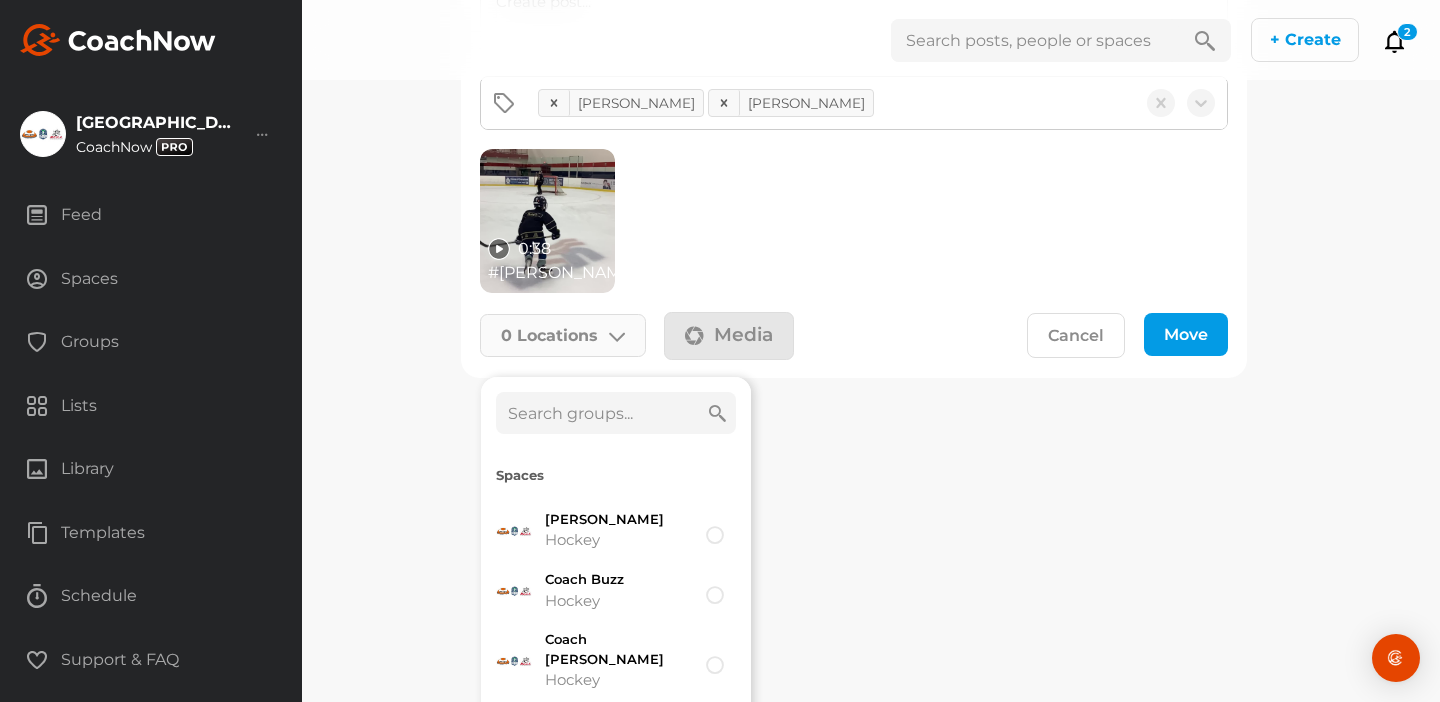 click 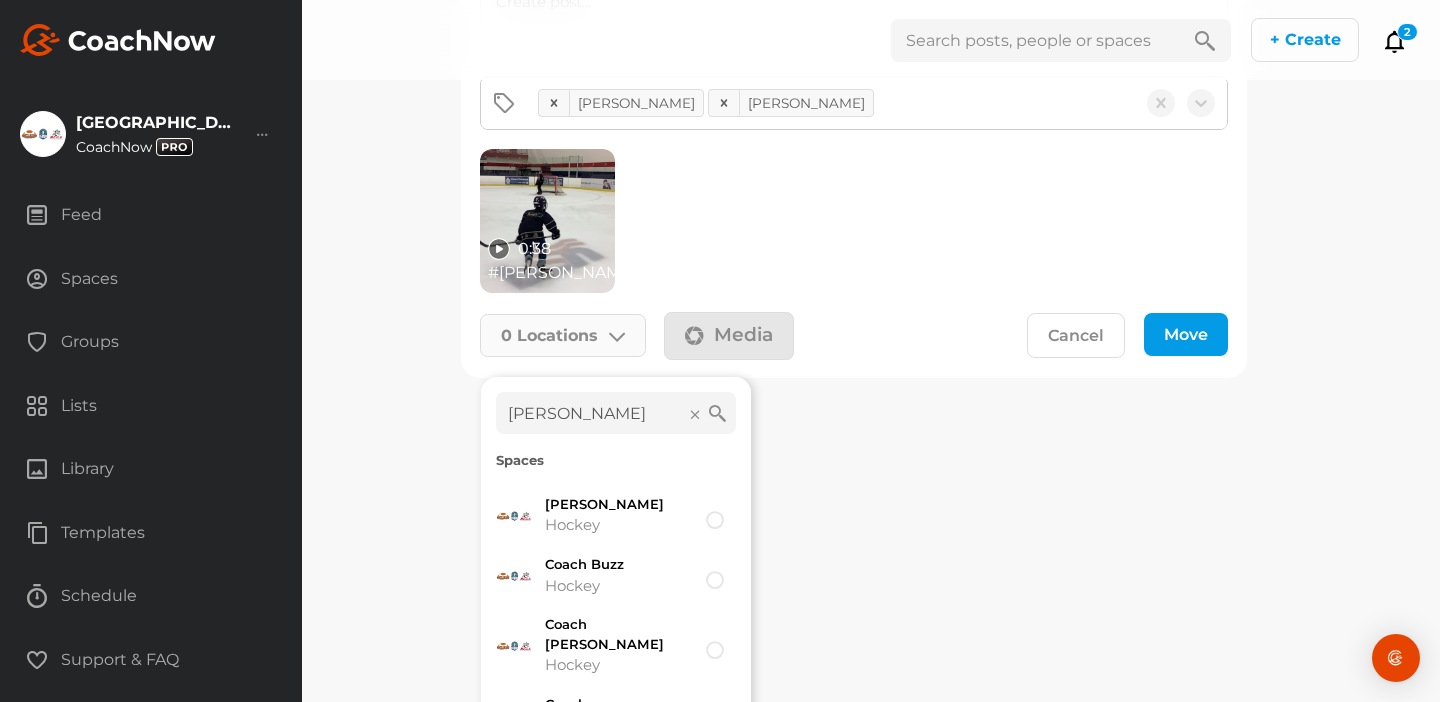 scroll, scrollTop: 105, scrollLeft: 0, axis: vertical 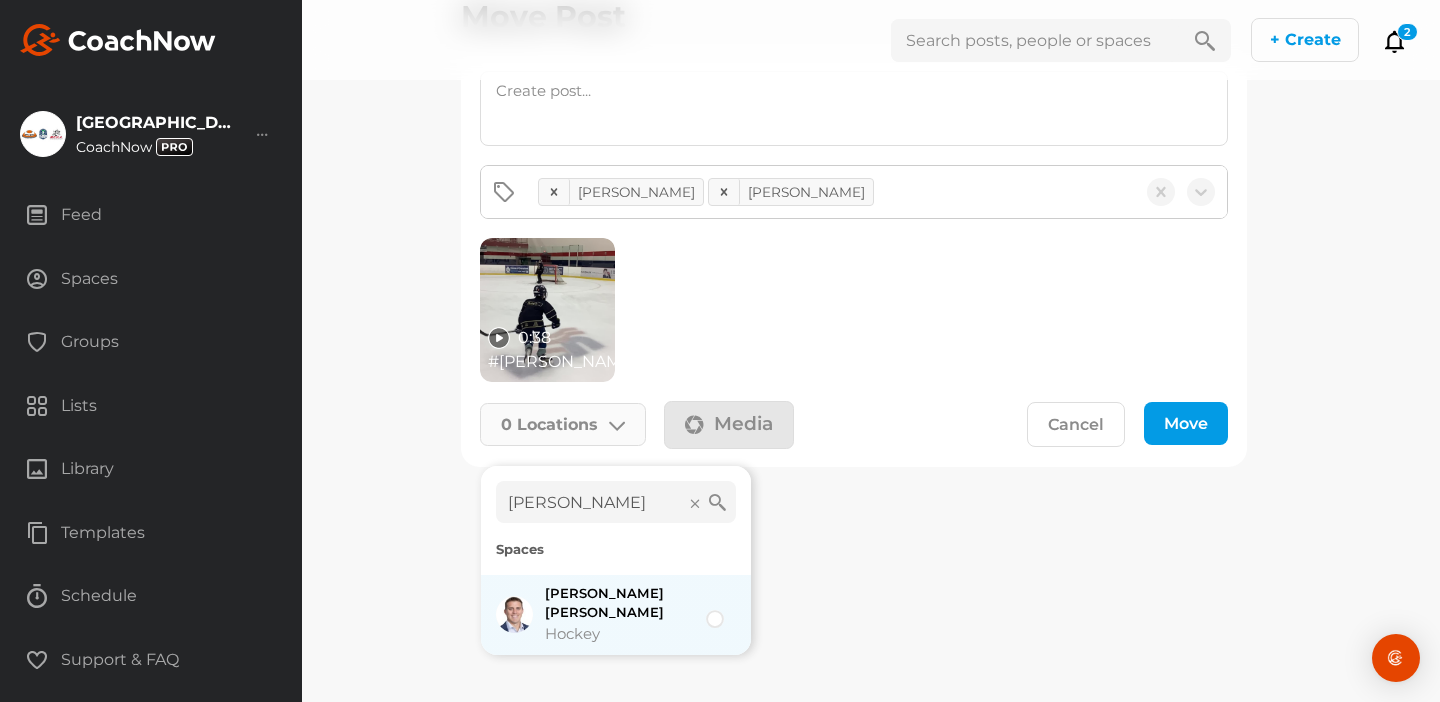 type on "kohen" 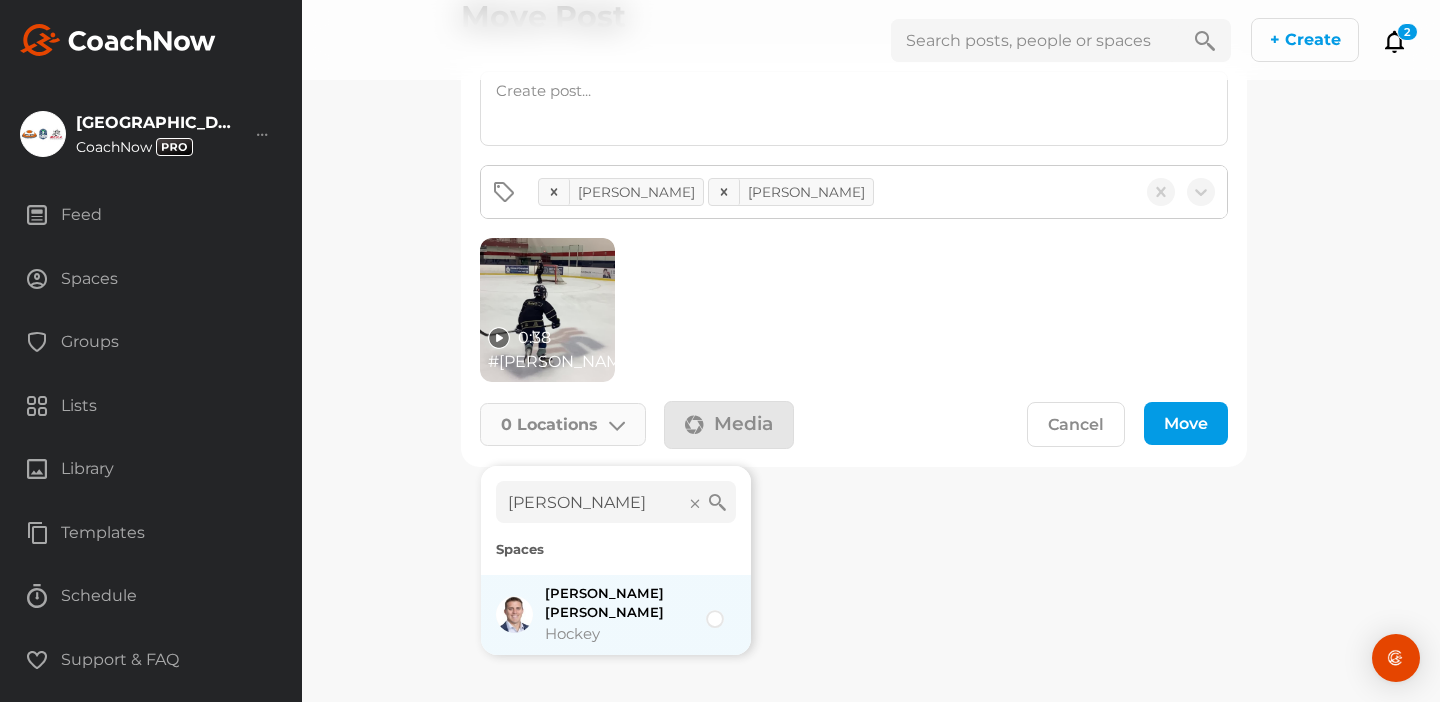 click on "Hockey" 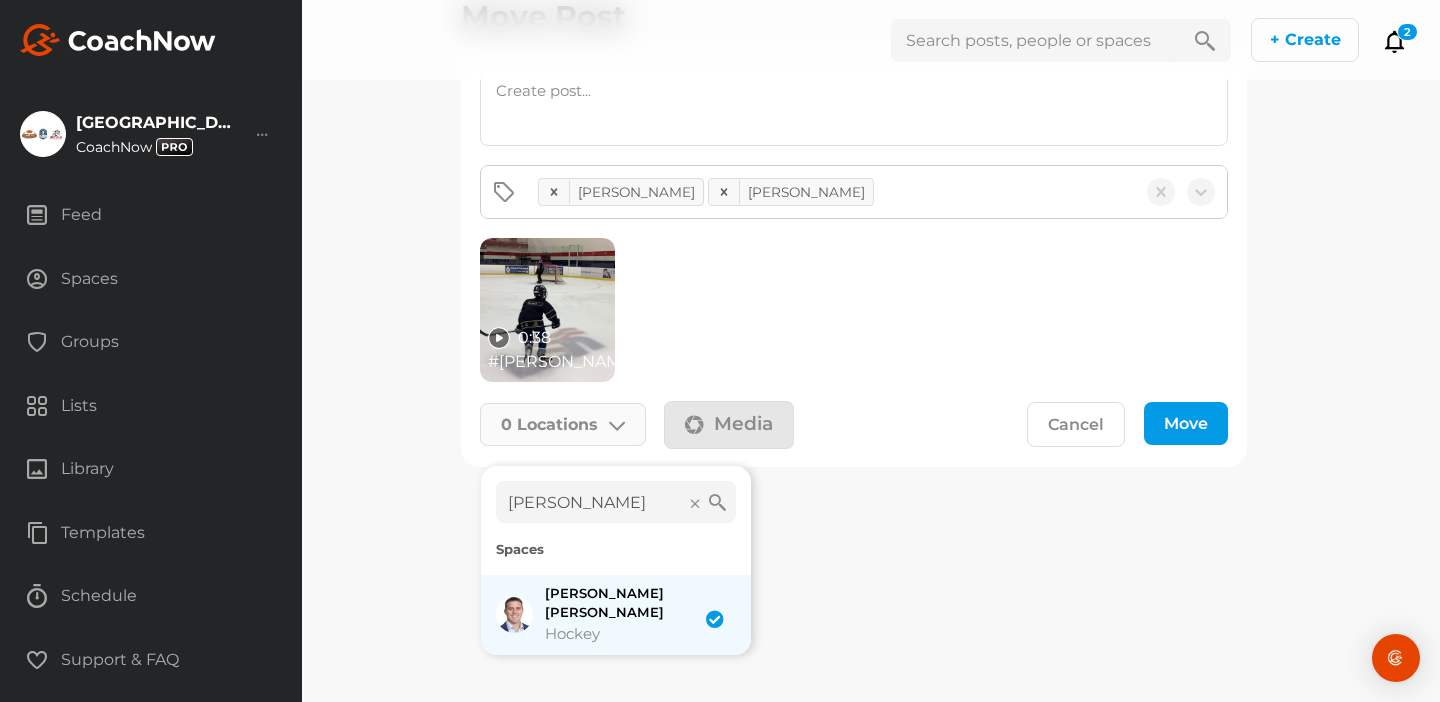 checkbox on "true" 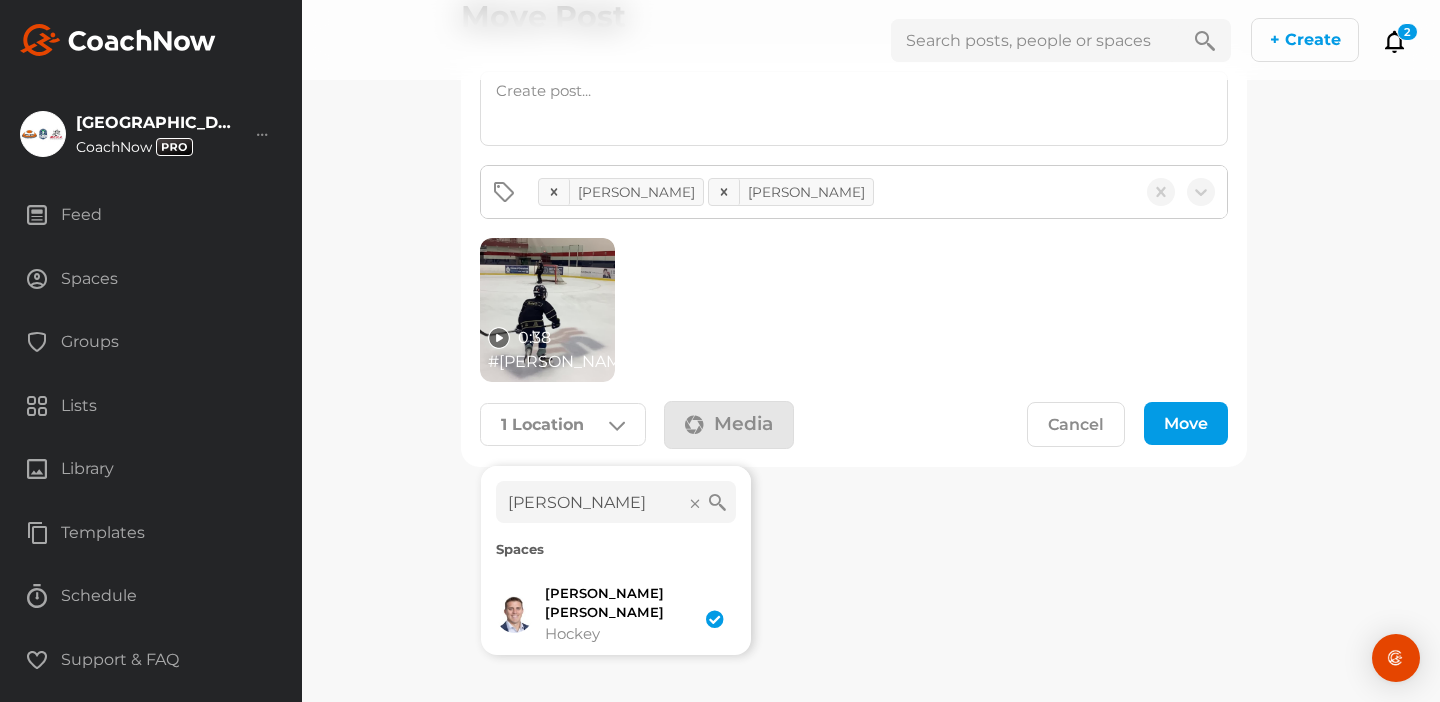 click on "Move" 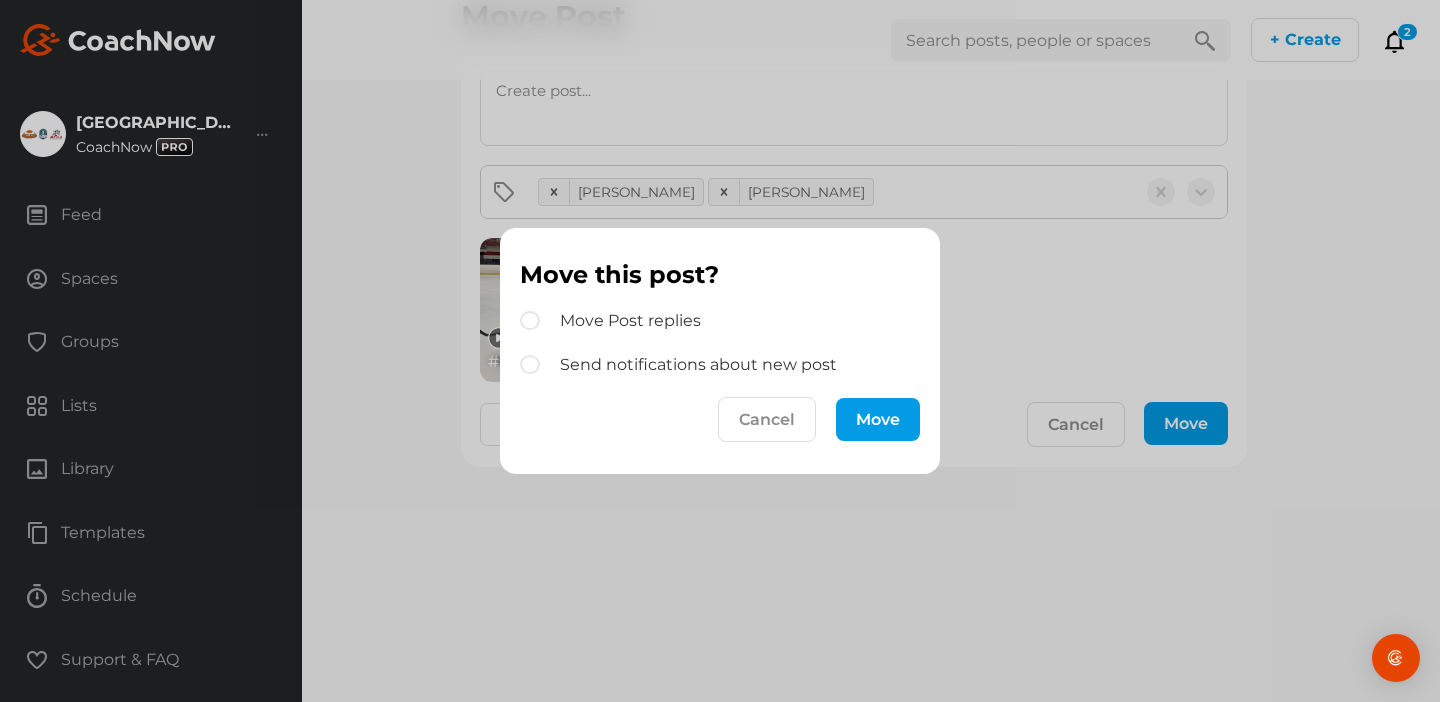 click on "Move" at bounding box center (878, 419) 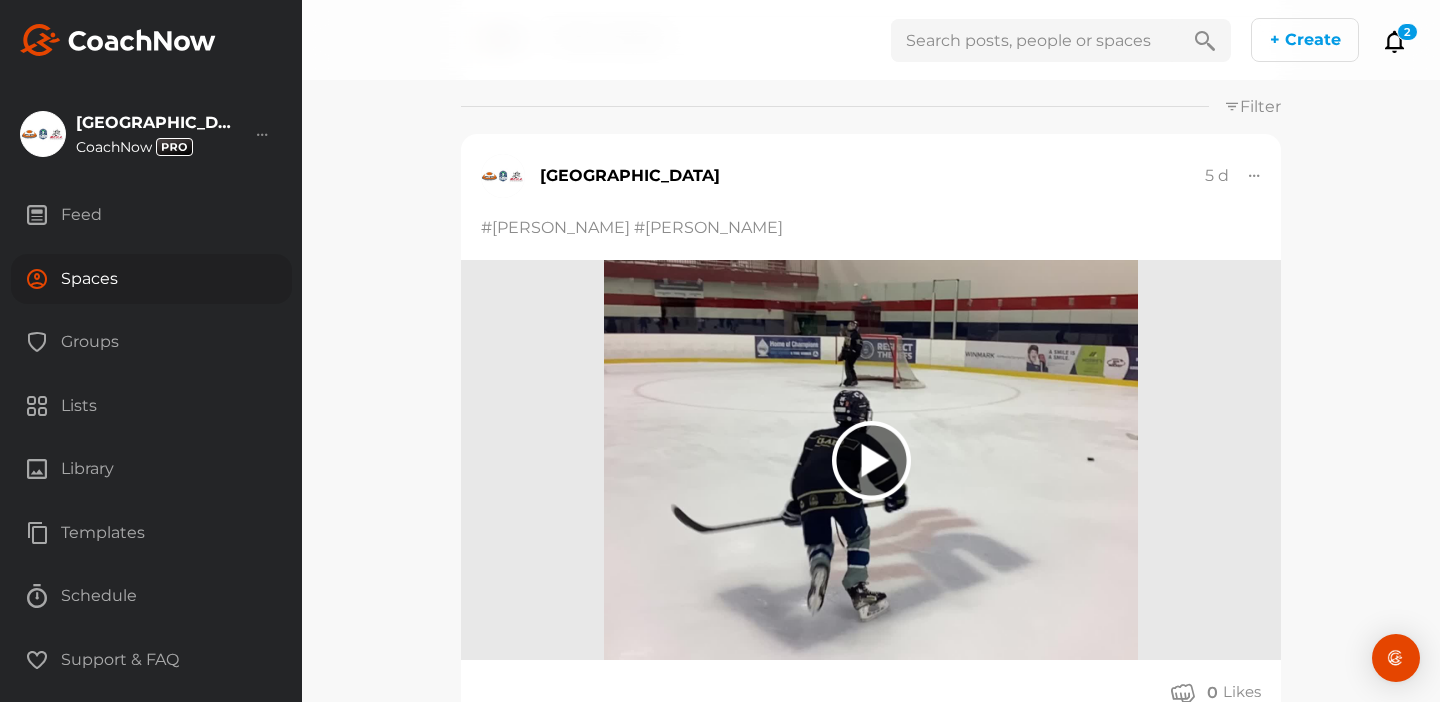 scroll, scrollTop: 0, scrollLeft: 0, axis: both 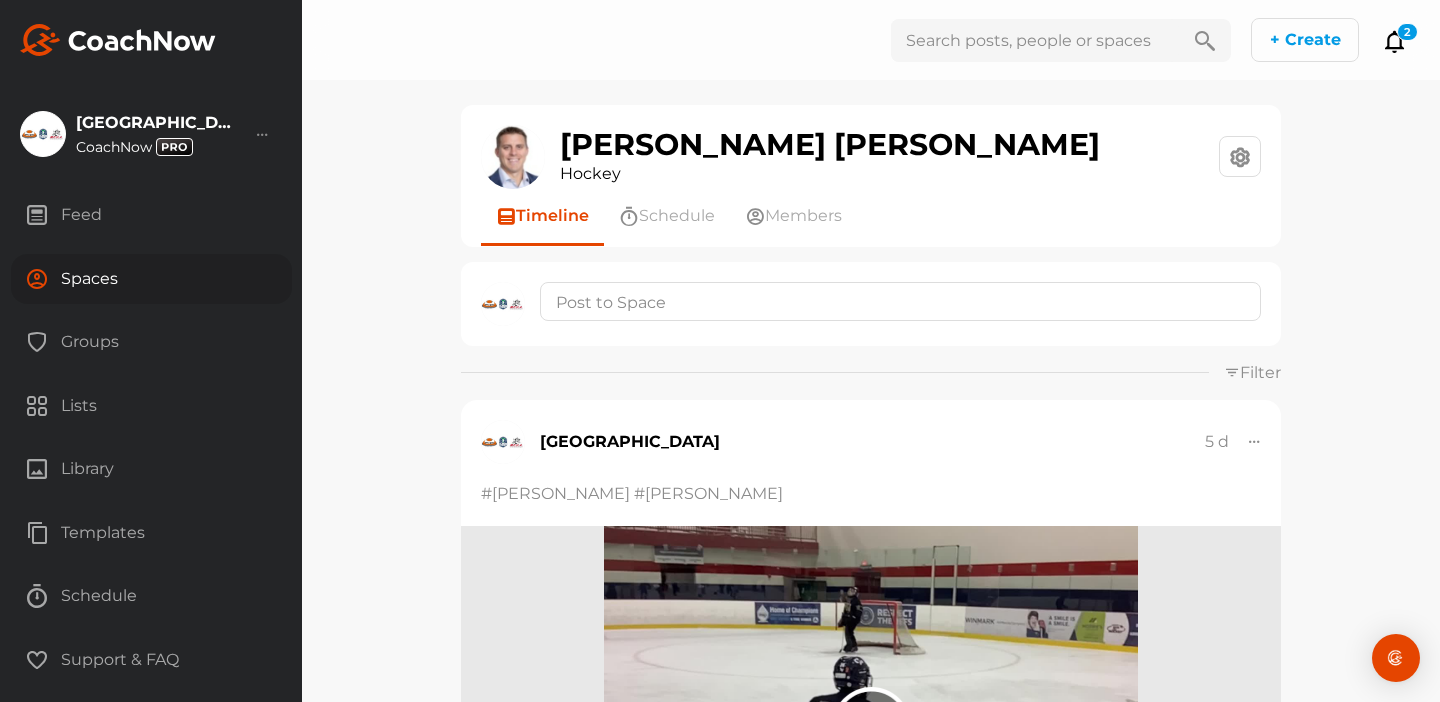 click on "Feed" at bounding box center [151, 215] 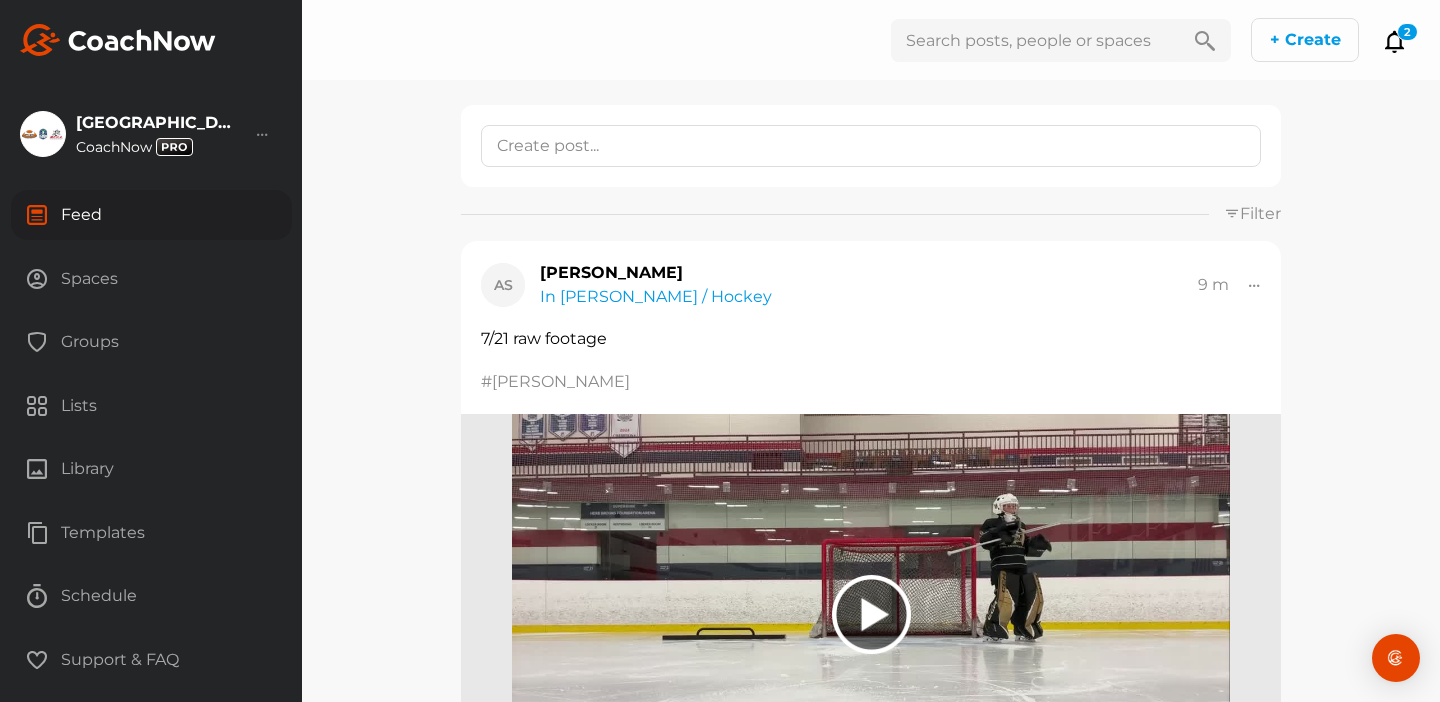 click on "Spaces" at bounding box center [151, 279] 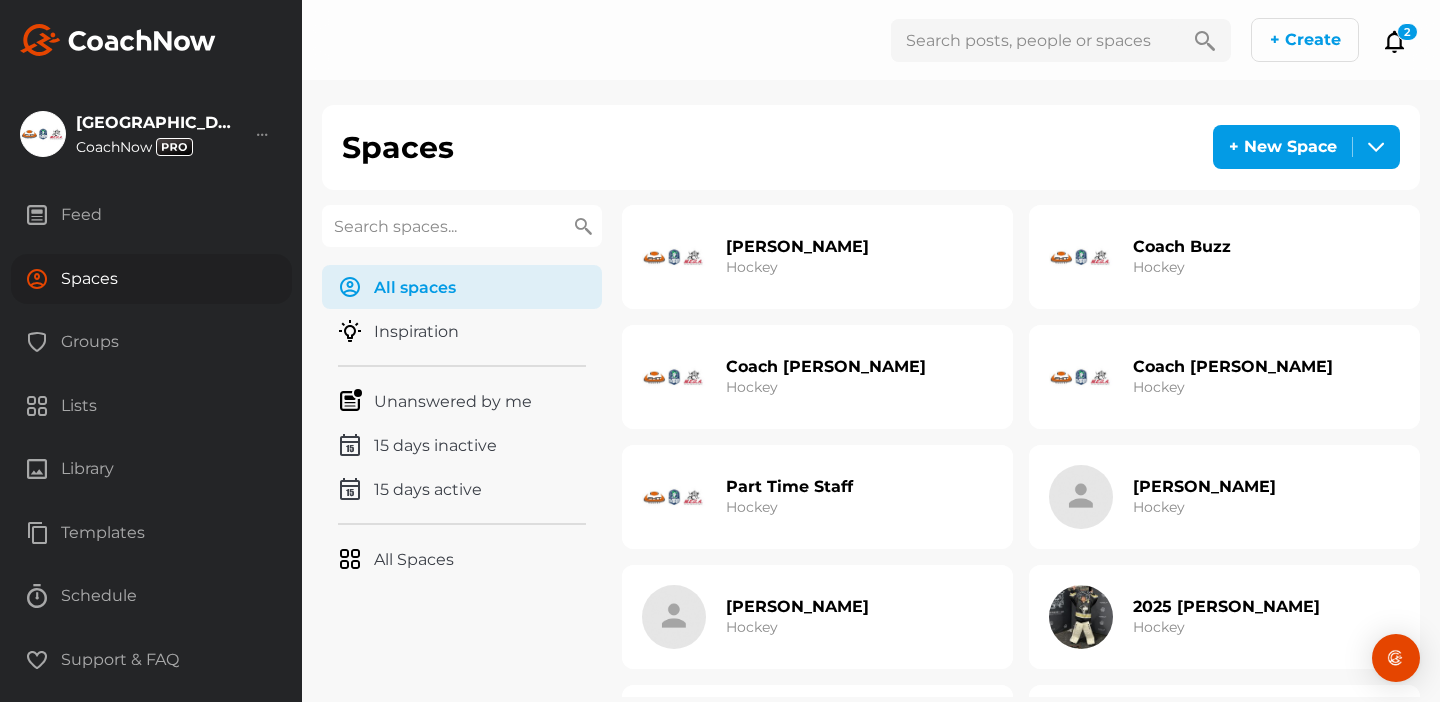 click on "Hockey" at bounding box center [752, 507] 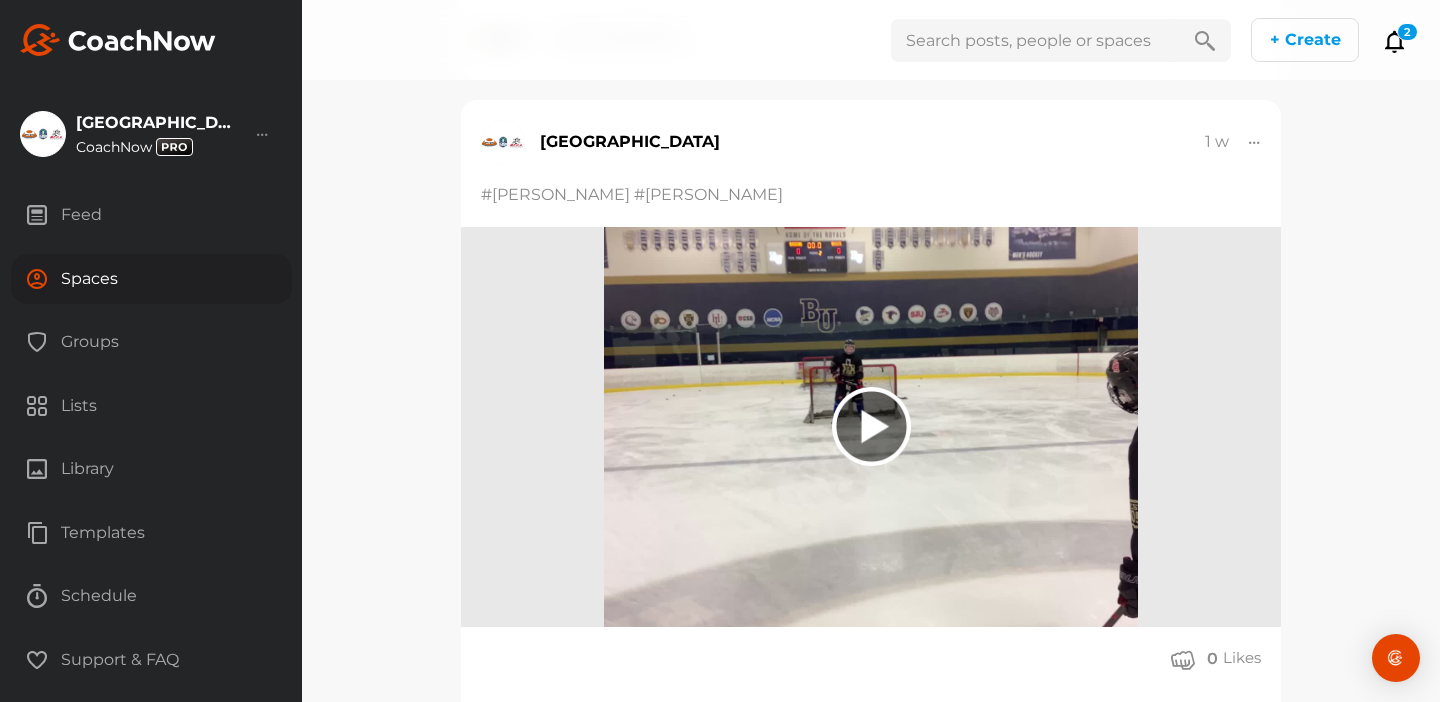 scroll, scrollTop: 5997, scrollLeft: 0, axis: vertical 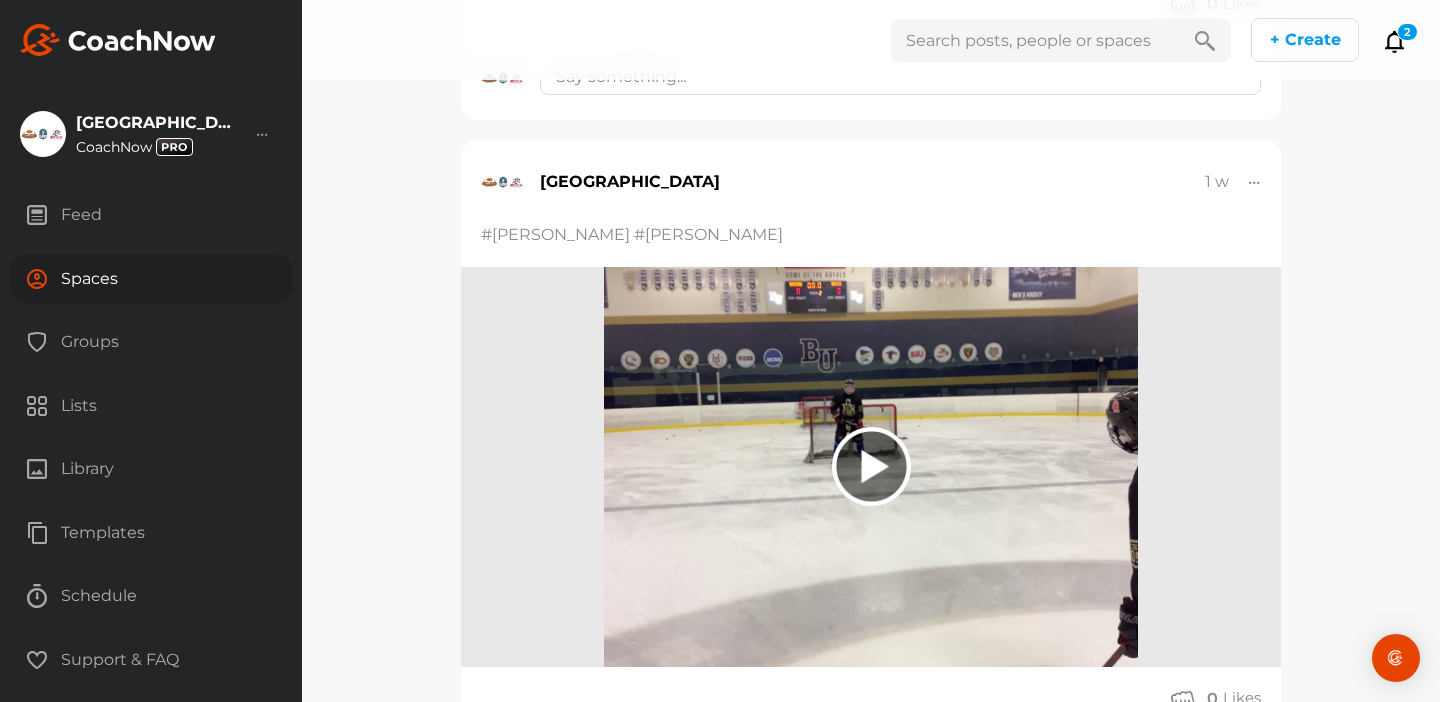 click 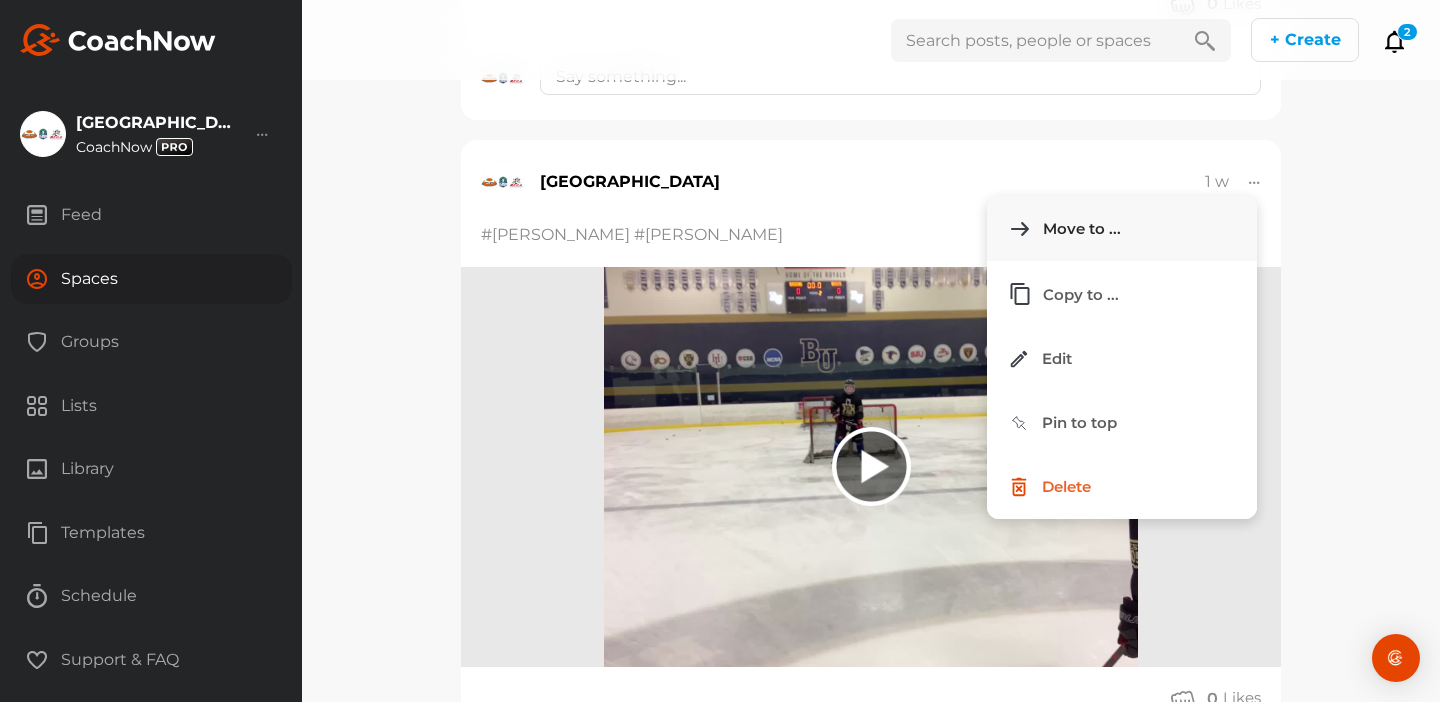 click on "Move to ..." 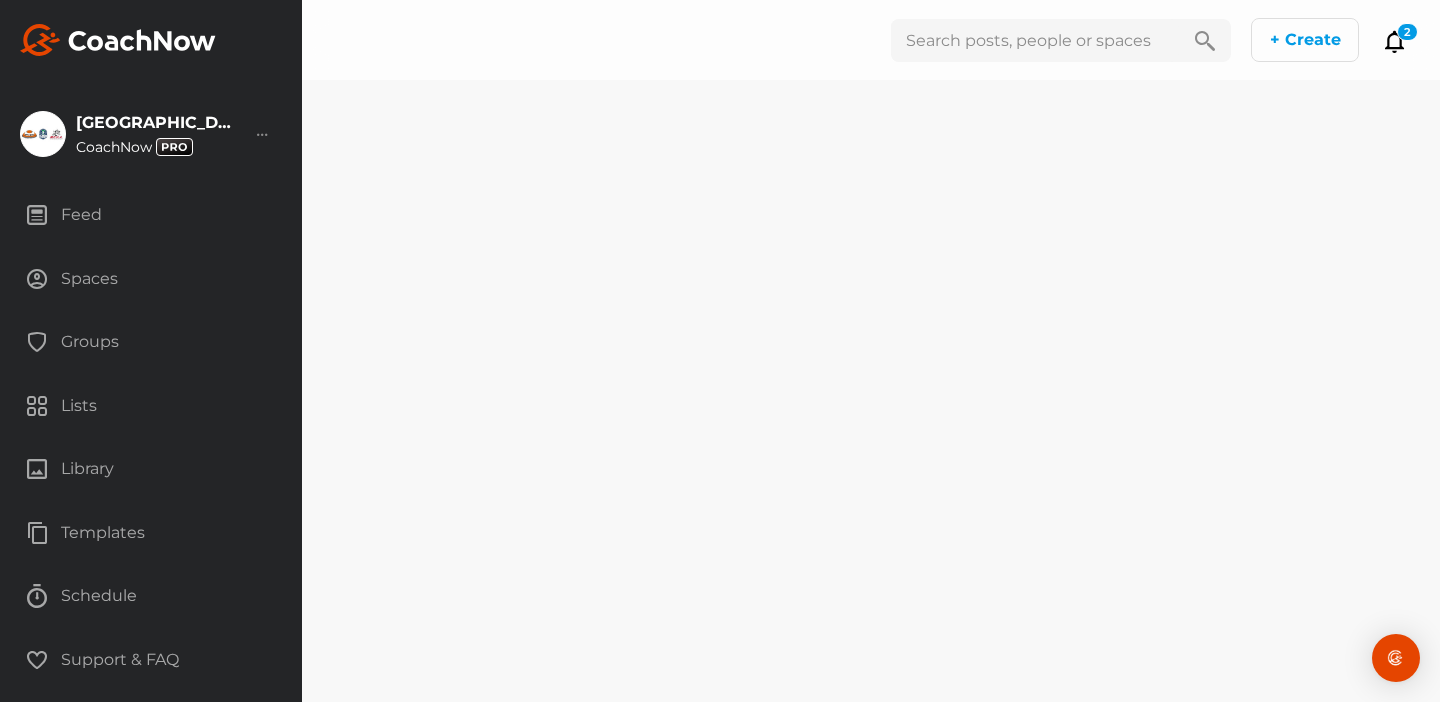 scroll, scrollTop: 0, scrollLeft: 0, axis: both 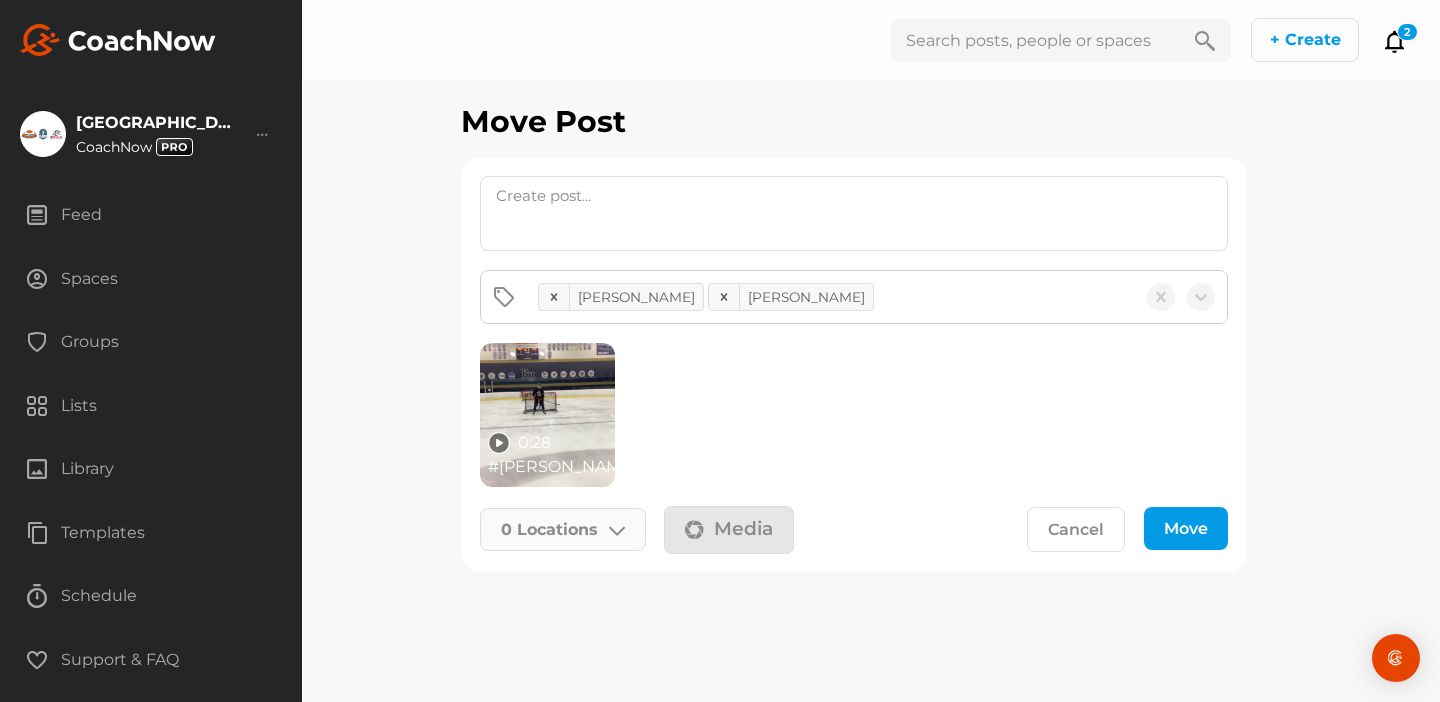 click on "0   Locations" 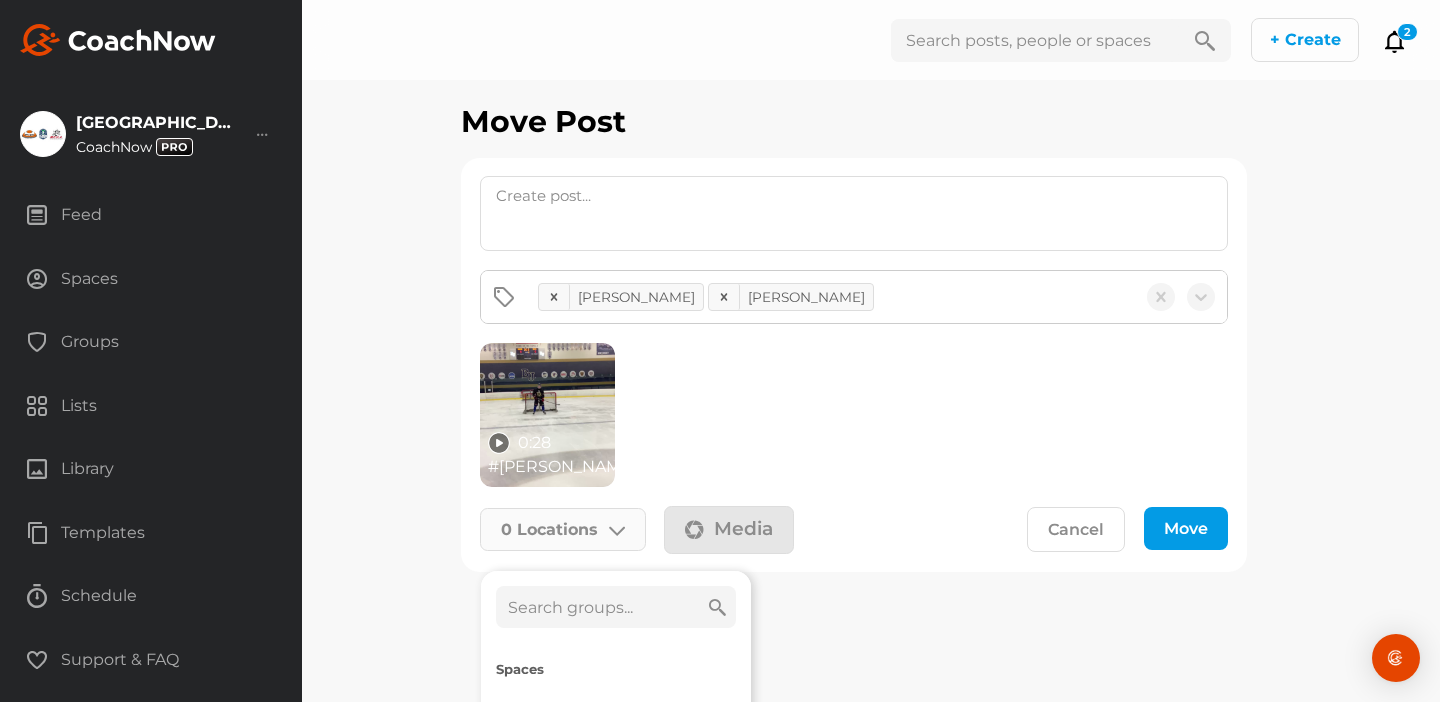 click 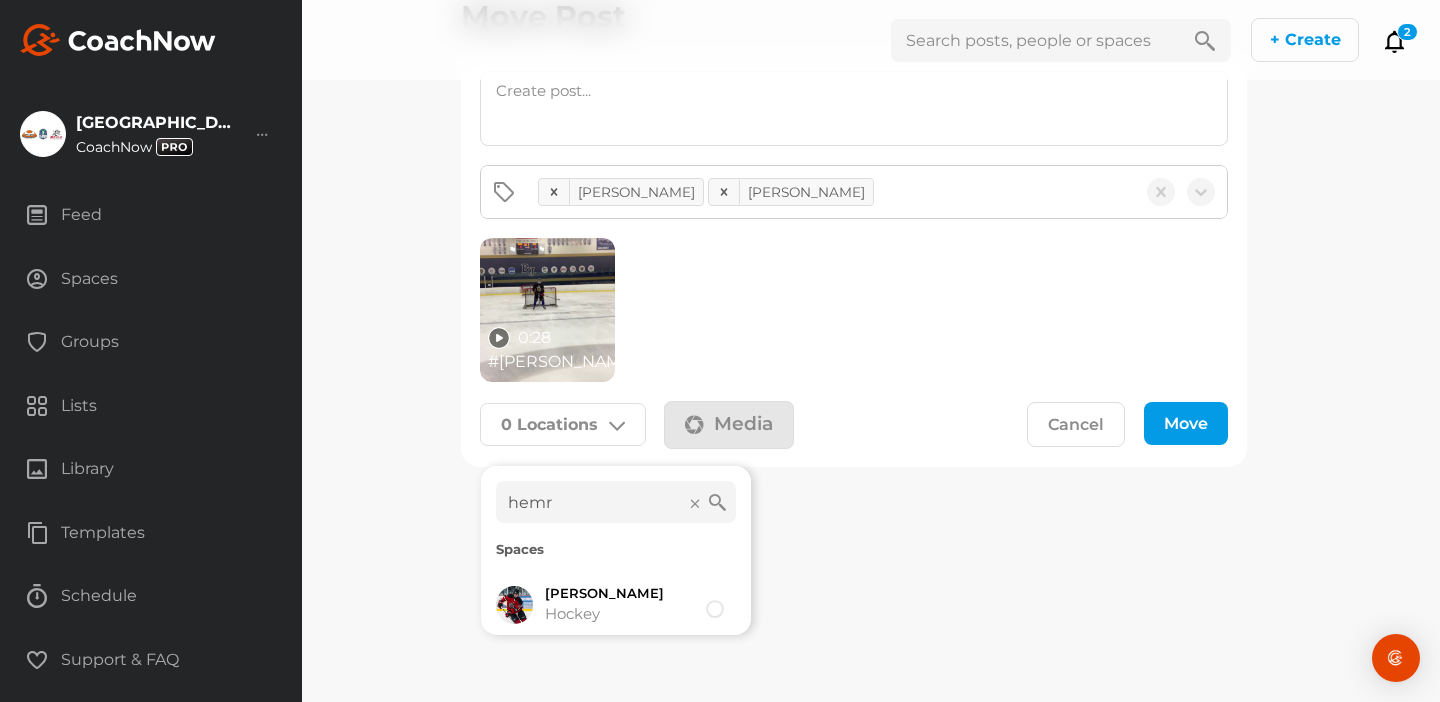 scroll, scrollTop: 98, scrollLeft: 0, axis: vertical 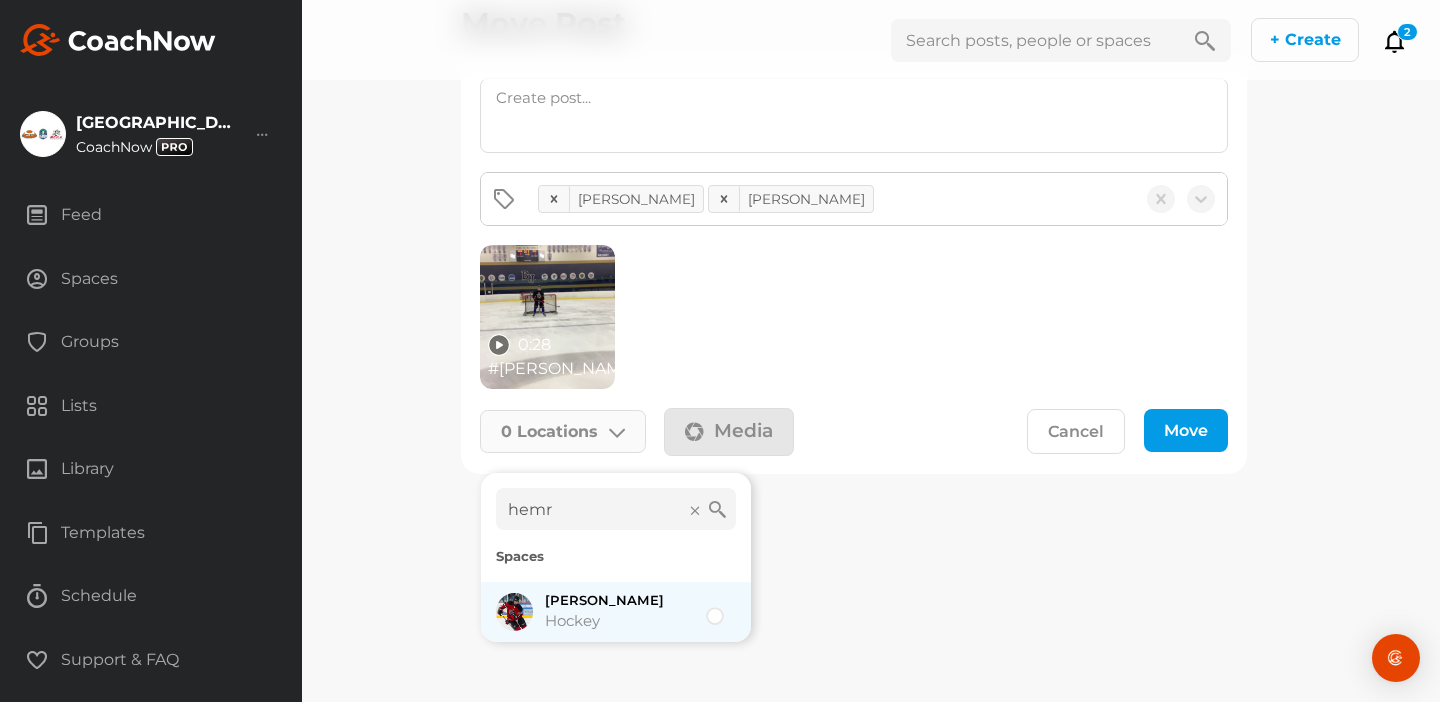 type on "hemr" 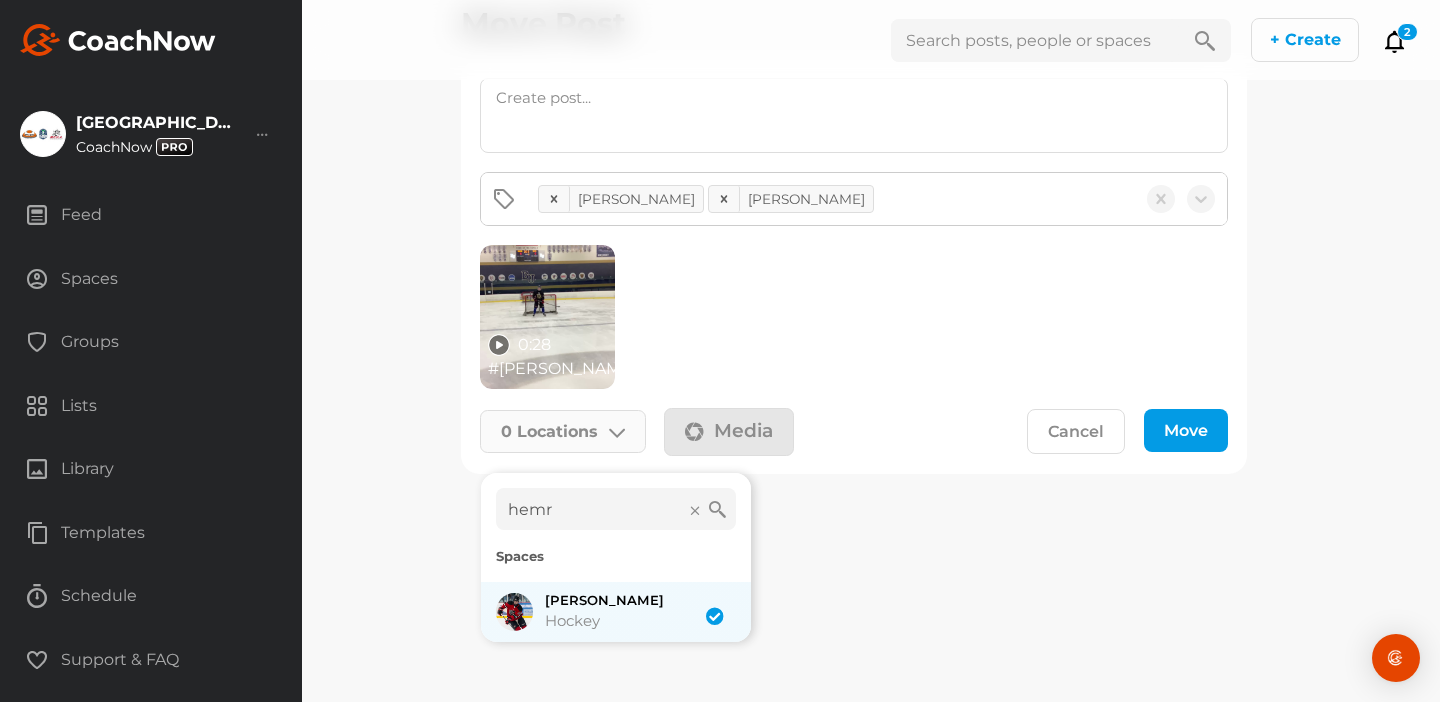 checkbox on "true" 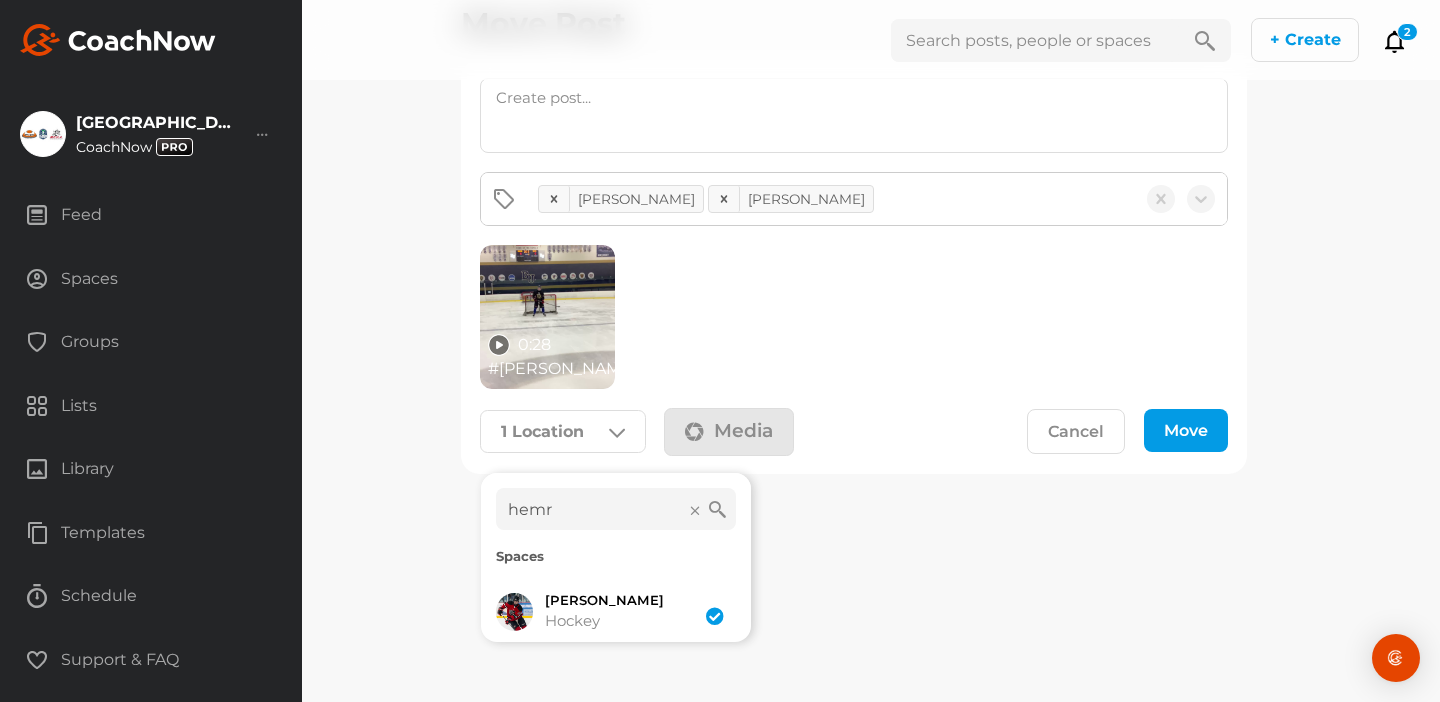 click on "Move" 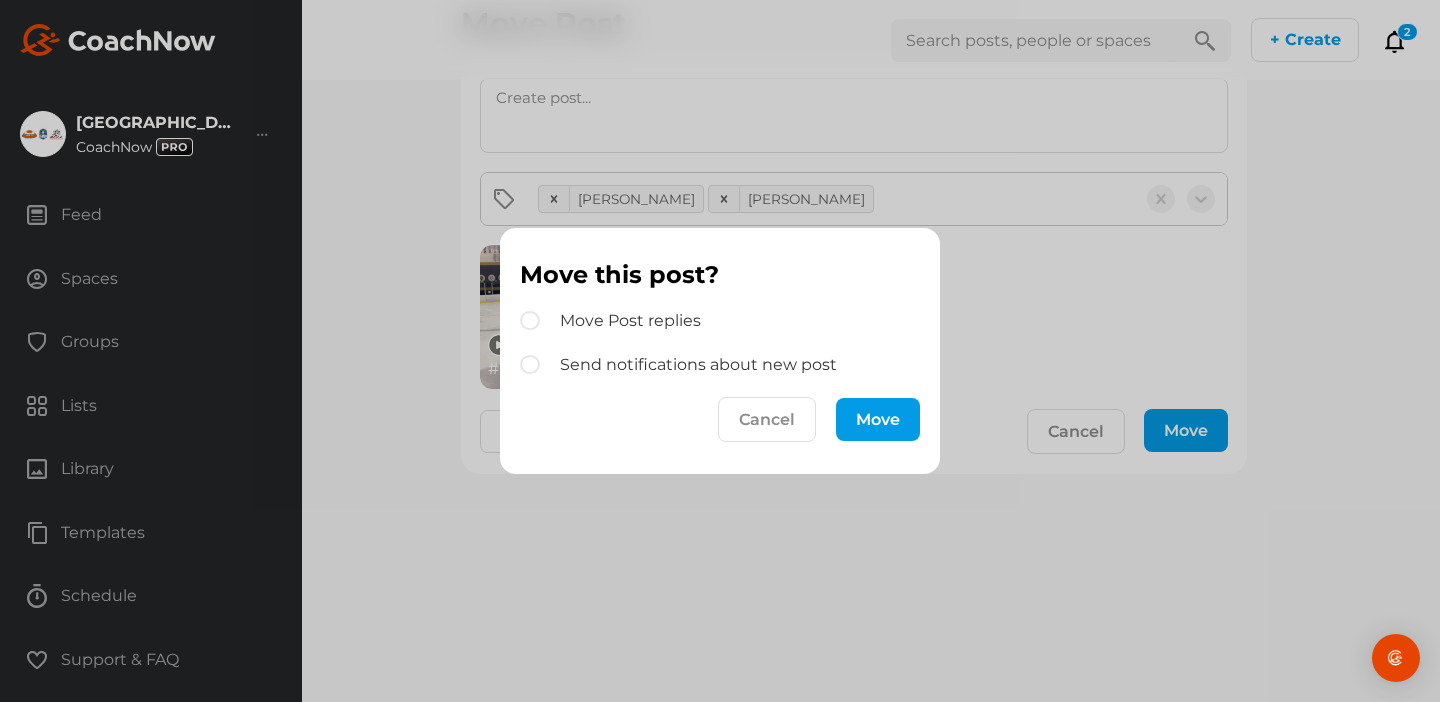 click on "Move" at bounding box center (878, 419) 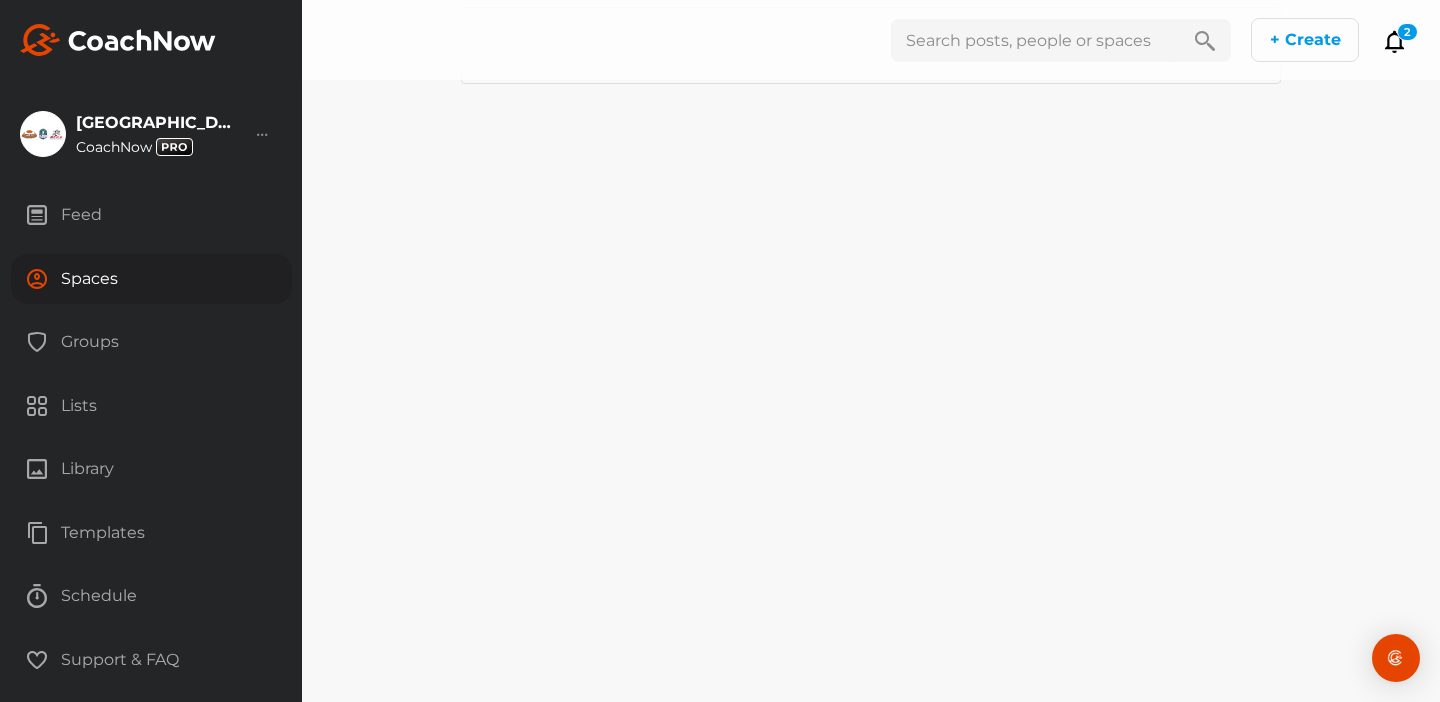 scroll, scrollTop: 0, scrollLeft: 0, axis: both 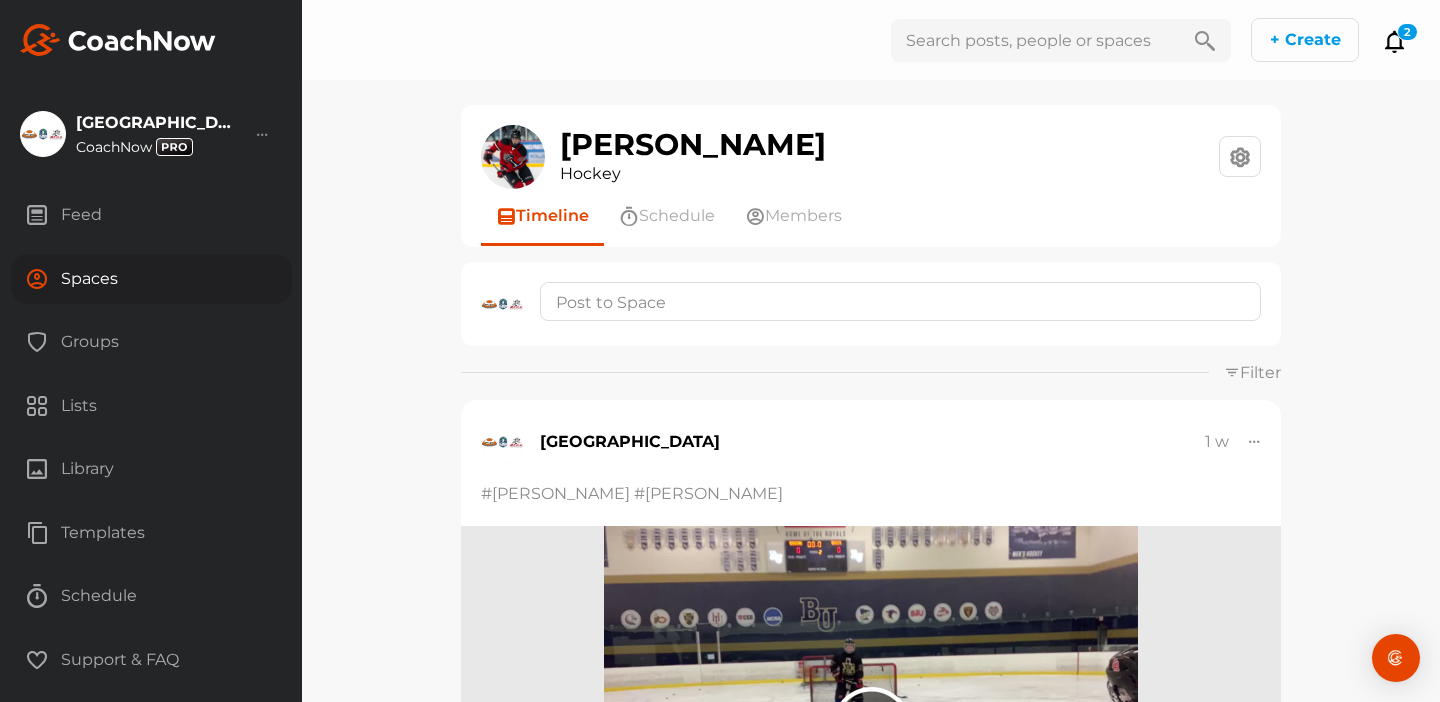 click on "Spaces" at bounding box center (151, 279) 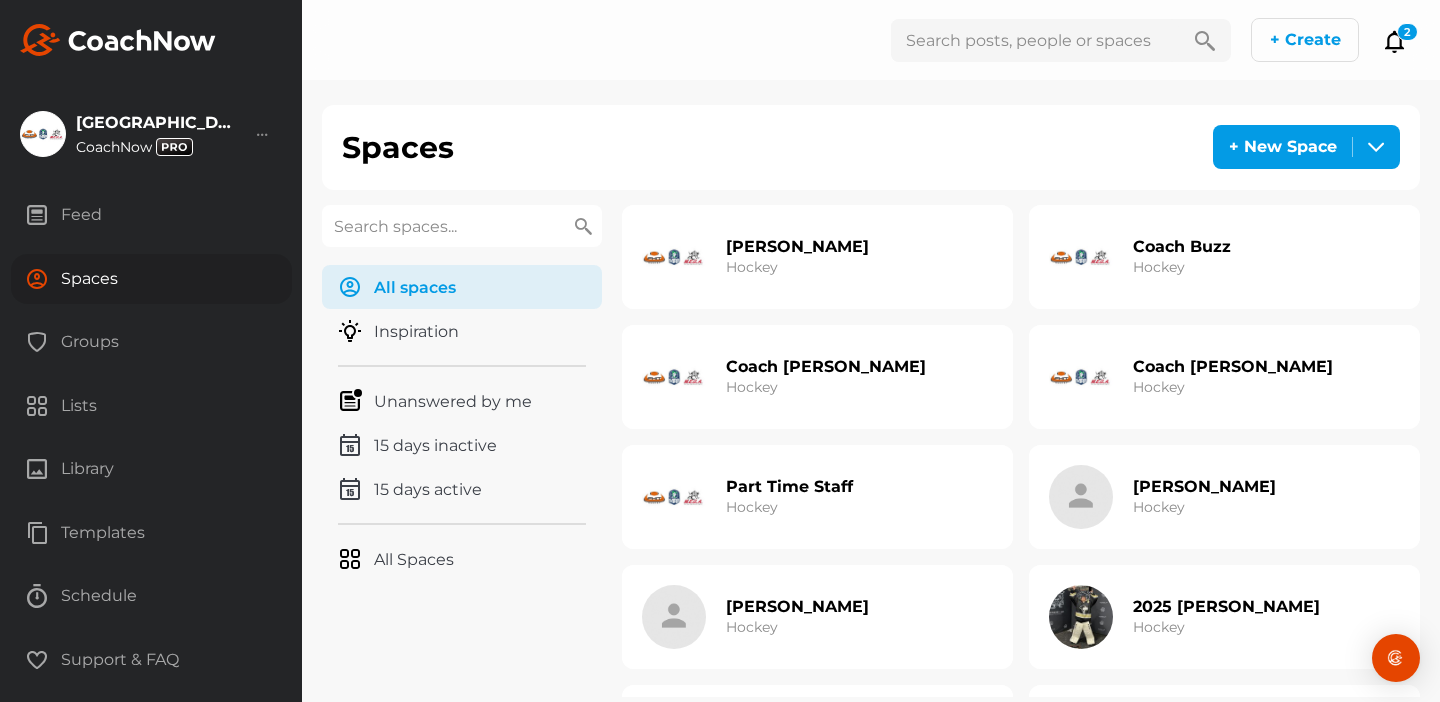 click on "Part Time Staff Hockey" at bounding box center (789, 497) 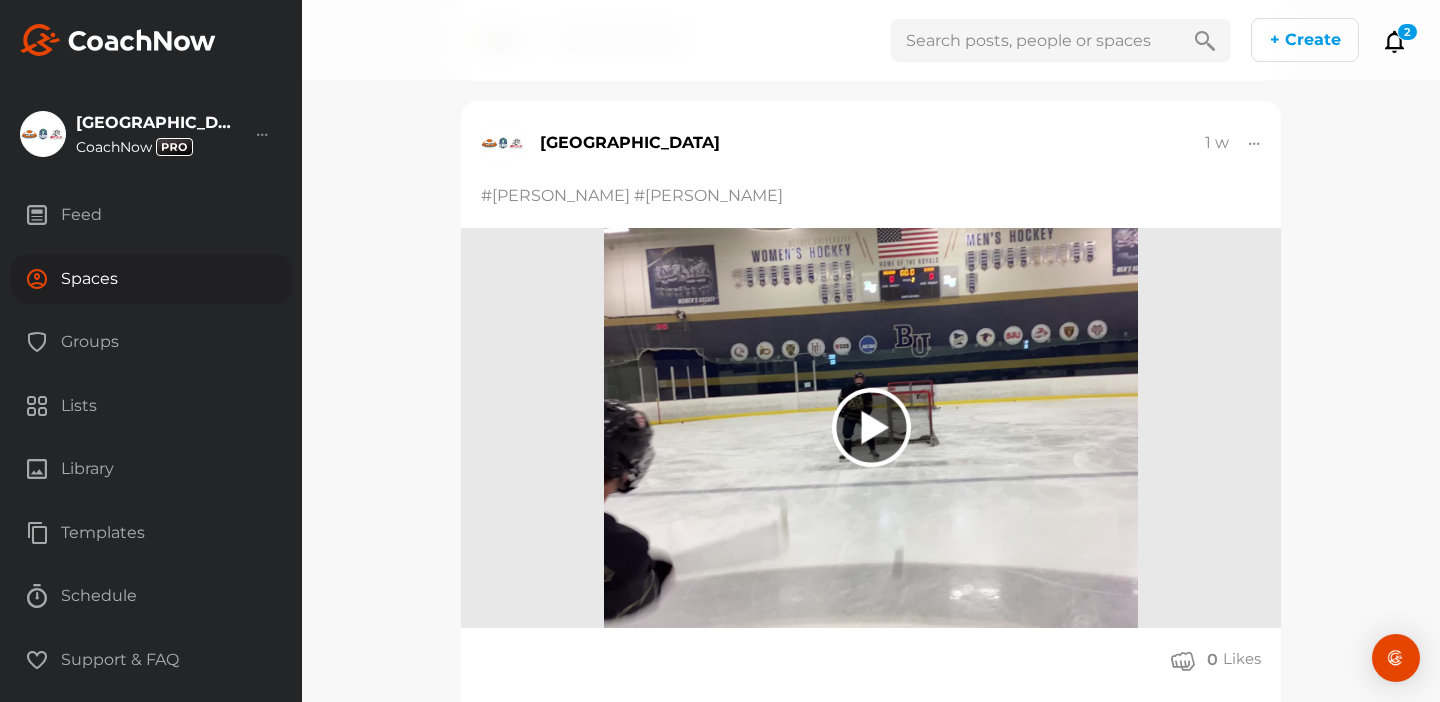 scroll, scrollTop: 6049, scrollLeft: 0, axis: vertical 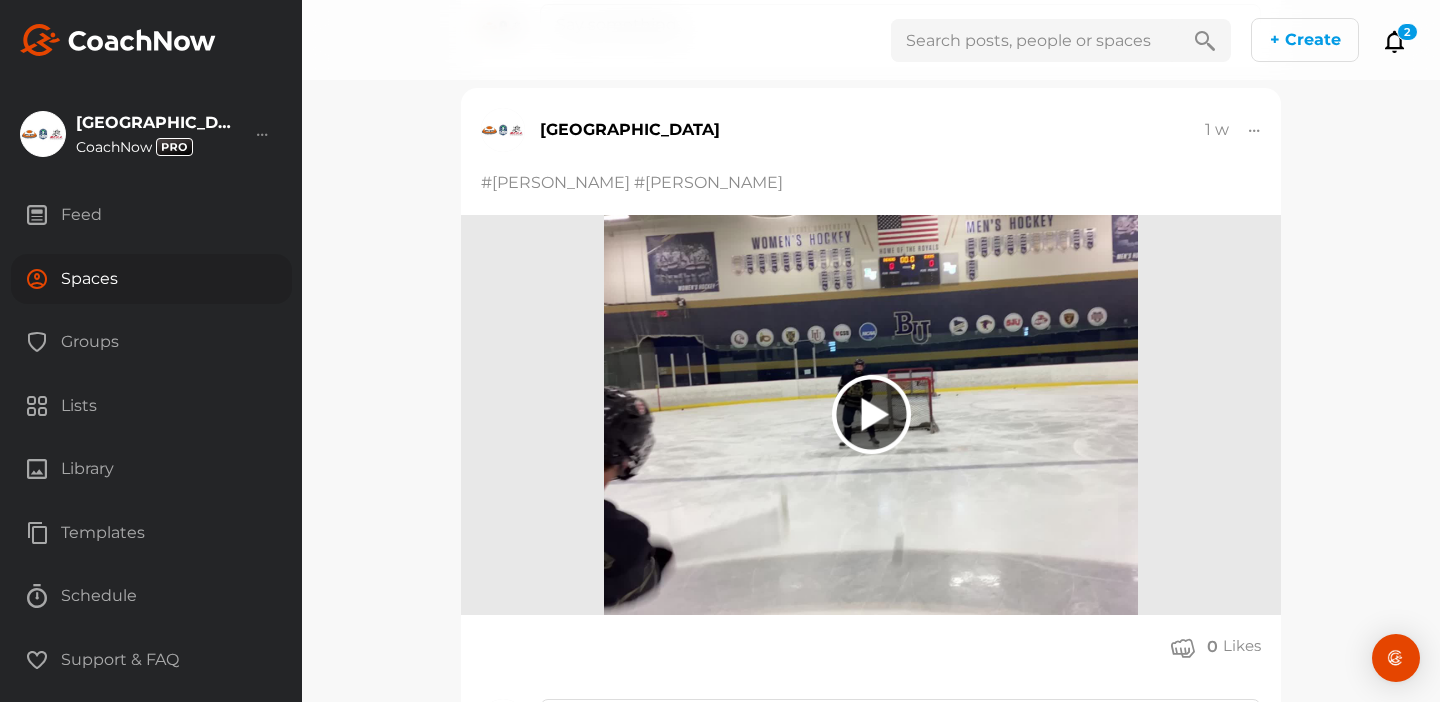 click 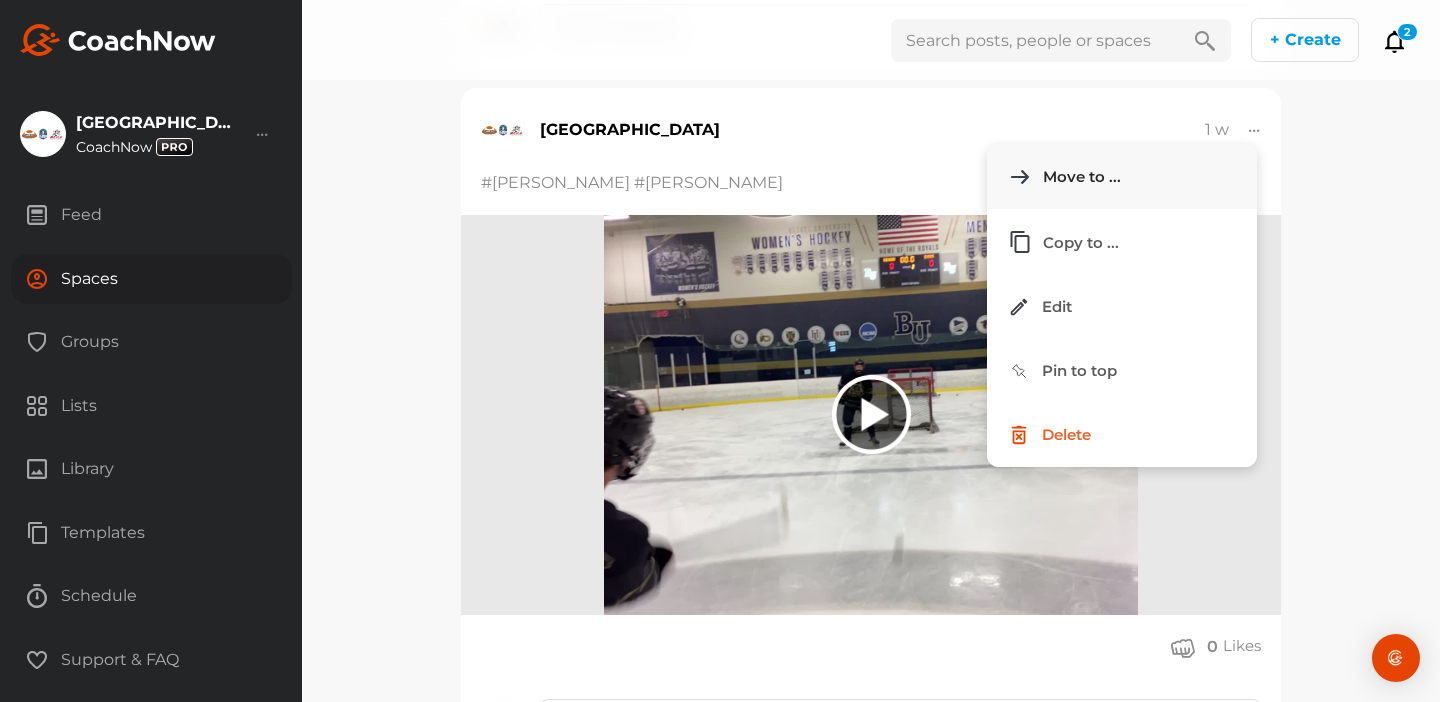 click on "Move to ..." 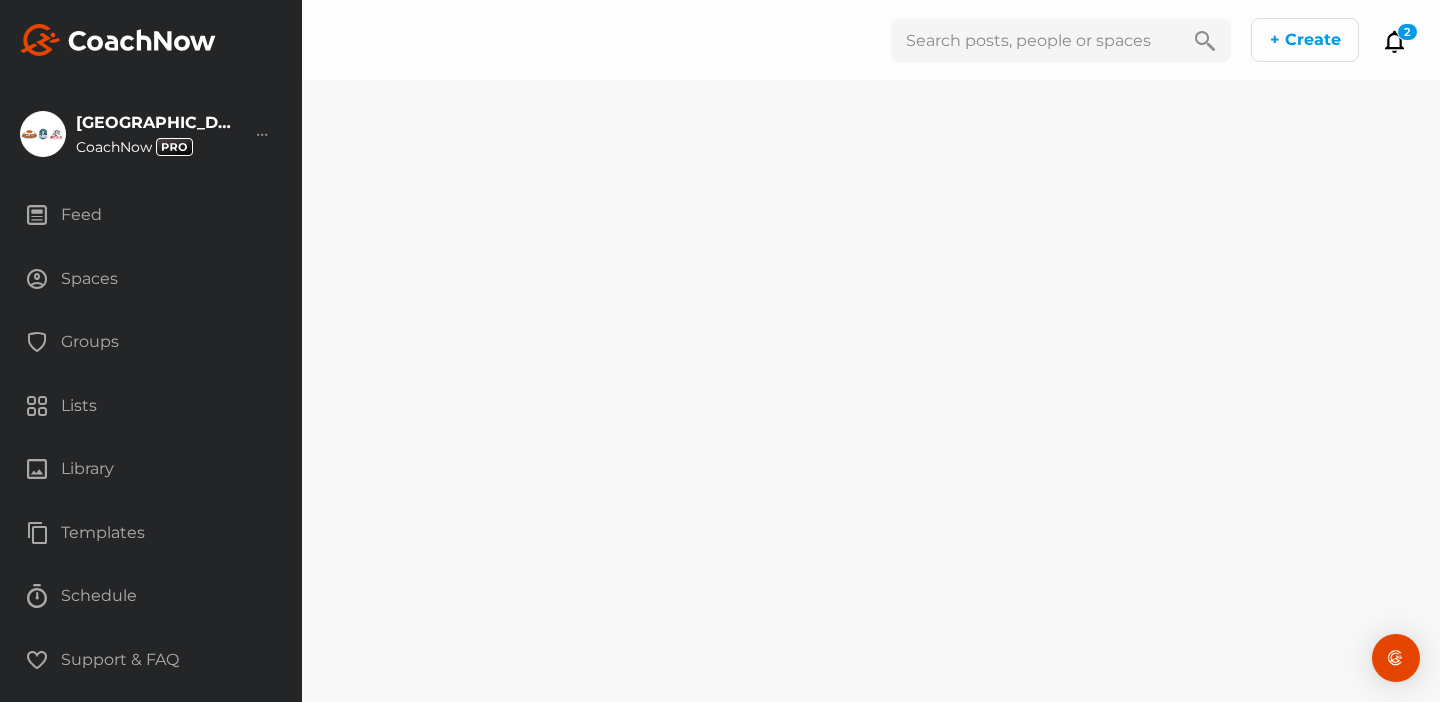 scroll, scrollTop: 0, scrollLeft: 0, axis: both 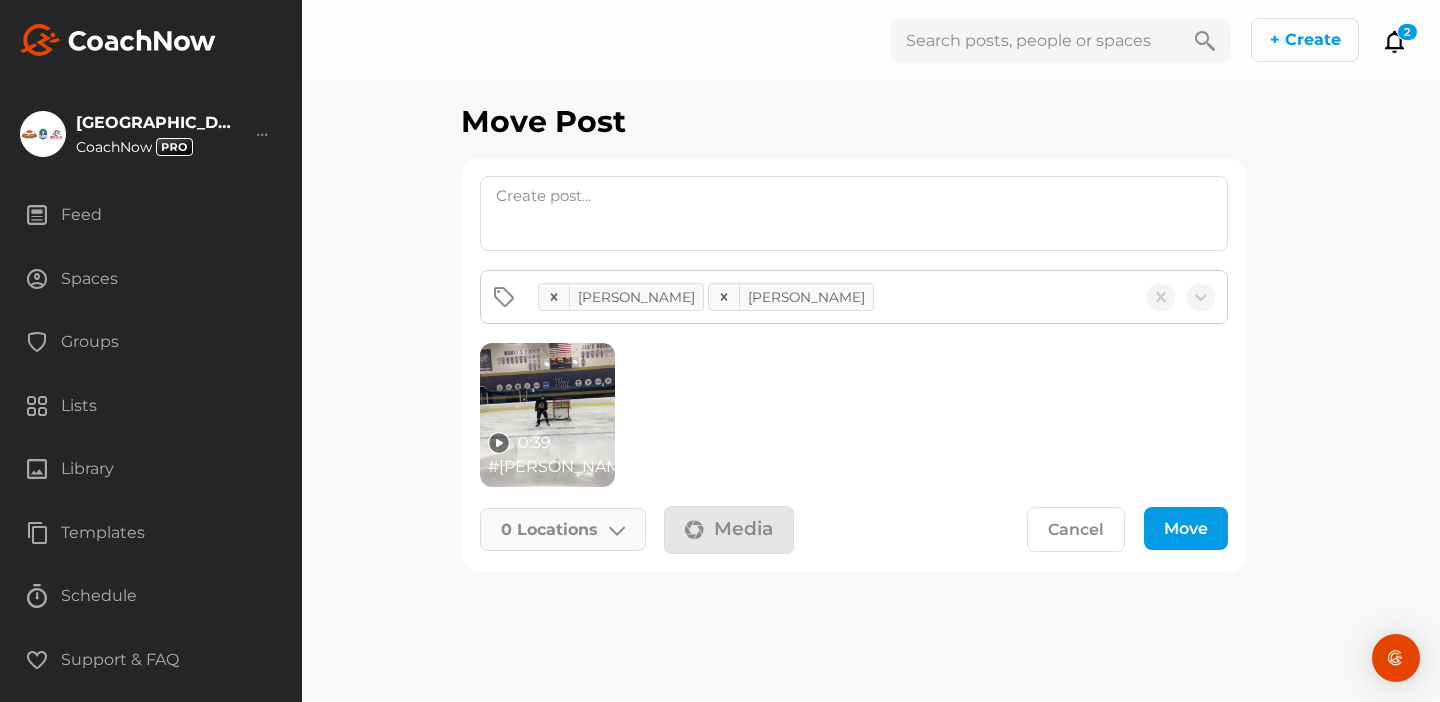 click on "0   Locations" 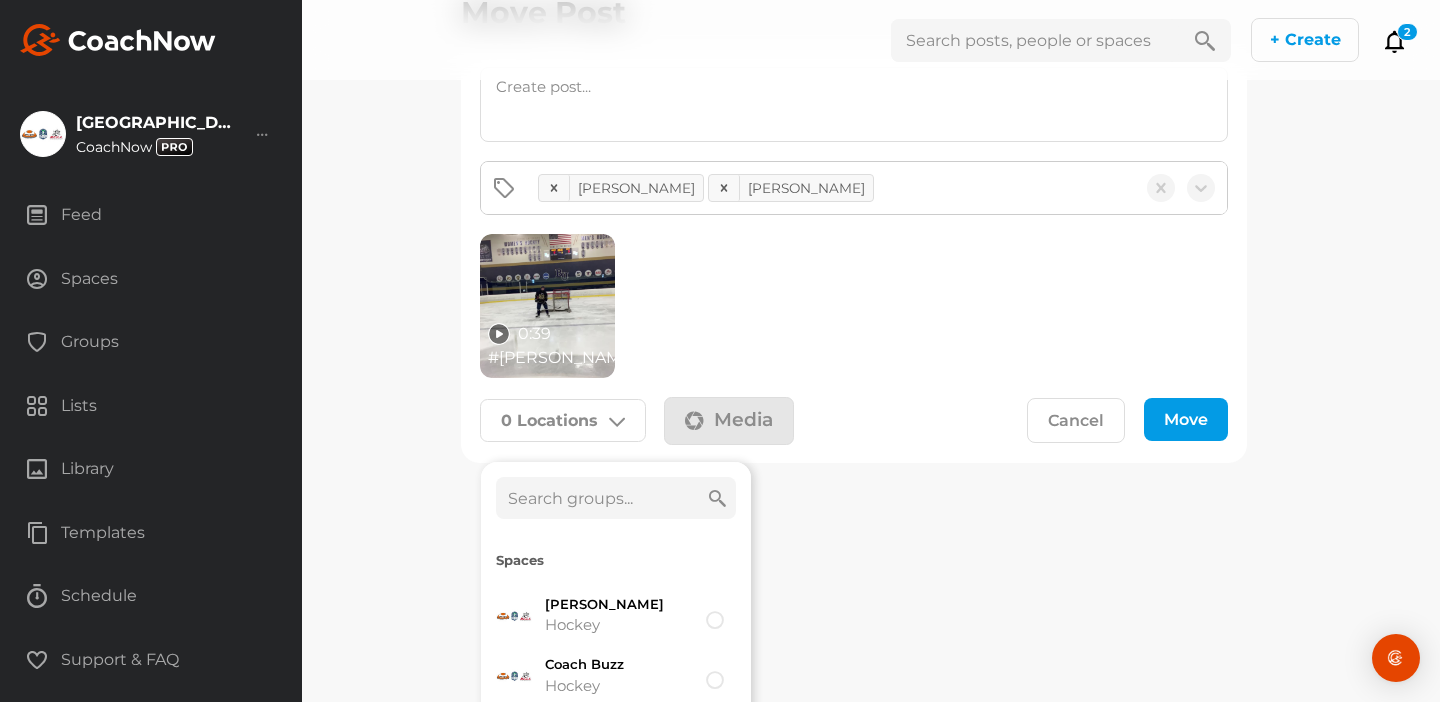 scroll, scrollTop: 150, scrollLeft: 0, axis: vertical 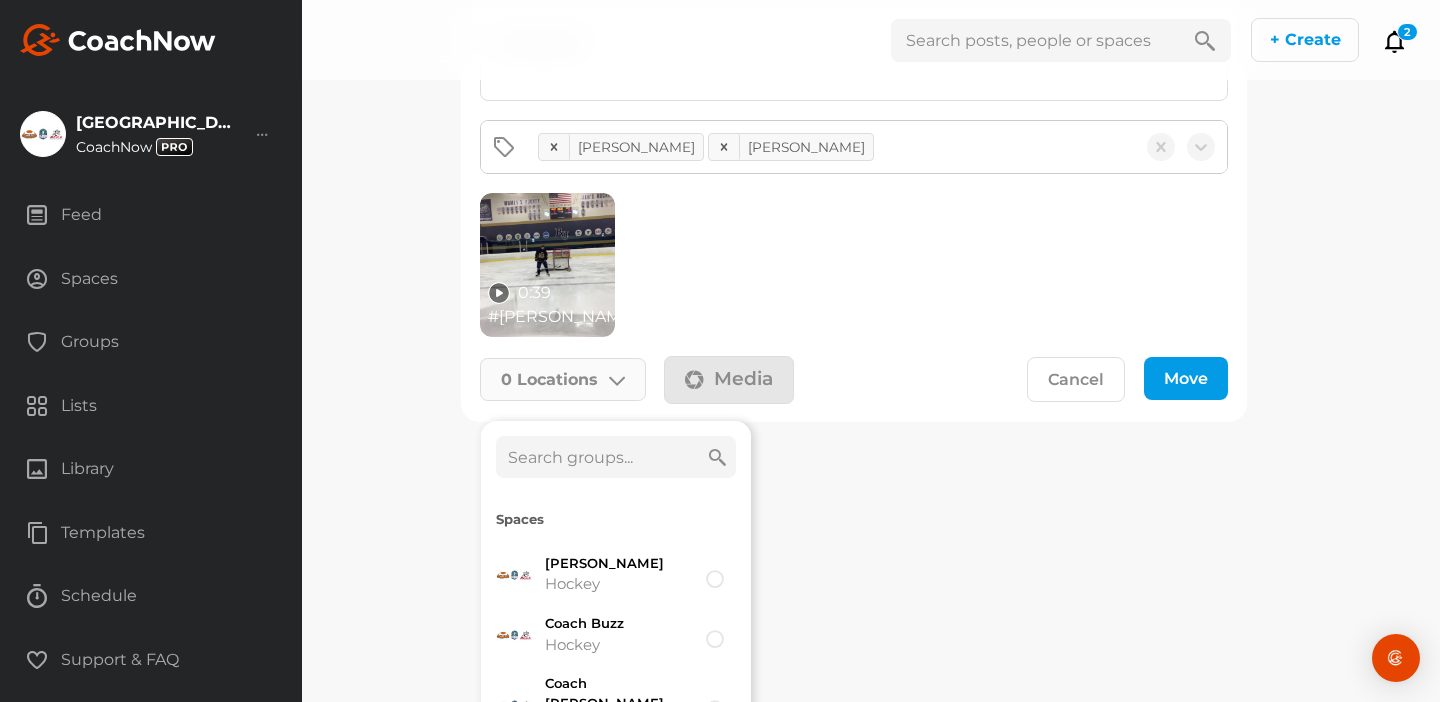 click 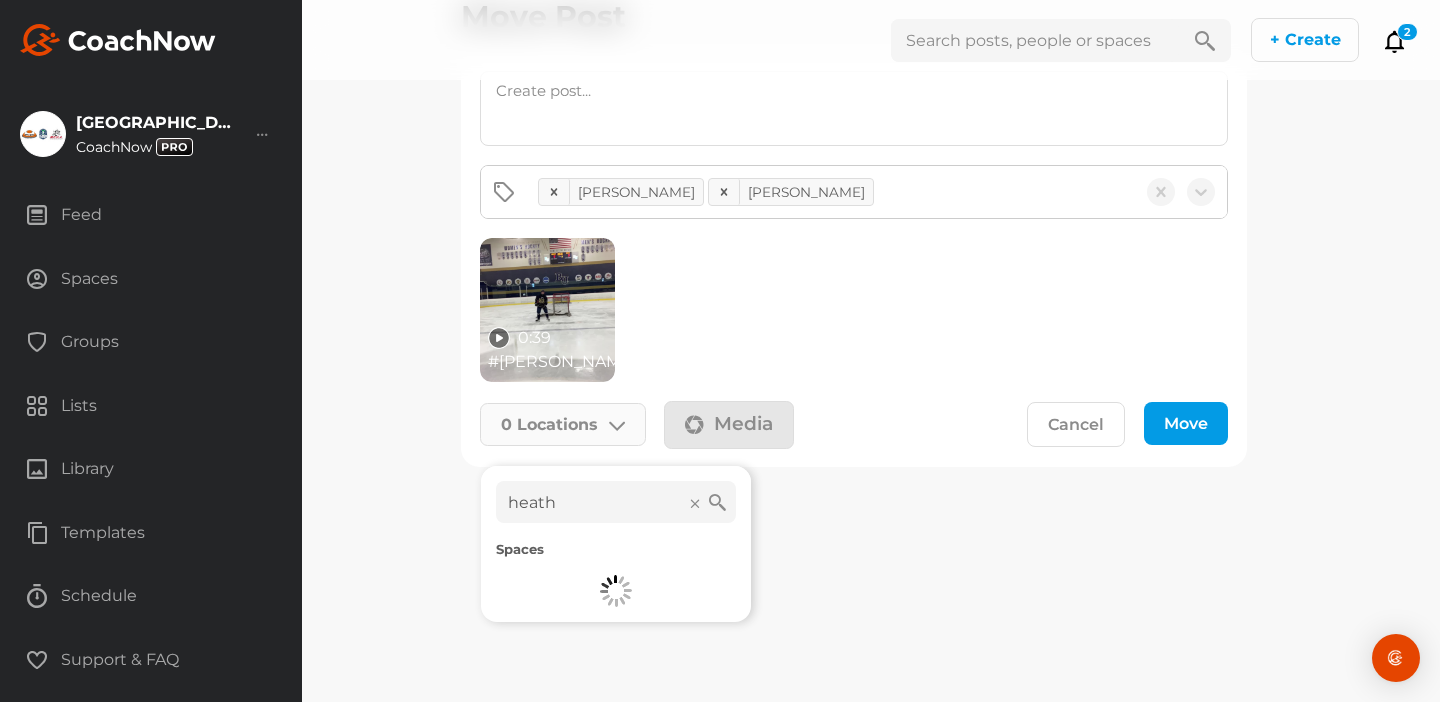 scroll, scrollTop: 105, scrollLeft: 0, axis: vertical 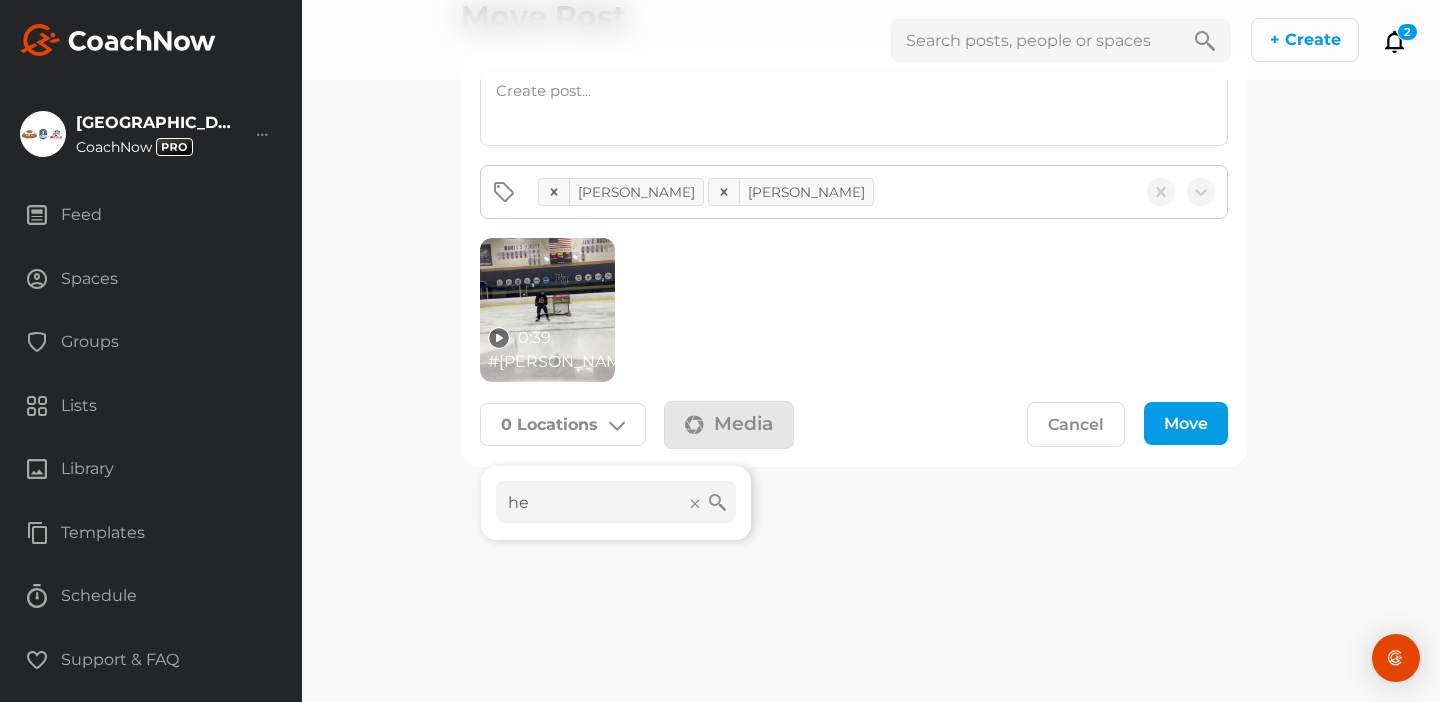 type on "h" 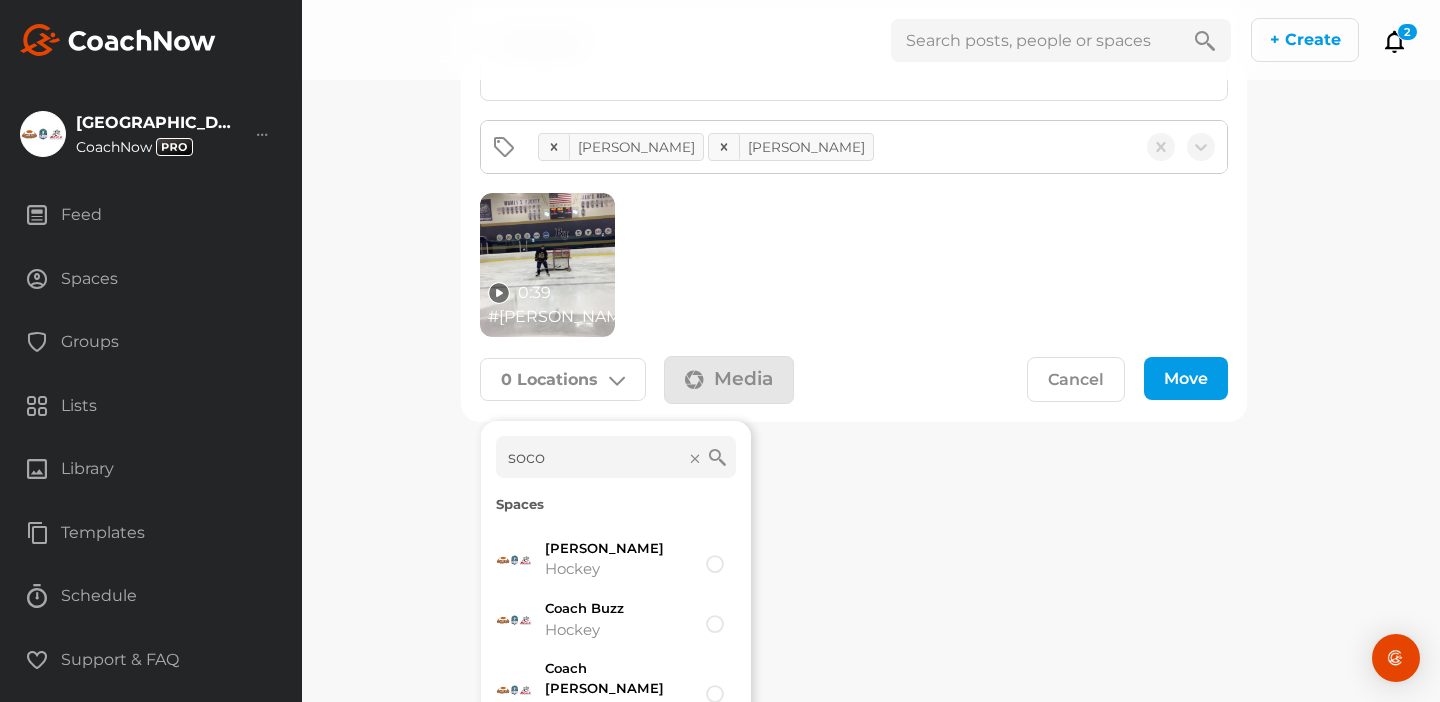 scroll, scrollTop: 105, scrollLeft: 0, axis: vertical 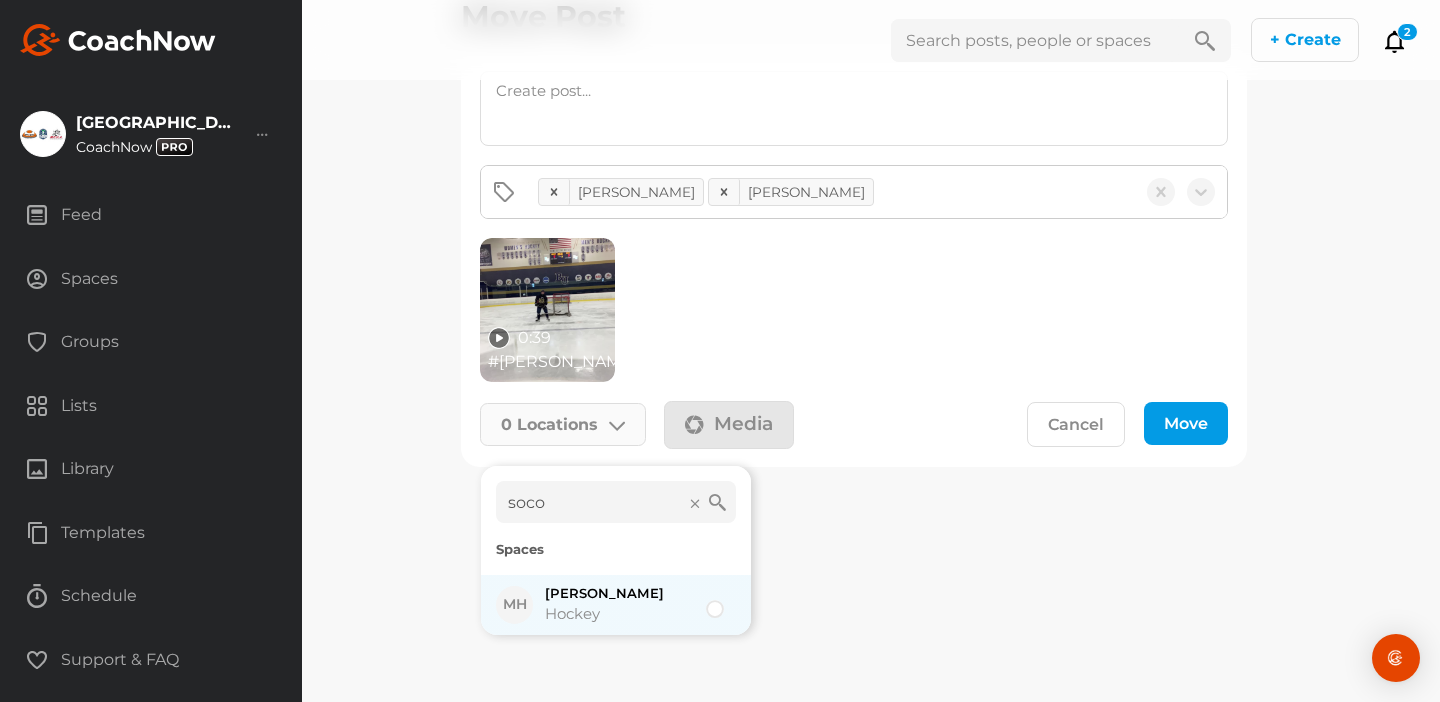 type on "soco" 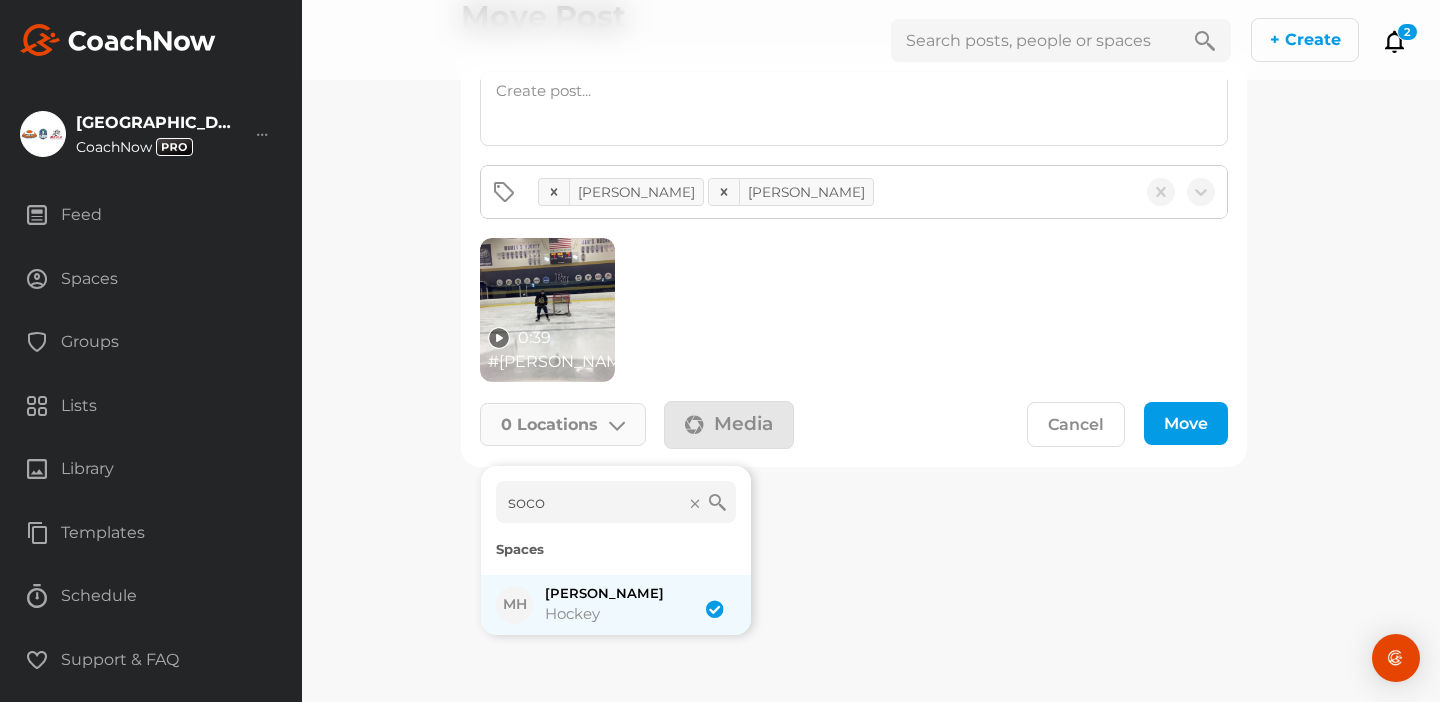 checkbox on "true" 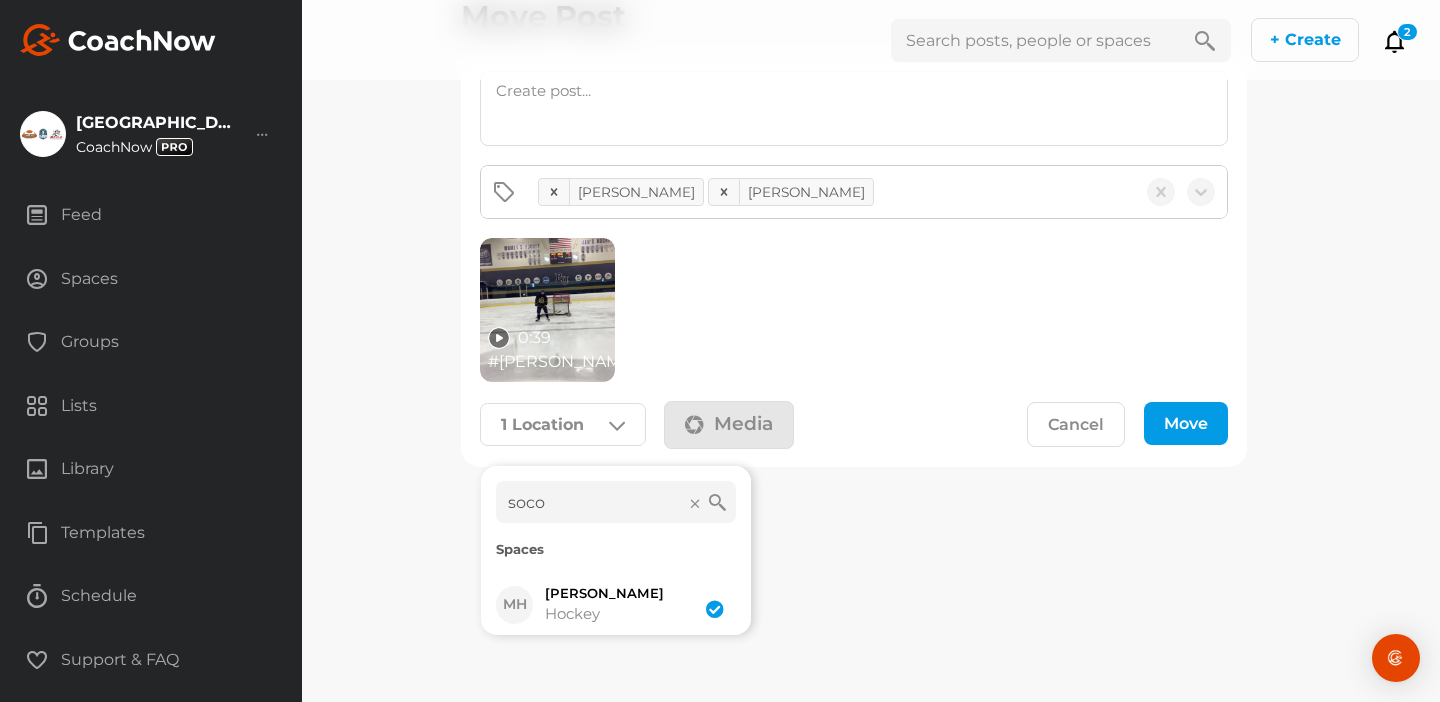 click on "Move" 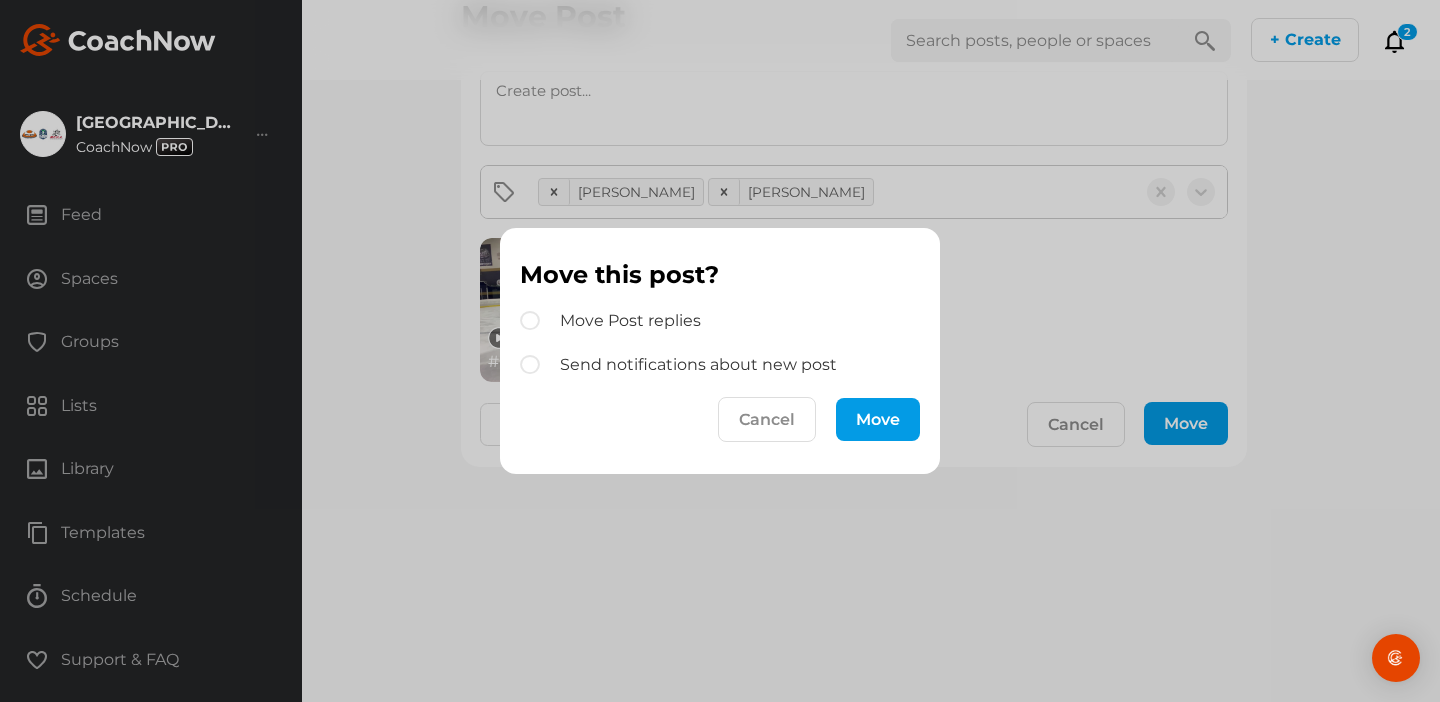 click on "Move" at bounding box center (878, 419) 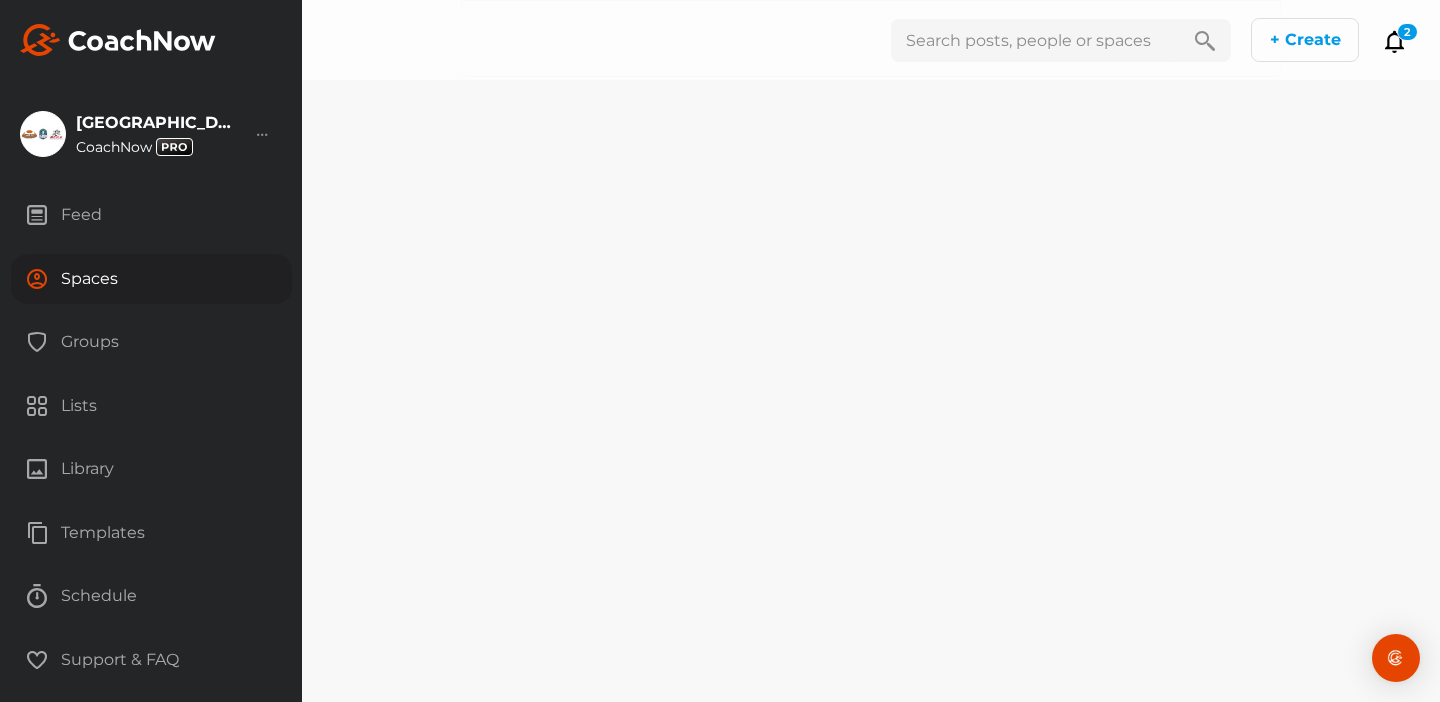 scroll, scrollTop: 0, scrollLeft: 0, axis: both 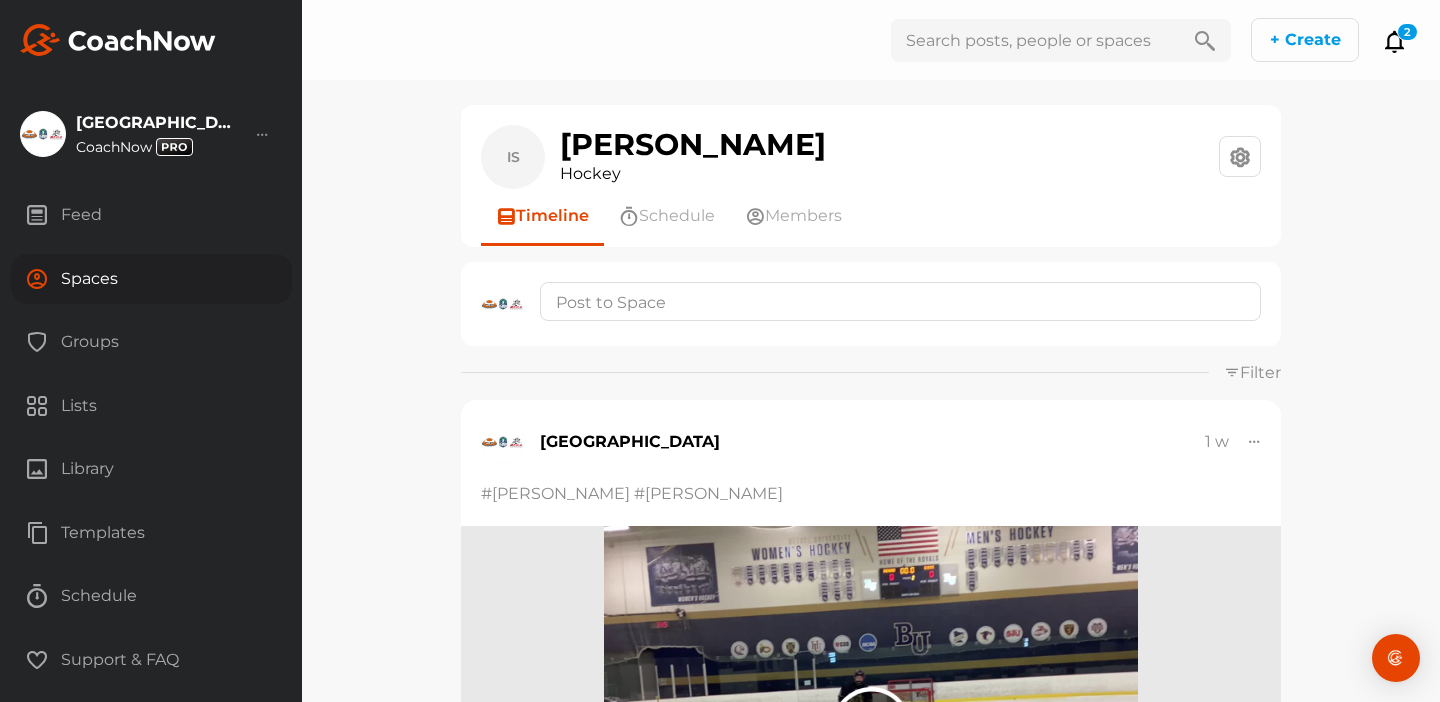 click on "Feed" at bounding box center [151, 215] 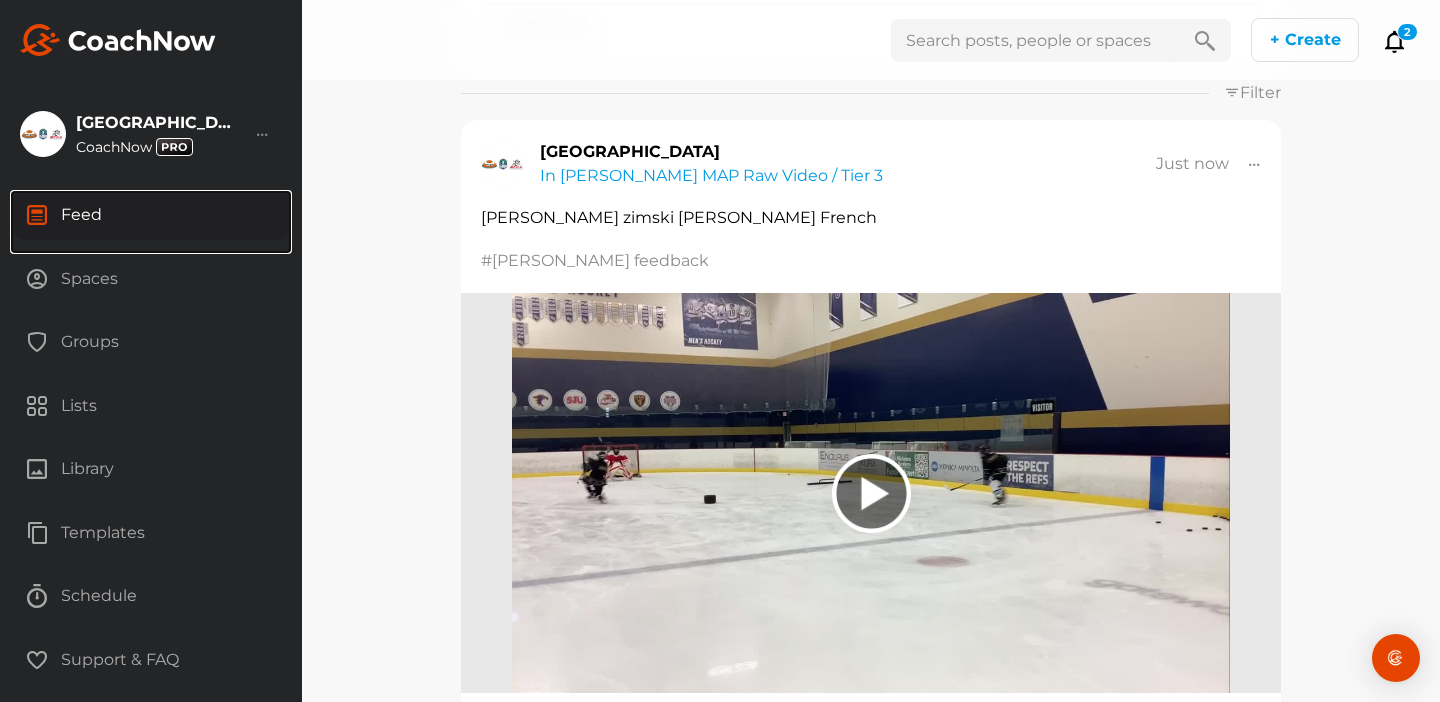 scroll, scrollTop: 115, scrollLeft: 0, axis: vertical 